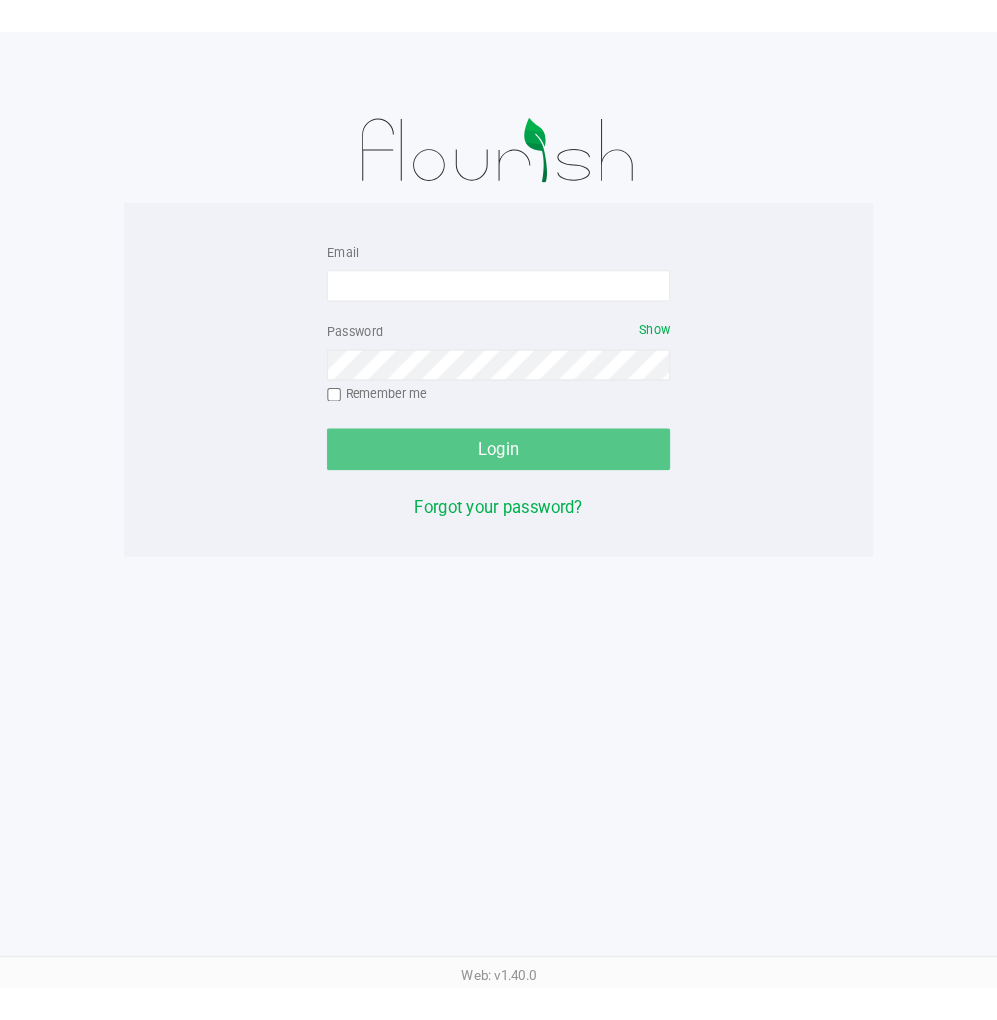 scroll, scrollTop: 0, scrollLeft: 0, axis: both 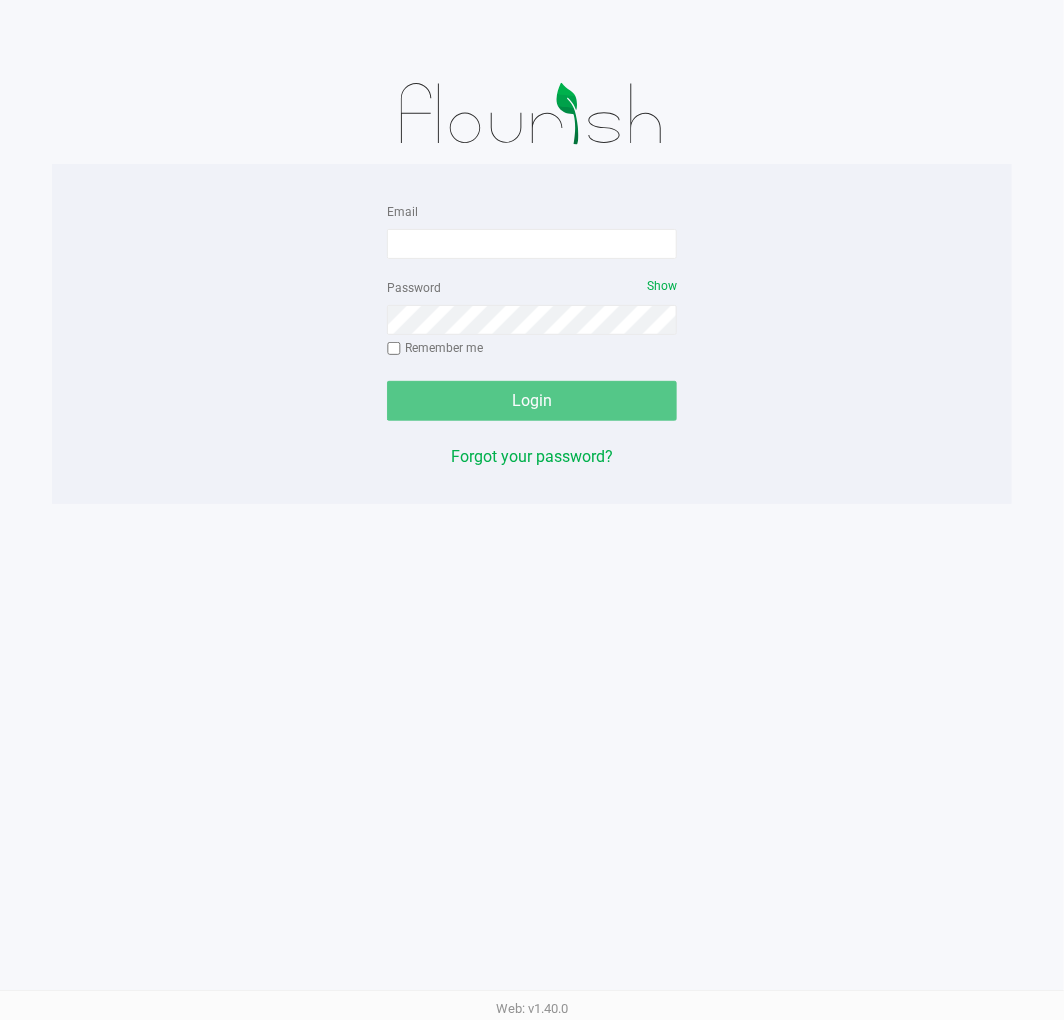 drag, startPoint x: 921, startPoint y: 0, endPoint x: 244, endPoint y: 170, distance: 698.0179 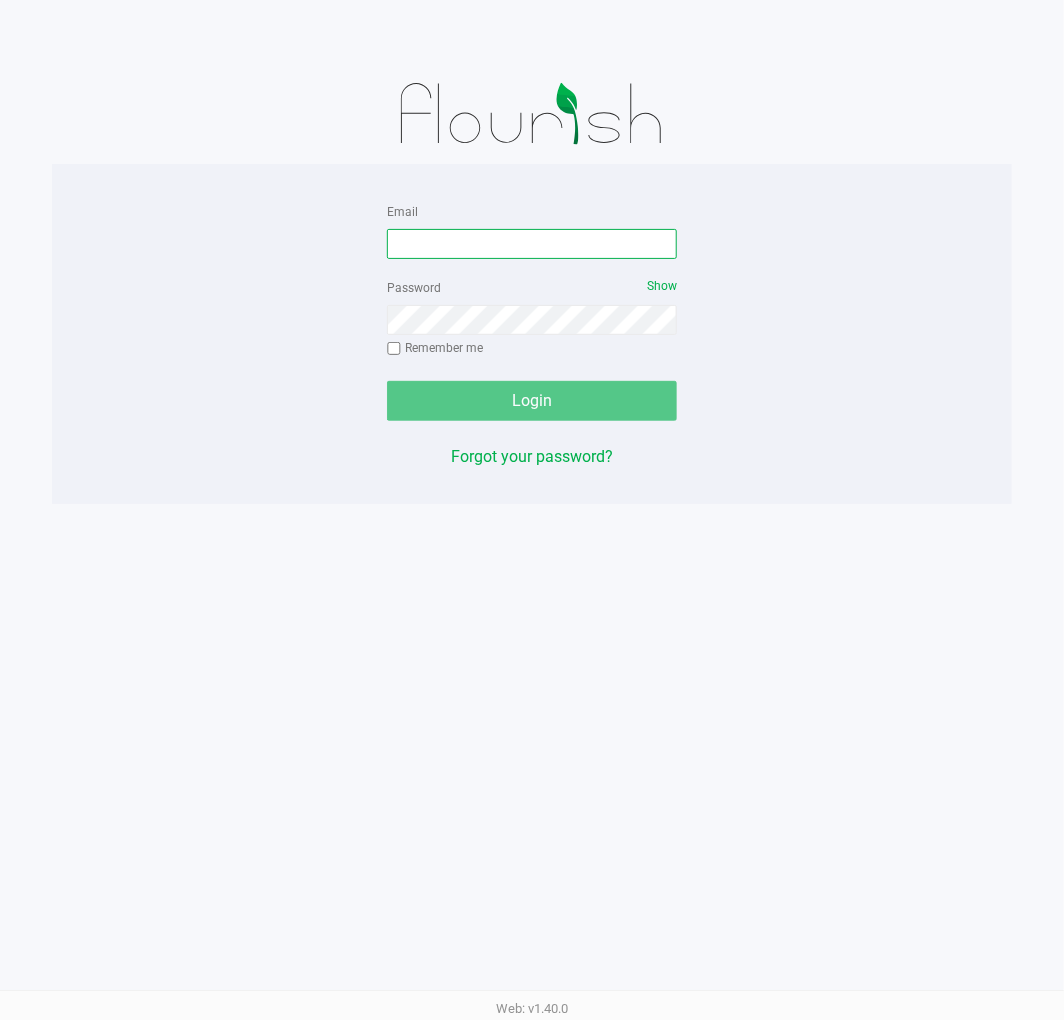 drag, startPoint x: 1043, startPoint y: 106, endPoint x: 592, endPoint y: 233, distance: 468.54028 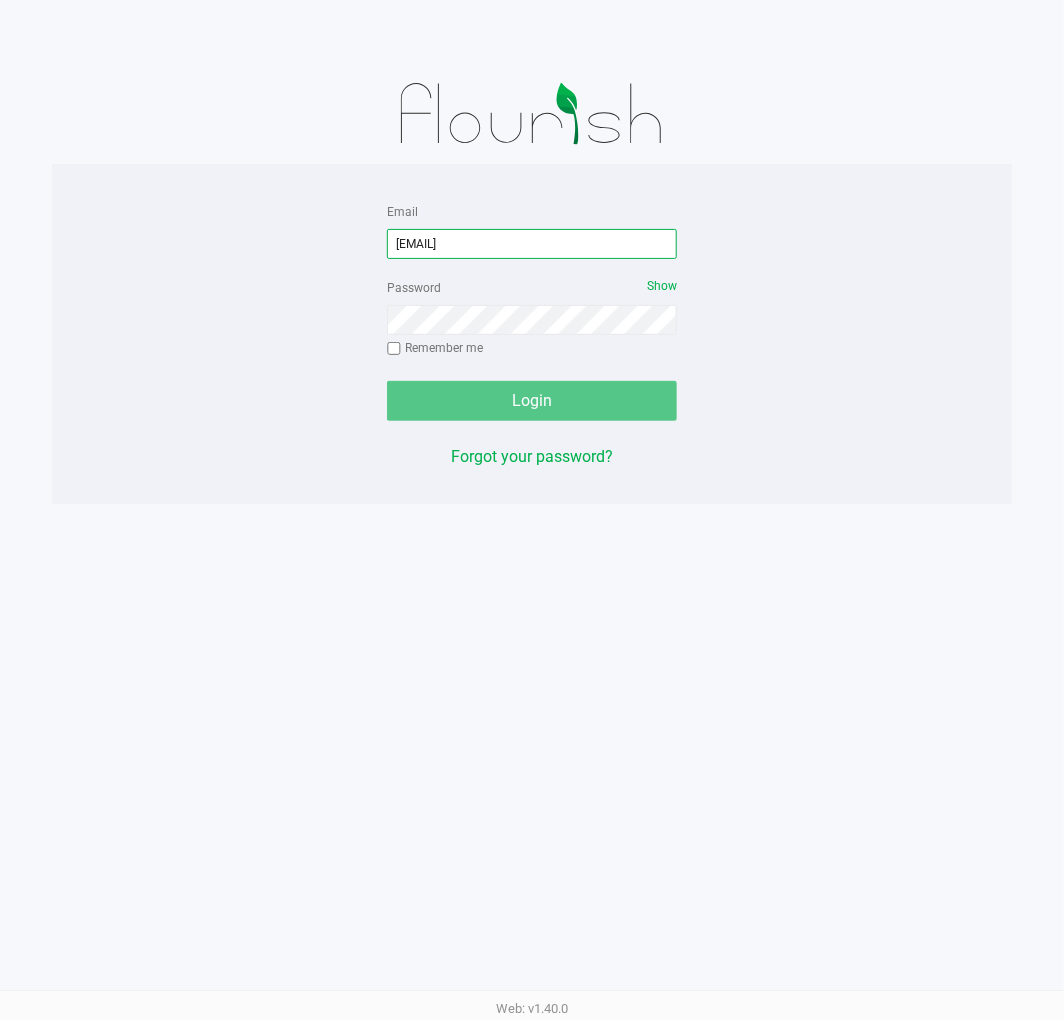type on "[EMAIL]" 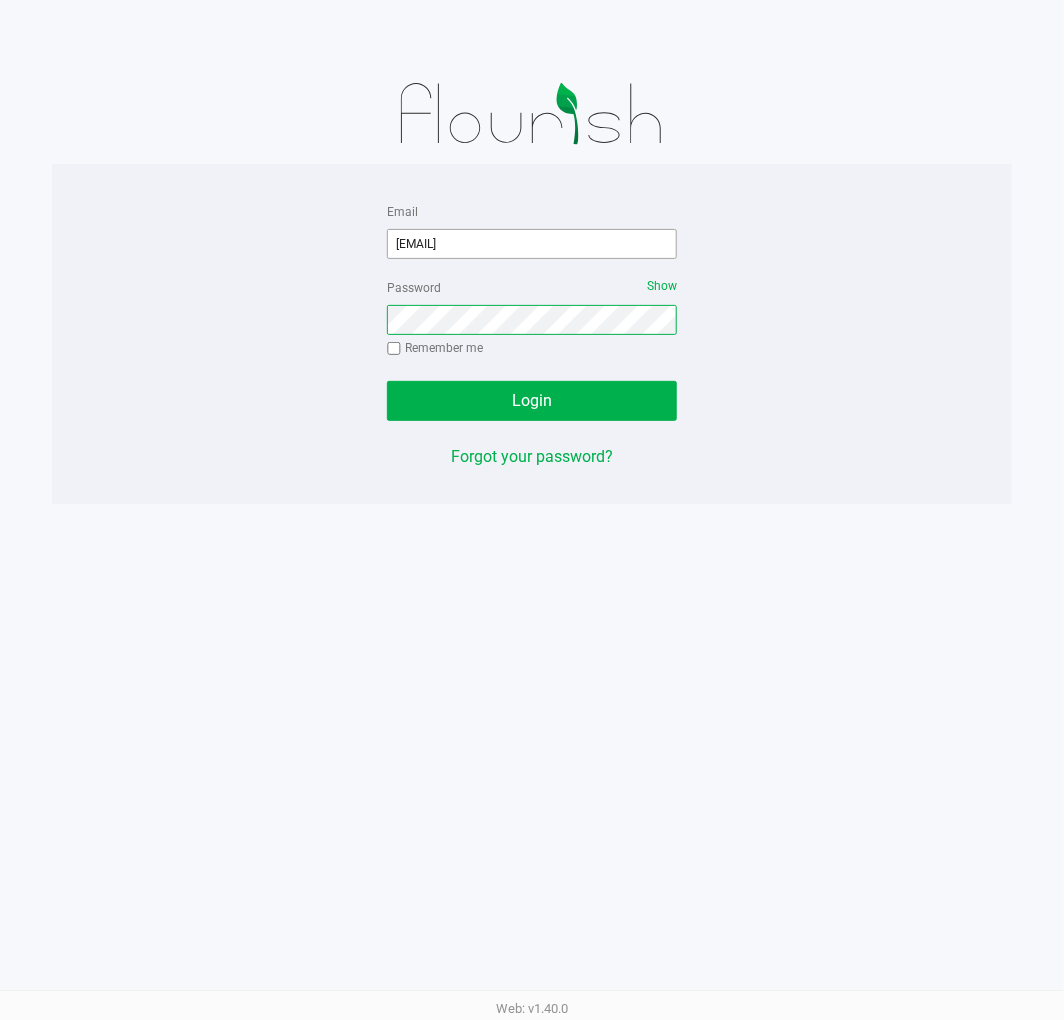click on "Login" 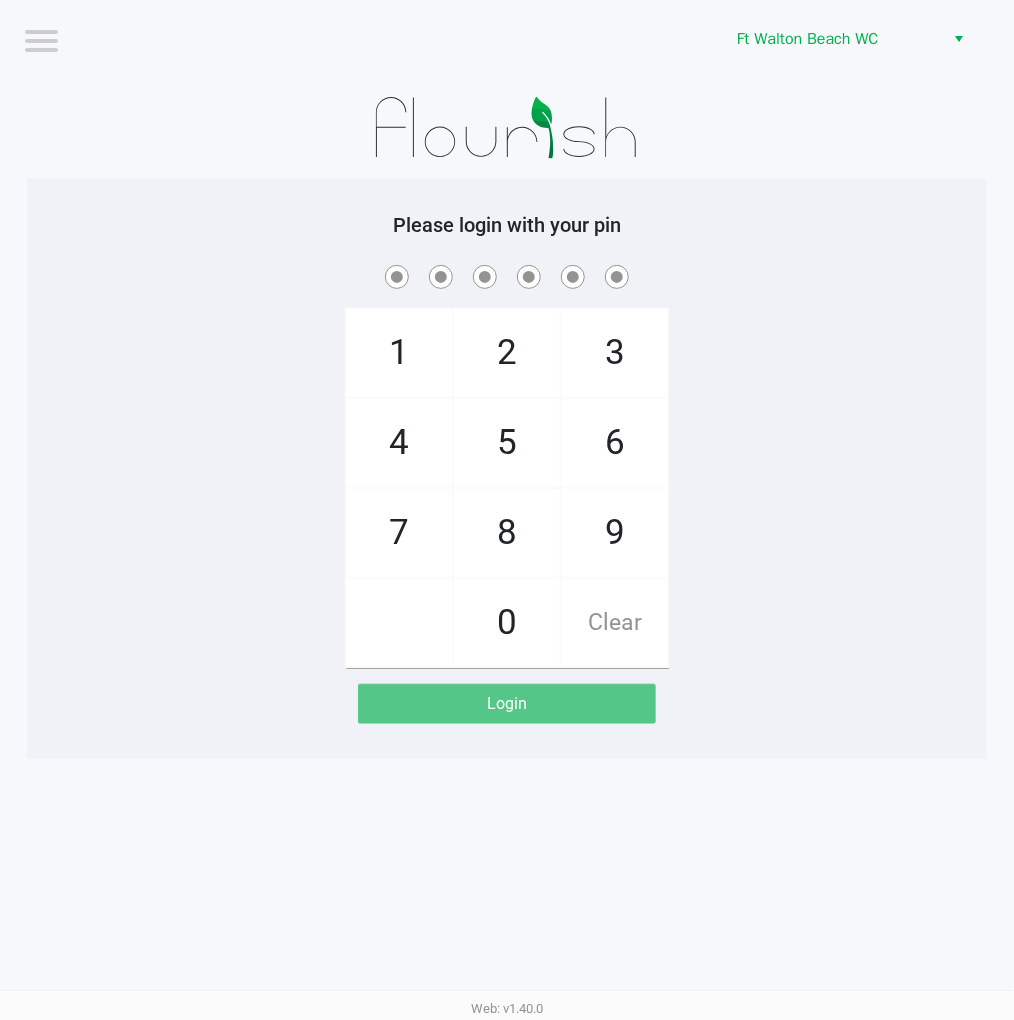 click on "1   4   7       2   5   8   0   3   6   9   Clear" 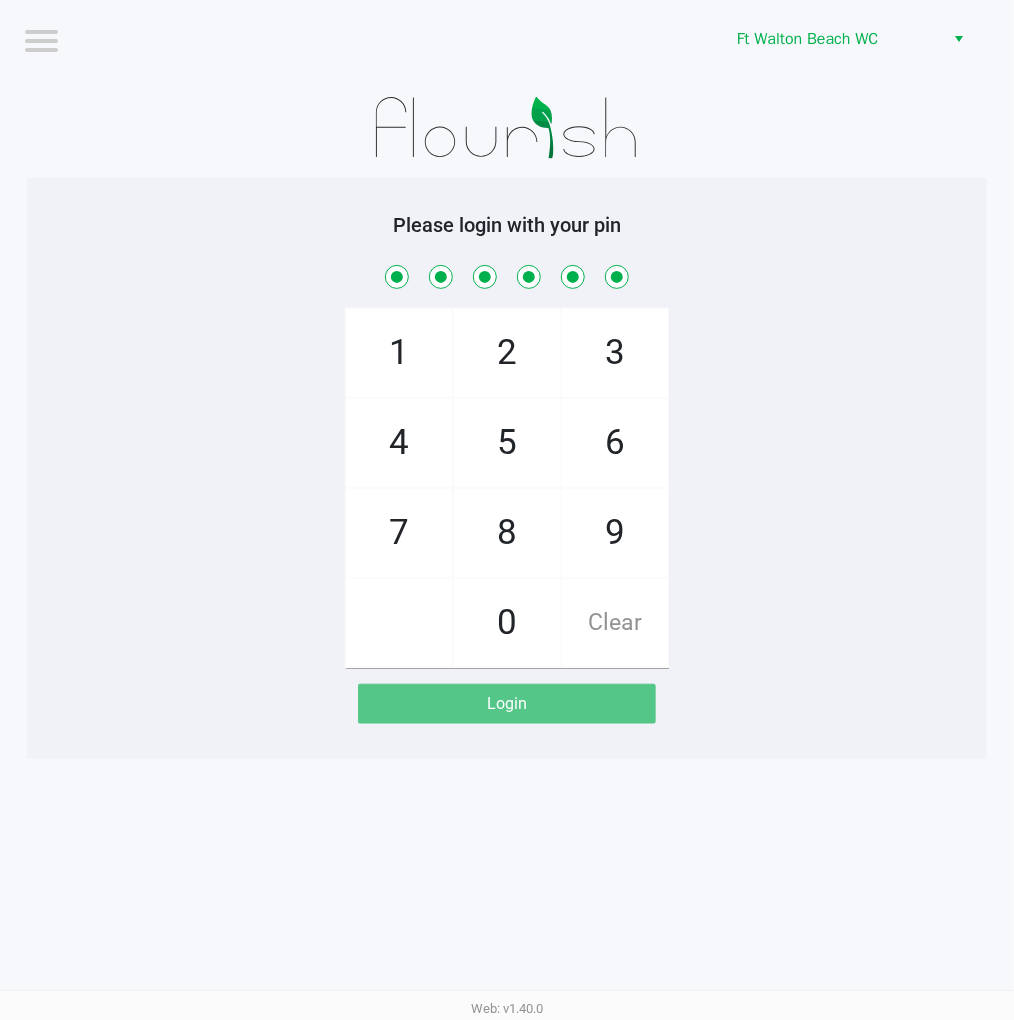 checkbox on "true" 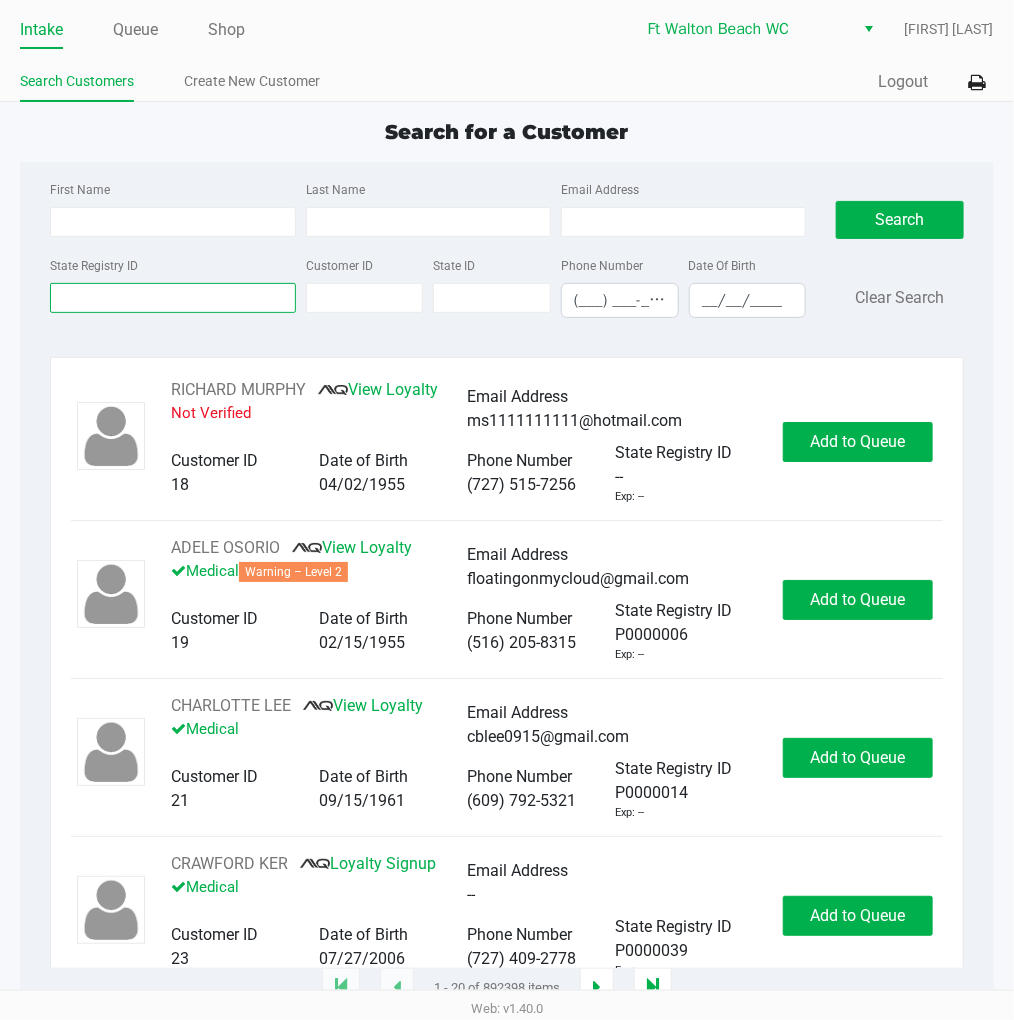 click on "State Registry ID" at bounding box center (172, 298) 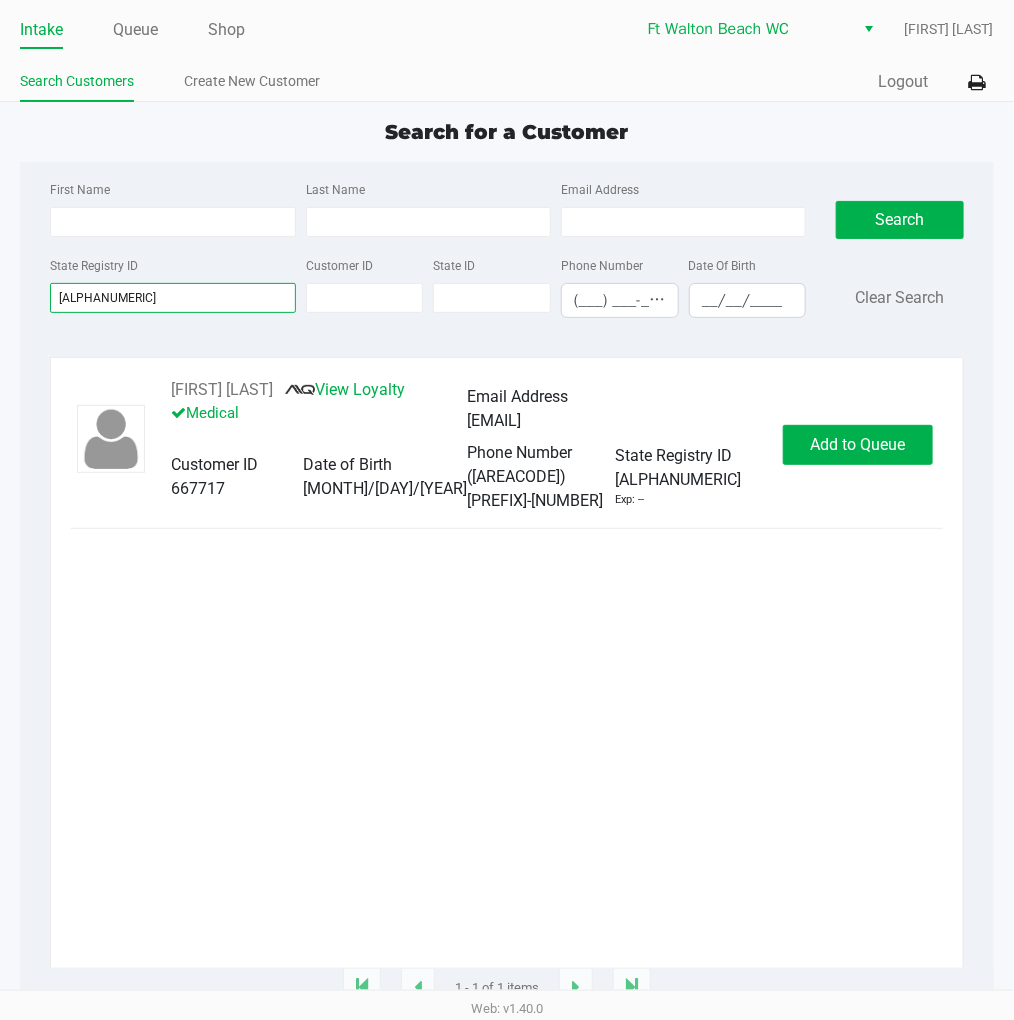 type on "[ALPHANUMERIC]" 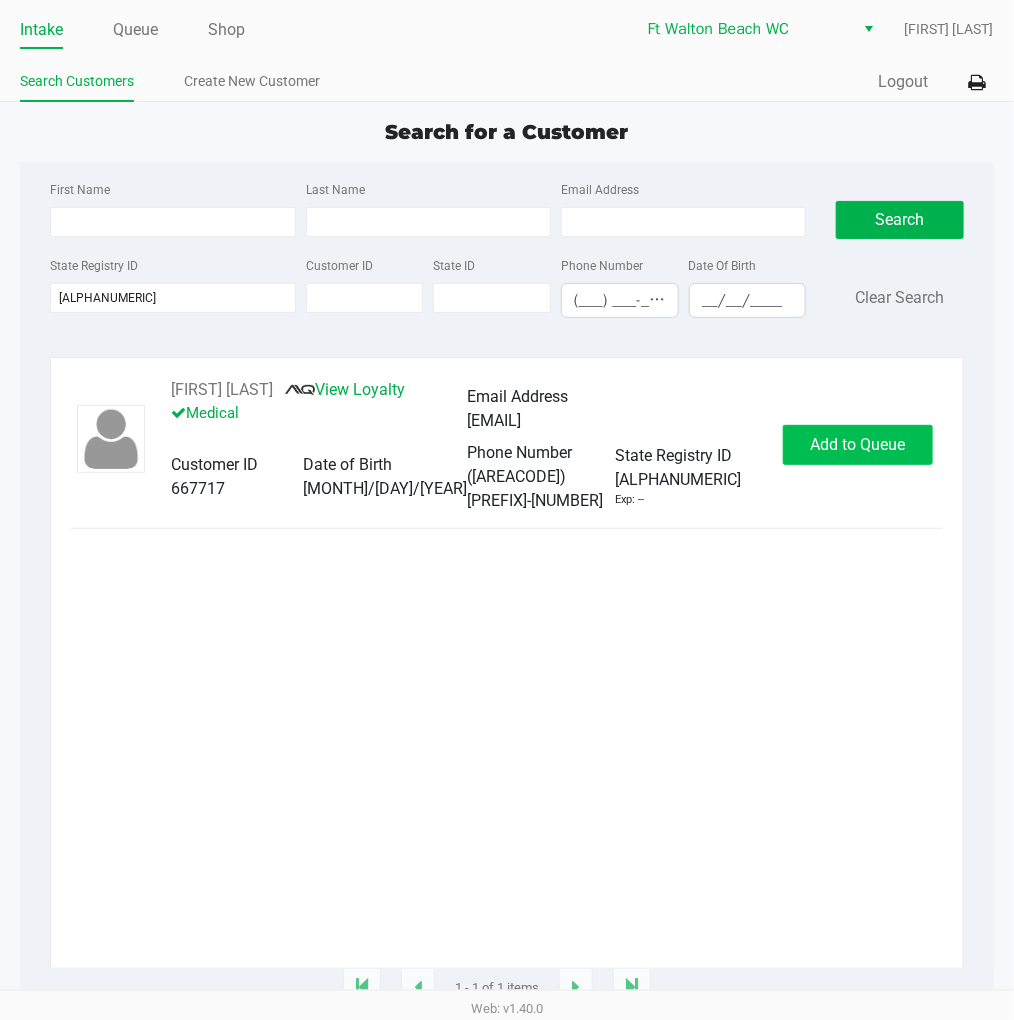 click on "Add to Queue" 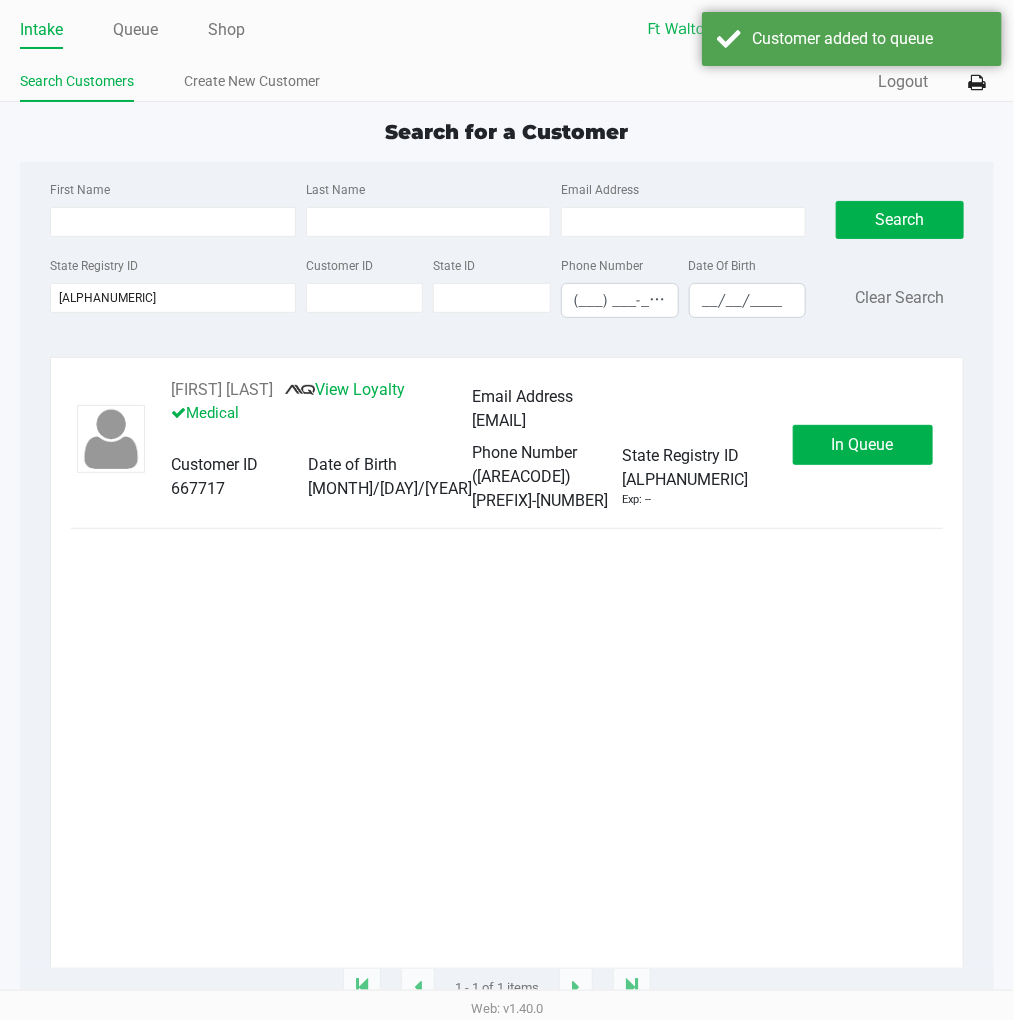 click on "In Queue" 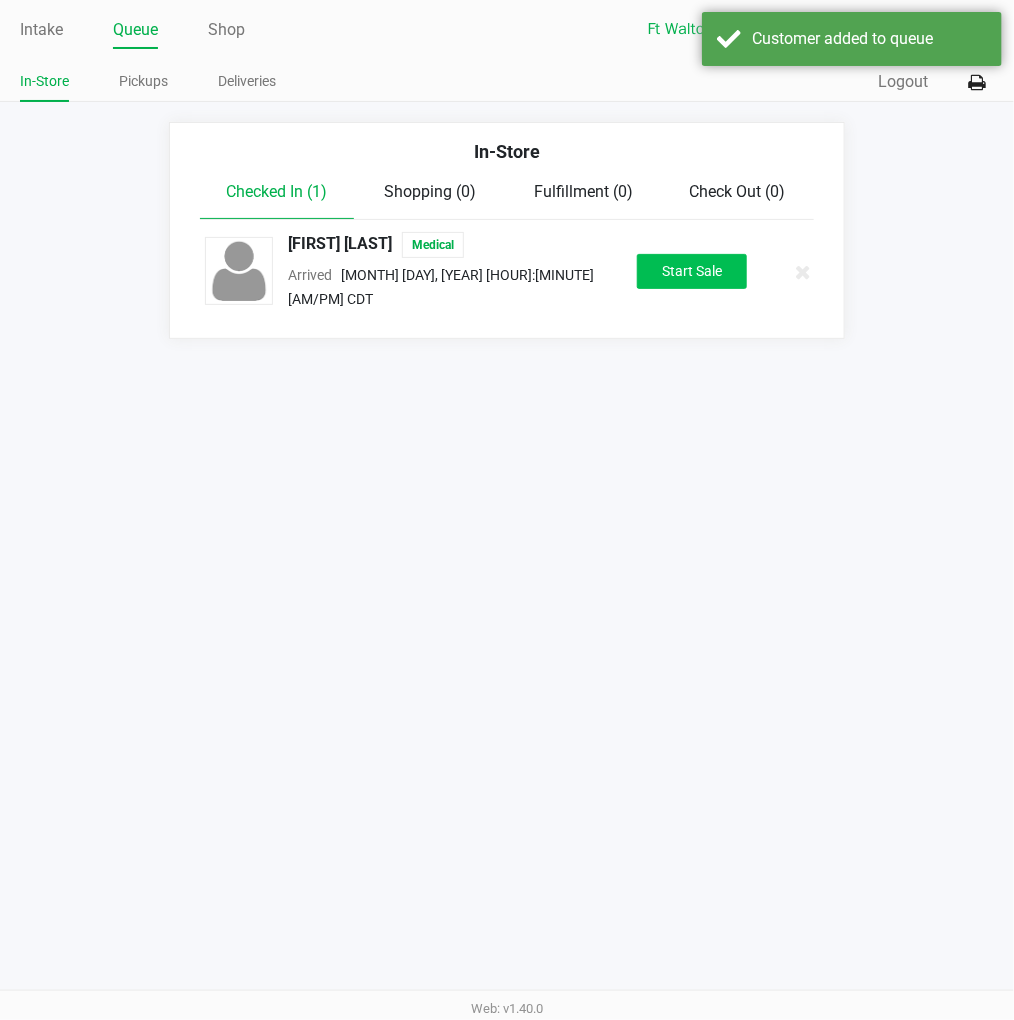 click on "Start Sale" 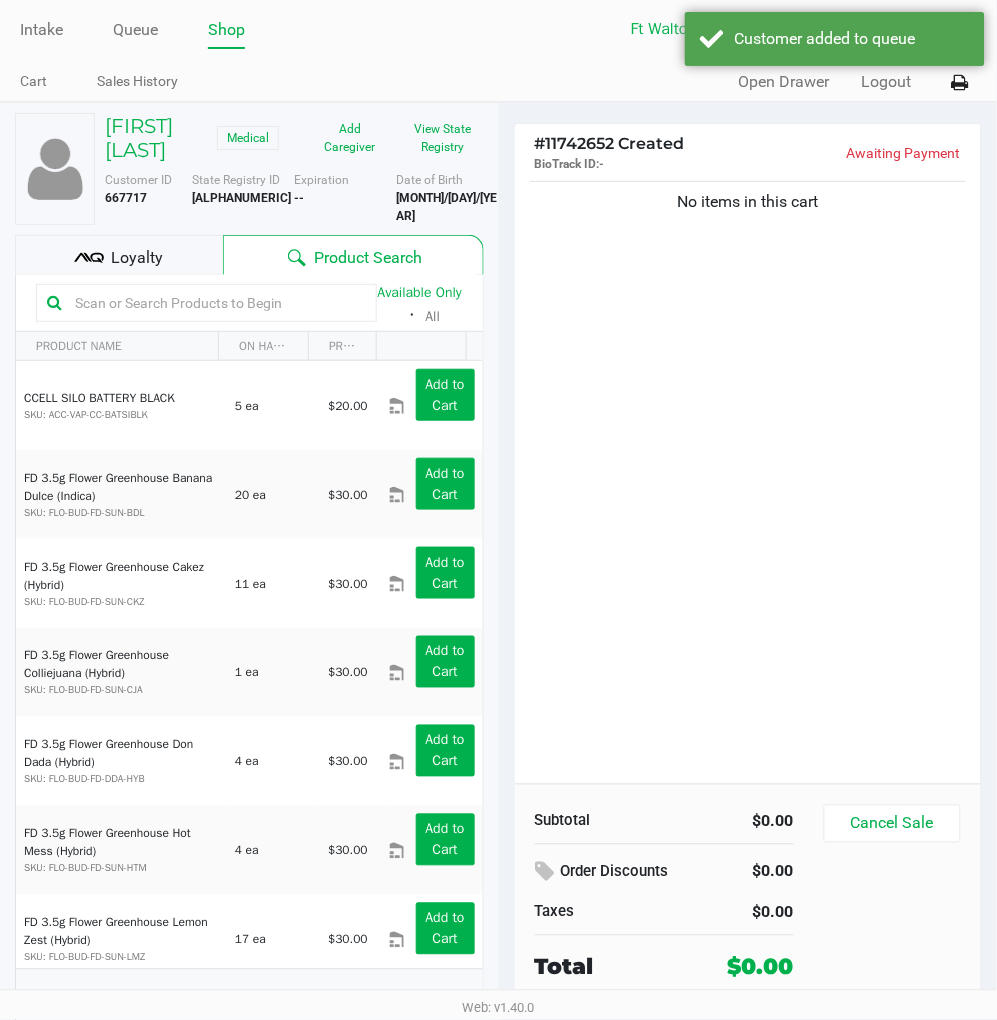 click on "Loyalty" 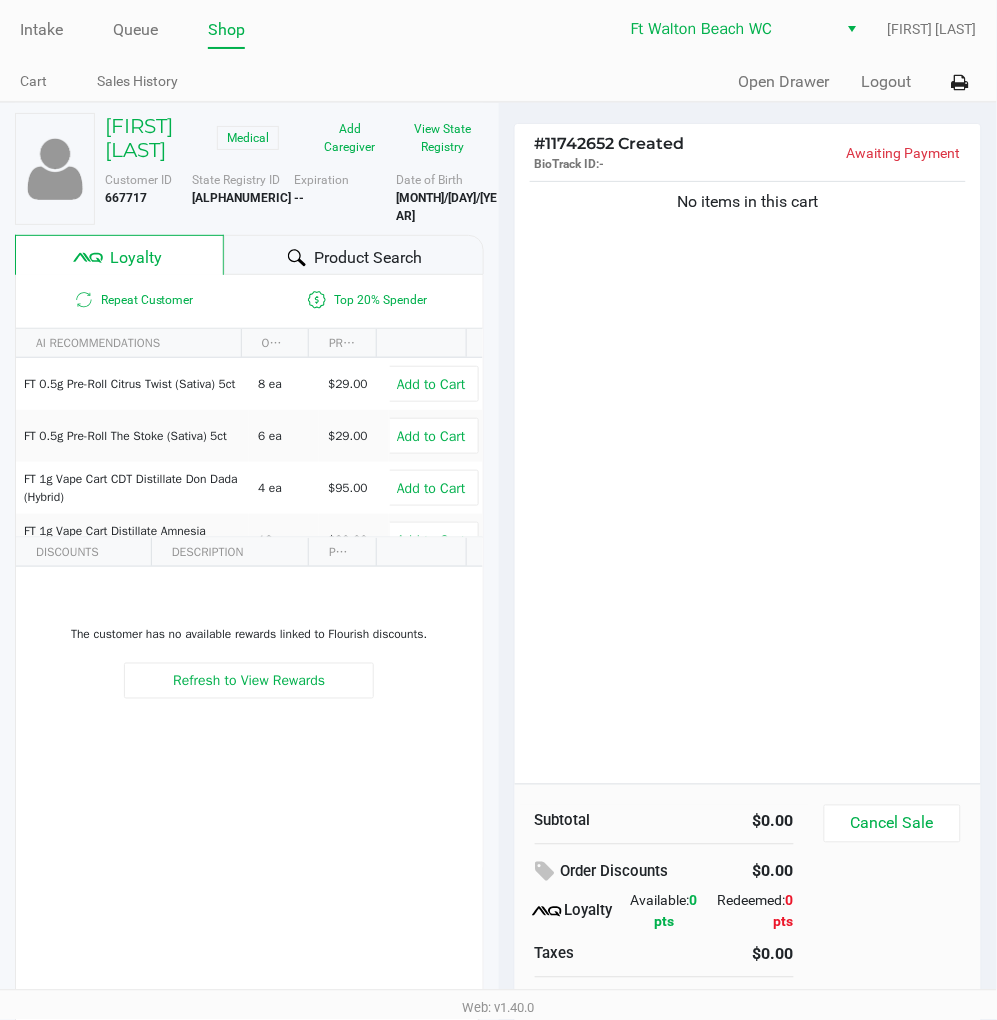 click 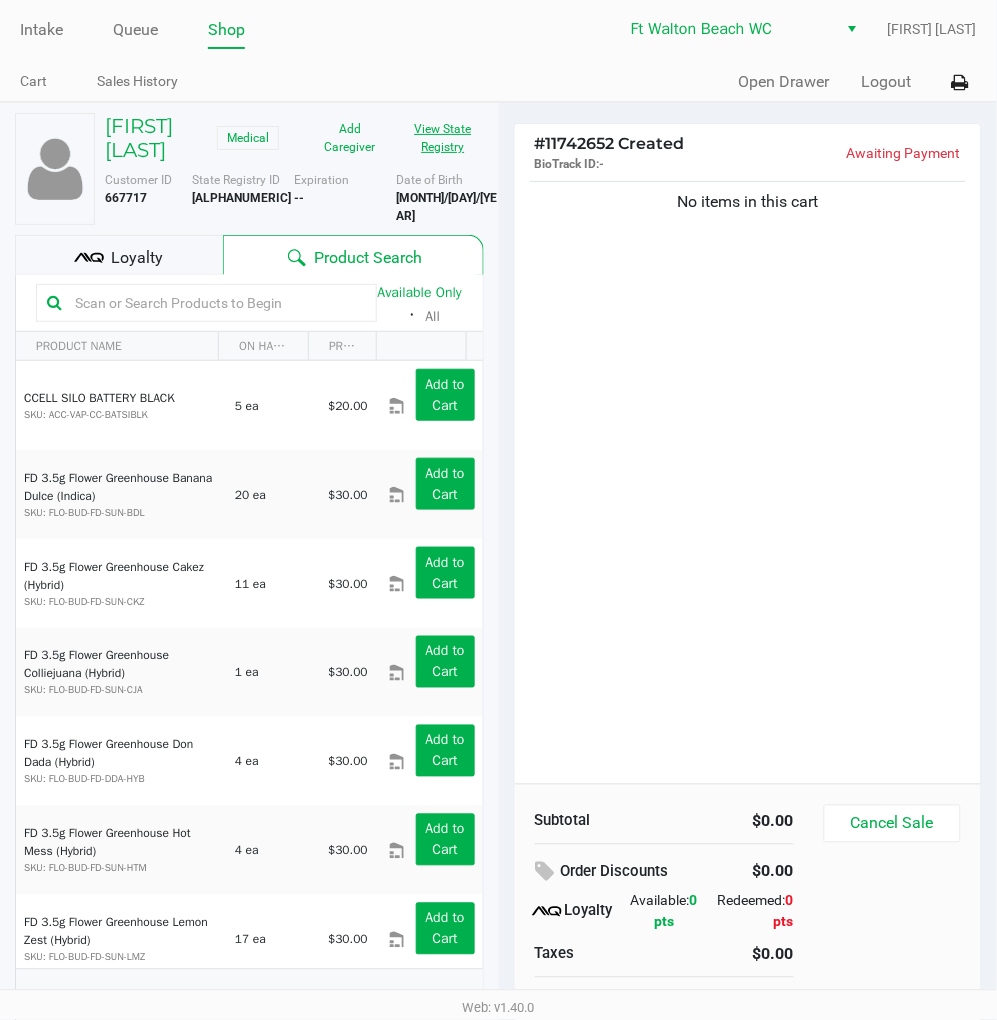 click on "View State Registry" 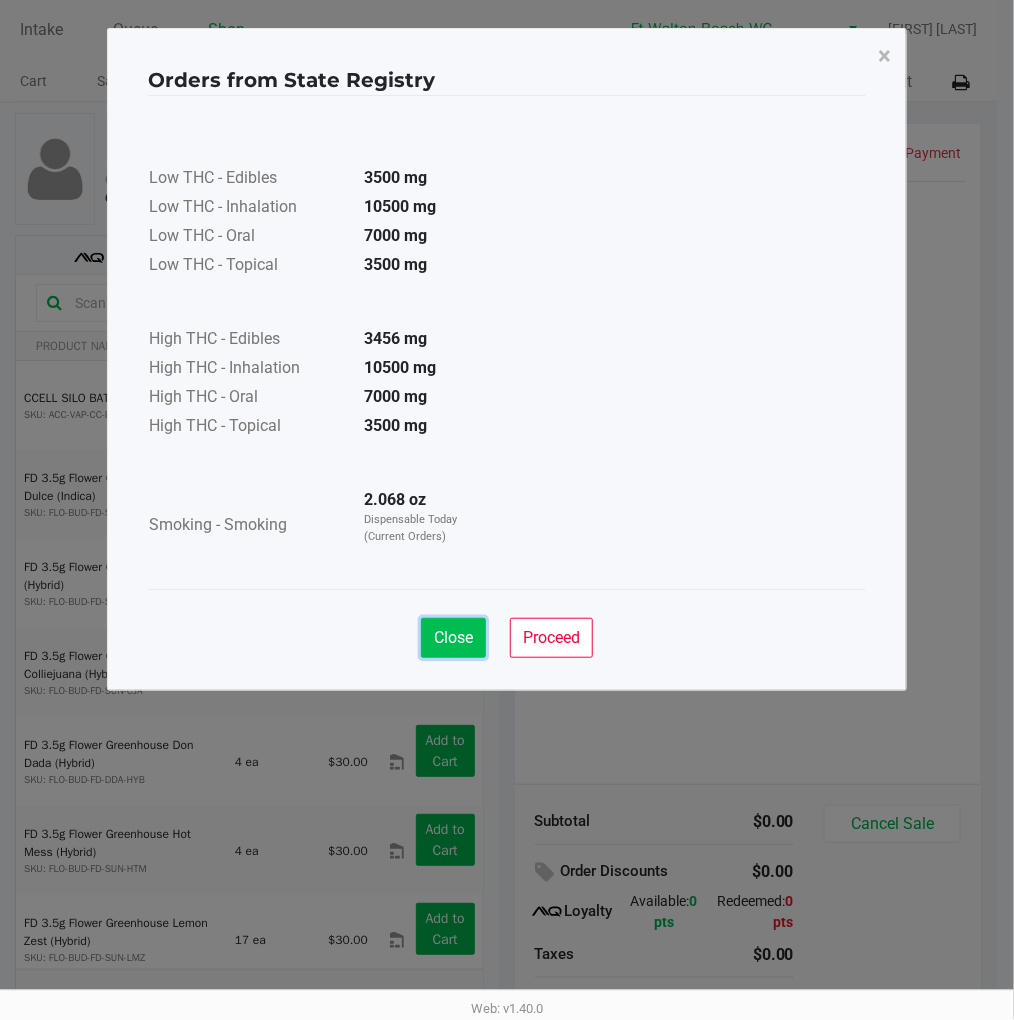 click on "Close" 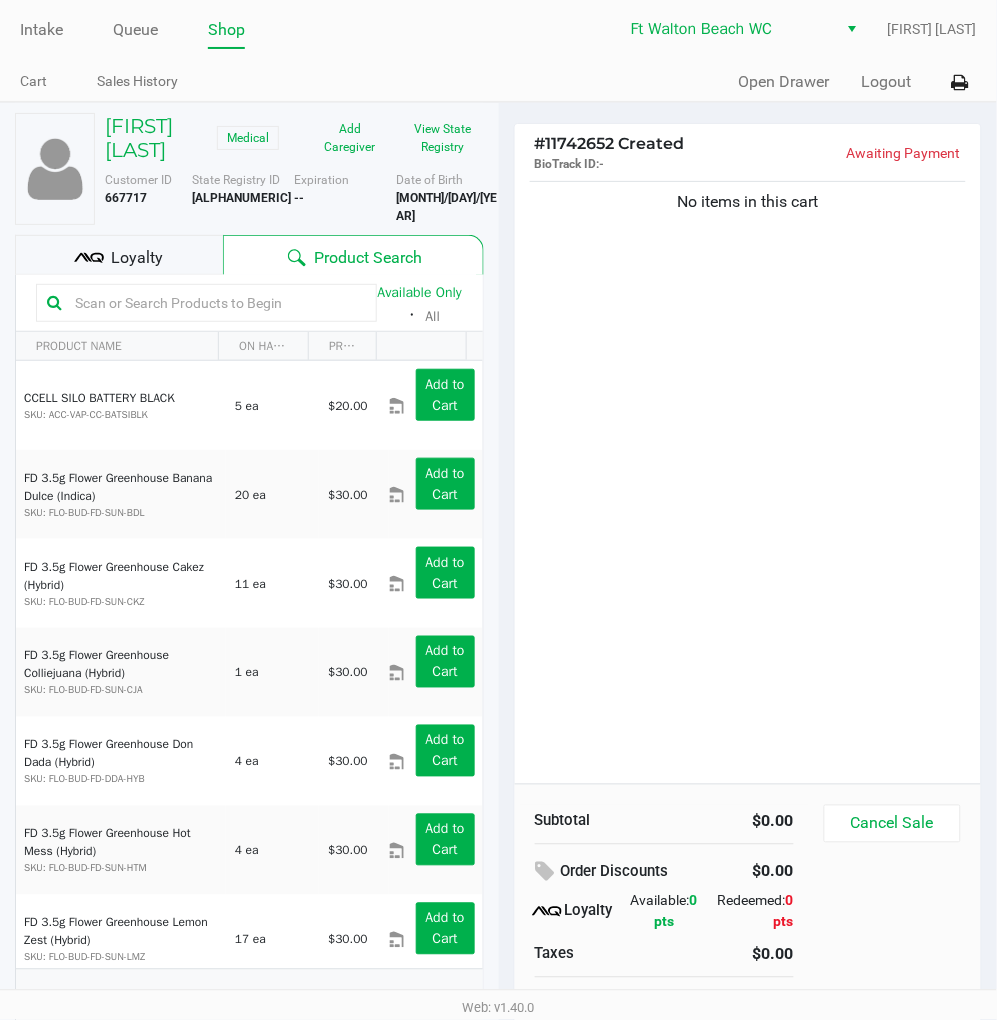 click 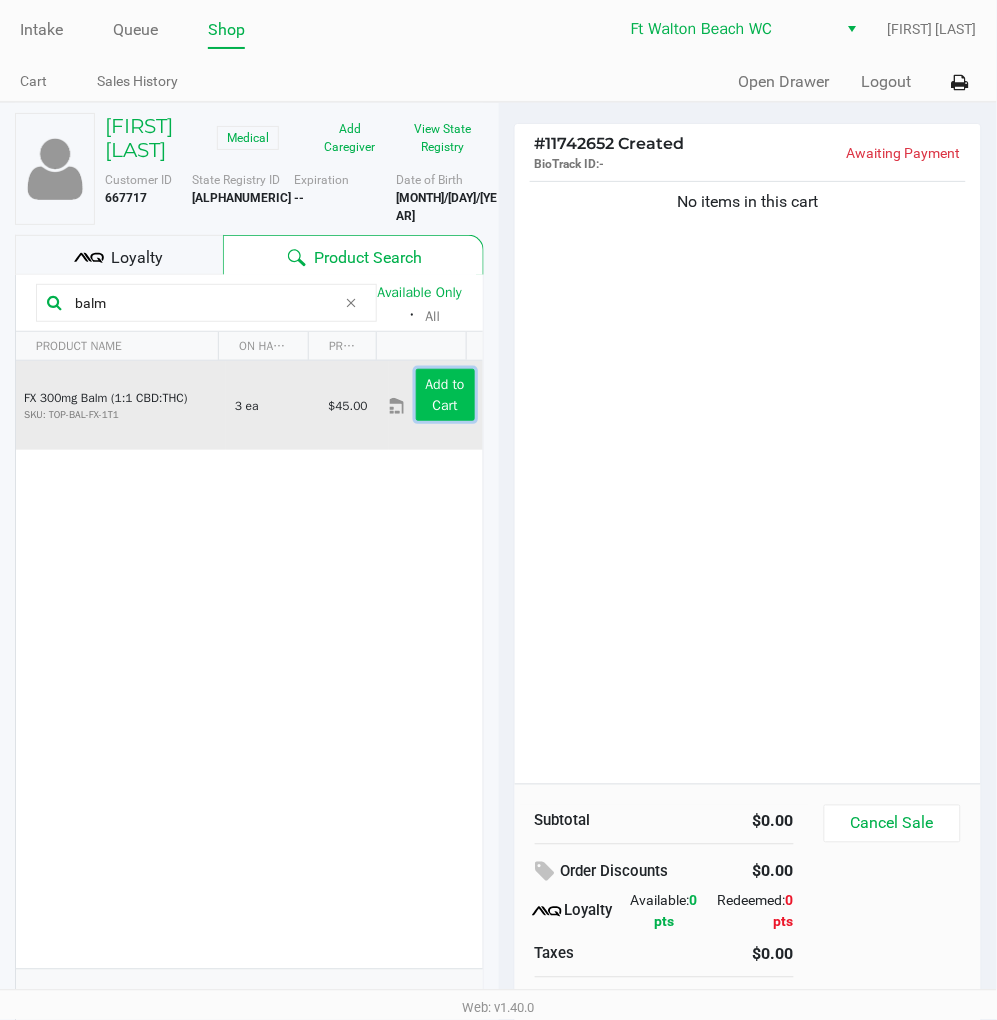 click on "Add to Cart" 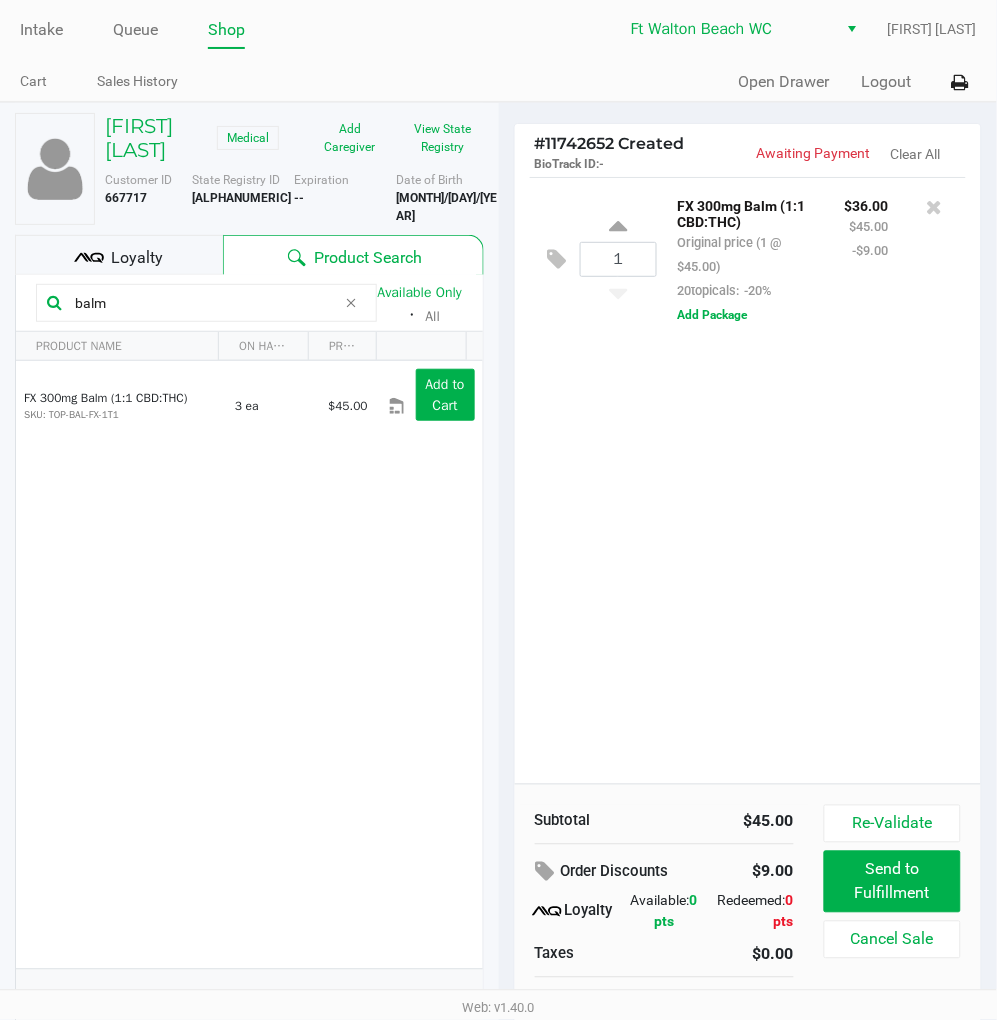 click on "1  FX 300mg Balm (1:1 CBD:THC)   Original price (1 @ $45.00)  20topicals:  -20% $36.00 $45.00 -$9.00  Add Package" 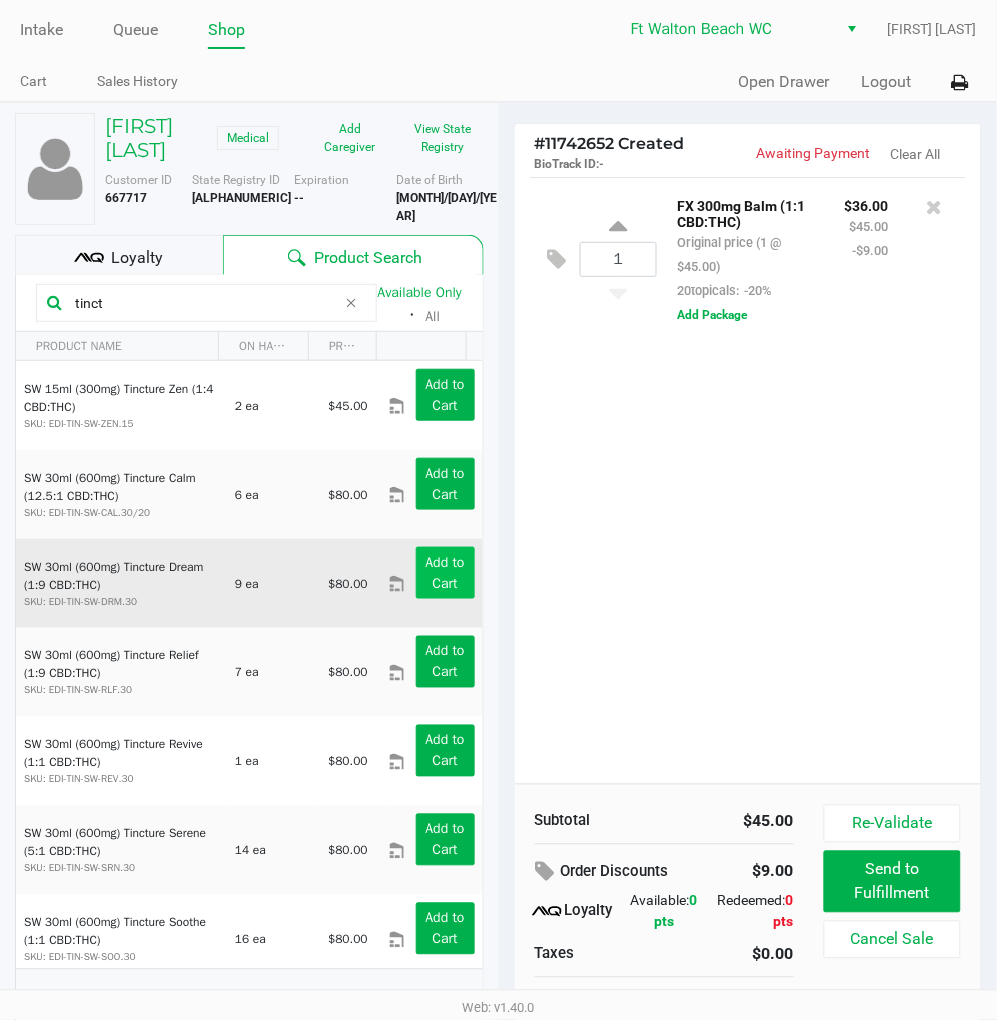 type on "tinct" 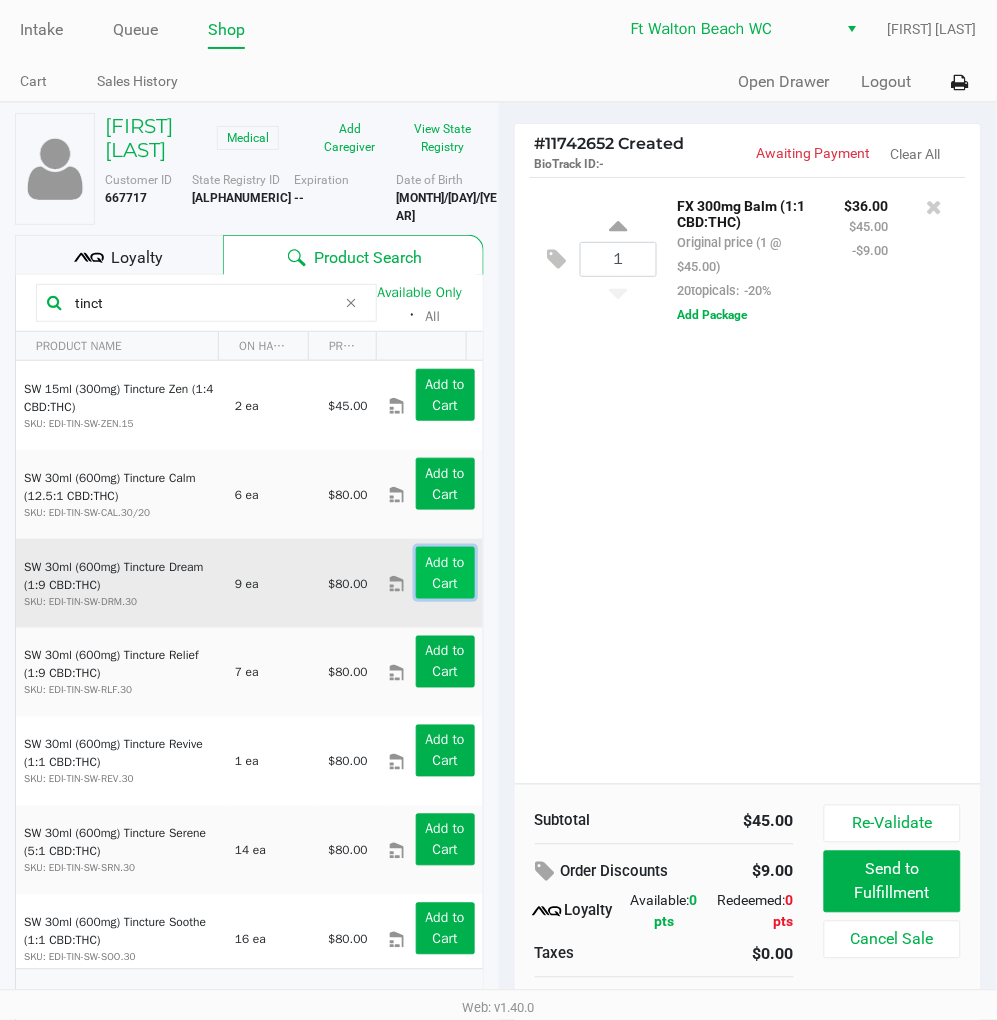 click on "Add to Cart" 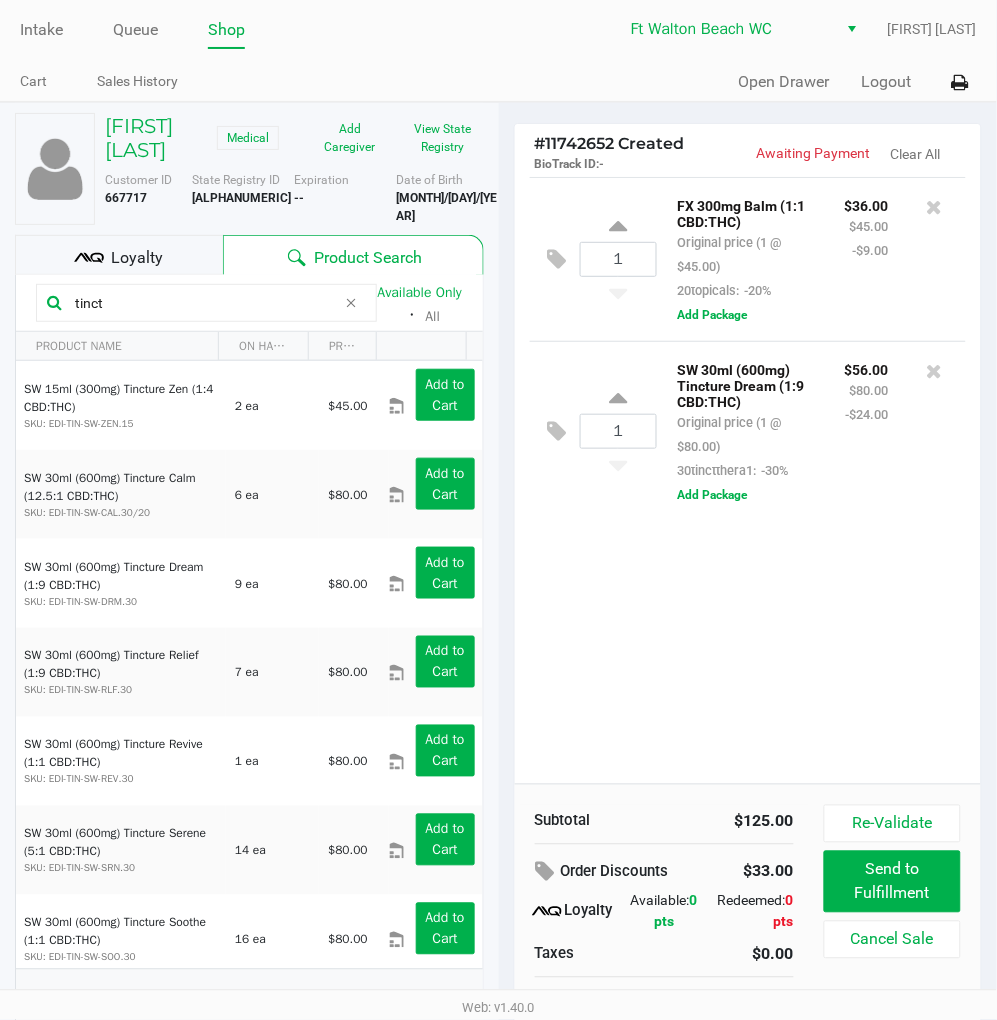 click on "1  FX 300mg Balm (1:1 CBD:THC)   Original price (1 @ $45.00)  20topicals:  -20% $36.00 $45.00 -$9.00  Add Package  1  SW 30ml (600mg) Tincture Dream (1:9 CBD:THC)   Original price (1 @ $80.00)  30tinctthera1:  -30% $56.00 $80.00 -$24.00  Add Package" 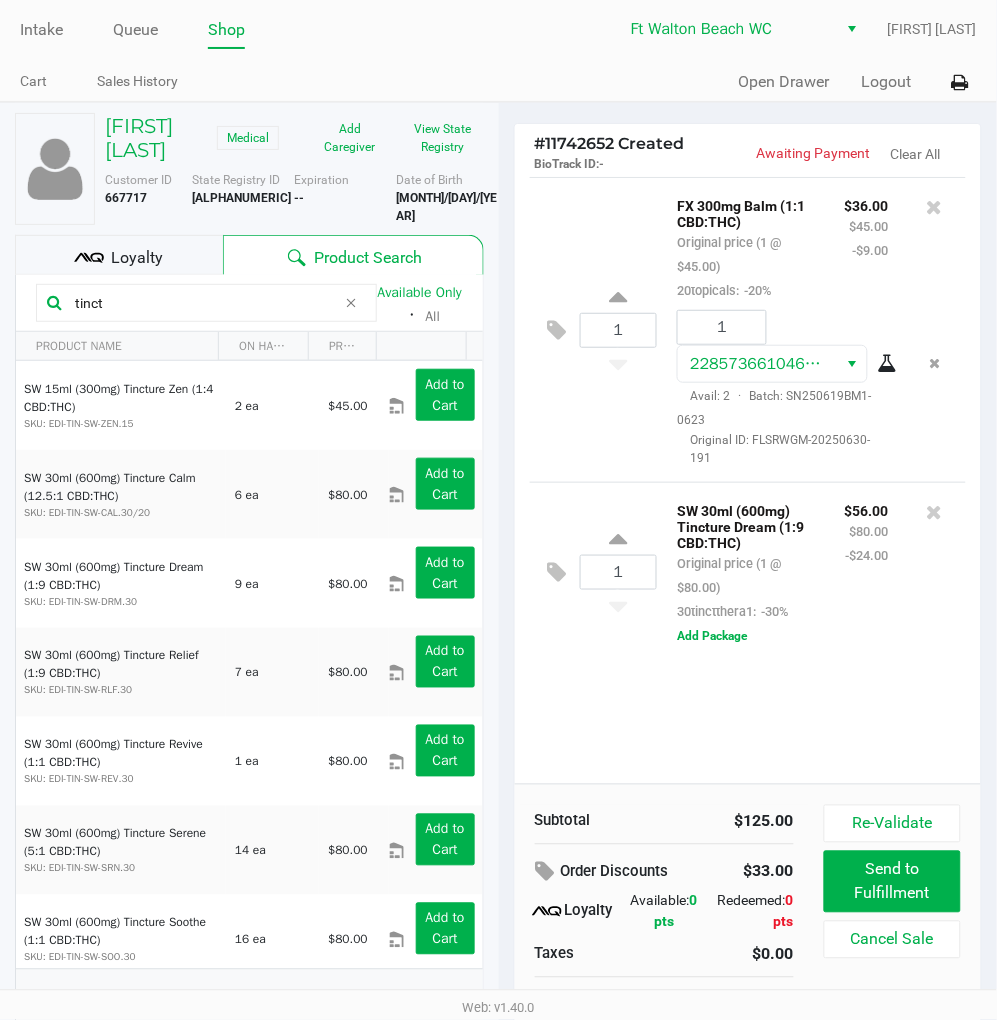 click on "Loyalty" 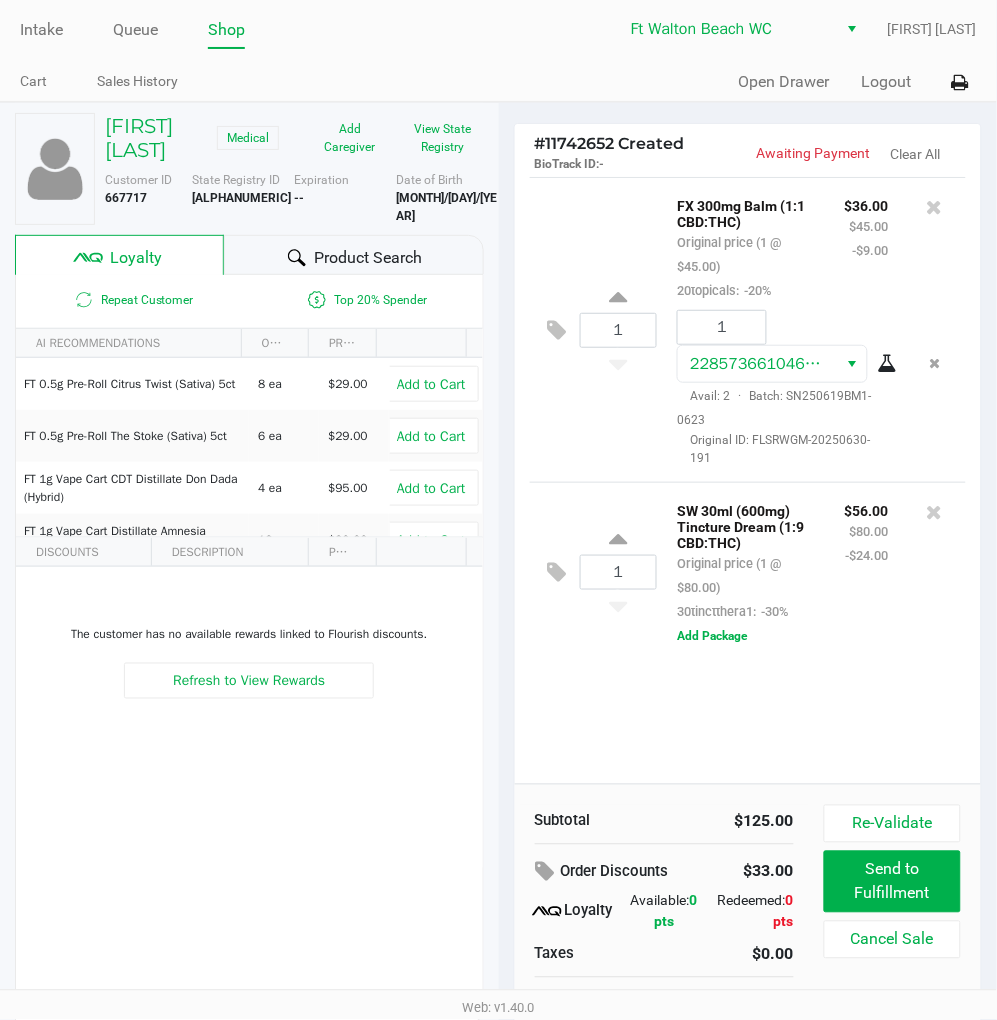 click on "Product Search" 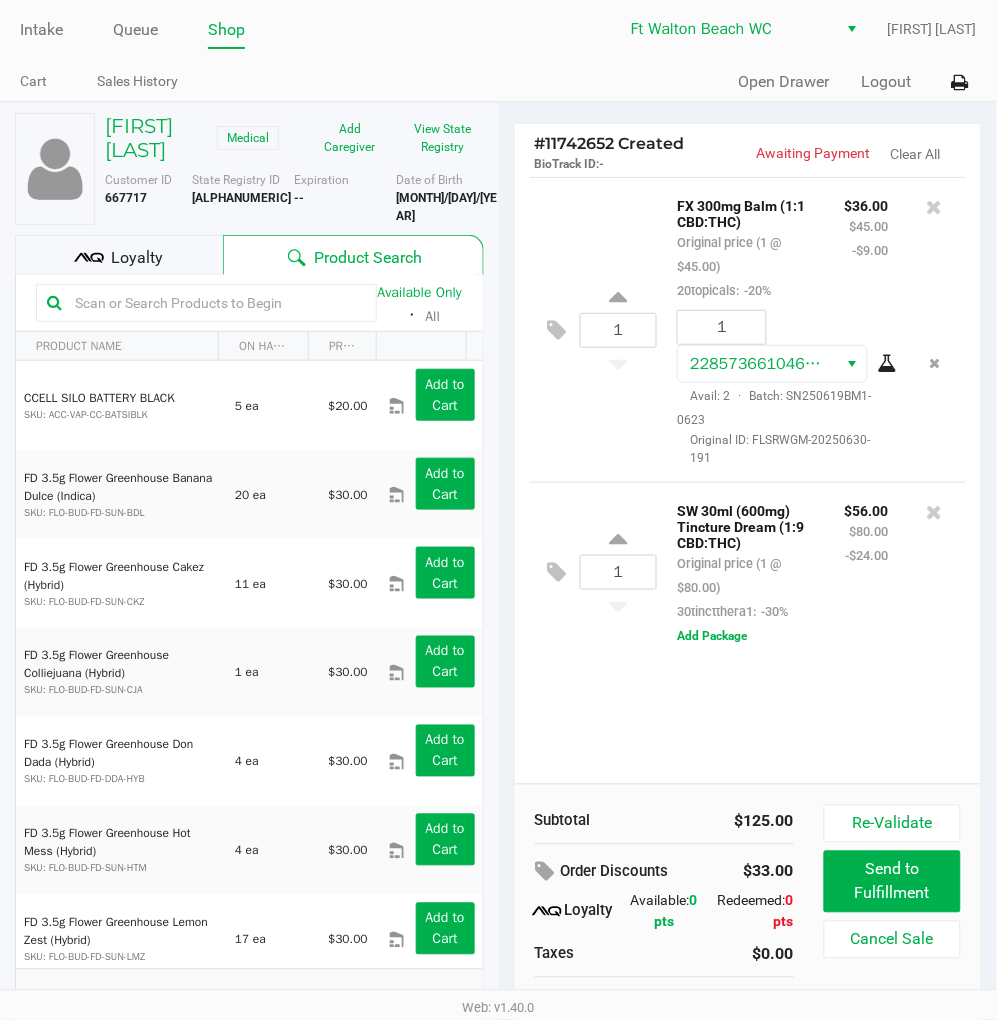 click on "1  FX 300mg Balm (1:1 CBD:THC)   Original price (1 @ $45.00)  20topicals:  -20% $36.00 $45.00 -$9.00 1 2285736610468633  Avail: 2  ·  Batch: SN250619BM1-0623   Original ID: FLSRWGM-20250630-191  1  SW 30ml (600mg) Tincture Dream (1:9 CBD:THC)   Original price (1 @ $80.00)  30tinctthera1:  -30% $56.00 $80.00 -$24.00  Add Package" 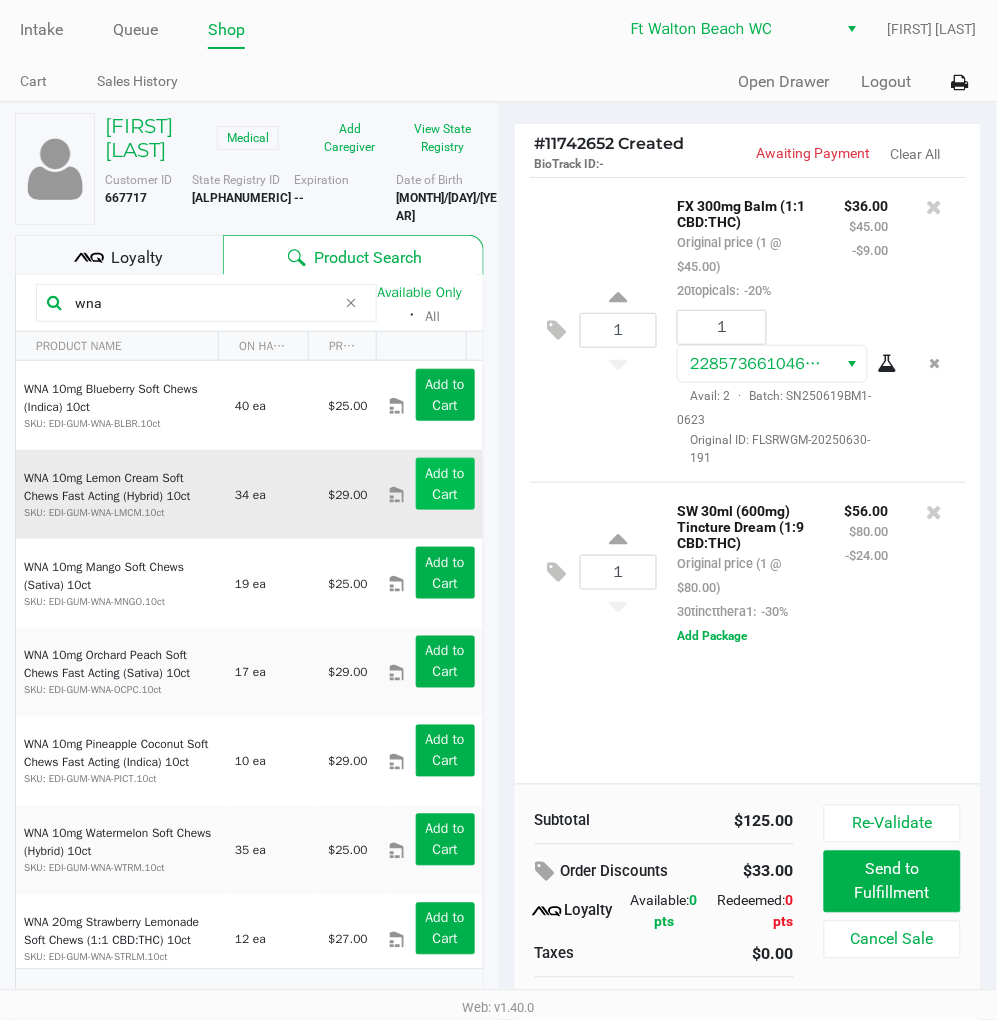 type on "wna" 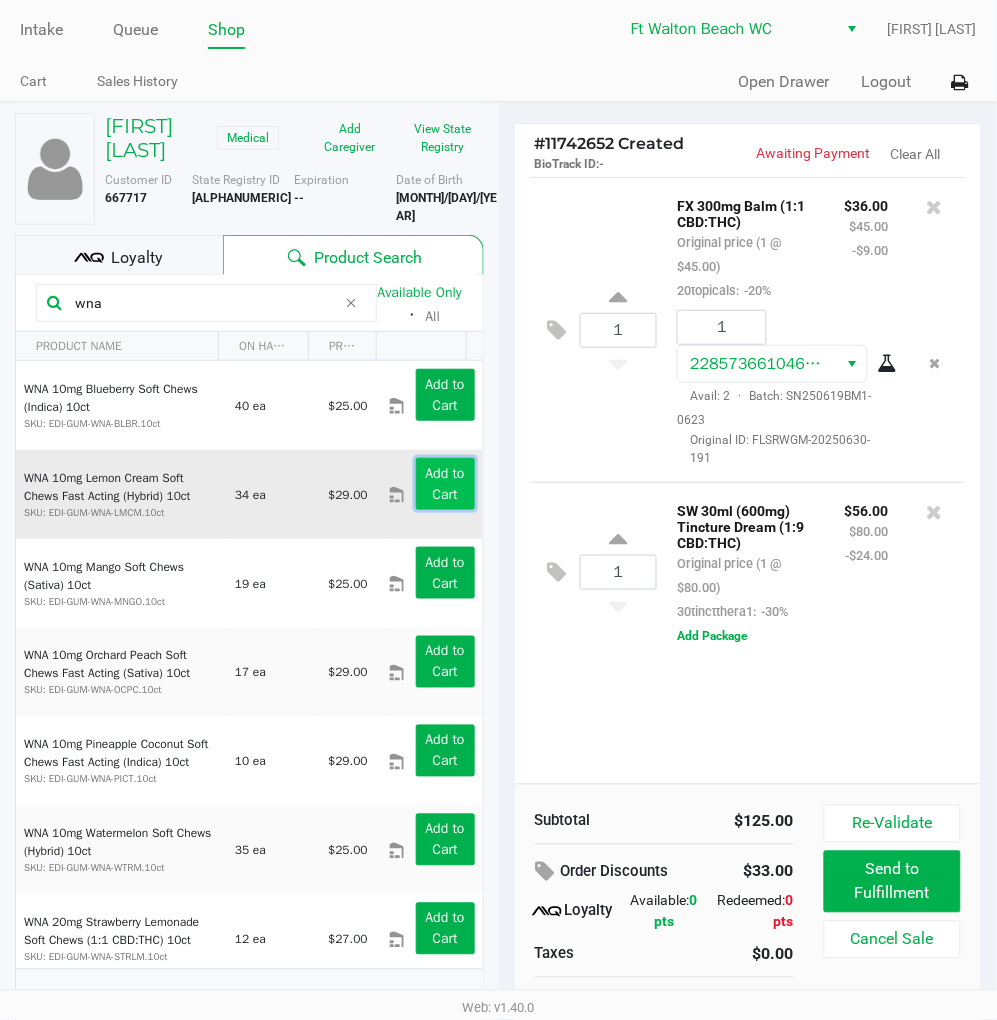click on "Add to Cart" 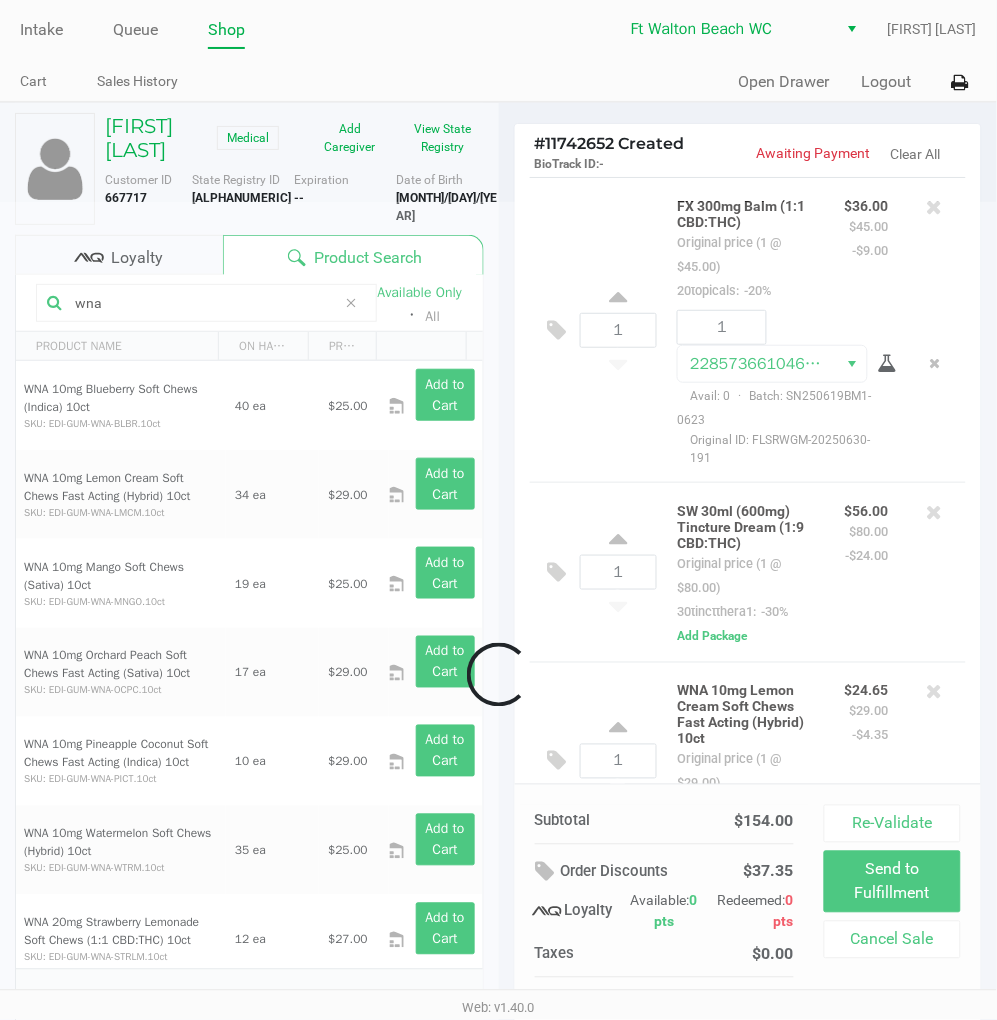scroll, scrollTop: 82, scrollLeft: 0, axis: vertical 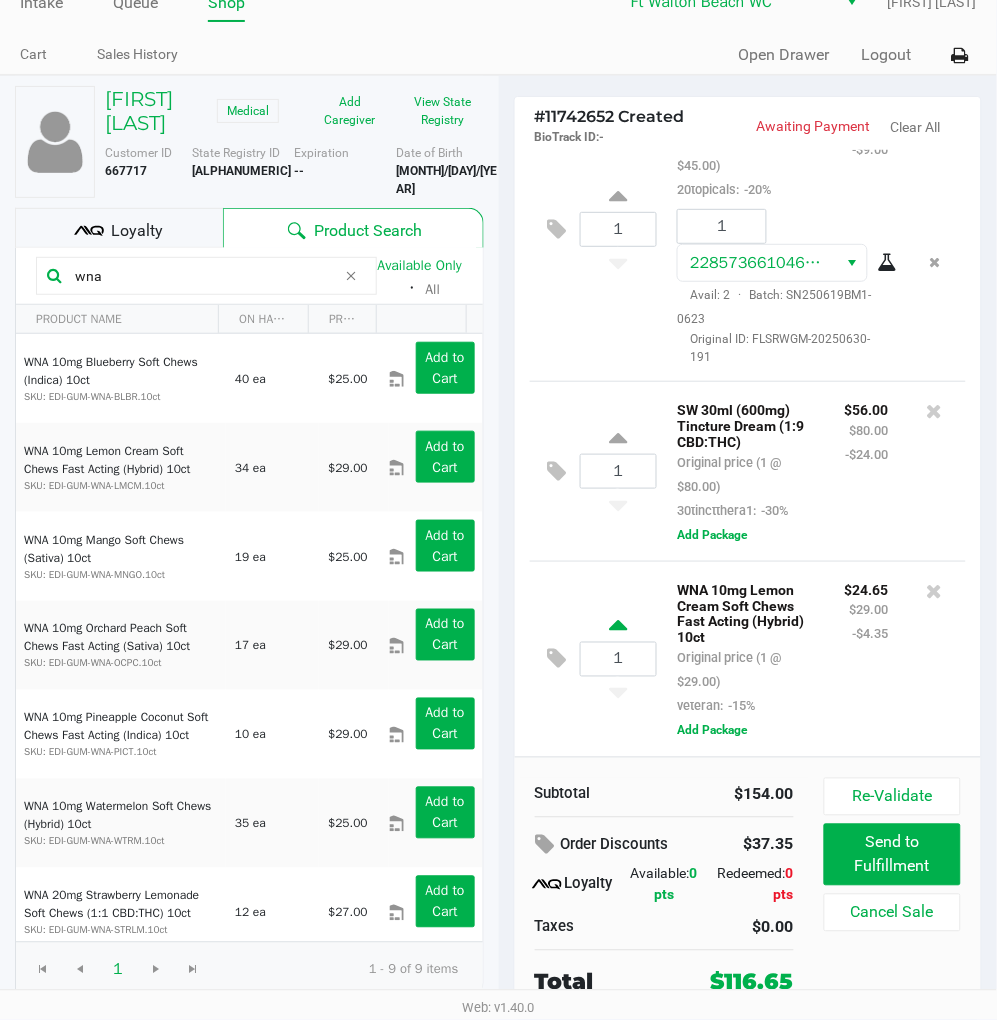 click 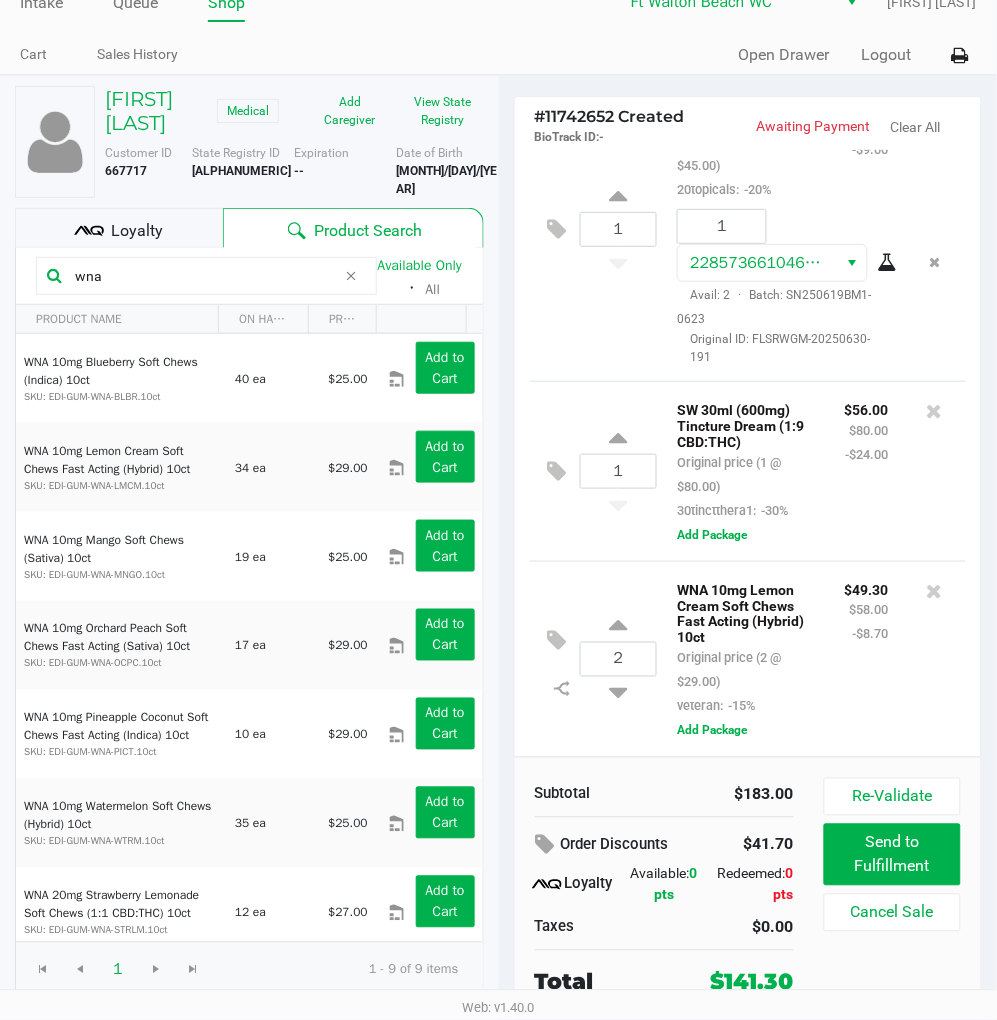 click on "1  SW 30ml (600mg) Tincture Dream (1:9 CBD:THC)   Original price (1 @ $80.00)  30tinctthera1:  -30% $56.00 $80.00 -$24.00  Add Package" 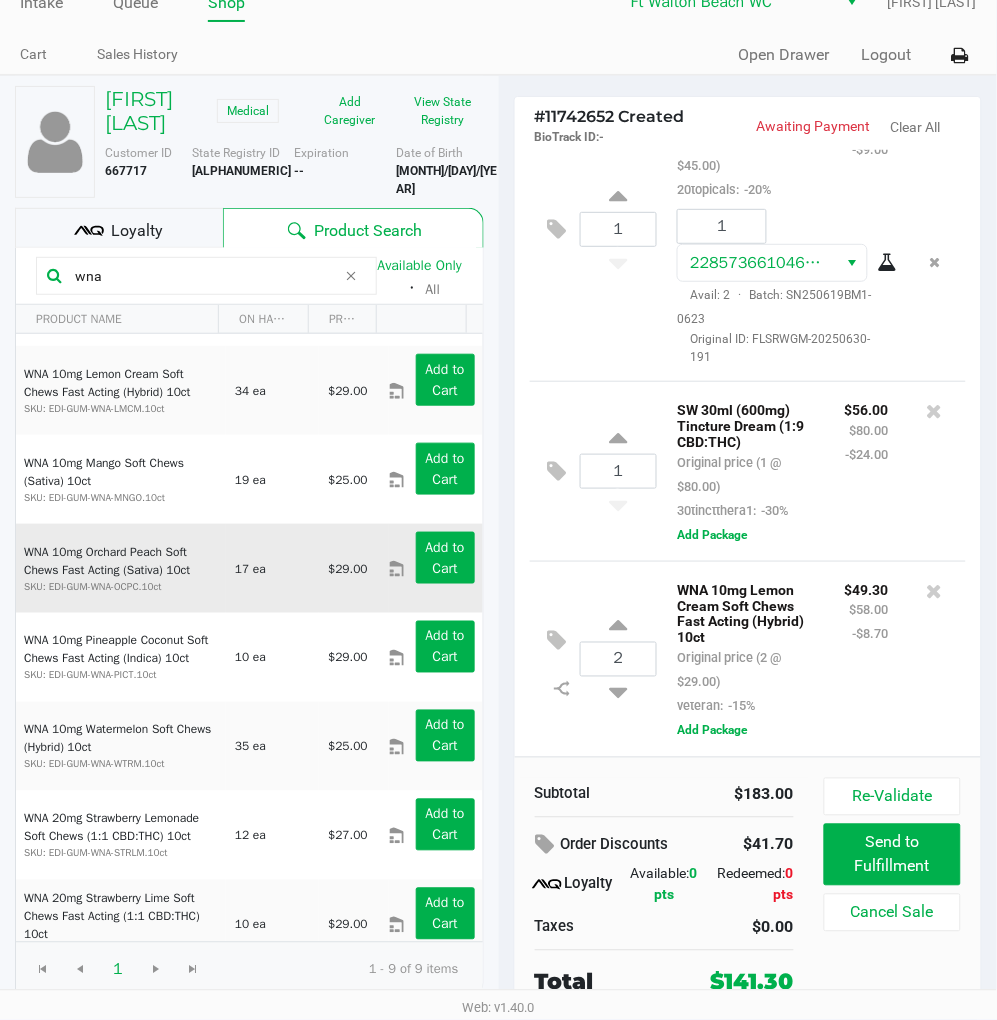 scroll, scrollTop: 111, scrollLeft: 0, axis: vertical 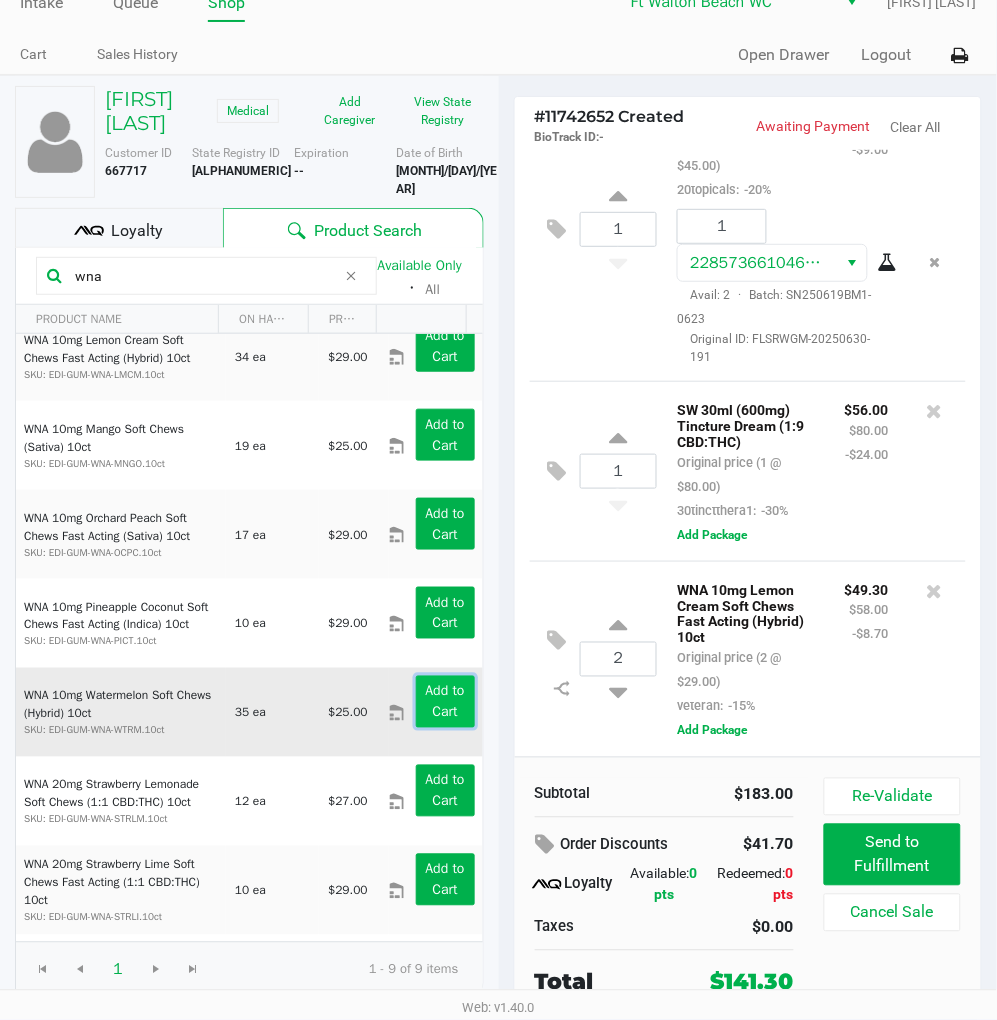click on "Add to Cart" 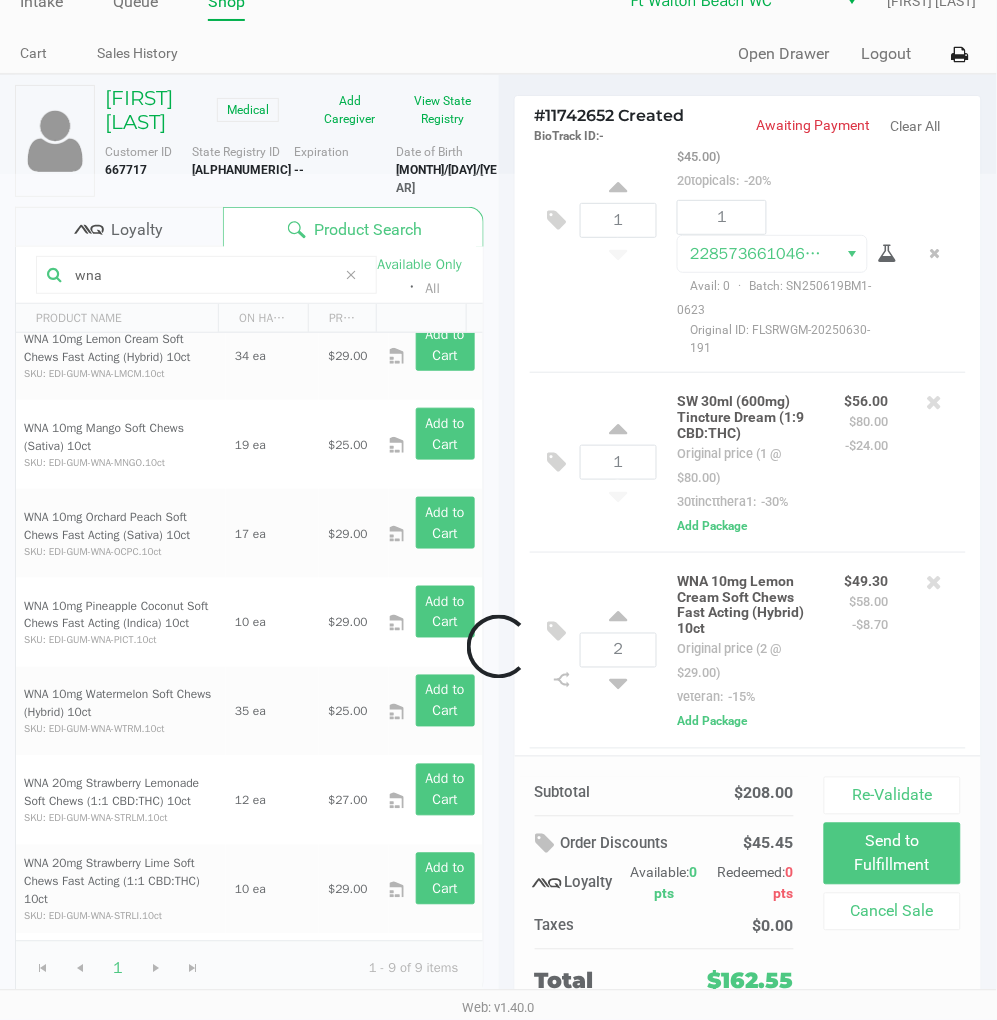 scroll, scrollTop: 281, scrollLeft: 0, axis: vertical 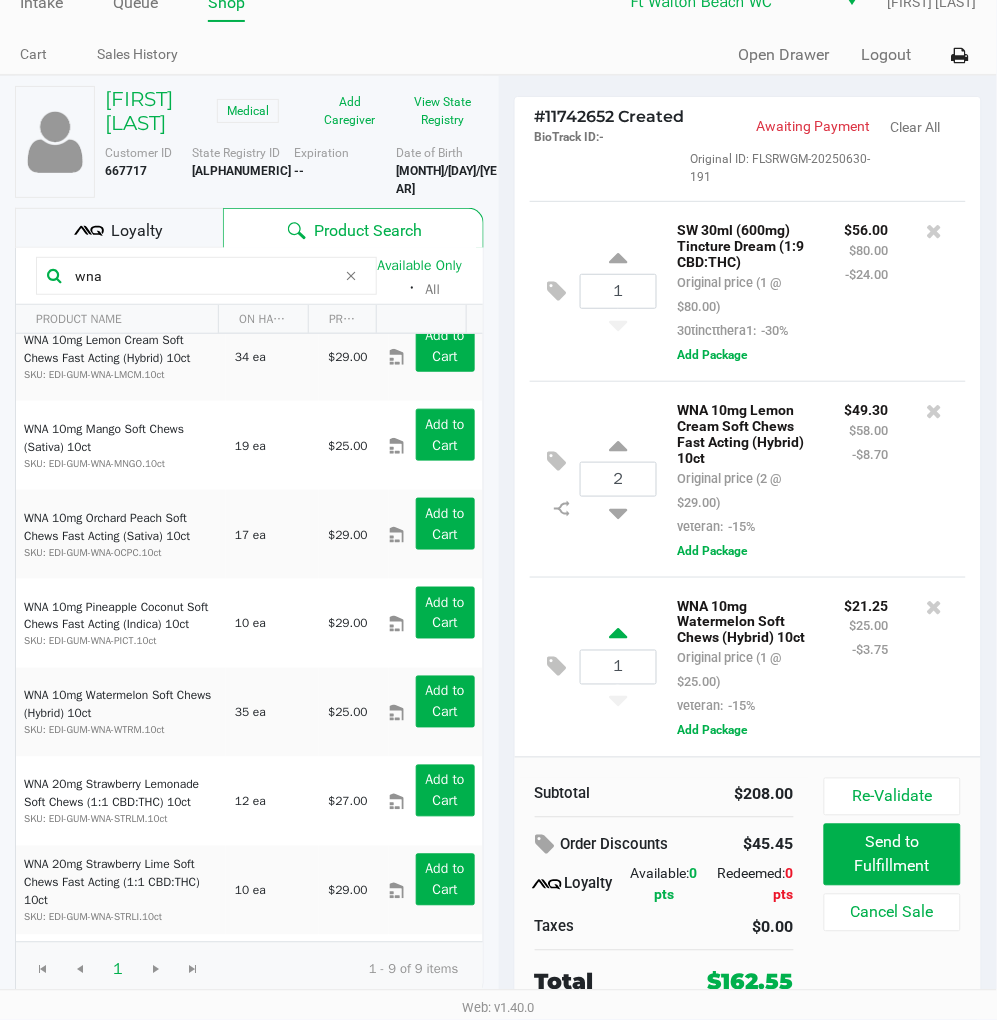 click 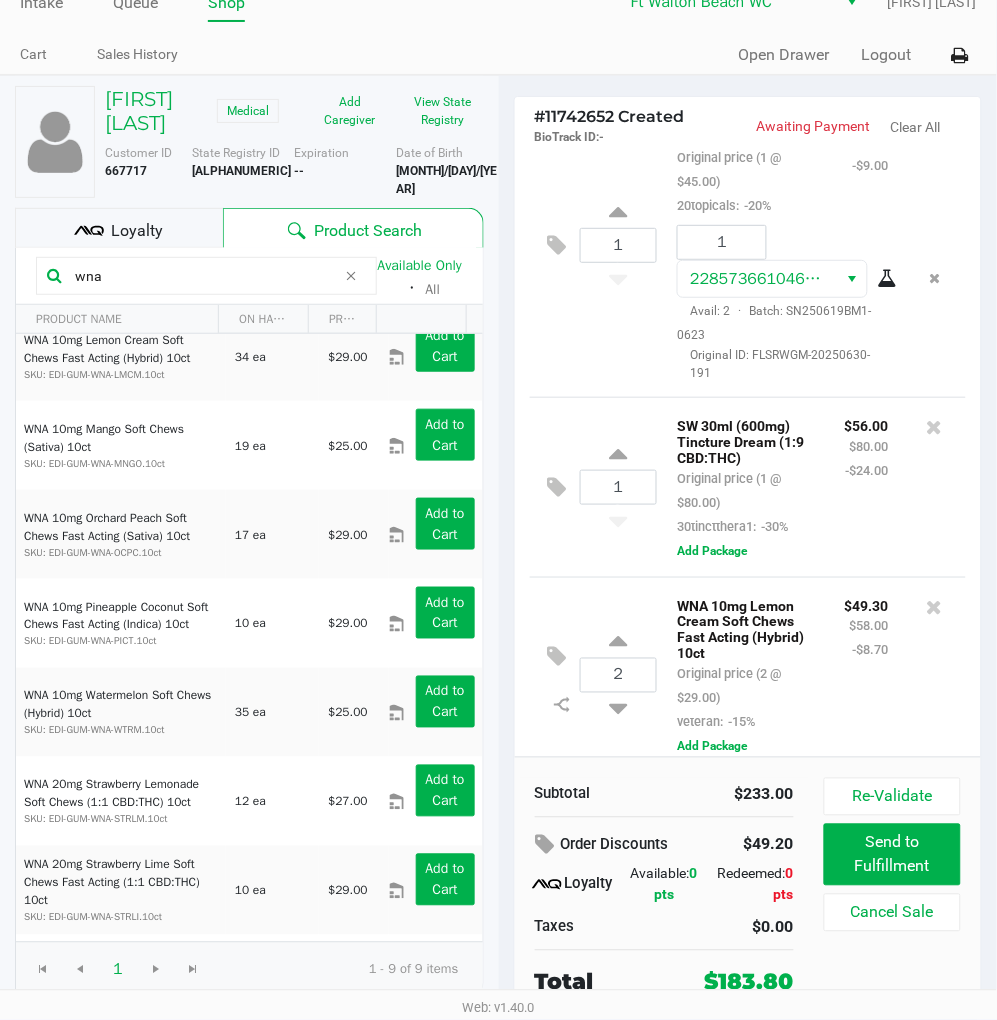 scroll, scrollTop: 0, scrollLeft: 0, axis: both 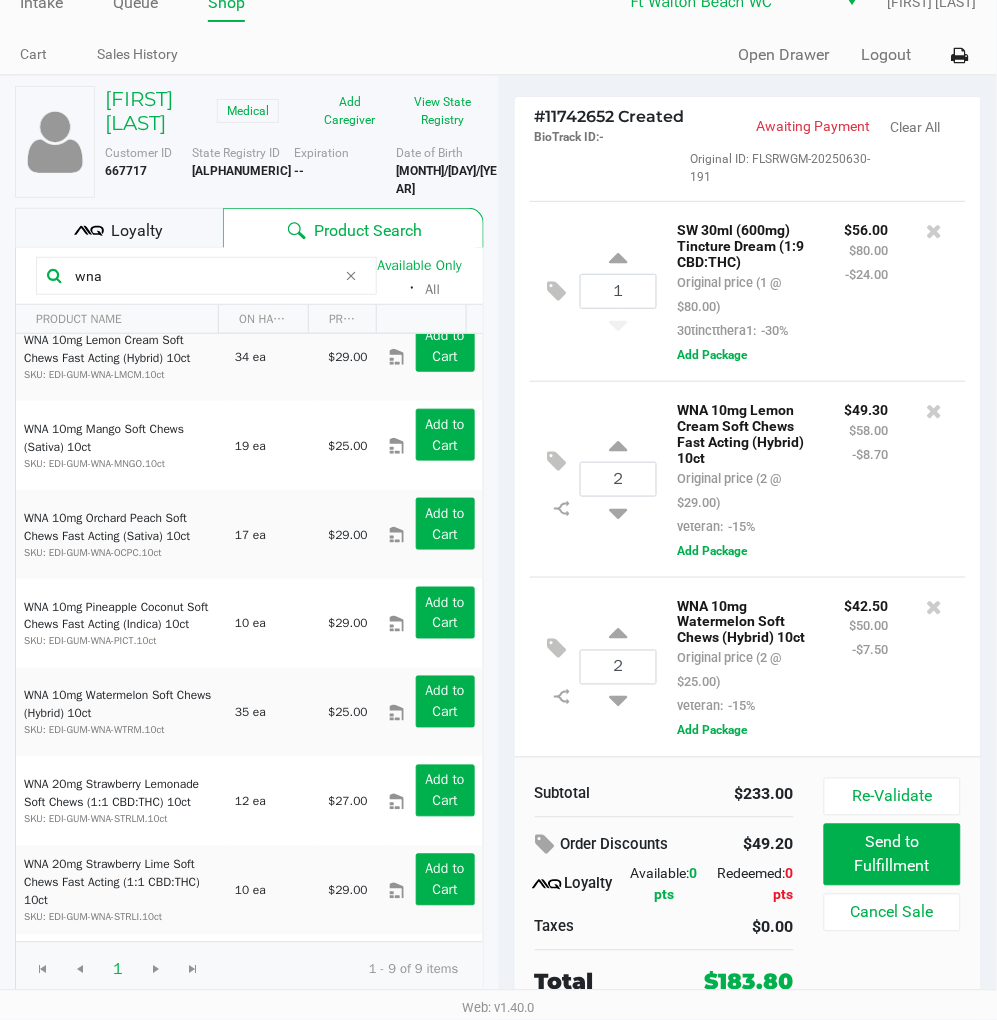 click on "Subtotal   $233.00   Order Discounts   $49.20
Loyalty   Available:   0 pts   Redeemed:   0 pts   Taxes   $0.00   Total   $183.80   Re-Validate   Send to Fulfillment   Cancel Sale" 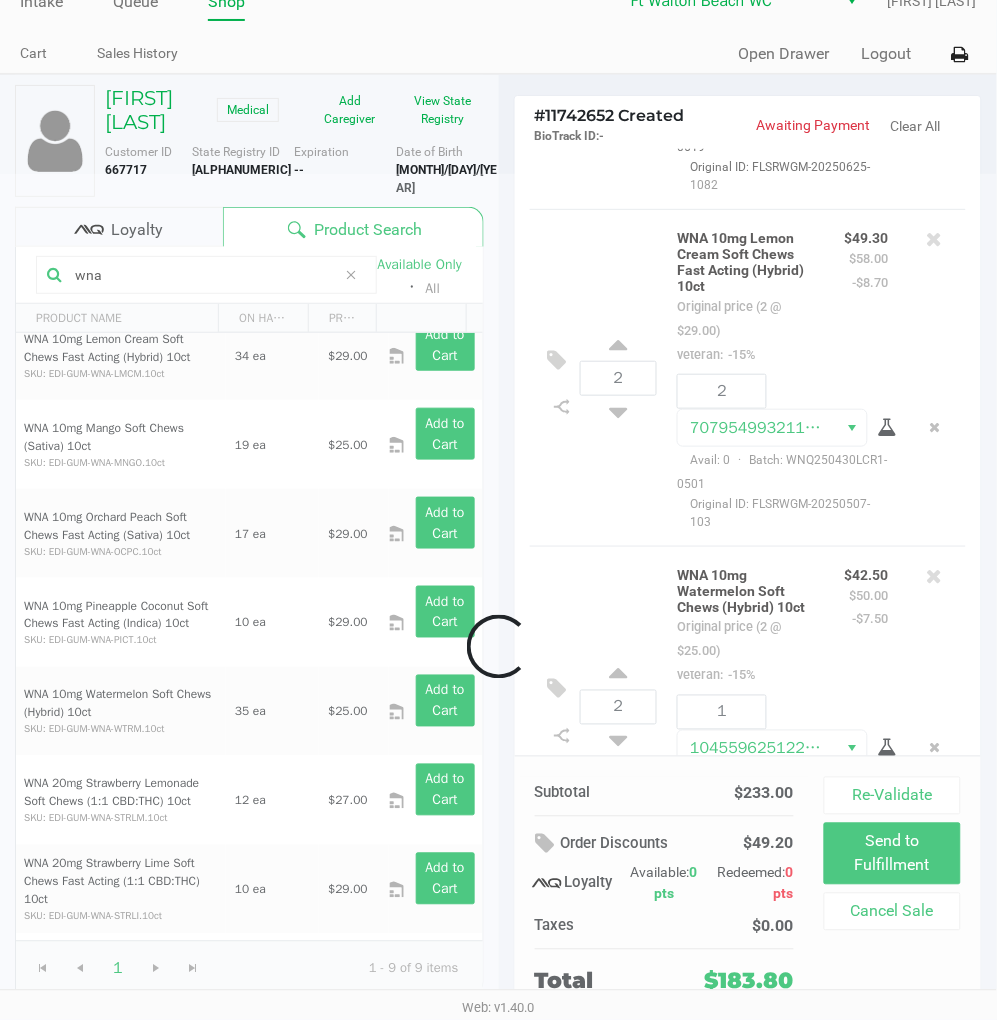 scroll, scrollTop: 708, scrollLeft: 0, axis: vertical 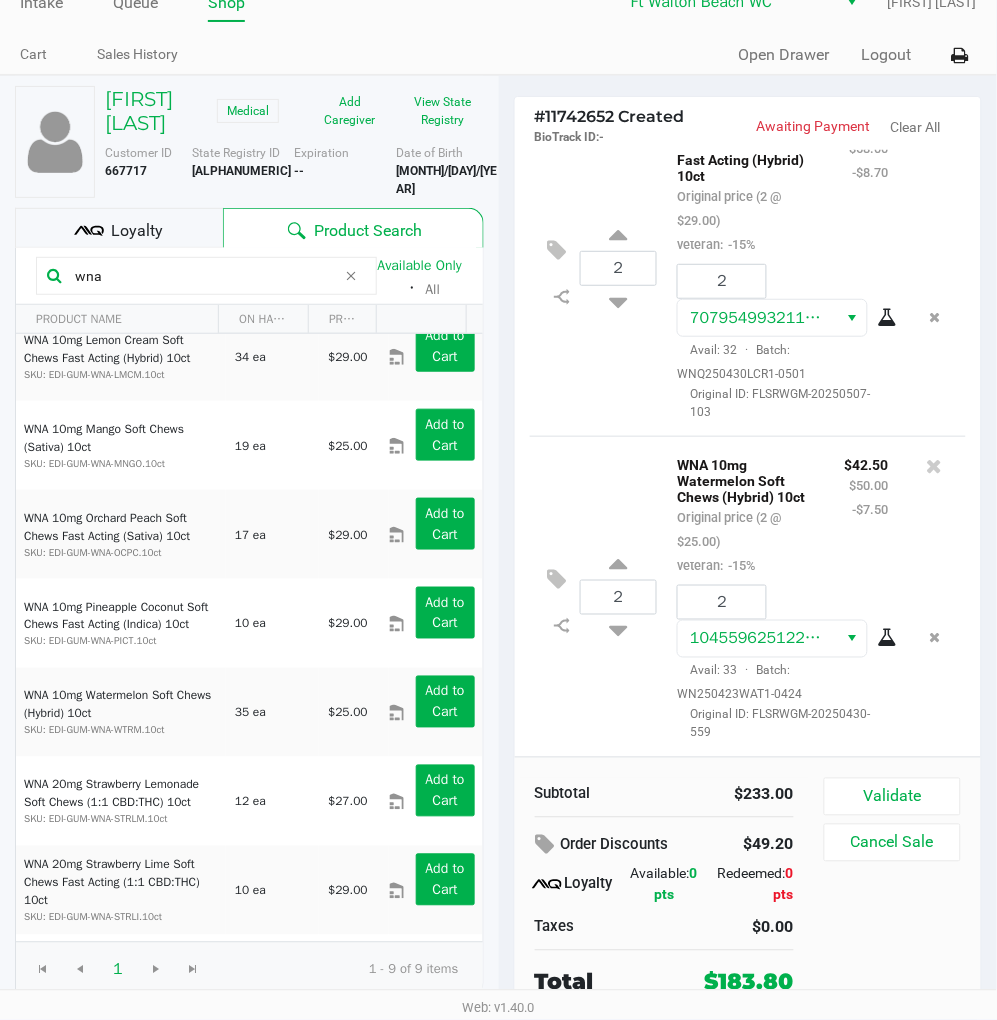 click on "Loyalty" 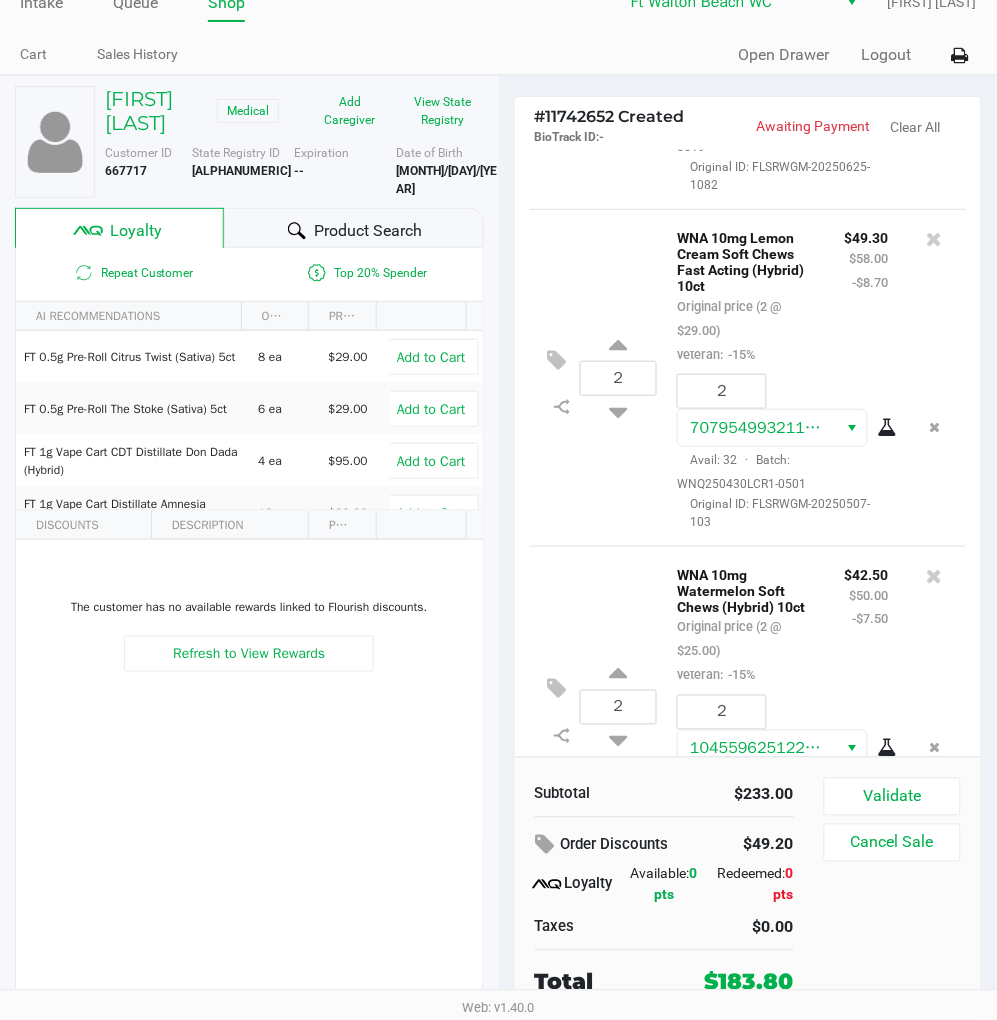 scroll, scrollTop: 708, scrollLeft: 0, axis: vertical 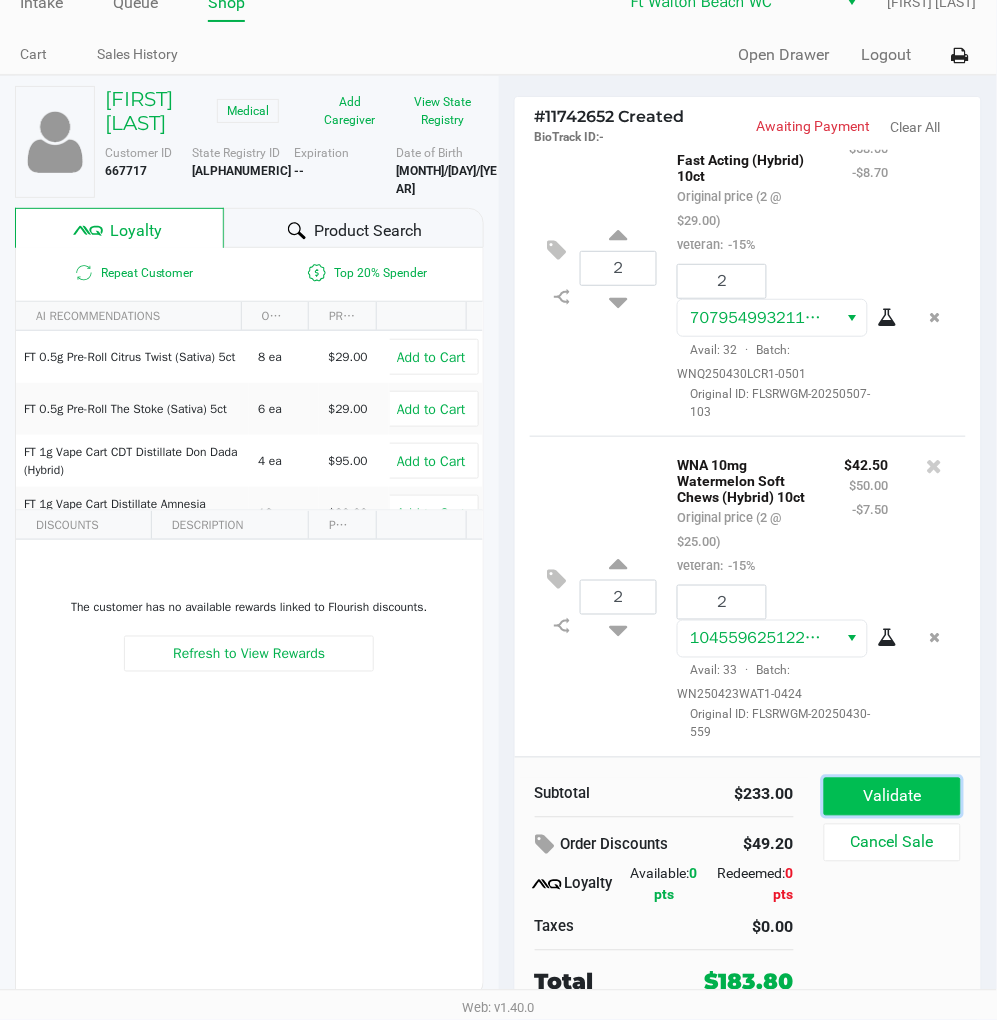 click on "Validate" 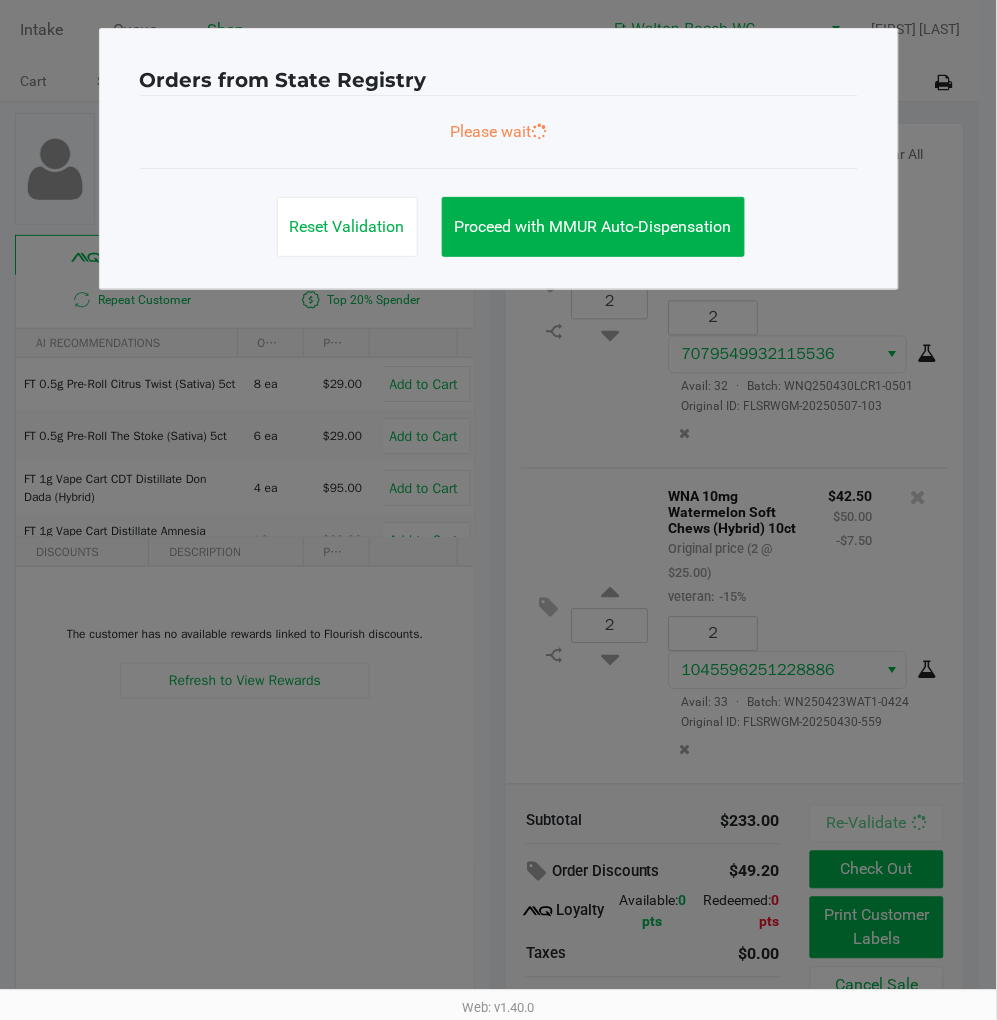 scroll, scrollTop: 0, scrollLeft: 0, axis: both 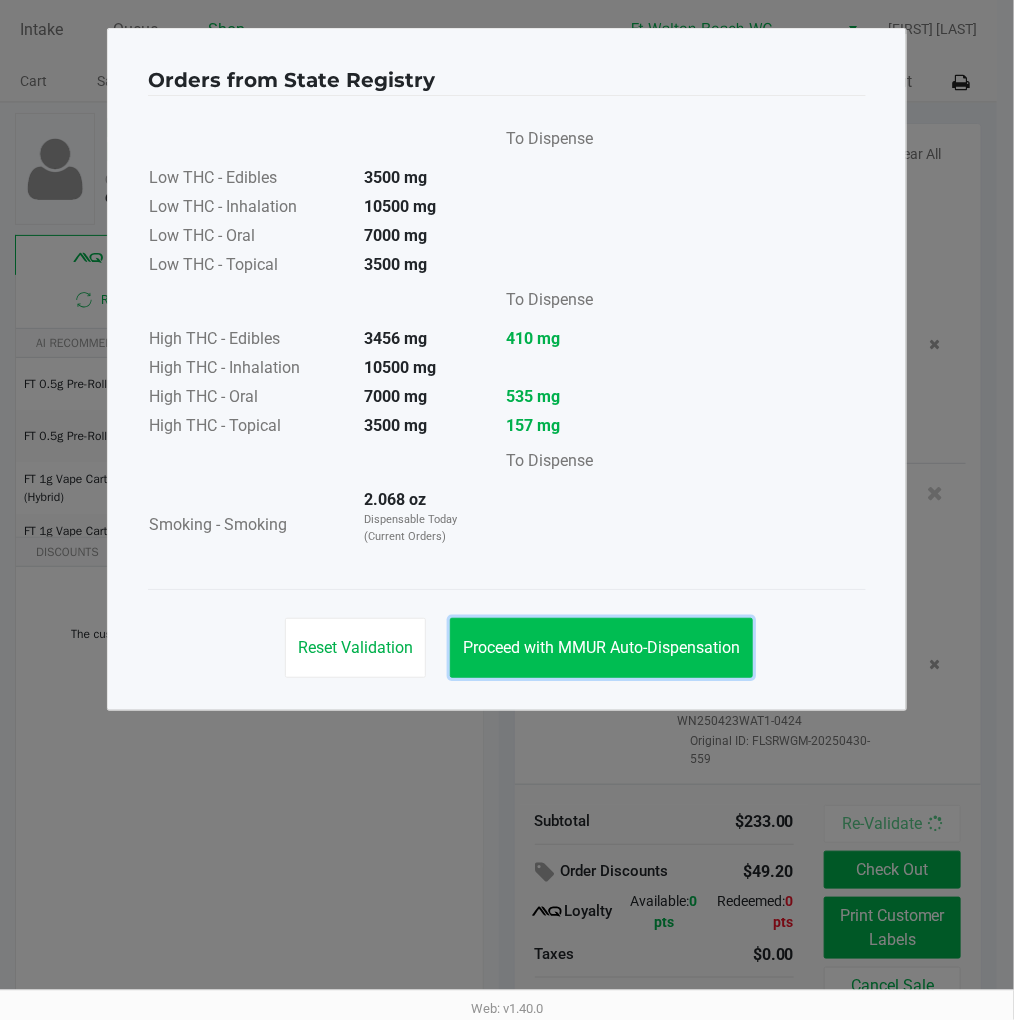 click on "Proceed with MMUR Auto-Dispensation" 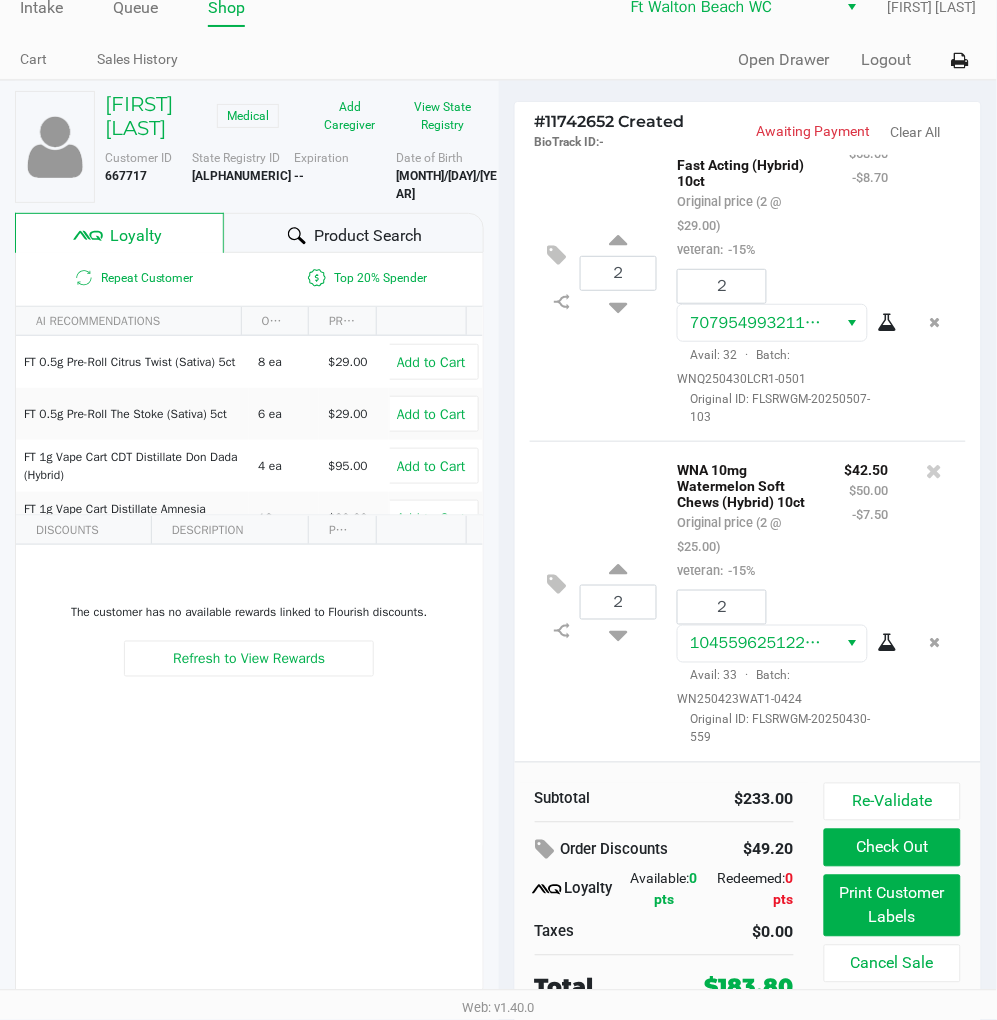 scroll, scrollTop: 28, scrollLeft: 0, axis: vertical 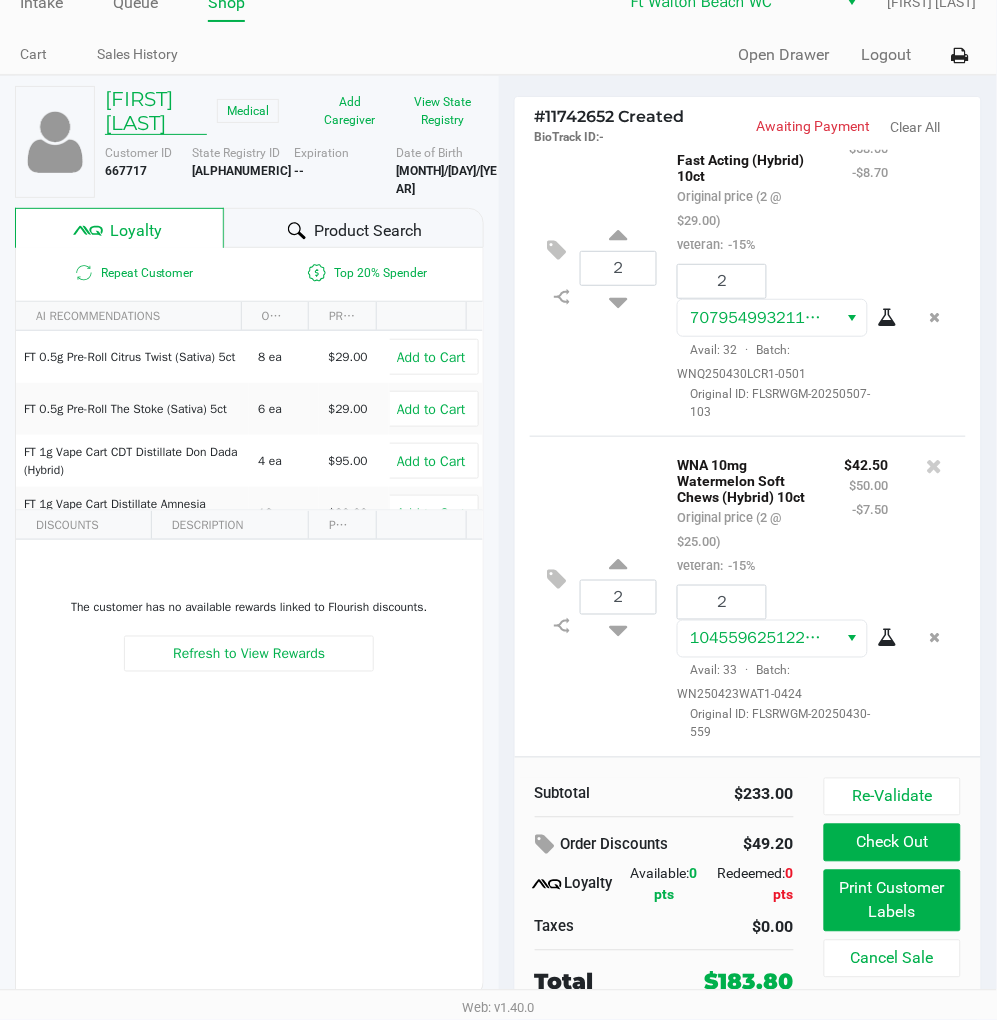 click on "MARK WALTMAN" 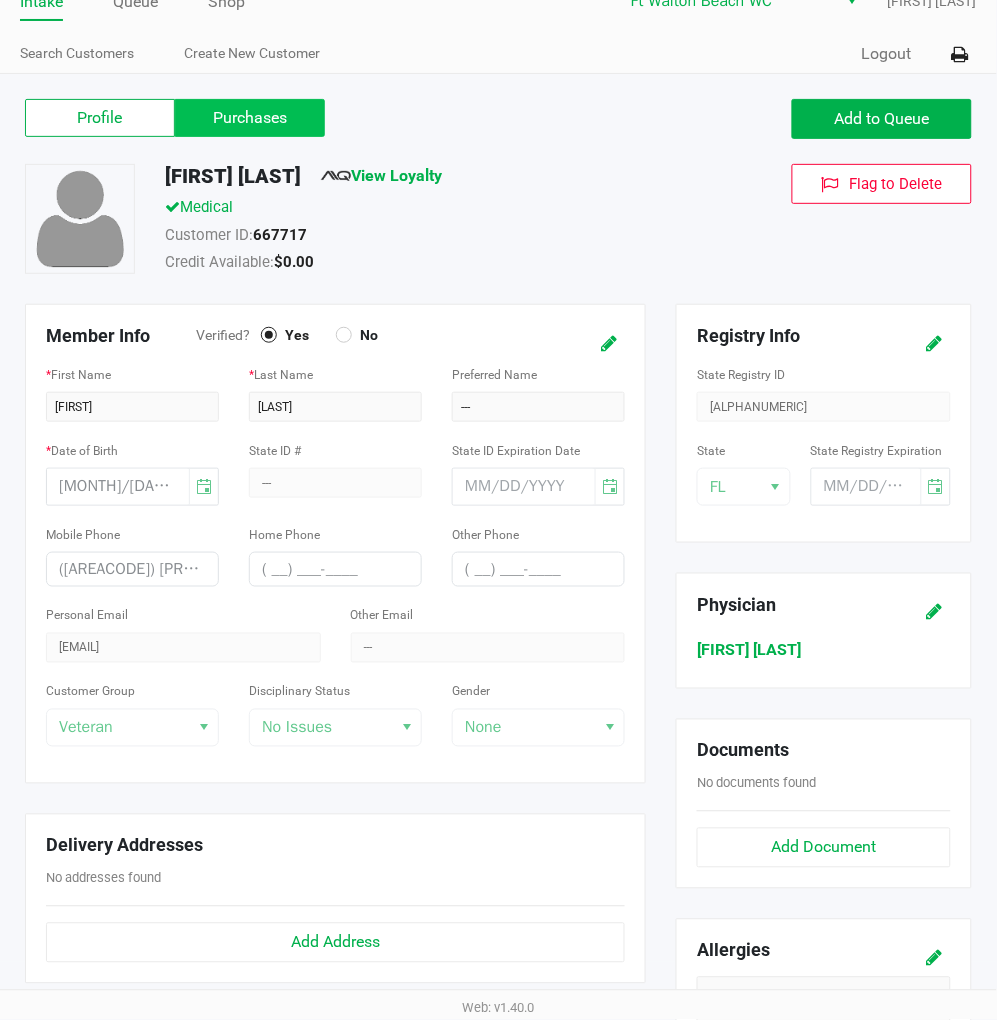 click on "Purchases" 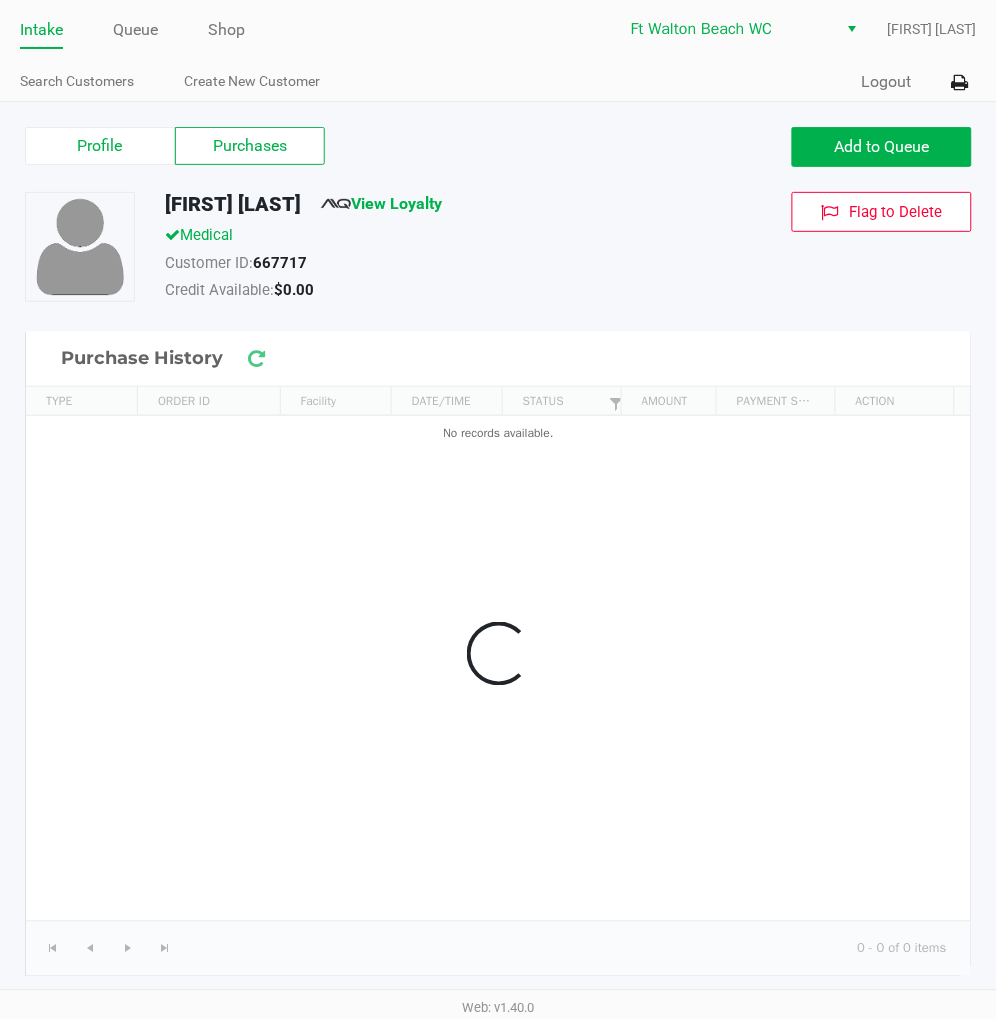 scroll, scrollTop: 0, scrollLeft: 0, axis: both 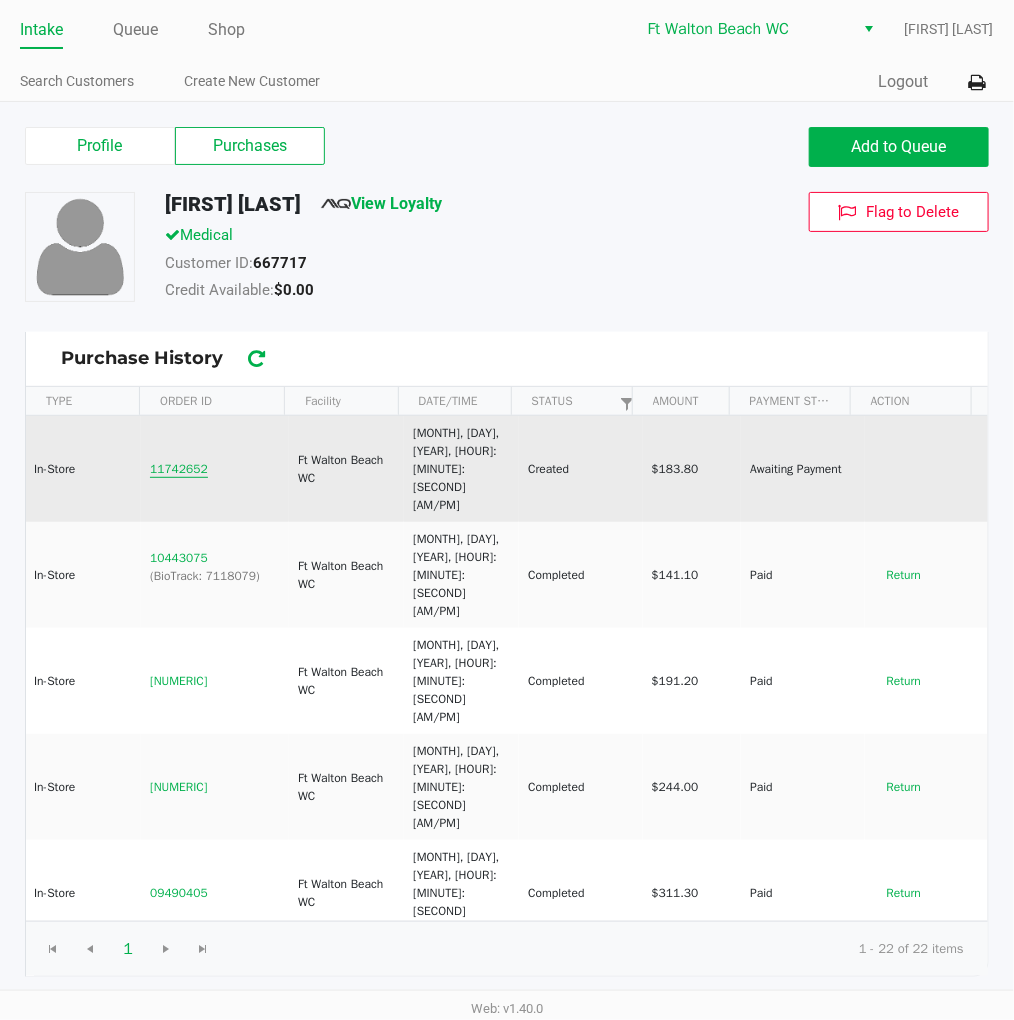 click on "11742652" 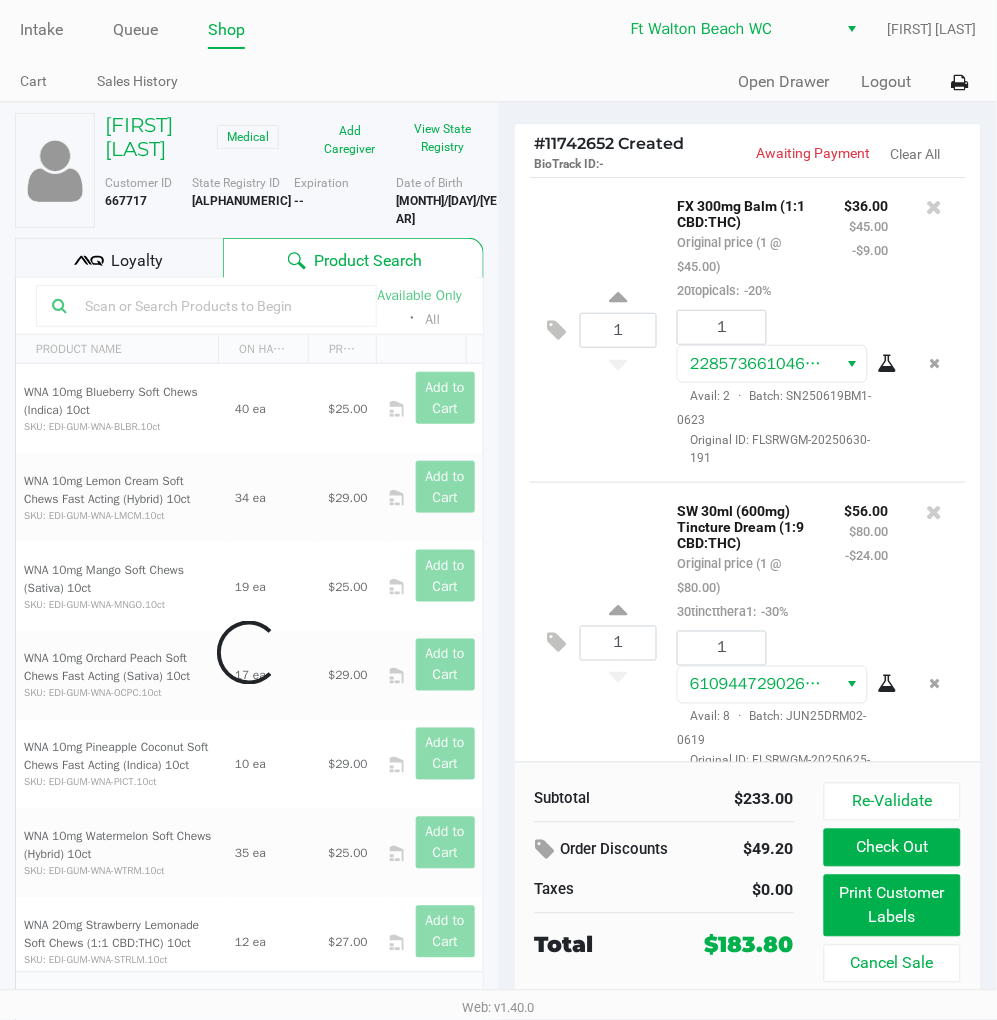 scroll, scrollTop: 730, scrollLeft: 0, axis: vertical 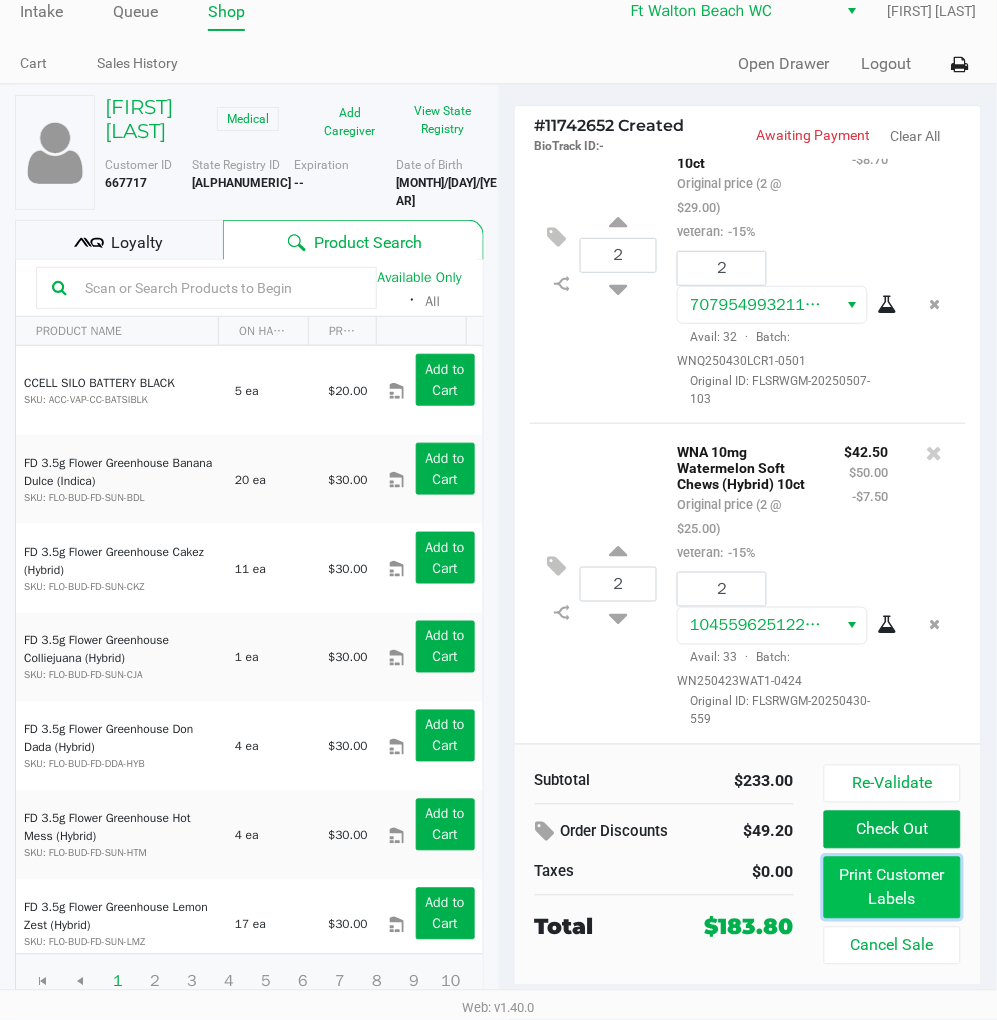 click on "Print Customer Labels" 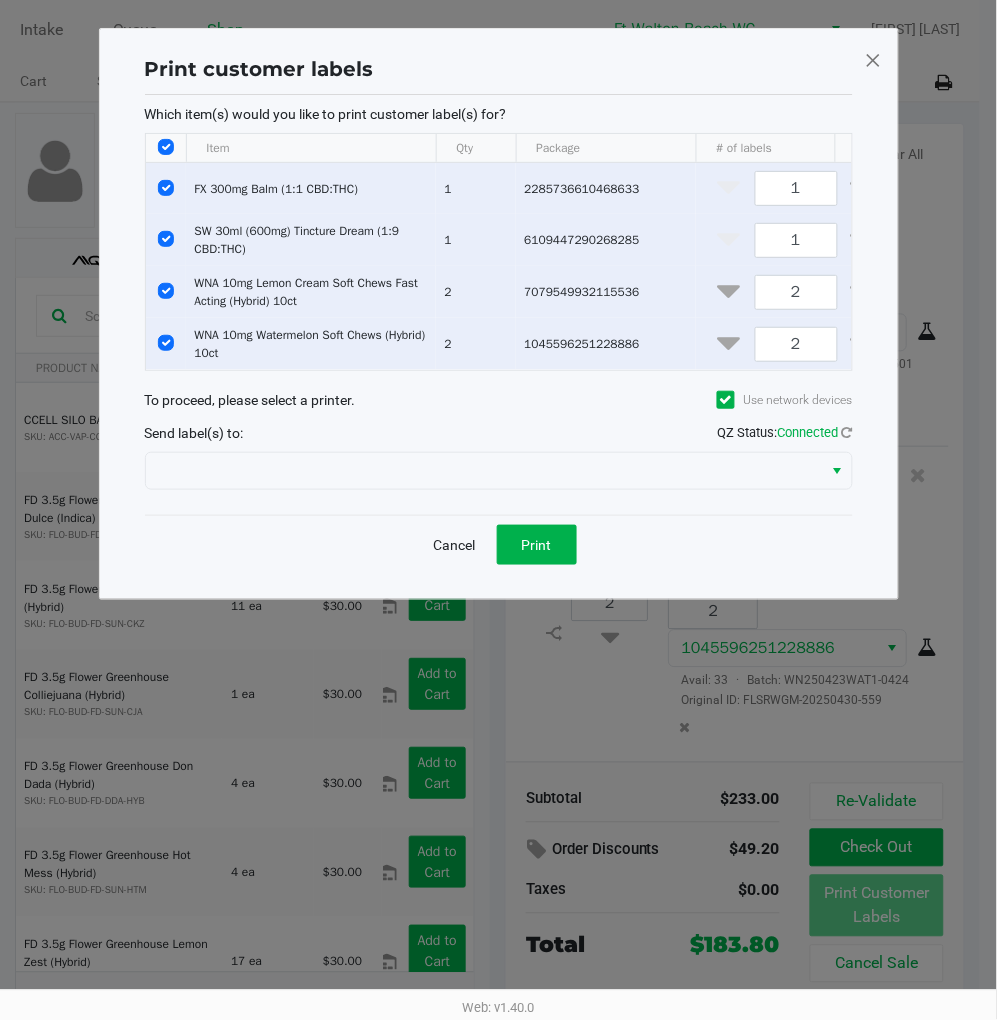 scroll, scrollTop: 0, scrollLeft: 0, axis: both 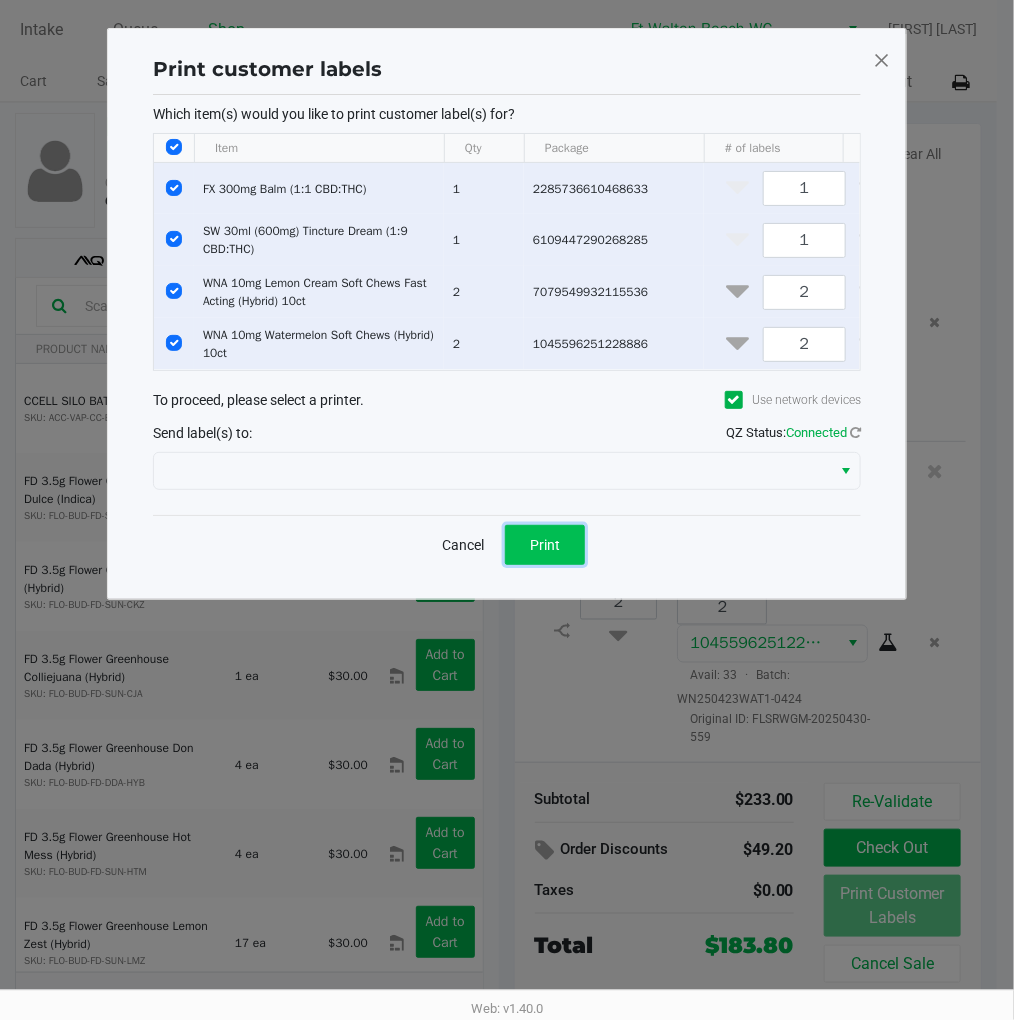 click on "Print" 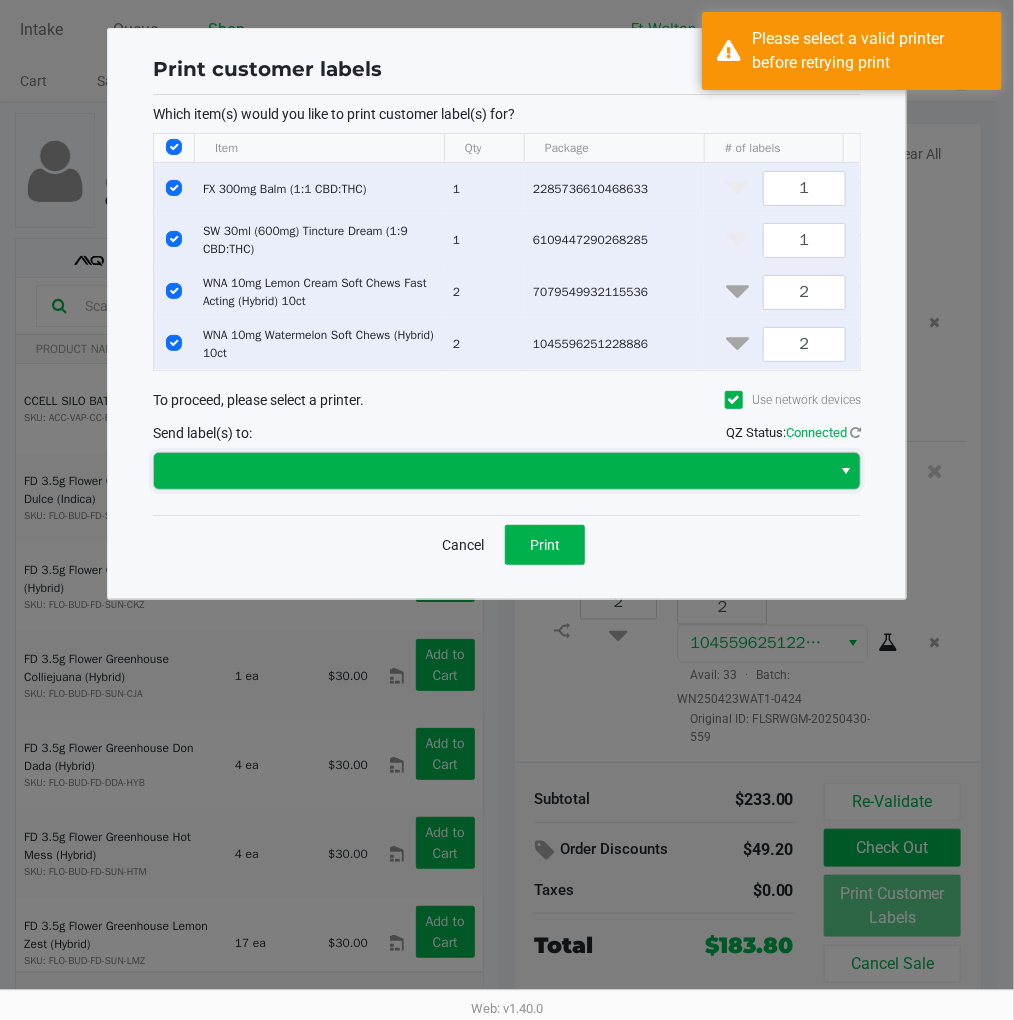 click at bounding box center [492, 471] 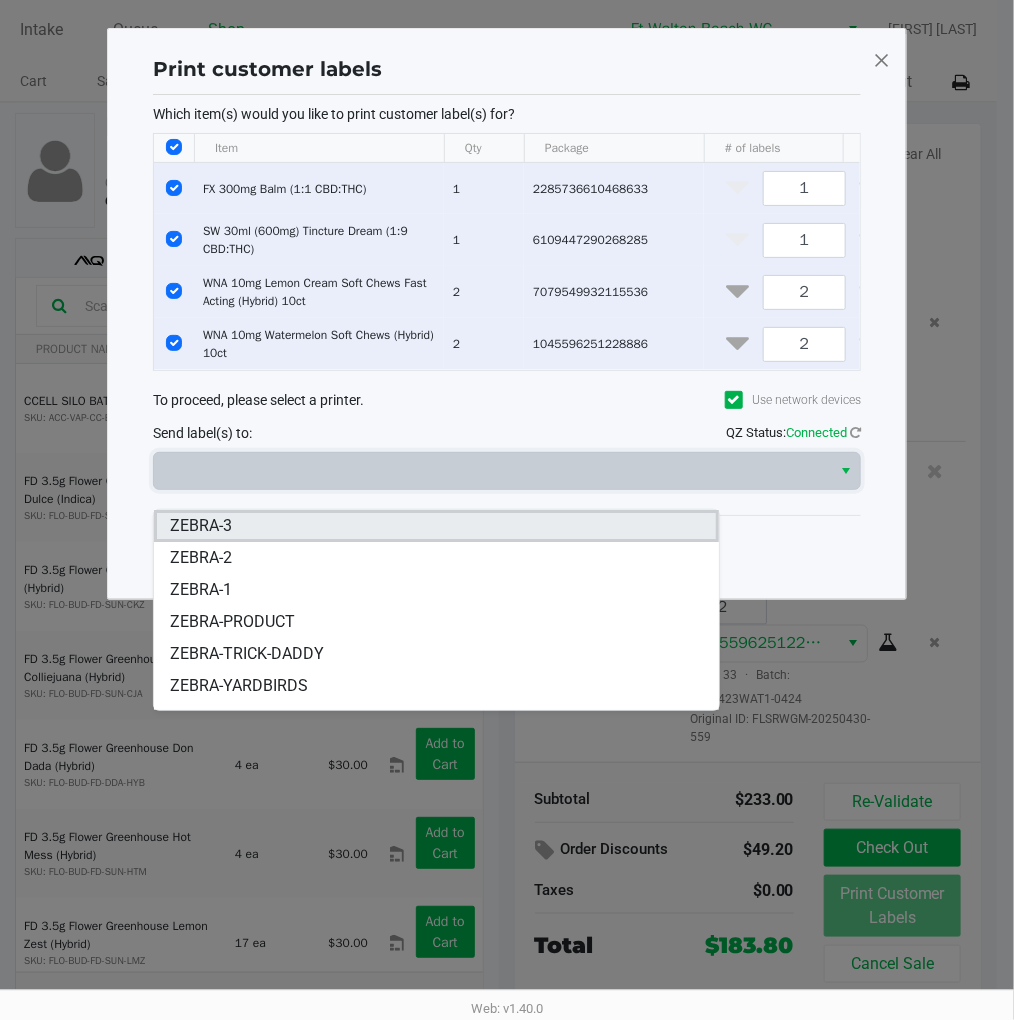 click on "ZEBRA-3" at bounding box center [436, 526] 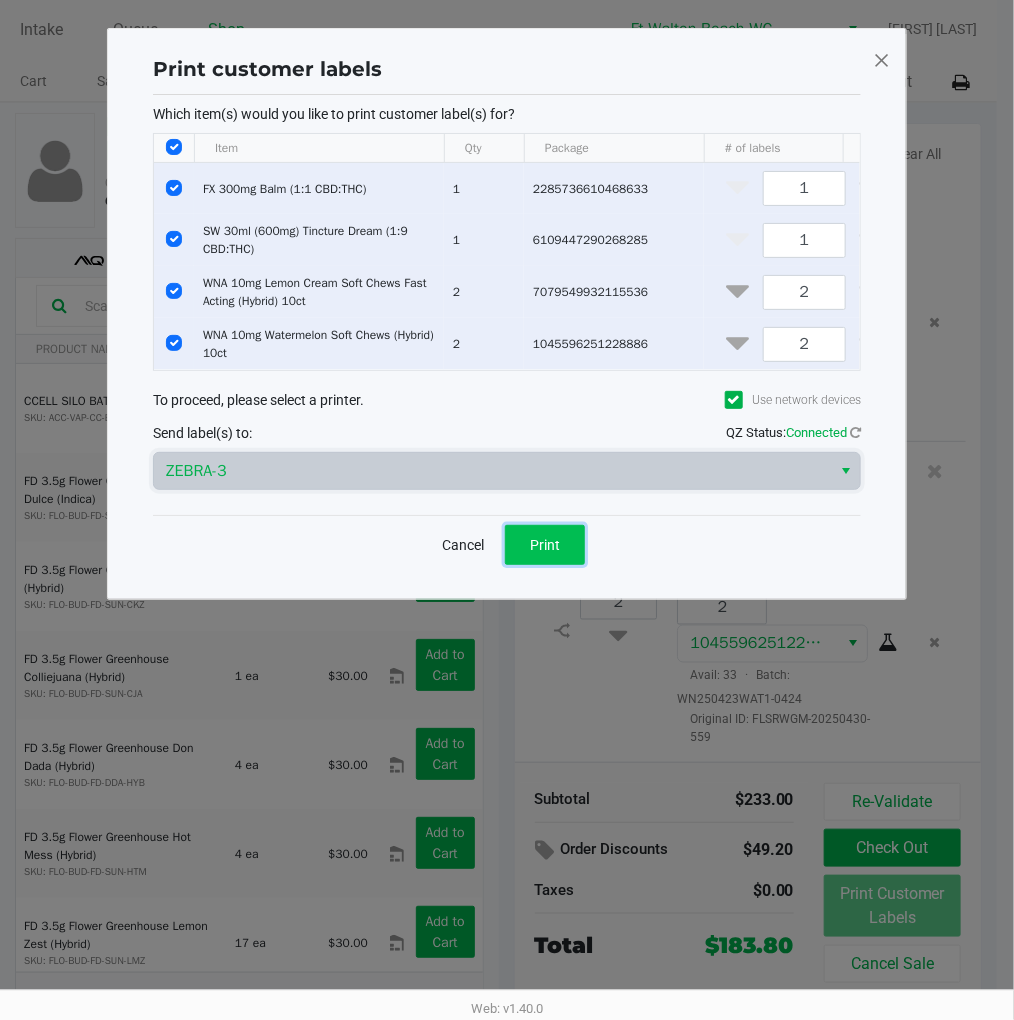 click on "Print" 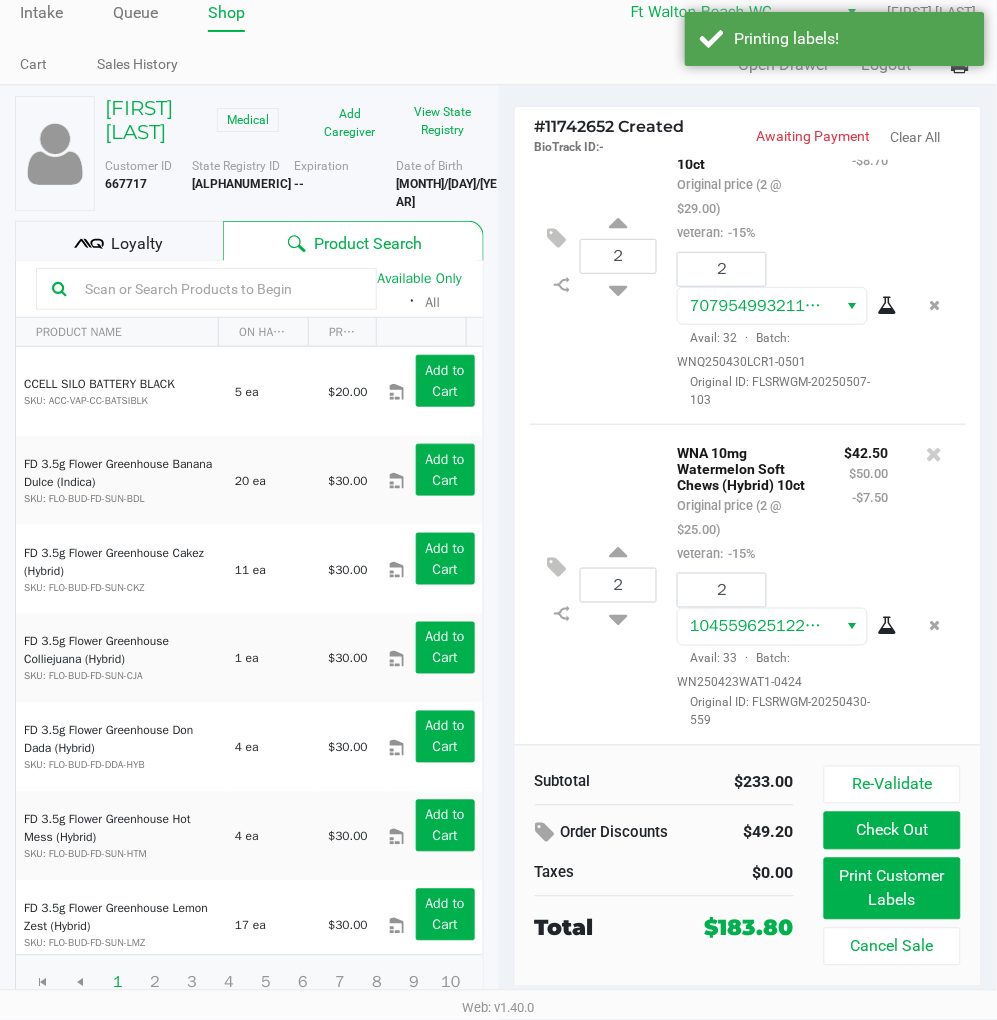 scroll, scrollTop: 26, scrollLeft: 0, axis: vertical 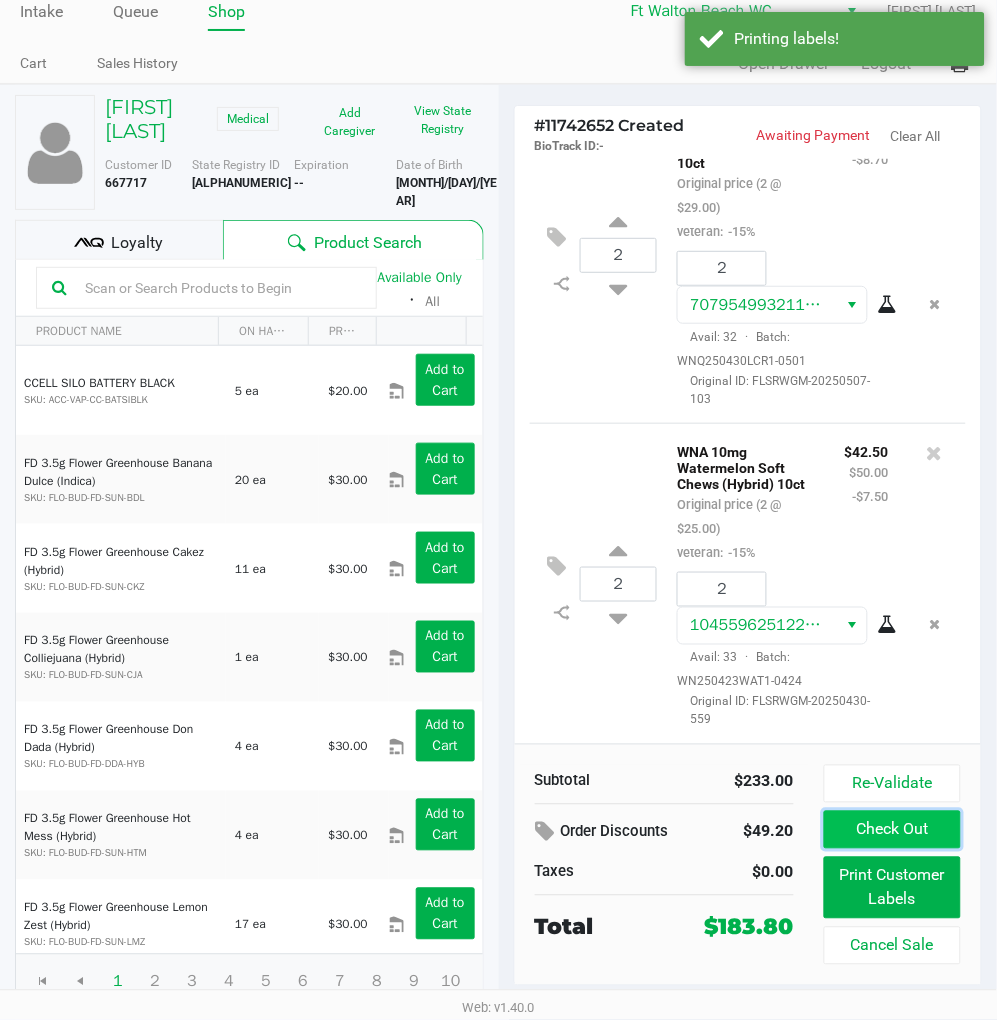click on "Check Out" 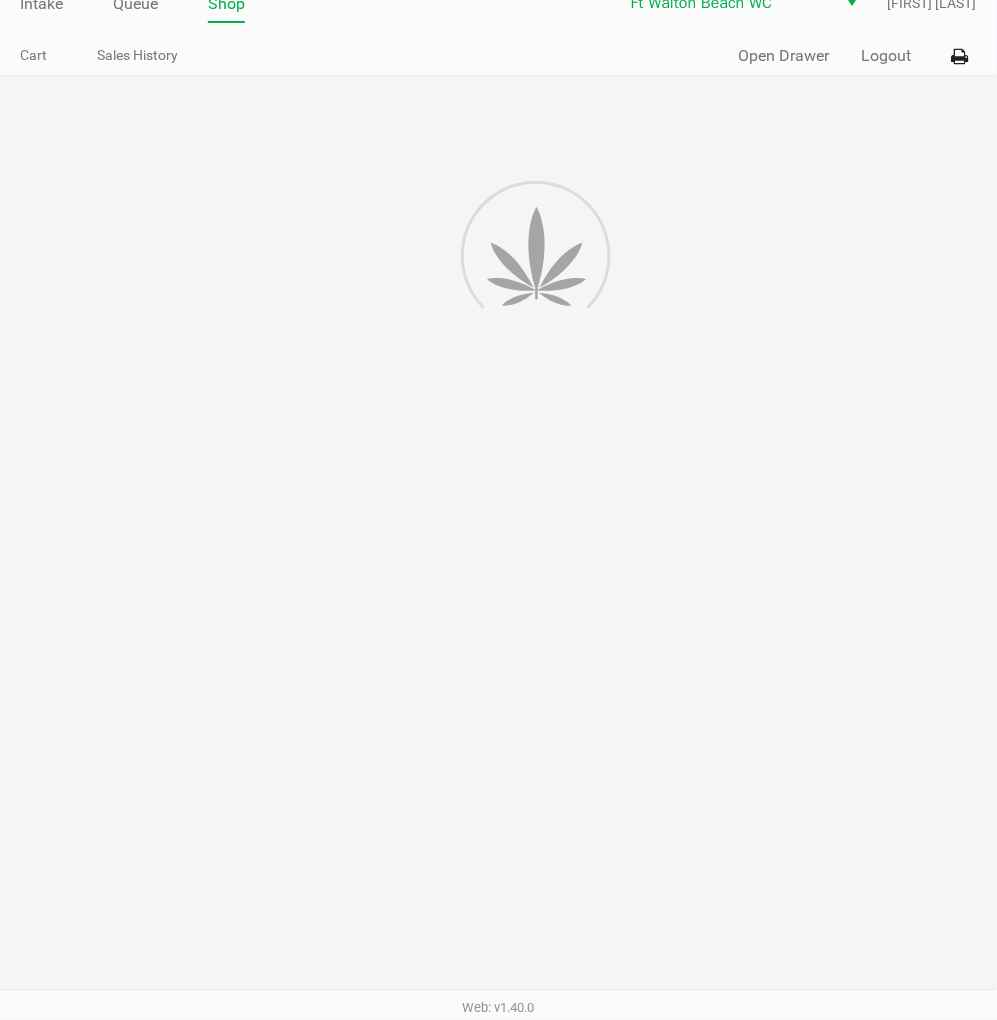 scroll, scrollTop: 0, scrollLeft: 0, axis: both 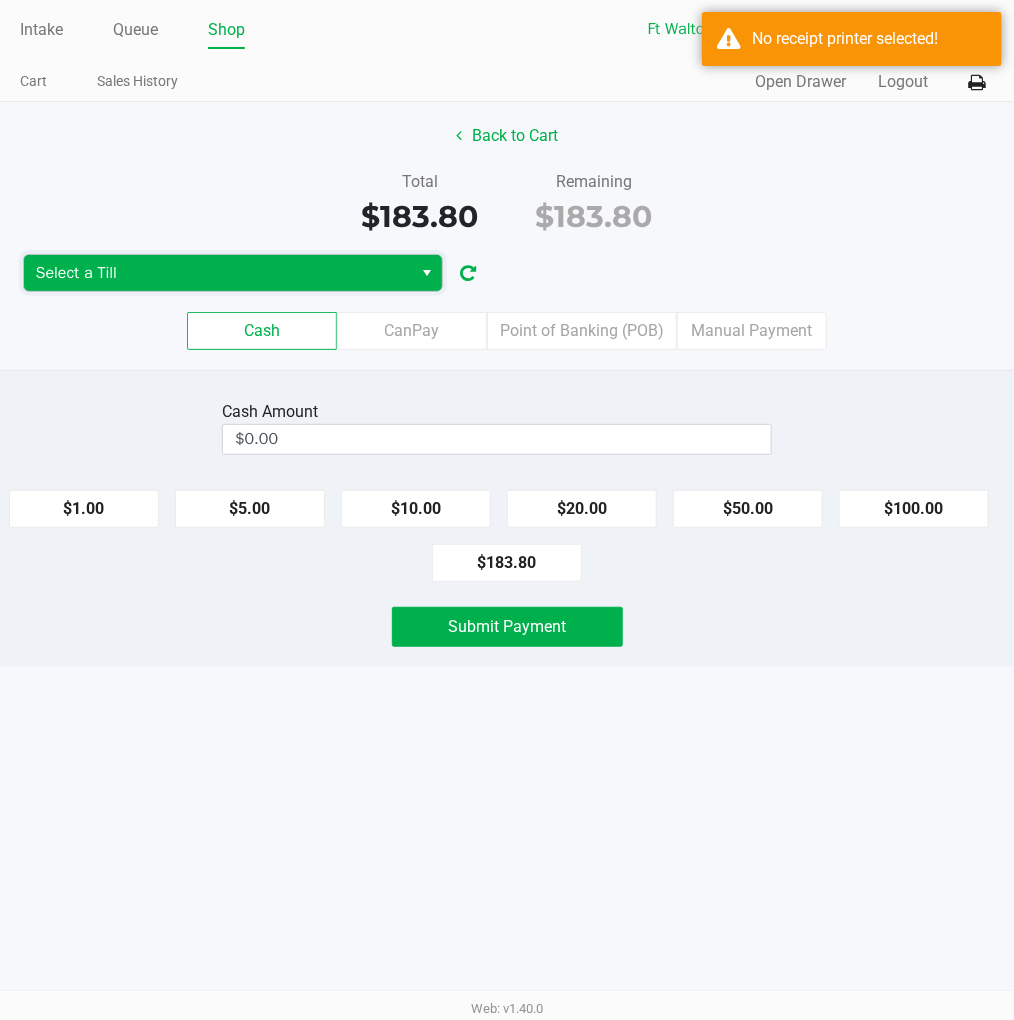 click on "Select a Till" at bounding box center (218, 273) 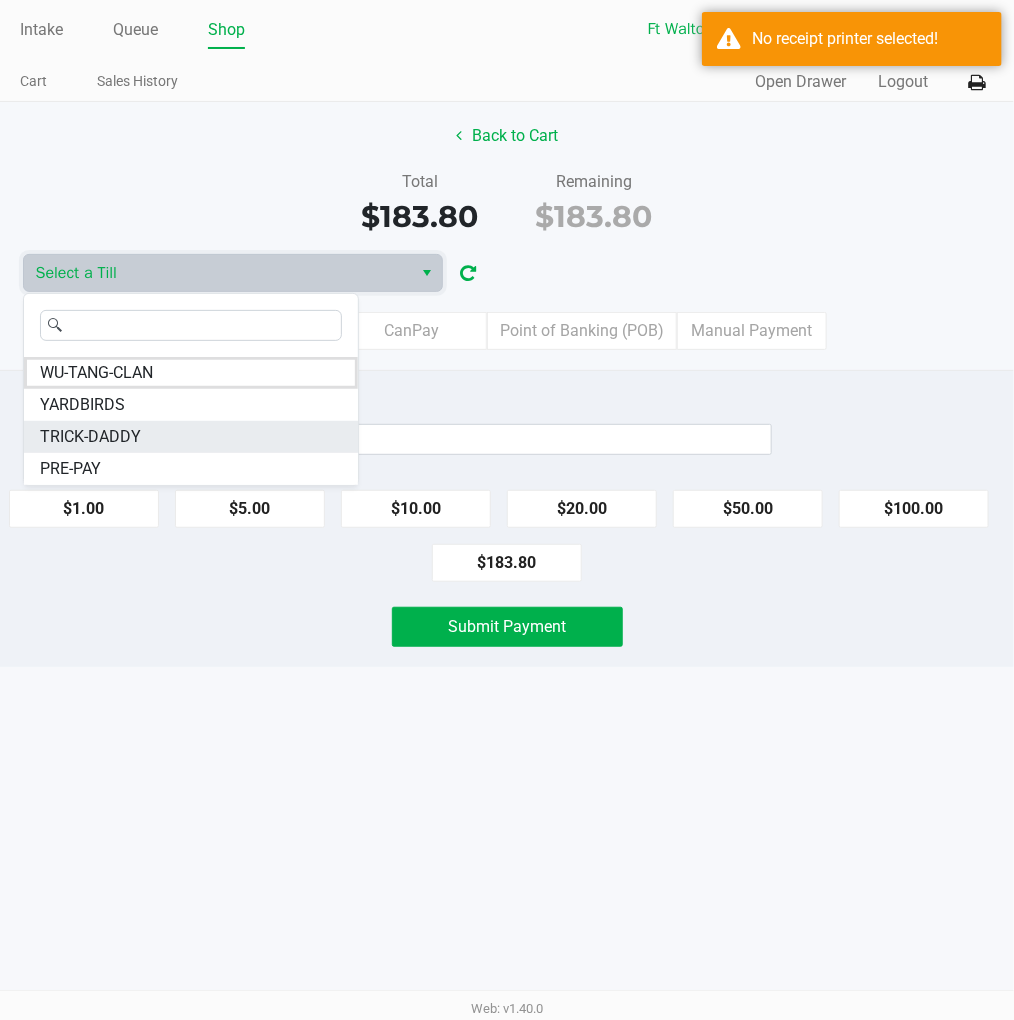 click on "TRICK-DADDY" at bounding box center [90, 437] 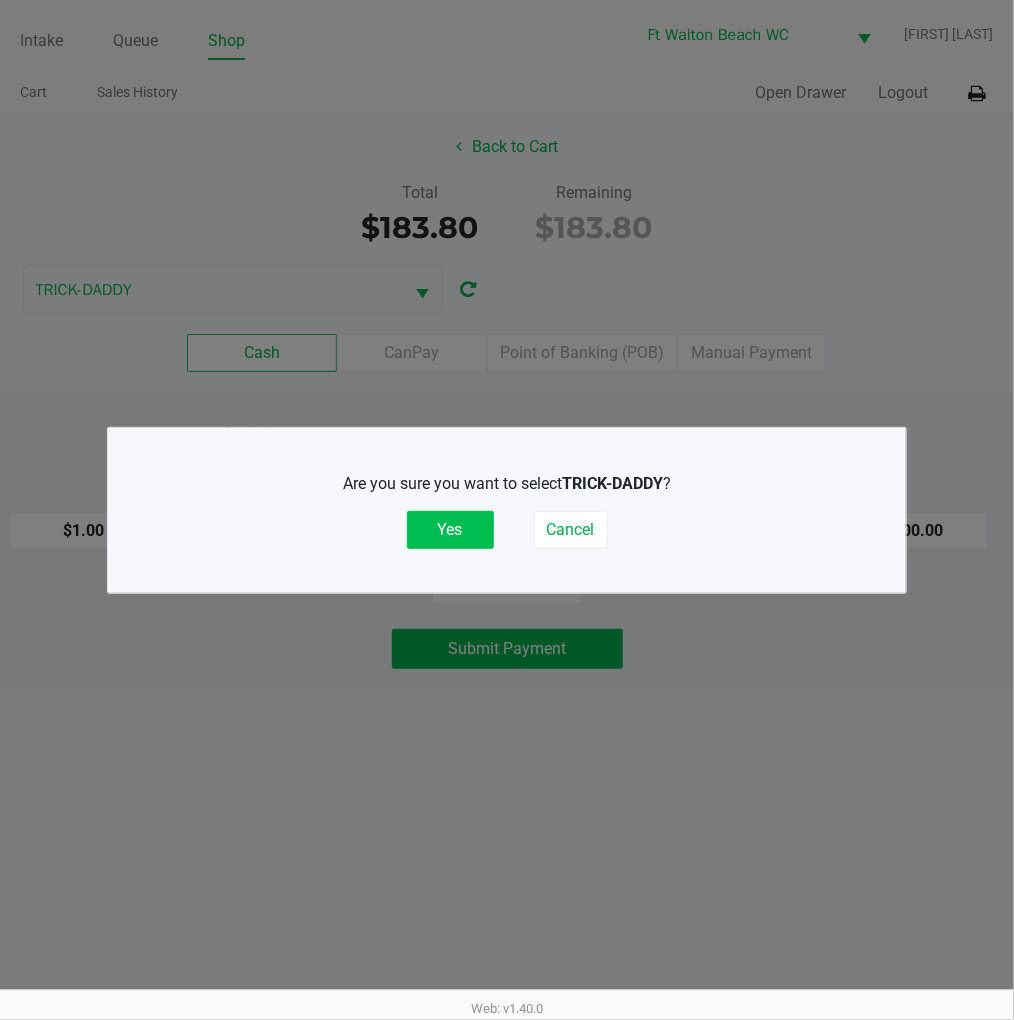 click on "Yes" 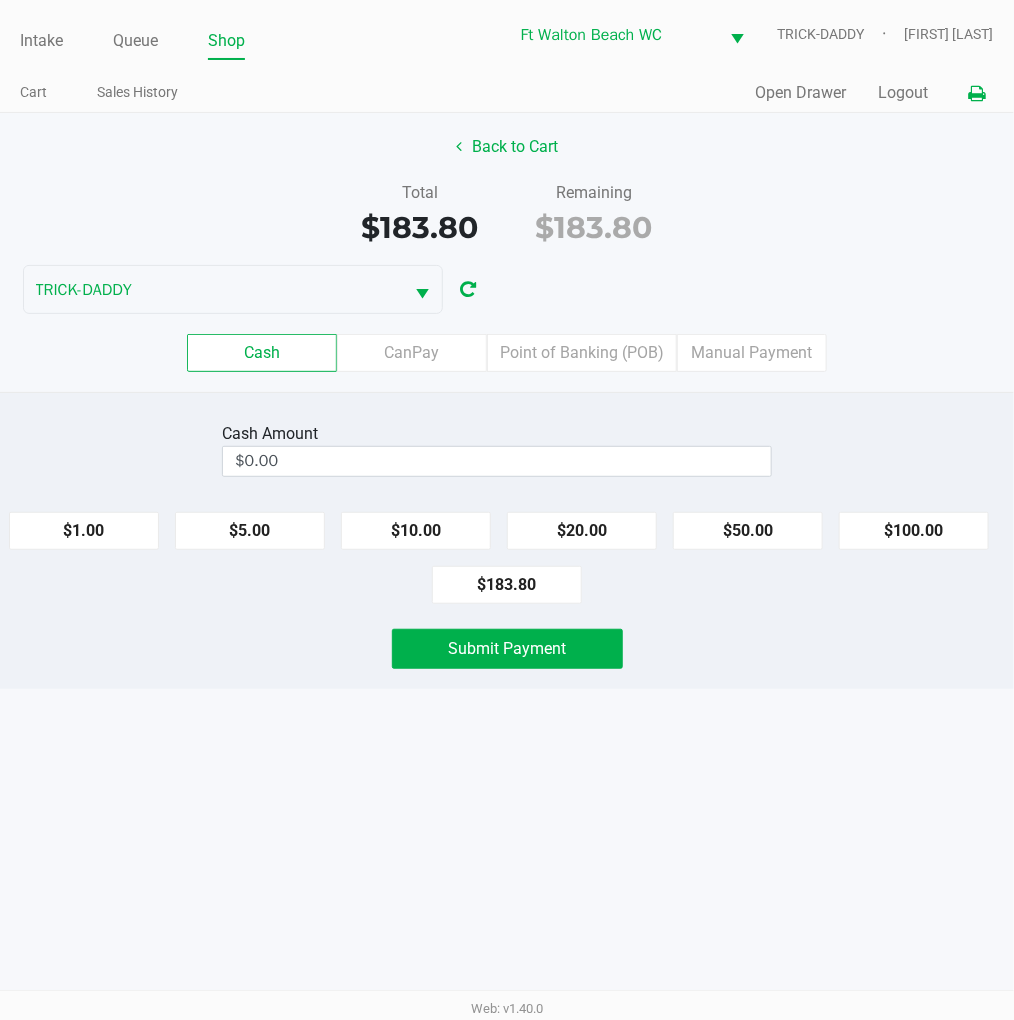 click 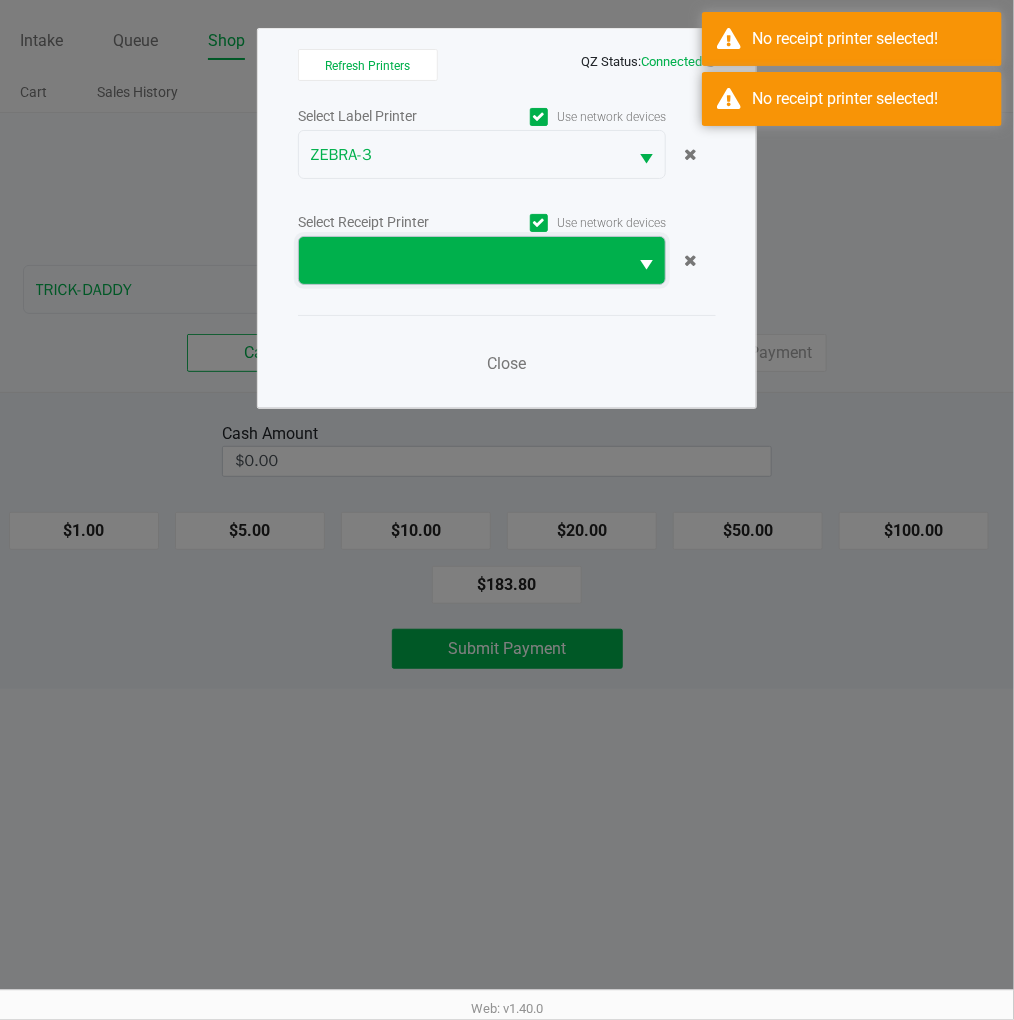click at bounding box center [463, 261] 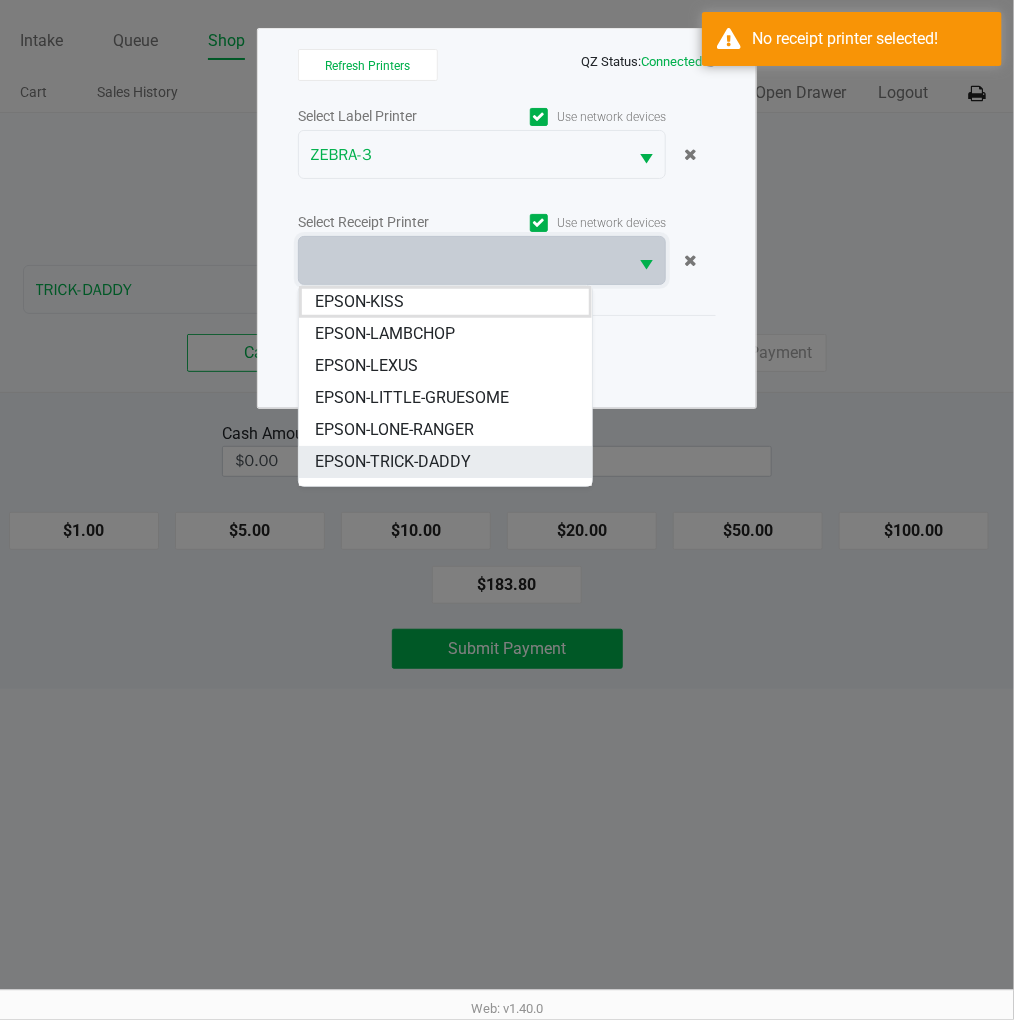 click on "EPSON-TRICK-DADDY" at bounding box center (393, 462) 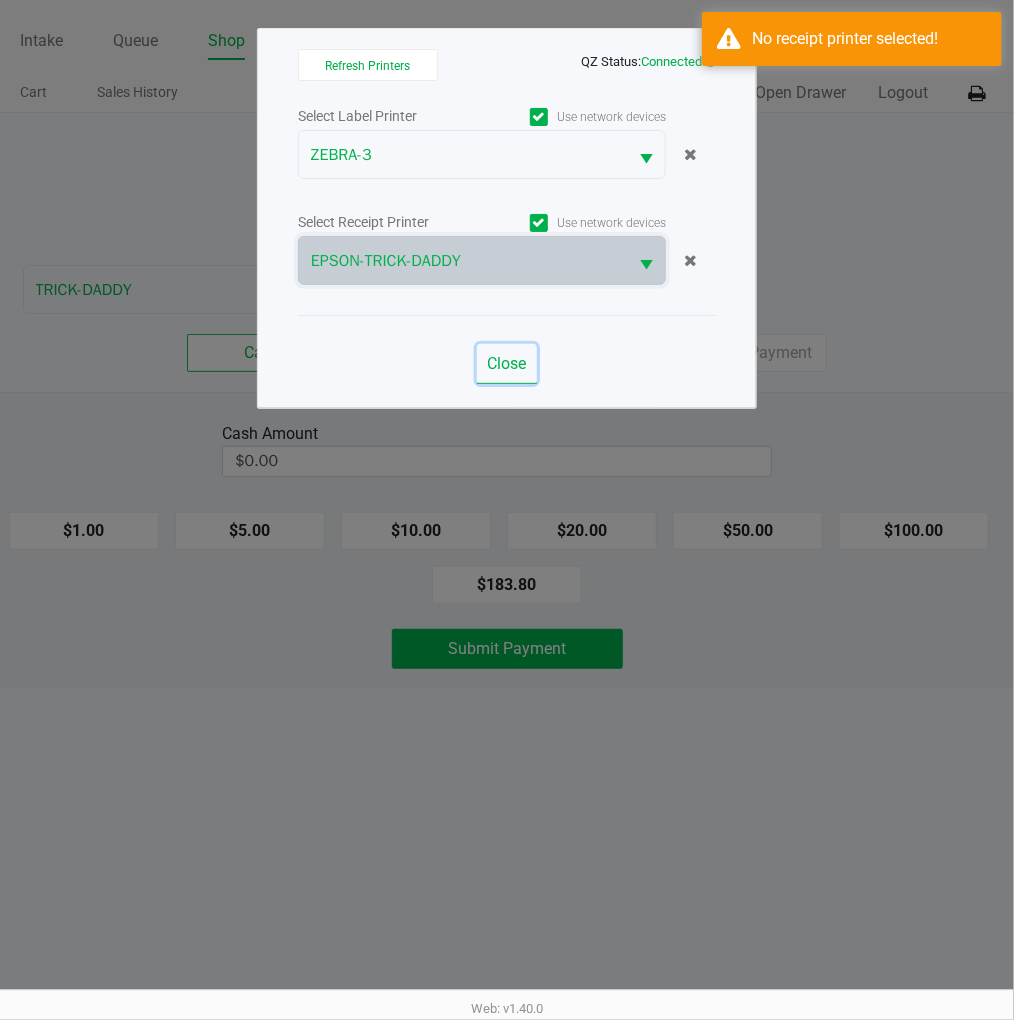click on "Close" 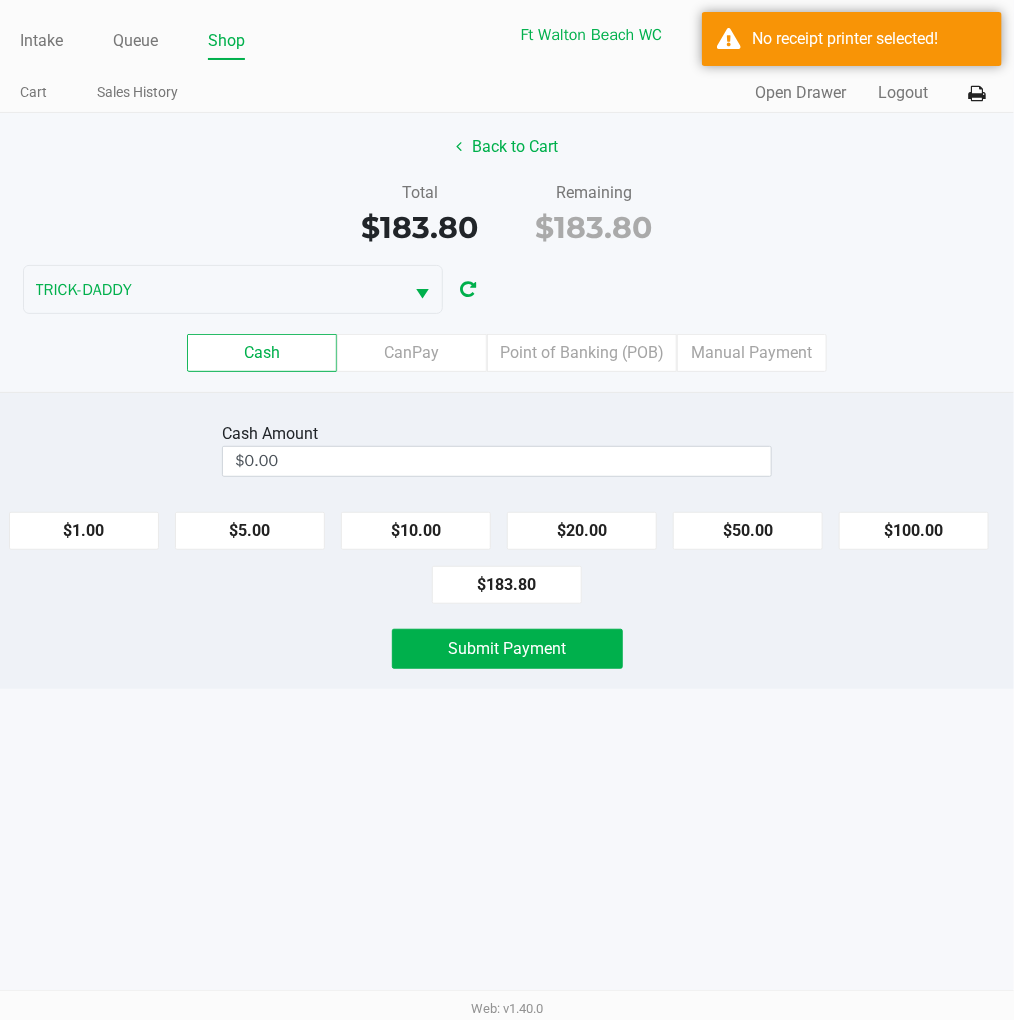 click on "Intake Queue Shop Ft Walton Beach WC  TRICK-DADDY   James Dodd  Cart Sales History  Quick Sale   Open Drawer   Logout  Back to Cart   Total   $183.80   Remaining   $183.80  TRICK-DADDY  Cash   CanPay   Point of Banking (POB)   Manual Payment   Cash  Amount  $0.00  $1.00   $5.00   $10.00   $20.00   $50.00   $100.00   $183.80   Submit Payment   Web: v1.40.0" at bounding box center [507, 510] 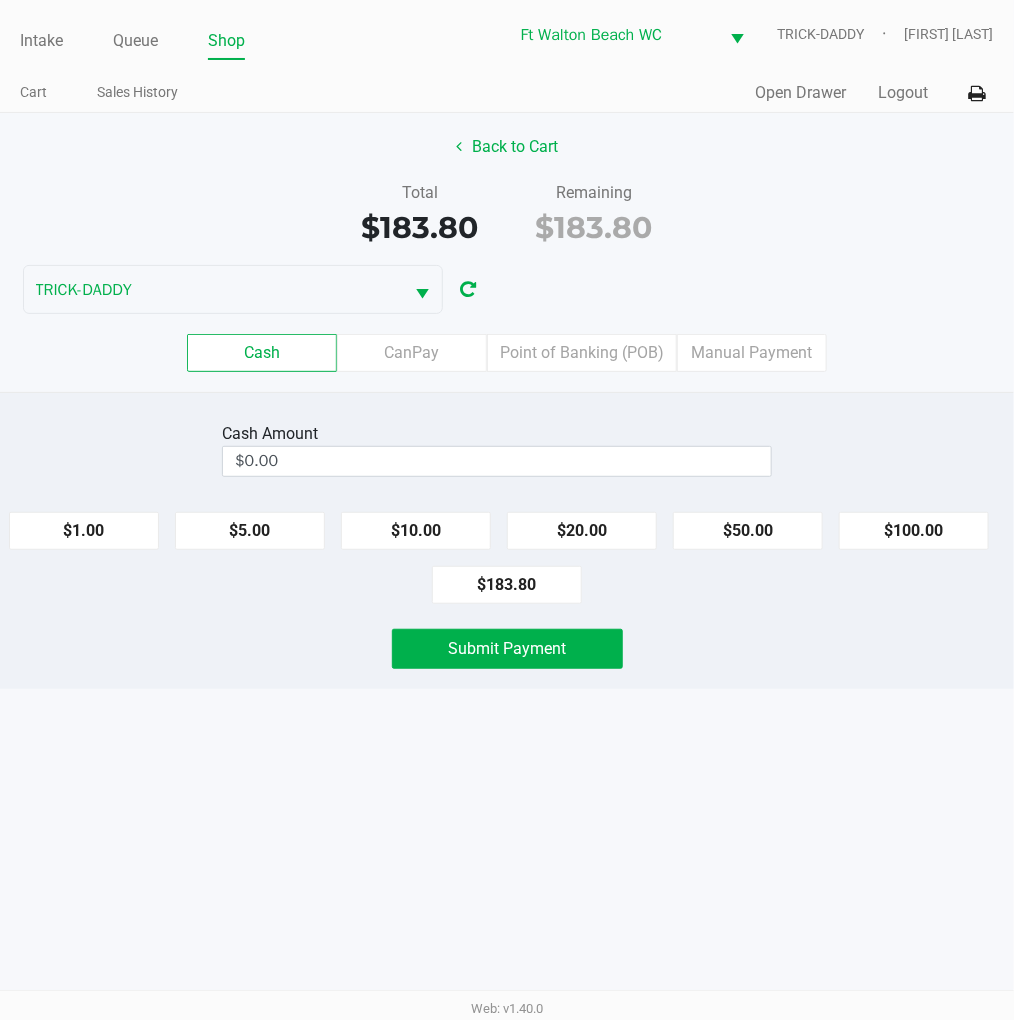 click on "$100.00" 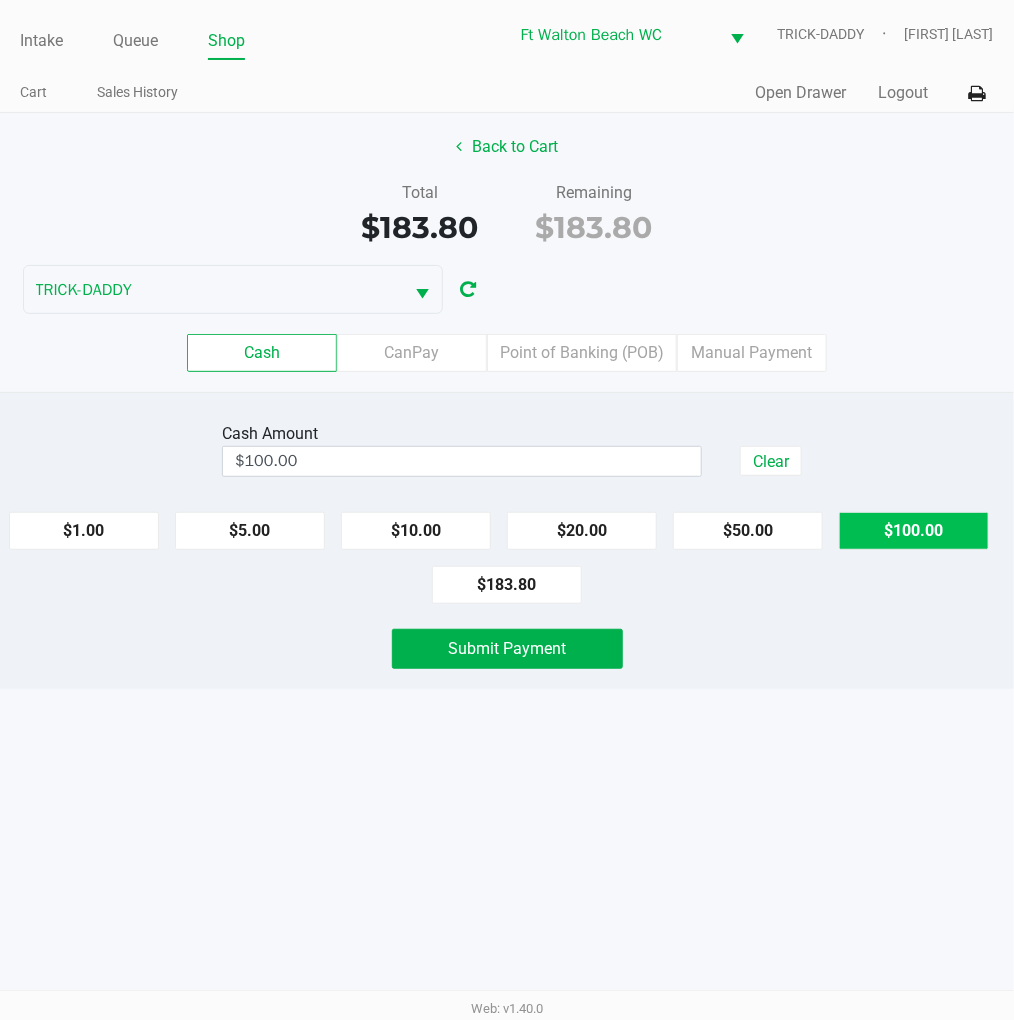 click on "$100.00" 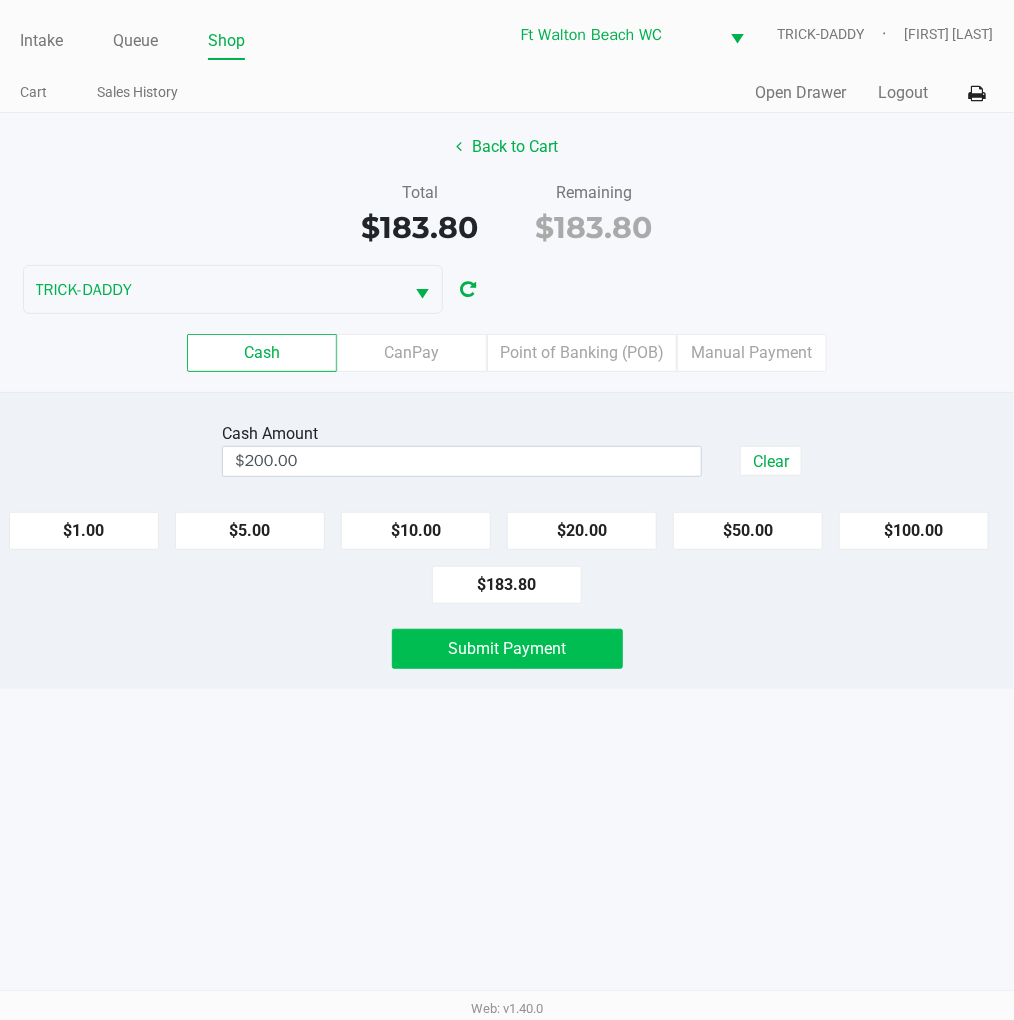 click on "Submit Payment" 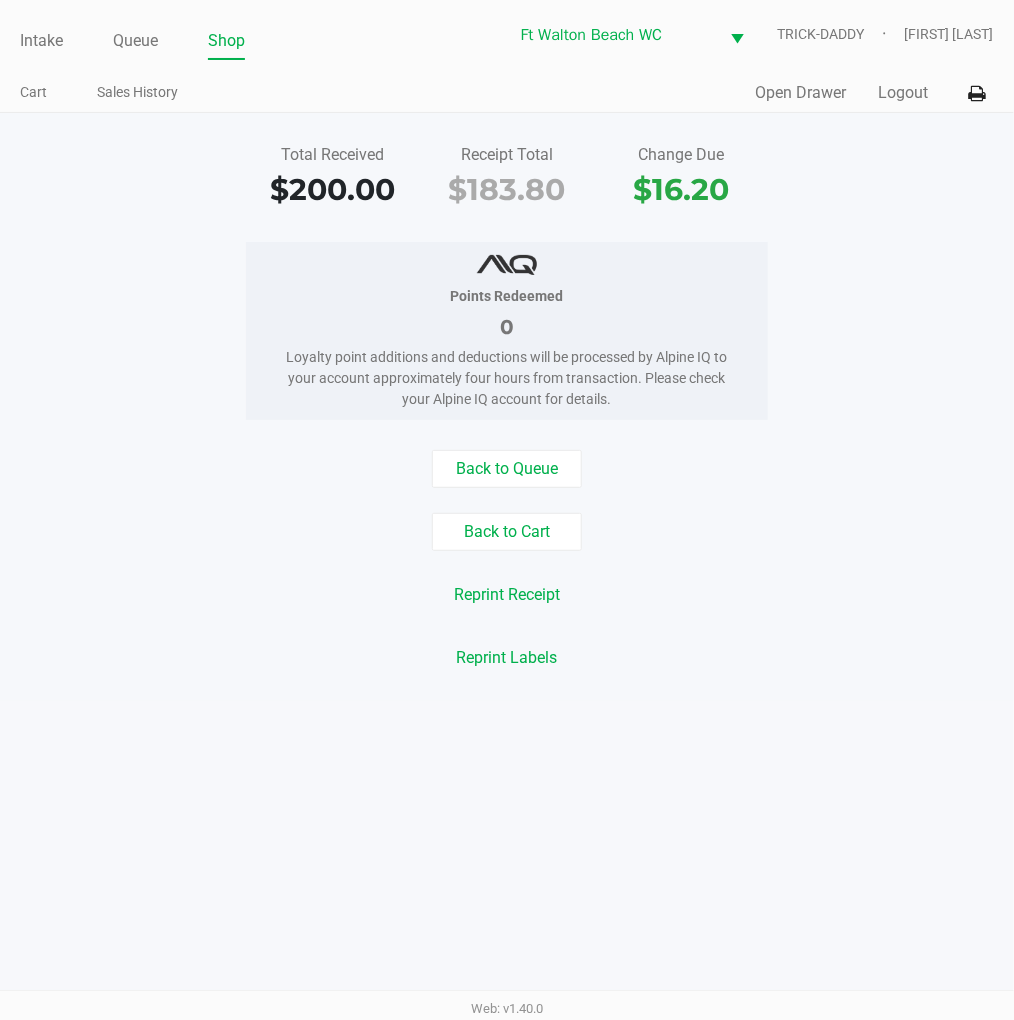 click on "Back to Cart" 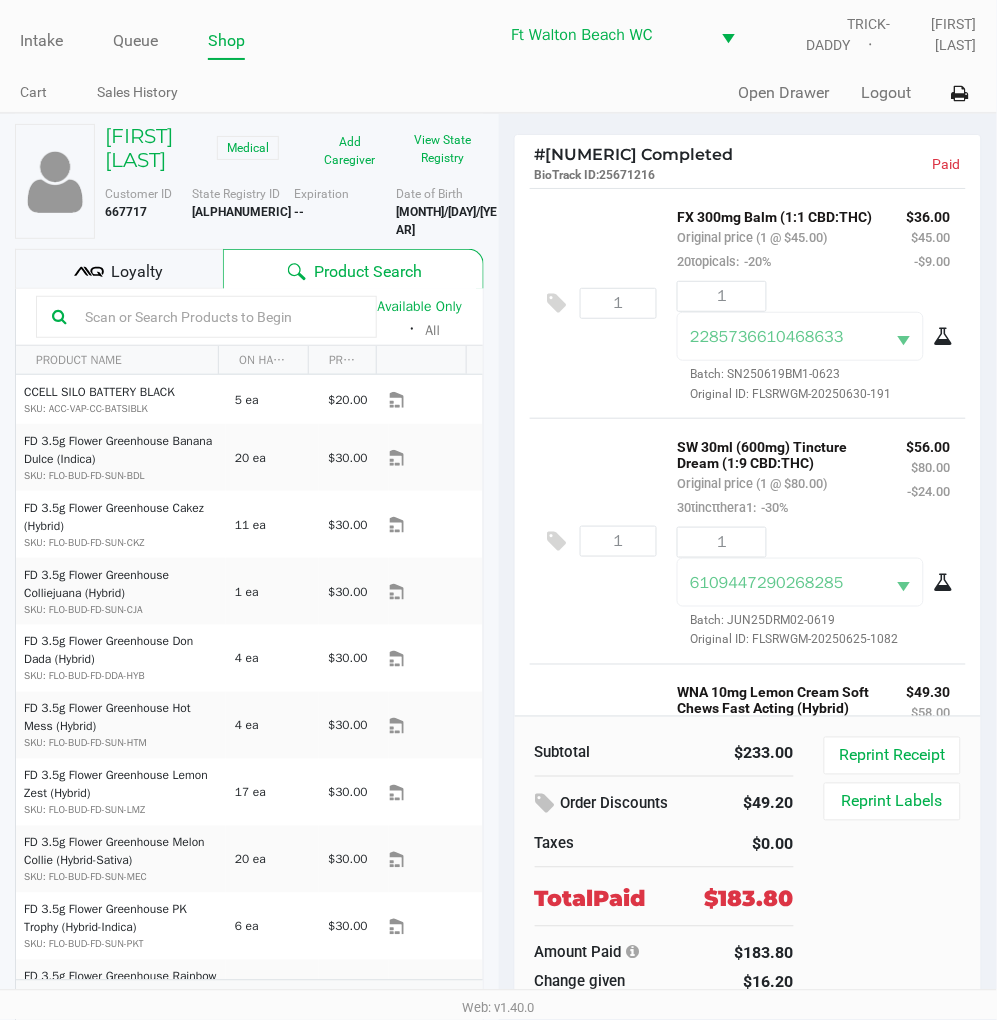 click on "Intake" 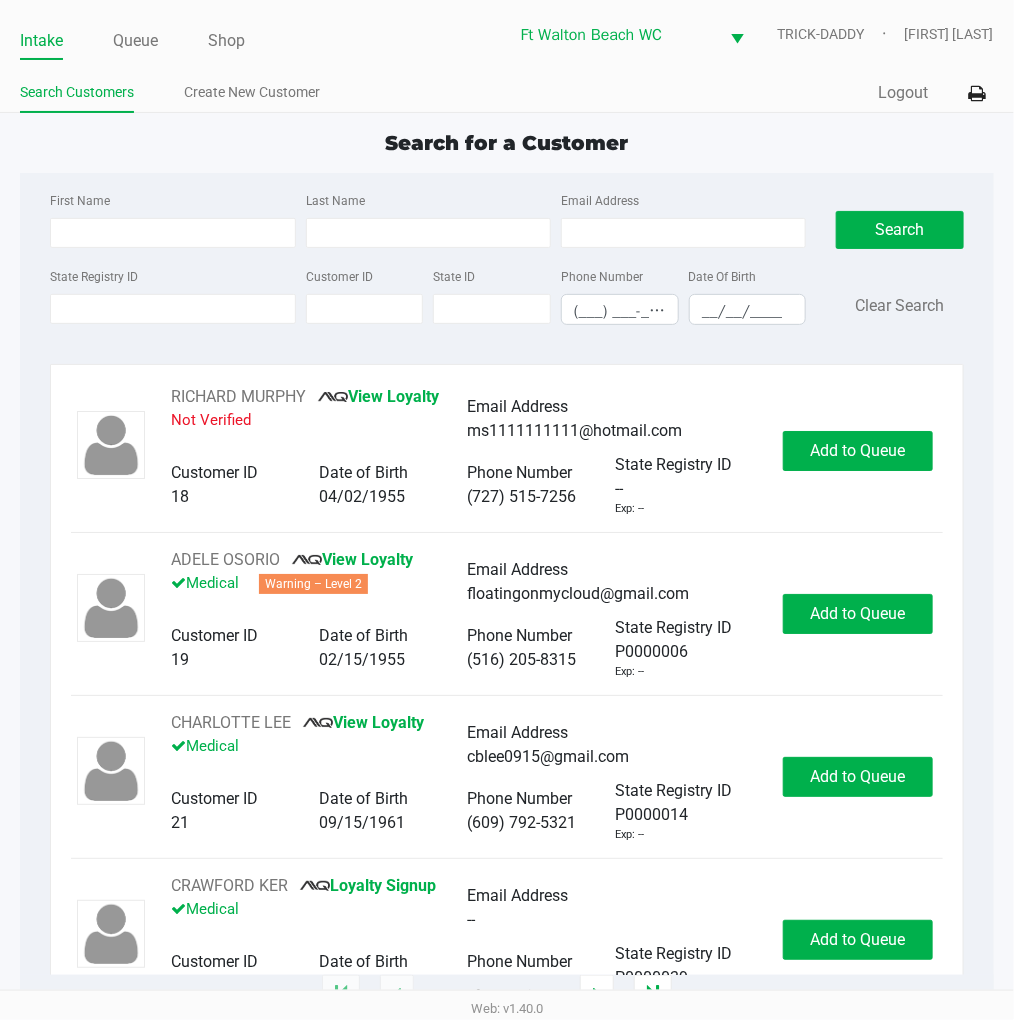 click on "State Registry ID" at bounding box center (172, 309) 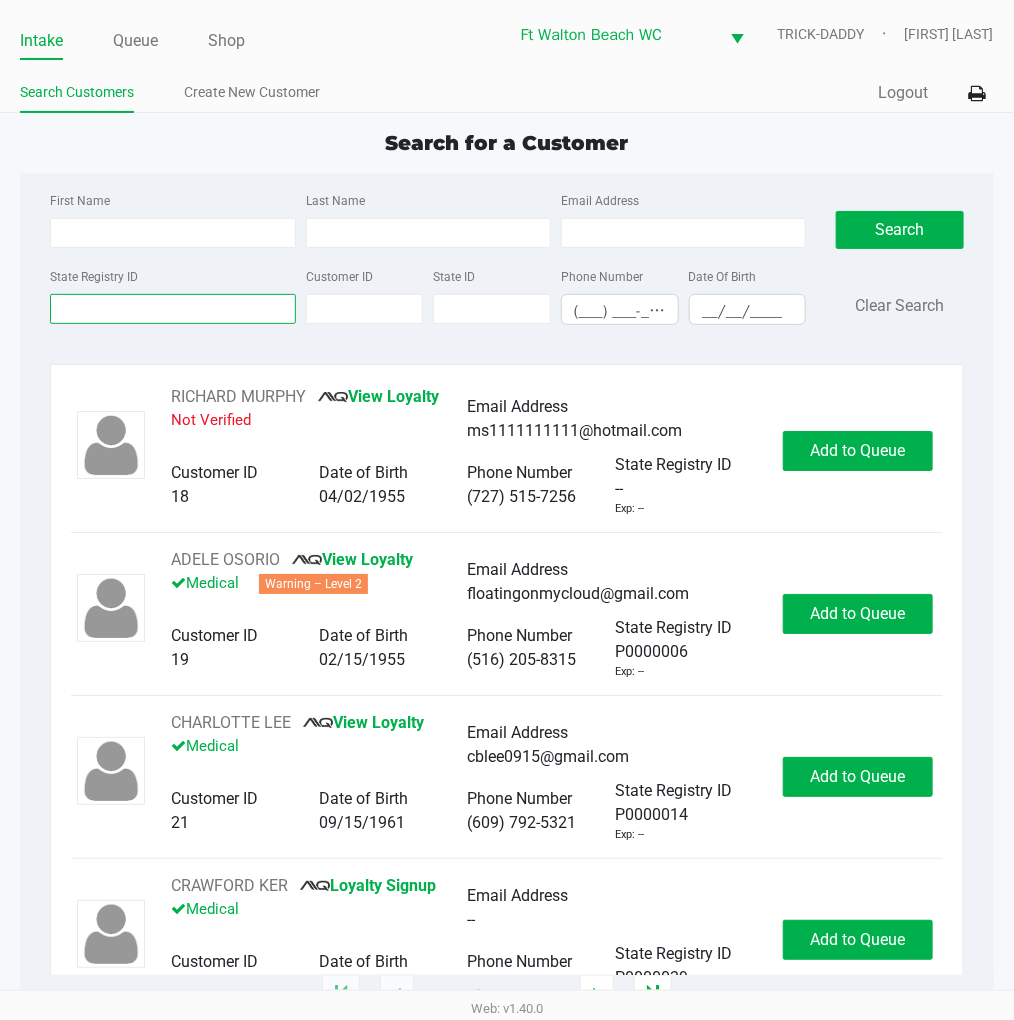 click on "State Registry ID" at bounding box center (172, 309) 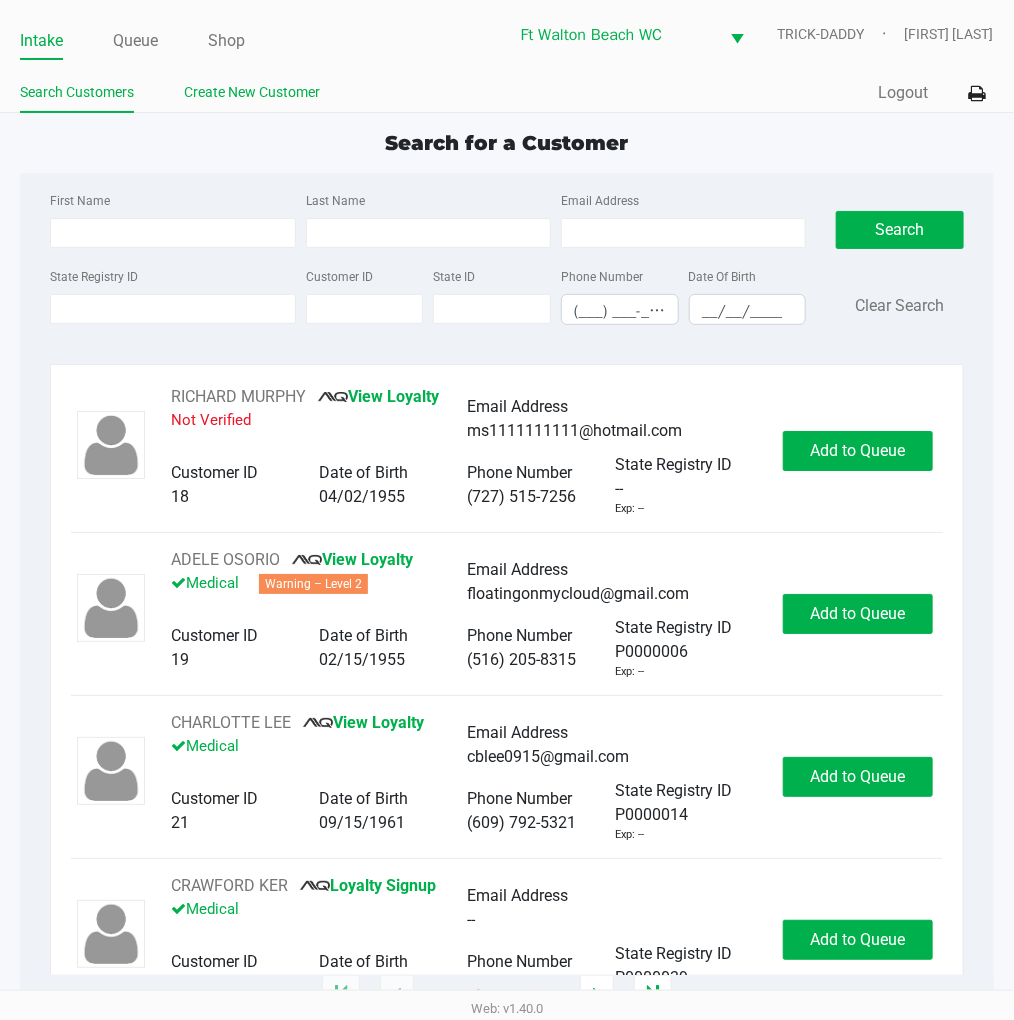 click on "Create New Customer" 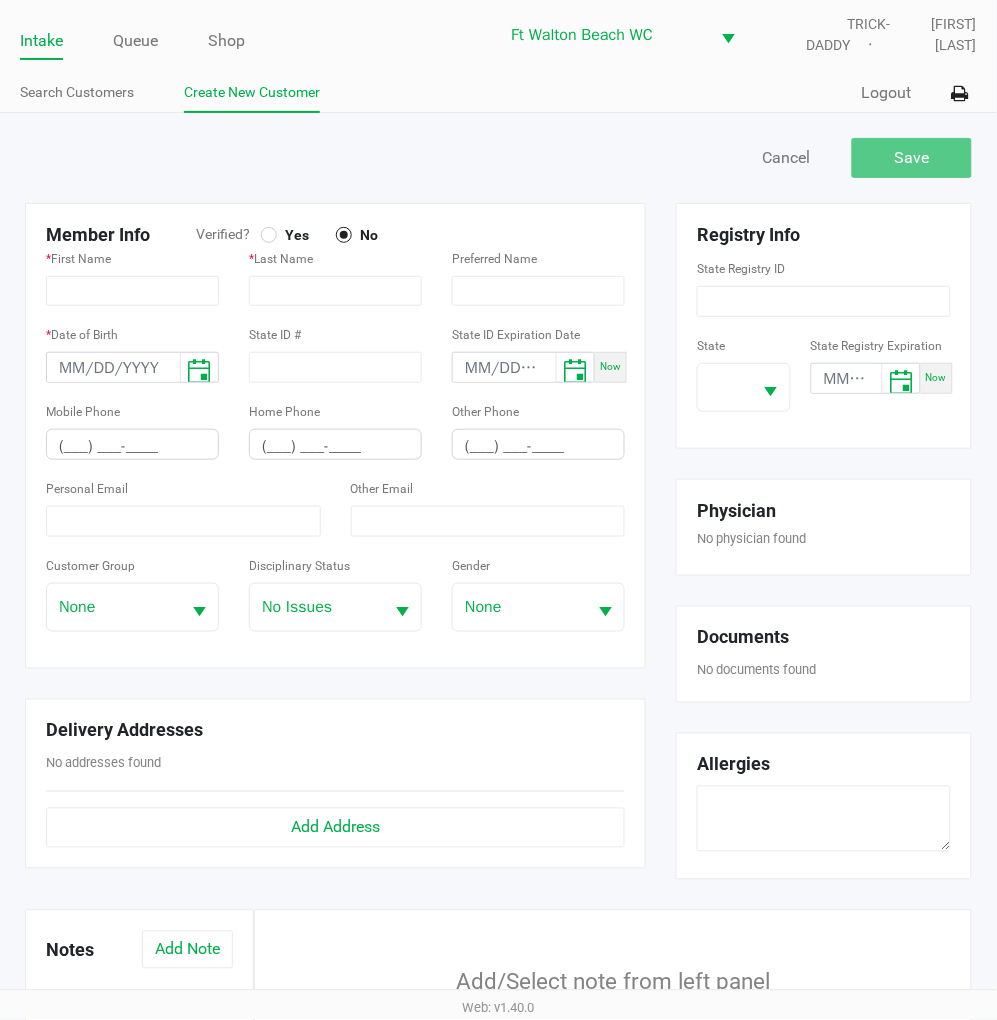 click 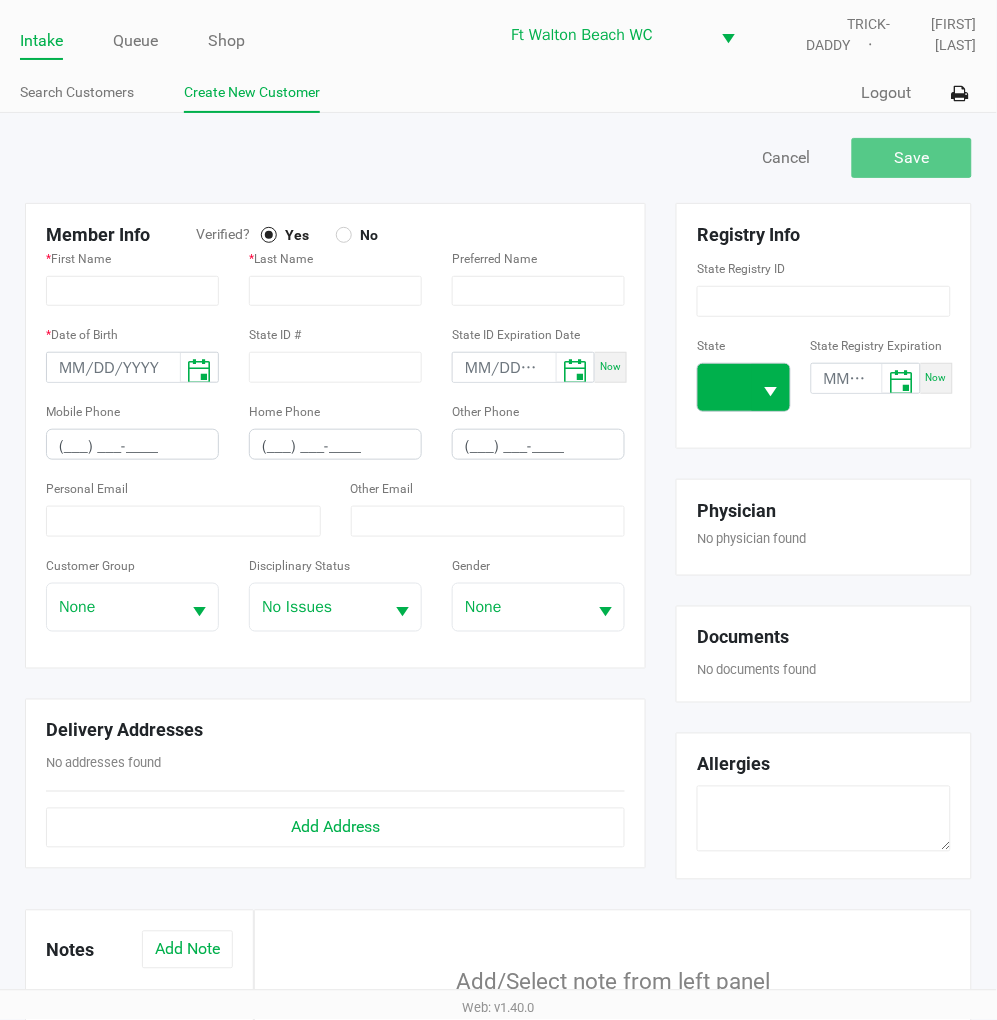 click at bounding box center [771, 387] 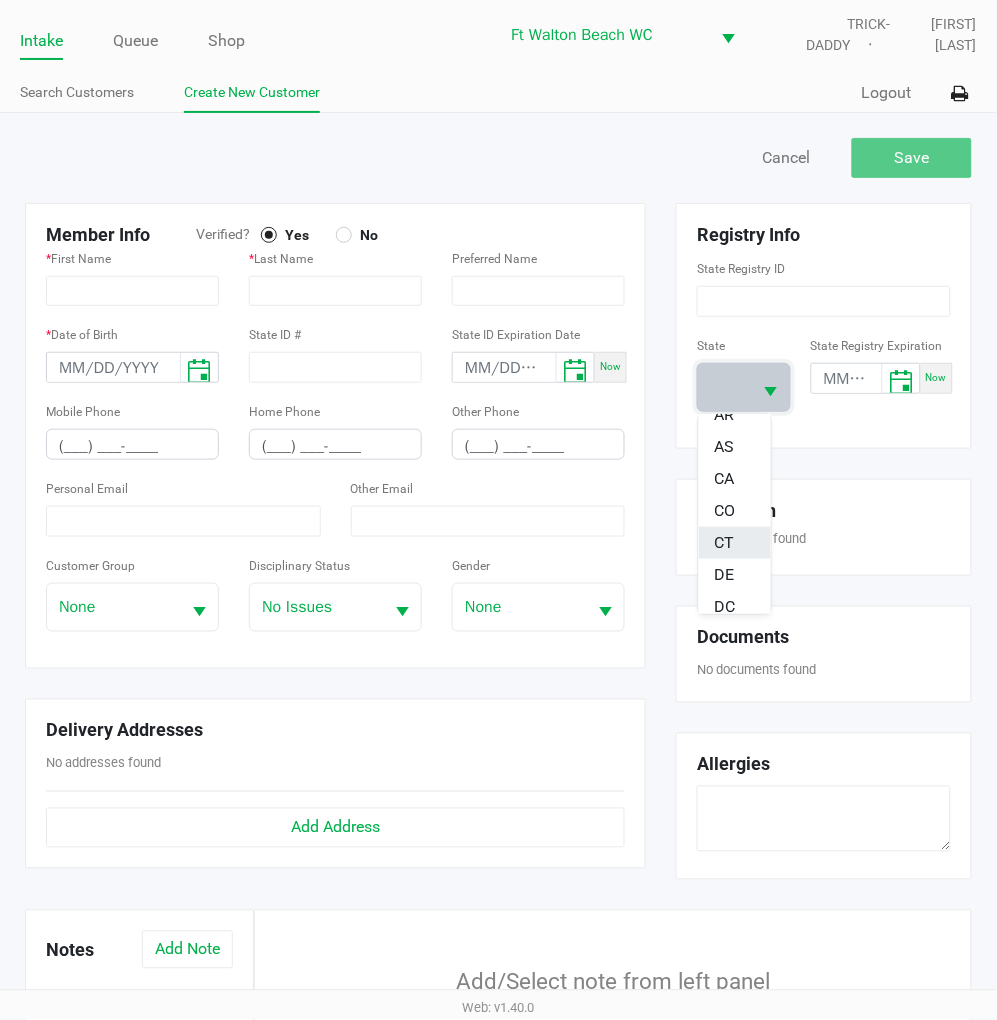 scroll, scrollTop: 222, scrollLeft: 0, axis: vertical 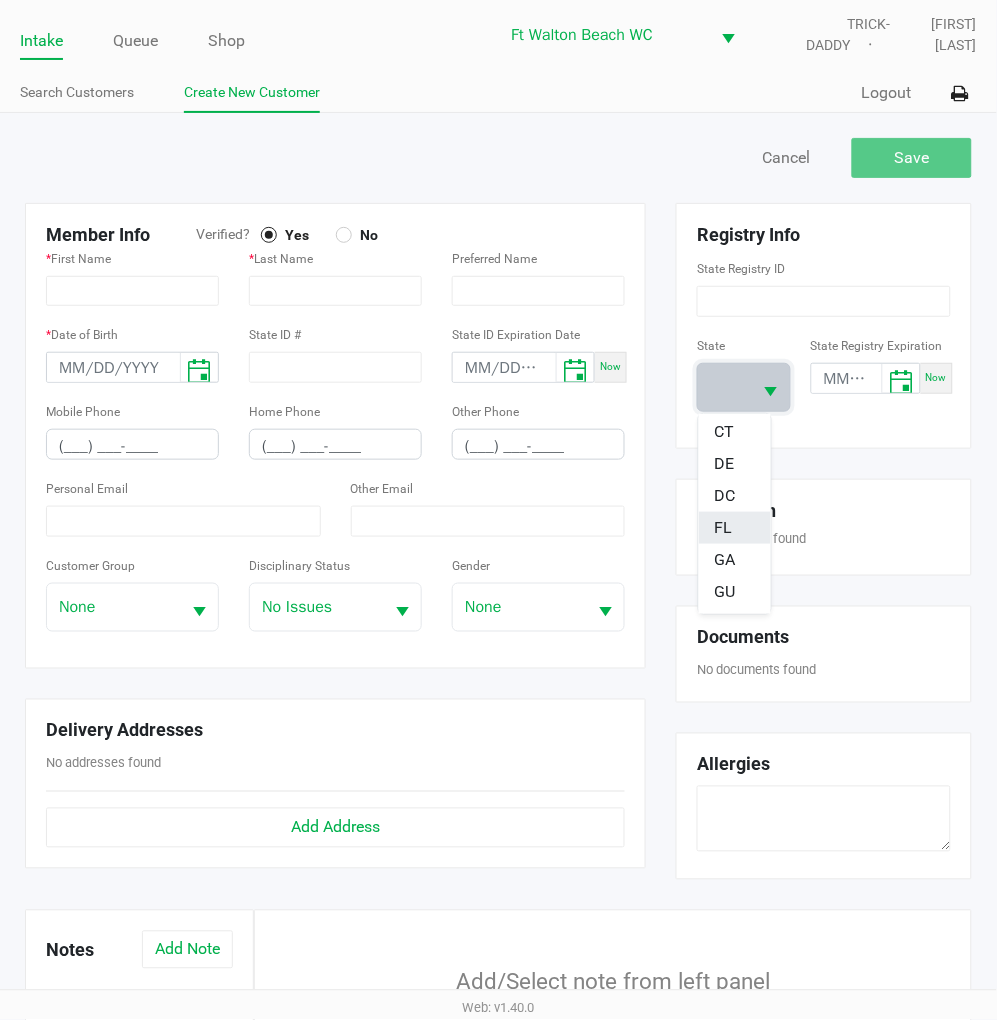 click on "FL" at bounding box center [724, 528] 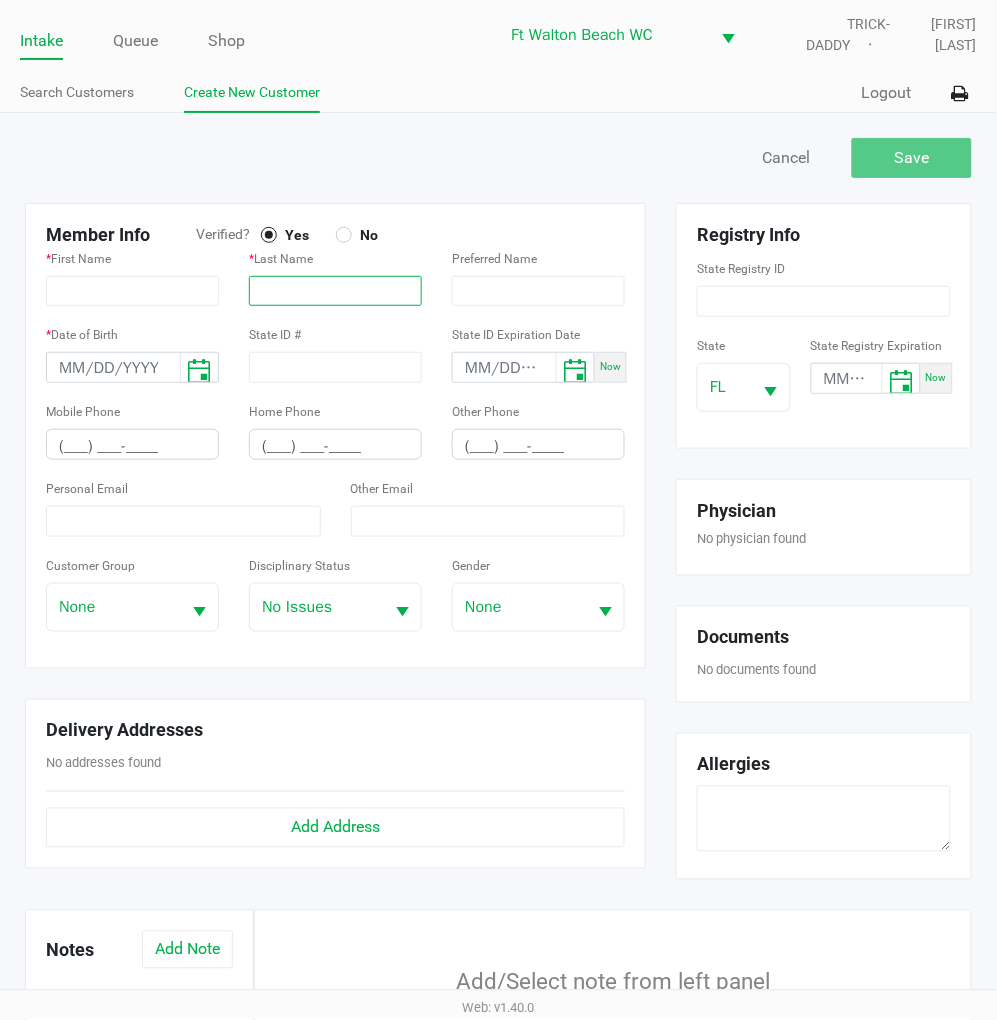 click 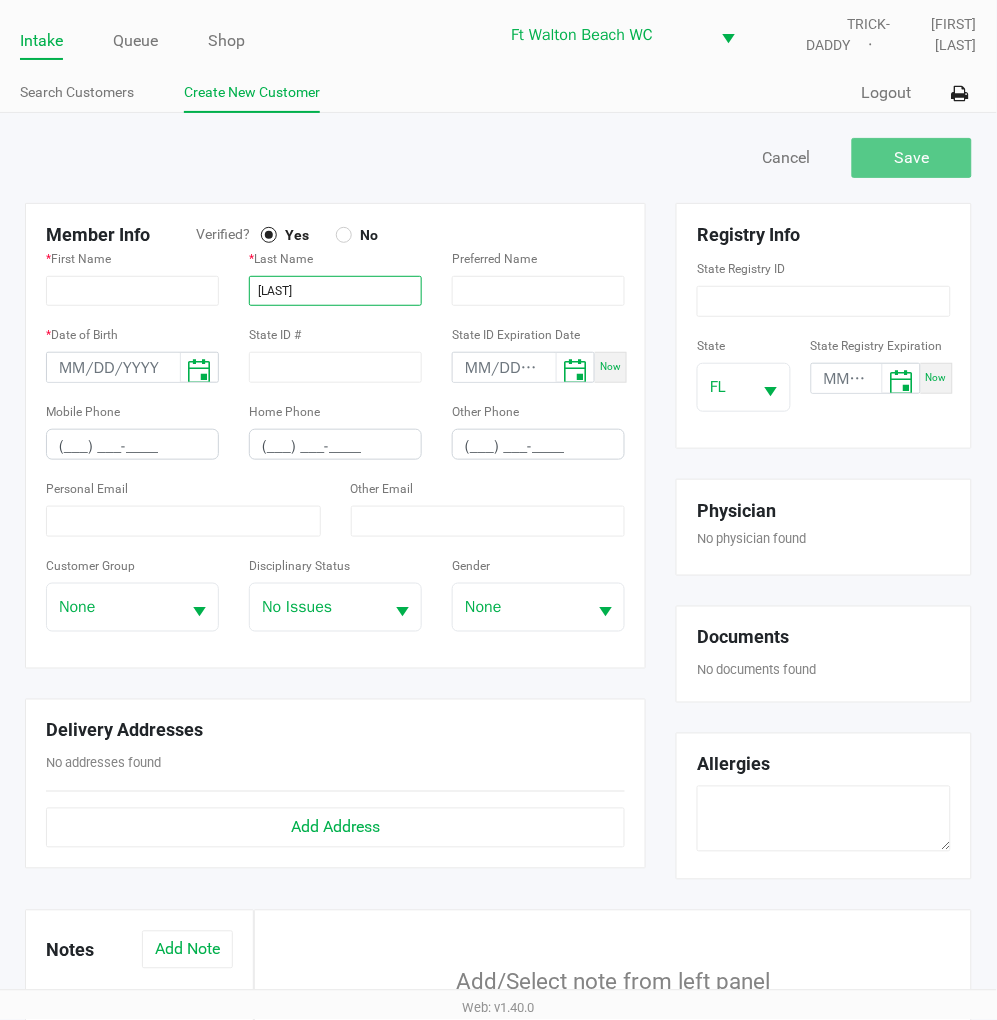 type on "HILL" 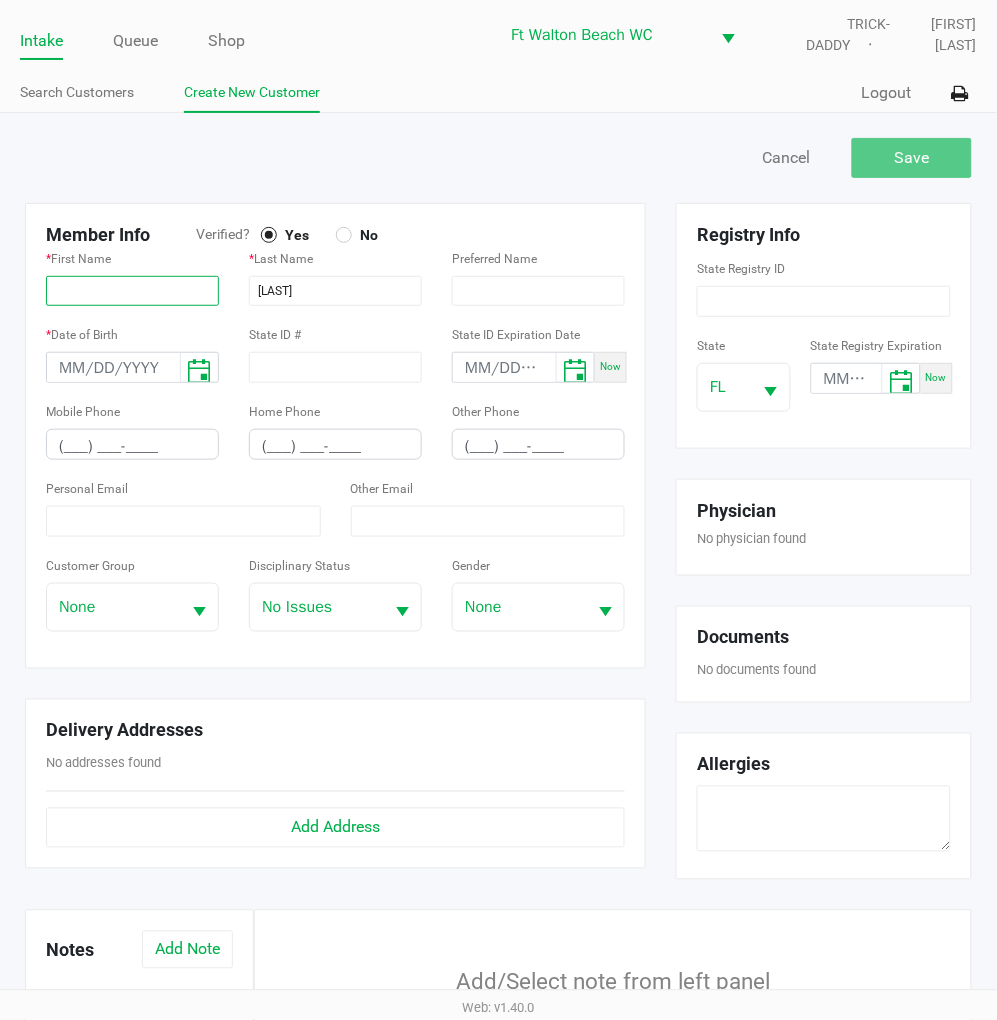 click 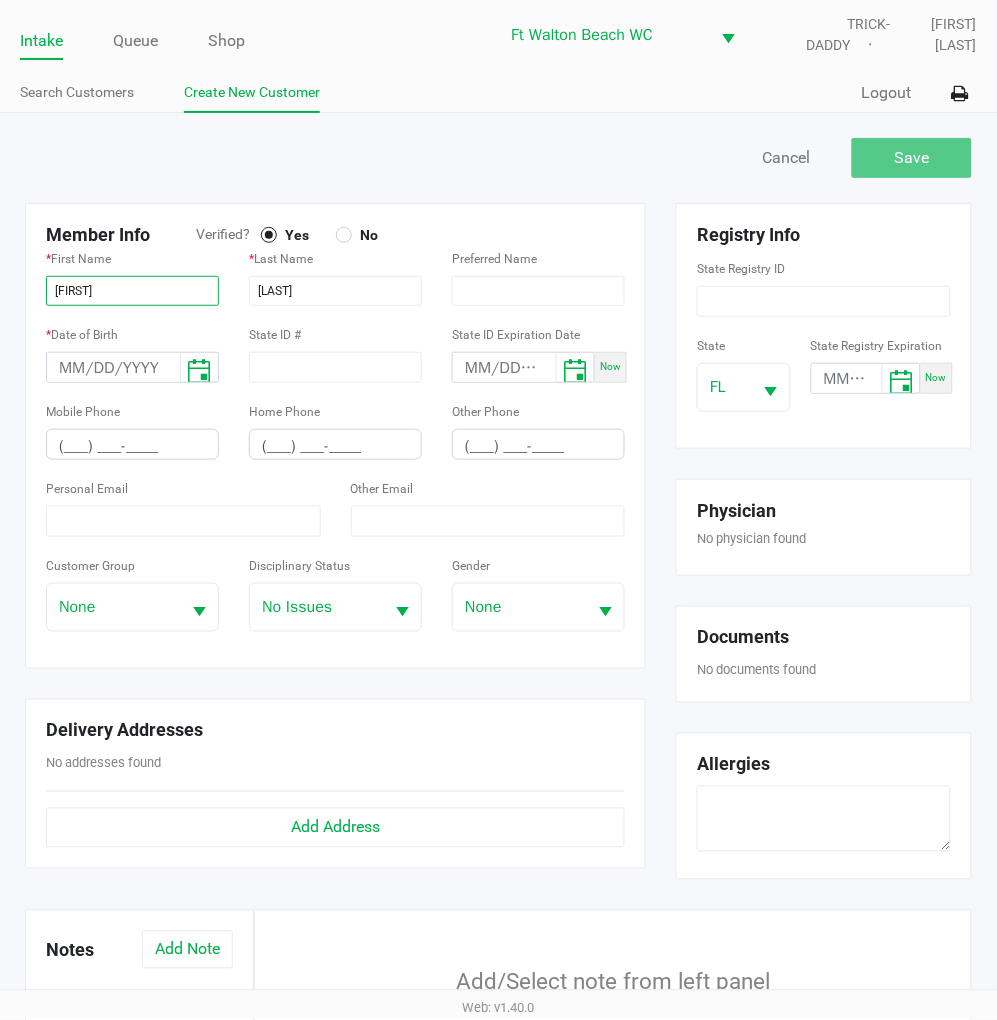 type on "CHRISLYN" 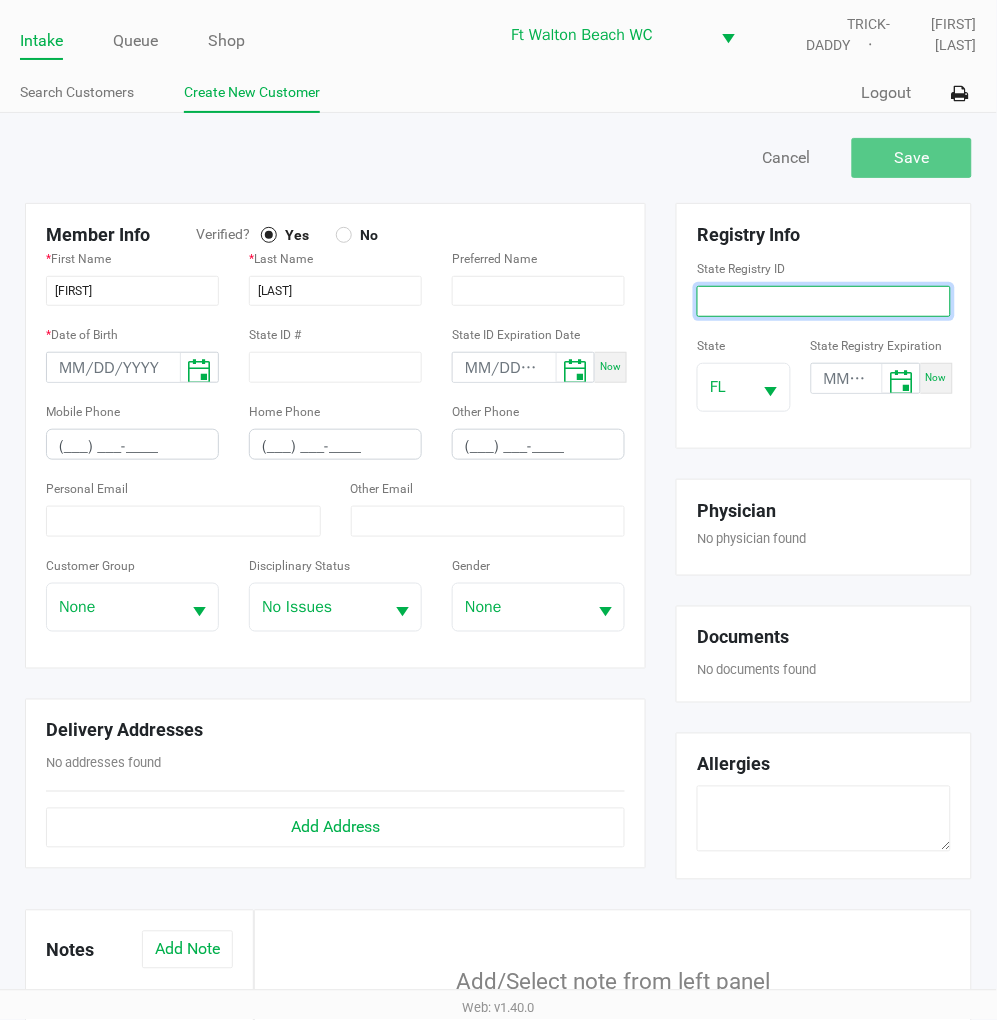 click 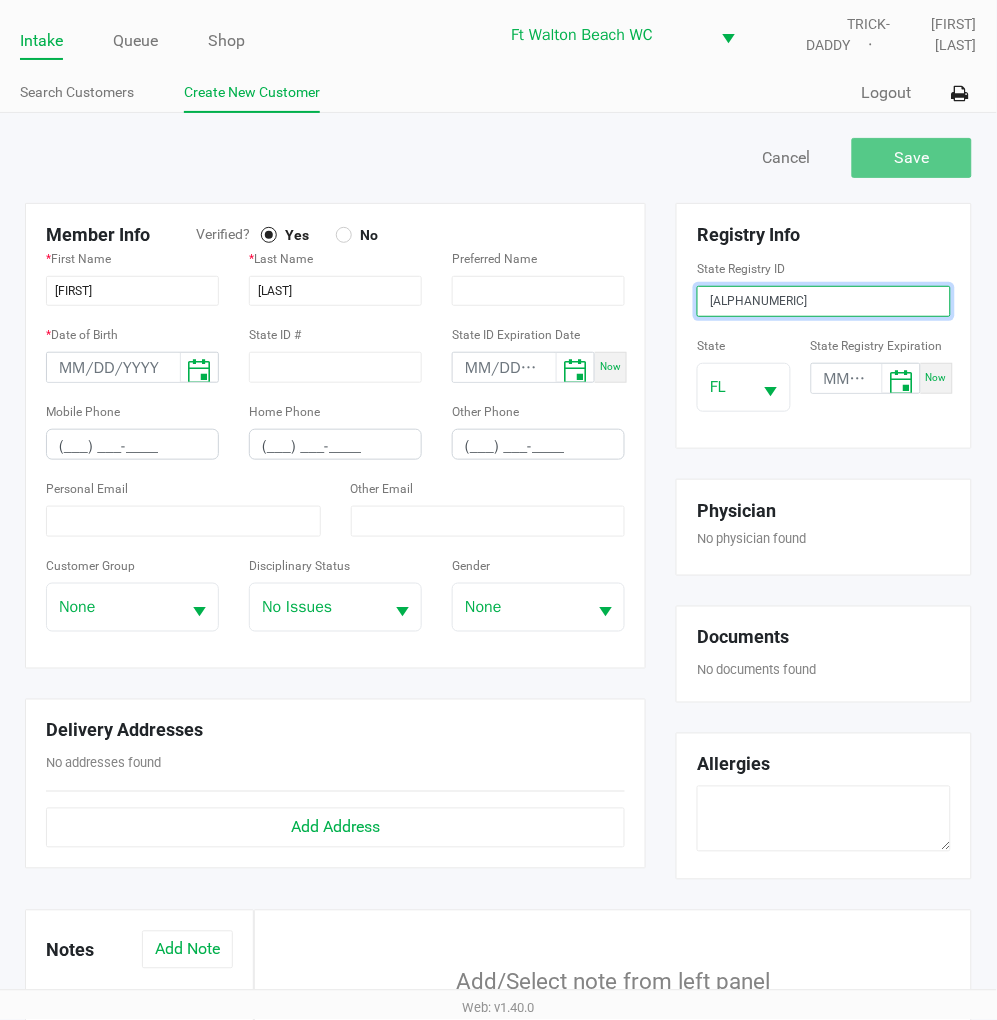 type on "P5MF7507" 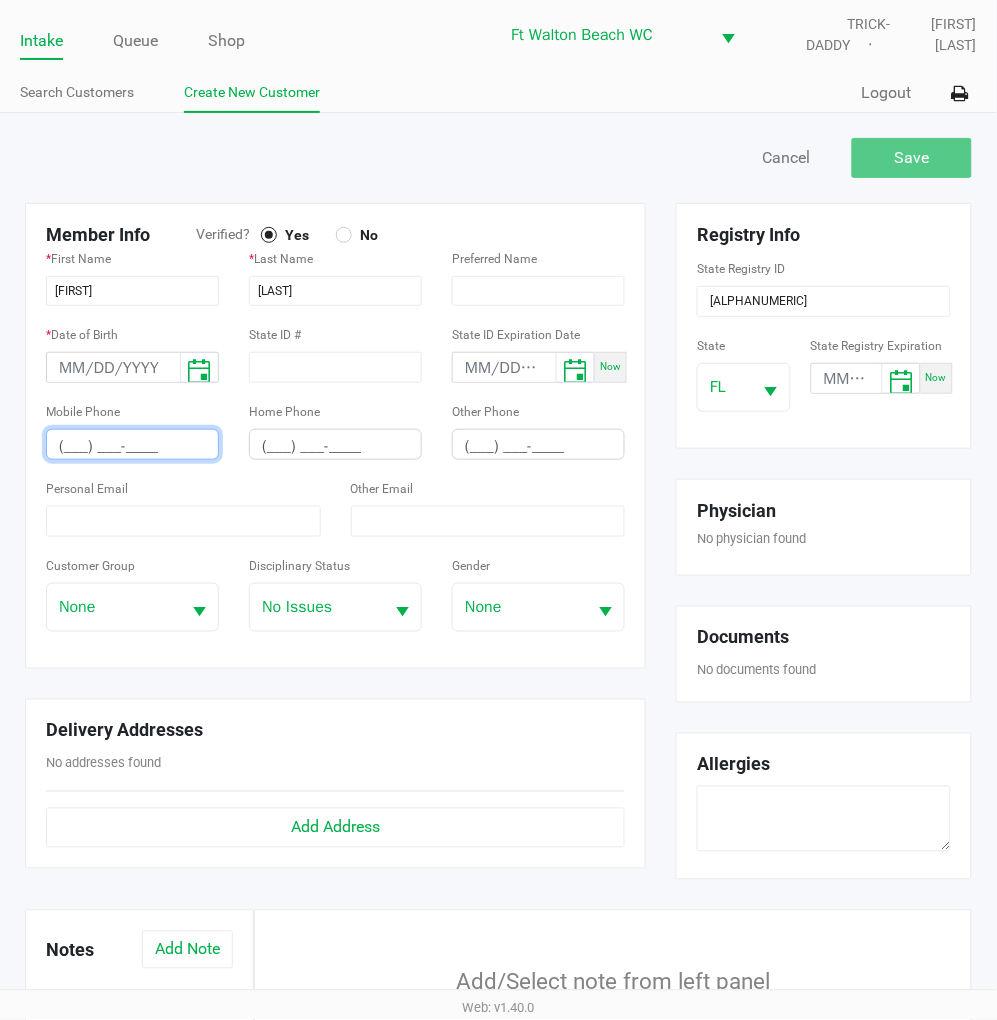click on "(___) ___-____" at bounding box center [132, 446] 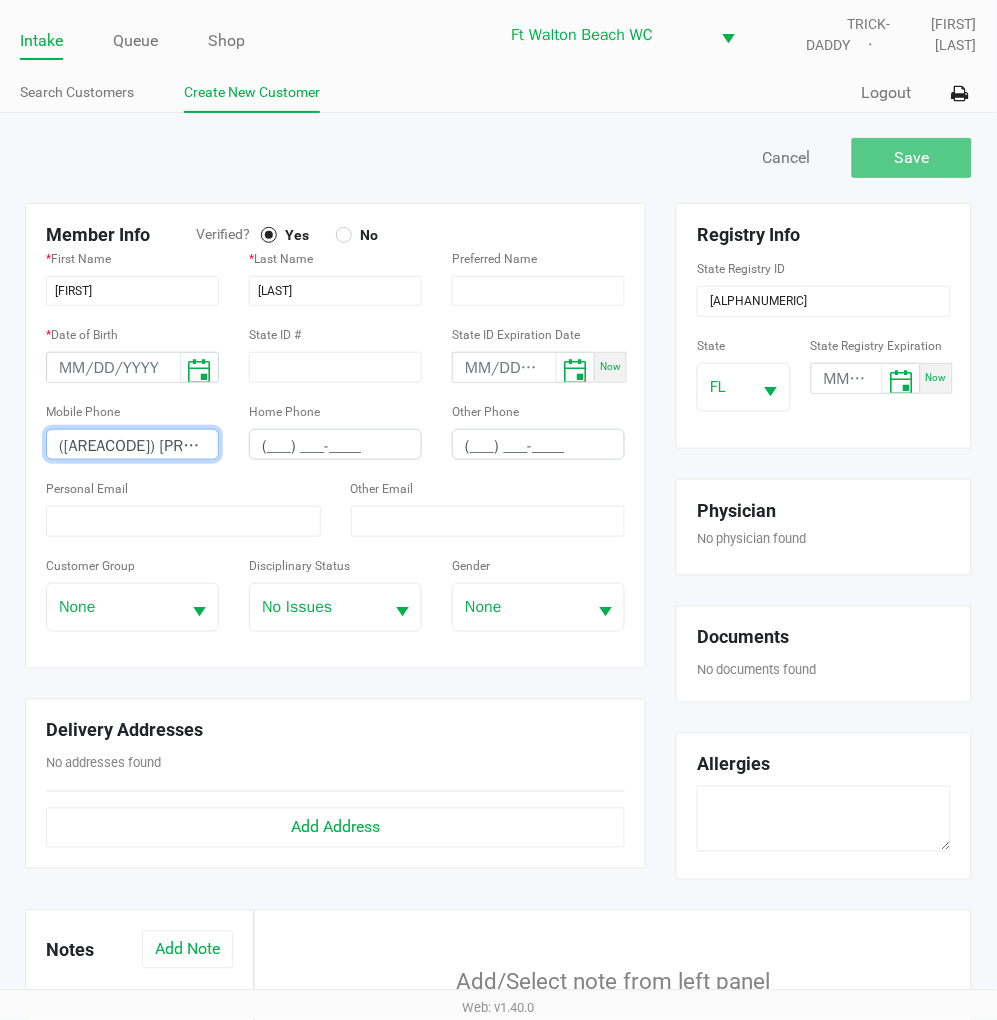 type on "(850) 860-6531" 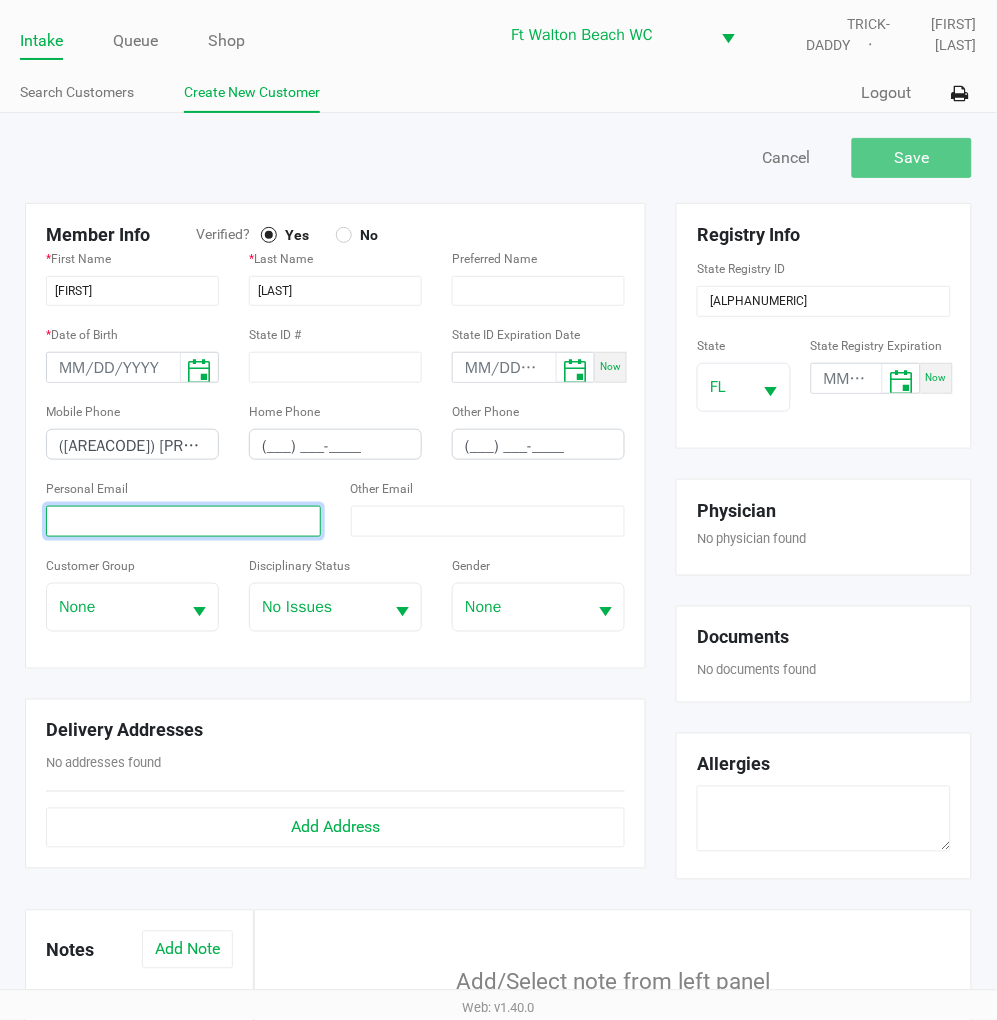 click 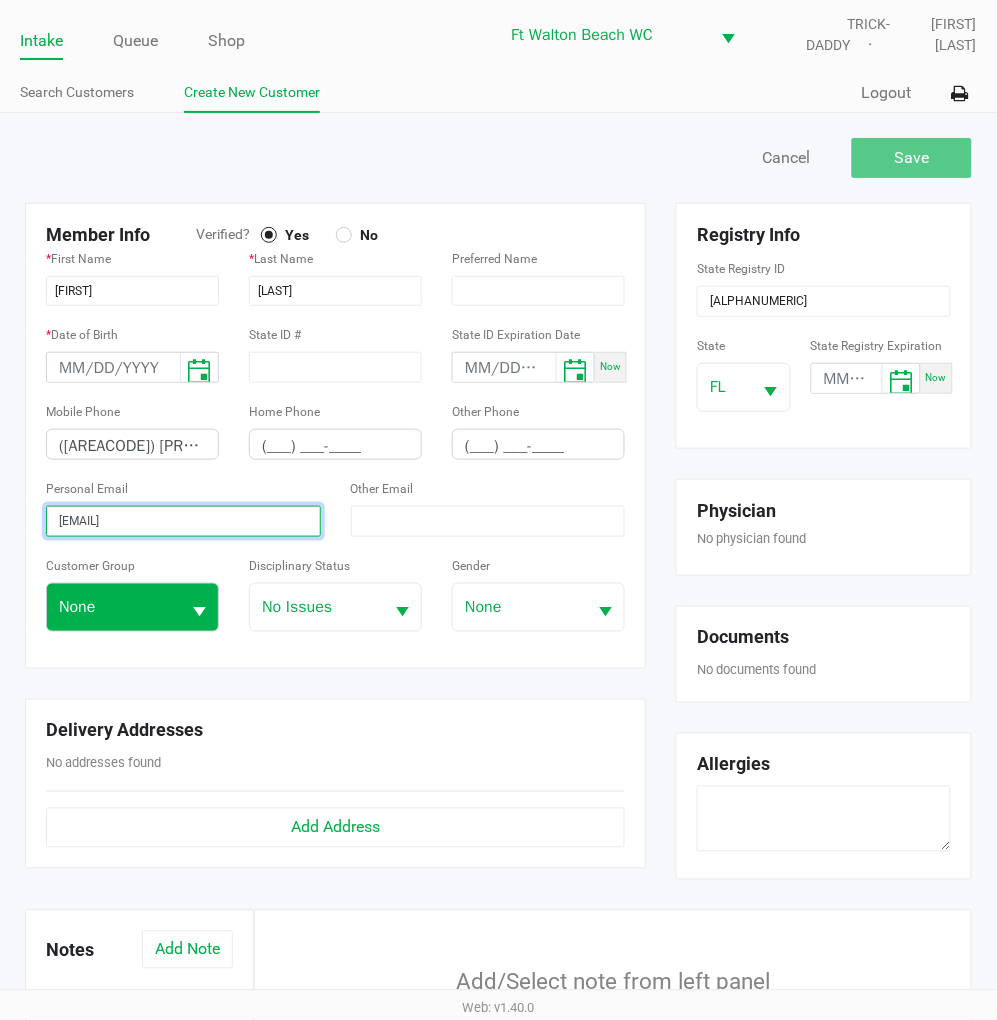 type on "chrislynhill213@gmail.com" 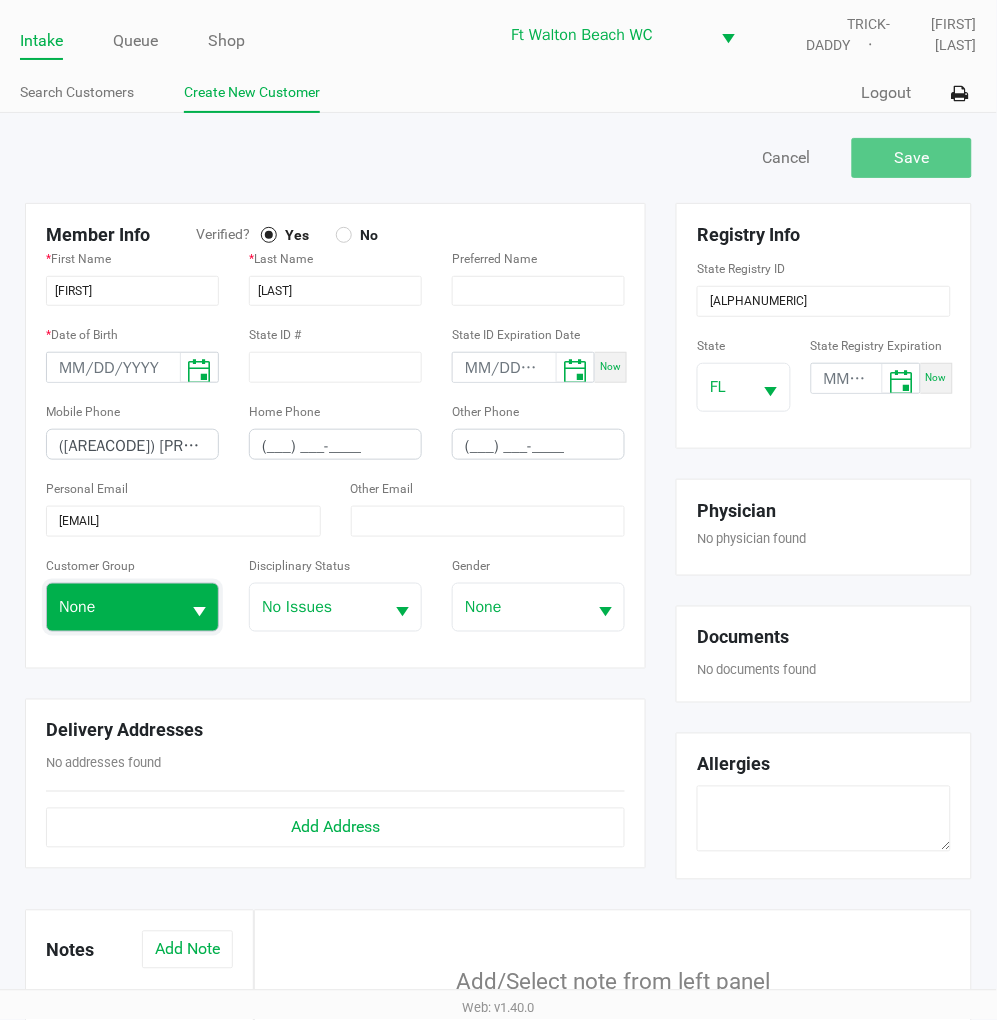 click on "None" at bounding box center (113, 607) 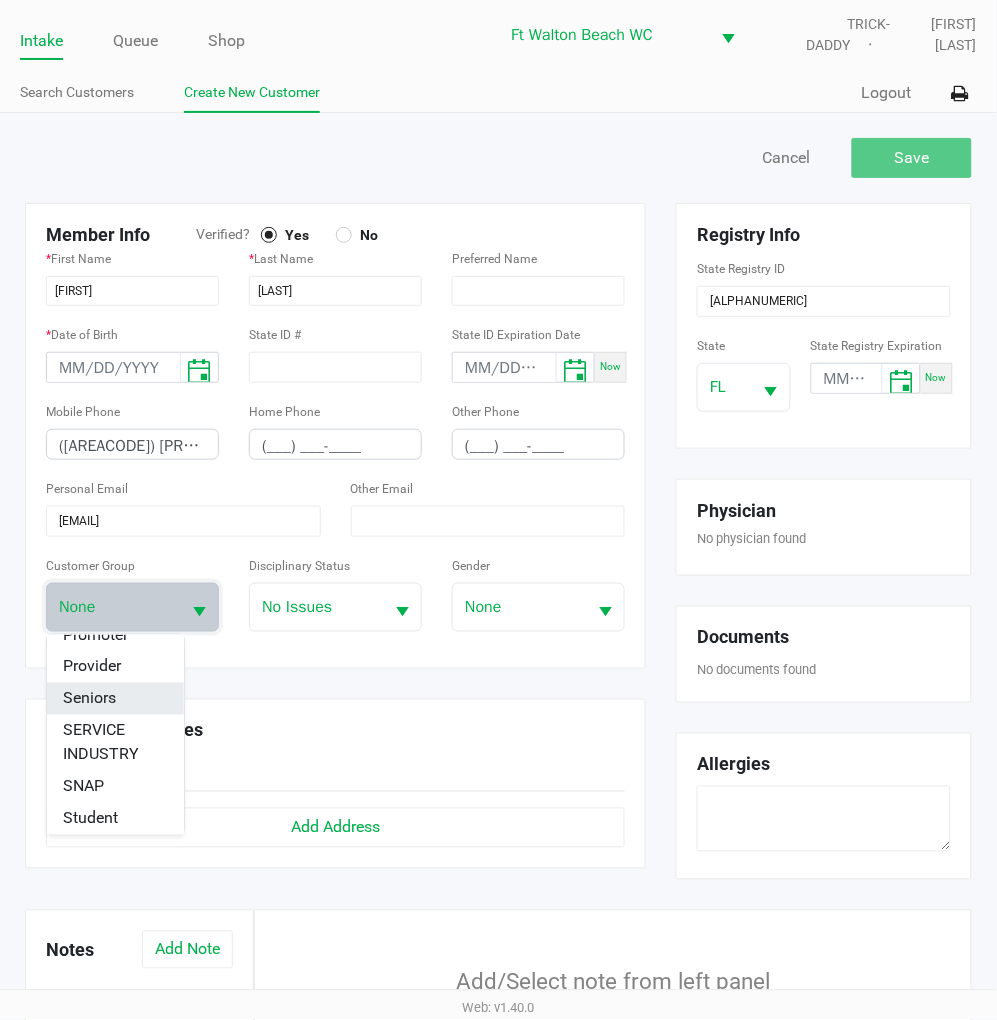 scroll, scrollTop: 333, scrollLeft: 0, axis: vertical 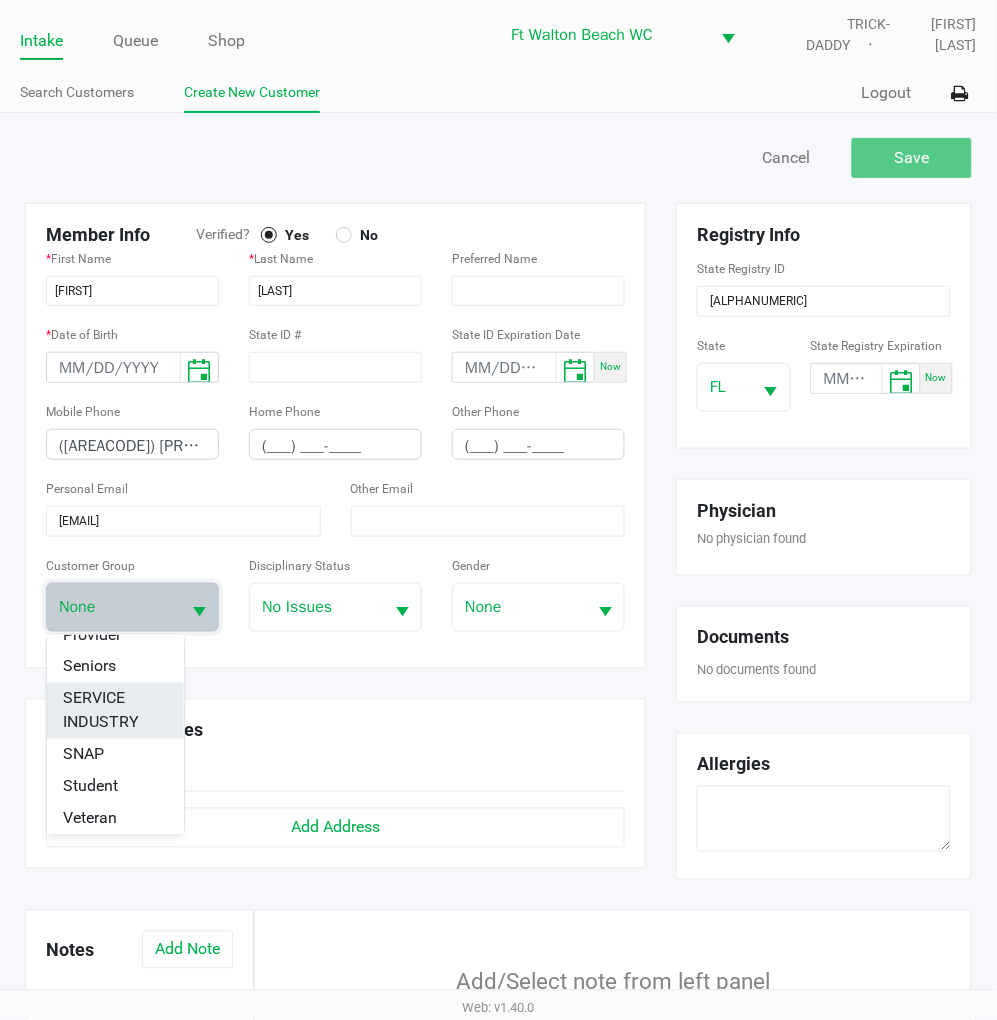 click on "SERVICE INDUSTRY" at bounding box center (115, 711) 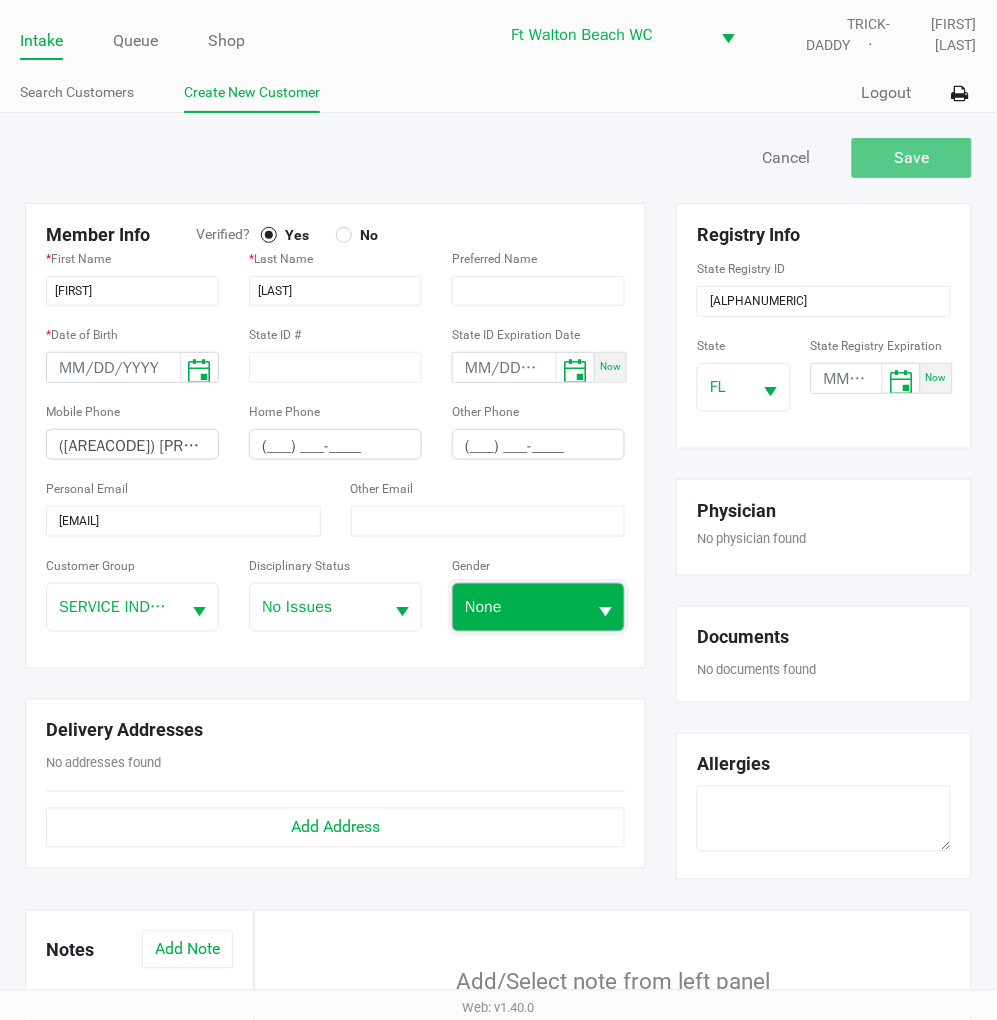click on "None" at bounding box center [519, 607] 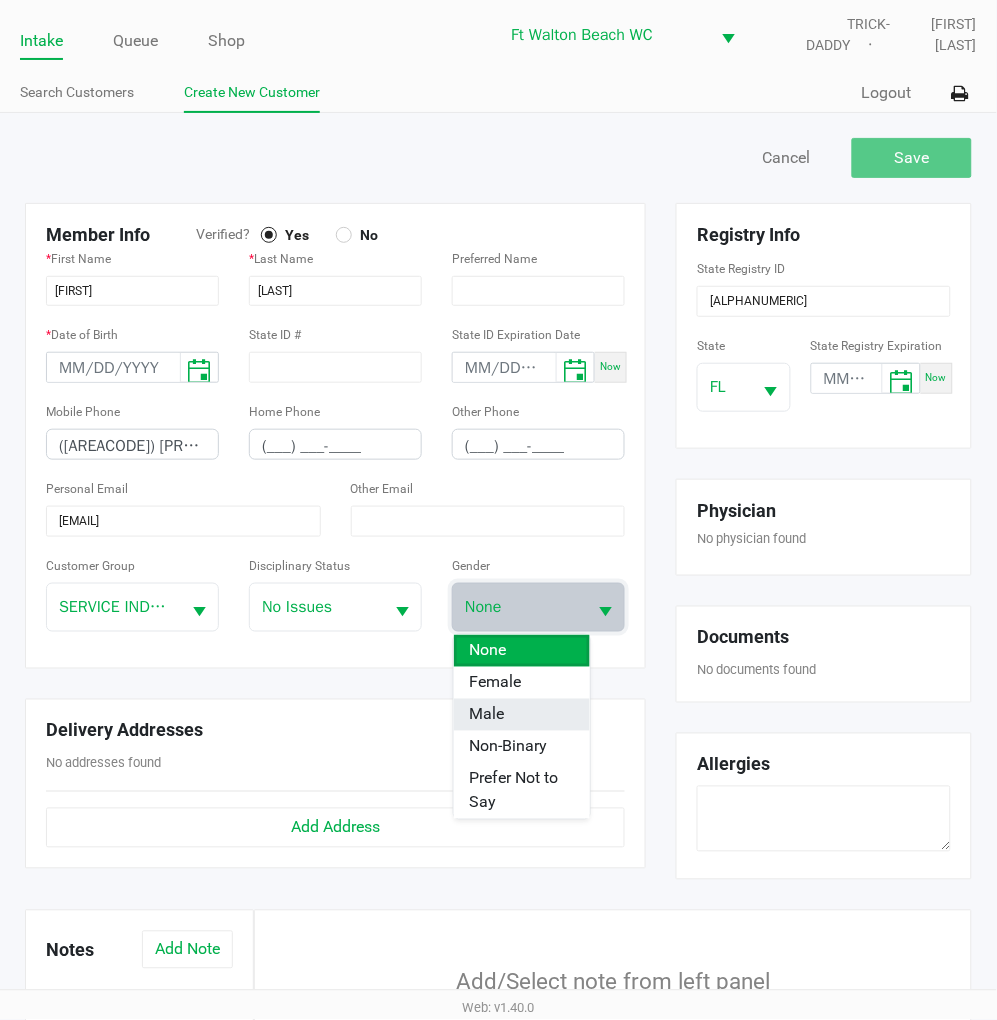 click on "Male" at bounding box center [522, 715] 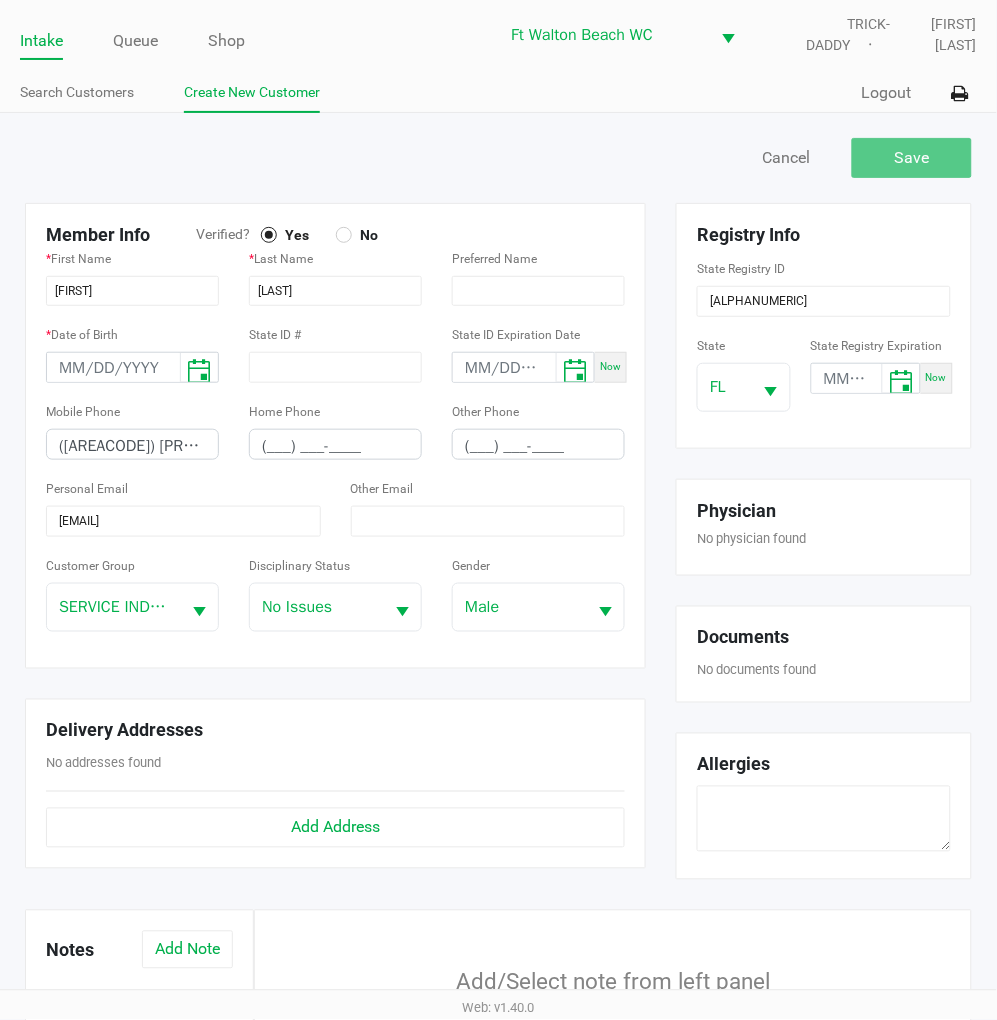 click 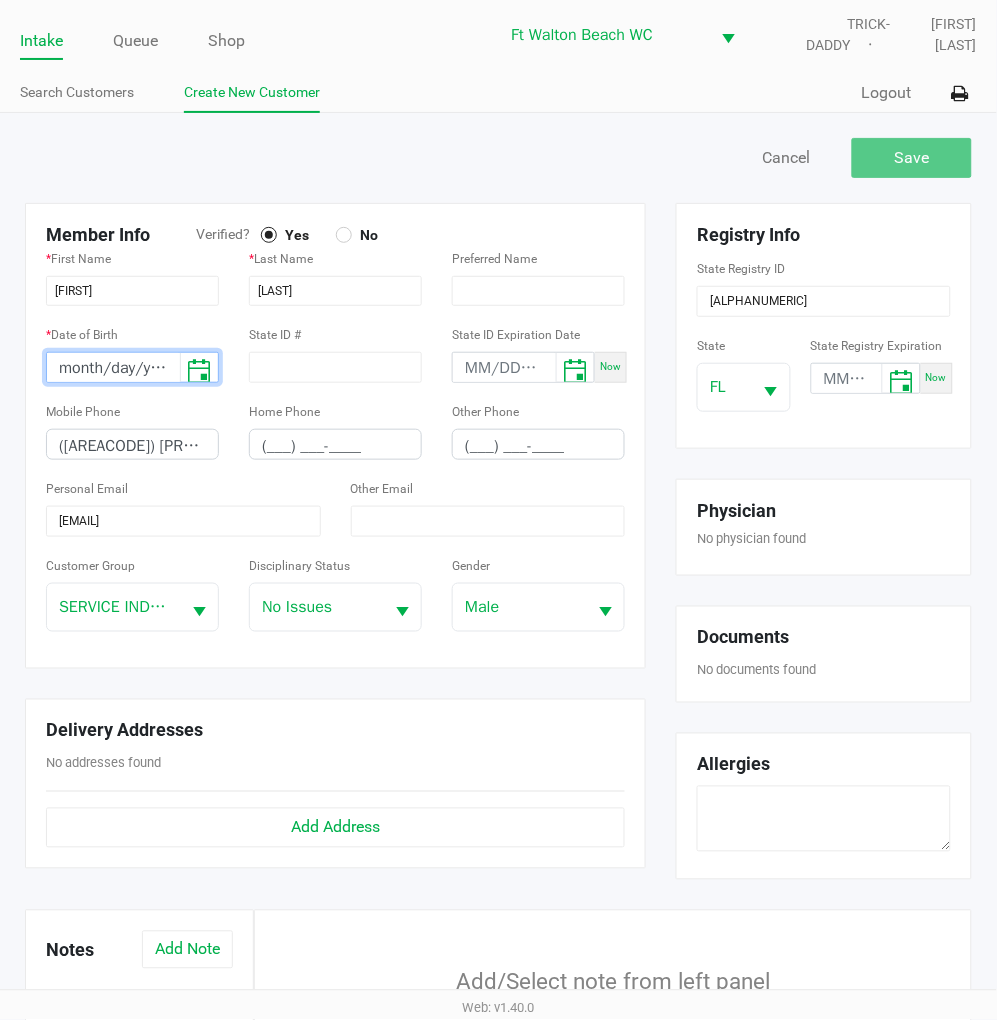 click on "month/day/year" at bounding box center (113, 368) 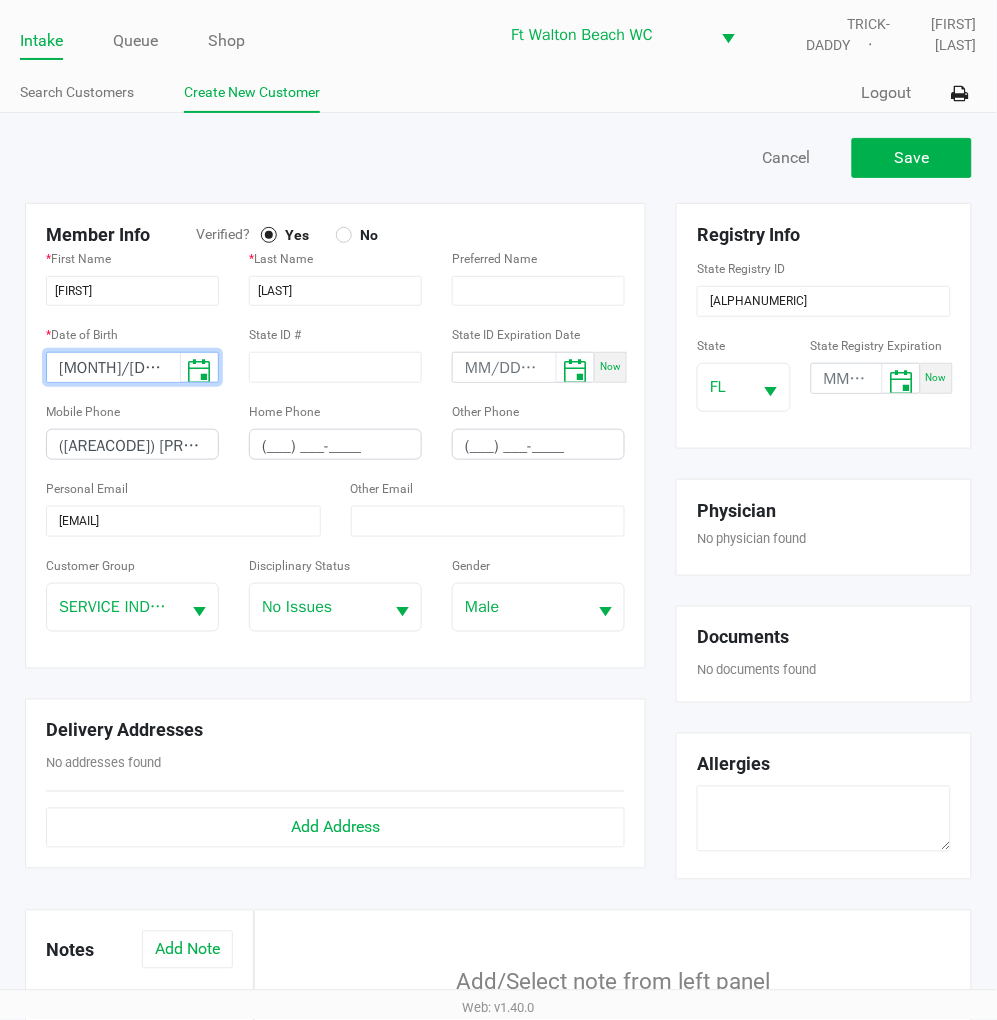 type on "02/13/2005" 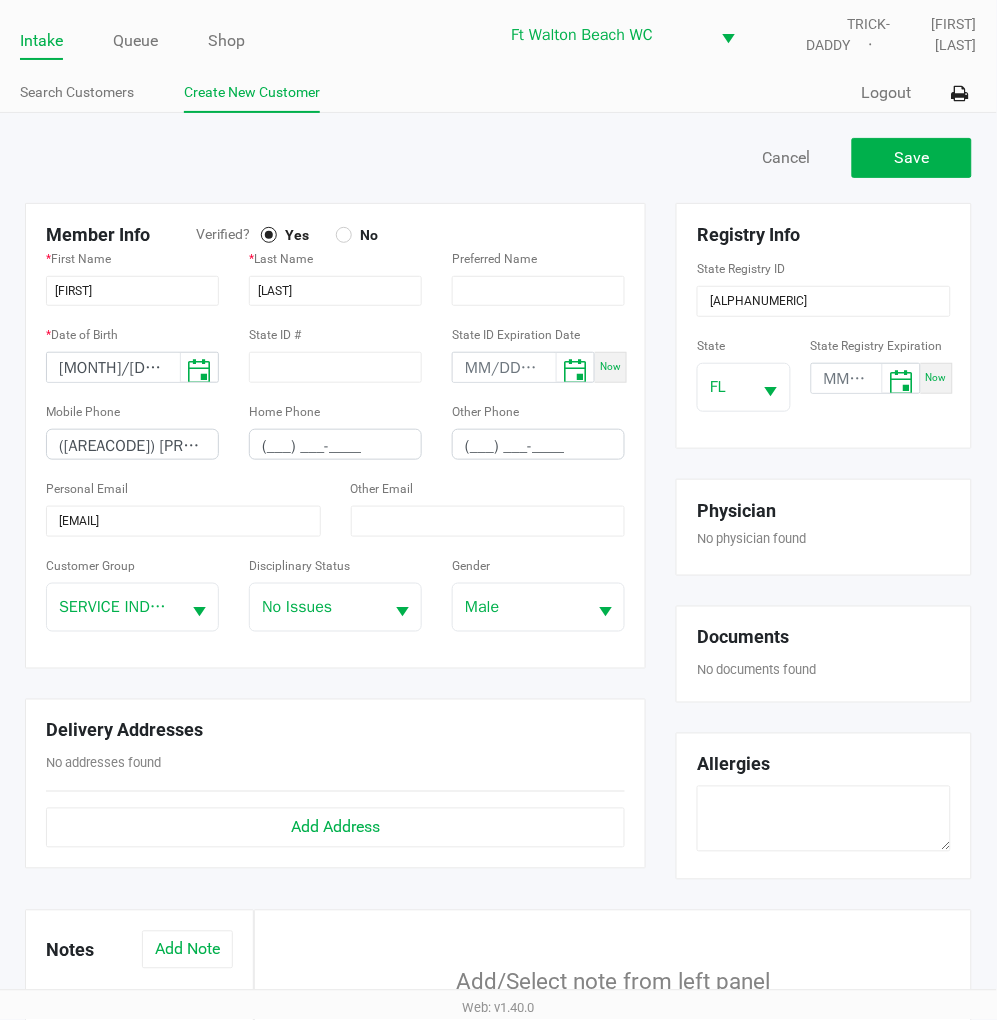 click on "Member Info   Verified?  Yes No *  First Name  CHRISLYN *  Last Name  HILL  Preferred Name  *  Date of Birth  02/13/2005  State ID #   State ID Expiration Date  Now  Mobile Phone  (850) 860-6531  Home Phone  (___) ___-____  Other Phone  (___) ___-____  Personal Email  chrislynhill213@gmail.com  Other Email   Customer Group  SERVICE INDUSTRY  Disciplinary Status  No Issues  Gender  Male" 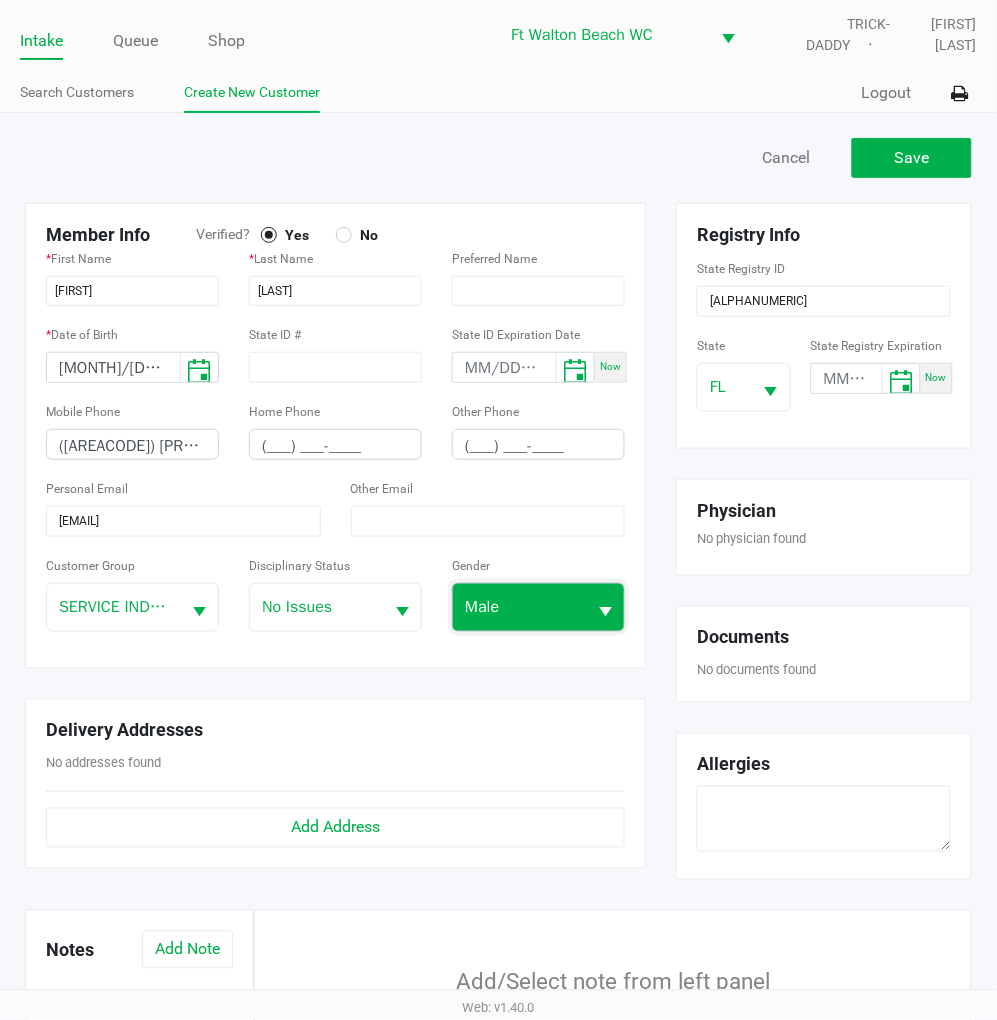 click on "Male" at bounding box center (519, 607) 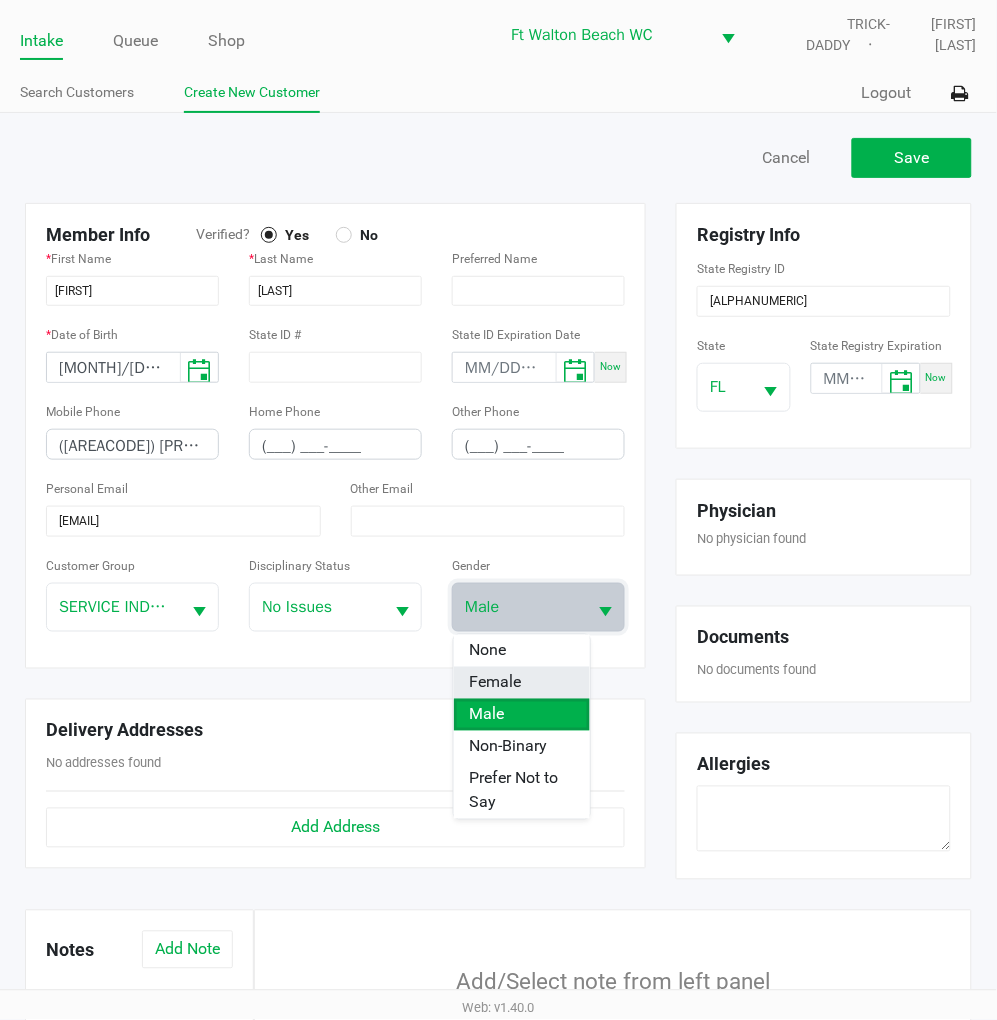 click on "Female" at bounding box center (522, 683) 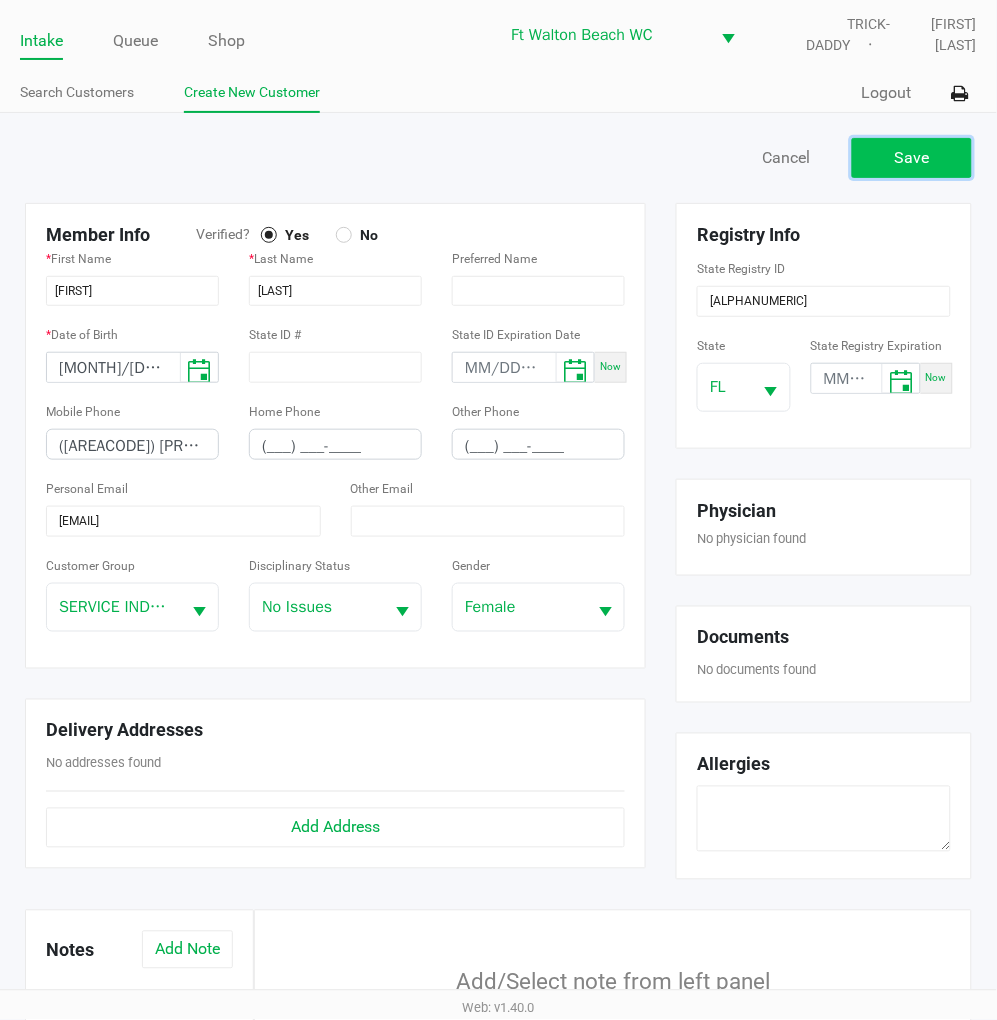 click on "Save" 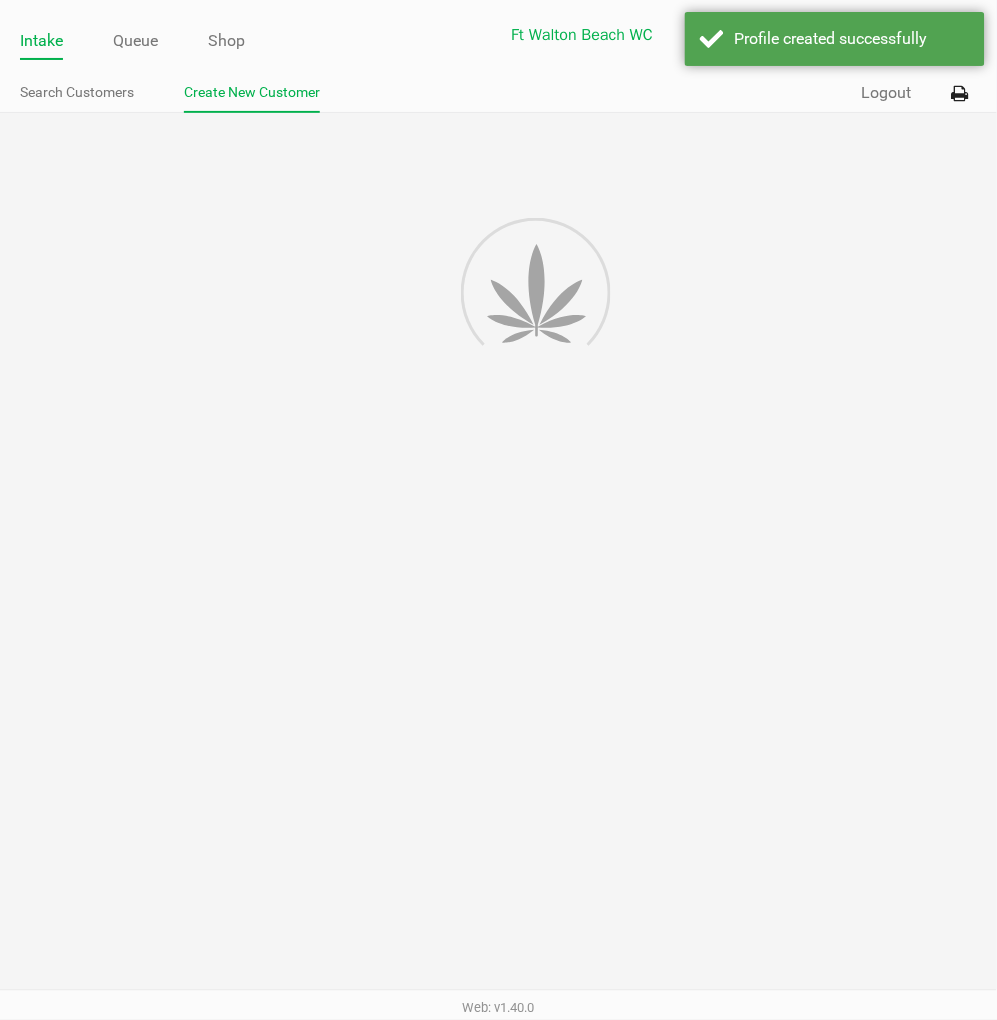 type on "---" 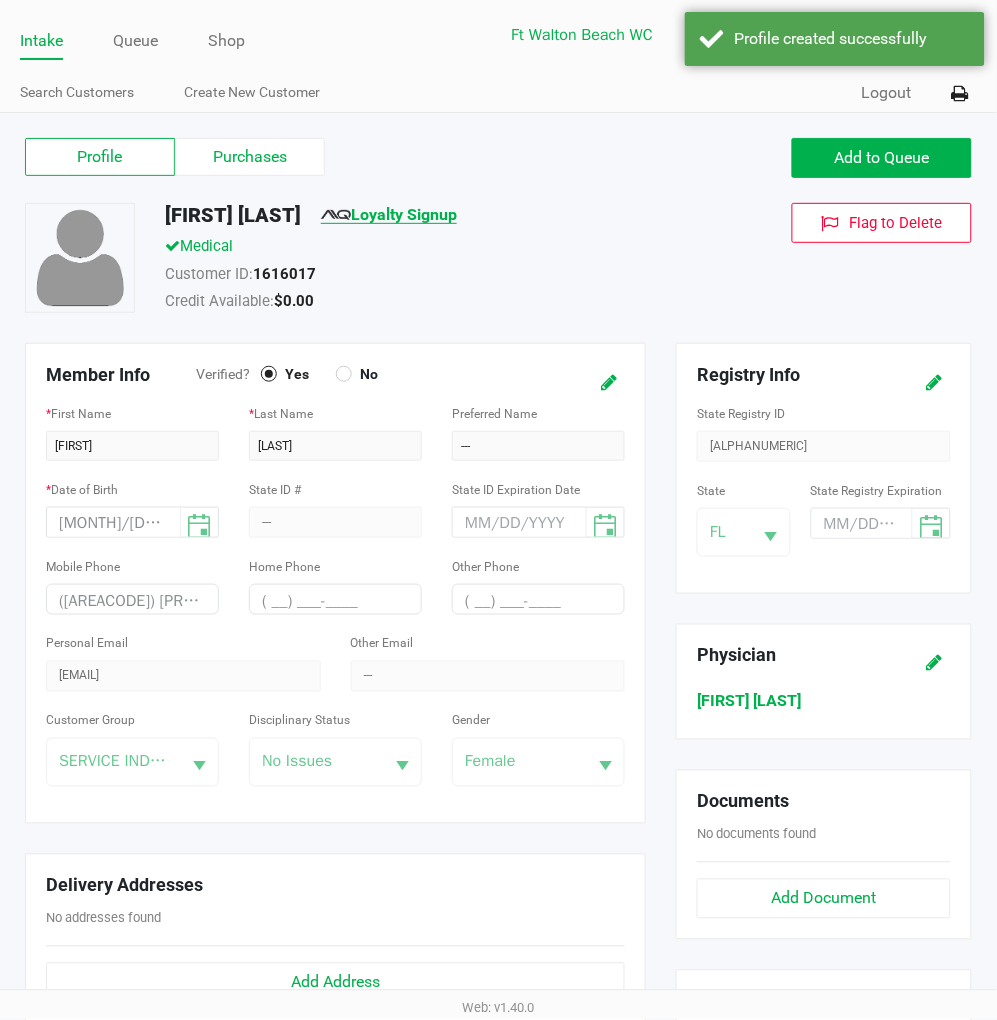 click on "Loyalty Signup" 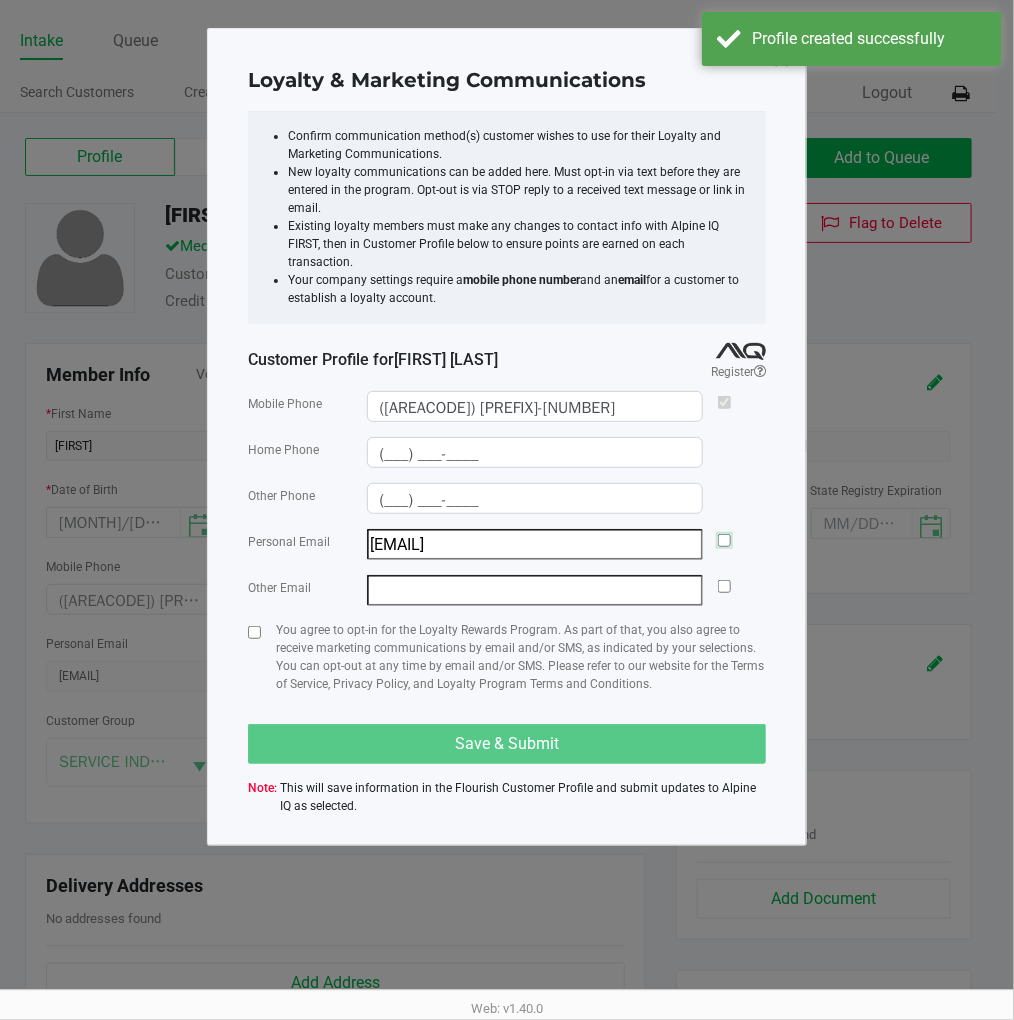 click 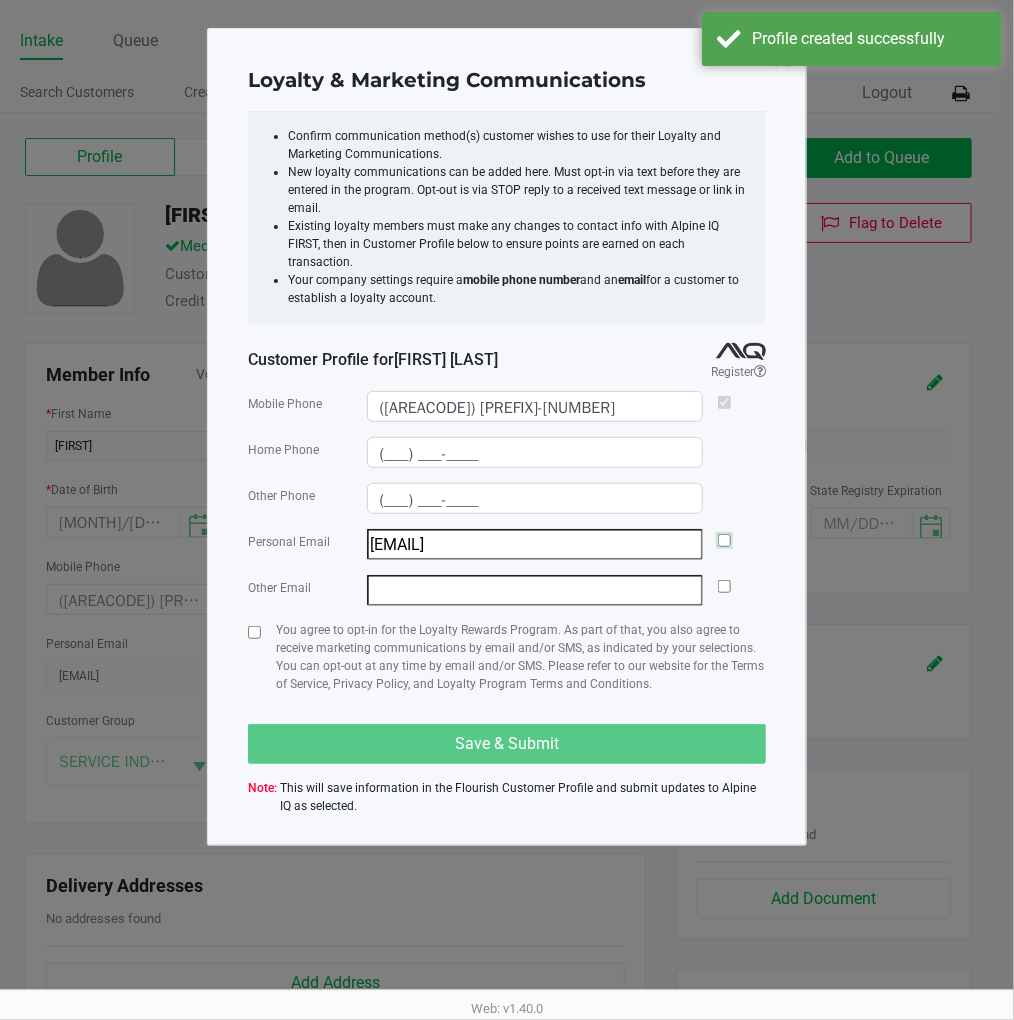 checkbox on "true" 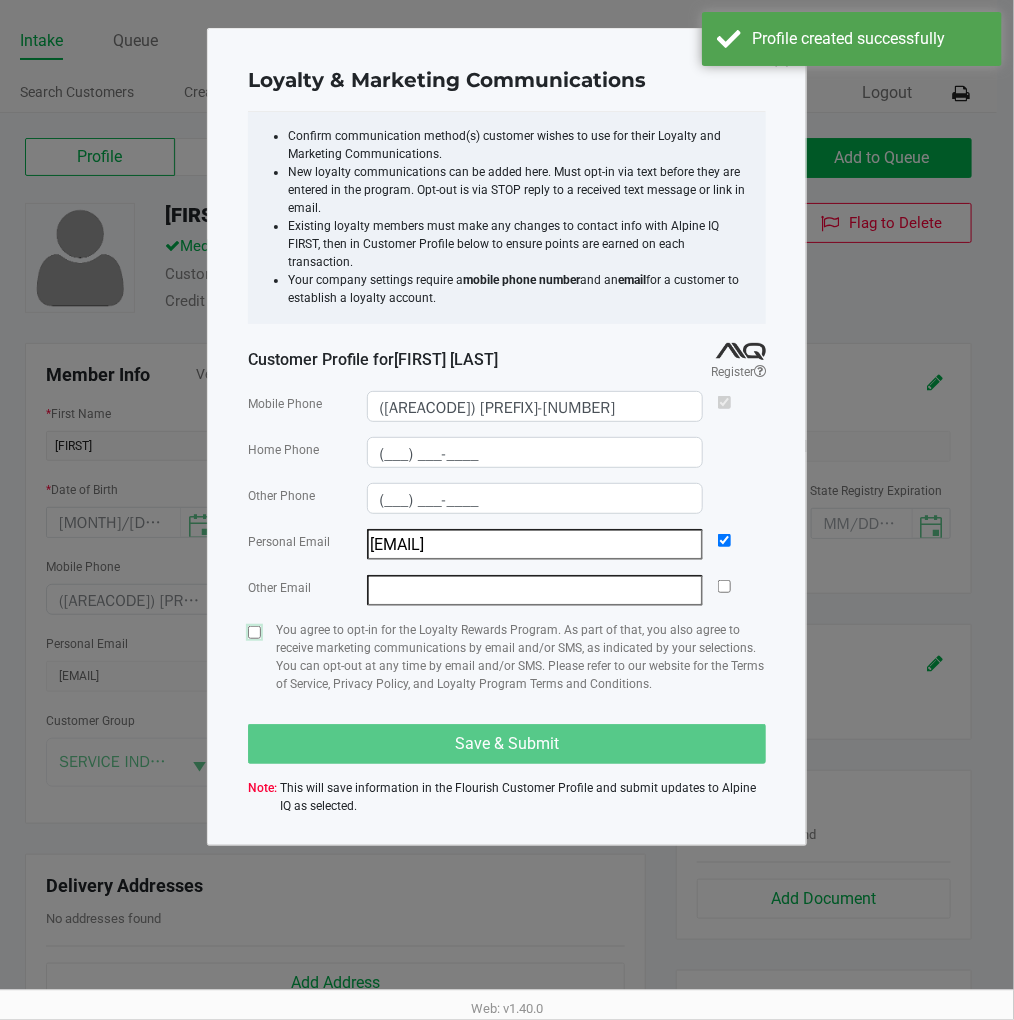 click 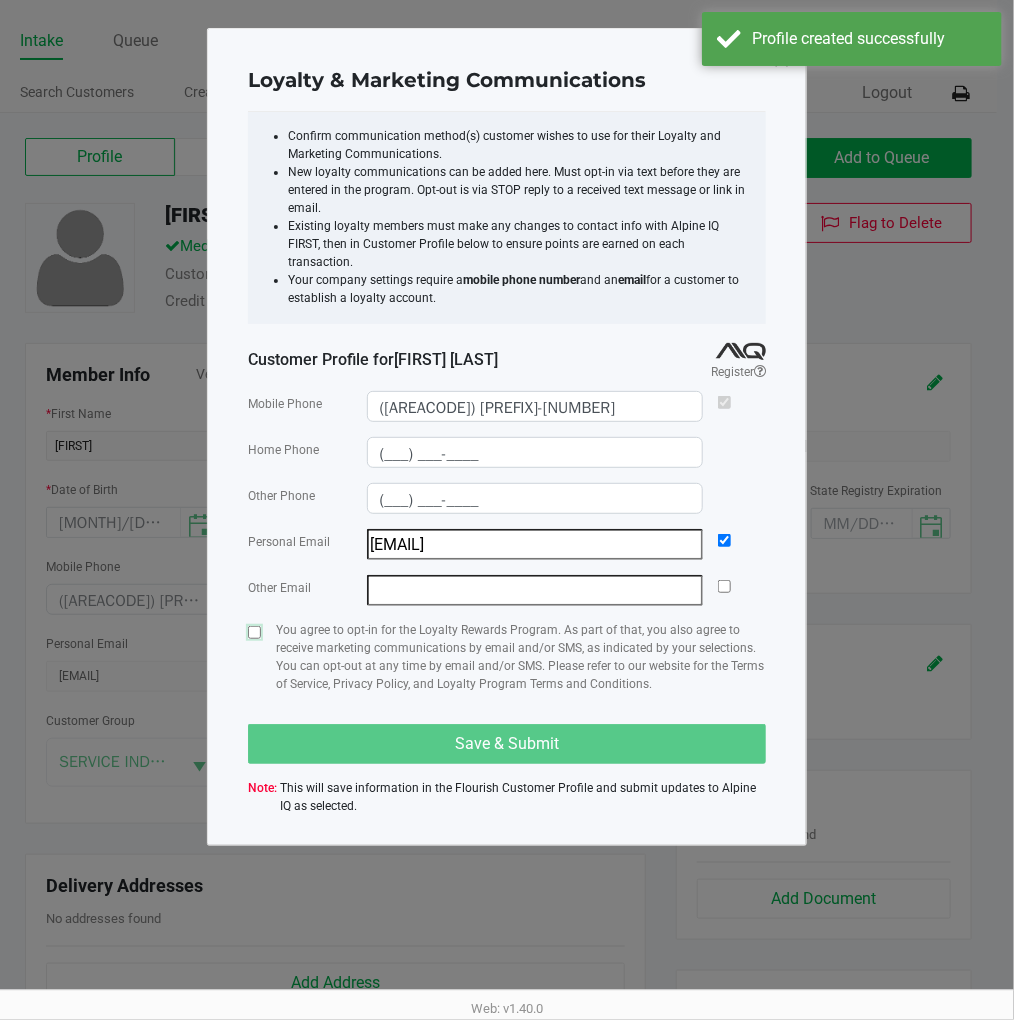 checkbox on "true" 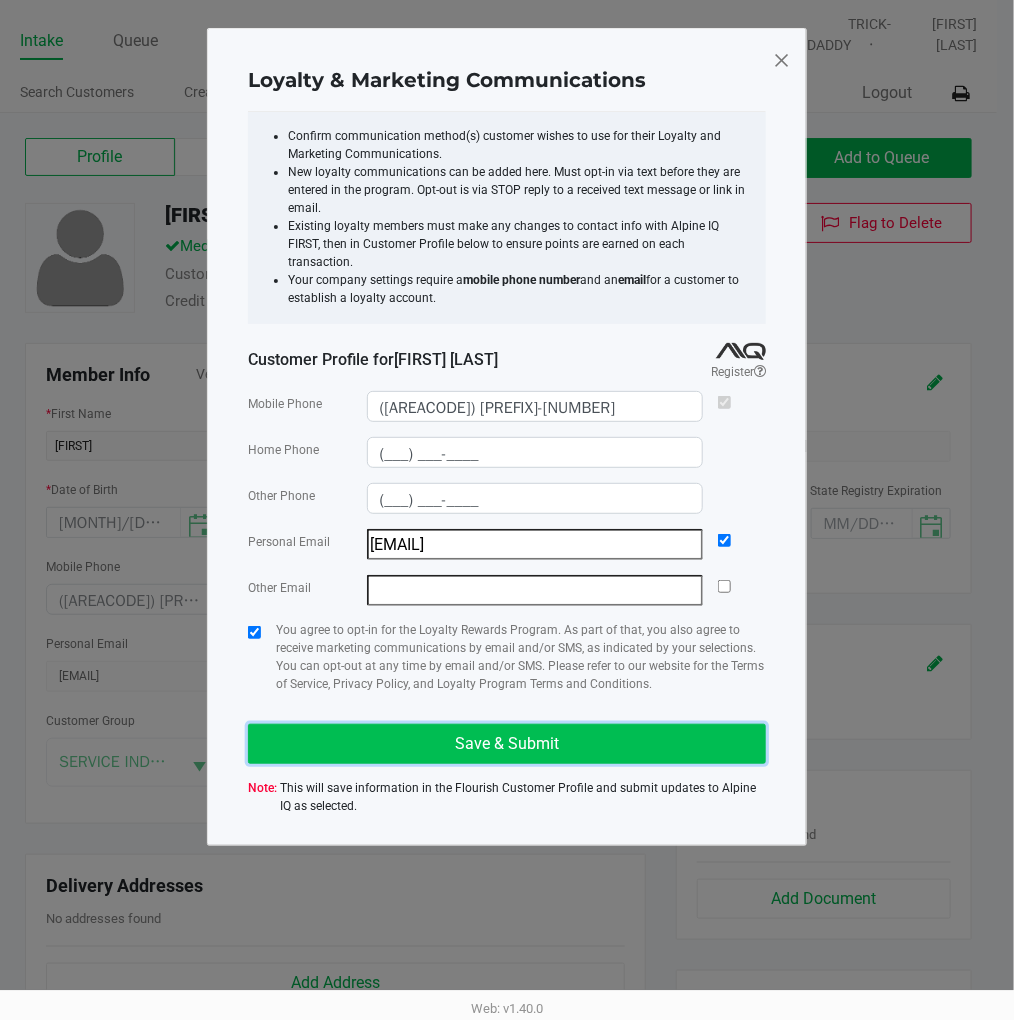 click on "Save & Submit" 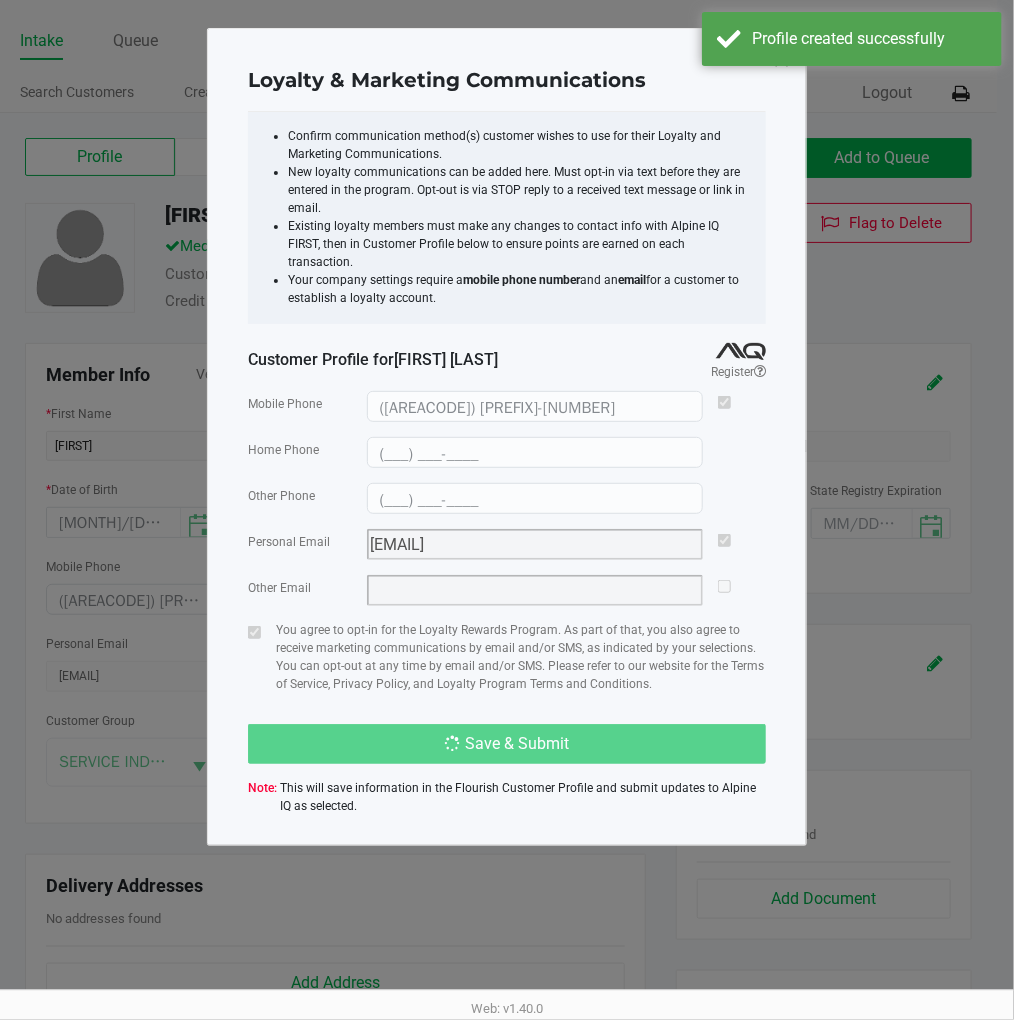 type on "(___) ___-____" 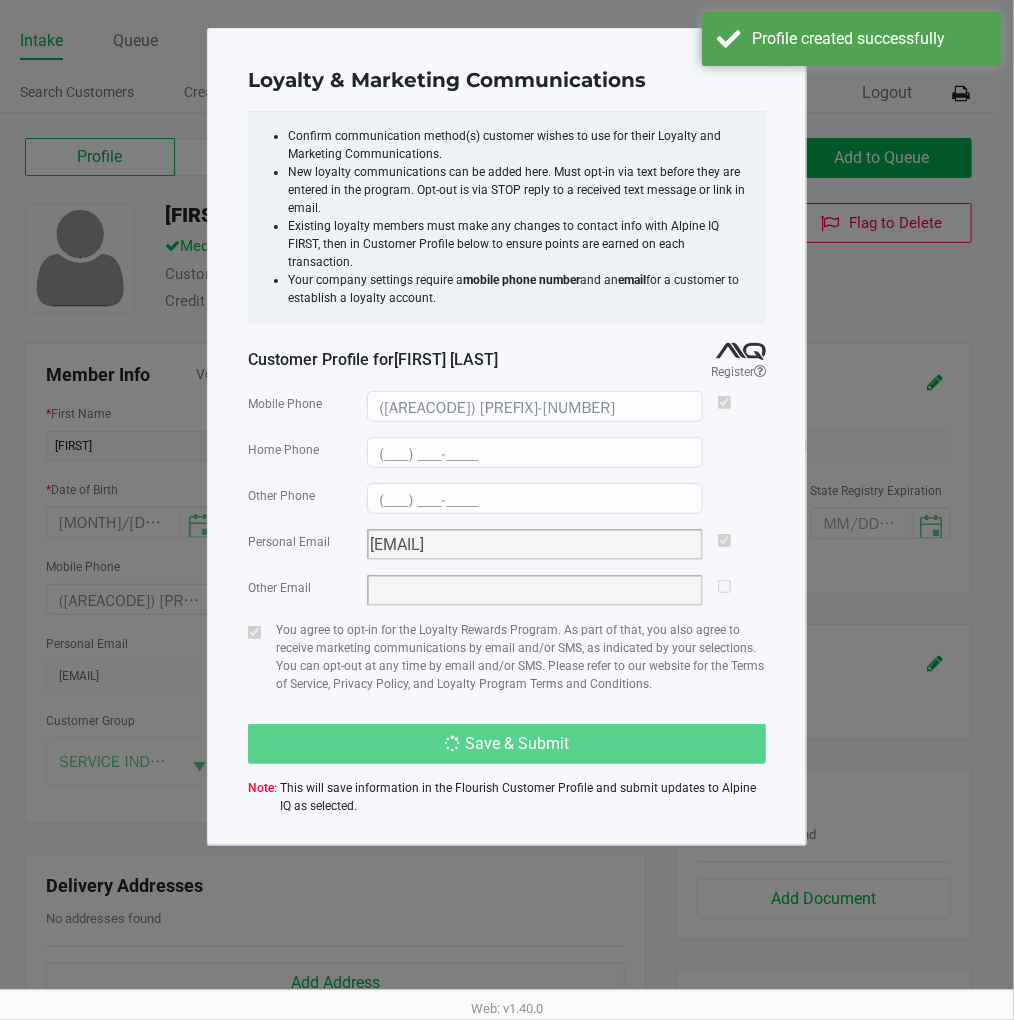 type on "(___) ___-____" 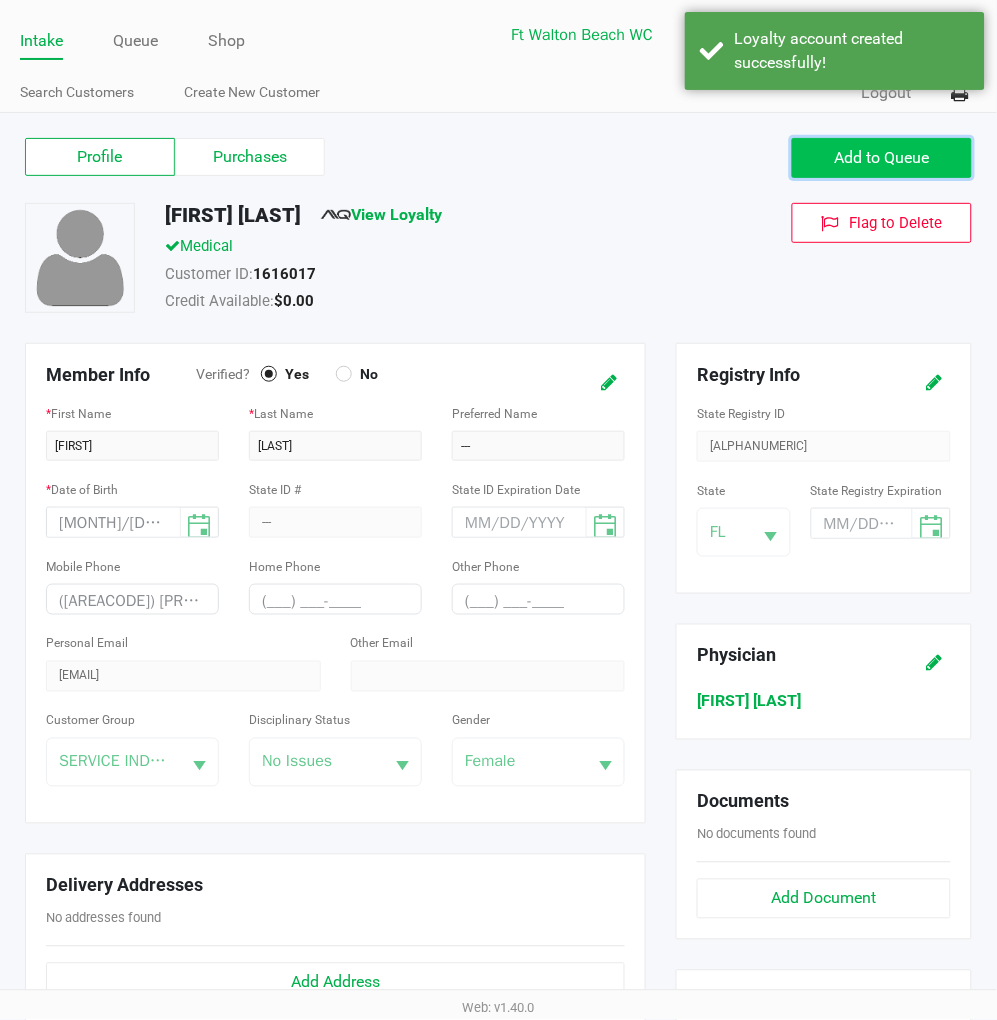 click on "Add to Queue" 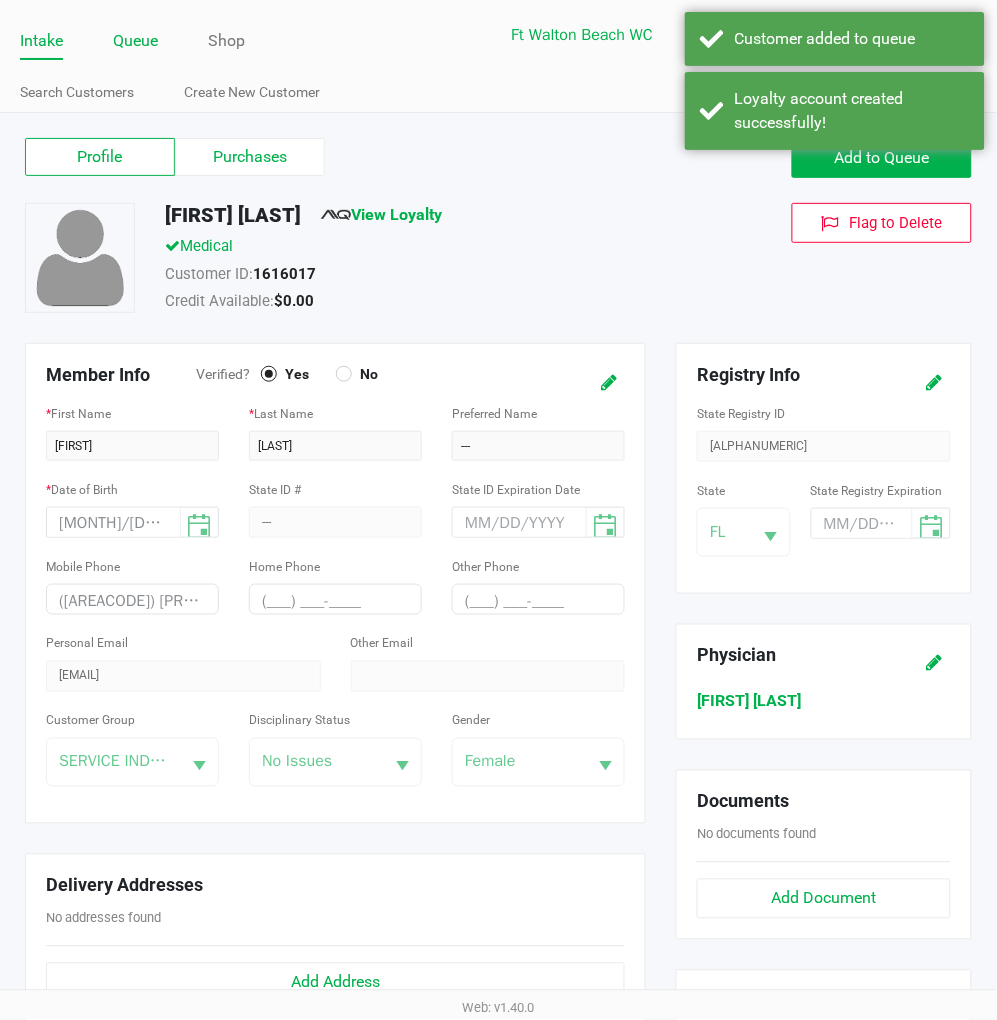 click on "Queue" 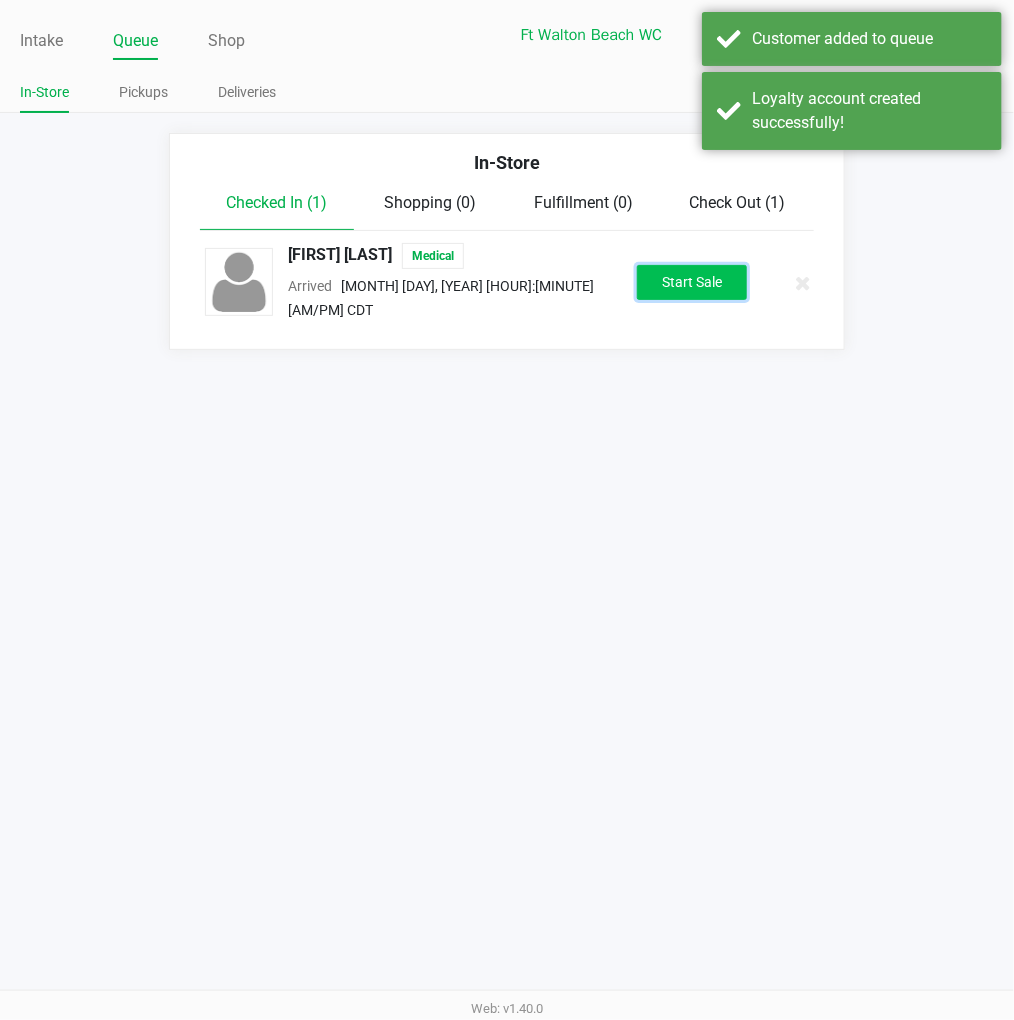 click on "Start Sale" 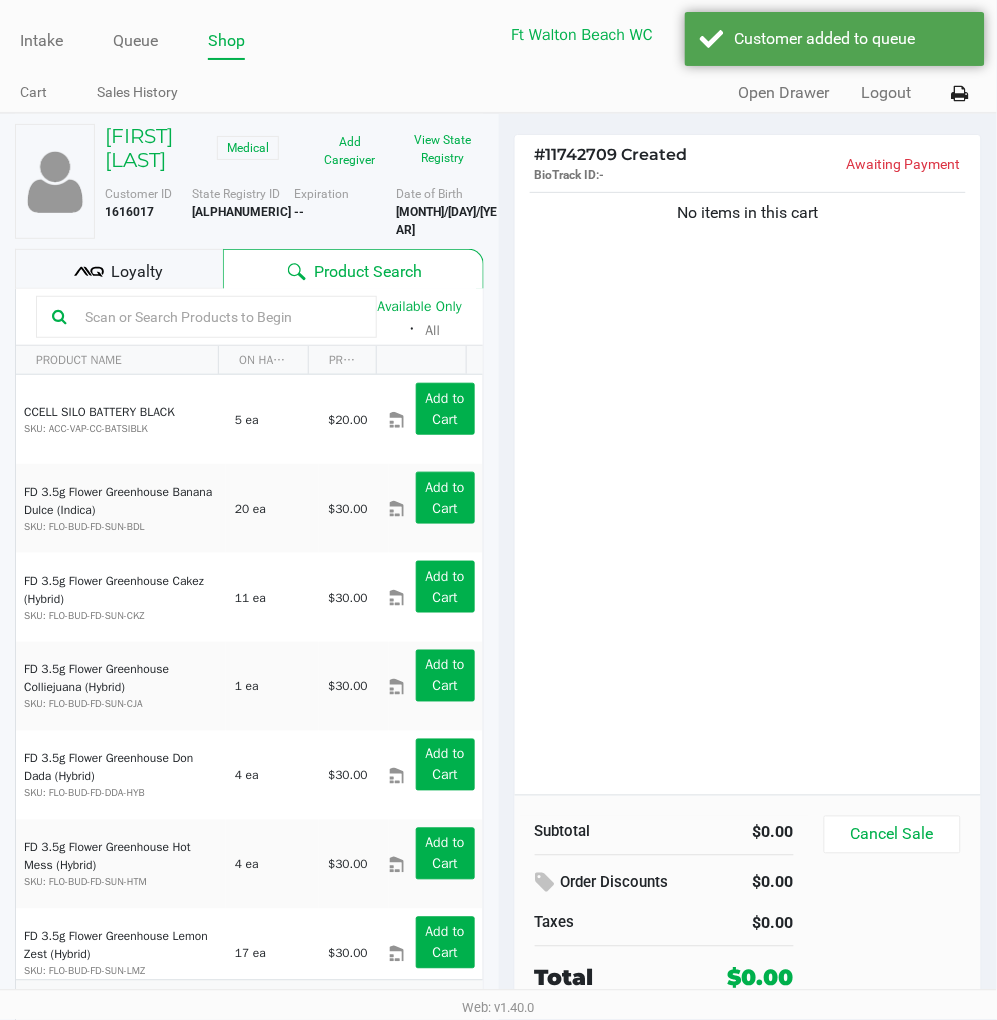 click on "Loyalty" 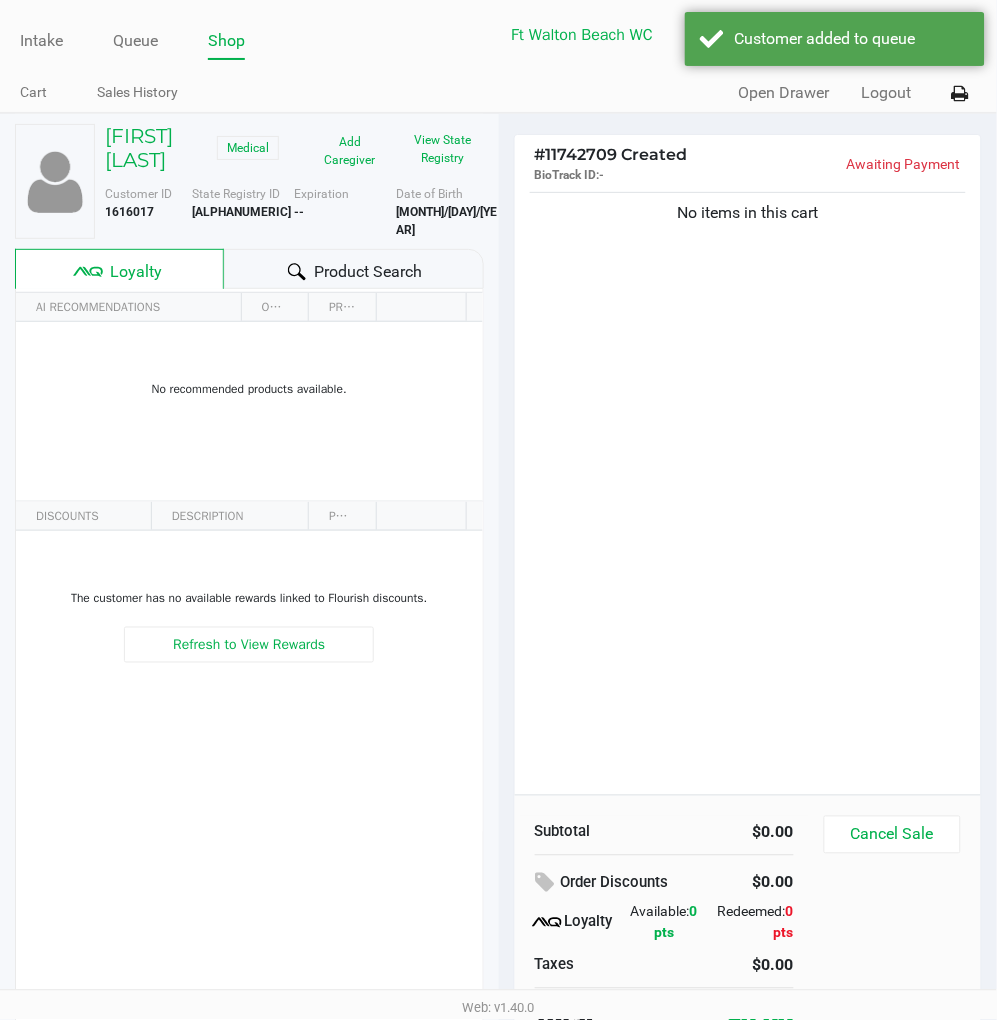 click 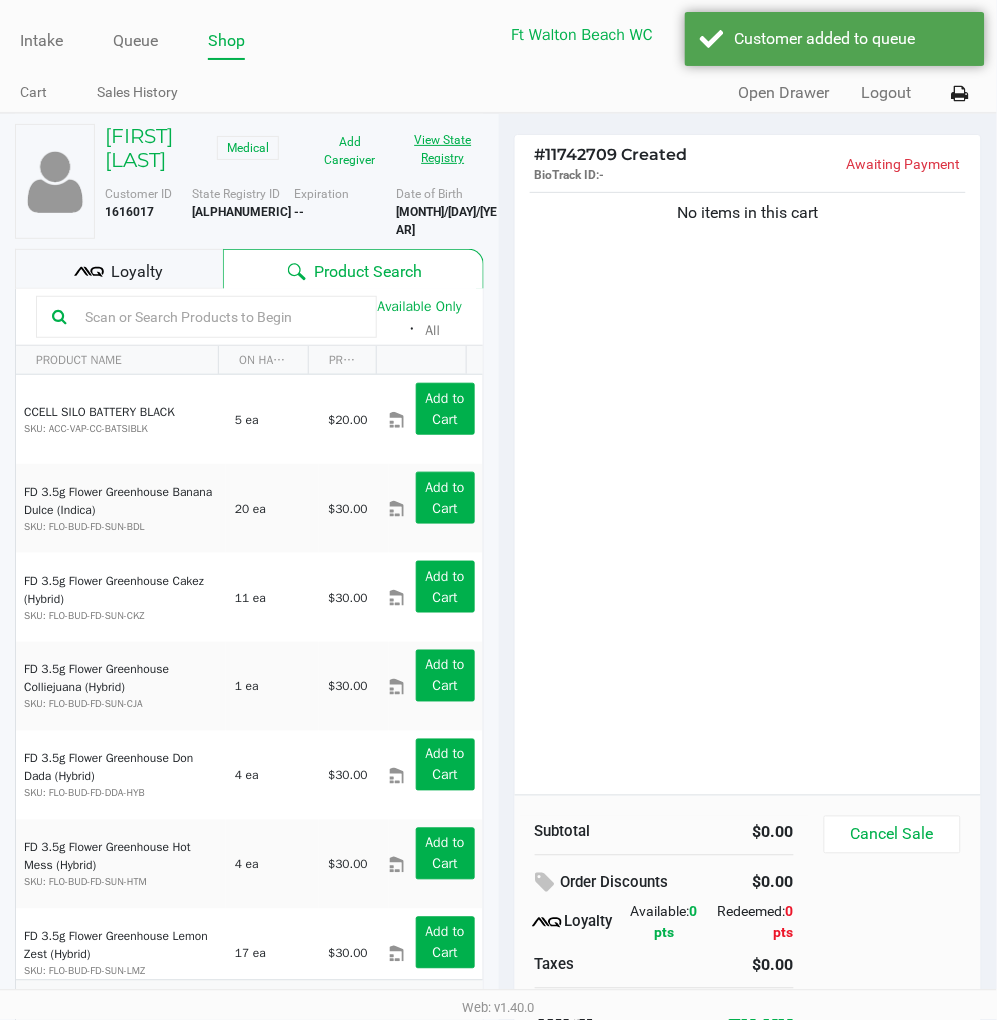 click on "View State Registry" 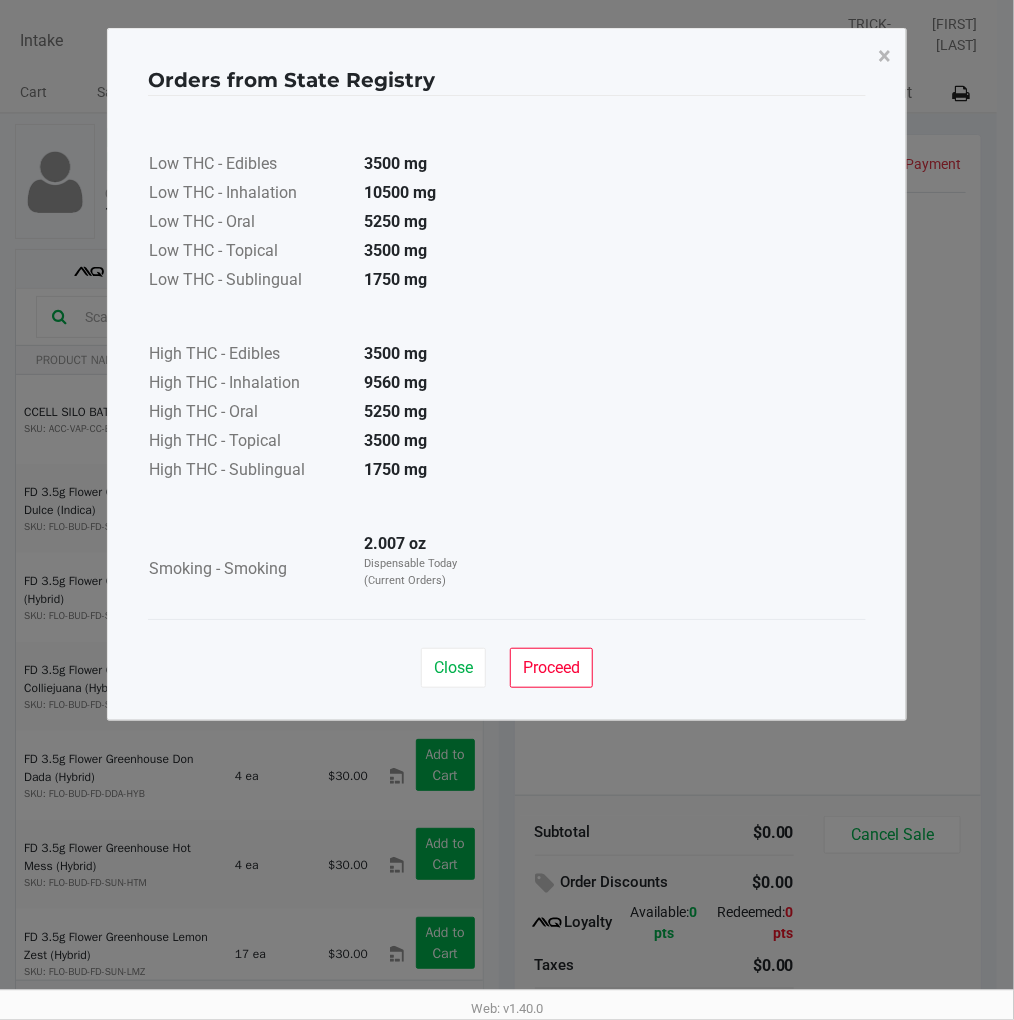 click on "Close" 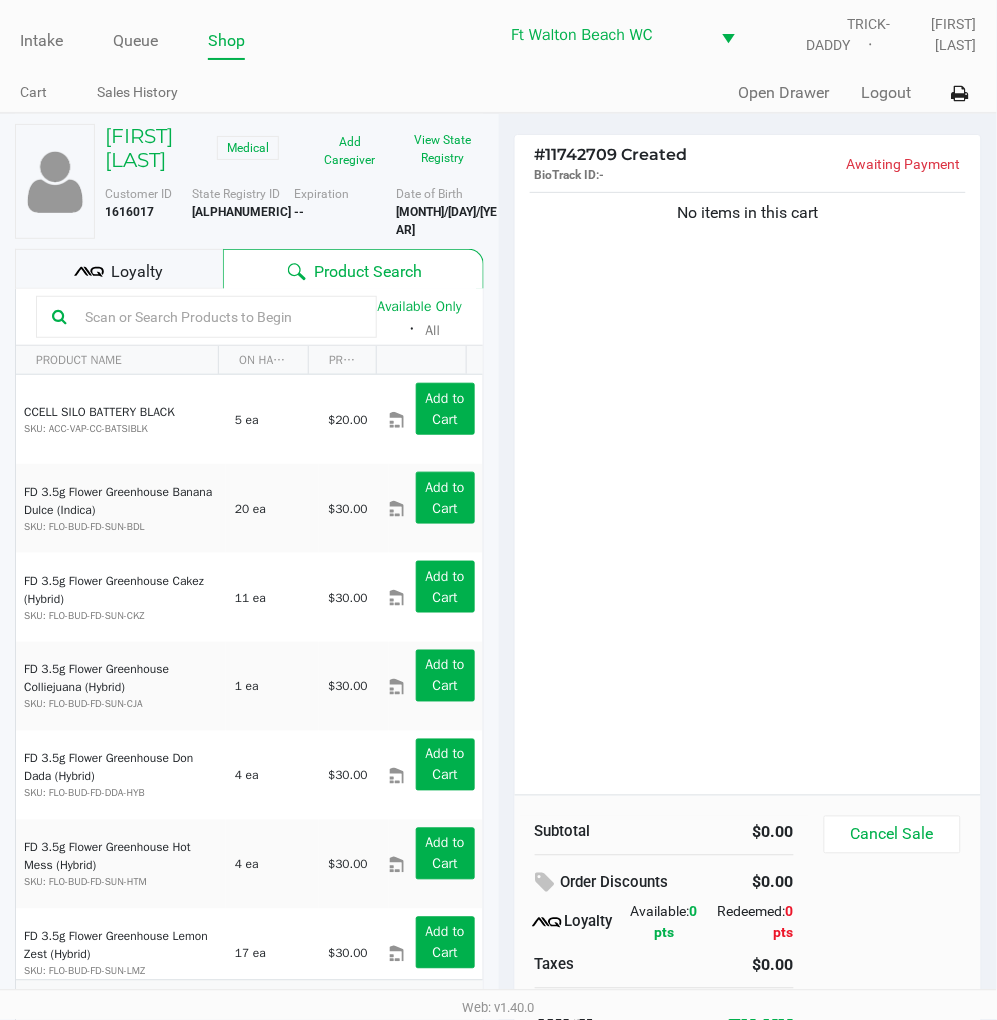 click on "No items in this cart" 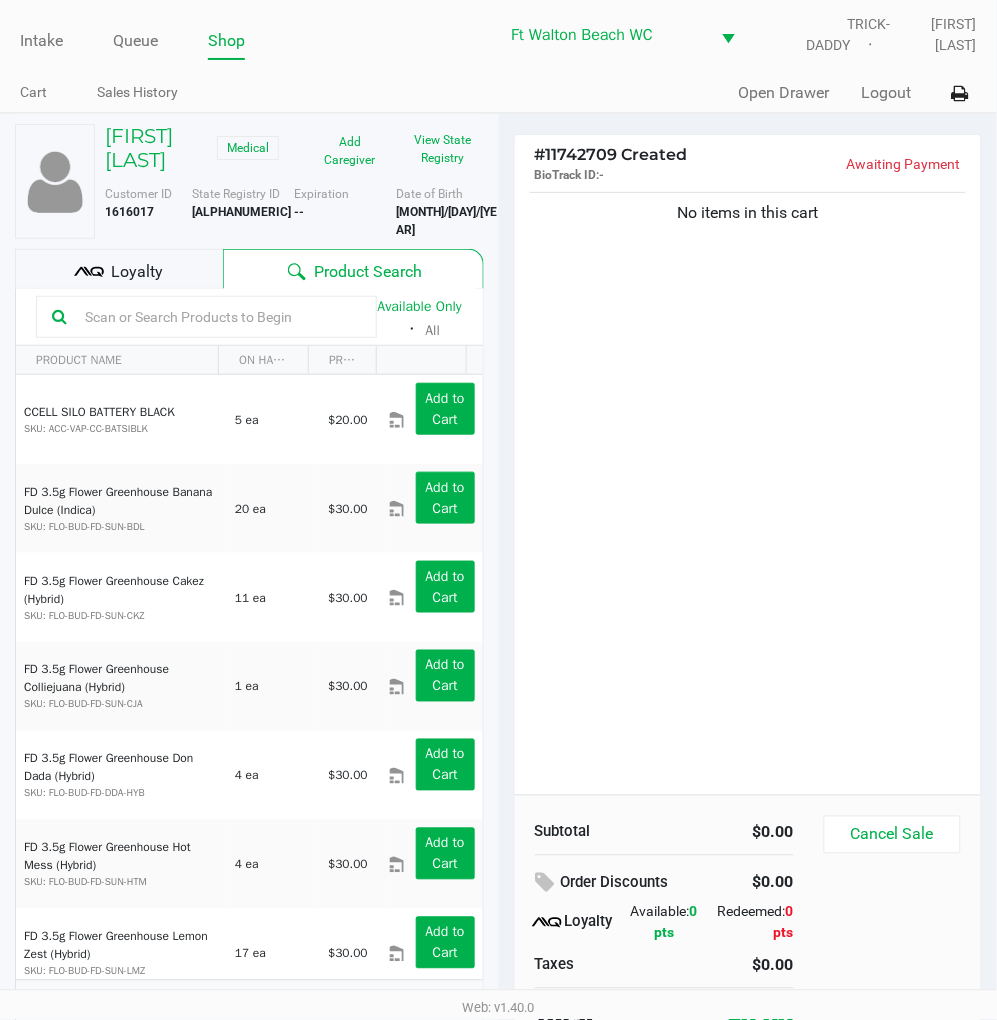 click on "No items in this cart" 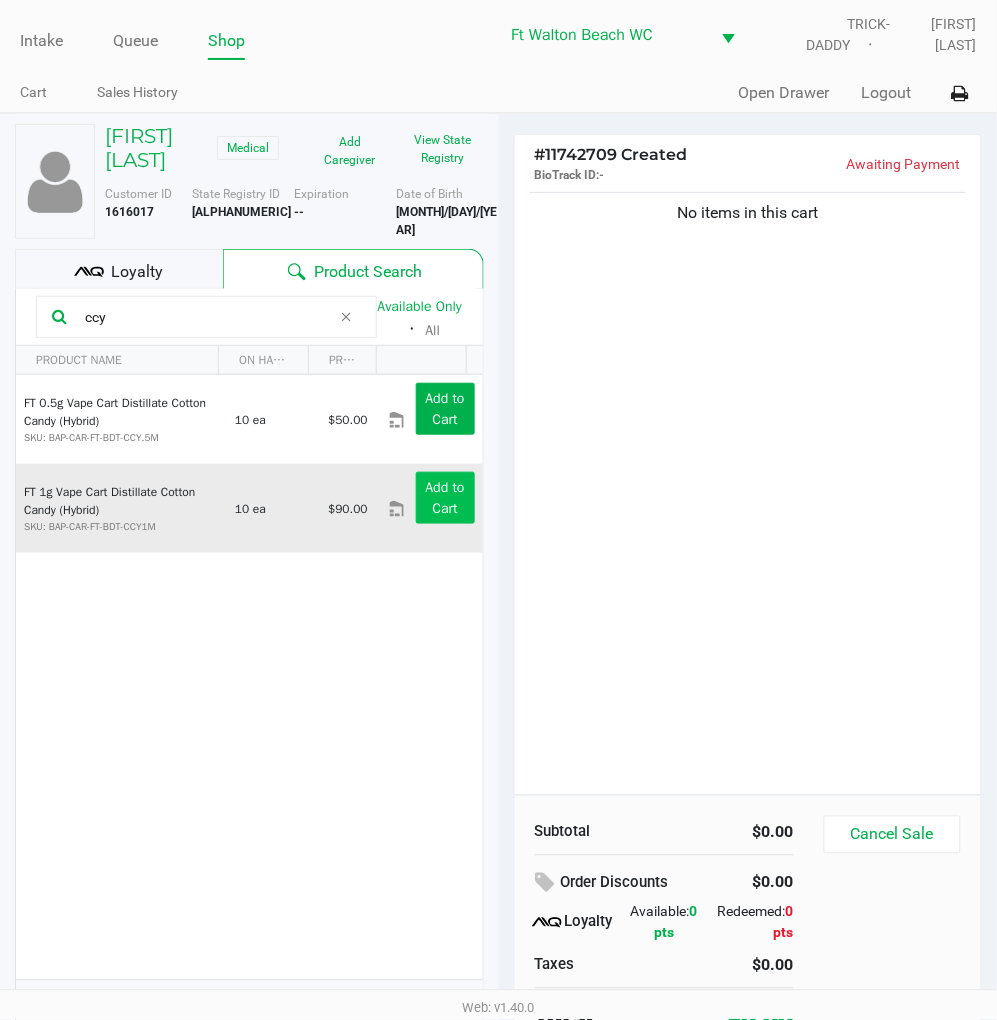 type on "ccy" 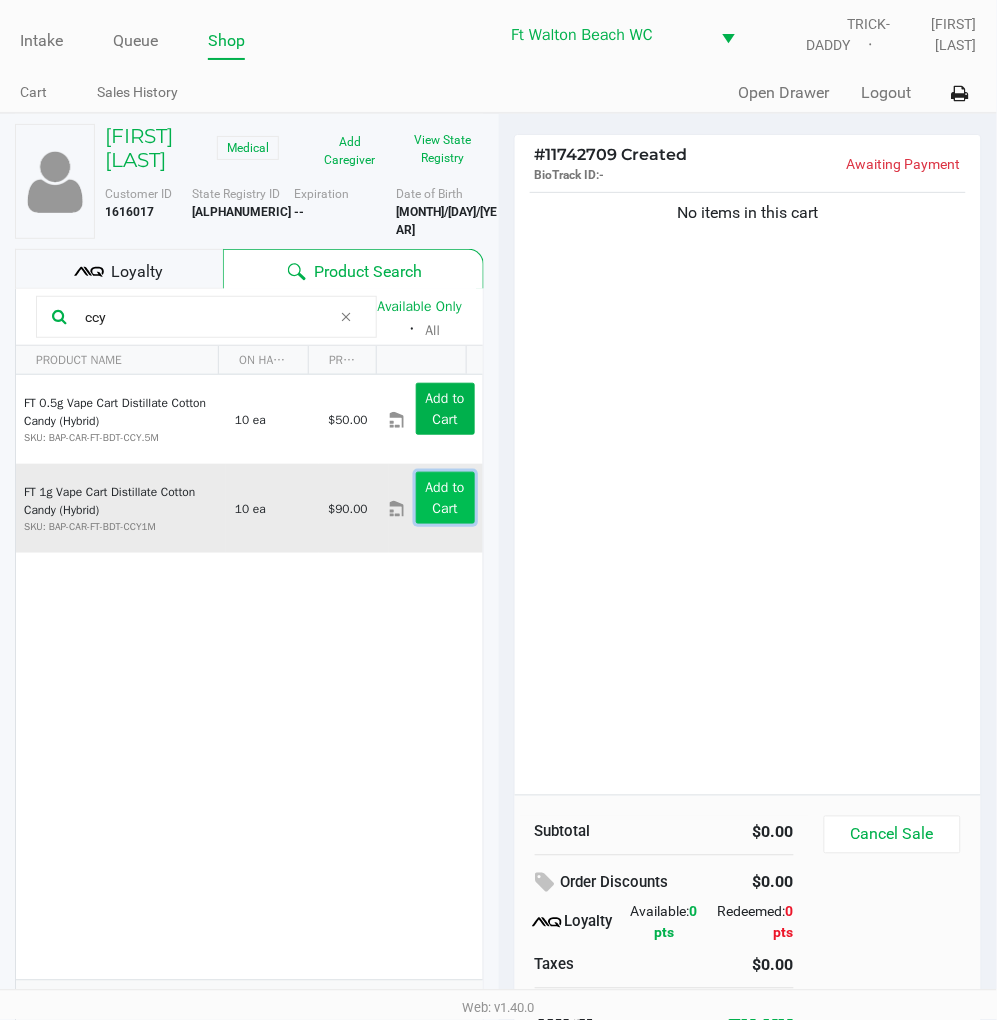 click on "Add to Cart" 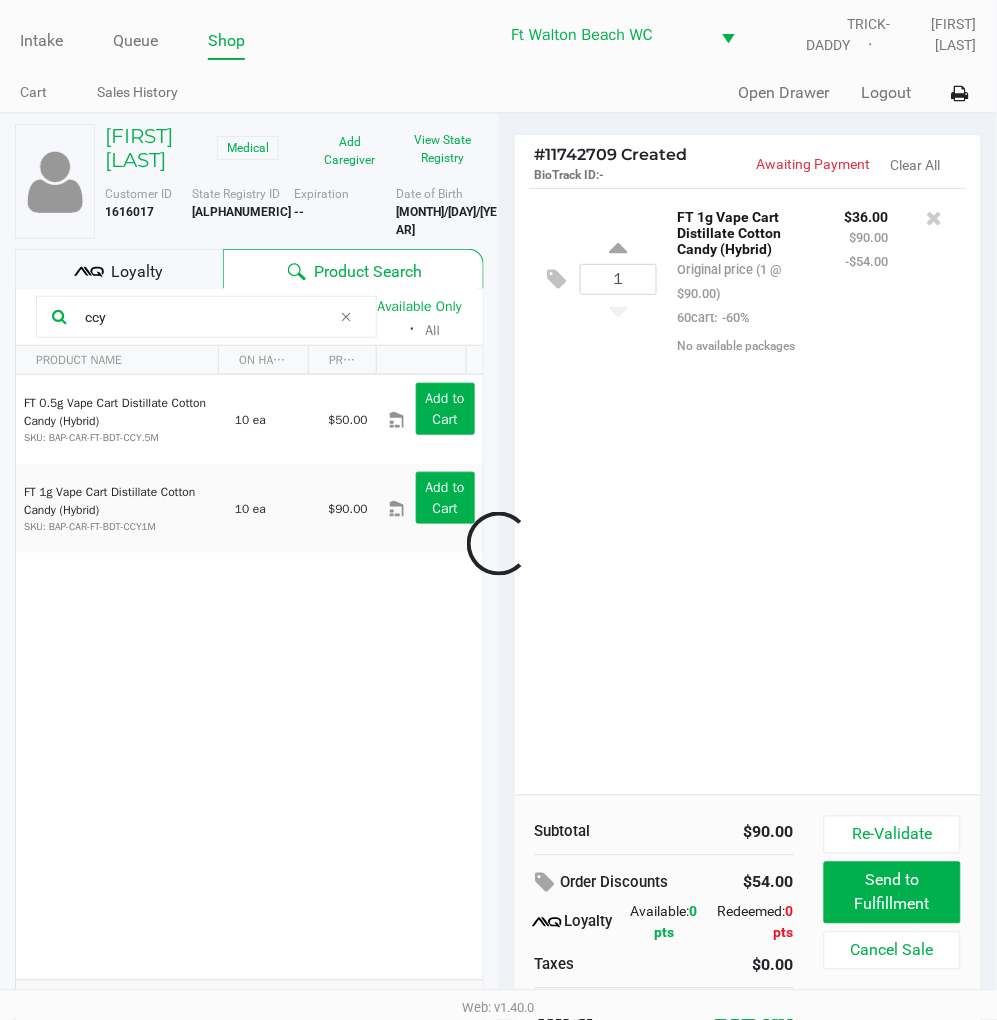 click 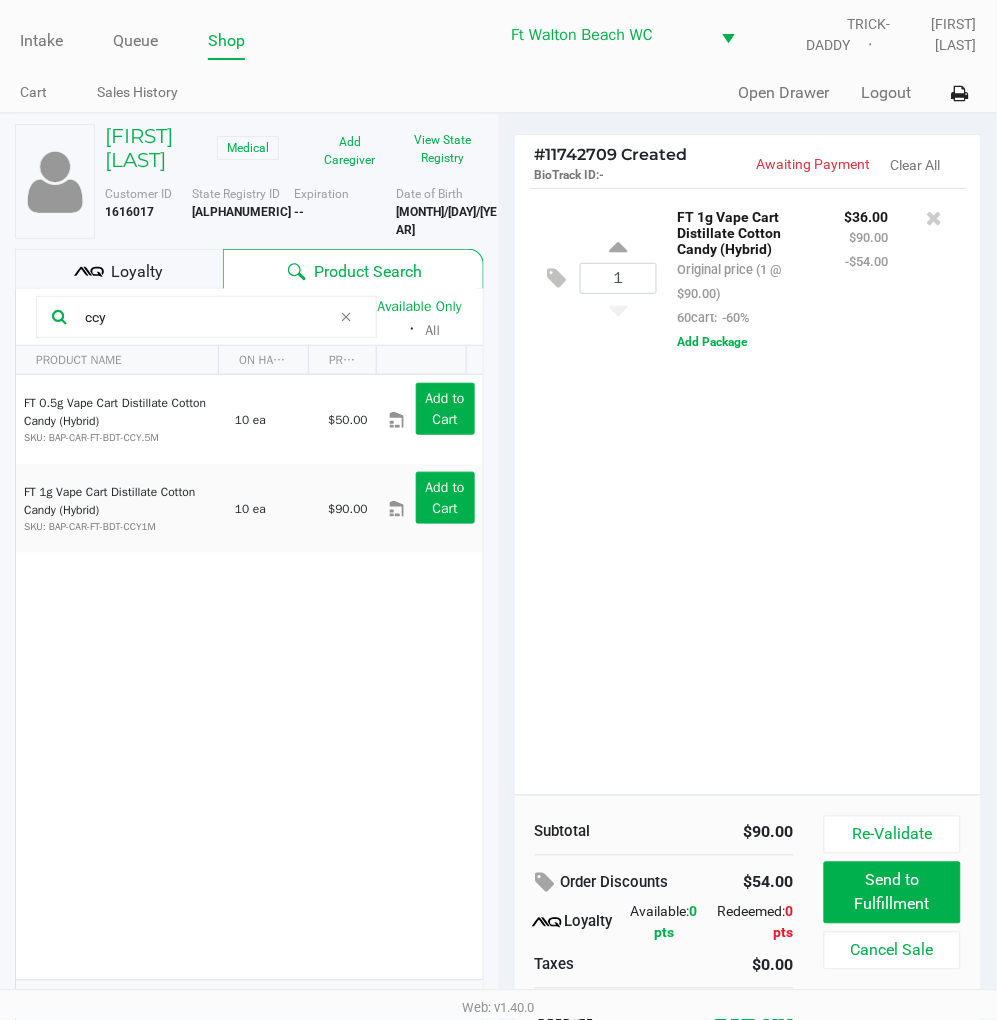 click on "1  FT 1g Vape Cart Distillate Cotton Candy (Hybrid)   Original price (1 @ $90.00)  60cart:  -60% $36.00 $90.00 -$54.00  Add Package" 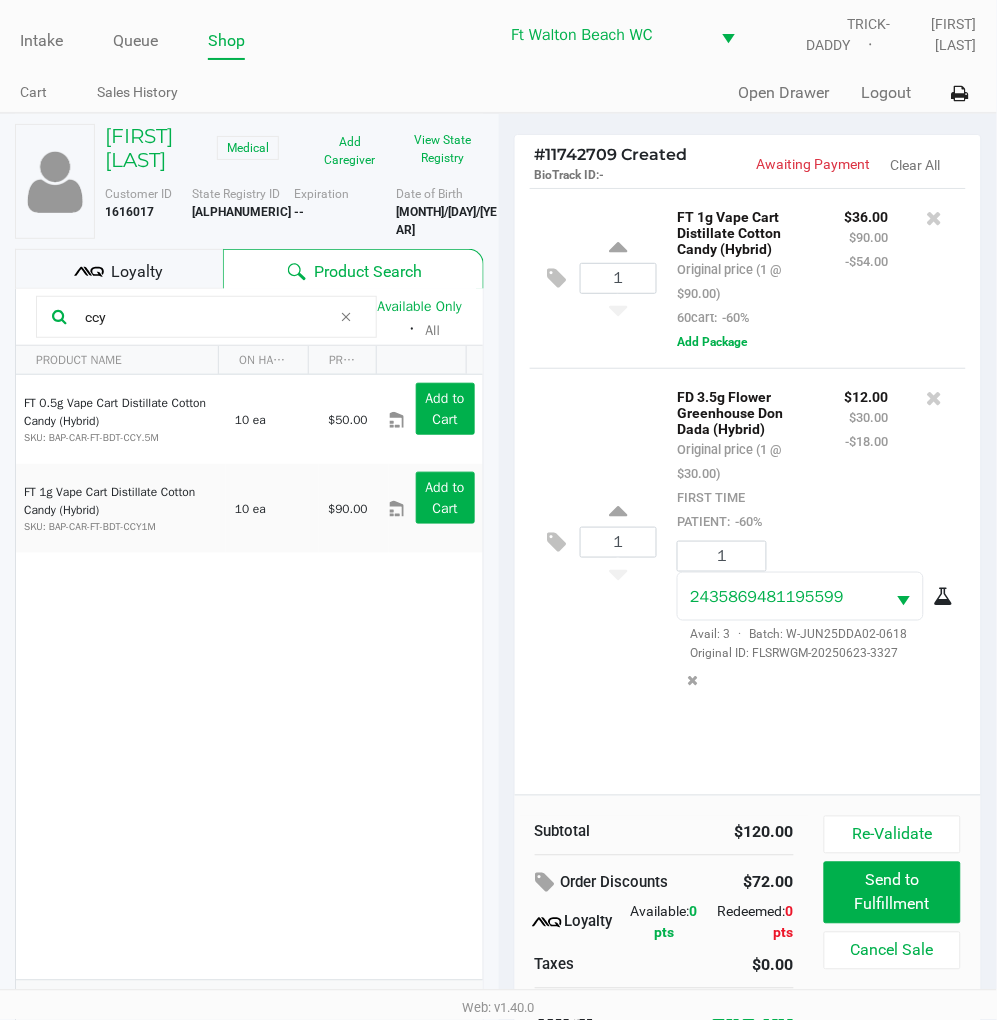 click on "1  FD 3.5g Flower Greenhouse Don Dada (Hybrid)   Original price (1 @ $30.00)  FIRST TIME PATIENT:  -60% $12.00 $30.00 -$18.00 1 2435869481195599  Avail: 3  ·  Batch: W-JUN25DDA02-0618   Original ID: FLSRWGM-20250623-3327" 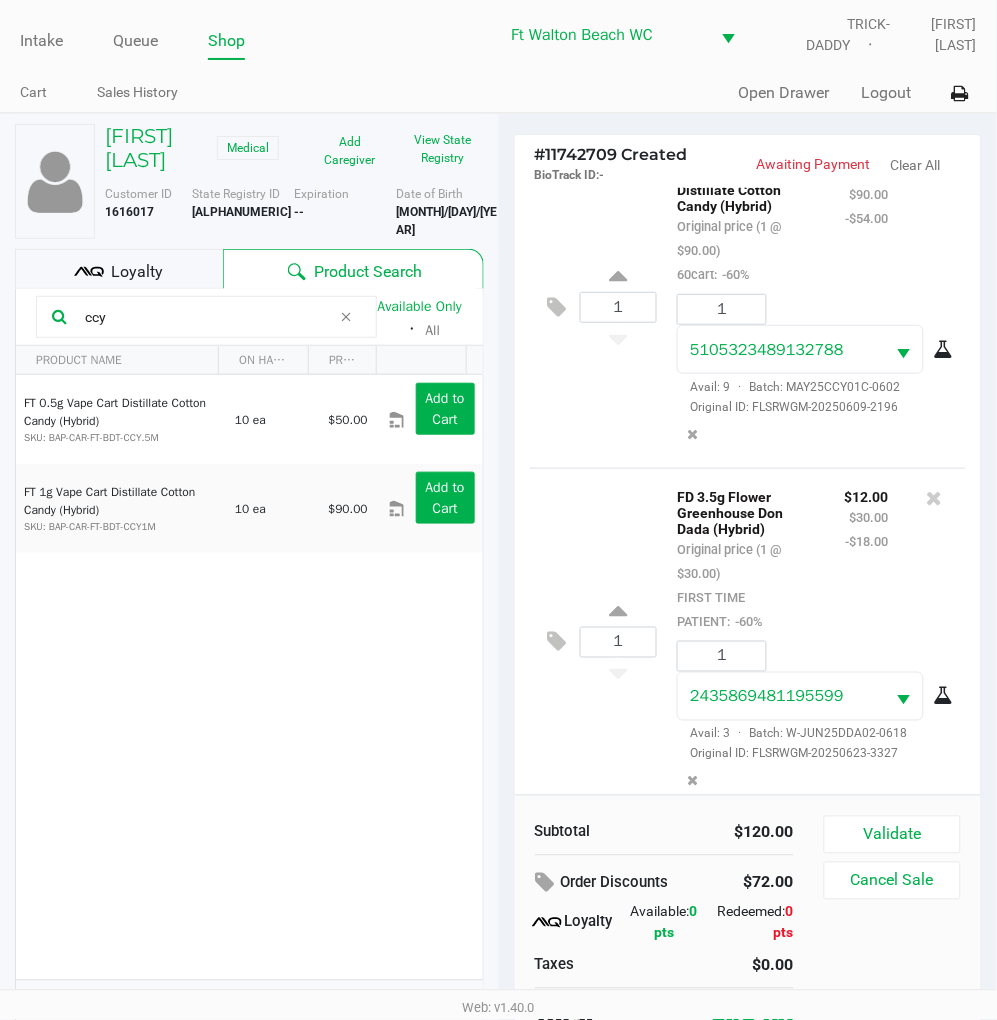 scroll, scrollTop: 67, scrollLeft: 0, axis: vertical 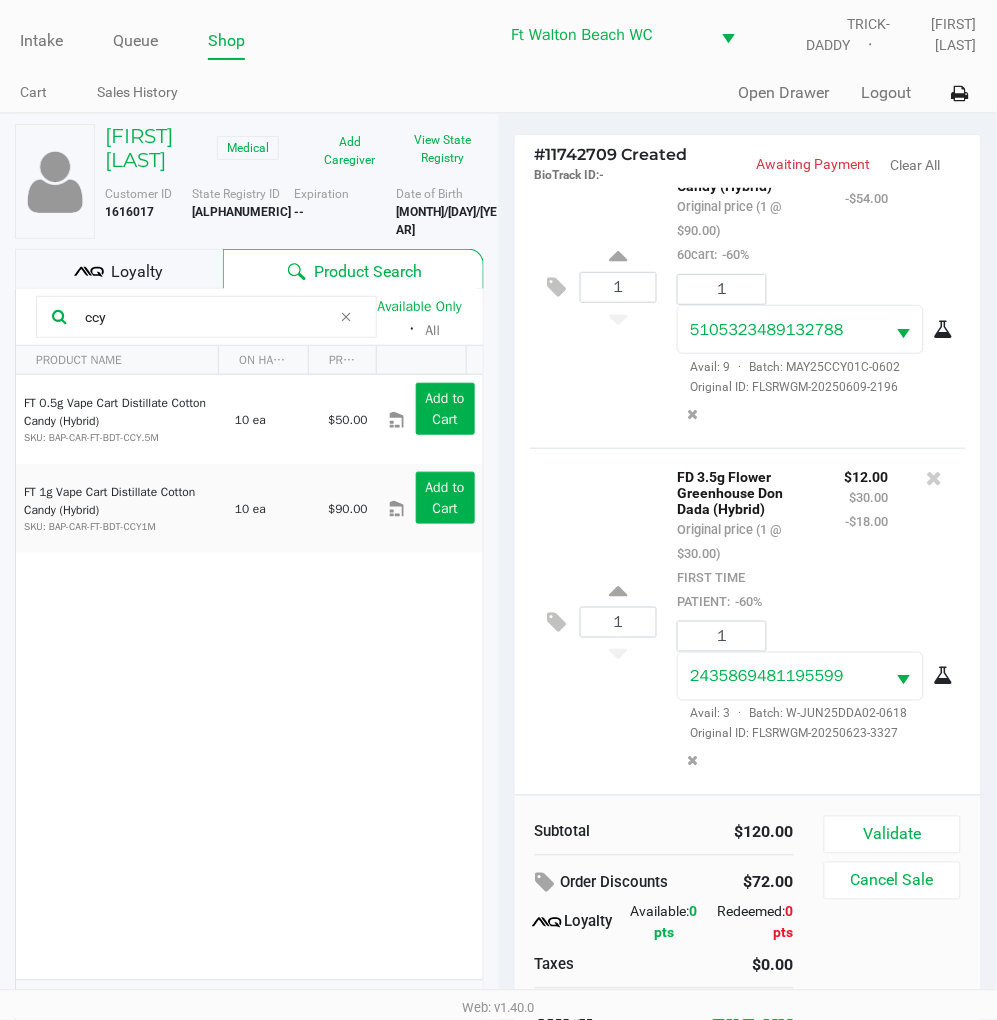 click on "1  FD 3.5g Flower Greenhouse Don Dada (Hybrid)   Original price (1 @ $30.00)  FIRST TIME PATIENT:  -60% $12.00 $30.00 -$18.00 1 2435869481195599  Avail: 3  ·  Batch: W-JUN25DDA02-0618   Original ID: FLSRWGM-20250623-3327" 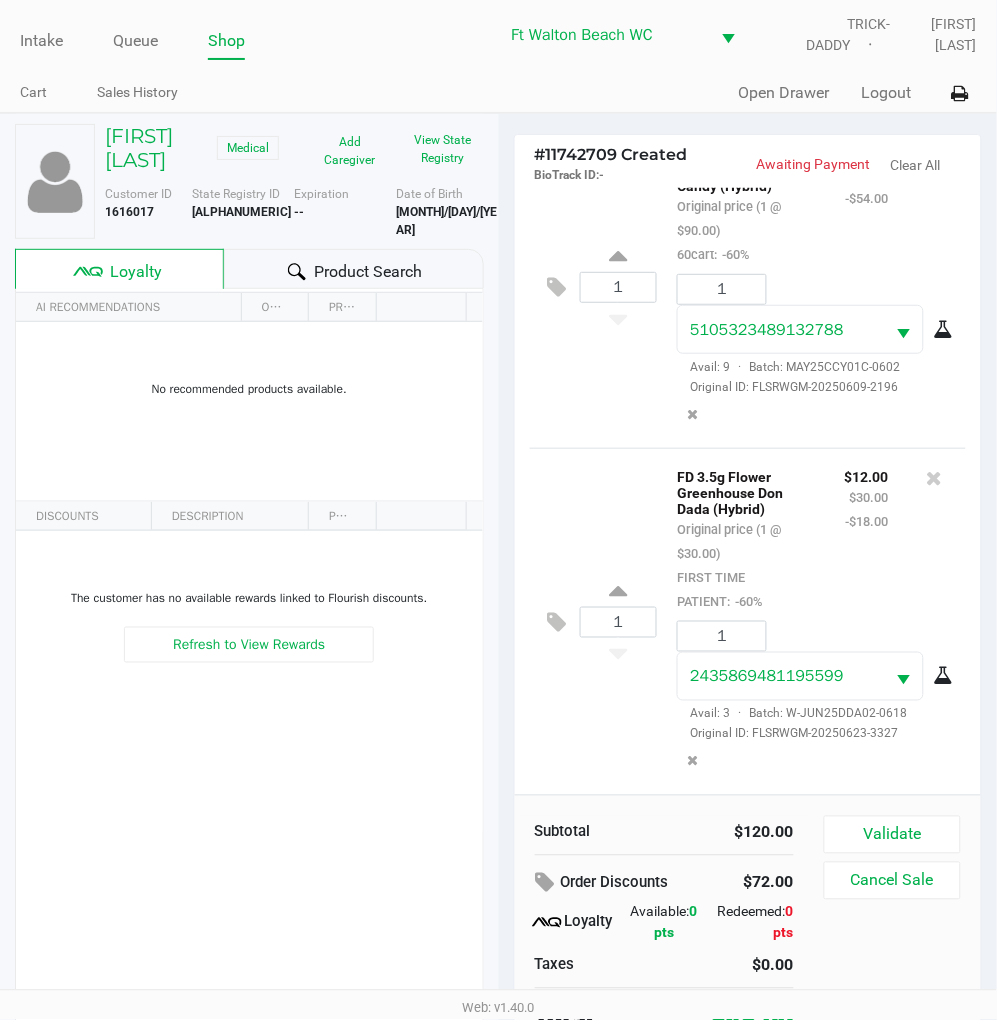 click on "Product Search" 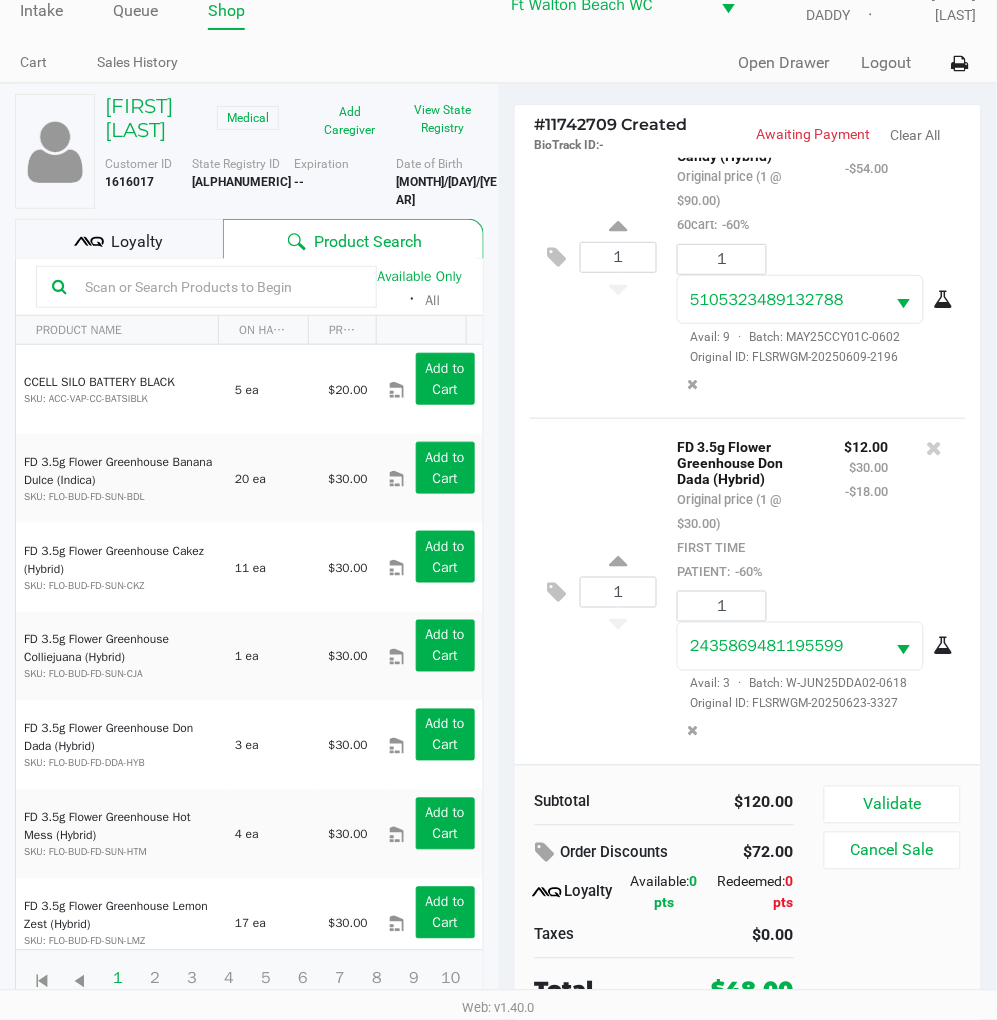 scroll, scrollTop: 38, scrollLeft: 0, axis: vertical 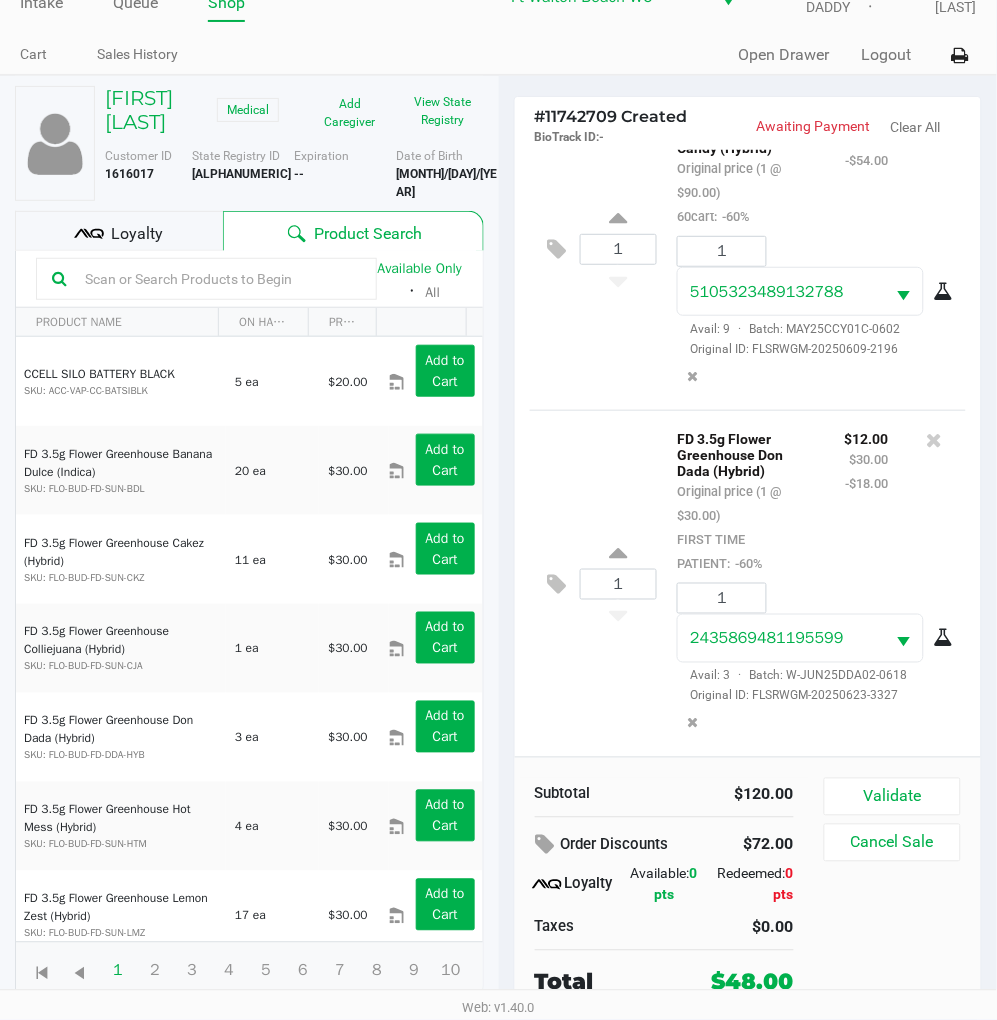 click on "1  FD 3.5g Flower Greenhouse Don Dada (Hybrid)   Original price (1 @ $30.00)  FIRST TIME PATIENT:  -60% $12.00 $30.00 -$18.00 1 2435869481195599  Avail: 3  ·  Batch: W-JUN25DDA02-0618   Original ID: FLSRWGM-20250623-3327" 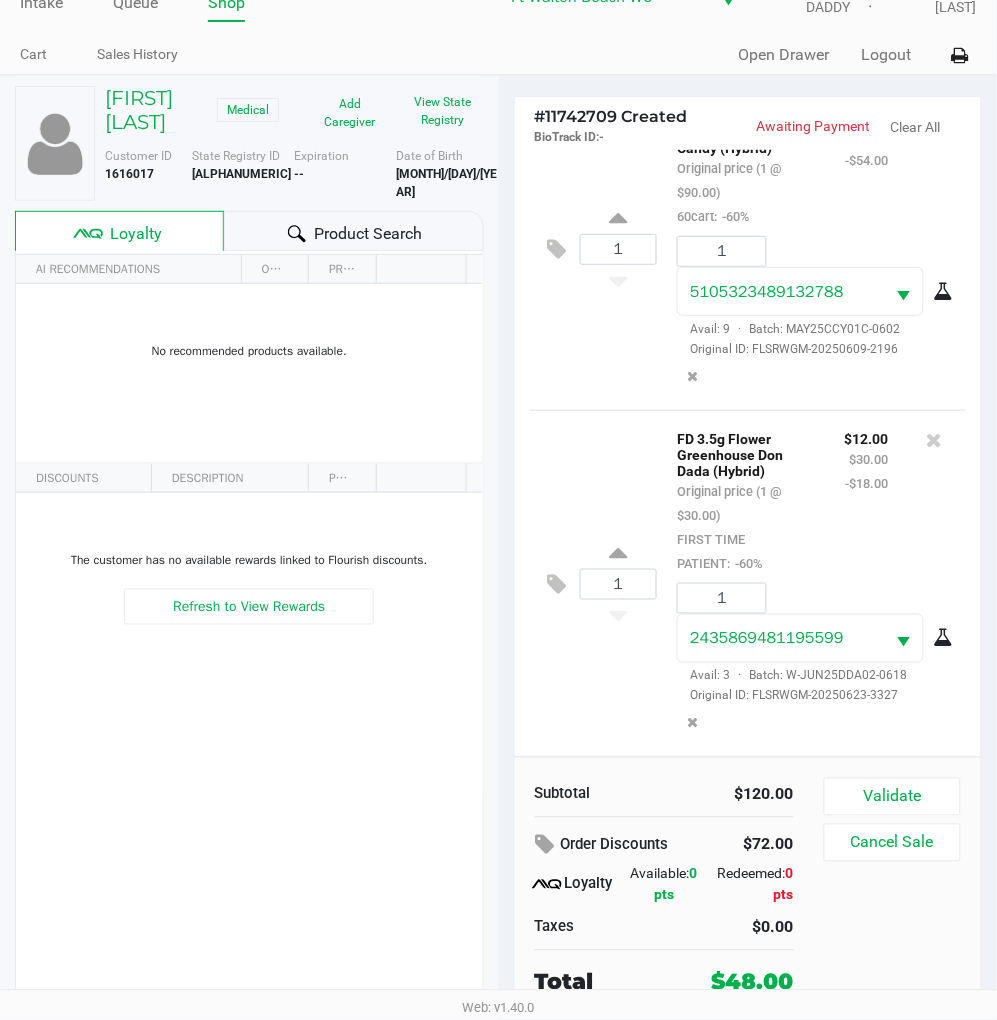 click on "Product Search" 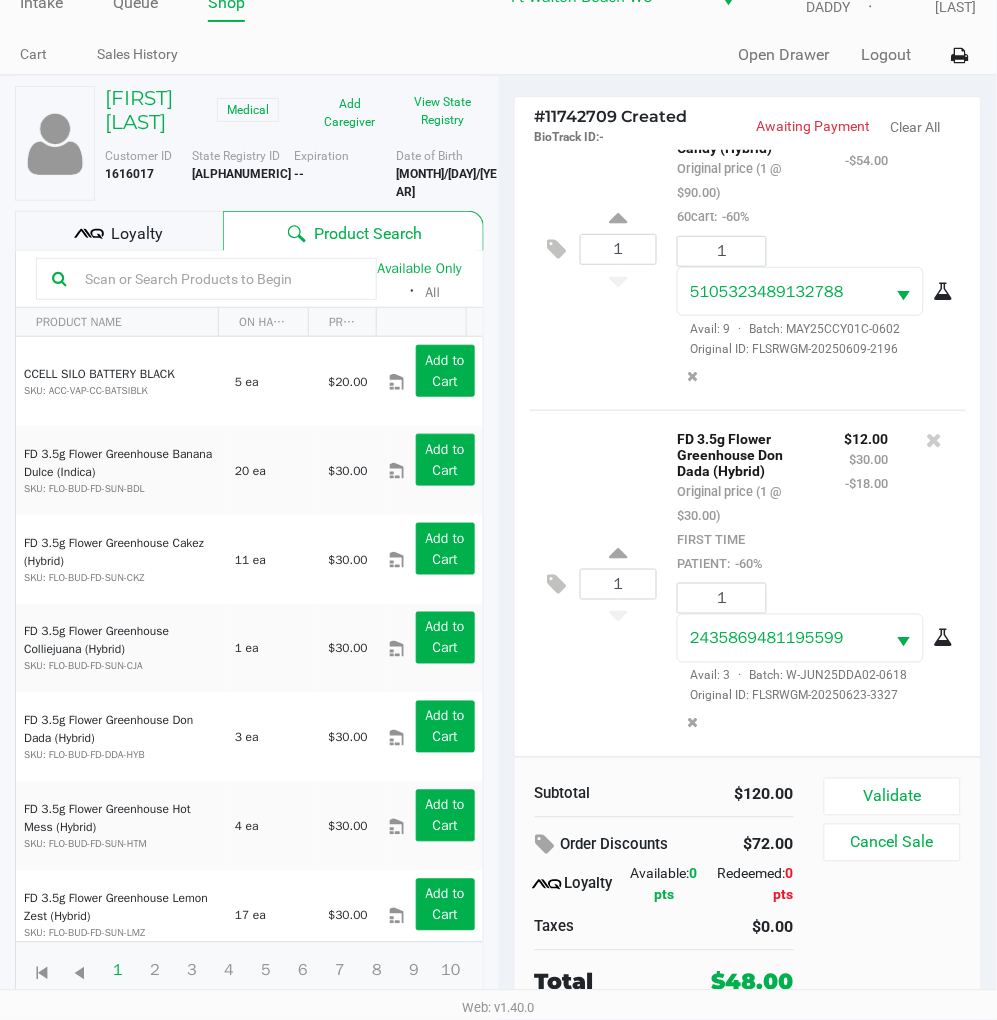 click on "1  FD 3.5g Flower Greenhouse Don Dada (Hybrid)   Original price (1 @ $30.00)  FIRST TIME PATIENT:  -60% $12.00 $30.00 -$18.00 1 2435869481195599  Avail: 3  ·  Batch: W-JUN25DDA02-0618   Original ID: FLSRWGM-20250623-3327" 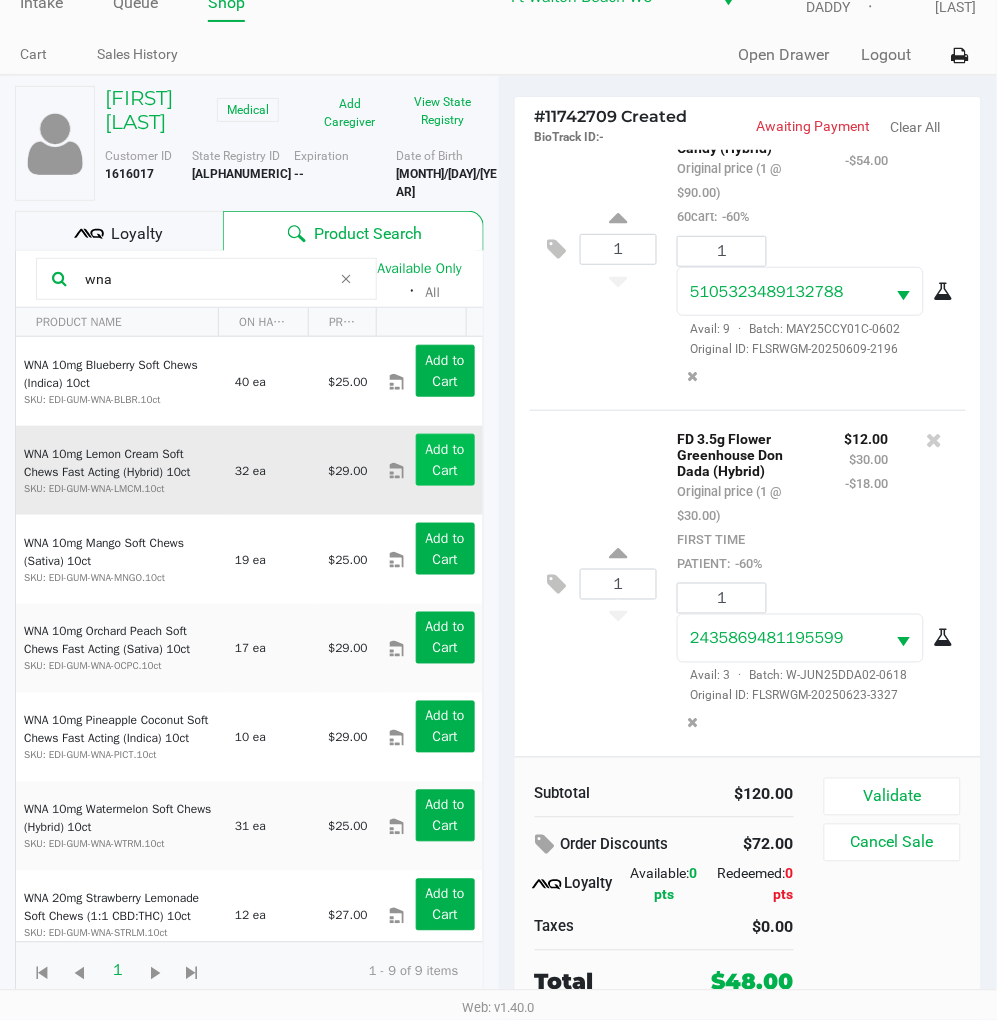 type on "wna" 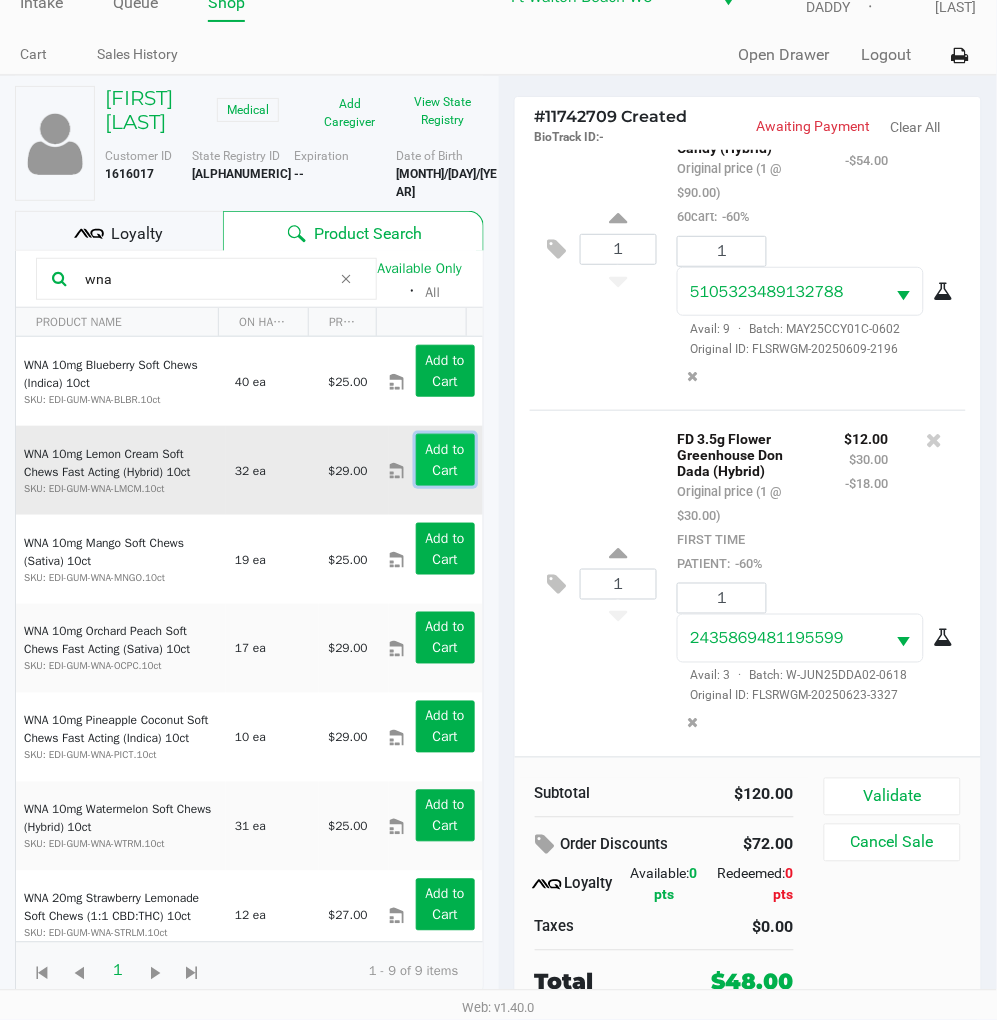 click on "Add to Cart" 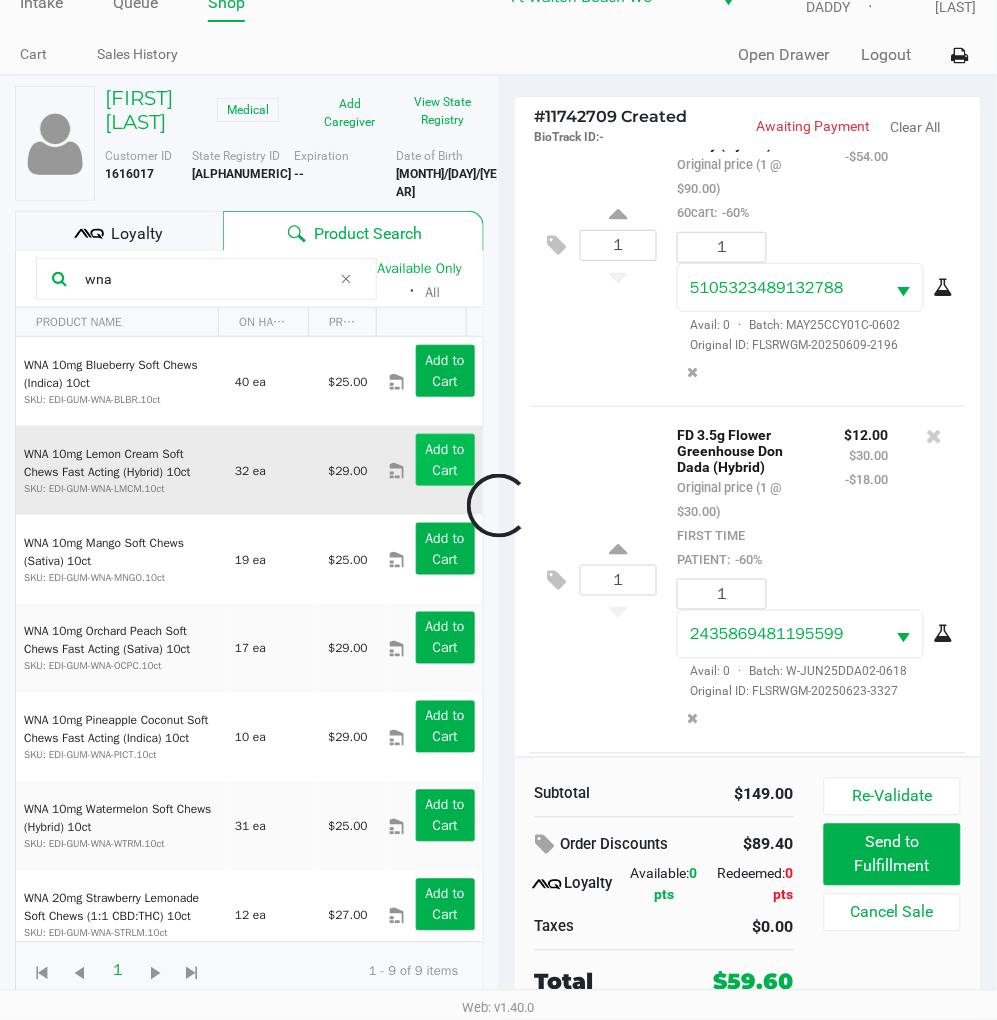 scroll, scrollTop: 291, scrollLeft: 0, axis: vertical 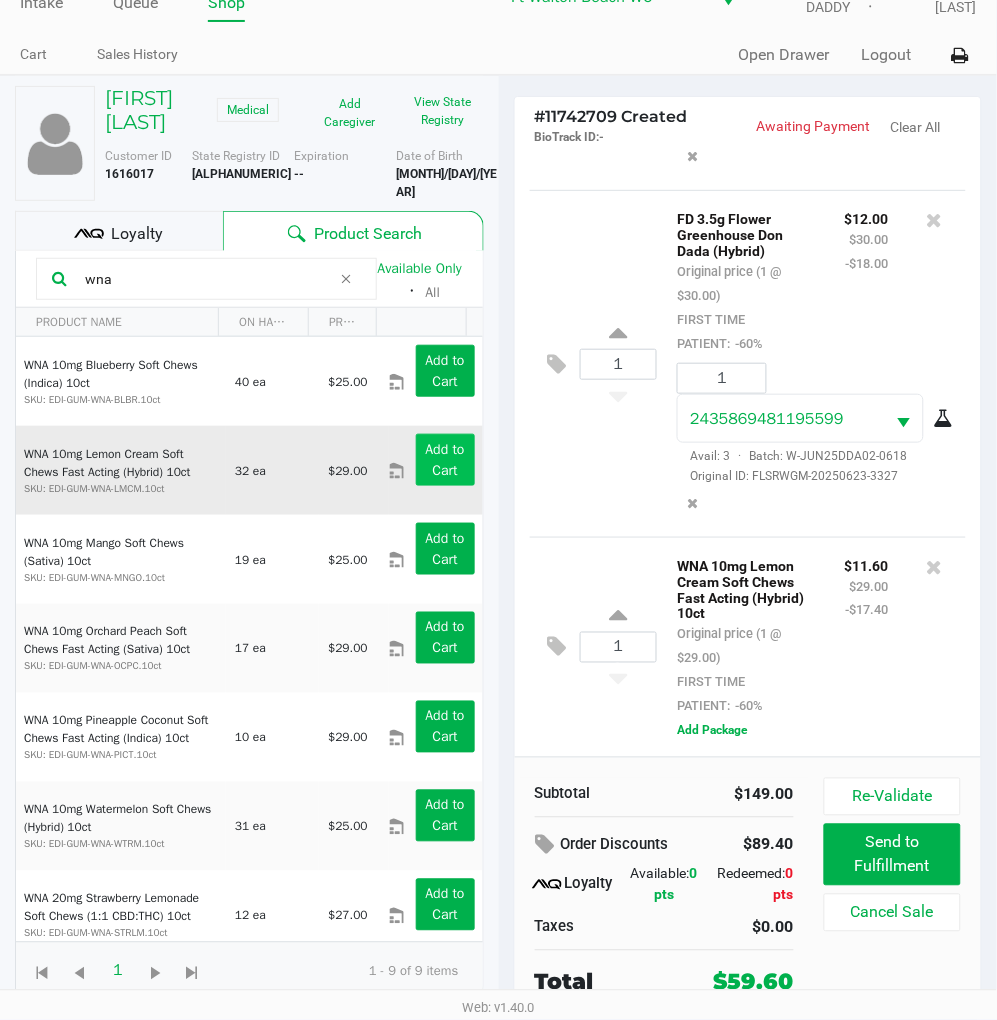 click on "1  WNA 10mg Lemon Cream Soft Chews Fast Acting (Hybrid) 10ct   Original price (1 @ $29.00)  FIRST TIME PATIENT:  -60% $11.60 $29.00 -$17.40  Add Package" 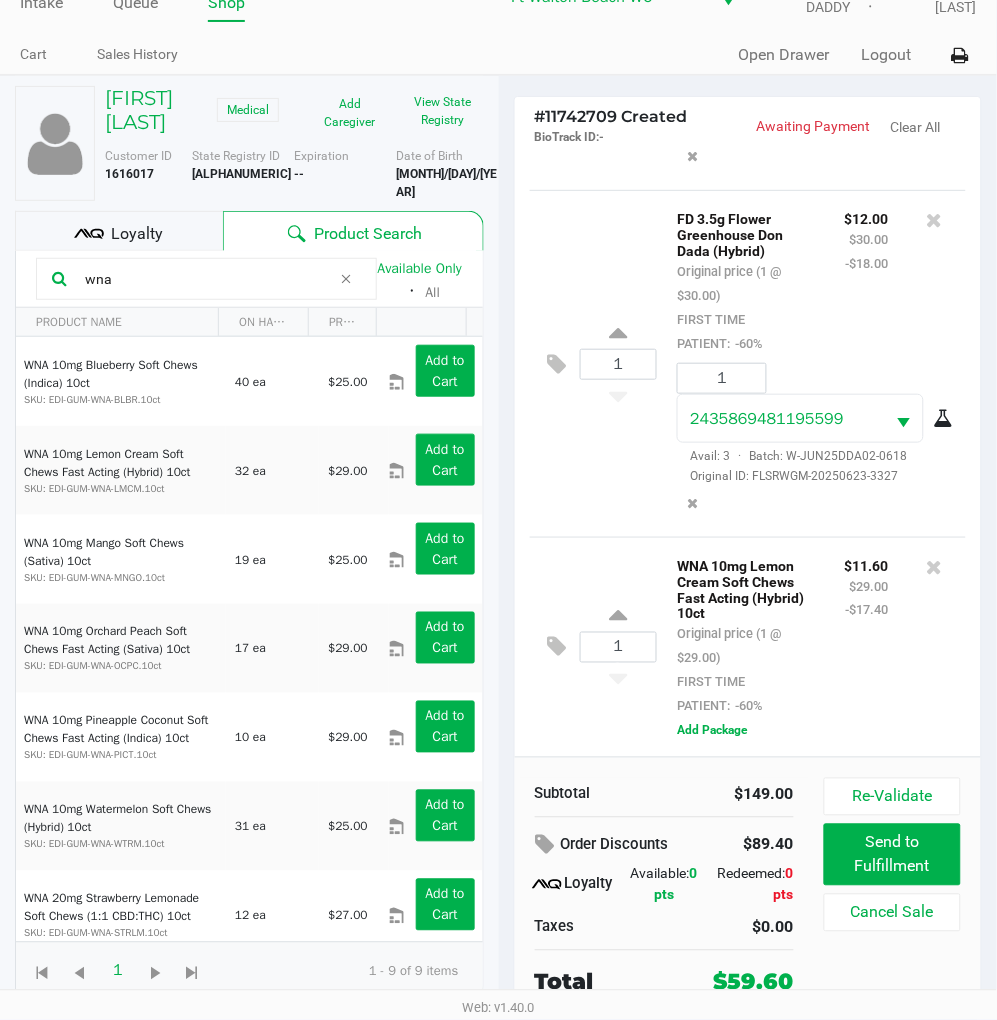 click on "1  FD 3.5g Flower Greenhouse Don Dada (Hybrid)   Original price (1 @ $30.00)  FIRST TIME PATIENT:  -60% $12.00 $30.00 -$18.00 1 2435869481195599  Avail: 3  ·  Batch: W-JUN25DDA02-0618   Original ID: FLSRWGM-20250623-3327" 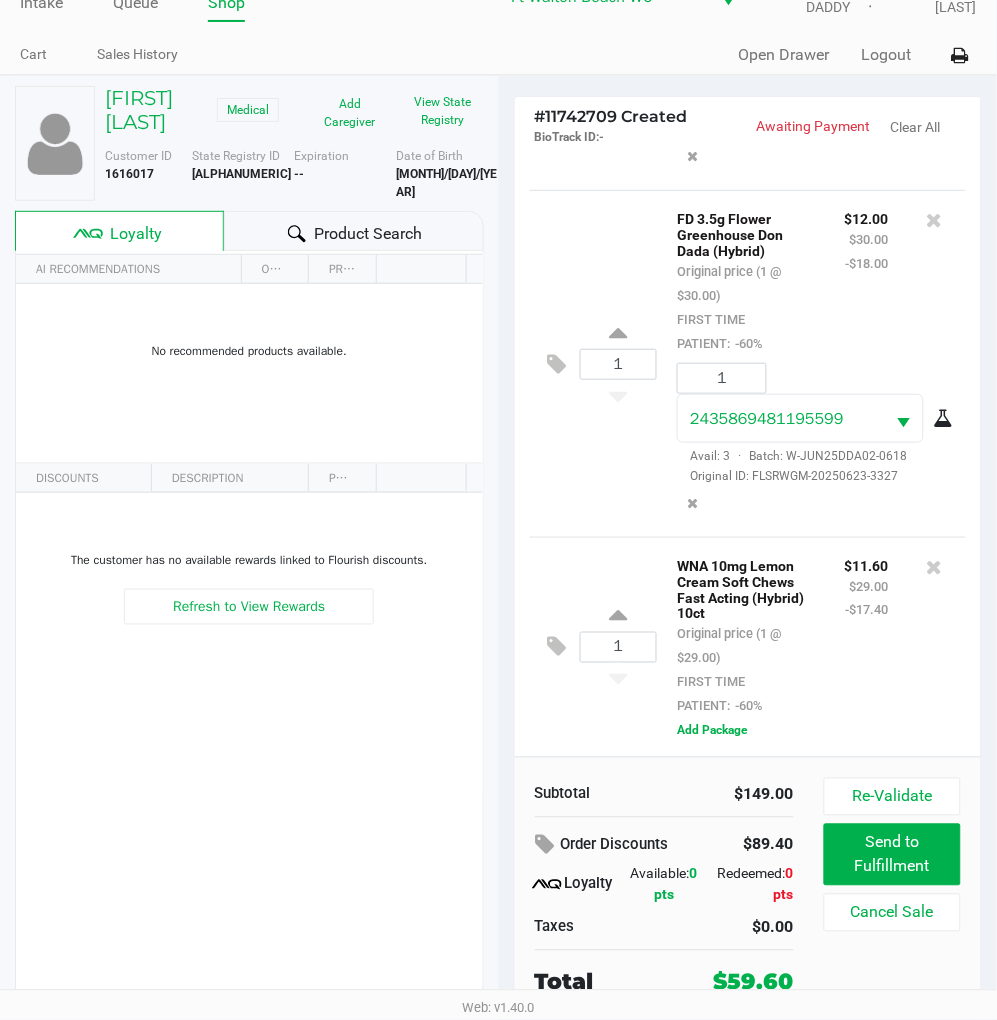 click on "Product Search" 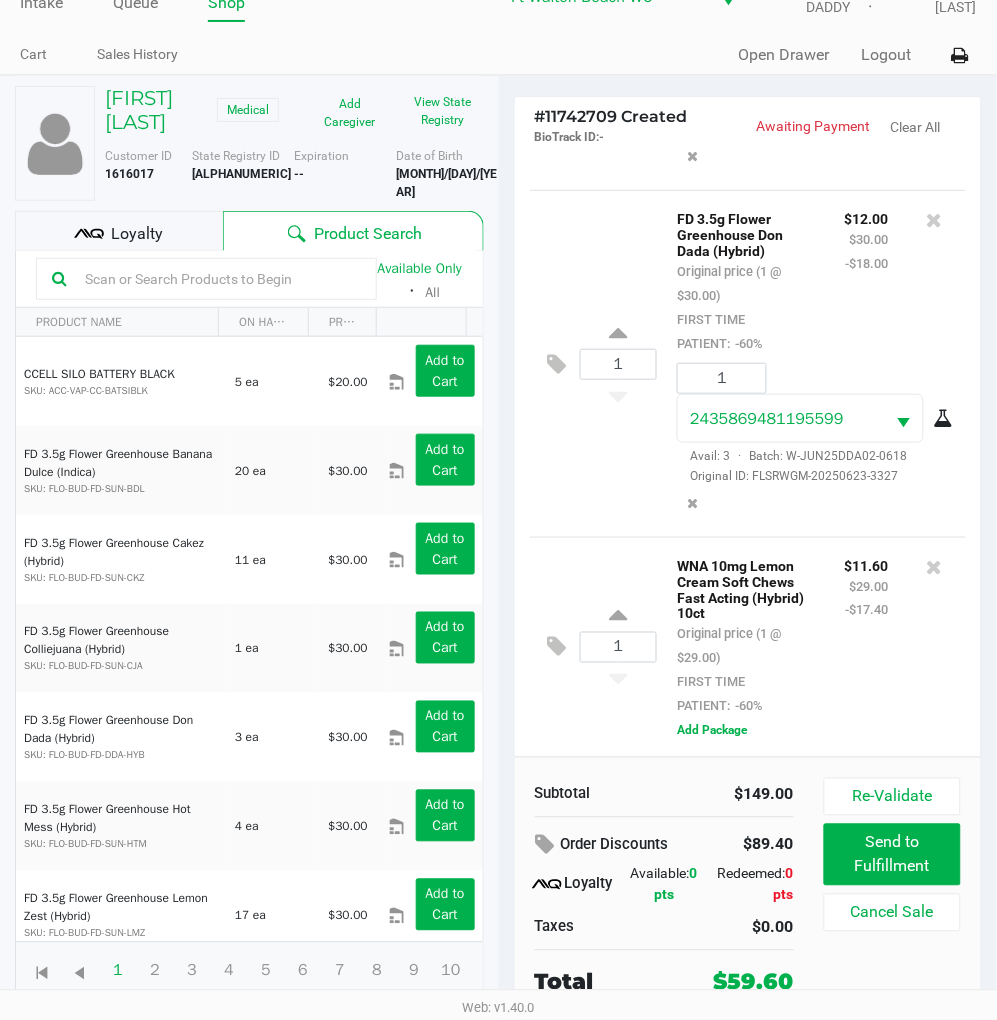 click on "1  FD 3.5g Flower Greenhouse Don Dada (Hybrid)   Original price (1 @ $30.00)  FIRST TIME PATIENT:  -60% $12.00 $30.00 -$18.00 1 2435869481195599  Avail: 3  ·  Batch: W-JUN25DDA02-0618   Original ID: FLSRWGM-20250623-3327" 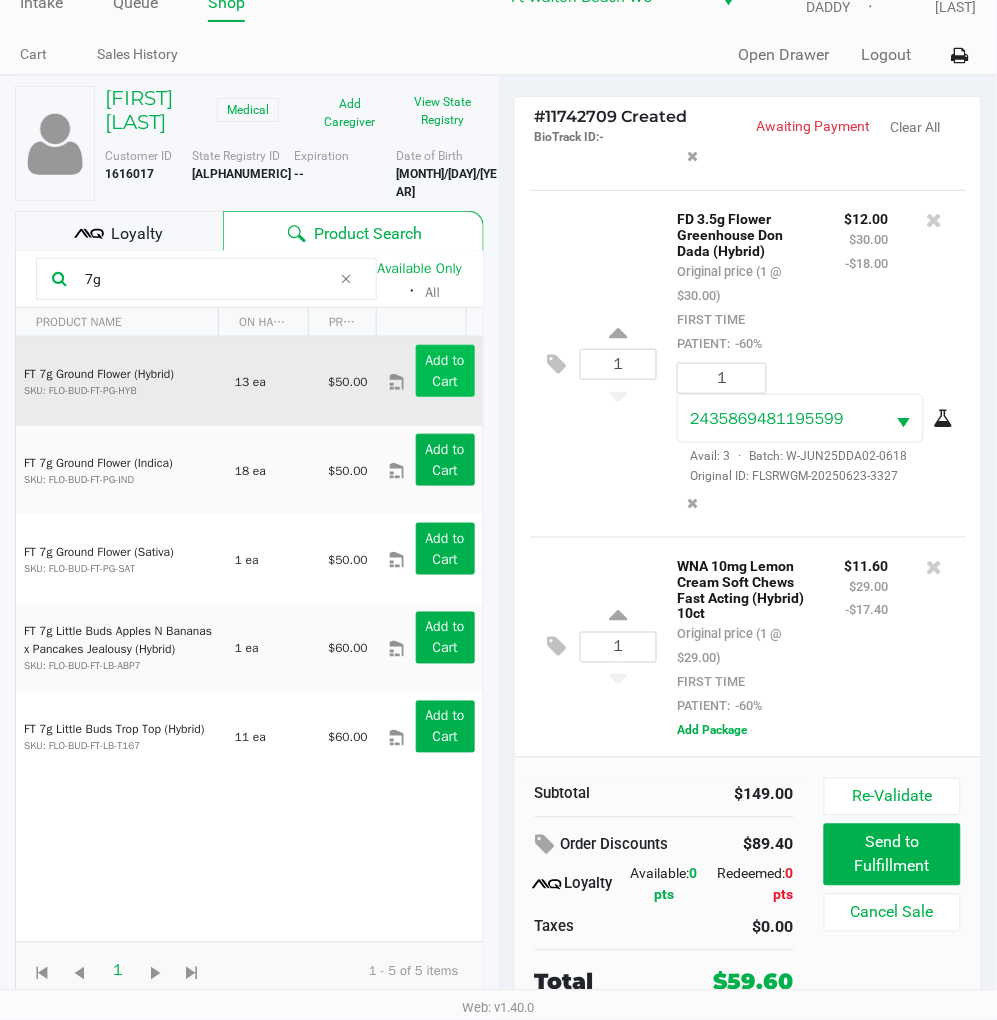 type on "7g" 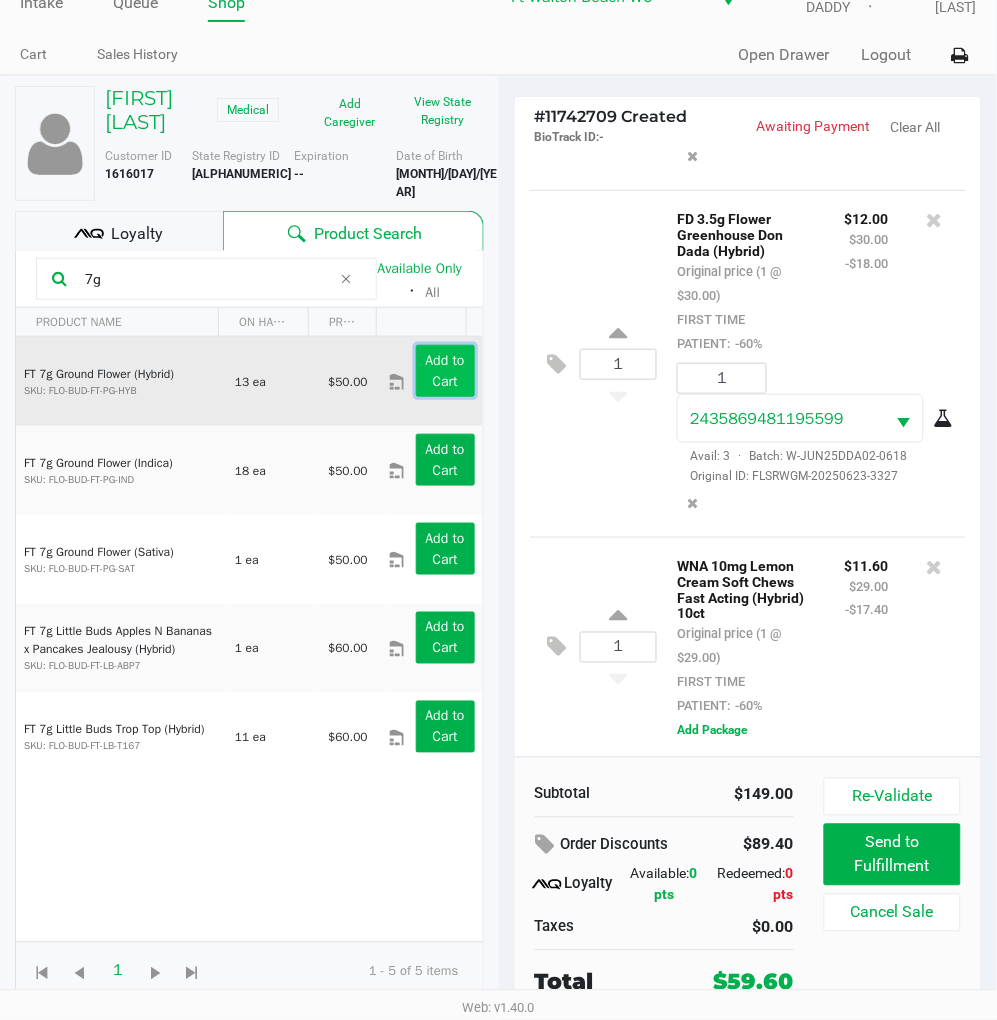 click on "Add to Cart" 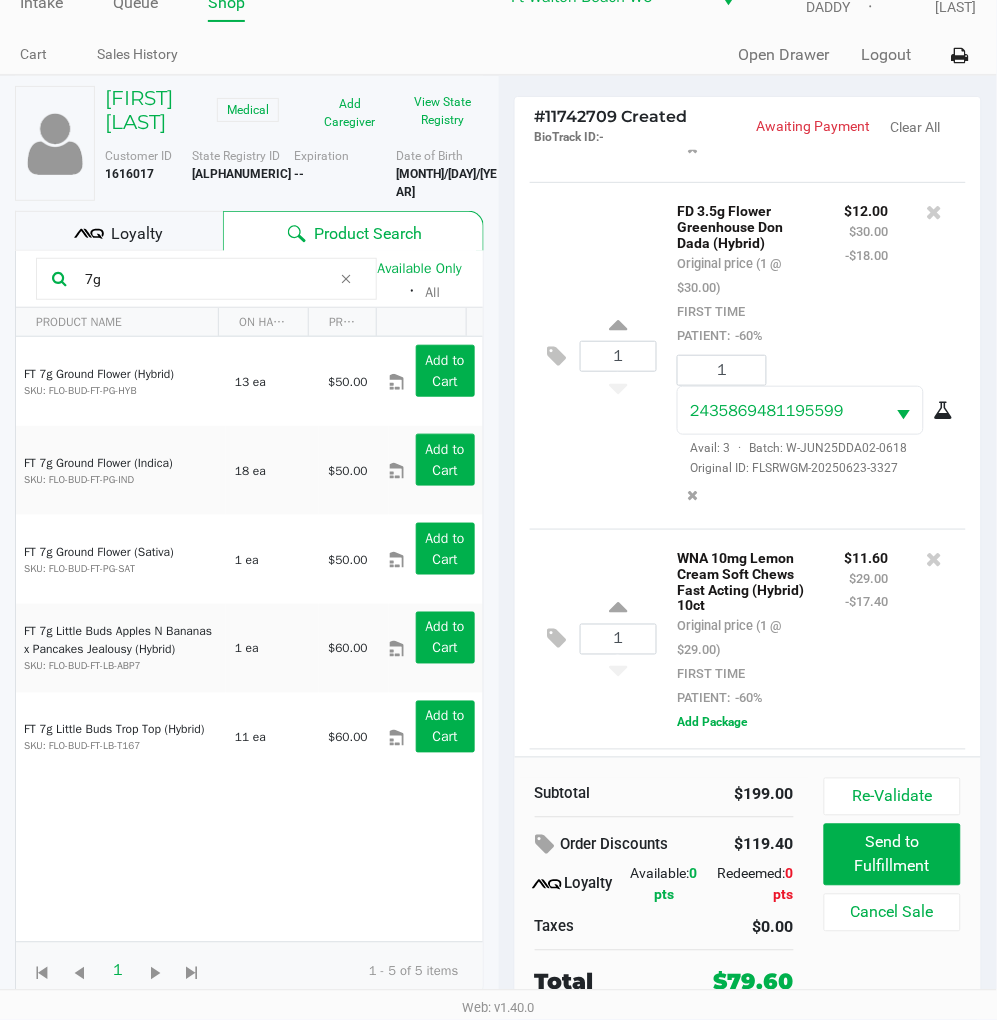 scroll, scrollTop: 480, scrollLeft: 0, axis: vertical 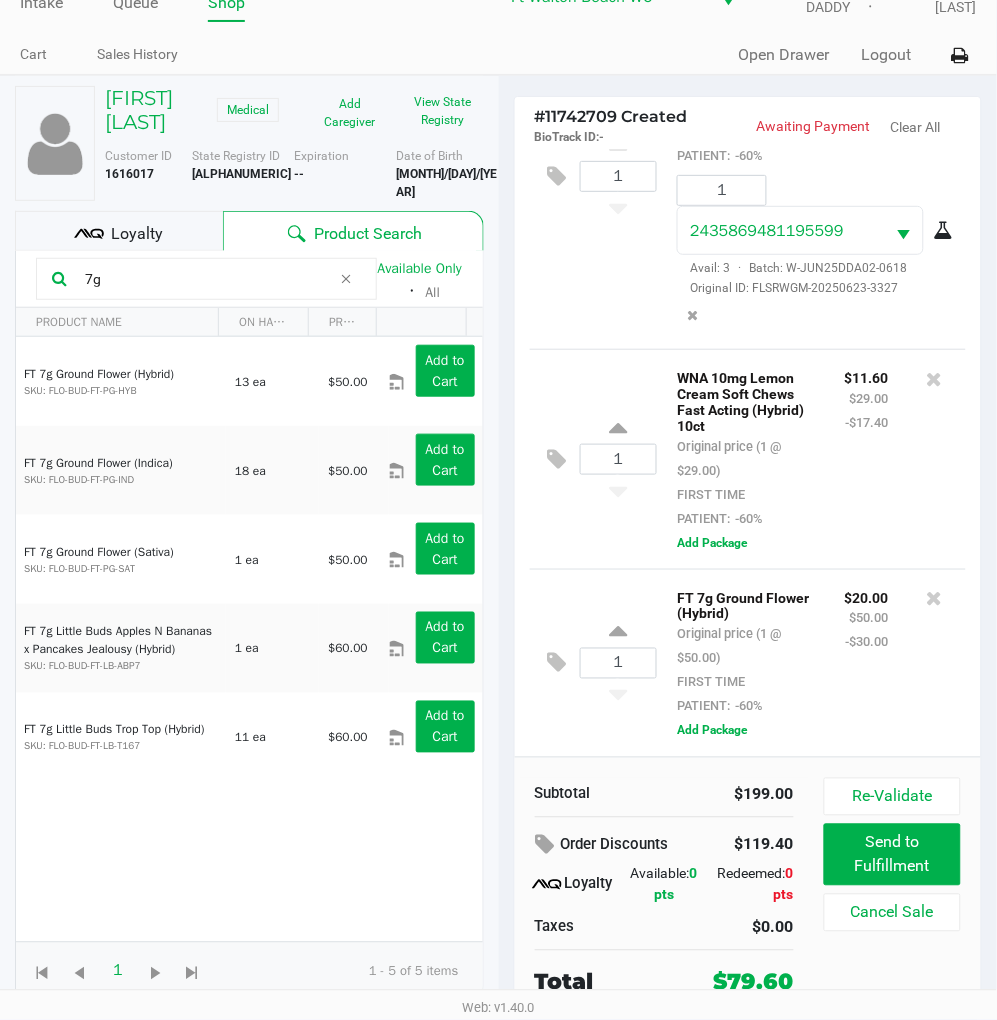 click on "1  FT 7g Ground Flower (Hybrid)   Original price (1 @ $50.00)  FIRST TIME PATIENT:  -60% $20.00 $50.00 -$30.00  Add Package" 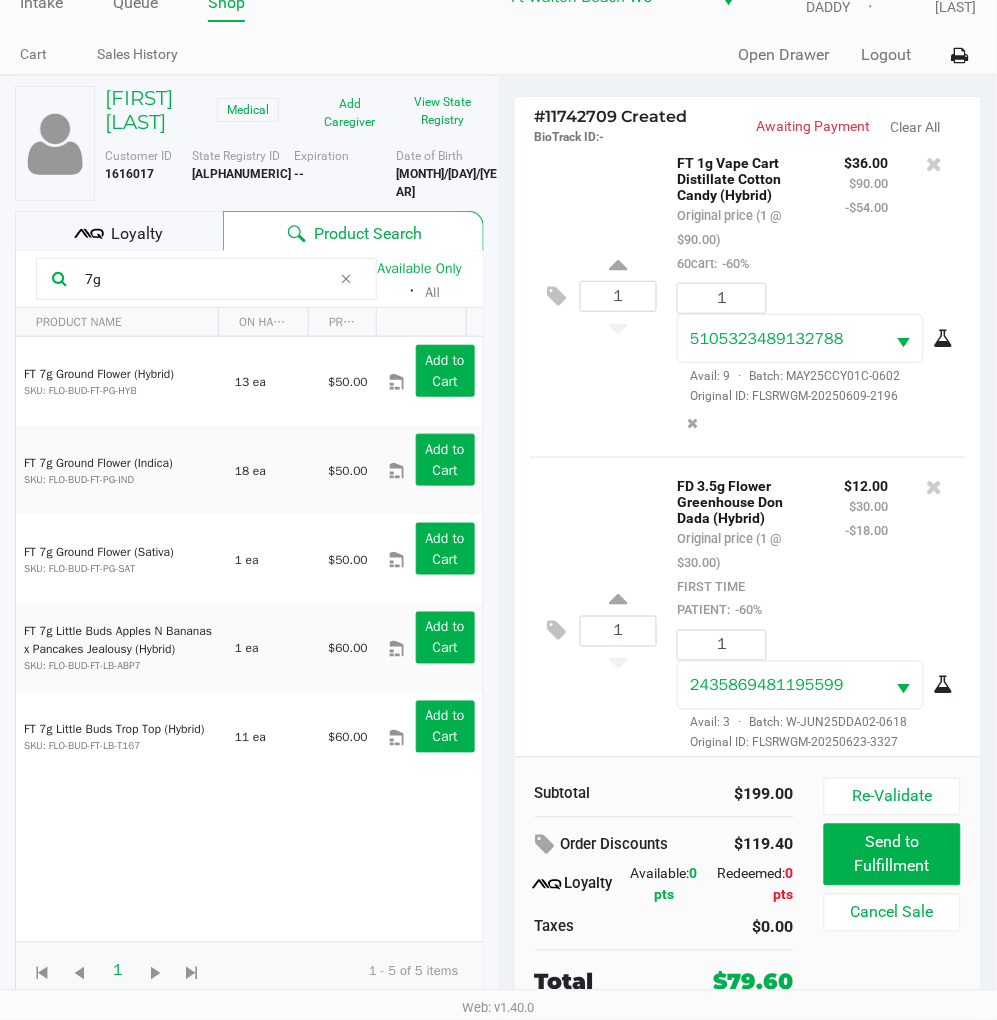 scroll, scrollTop: 0, scrollLeft: 0, axis: both 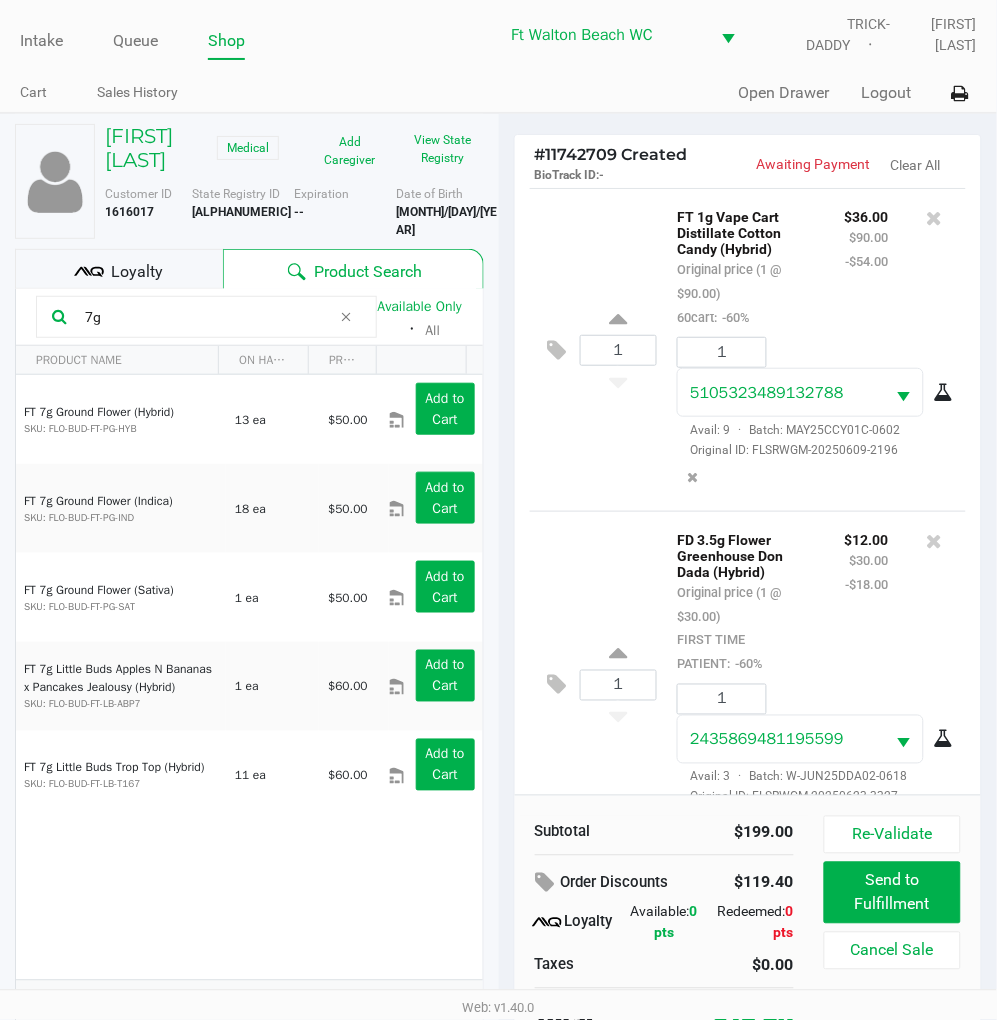 click 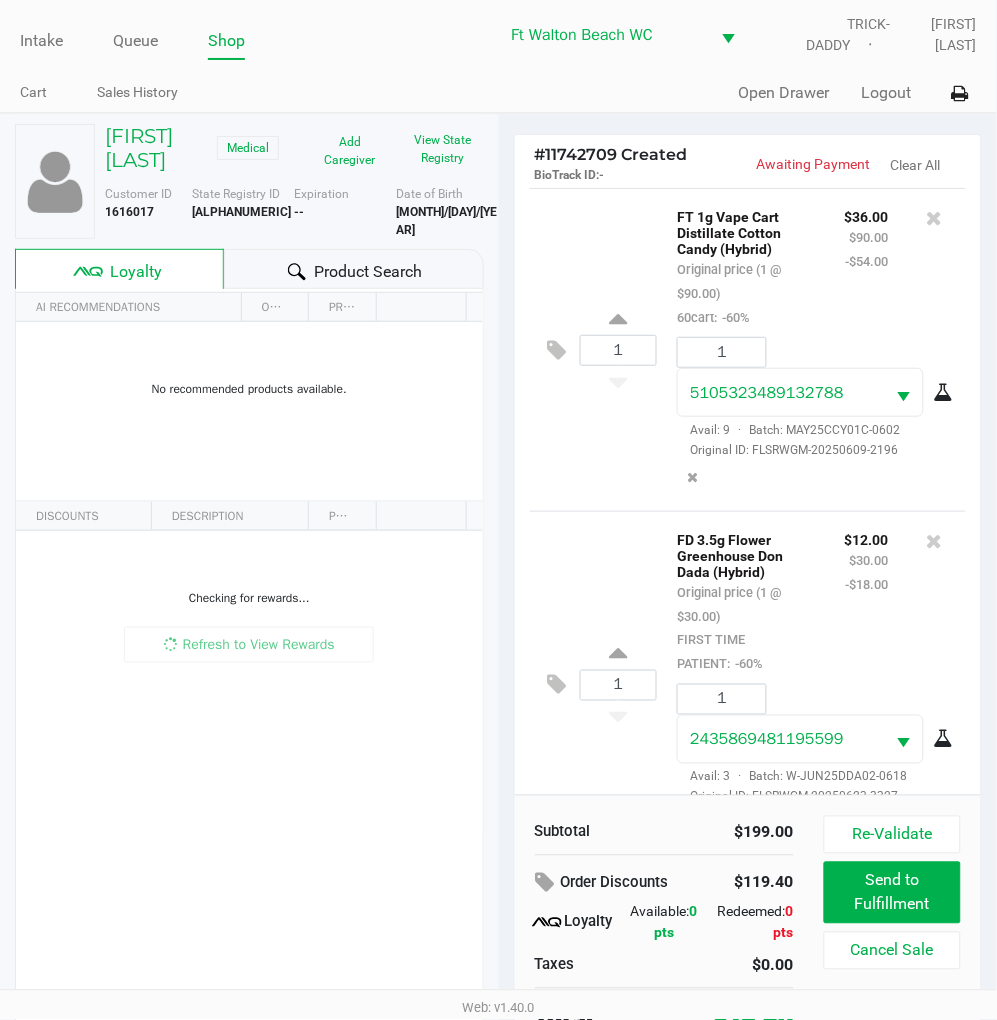 click on "Product Search" 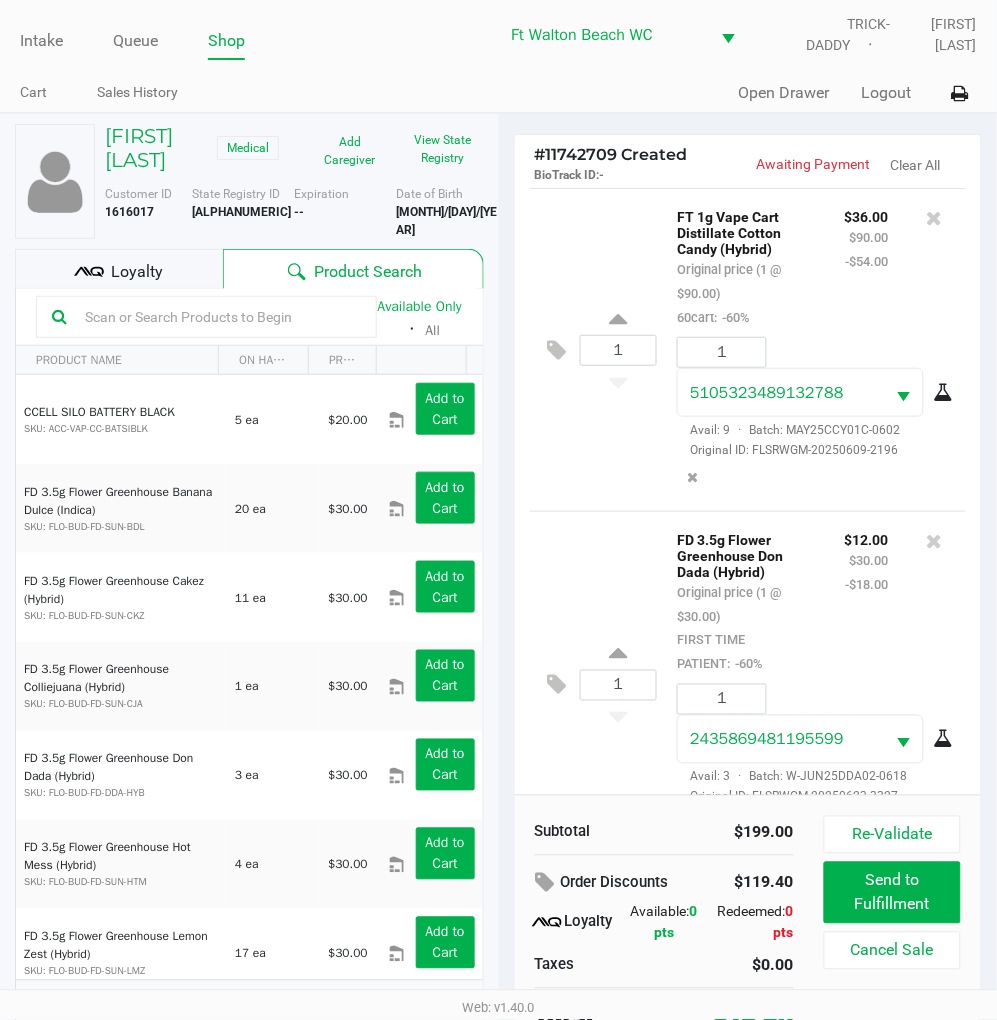 click on "1  FT 1g Vape Cart Distillate Cotton Candy (Hybrid)   Original price (1 @ $90.00)  60cart:  -60% $36.00 $90.00 -$54.00 1 5105323489132788  Avail: 9  ·  Batch: MAY25CCY01C-0602   Original ID: FLSRWGM-20250609-2196" 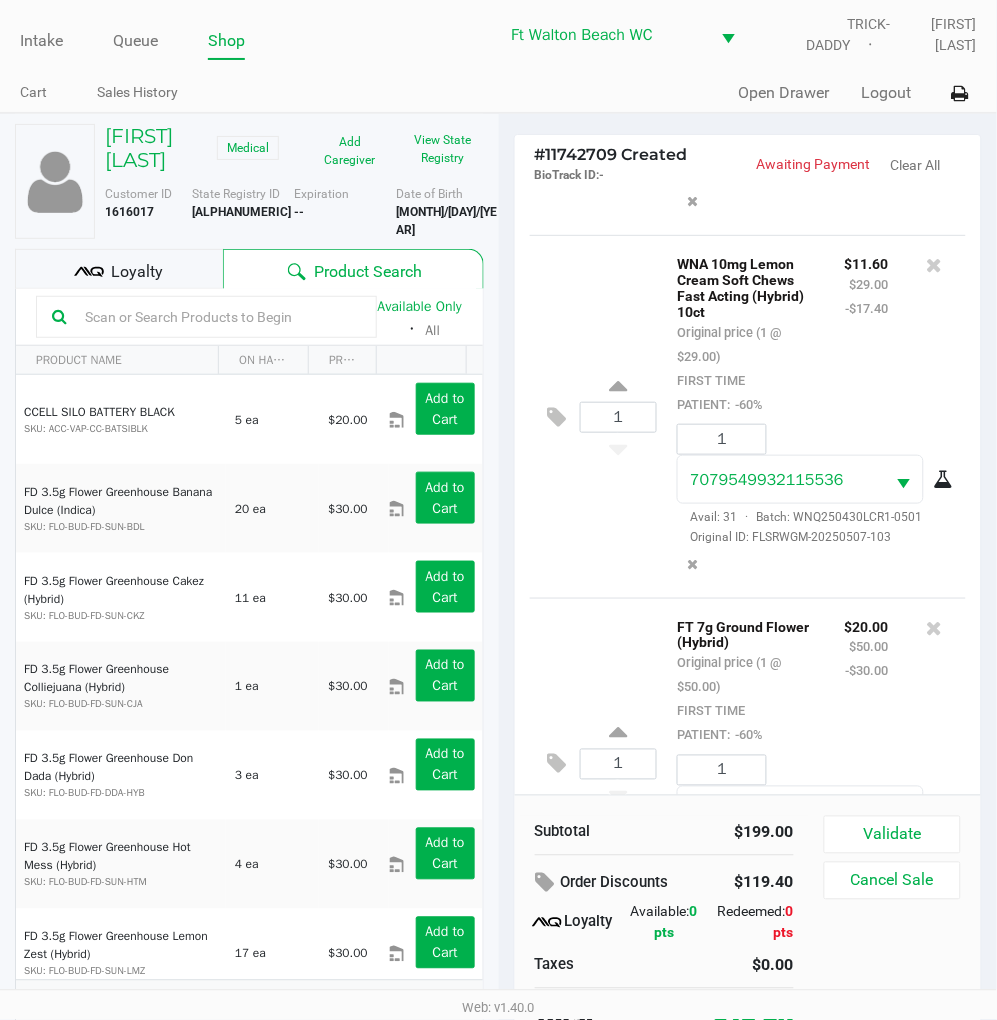 scroll, scrollTop: 766, scrollLeft: 0, axis: vertical 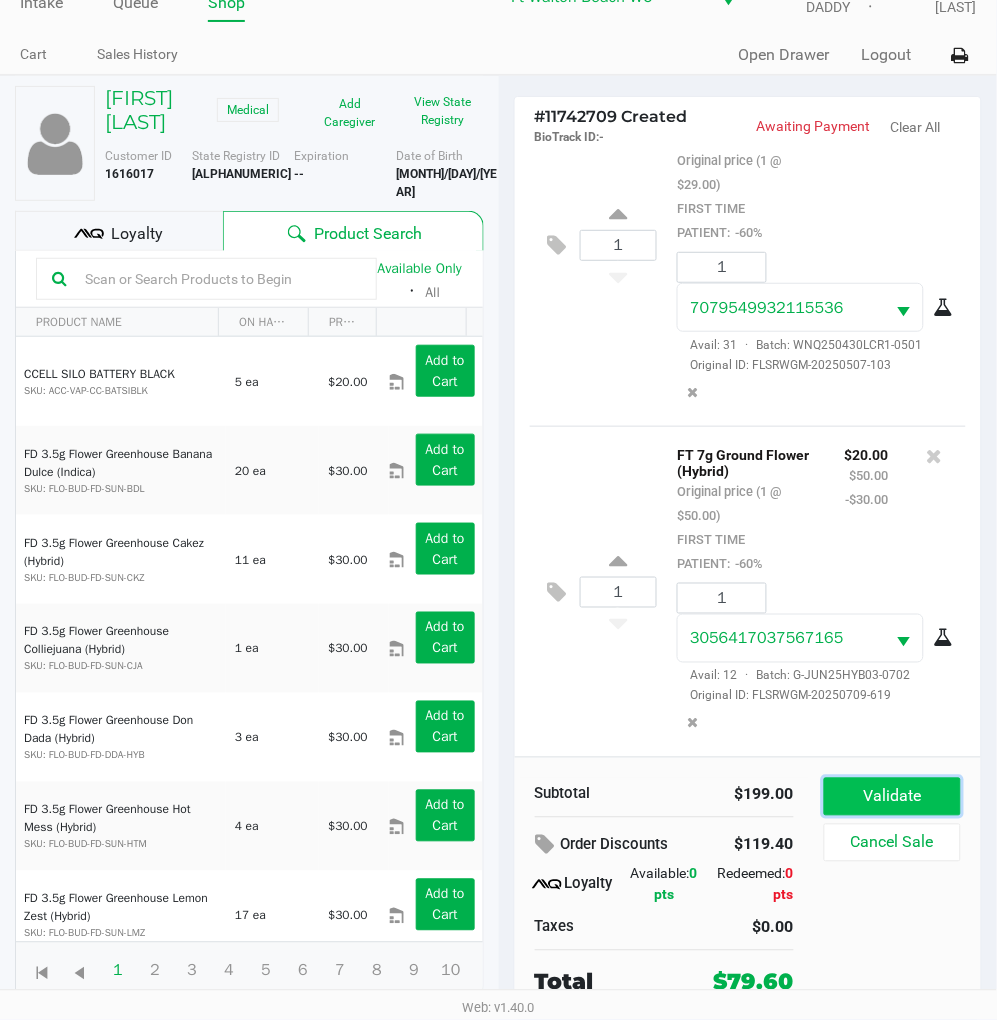 click on "Validate" 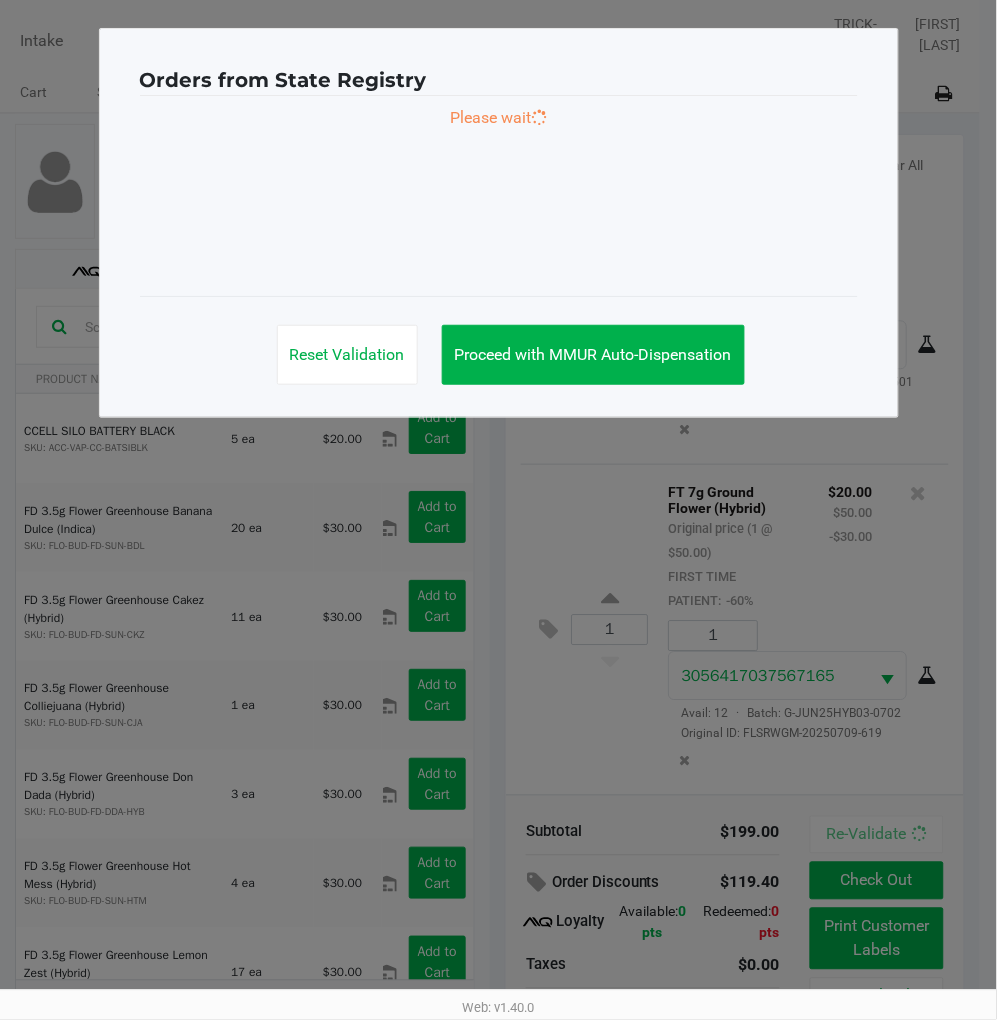 scroll, scrollTop: 0, scrollLeft: 0, axis: both 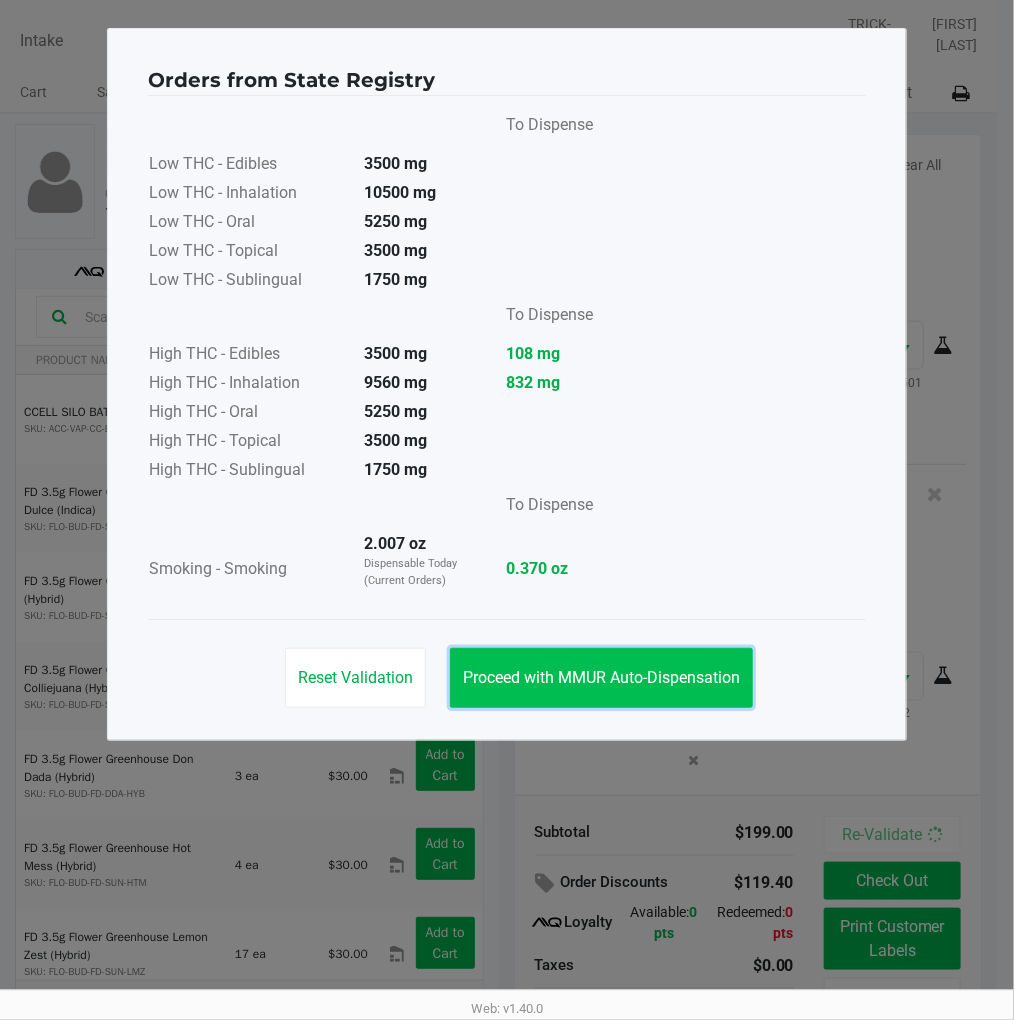 click on "Proceed with MMUR Auto-Dispensation" 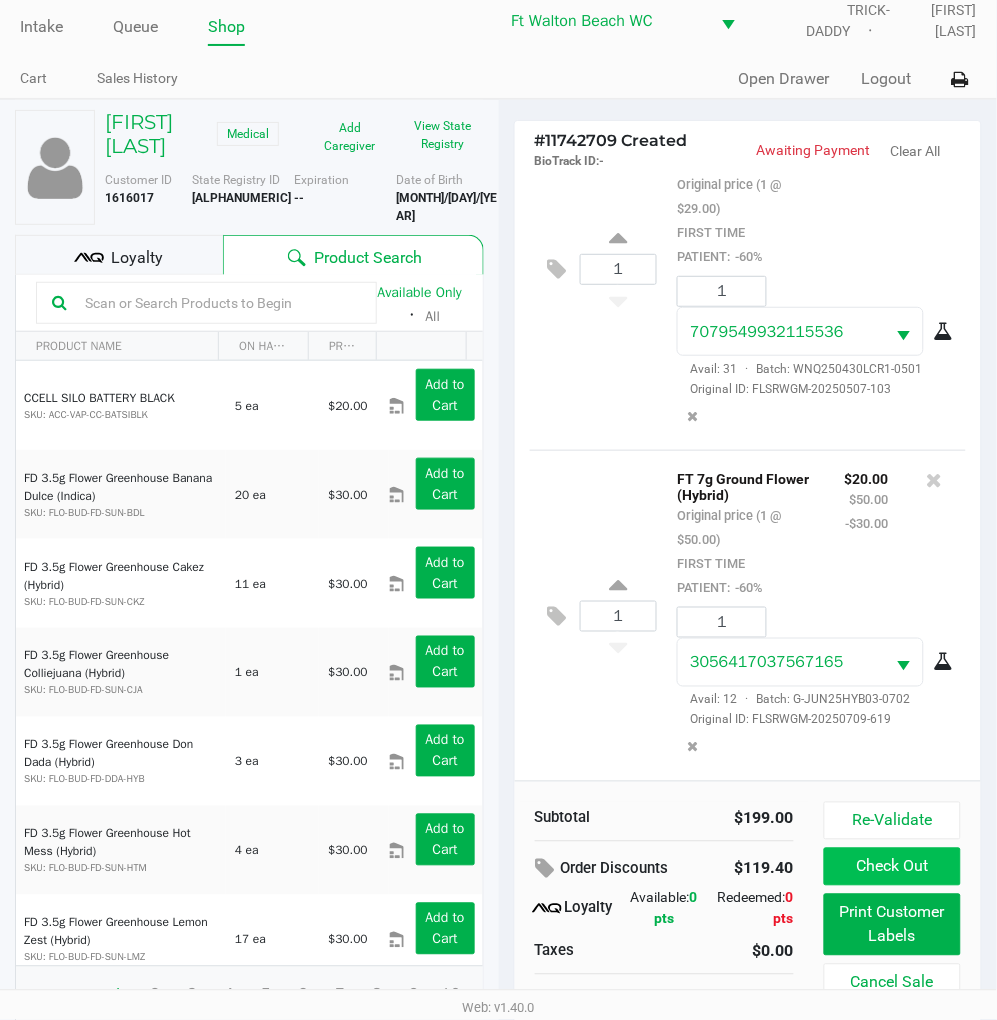 scroll, scrollTop: 38, scrollLeft: 0, axis: vertical 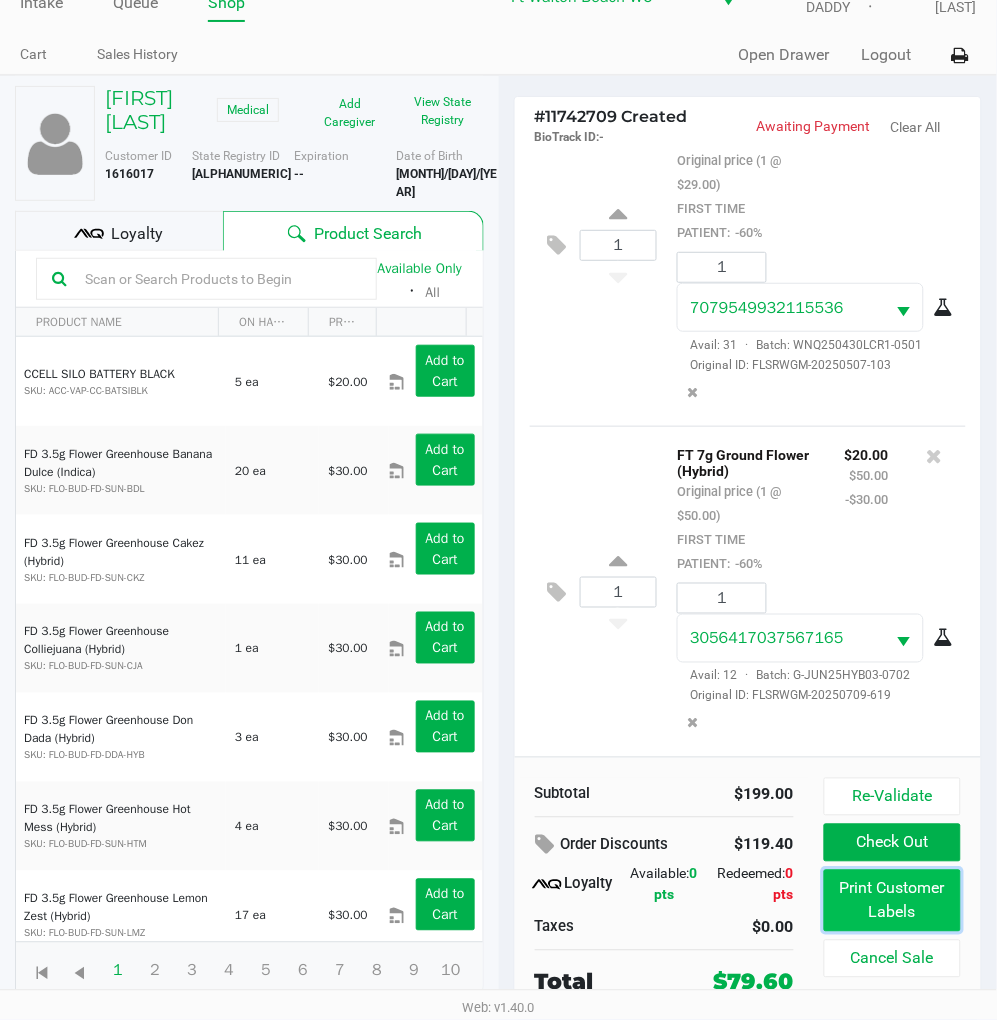 click on "Print Customer Labels" 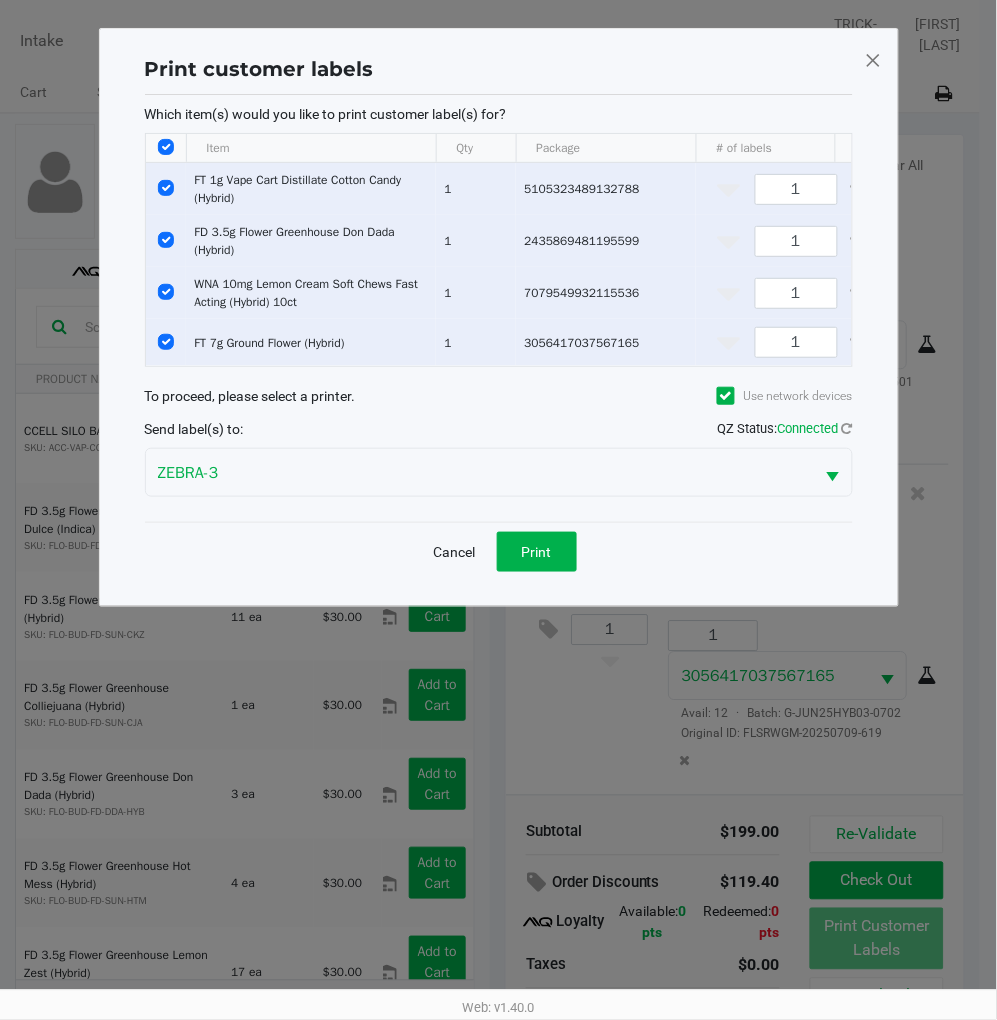scroll, scrollTop: 0, scrollLeft: 0, axis: both 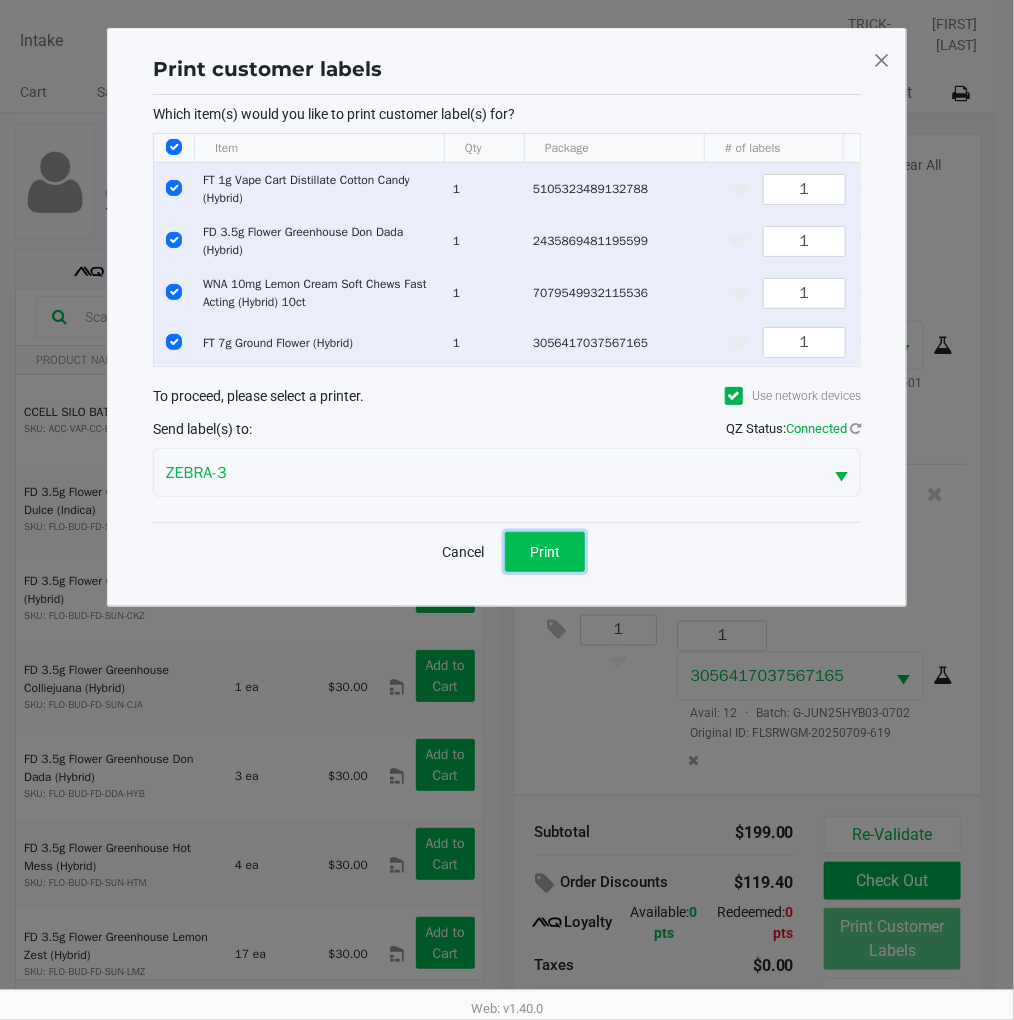 click on "Print" 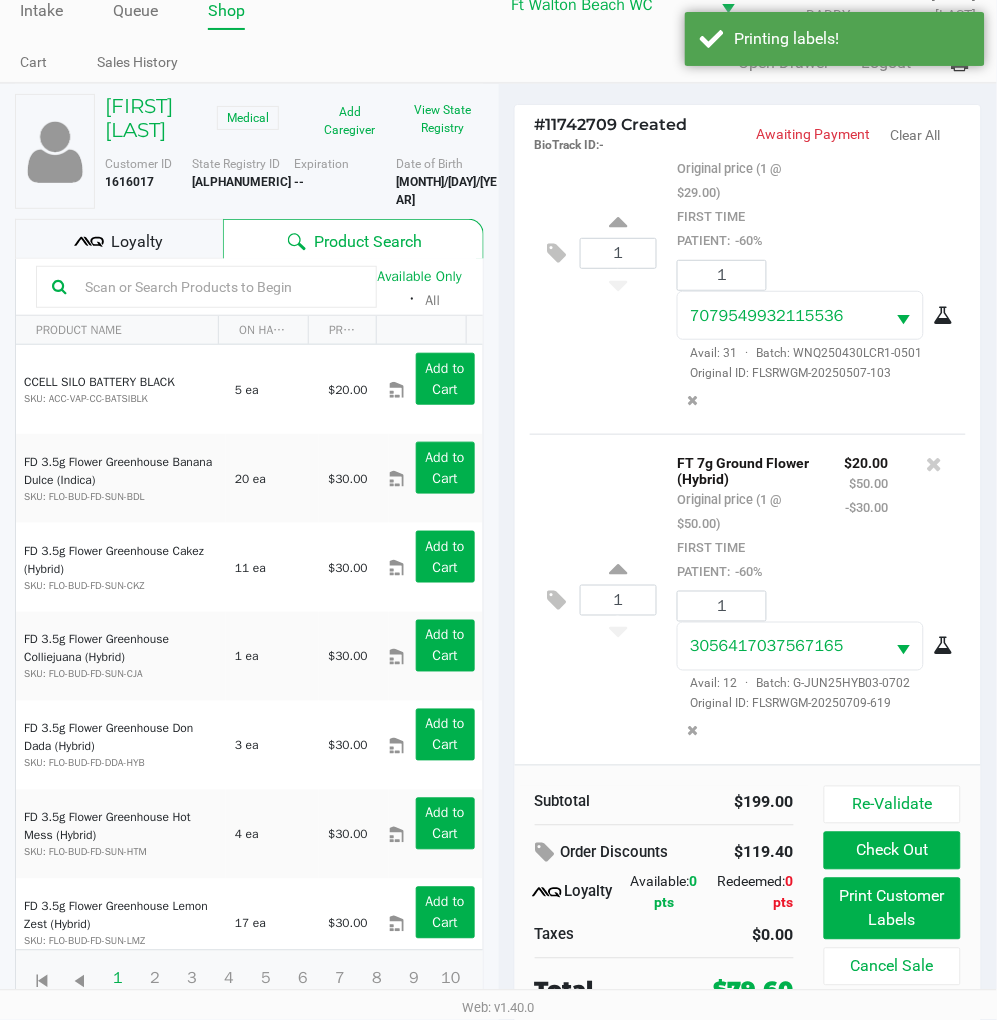 scroll, scrollTop: 38, scrollLeft: 0, axis: vertical 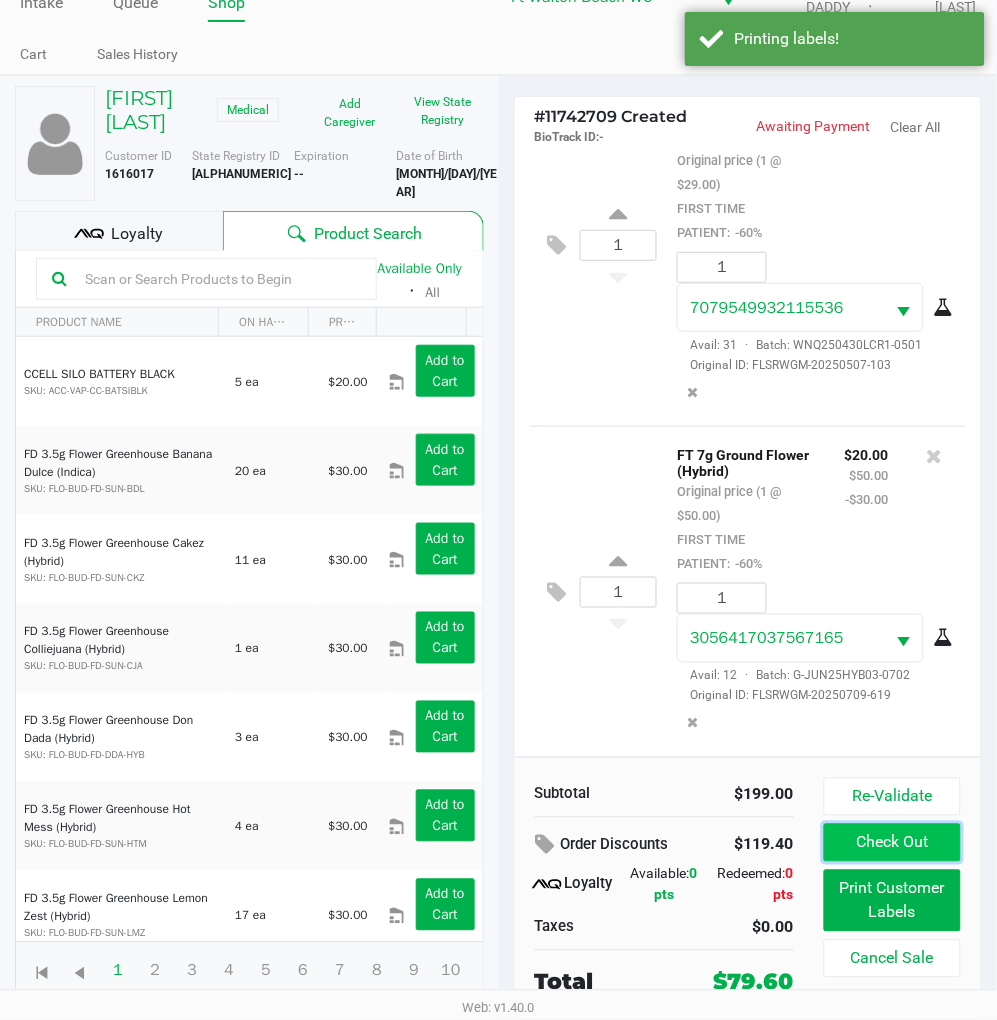 click on "Check Out" 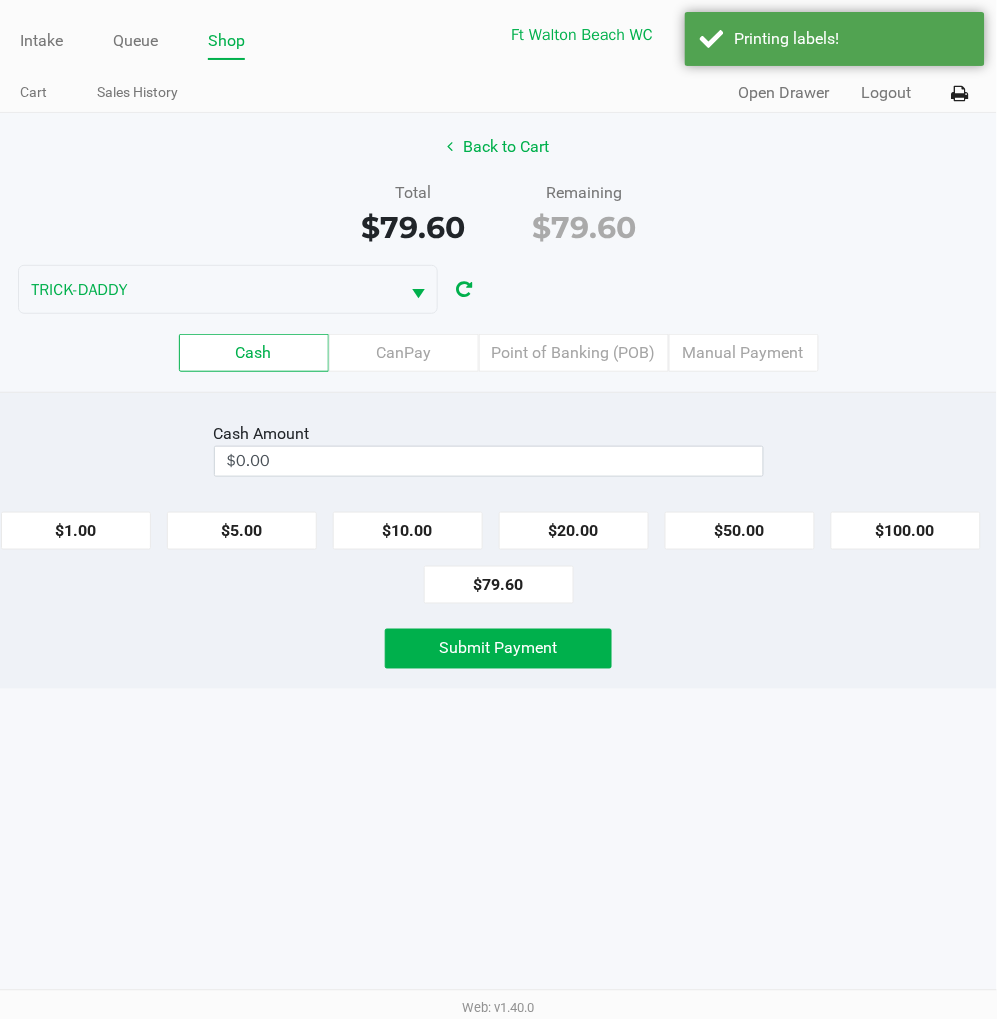scroll, scrollTop: 0, scrollLeft: 0, axis: both 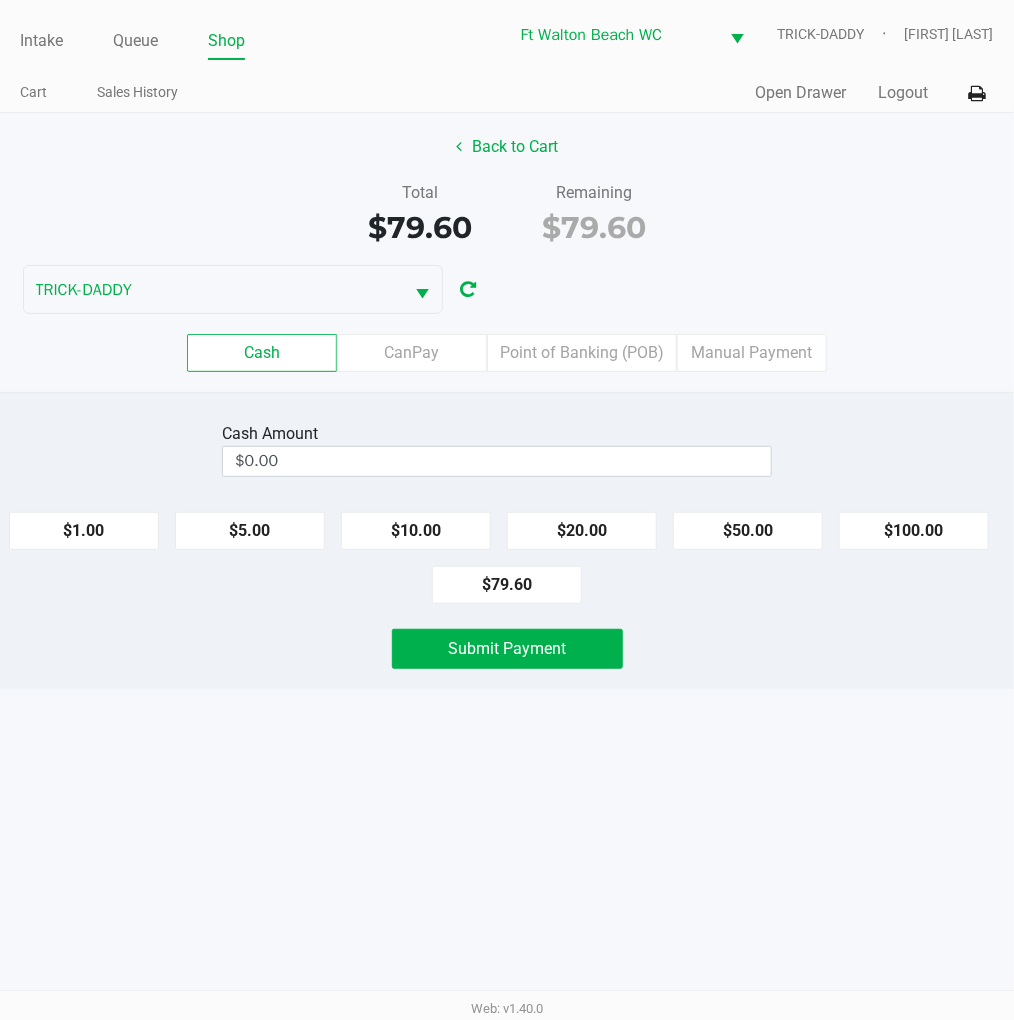 click on "$50.00" 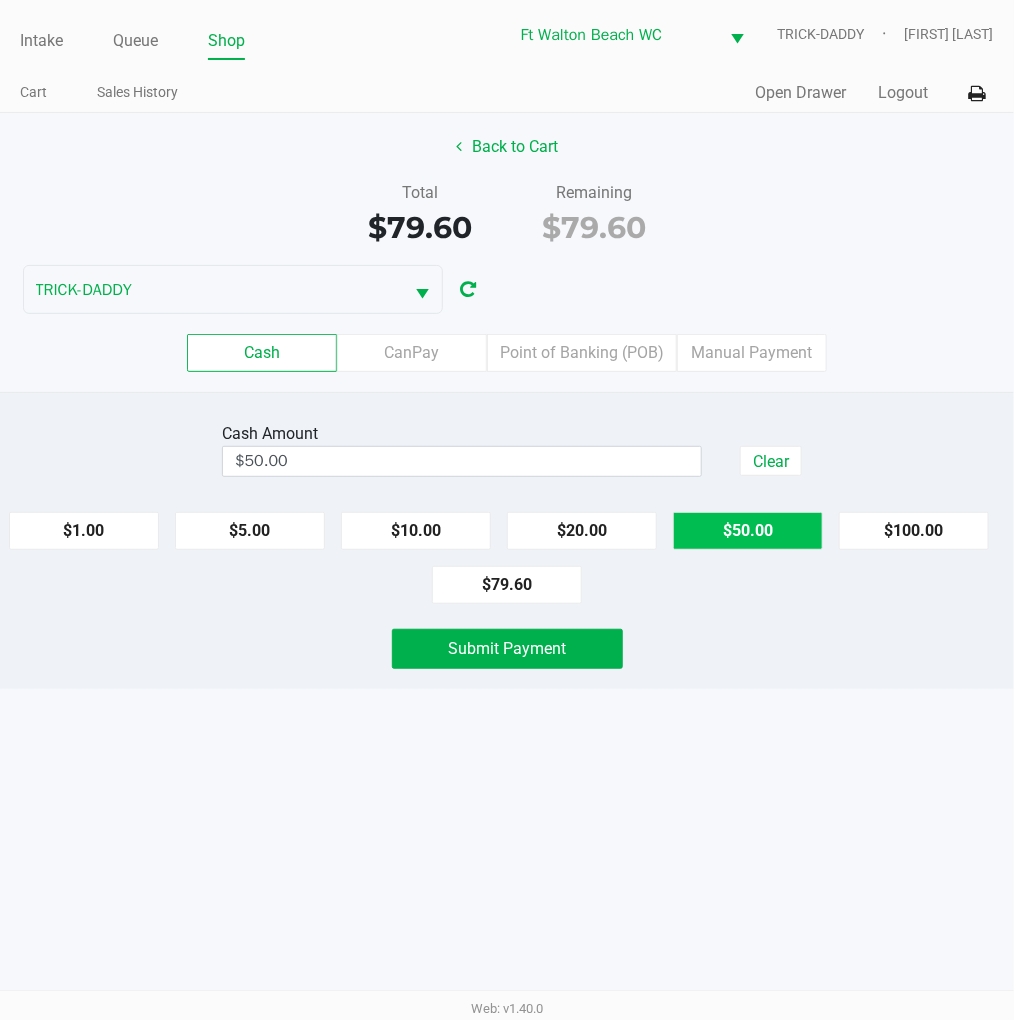 click on "$20.00" 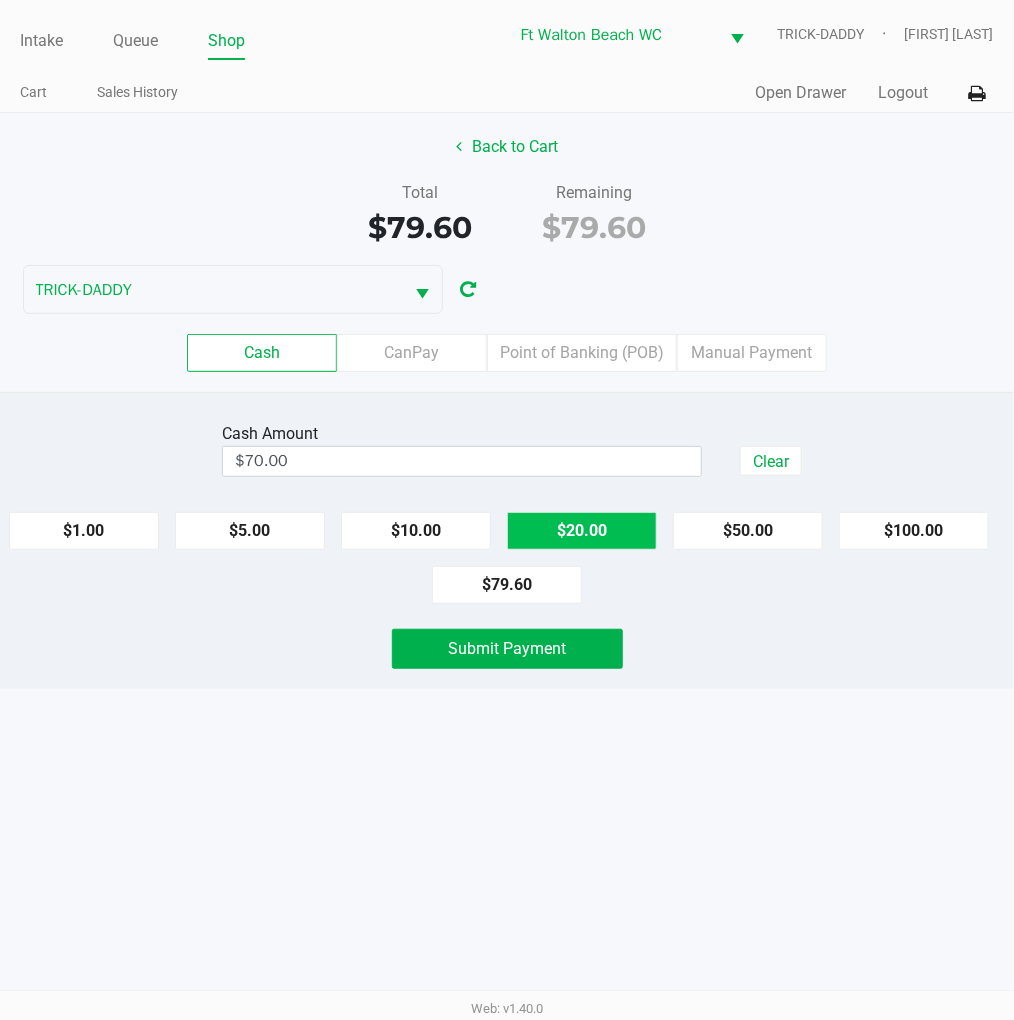 click on "$10.00" 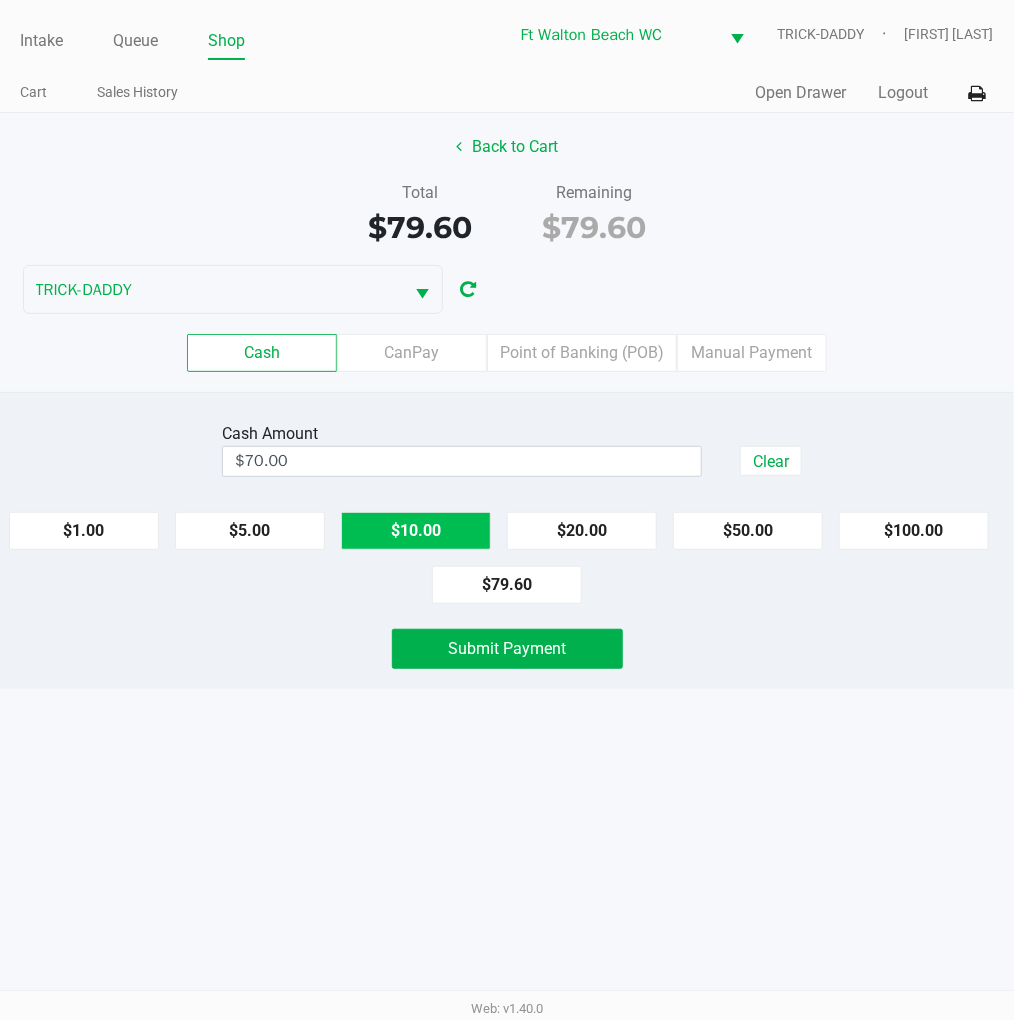 type on "$80.00" 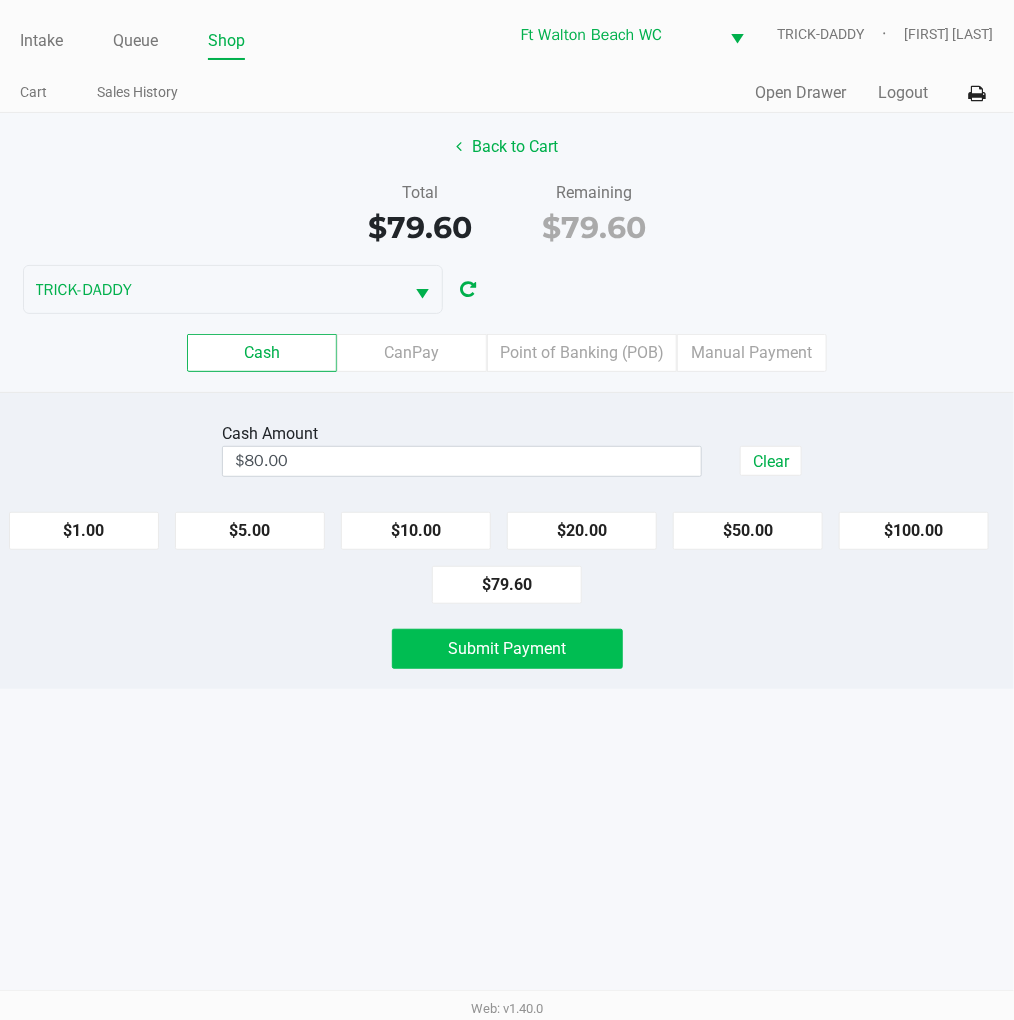 click on "Submit Payment" 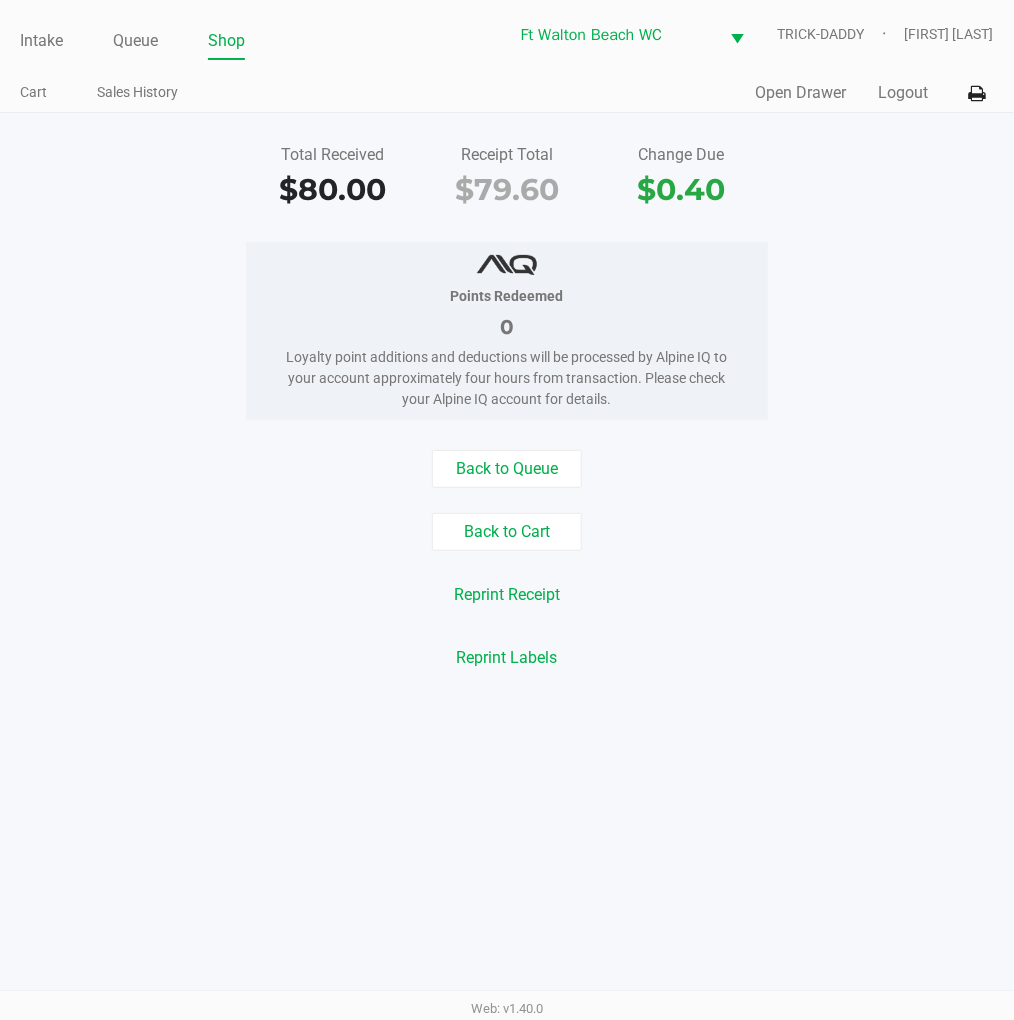 click on "Back to Queue" 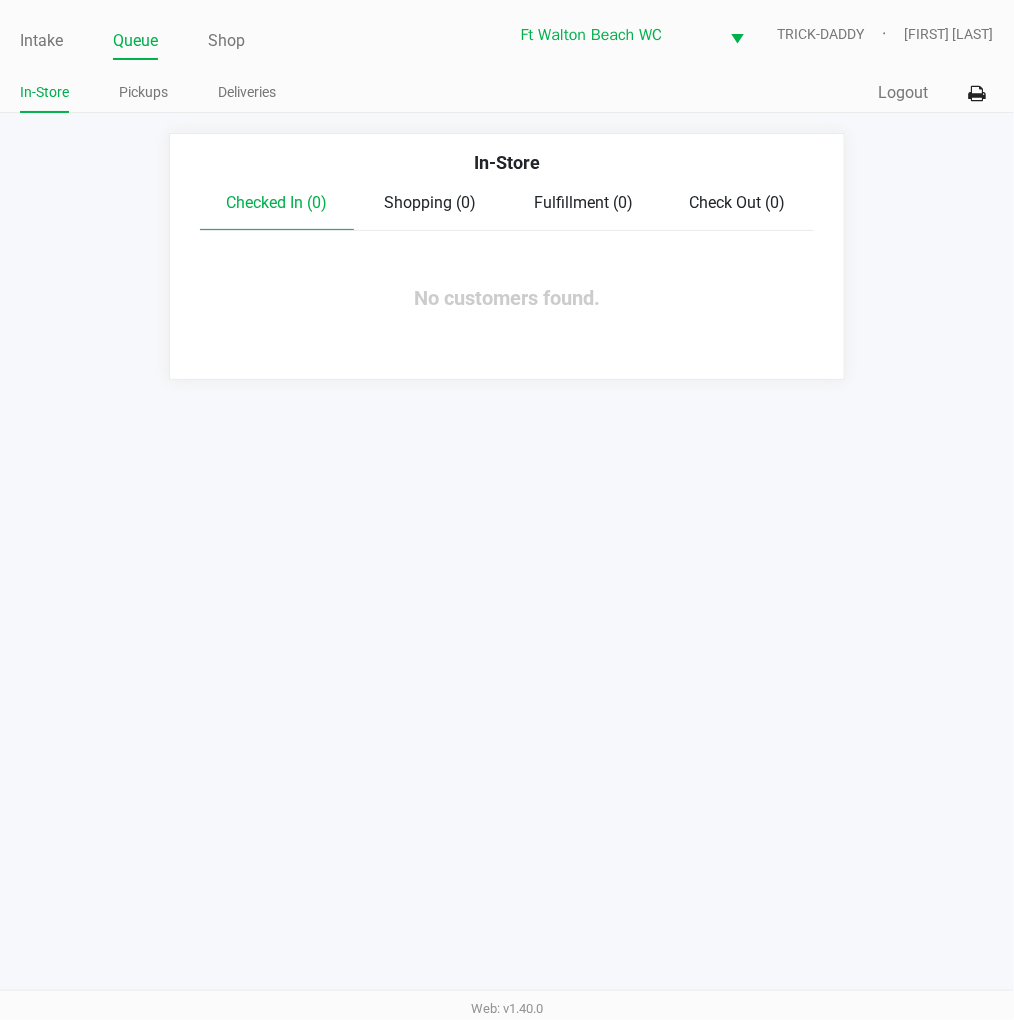 click on "Intake" 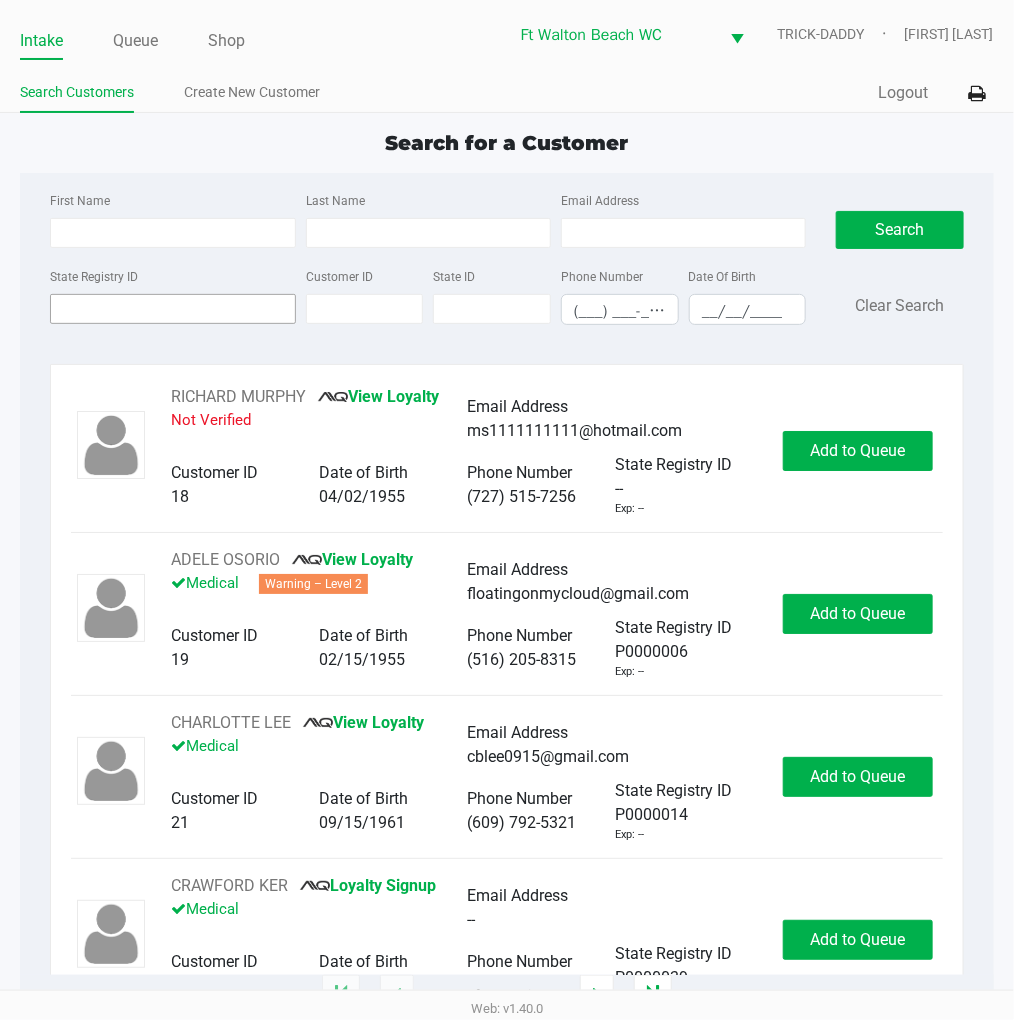 click on "State Registry ID" at bounding box center (172, 309) 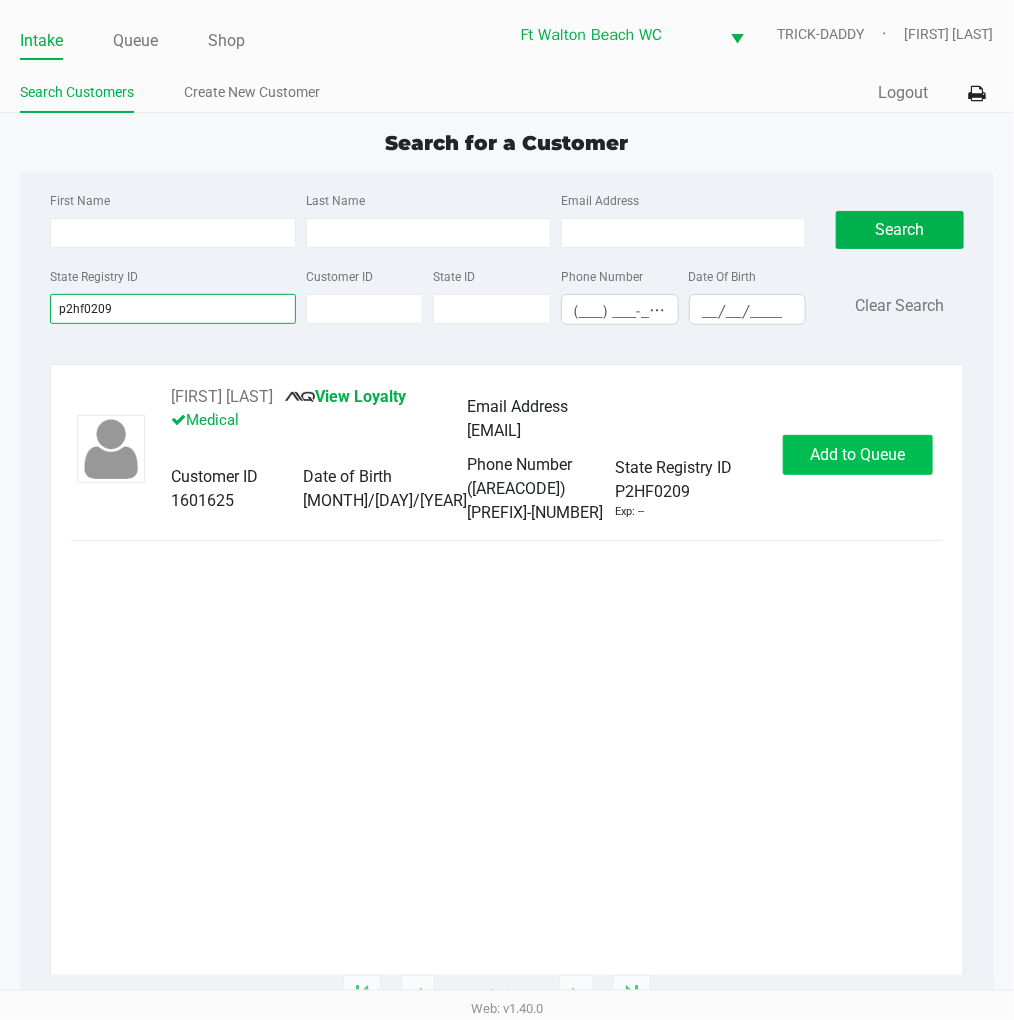 type on "p2hf0209" 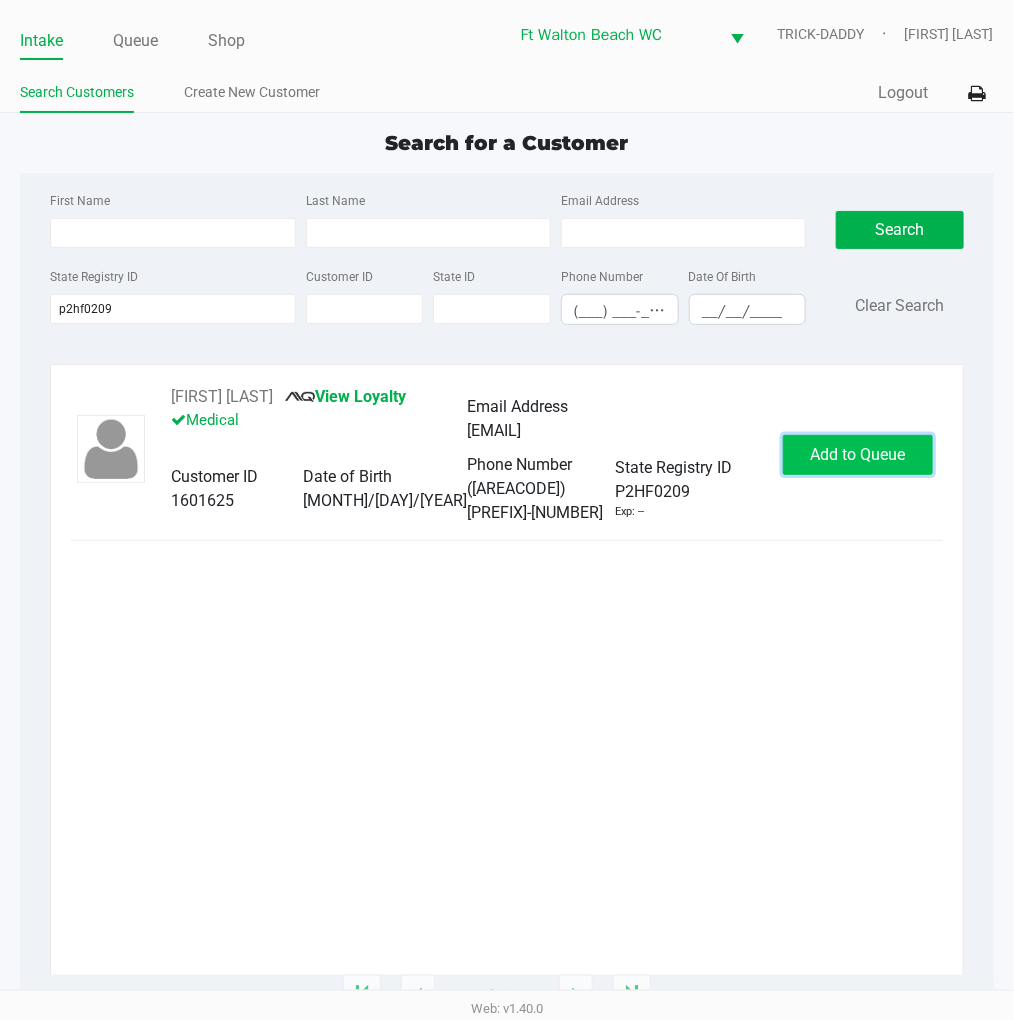 click on "Add to Queue" 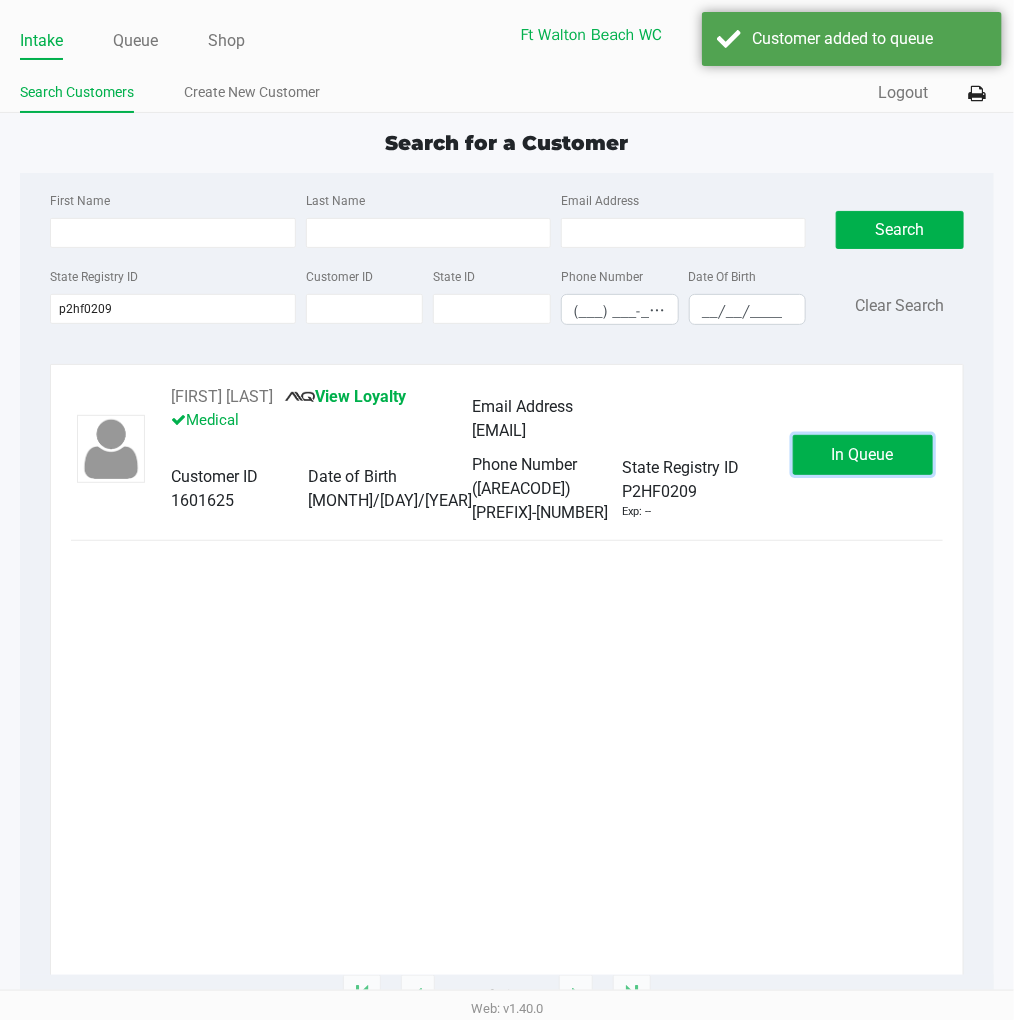 click on "In Queue" 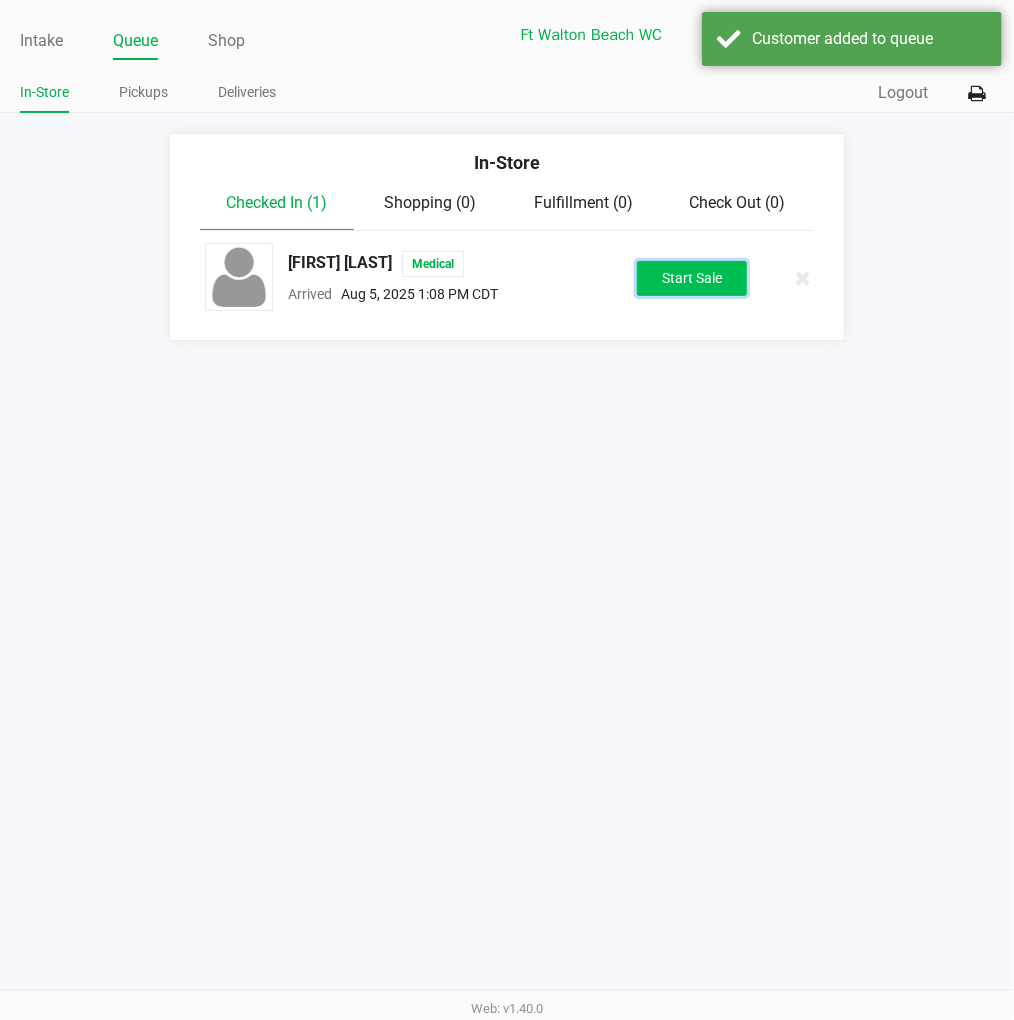click on "Start Sale" 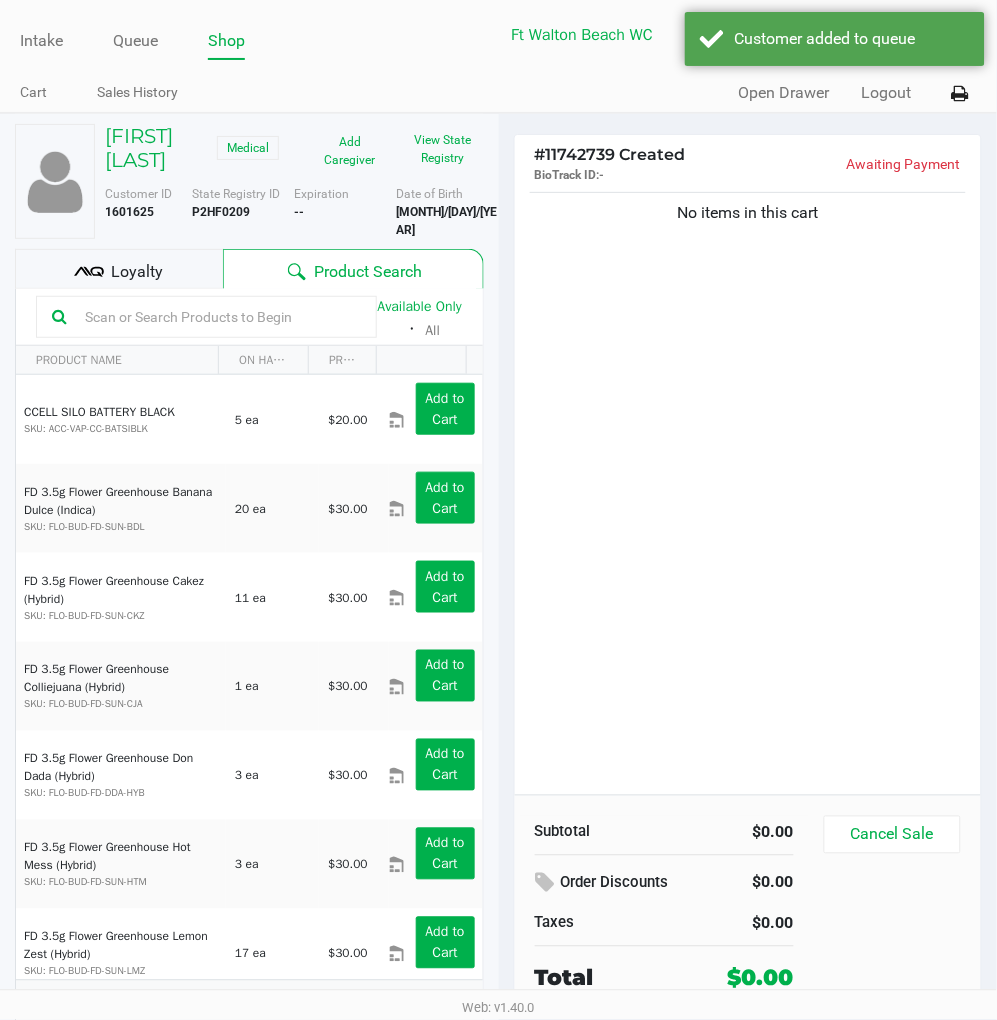 click on "Loyalty" 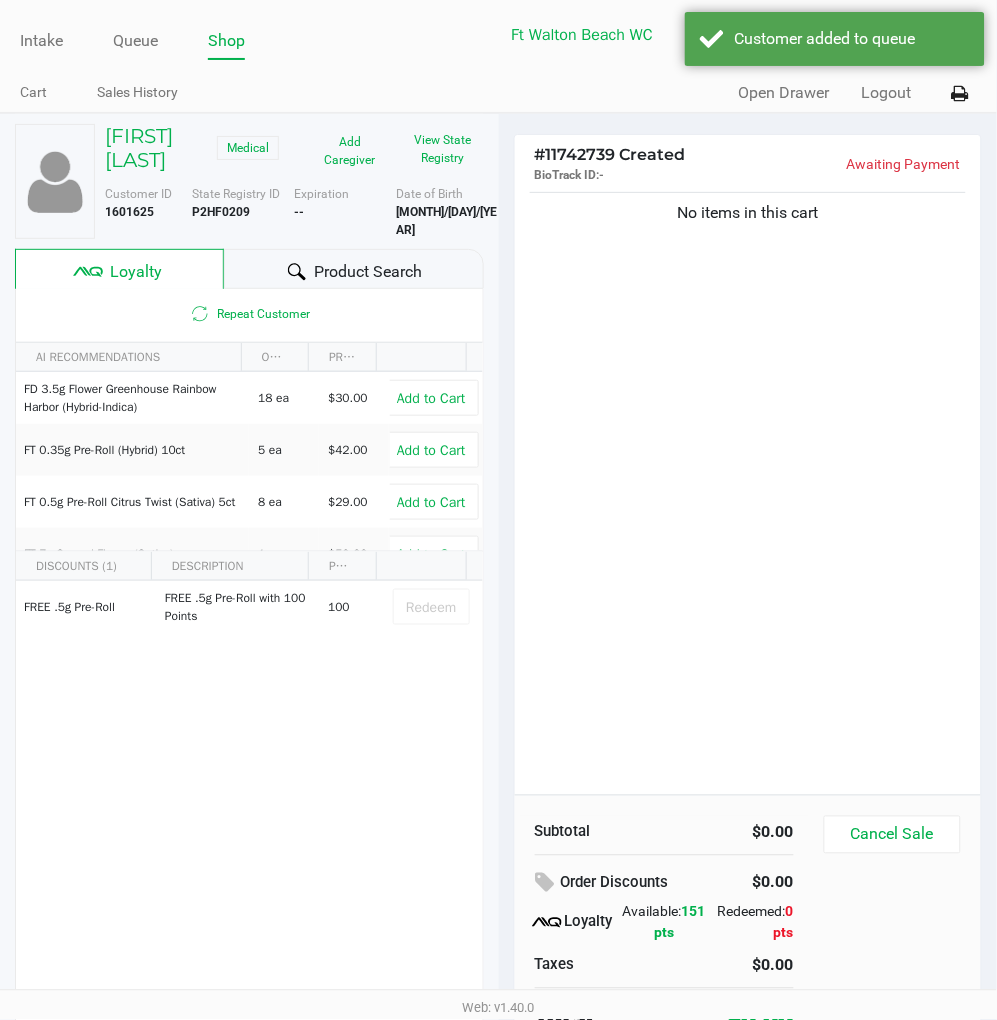 click on "Product Search" 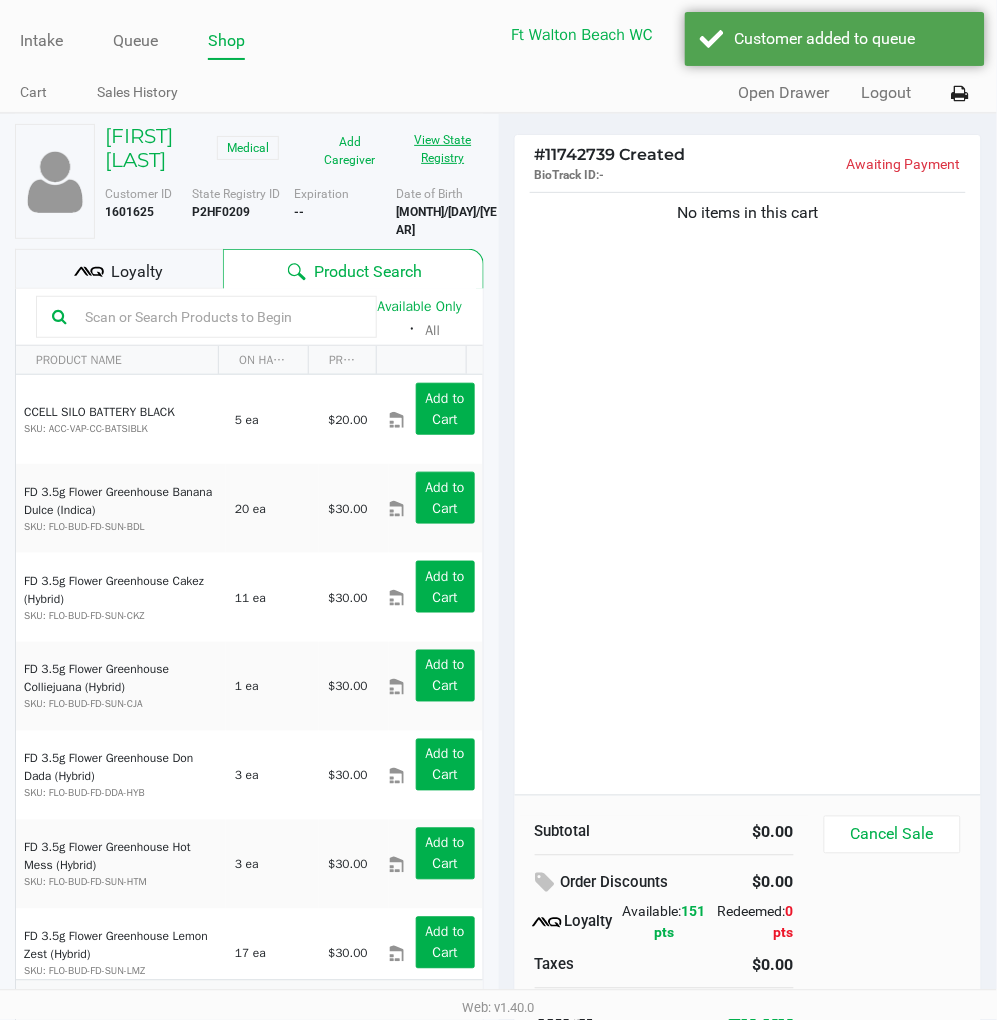 click on "View State Registry" 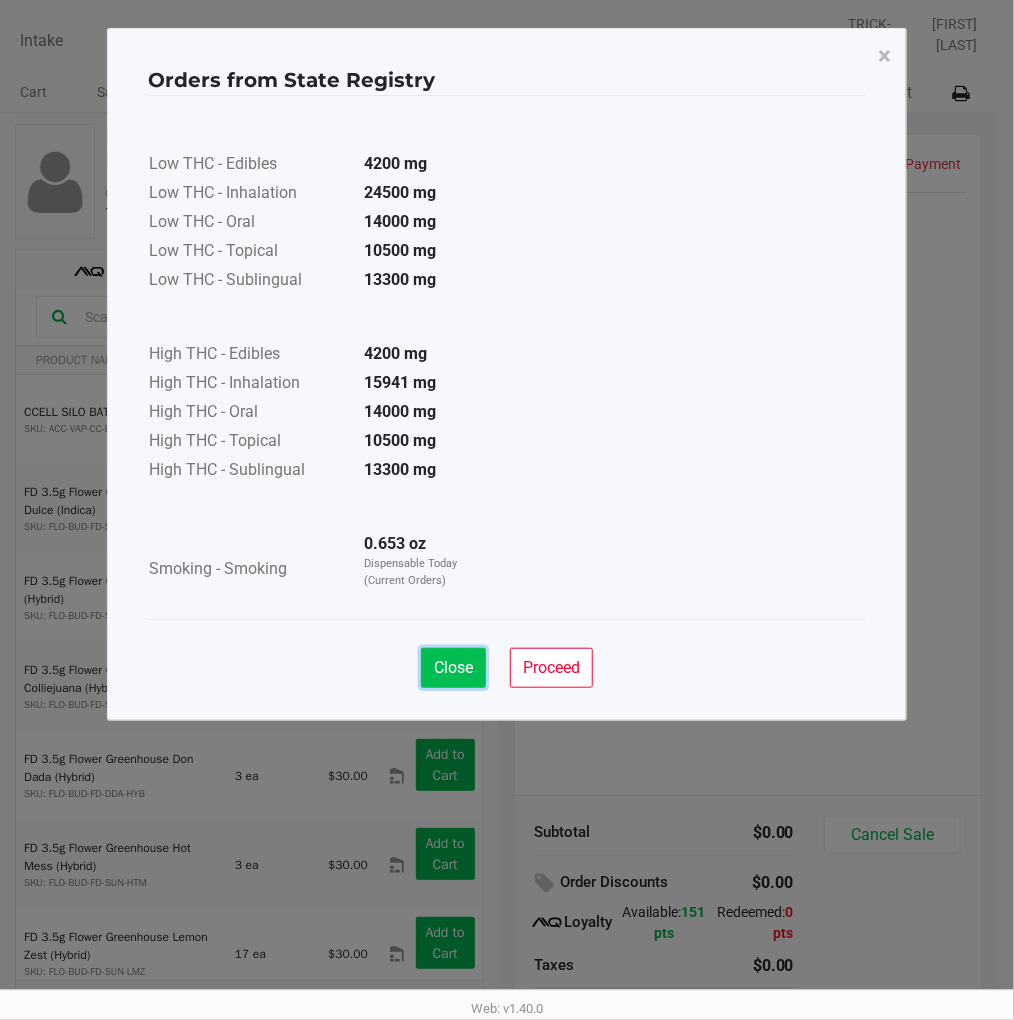 click on "Close" 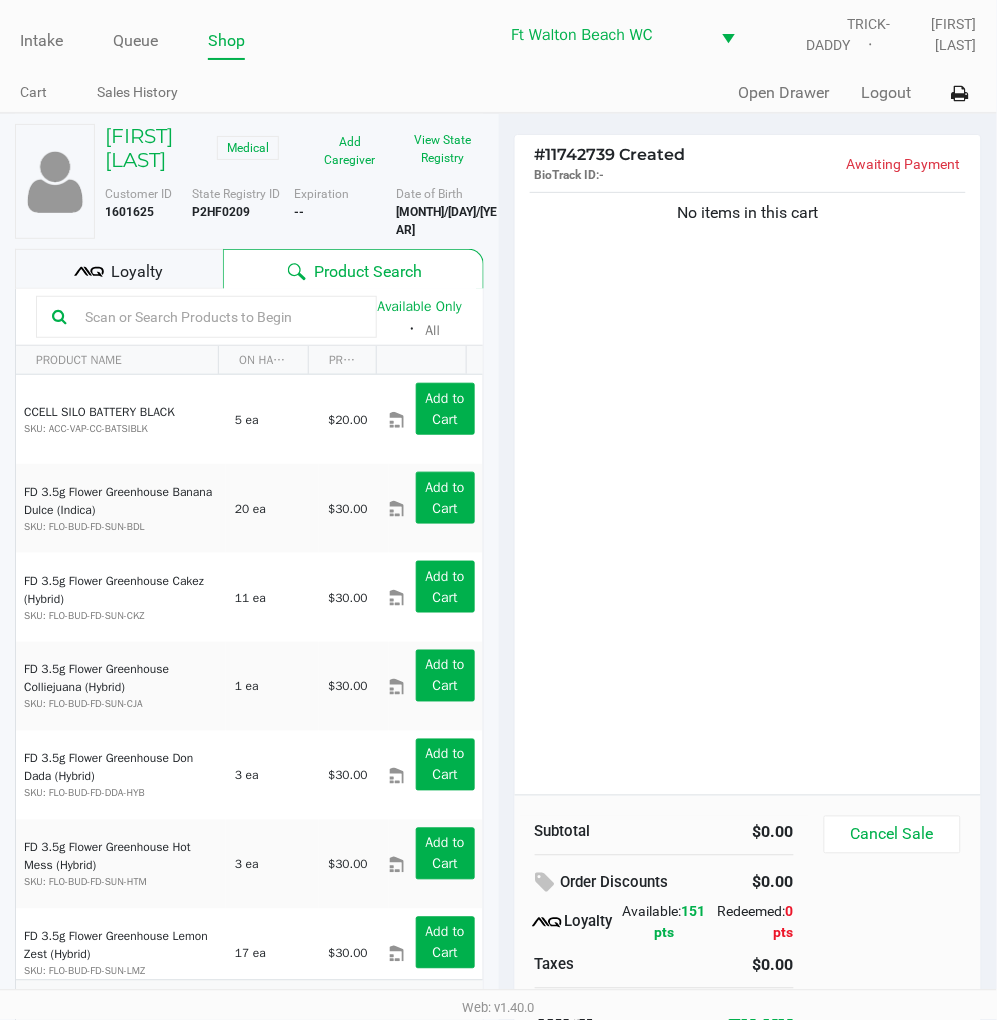 click on "View State Registry" 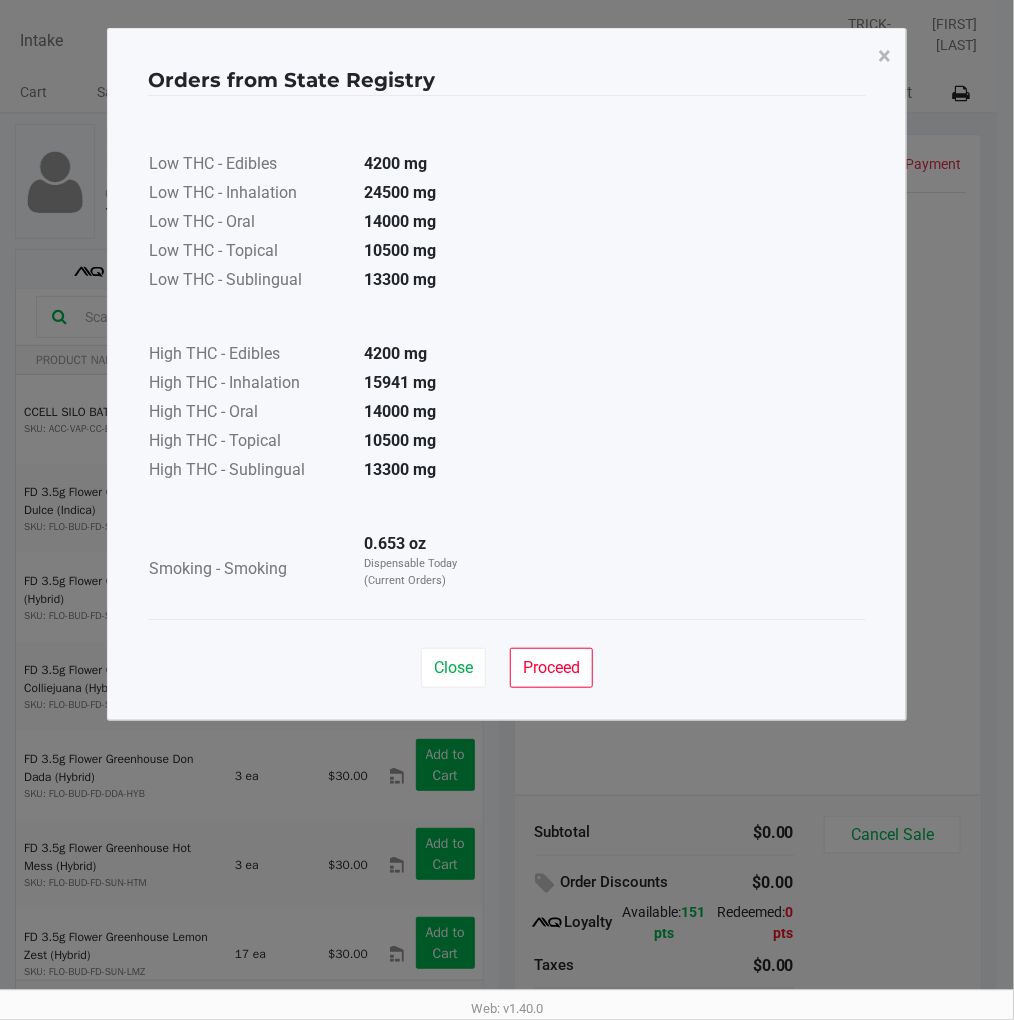 click on "Close" 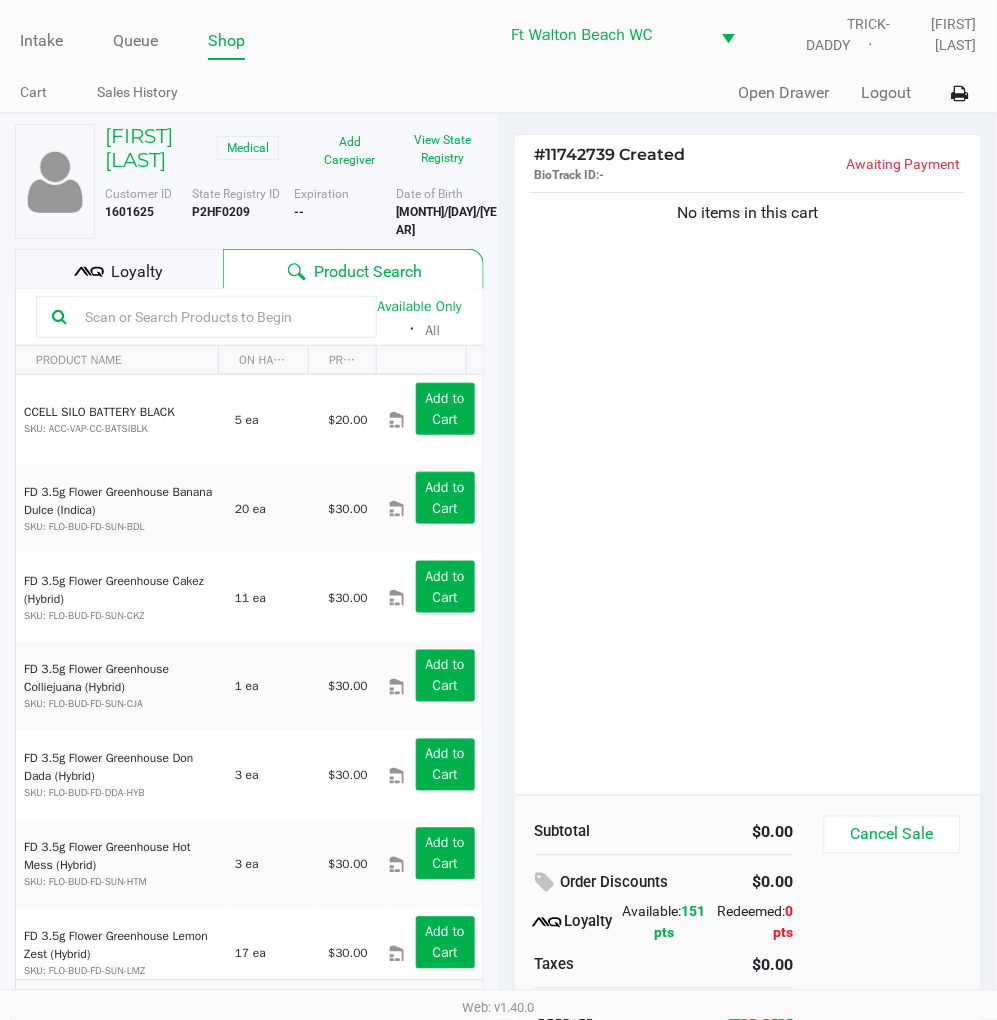 click on "No items in this cart" 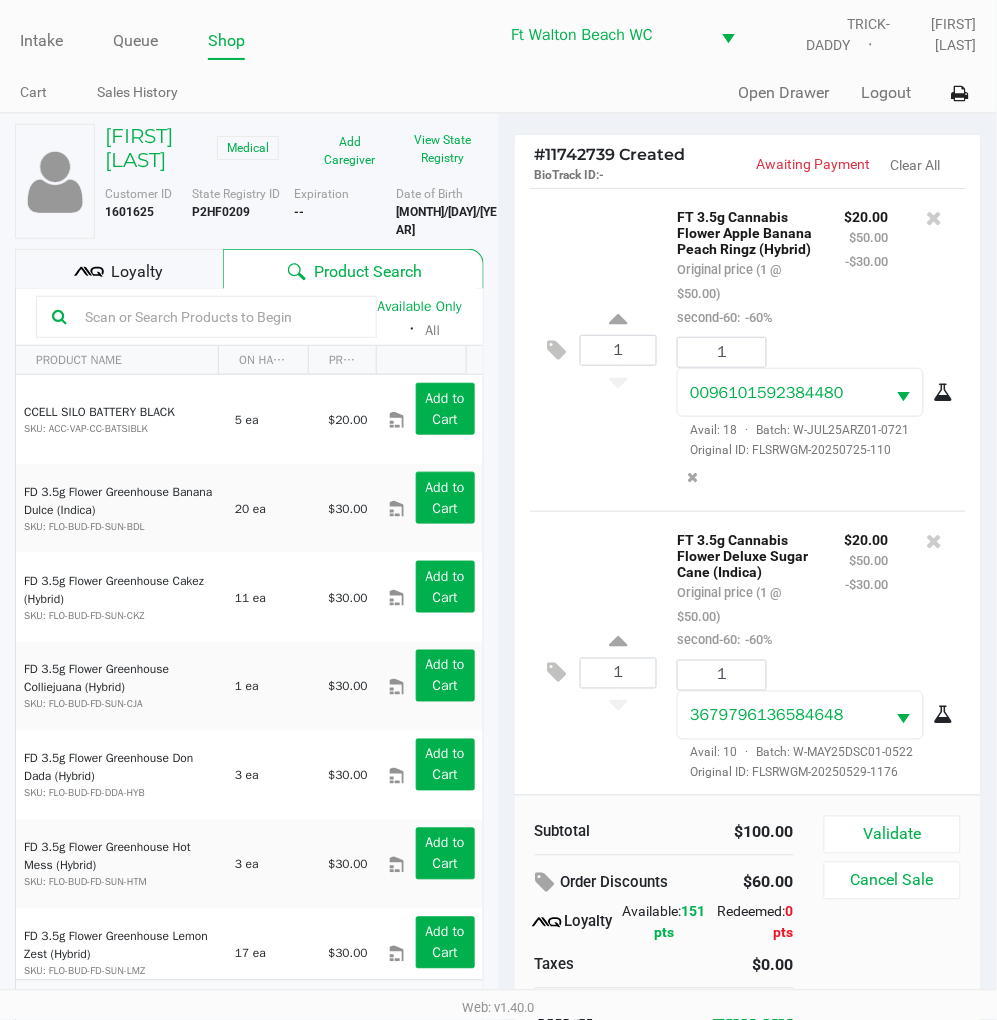 scroll, scrollTop: 77, scrollLeft: 0, axis: vertical 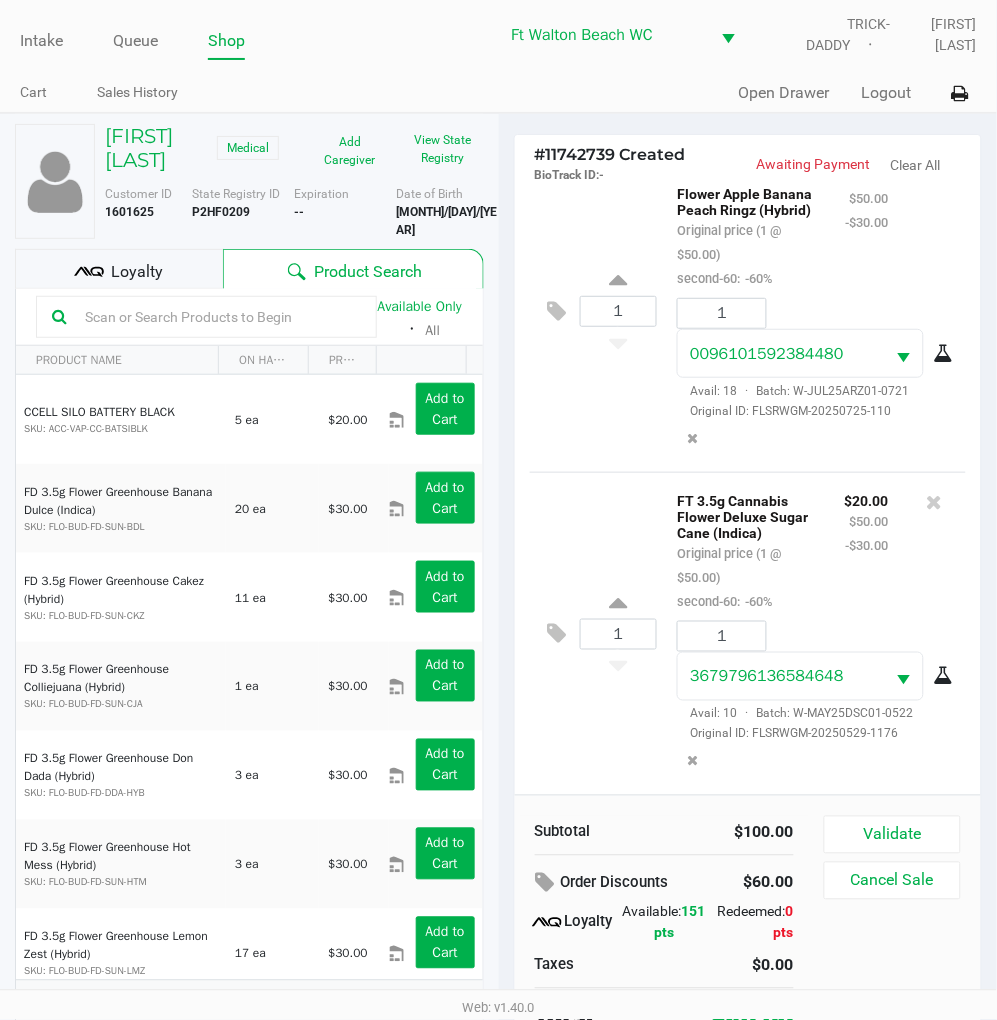 click on "Loyalty" 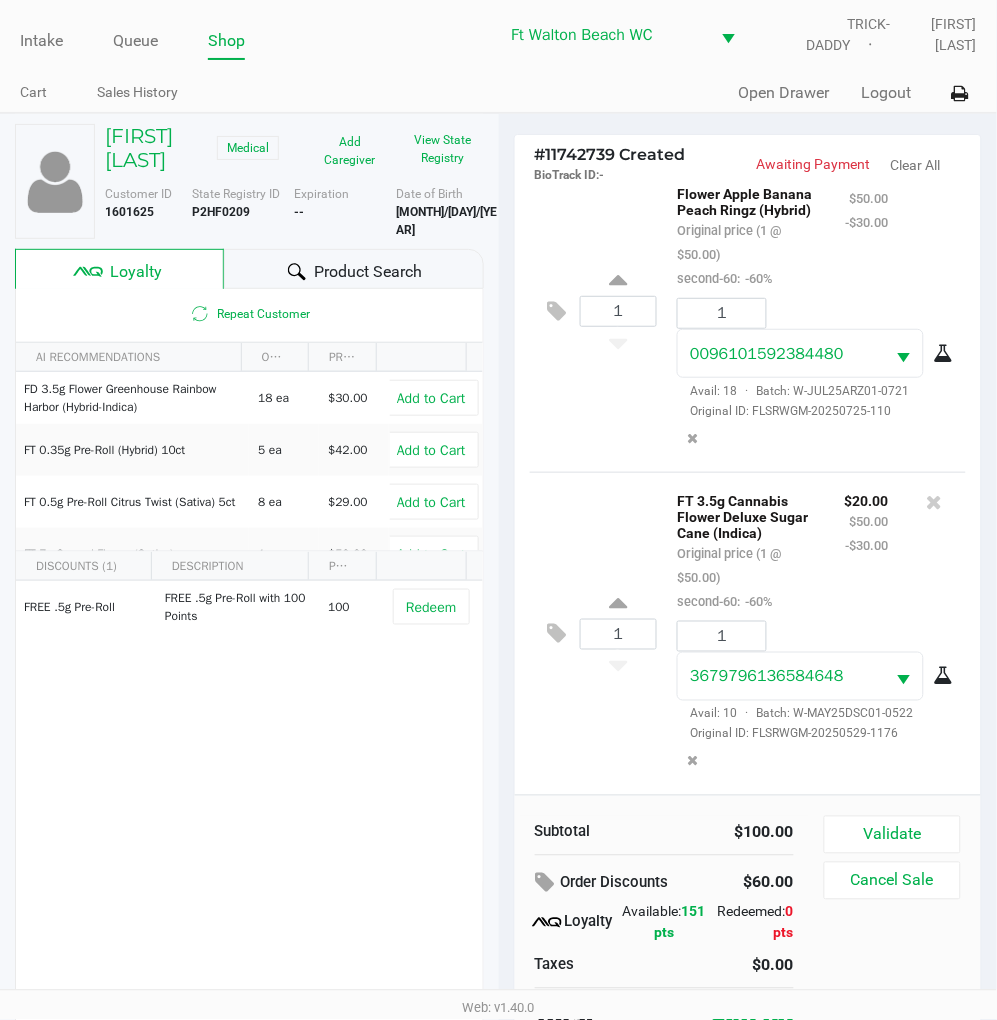 click on "Product Search" 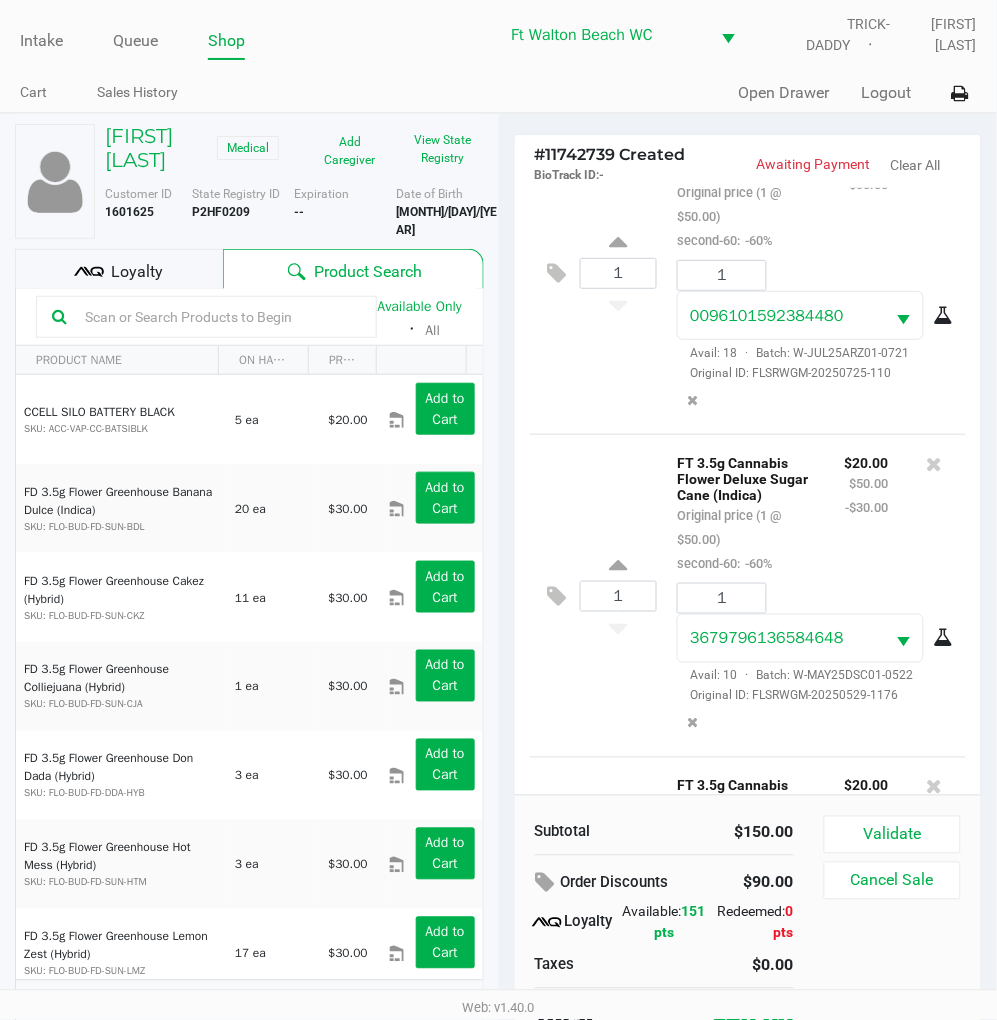 scroll, scrollTop: 418, scrollLeft: 0, axis: vertical 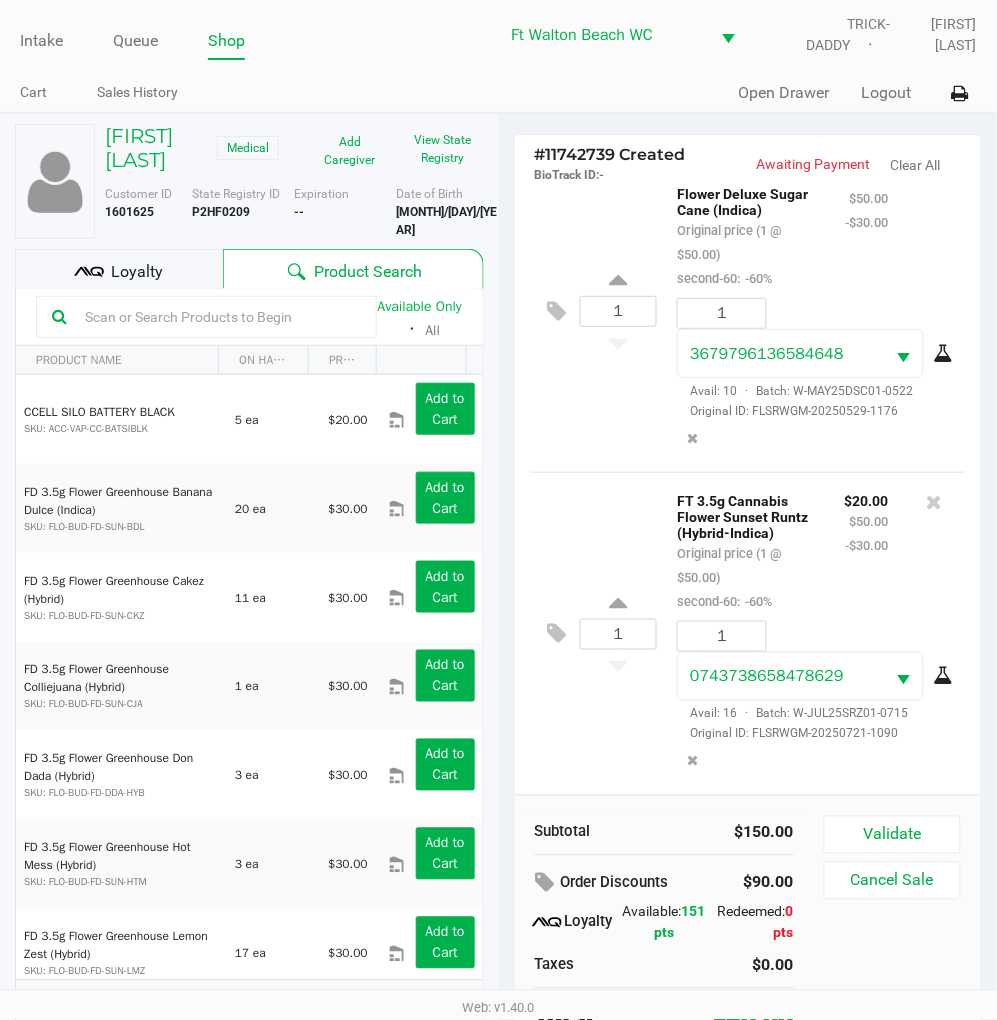 click on "1  FT 3.5g Cannabis Flower Sunset Runtz (Hybrid-Indica)   Original price (1 @ $50.00)  second-60:  -60% $20.00 $50.00 -$30.00 1 0743738658478629  Avail: 16  ·  Batch: W-JUL25SRZ01-0715   Original ID: FLSRWGM-20250721-1090" 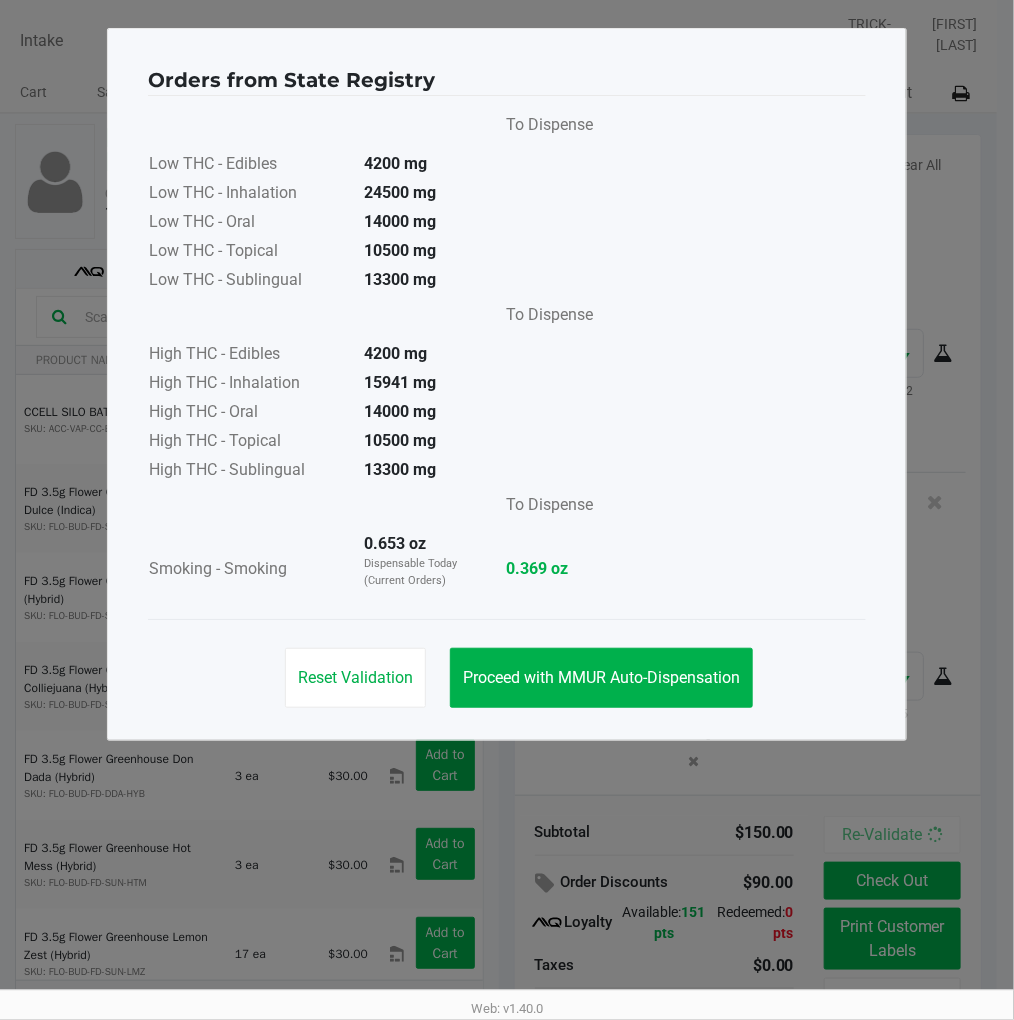 click on "Proceed with MMUR Auto-Dispensation" 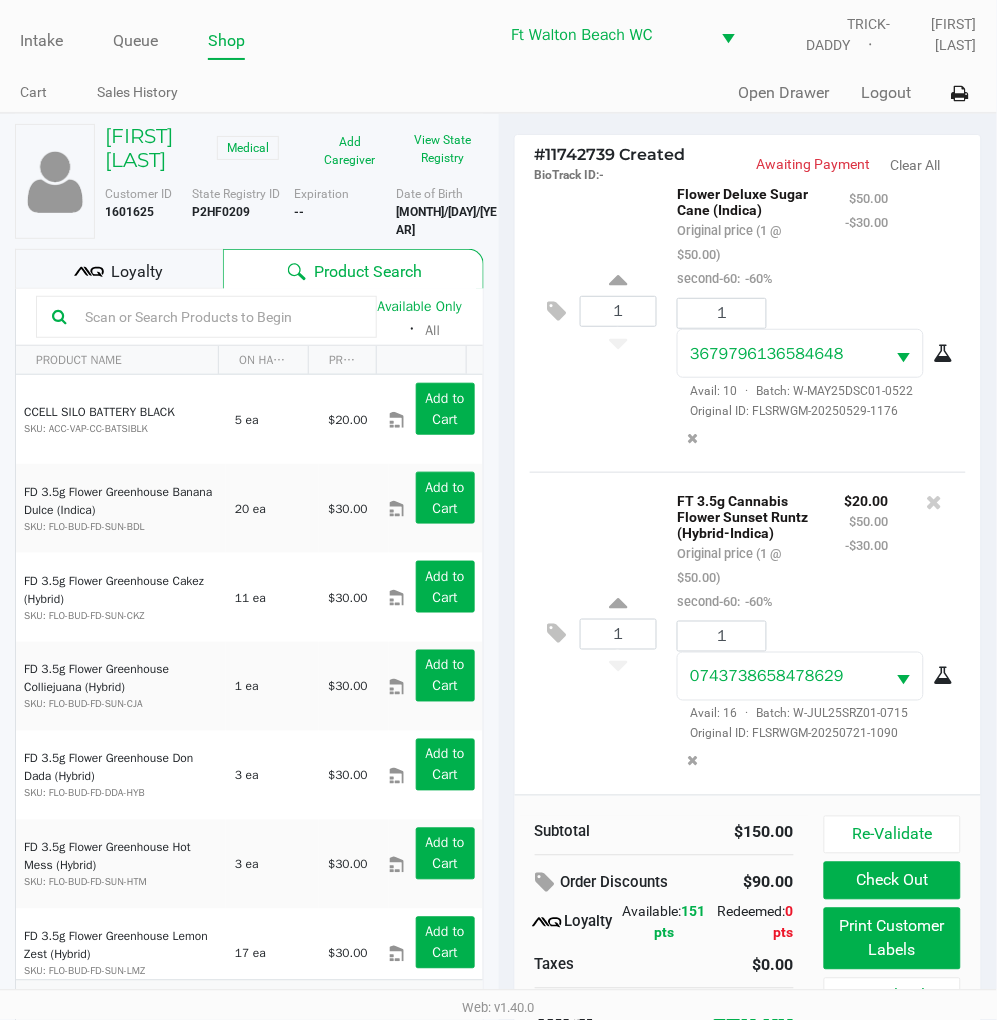 scroll, scrollTop: 38, scrollLeft: 0, axis: vertical 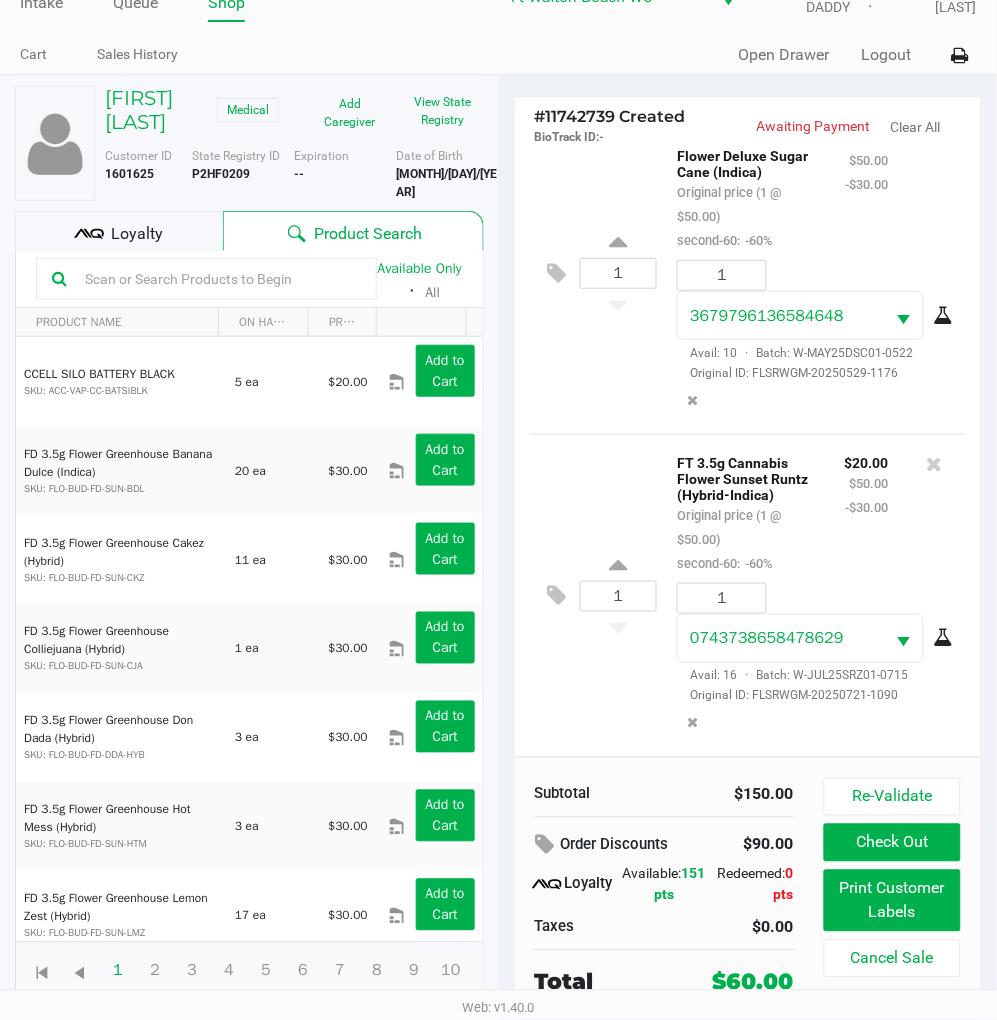 click on "1  FT 3.5g Cannabis Flower Sunset Runtz (Hybrid-Indica)   Original price (1 @ $50.00)  second-60:  -60% $20.00 $50.00 -$30.00 1 0743738658478629  Avail: 16  ·  Batch: W-JUL25SRZ01-0715   Original ID: FLSRWGM-20250721-1090" 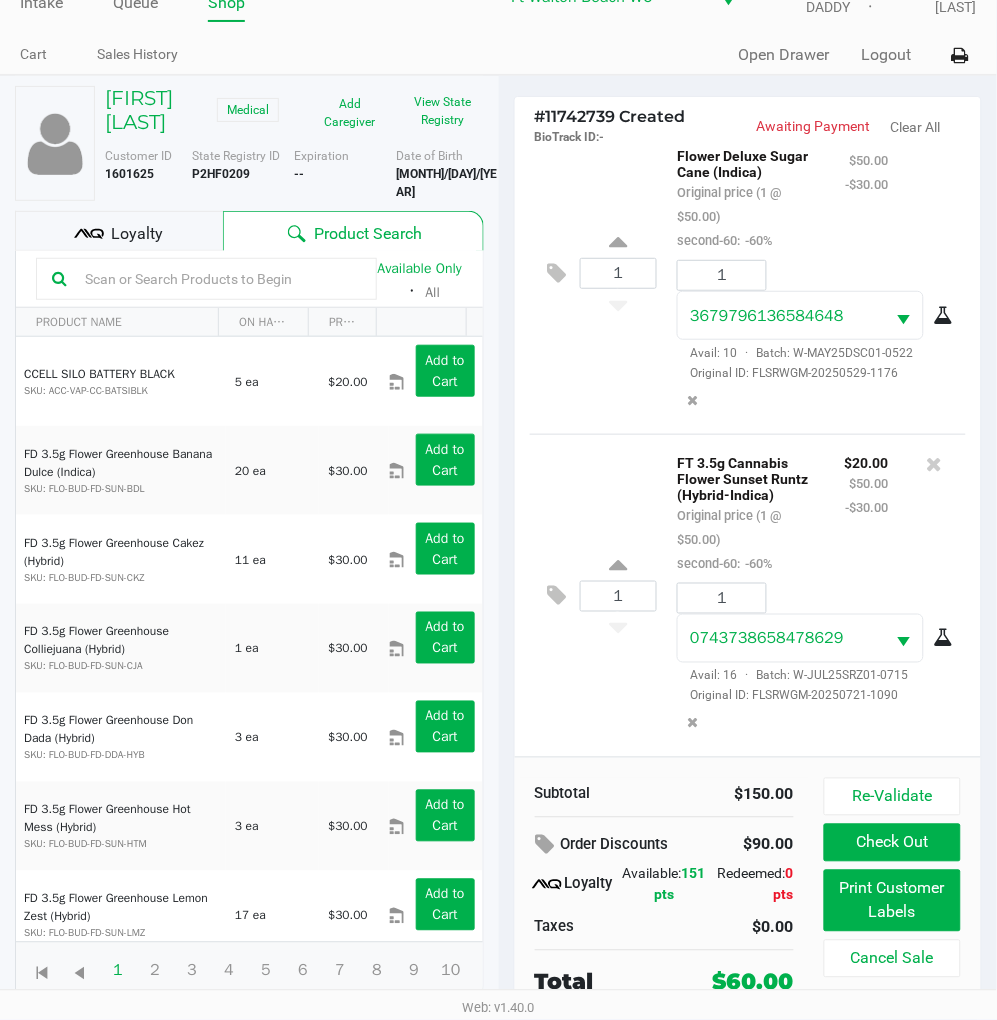 click on "1  FT 3.5g Cannabis Flower Sunset Runtz (Hybrid-Indica)   Original price (1 @ $50.00)  second-60:  -60% $20.00 $50.00 -$30.00 1 0743738658478629  Avail: 16  ·  Batch: W-JUL25SRZ01-0715   Original ID: FLSRWGM-20250721-1090" 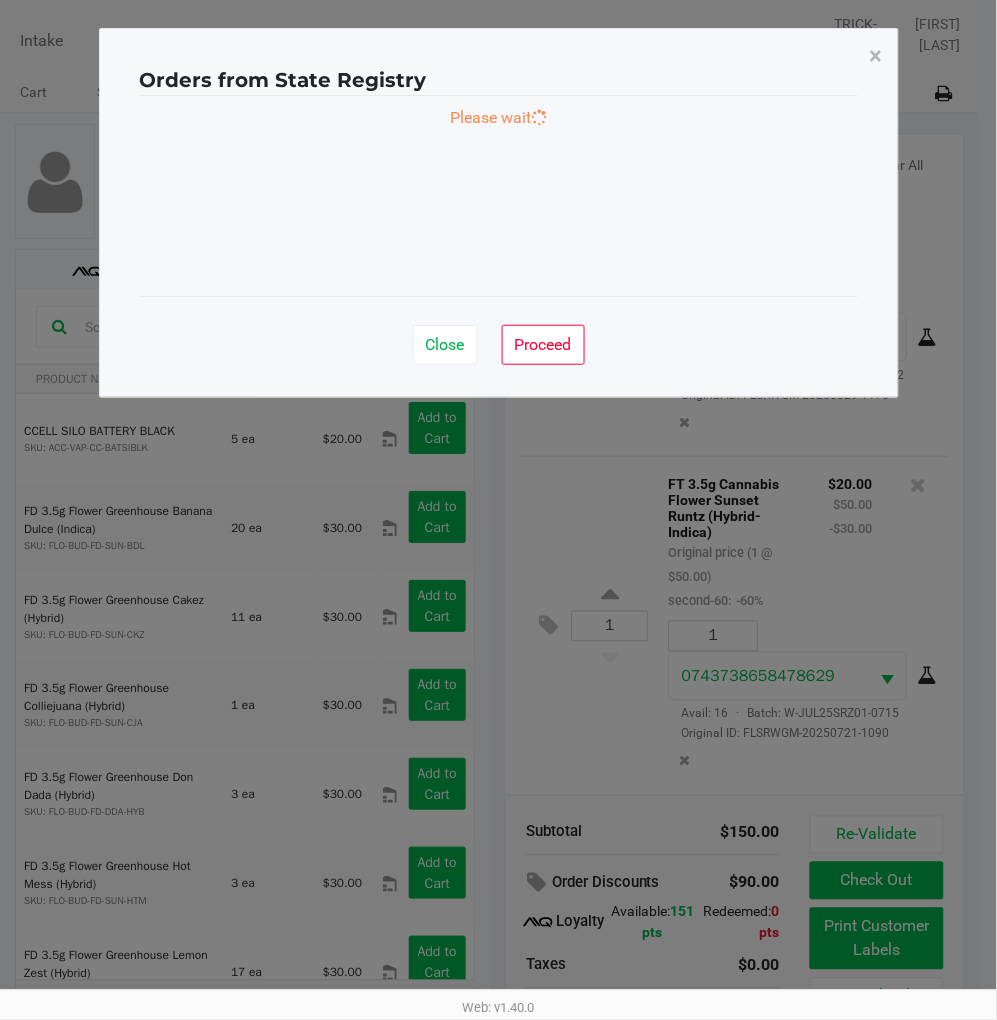 scroll, scrollTop: 0, scrollLeft: 0, axis: both 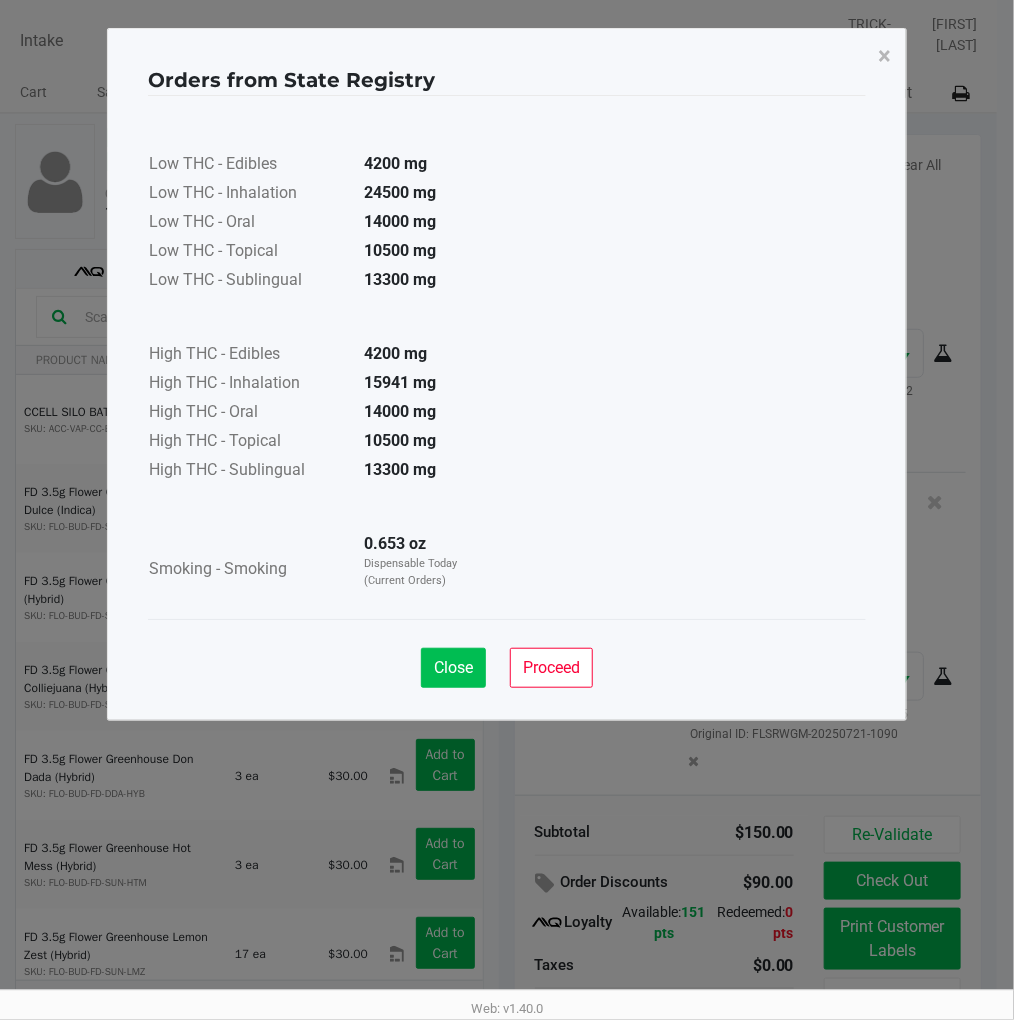 click on "Close" 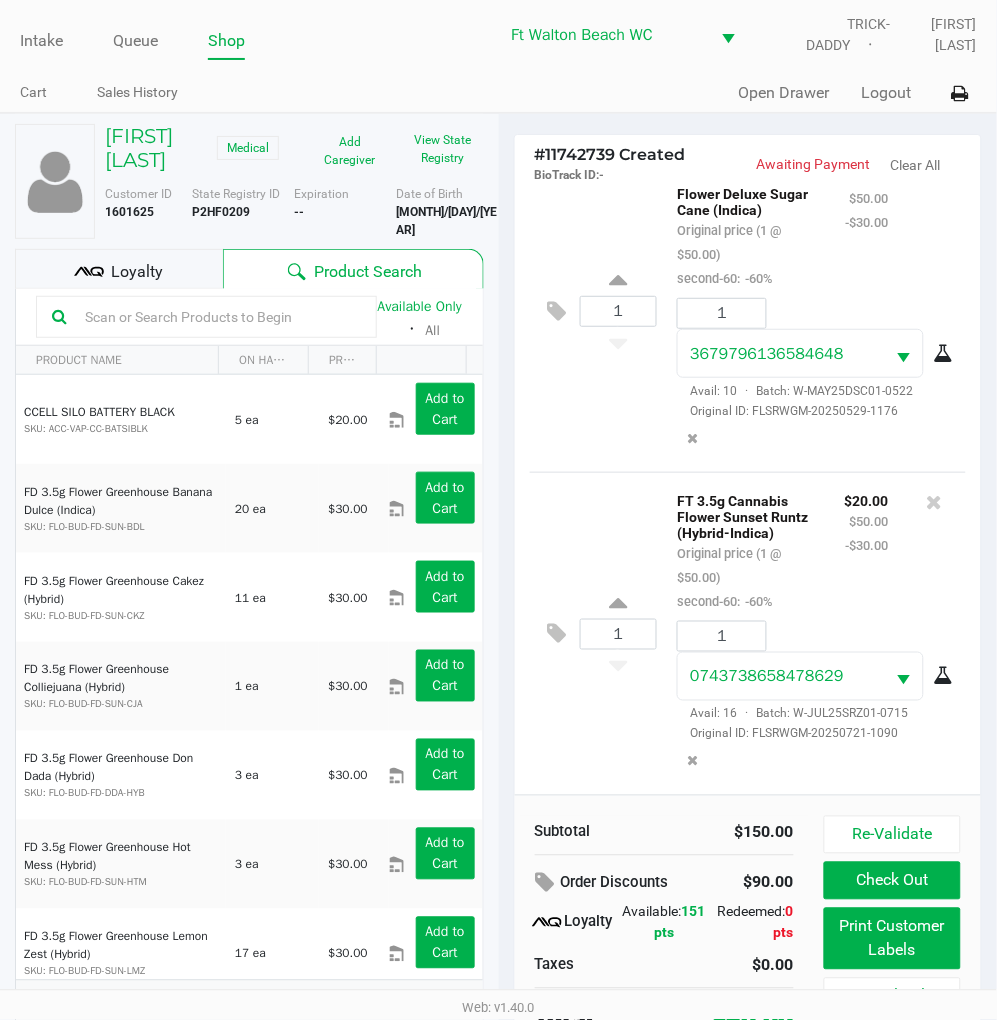 click on "1  FT 3.5g Cannabis Flower Sunset Runtz (Hybrid-Indica)   Original price (1 @ $50.00)  second-60:  -60% $20.00 $50.00 -$30.00 1 0743738658478629  Avail: 16  ·  Batch: W-JUL25SRZ01-0715   Original ID: FLSRWGM-20250721-1090" 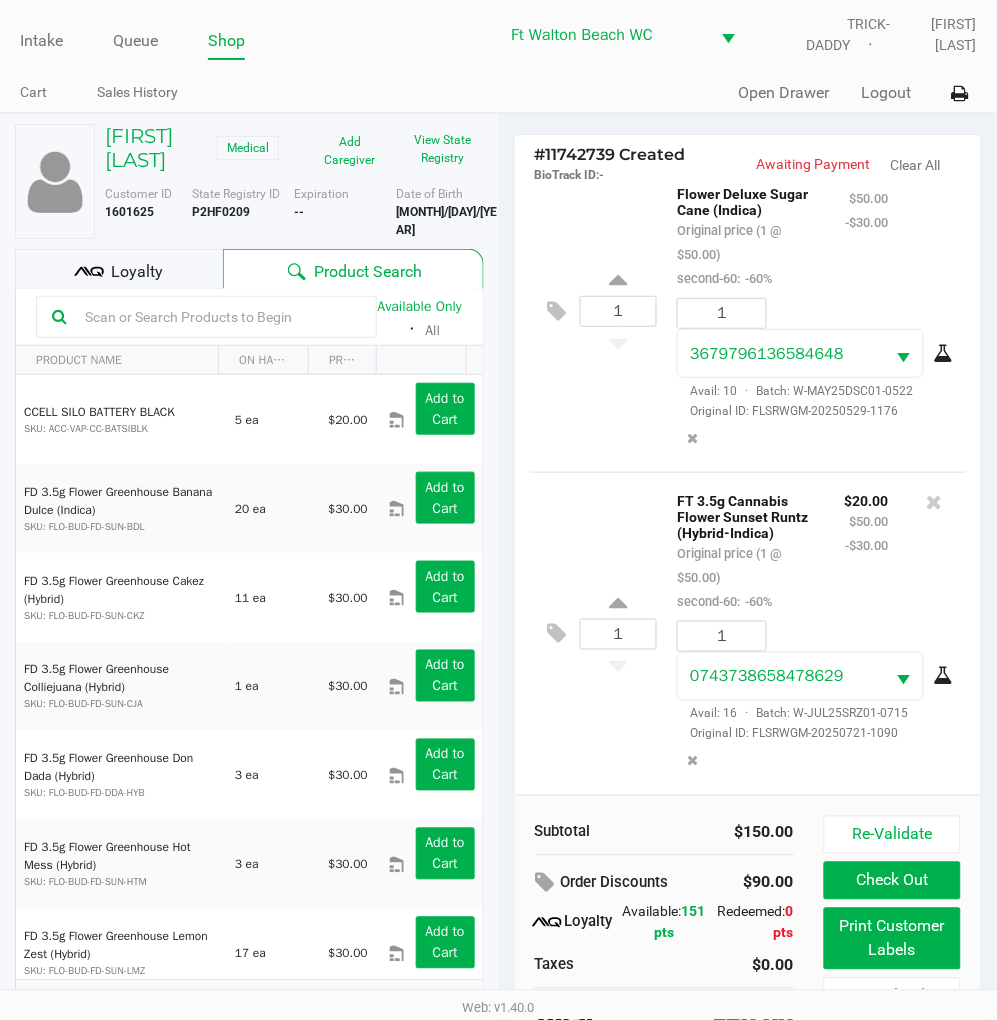 click 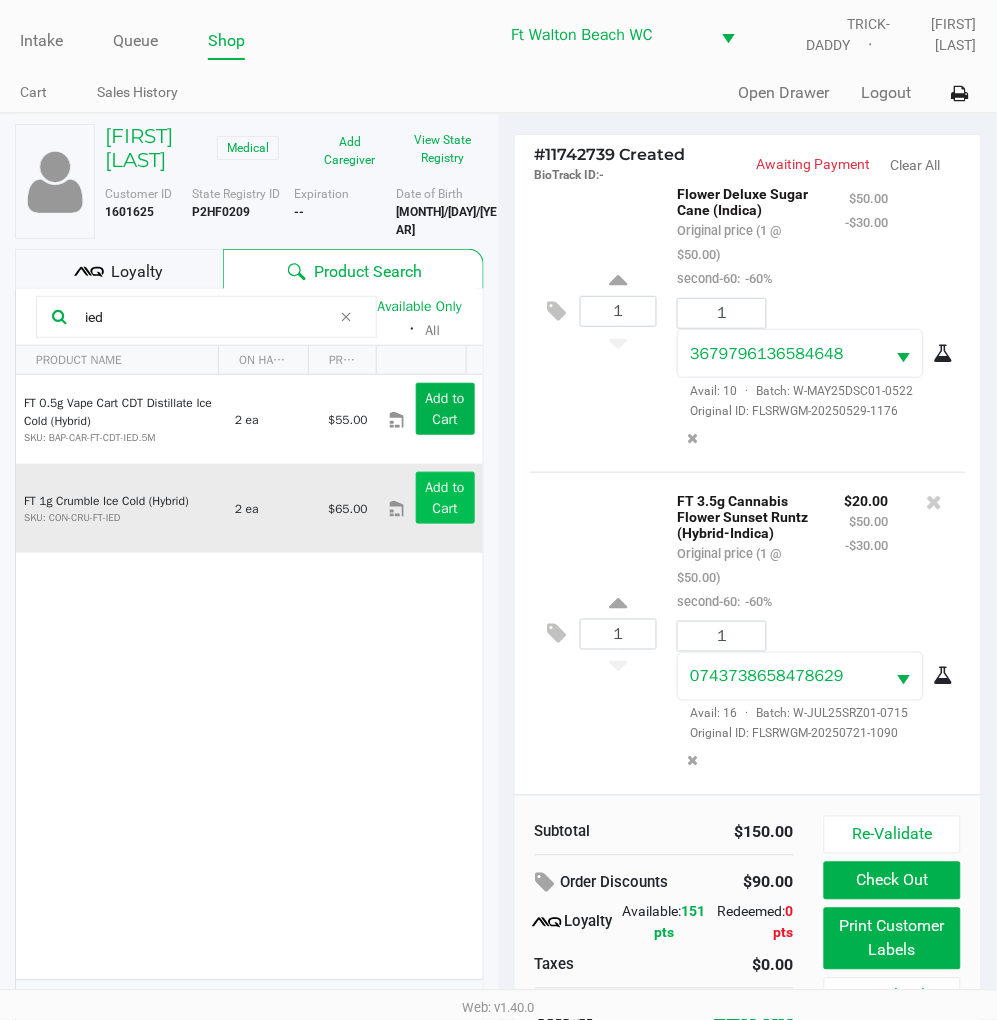 type on "ied" 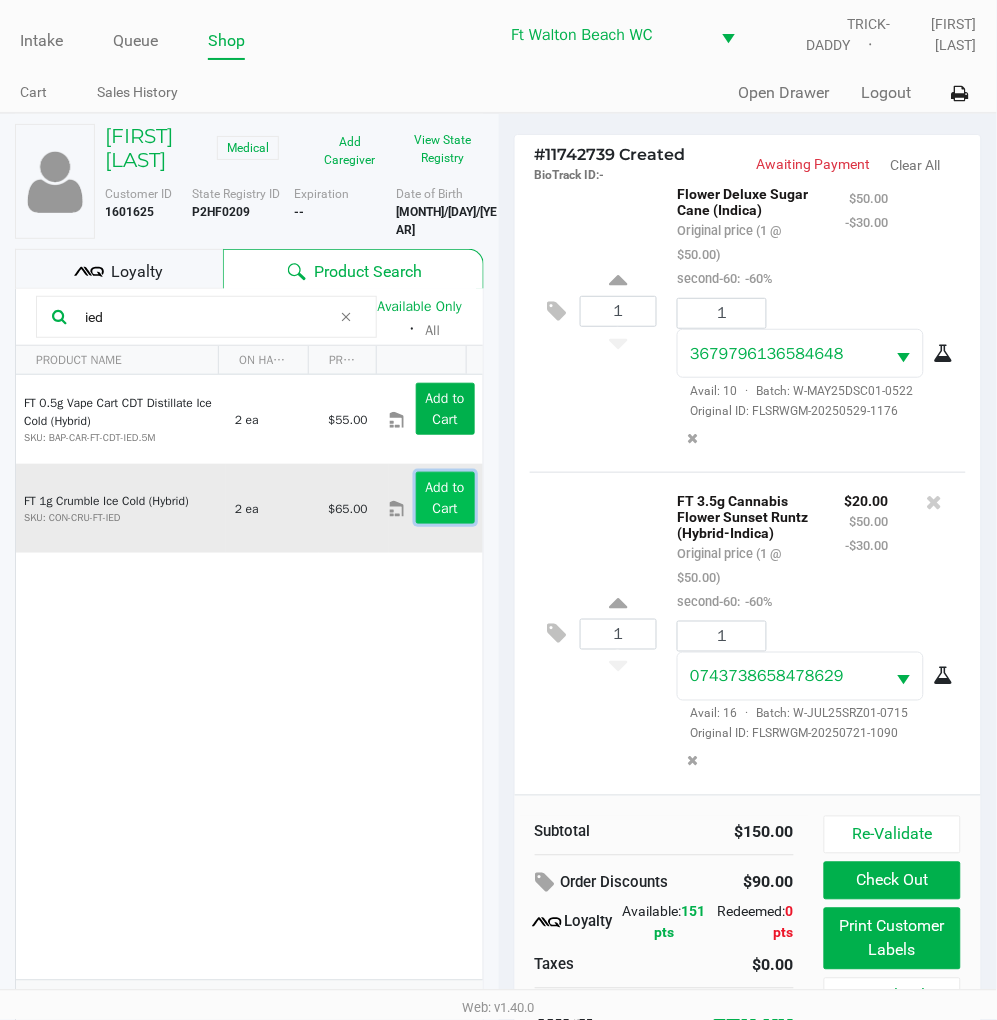 click on "Add to Cart" 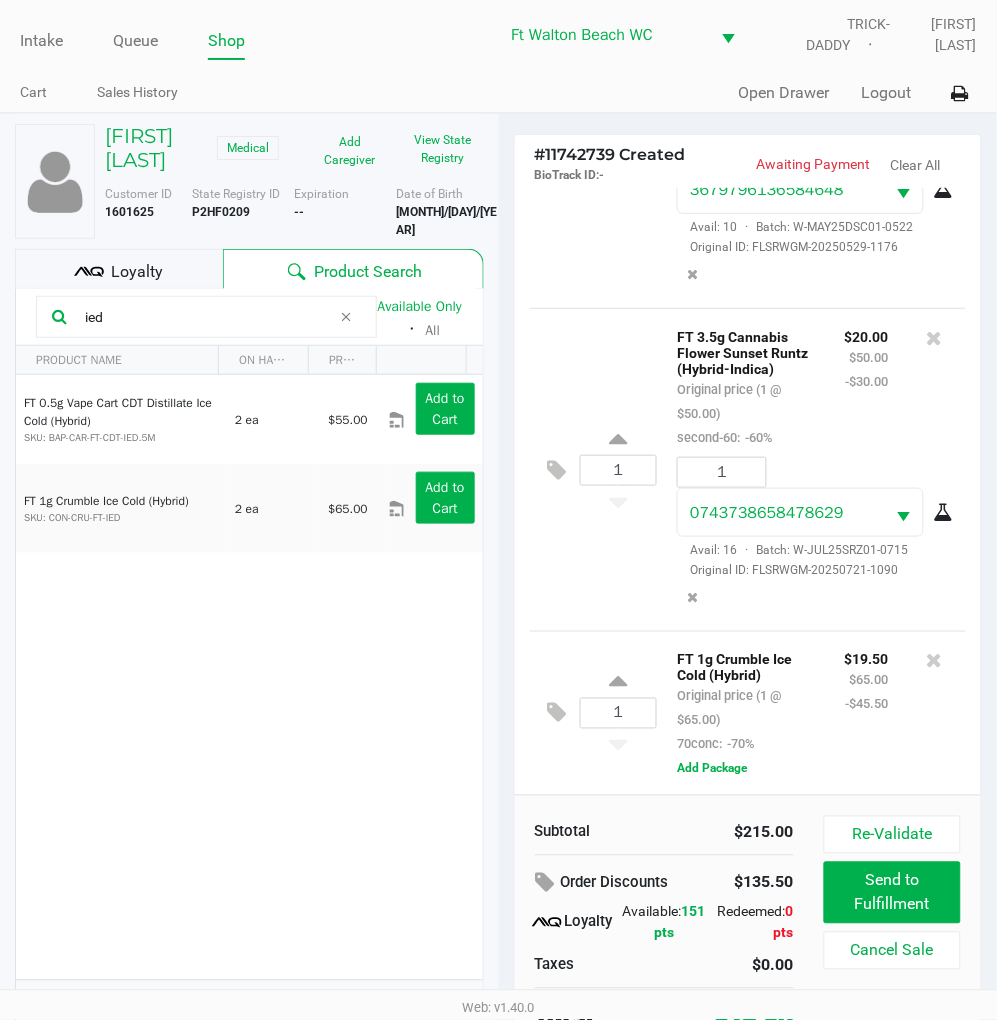 scroll, scrollTop: 584, scrollLeft: 0, axis: vertical 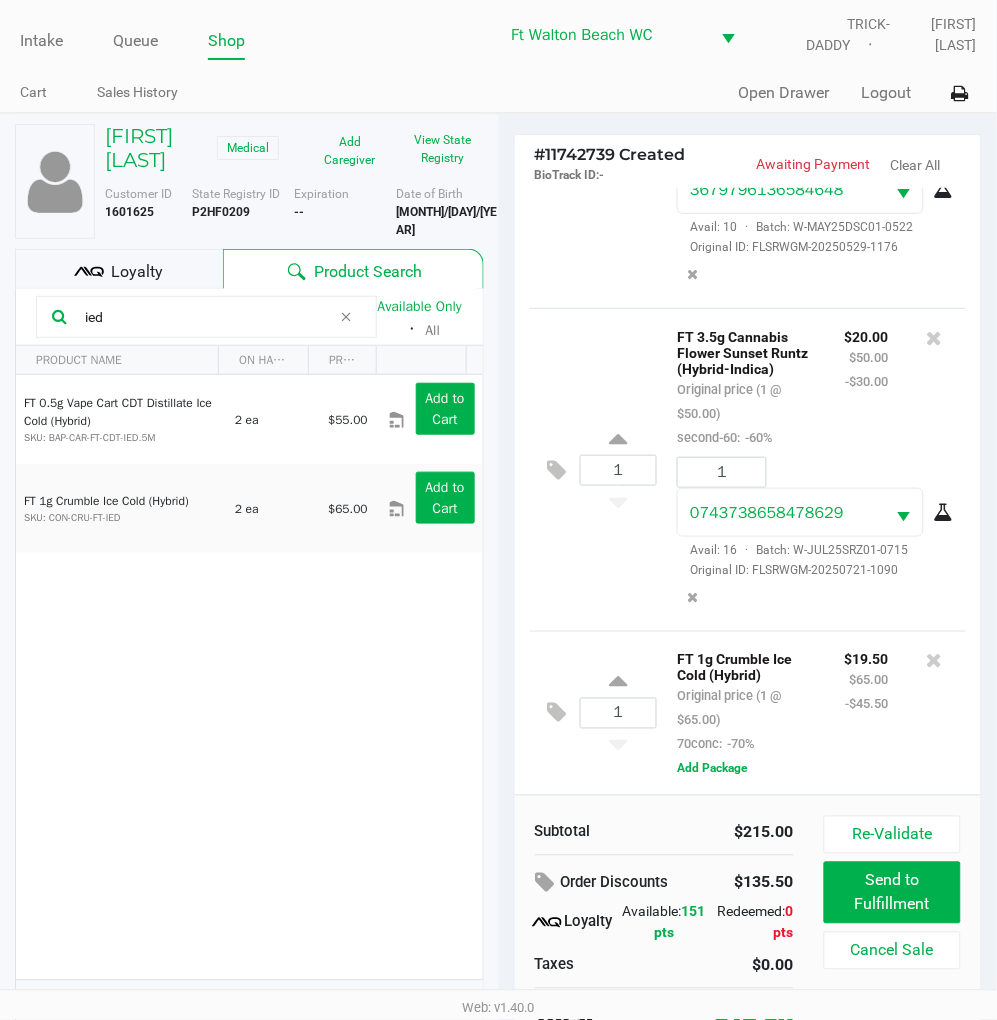 click on "1  FT 3.5g Cannabis Flower Sunset Runtz (Hybrid-Indica)   Original price (1 @ $50.00)  second-60:  -60% $20.00 $50.00 -$30.00 1 0743738658478629  Avail: 16  ·  Batch: W-JUL25SRZ01-0715   Original ID: FLSRWGM-20250721-1090" 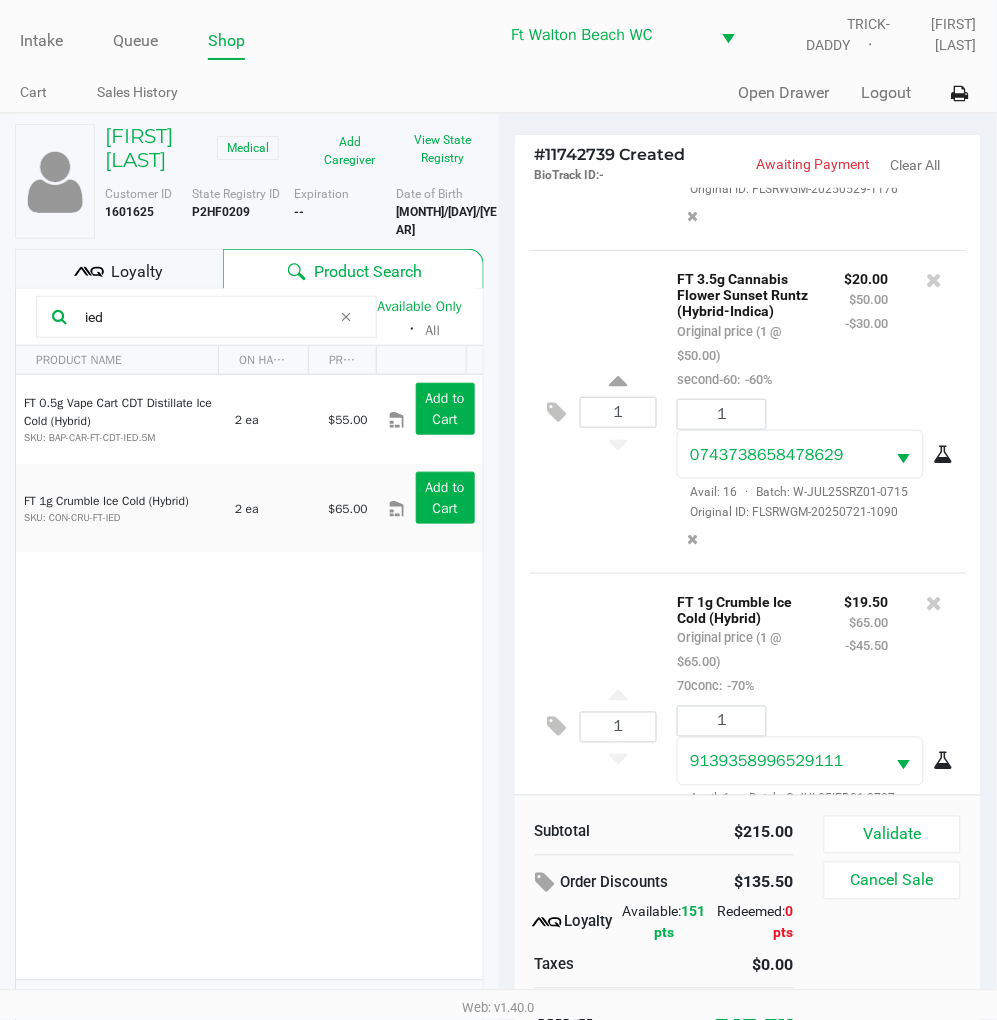 scroll, scrollTop: 727, scrollLeft: 0, axis: vertical 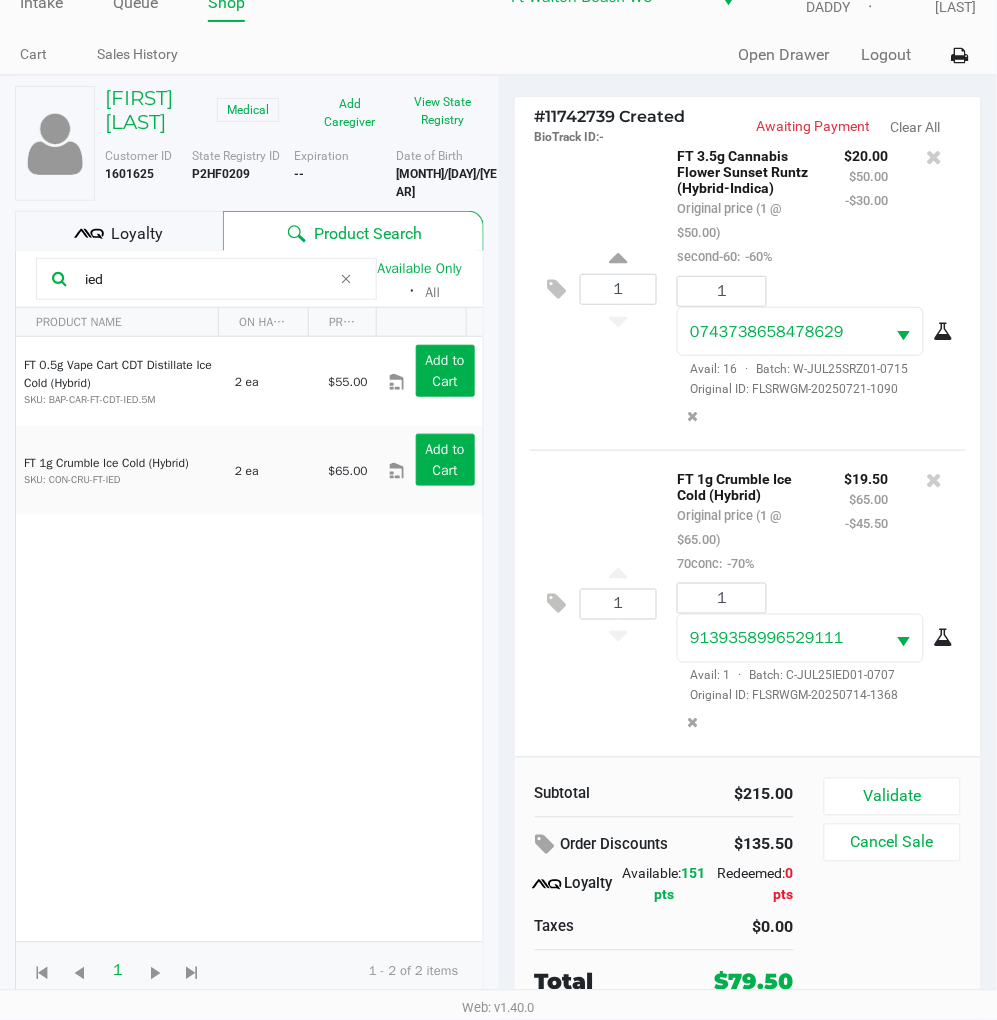 click on "1  FT 1g Crumble Ice Cold (Hybrid)   Original price (1 @ $65.00)  70conc:  -70% $19.50 $65.00 -$45.50 1 9139358996529111  Avail: 1  ·  Batch: C-JUL25IED01-0707   Original ID: FLSRWGM-20250714-1368" 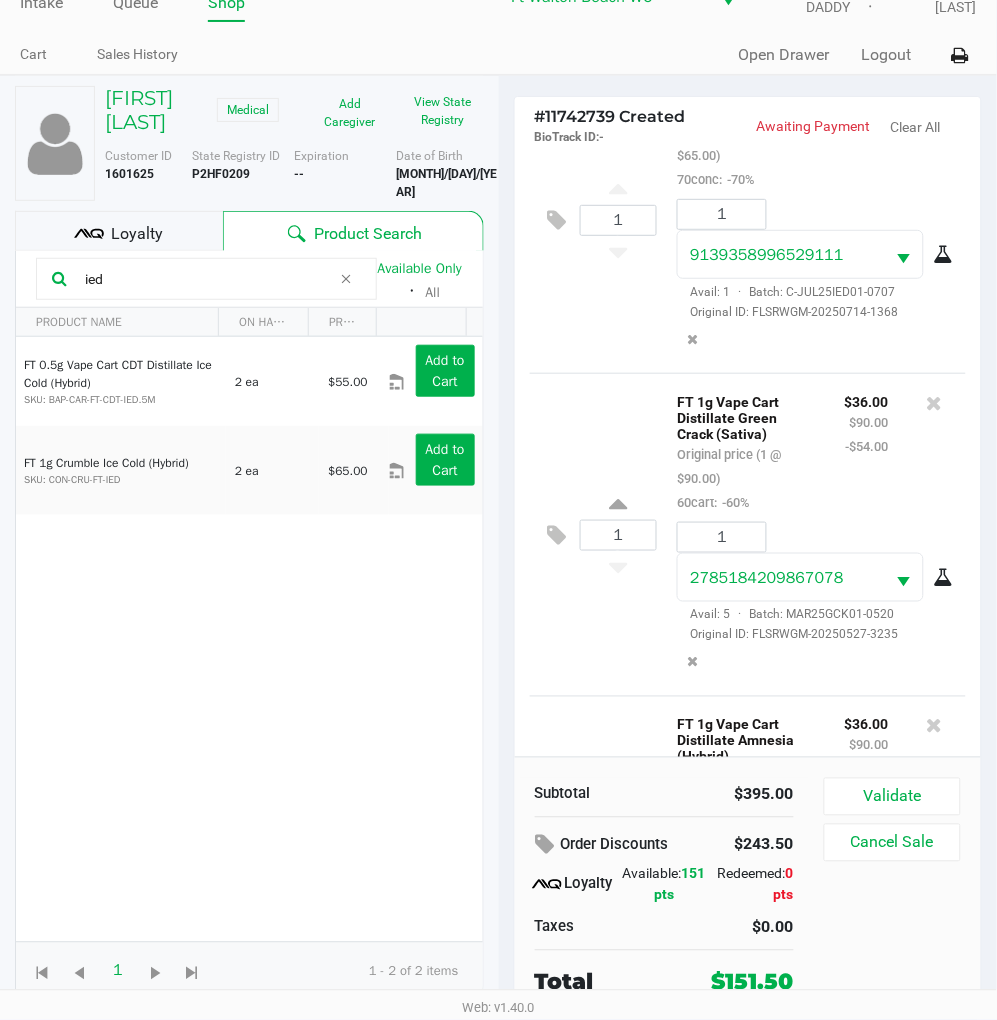 scroll, scrollTop: 1378, scrollLeft: 0, axis: vertical 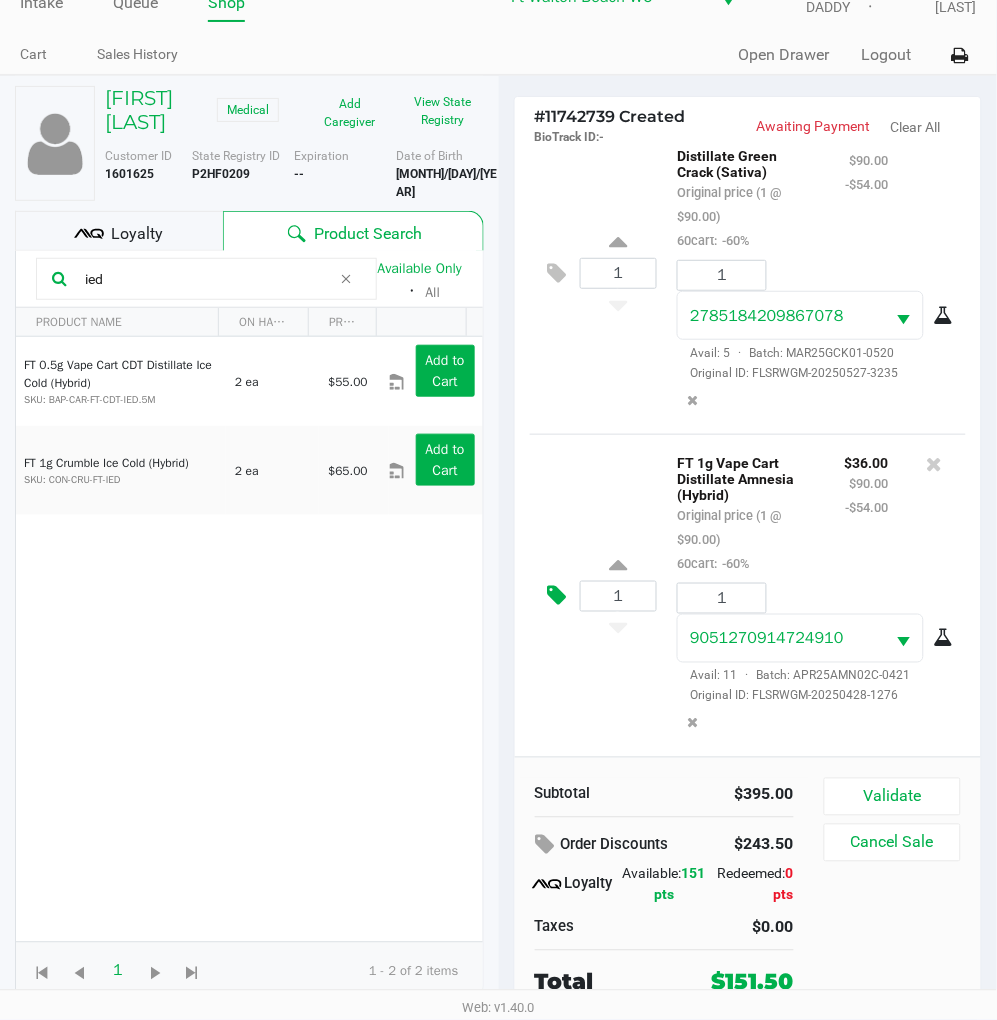 click 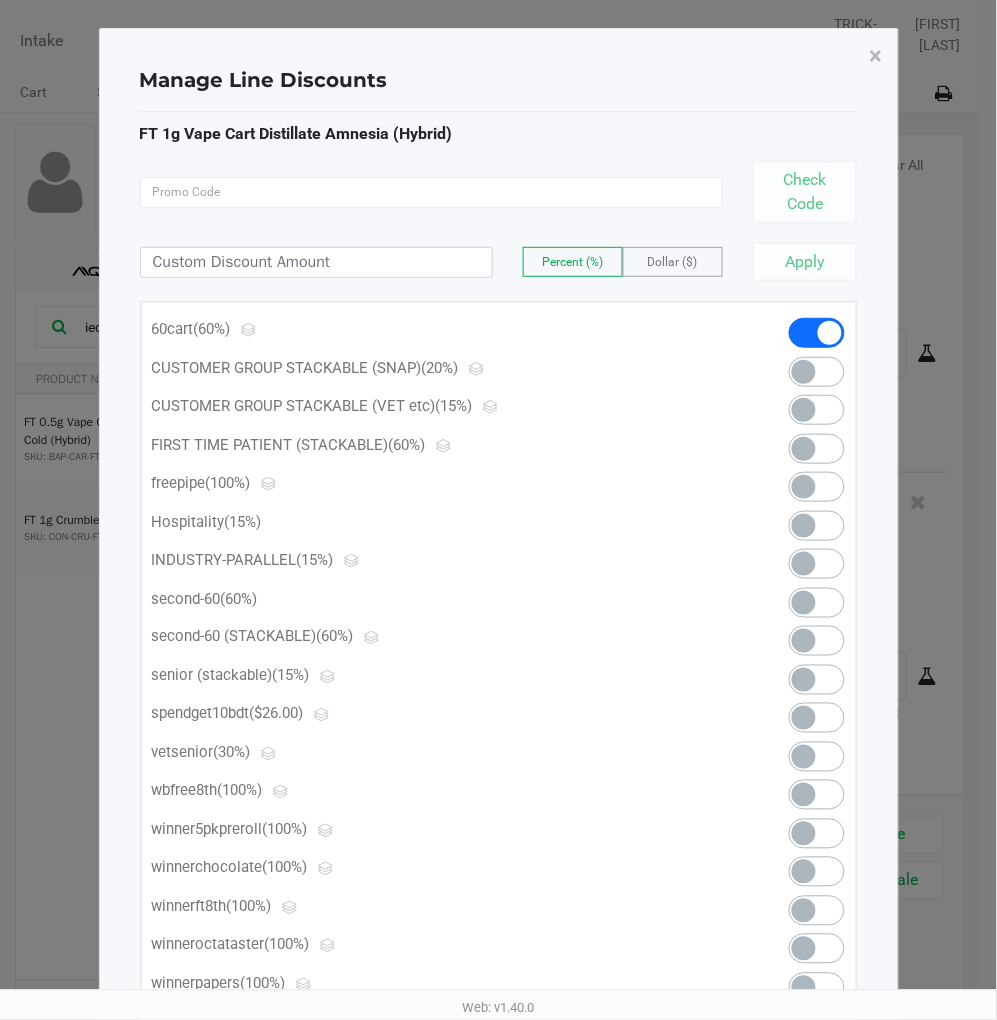 scroll, scrollTop: 0, scrollLeft: 0, axis: both 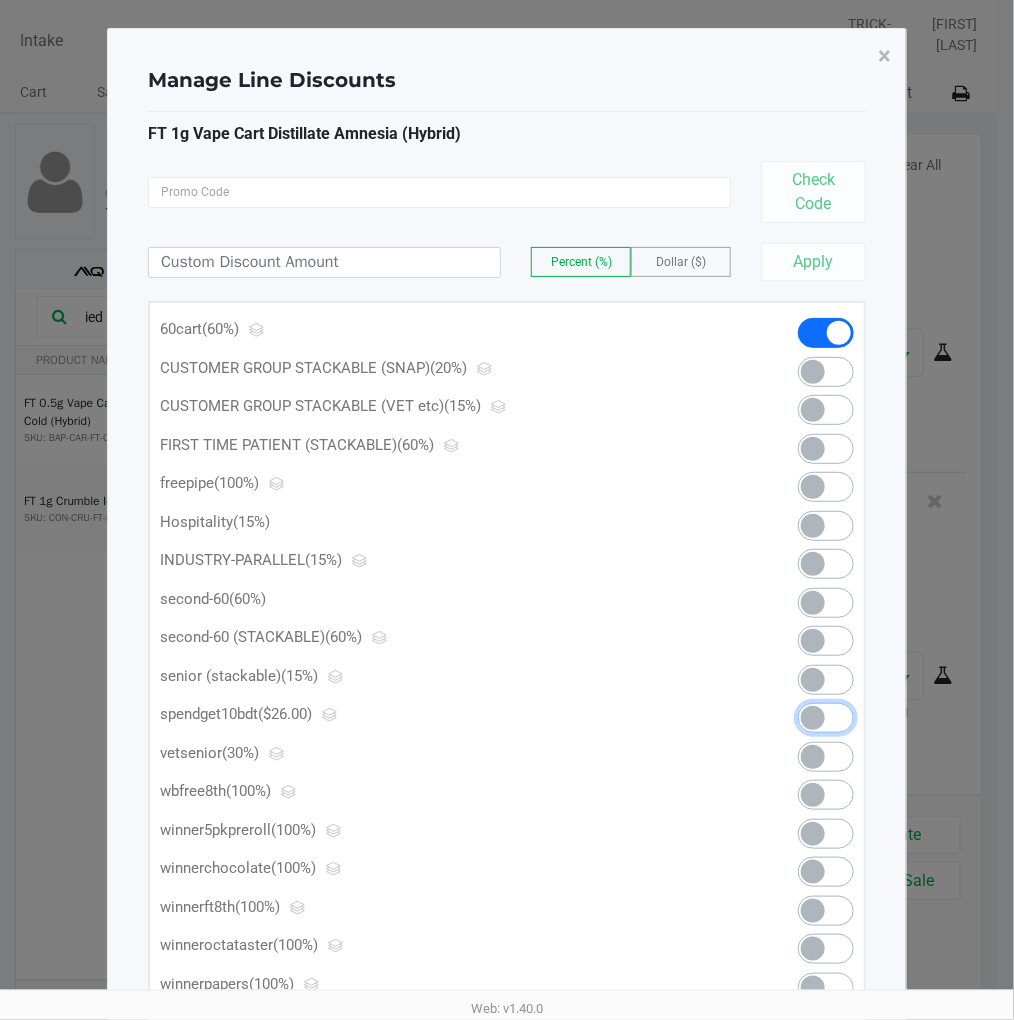 click 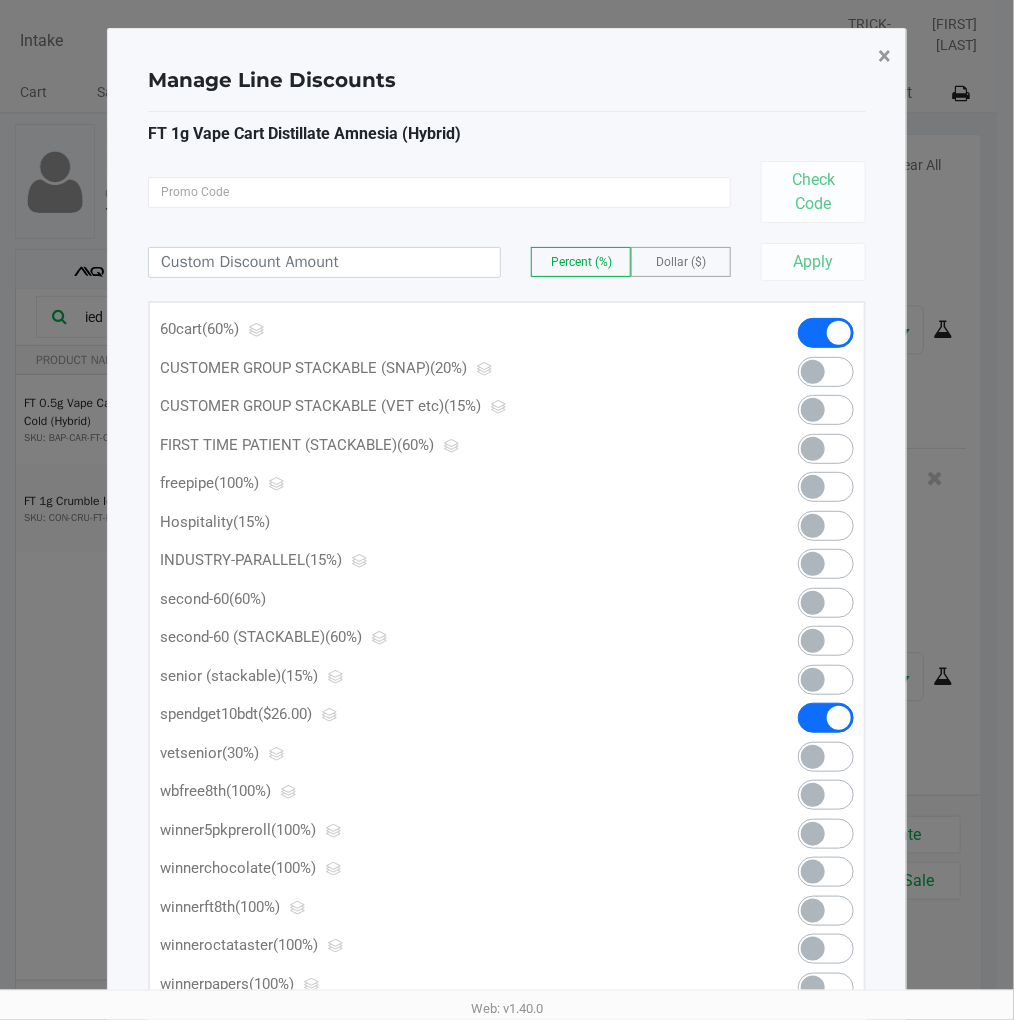 click on "×" 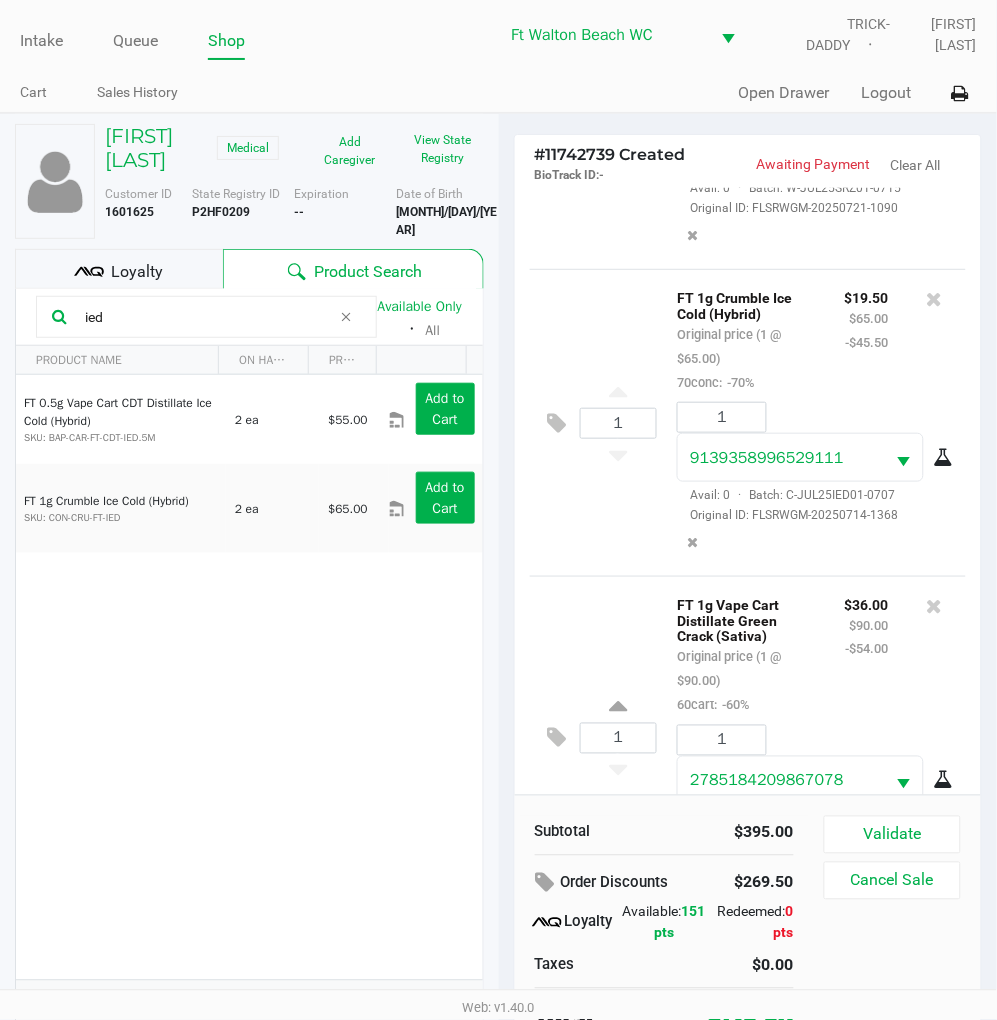 scroll, scrollTop: 1426, scrollLeft: 0, axis: vertical 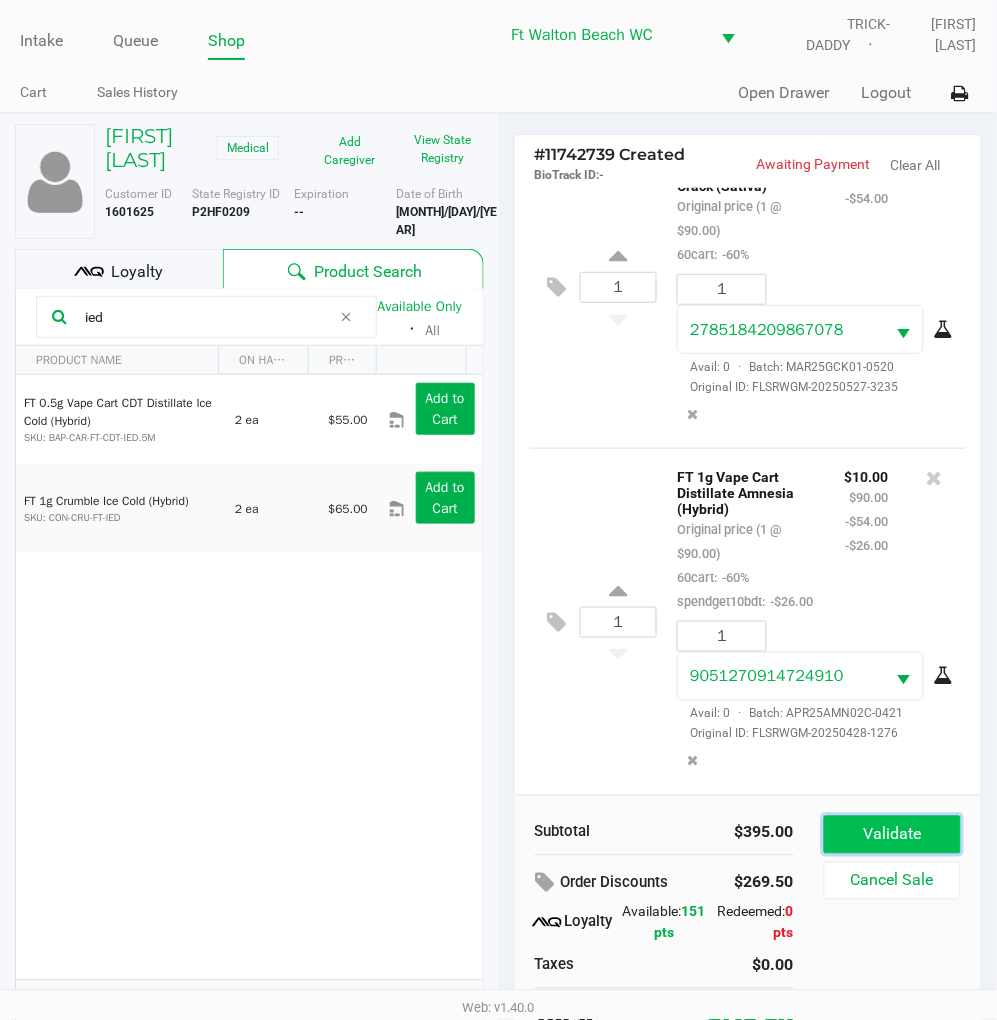 click on "Validate" 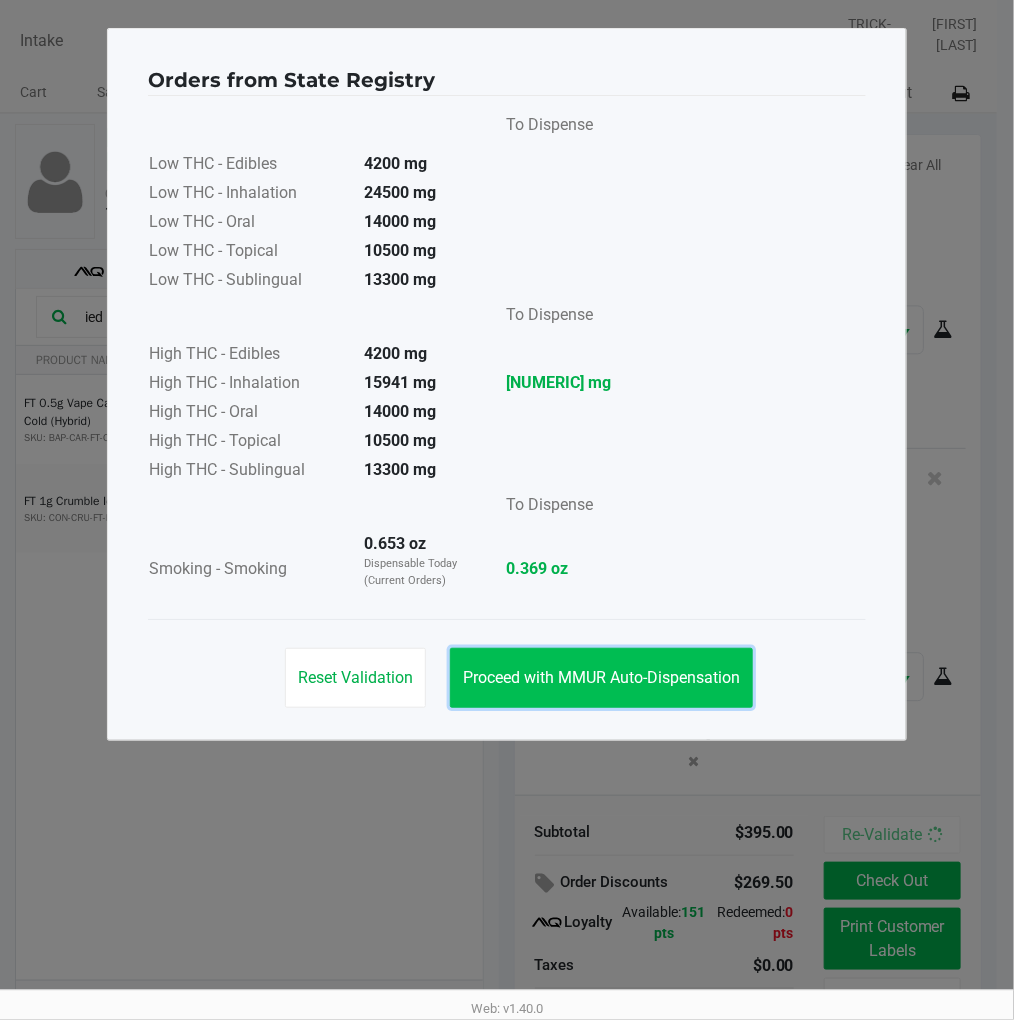 click on "Proceed with MMUR Auto-Dispensation" 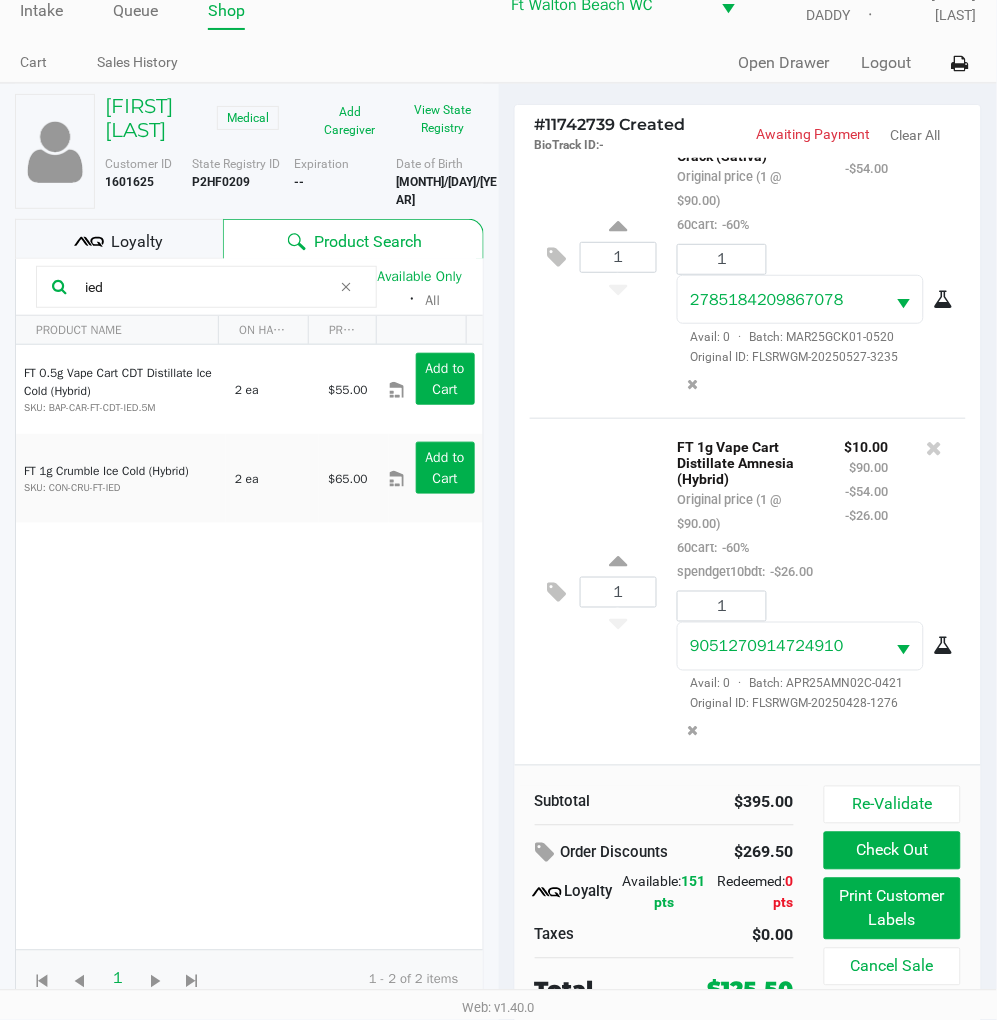 scroll, scrollTop: 38, scrollLeft: 0, axis: vertical 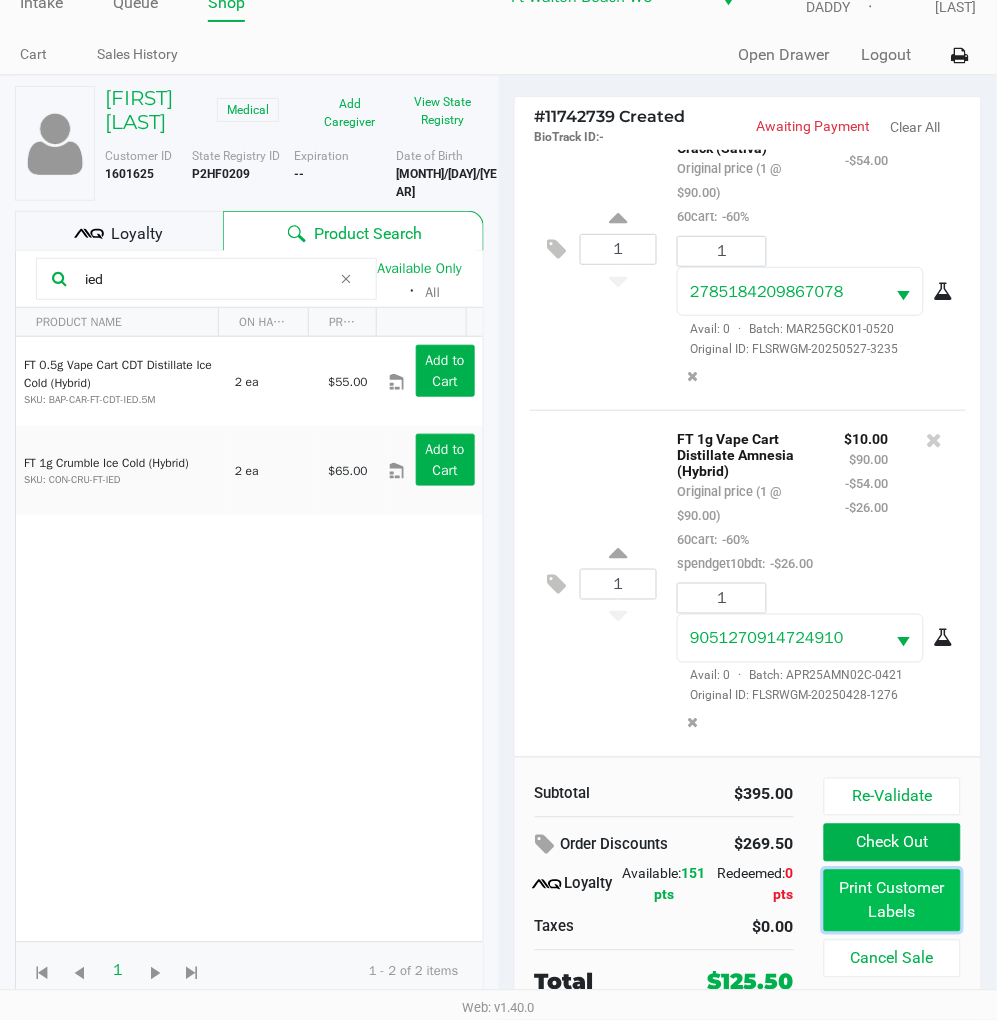 click on "Print Customer Labels" 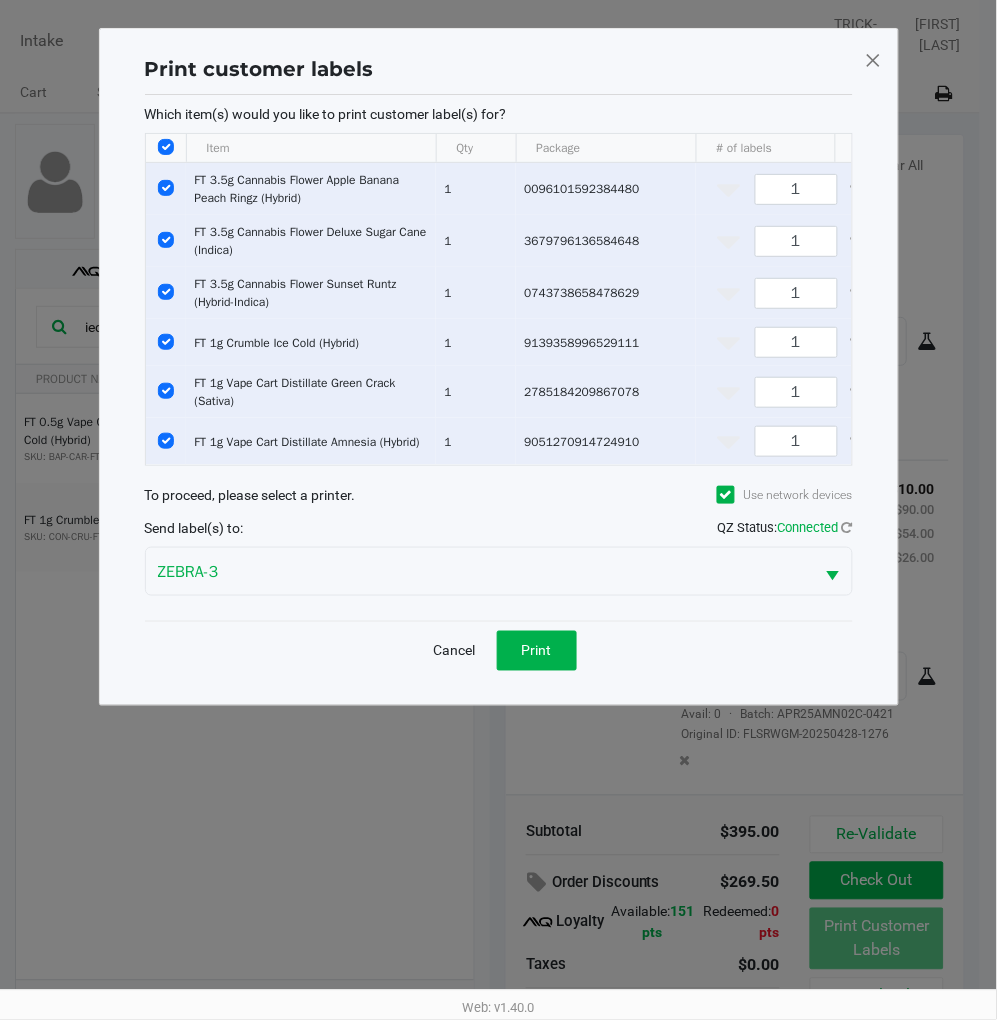 scroll, scrollTop: 0, scrollLeft: 0, axis: both 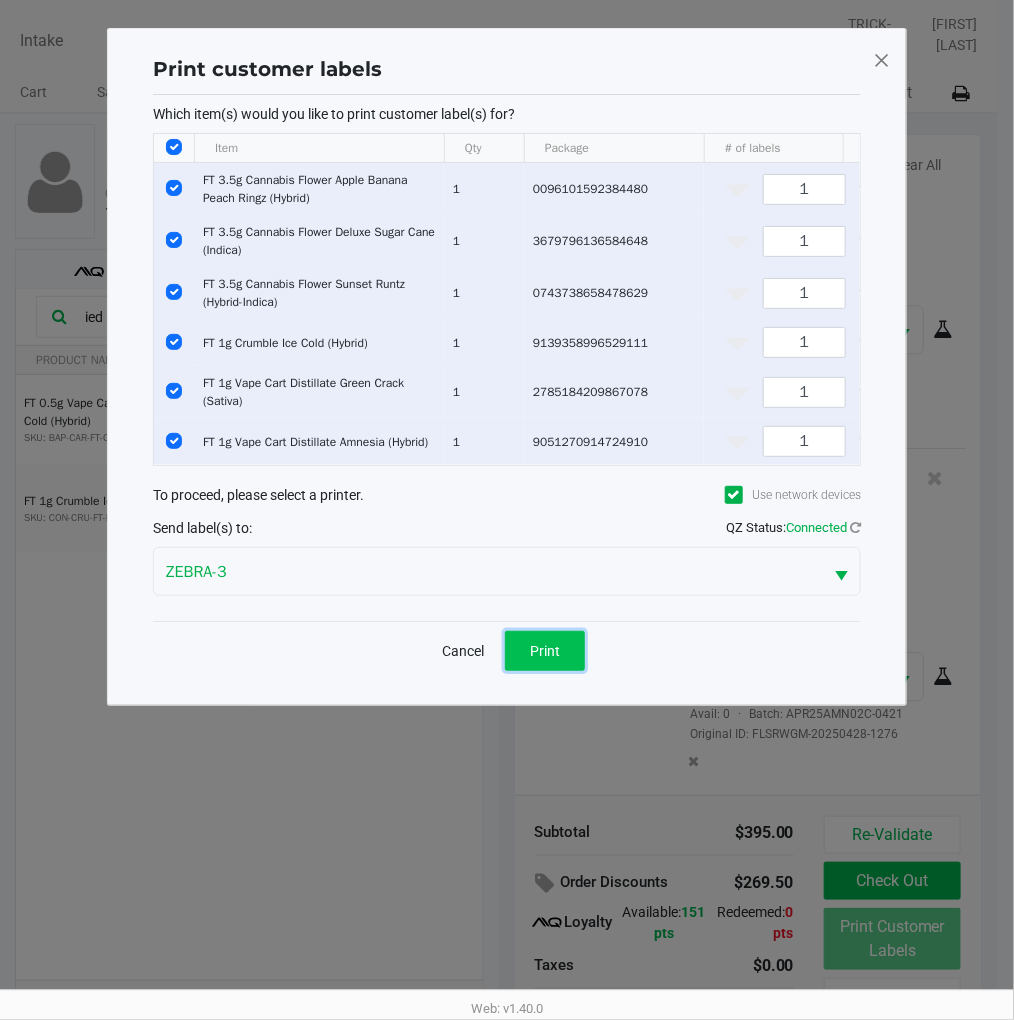 click on "Print" 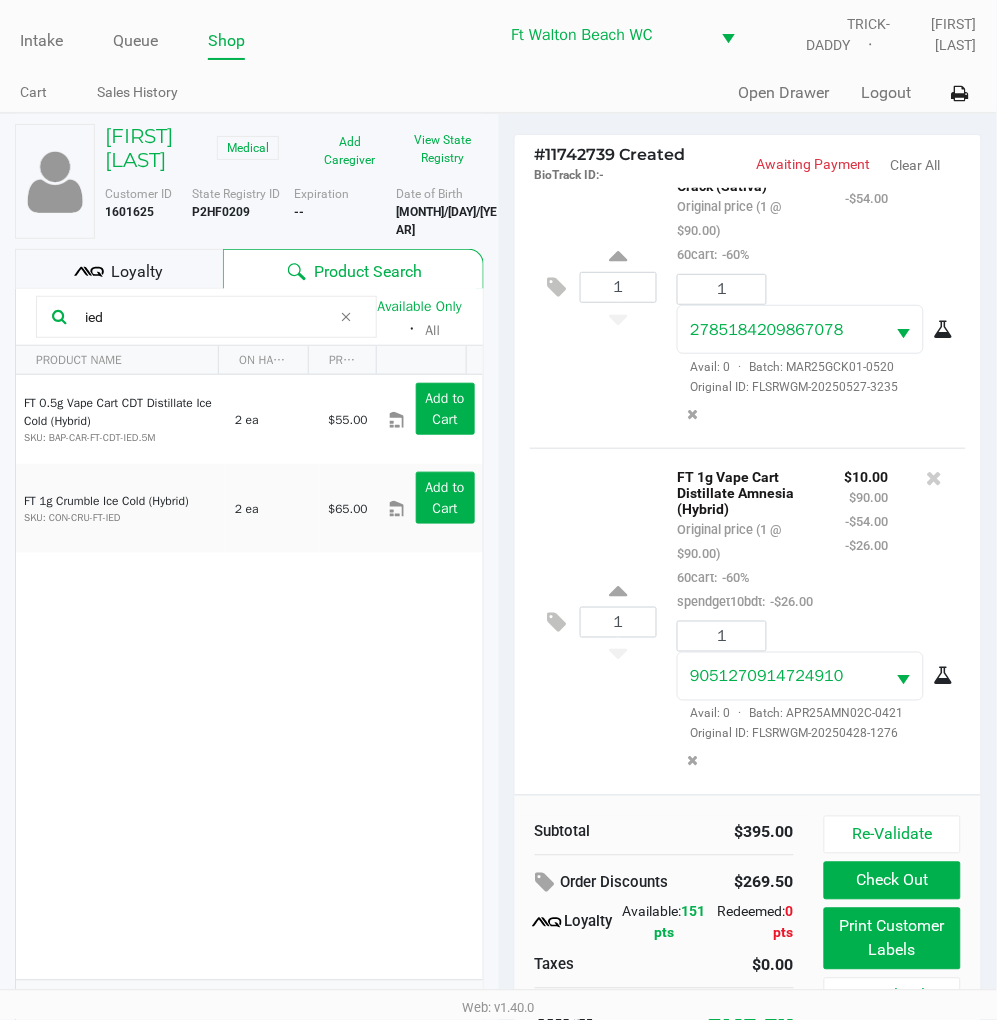 click on "1  FT 1g Vape Cart Distillate Amnesia (Hybrid)   Original price (1 @ $90.00)  60cart:  -60%  spendget10bdt:  -$26.00 $10.00 $90.00 -$54.00 -$26.00 1 9051270914724910  Avail: 0  ·  Batch: APR25AMN02C-0421   Original ID: FLSRWGM-20250428-1276" 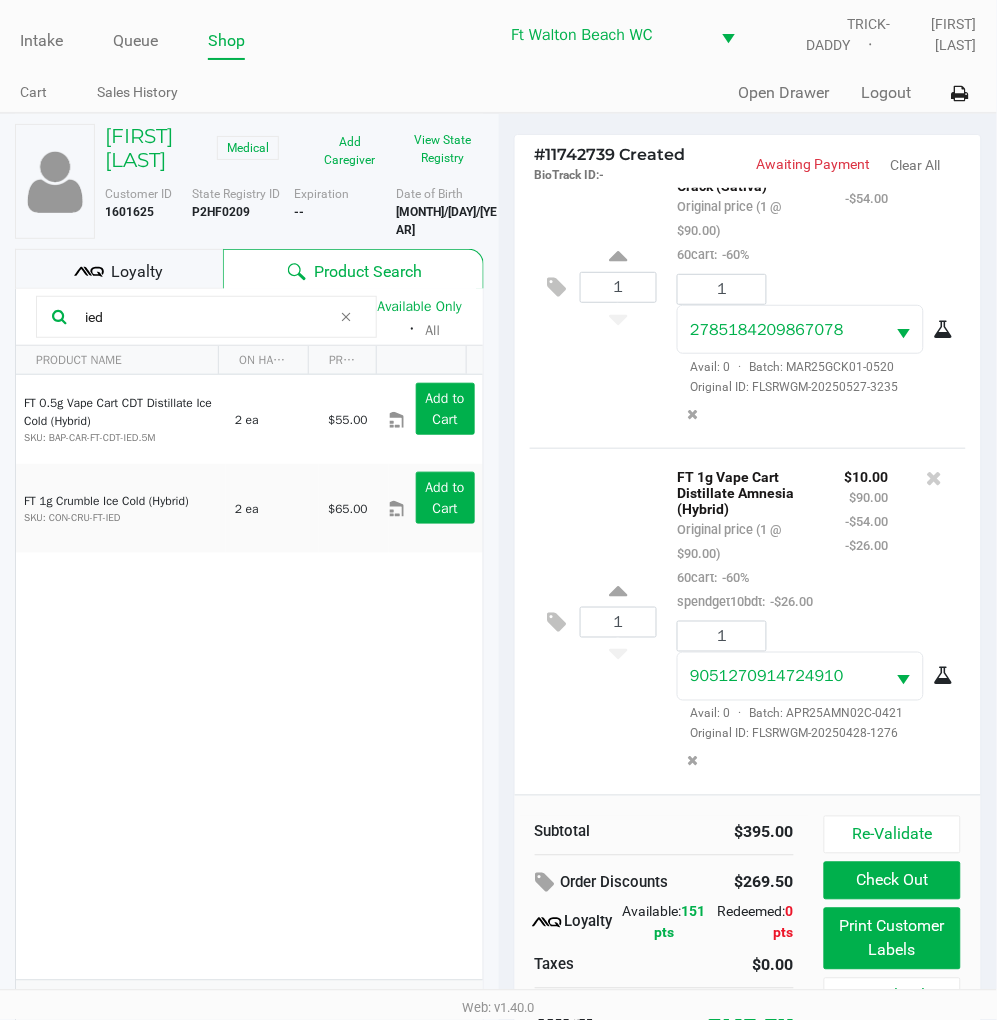 click on "Check Out" 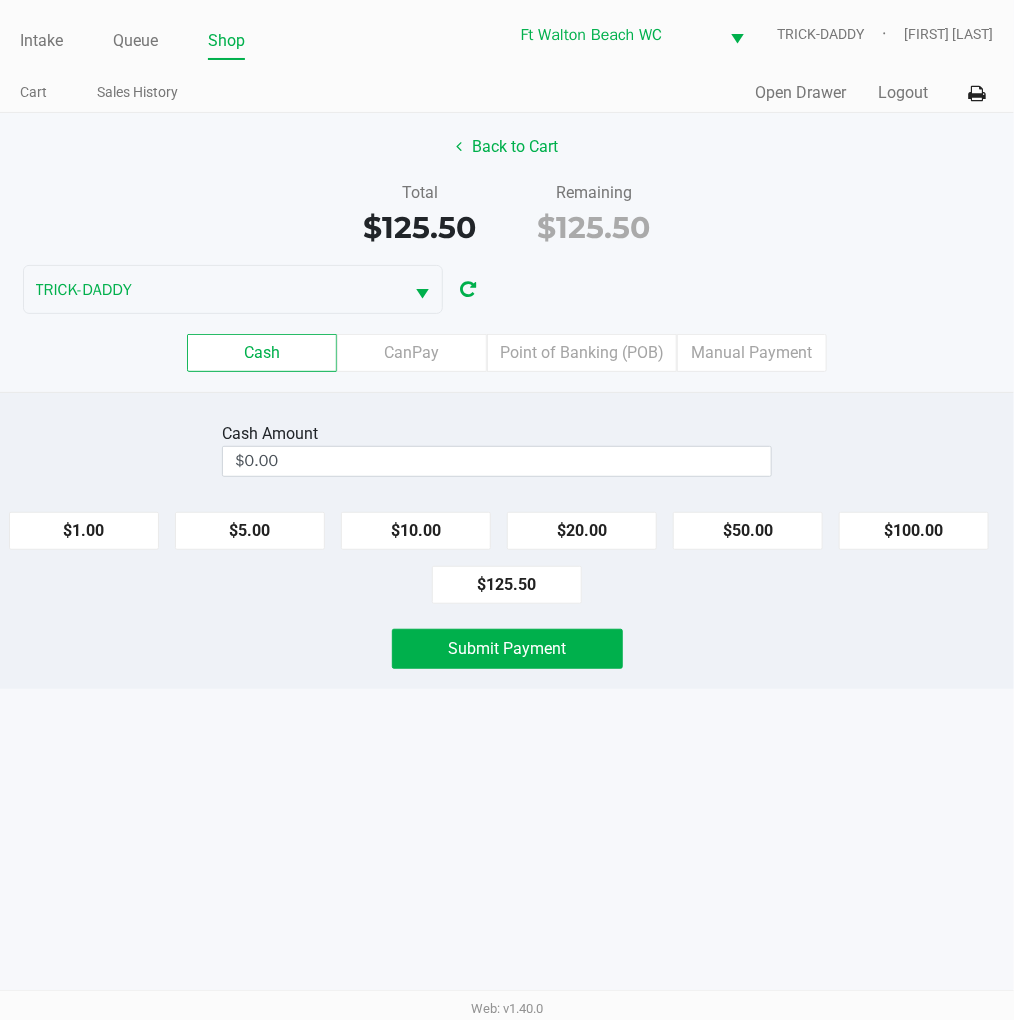 click on "Point of Banking (POB)" 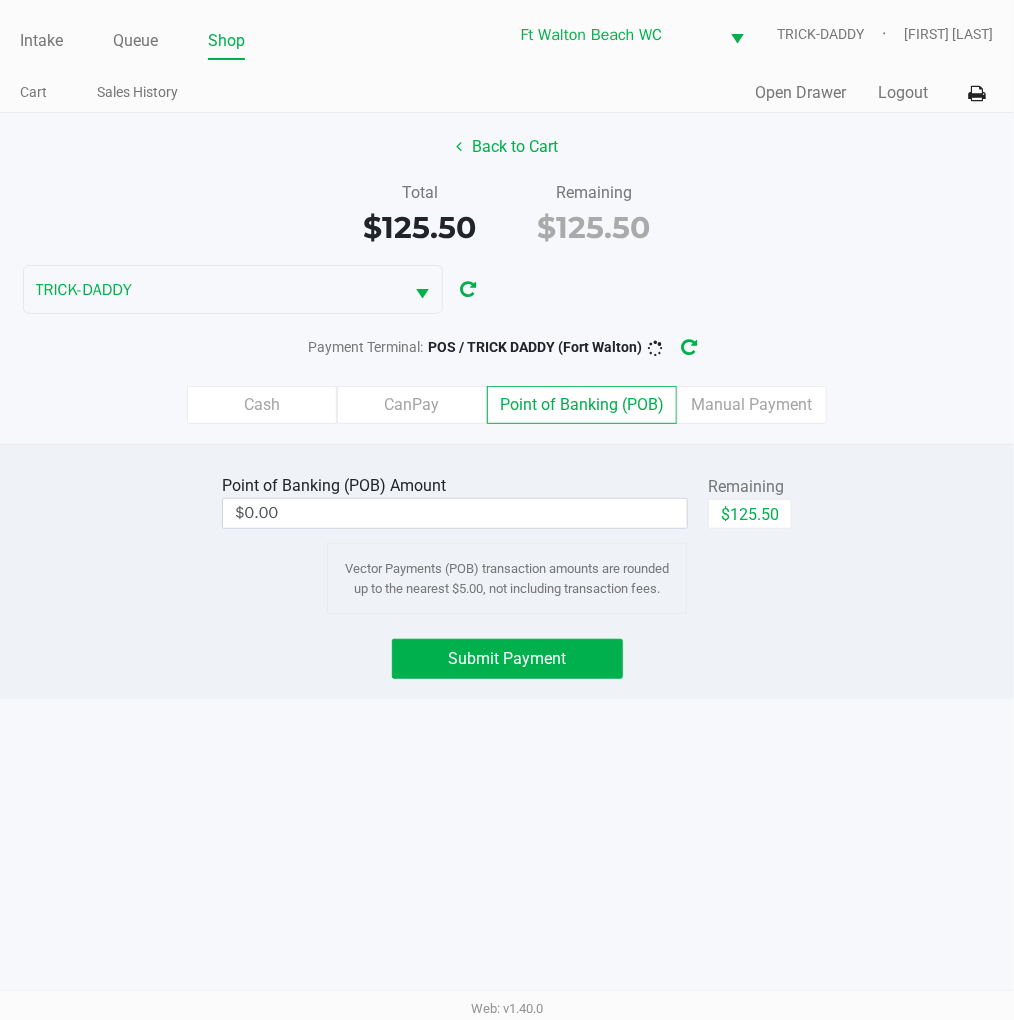 click on "$125.50" 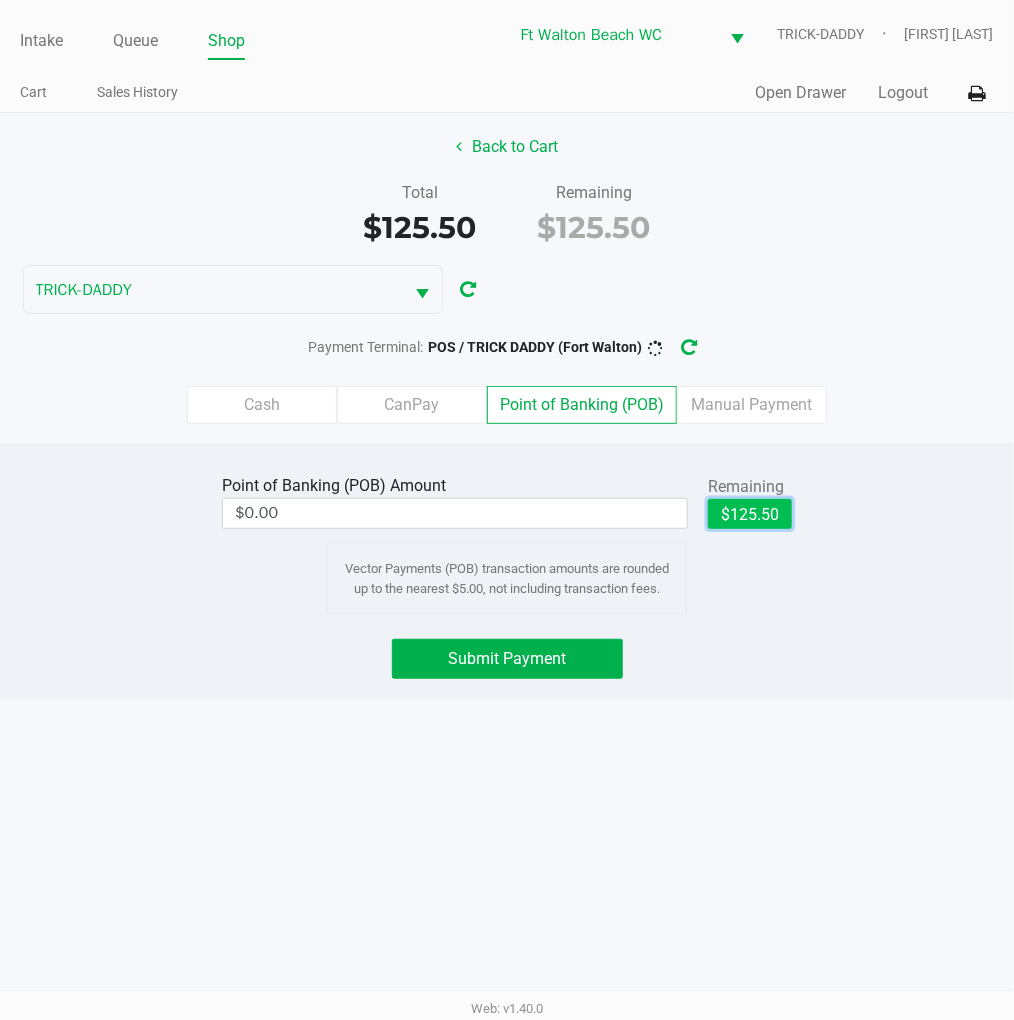 type on "$125.50" 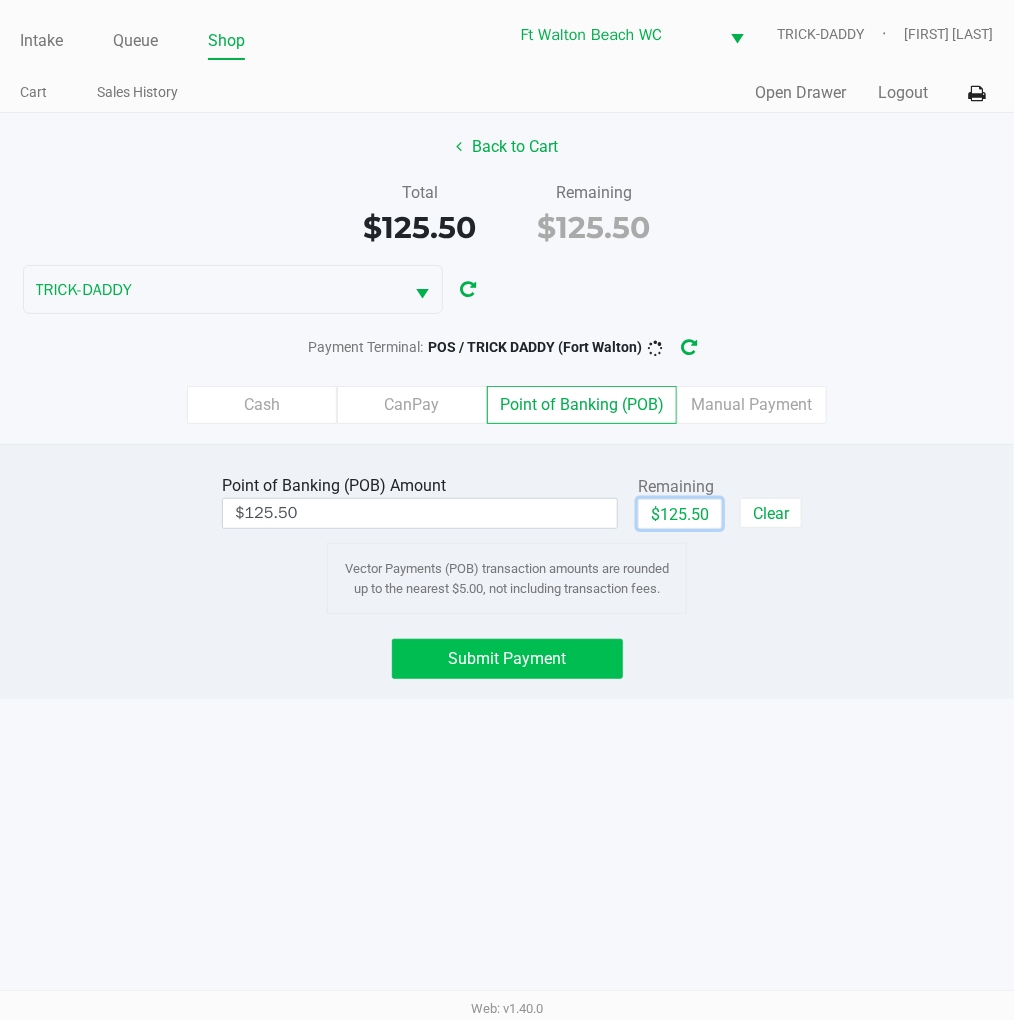 click on "Submit Payment" 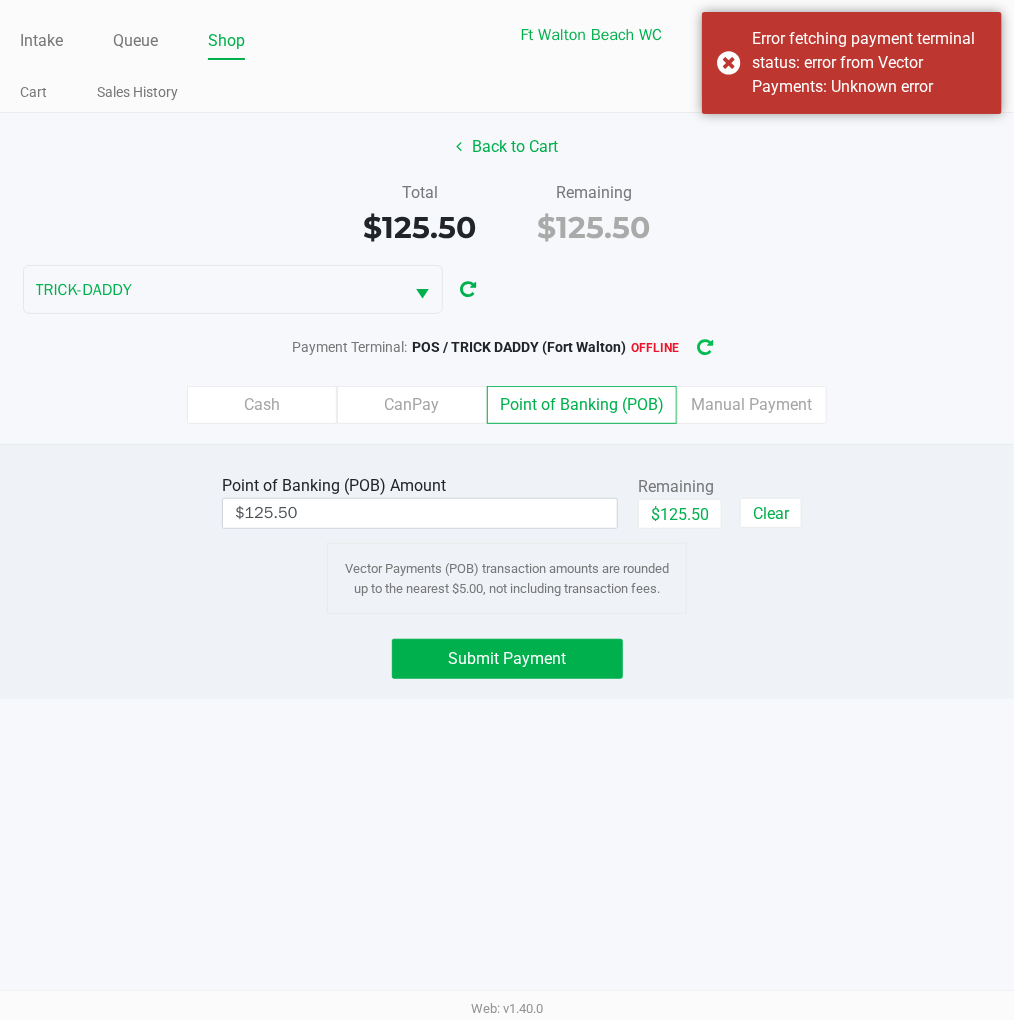 click 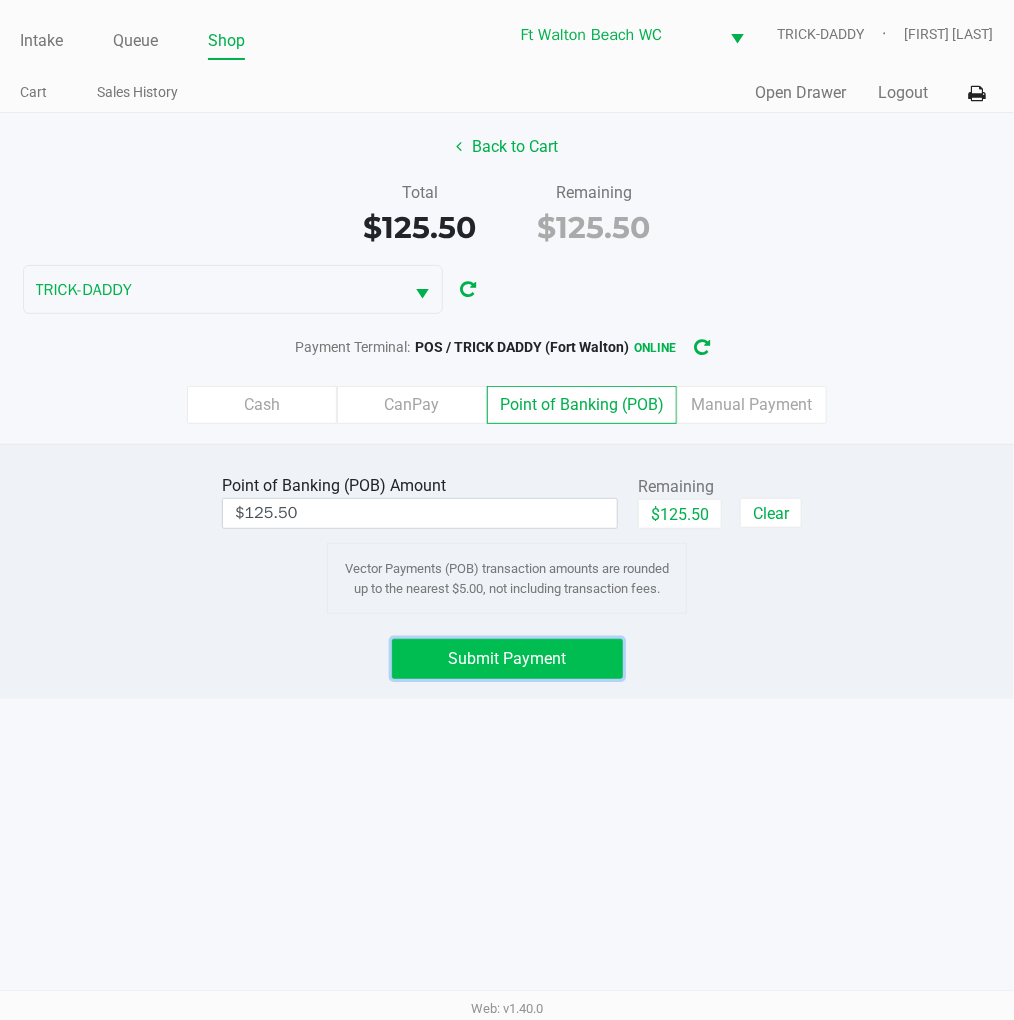 click on "Submit Payment" 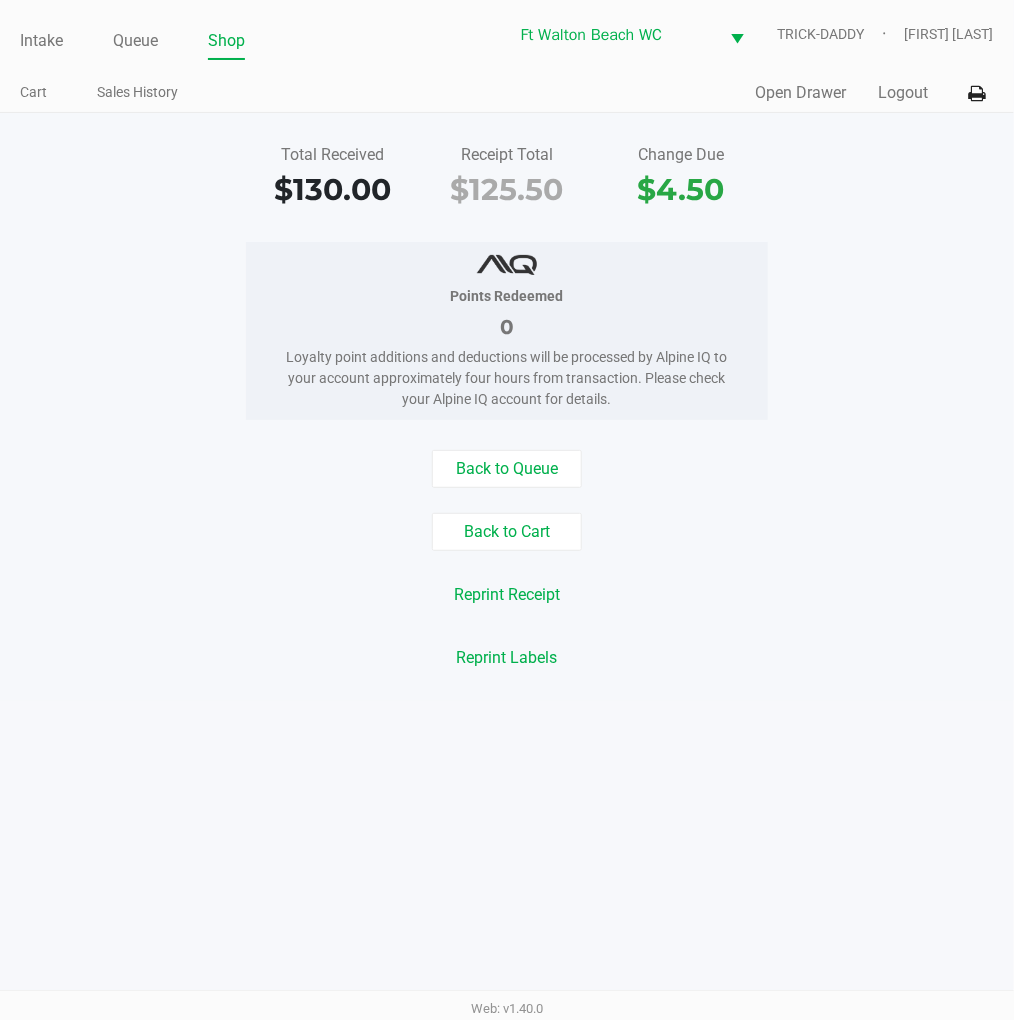 click on "Logout" 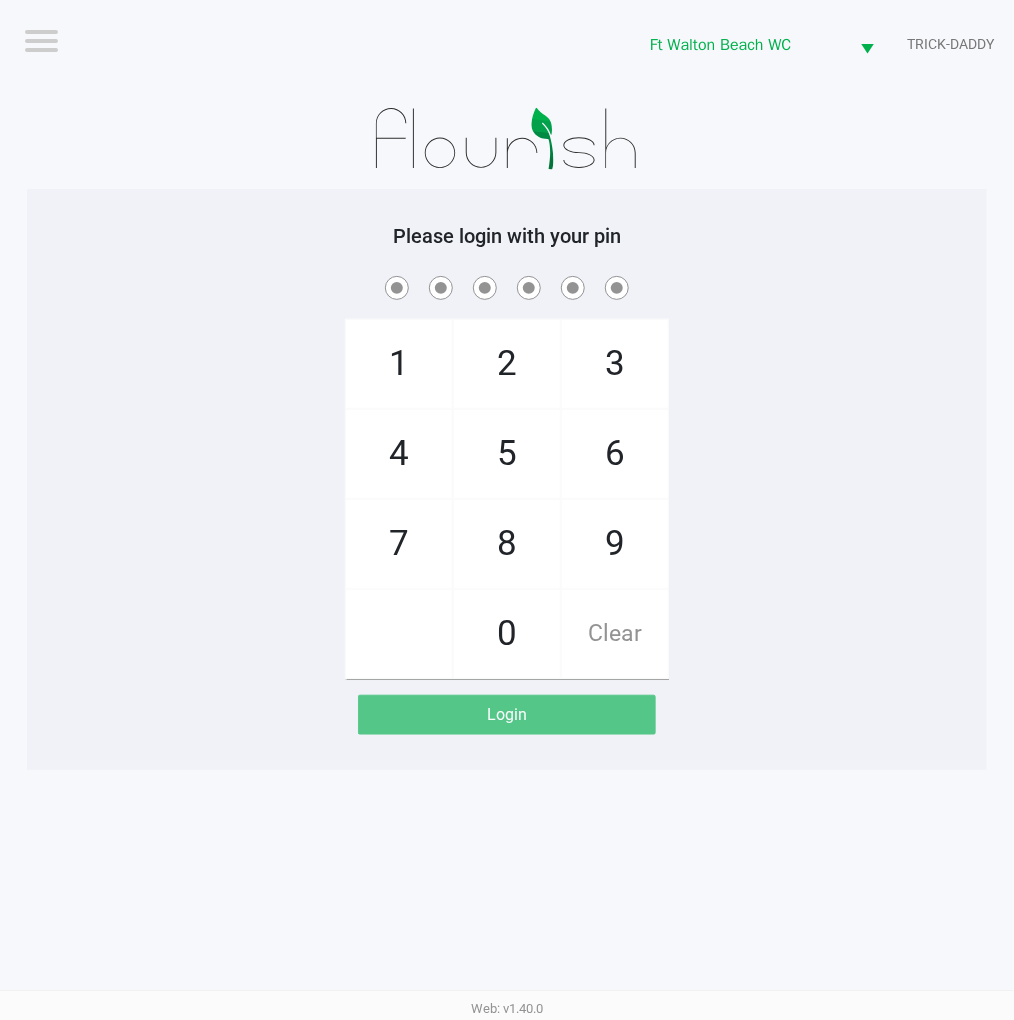 click on "1   4   7       2   5   8   0   3   6   9   Clear" 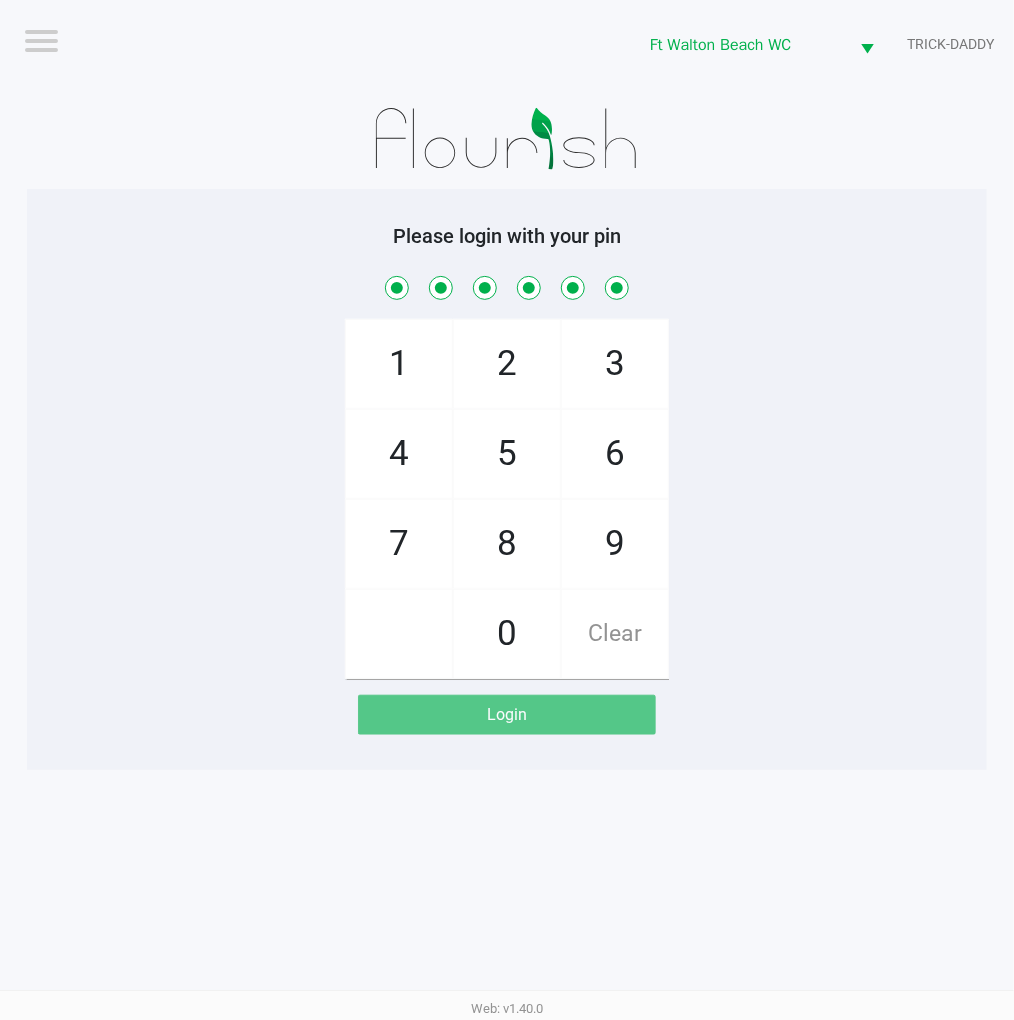 checkbox on "true" 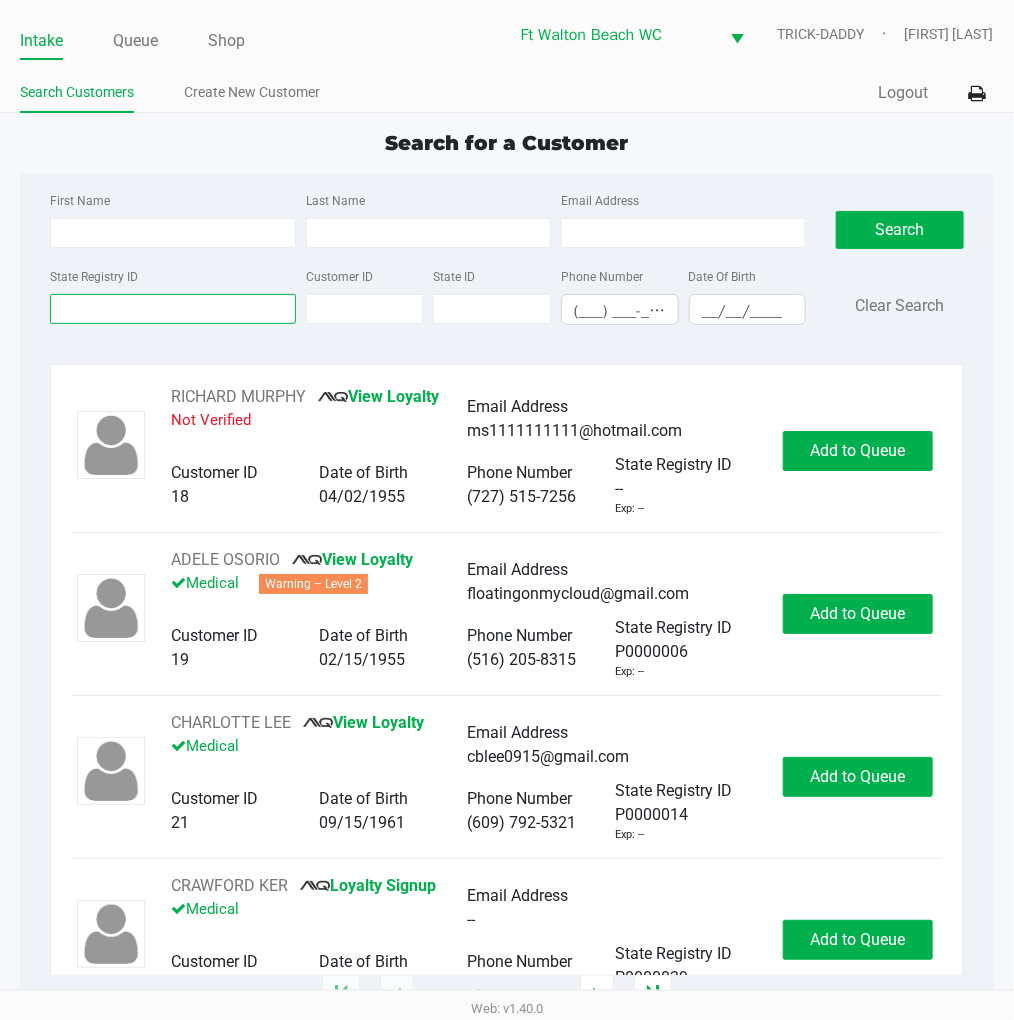 click on "State Registry ID" at bounding box center (172, 309) 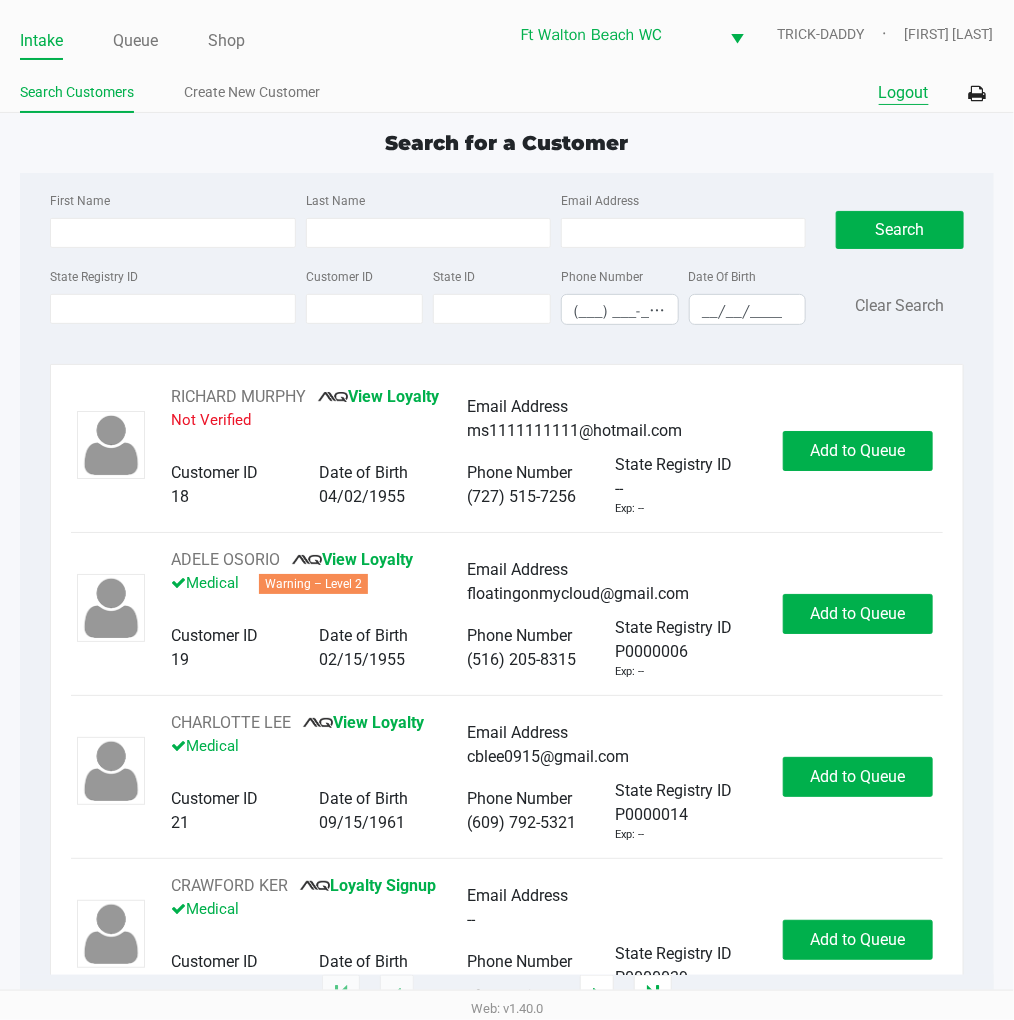 click on "Logout" 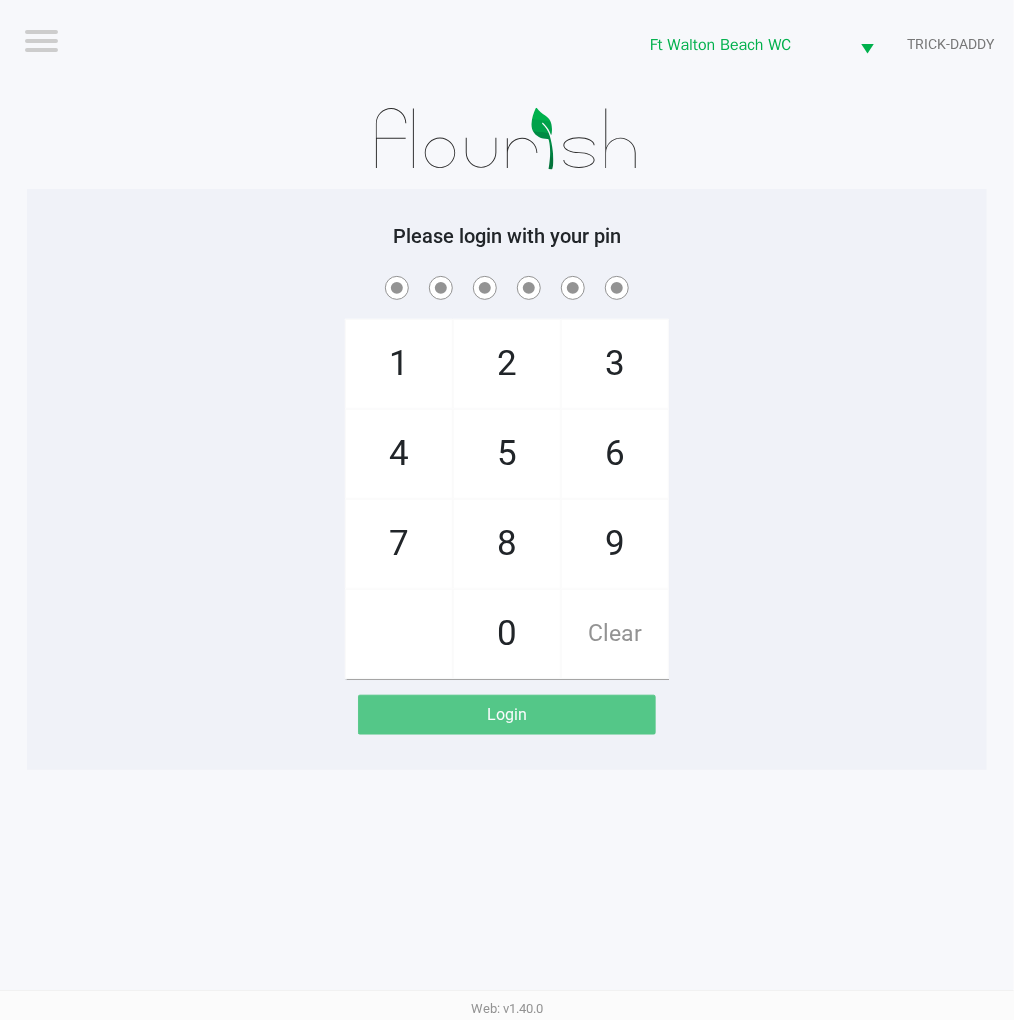 click on "1   4   7       2   5   8   0   3   6   9   Clear" 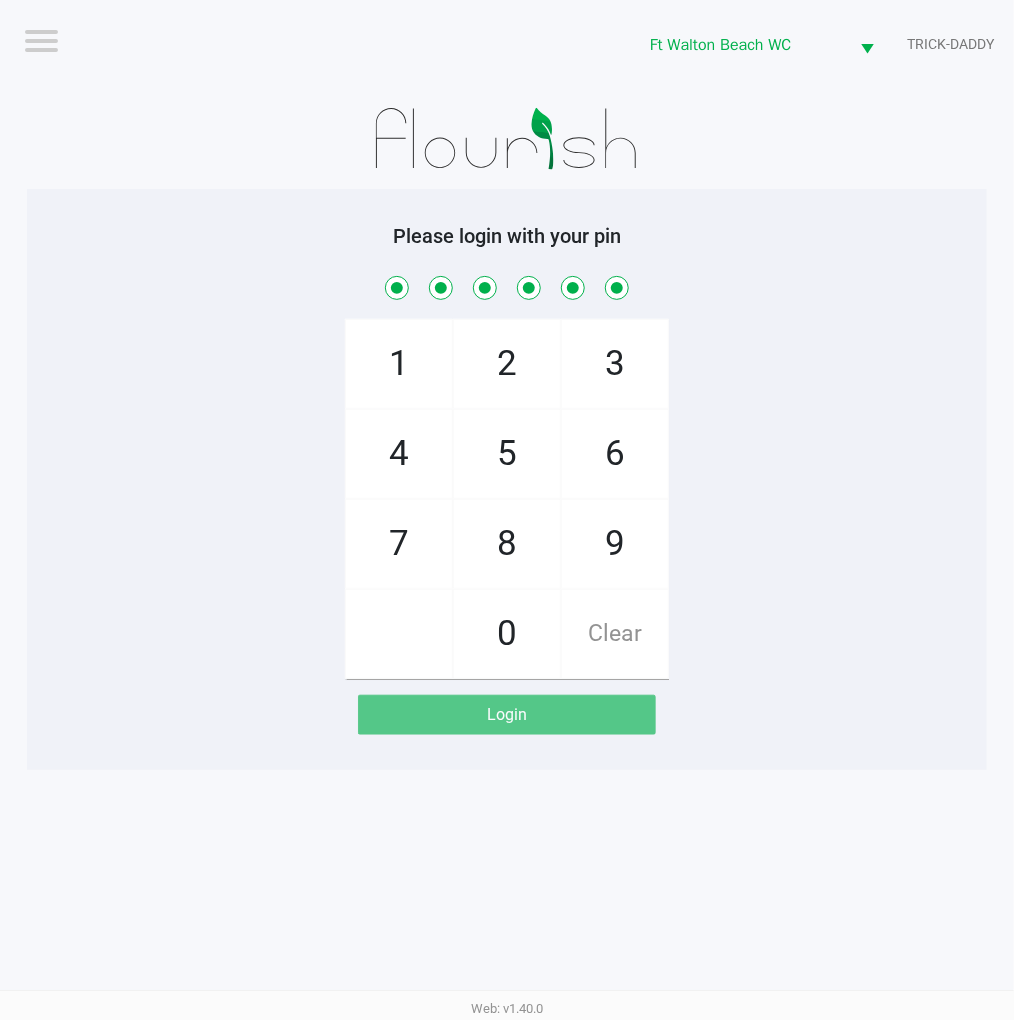 checkbox on "true" 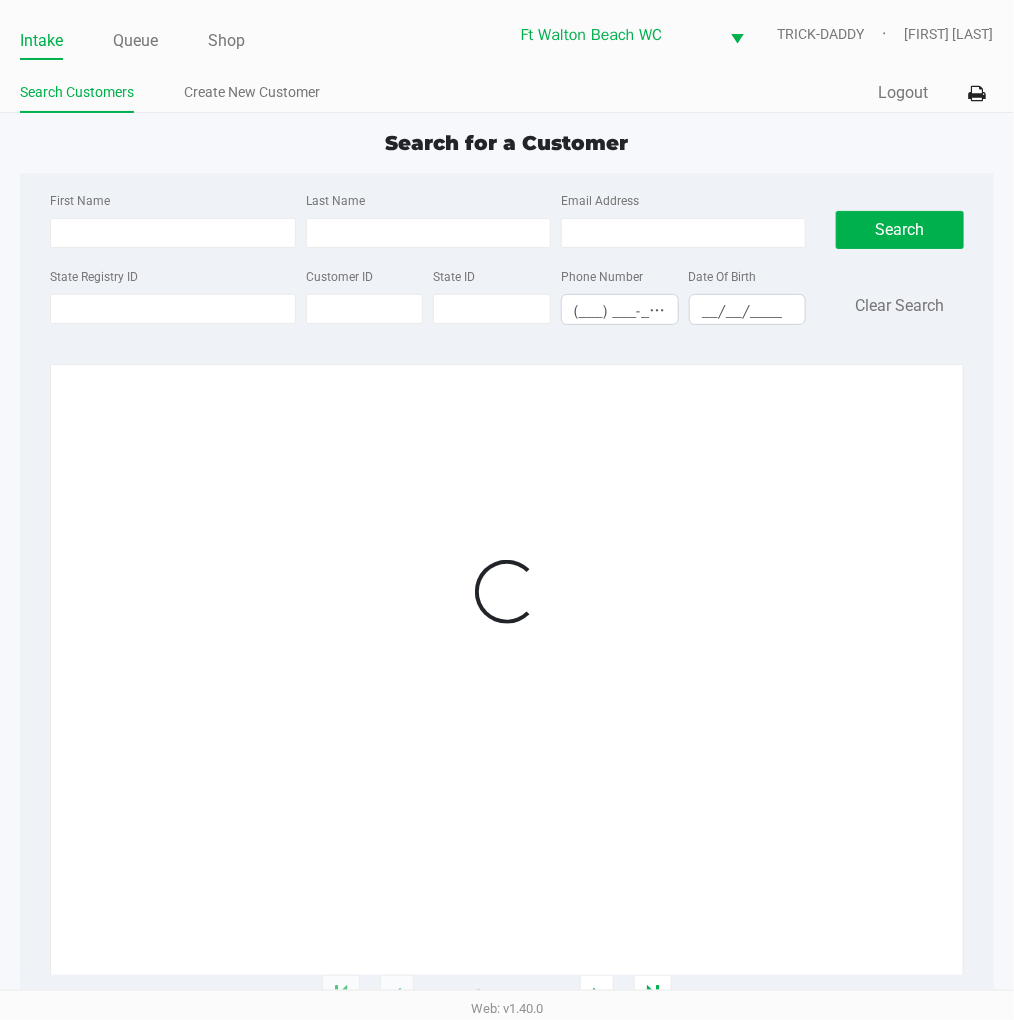 click on "Queue" 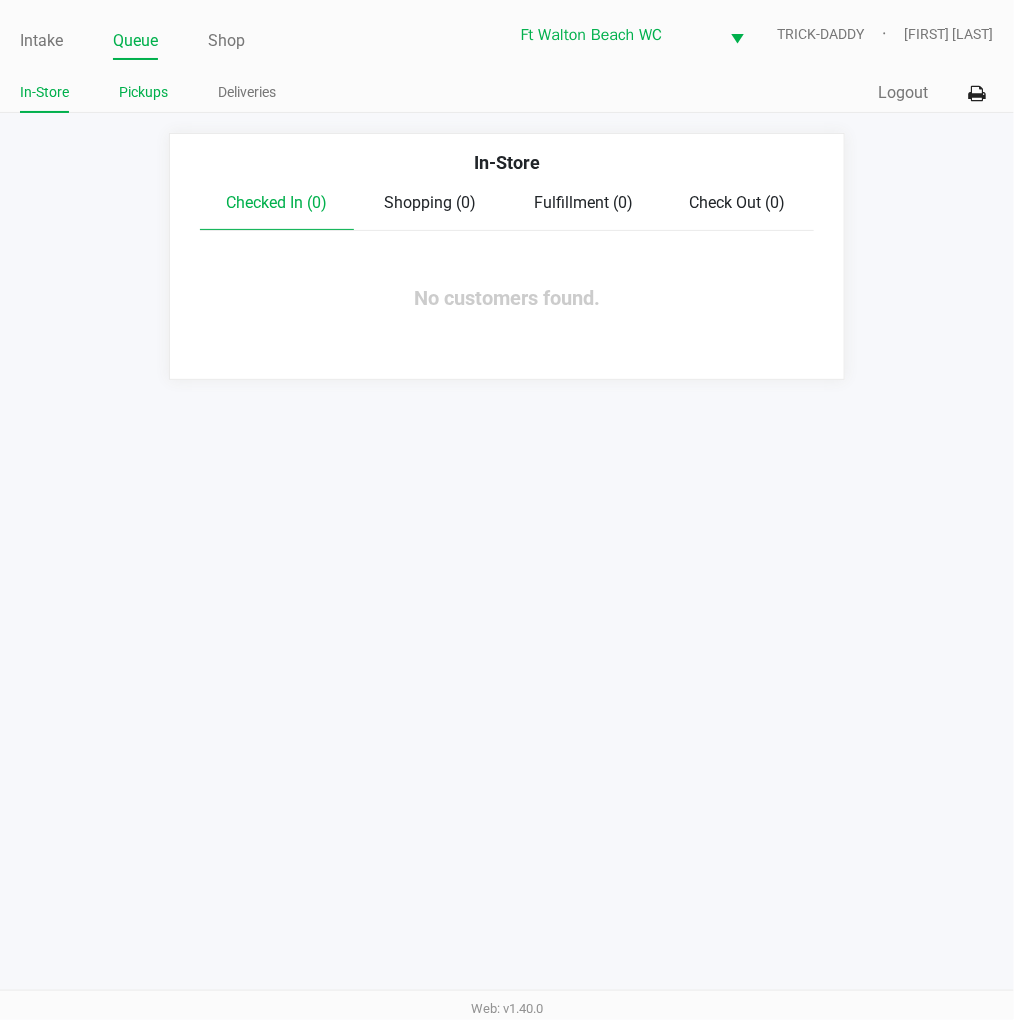 click on "Pickups" 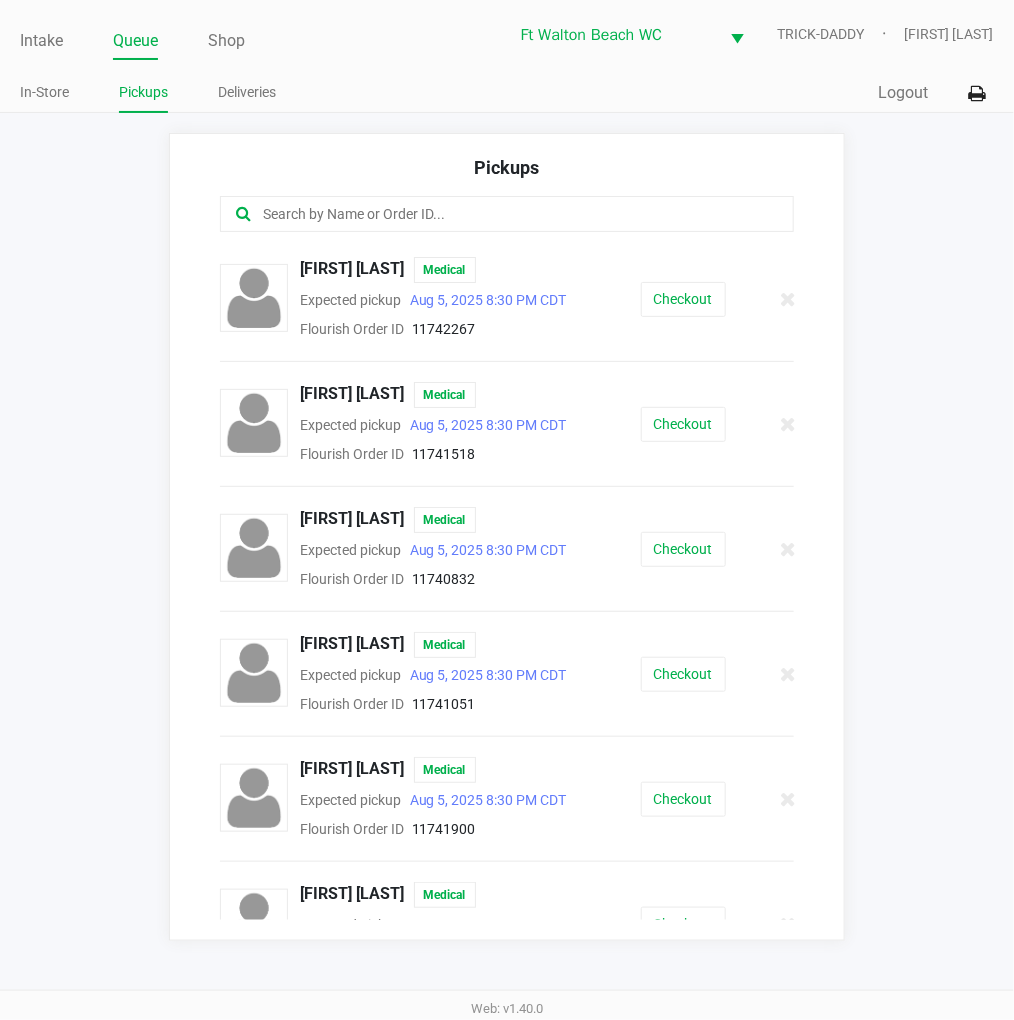 click on "Checkout" 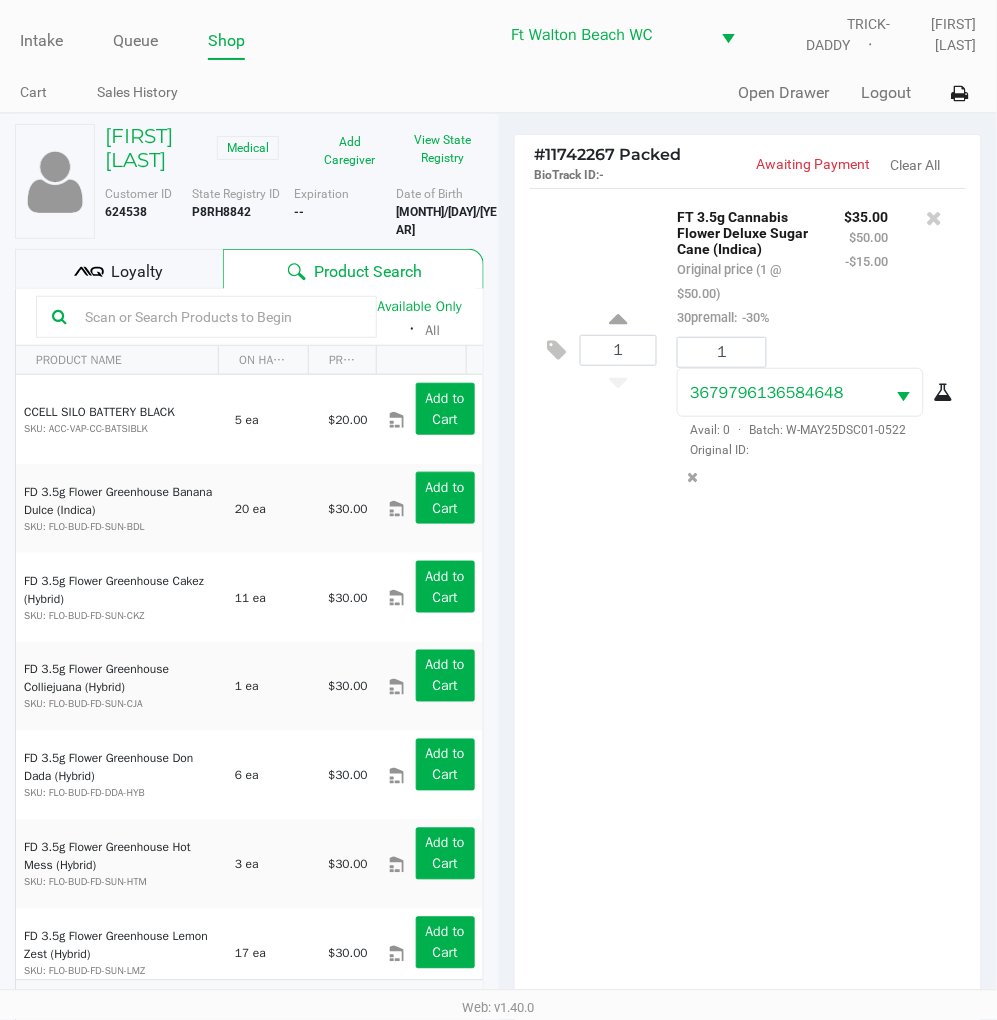 click on "Loyalty" 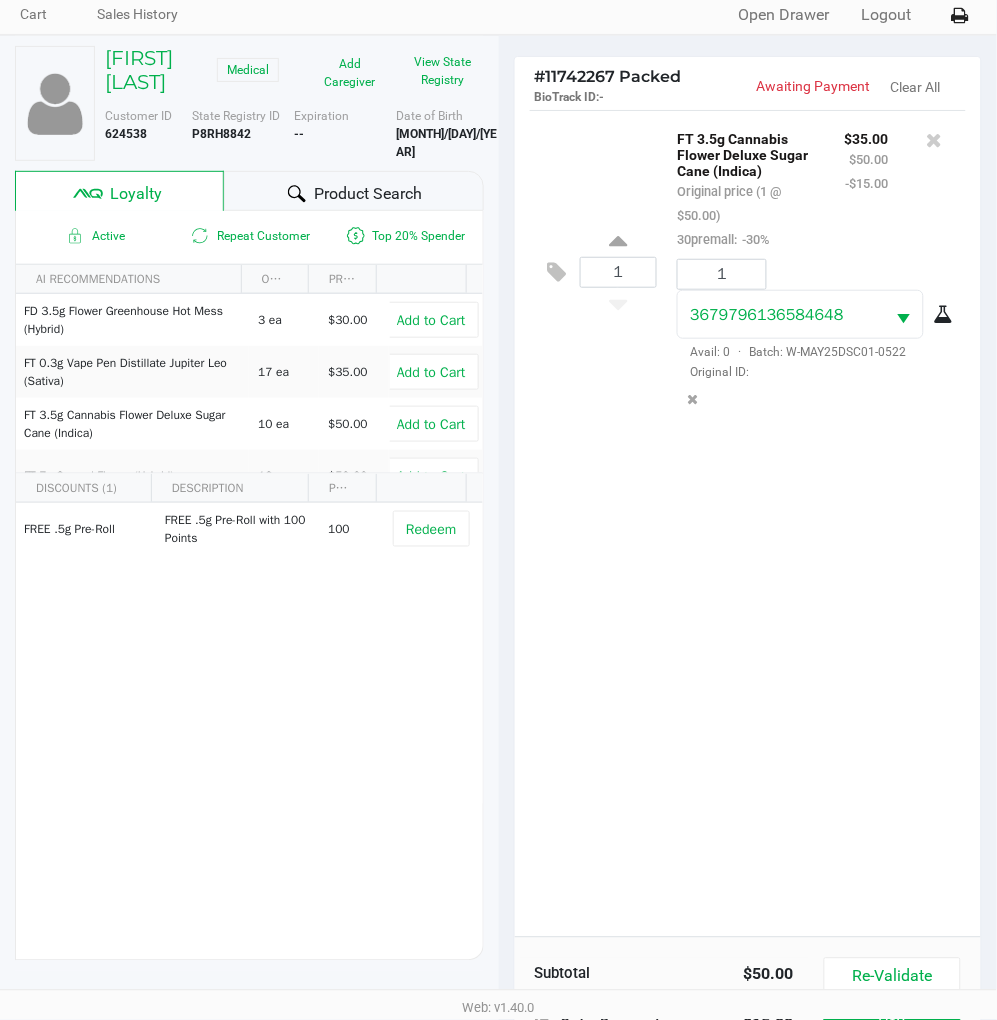 scroll, scrollTop: 258, scrollLeft: 0, axis: vertical 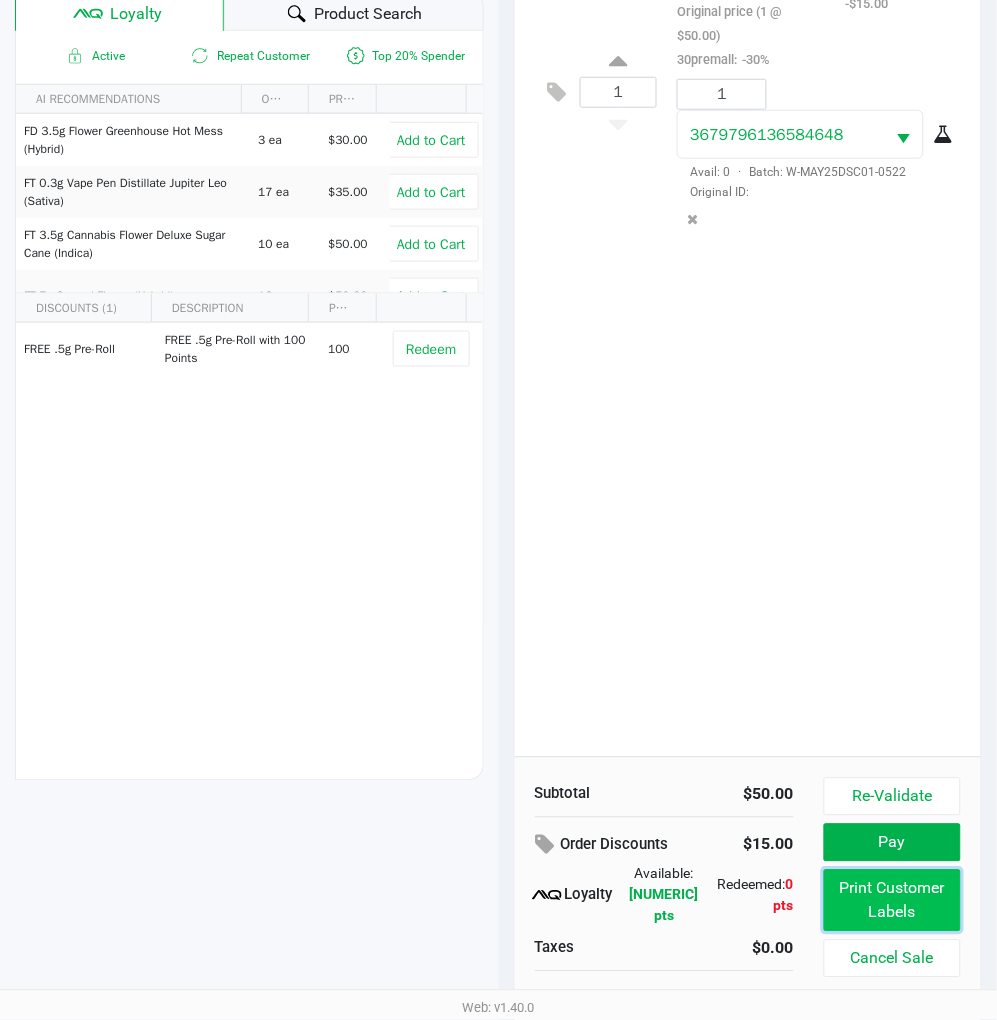 click on "Print Customer Labels" 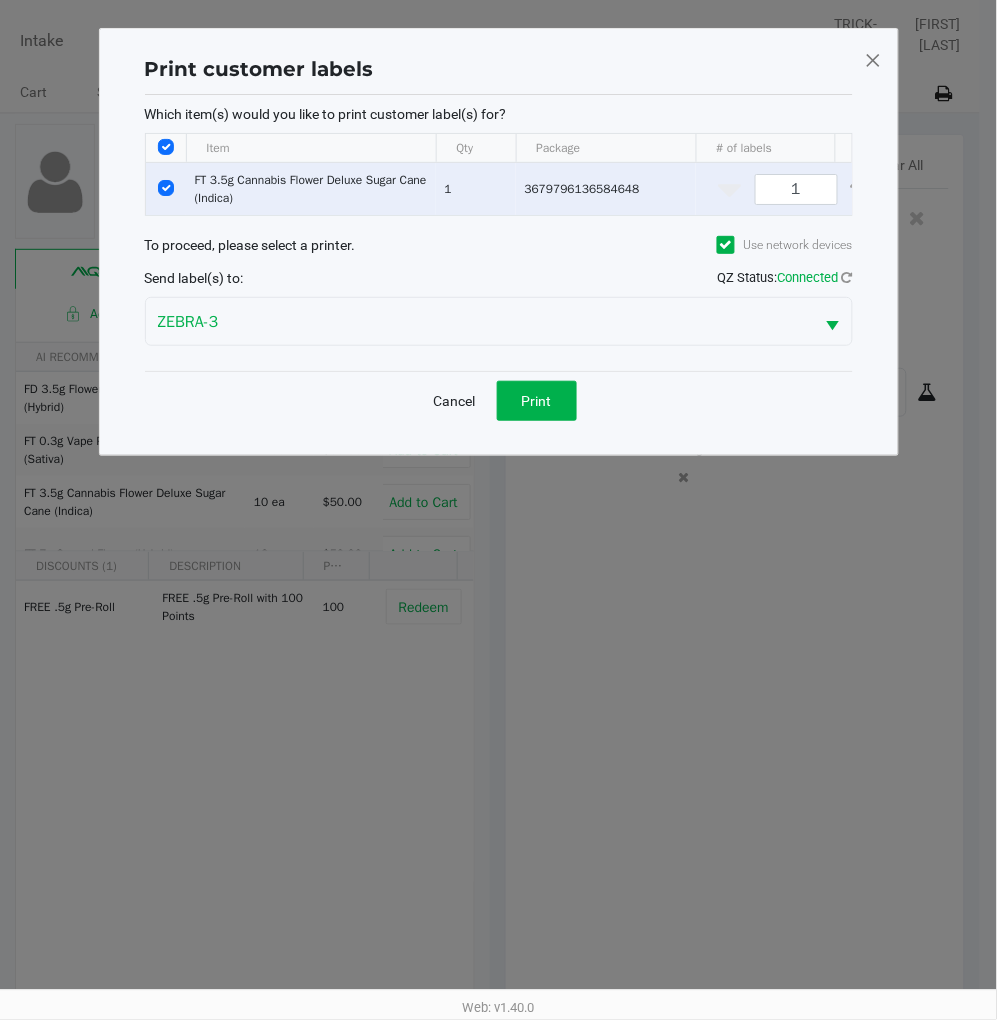 scroll, scrollTop: 0, scrollLeft: 0, axis: both 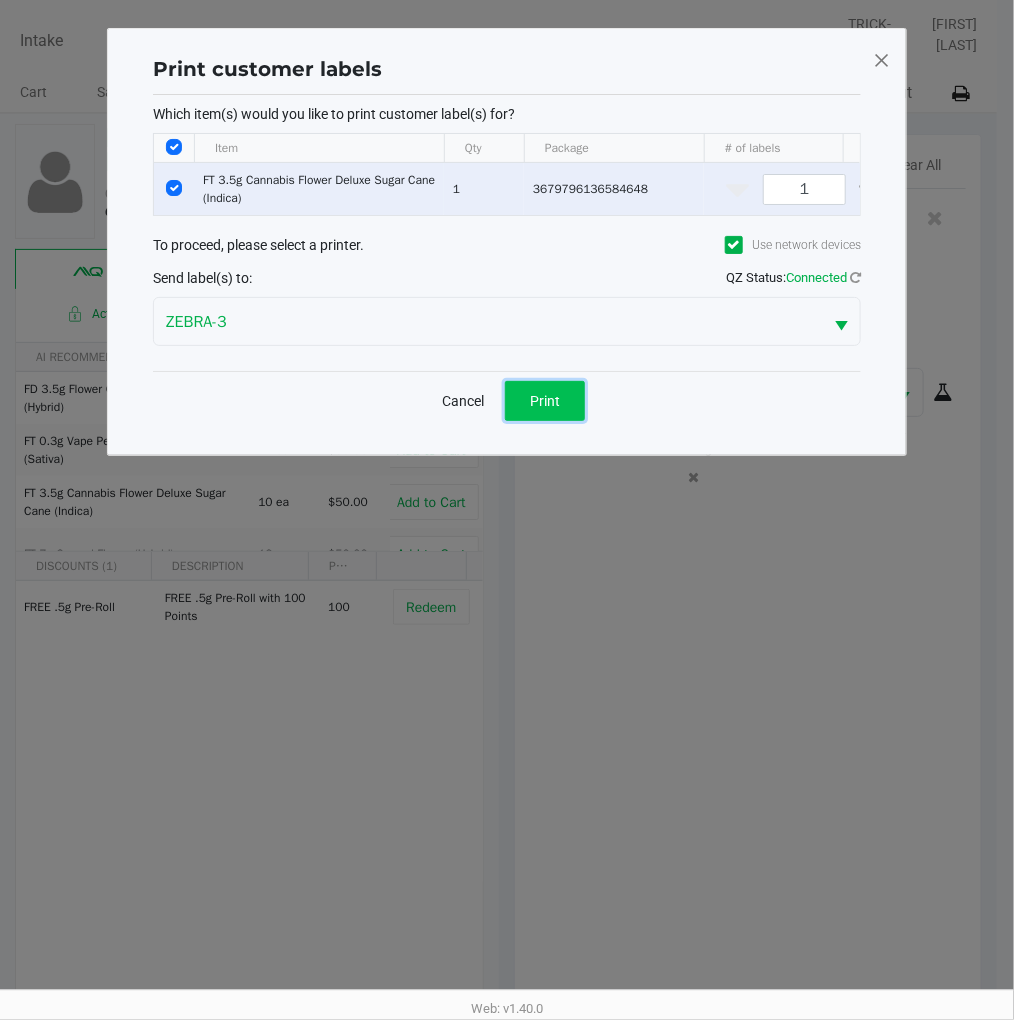 click on "Print" 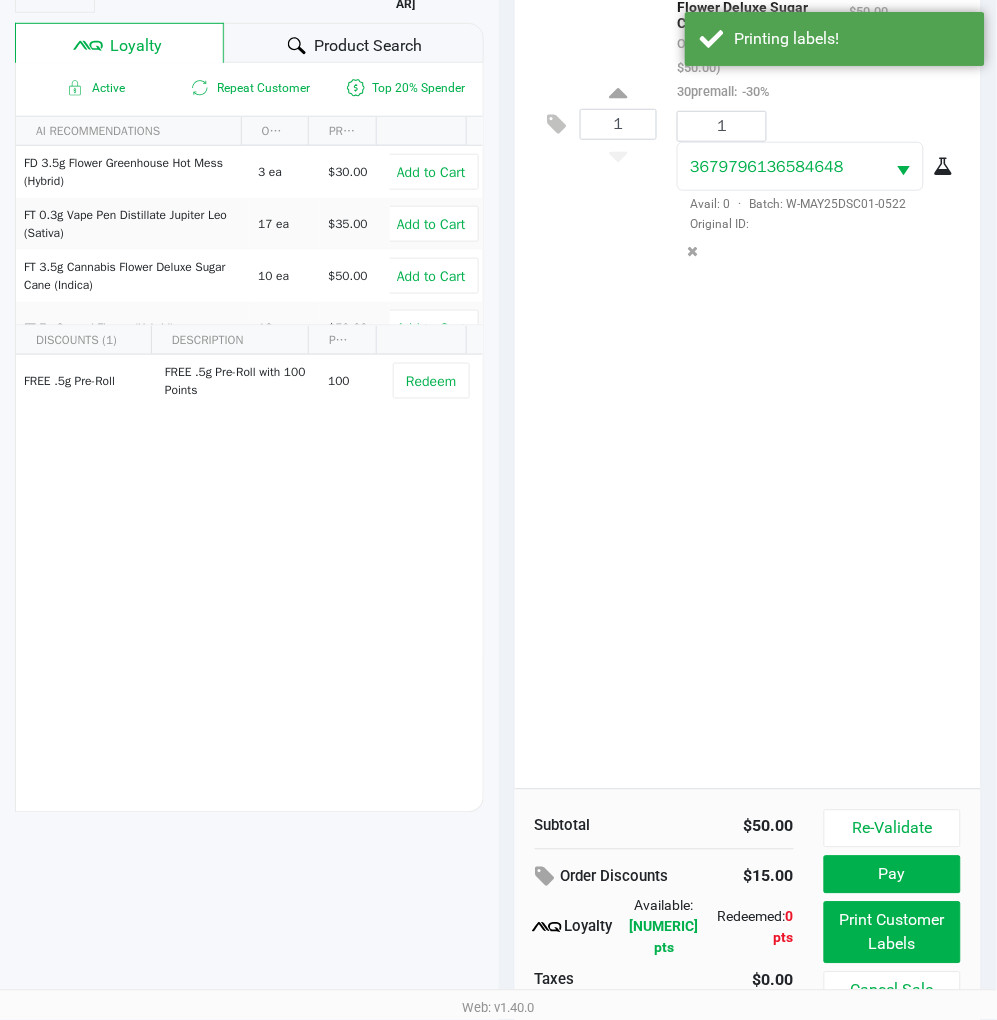 scroll, scrollTop: 258, scrollLeft: 0, axis: vertical 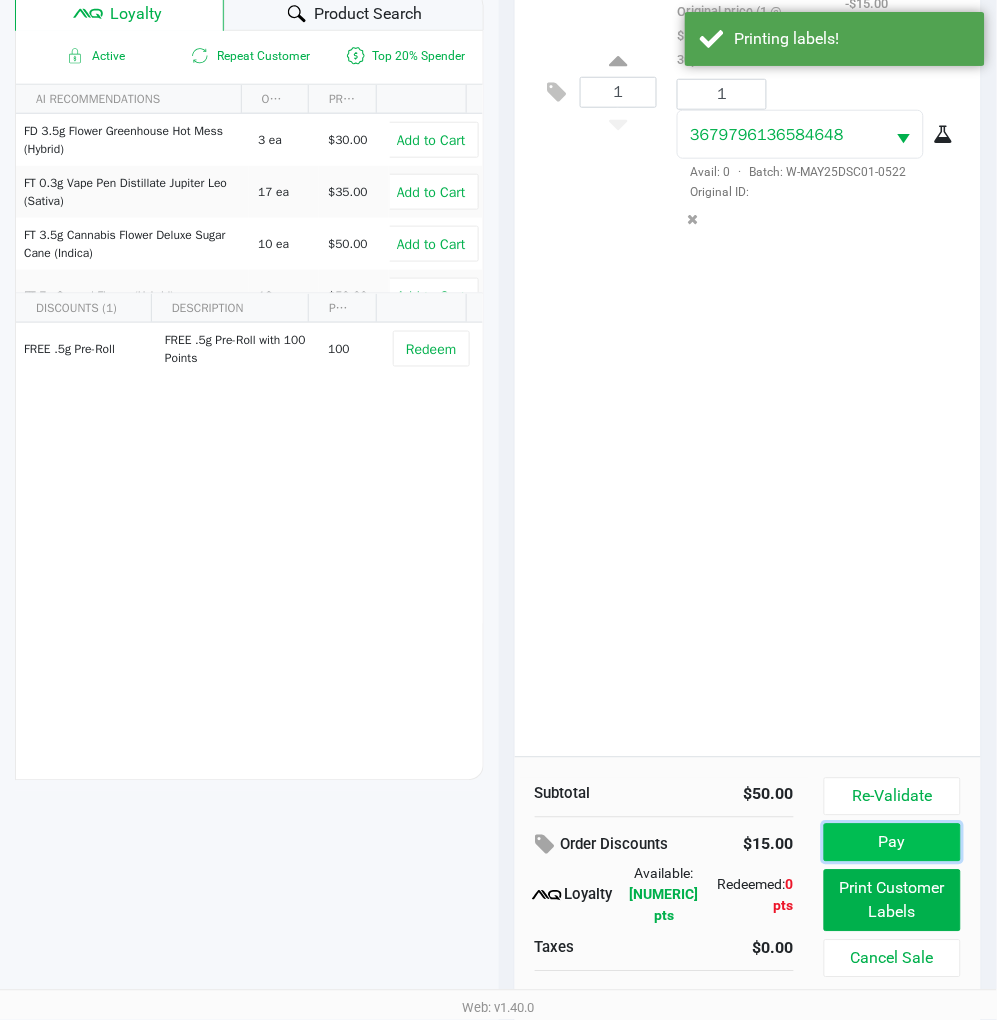 click on "Pay" 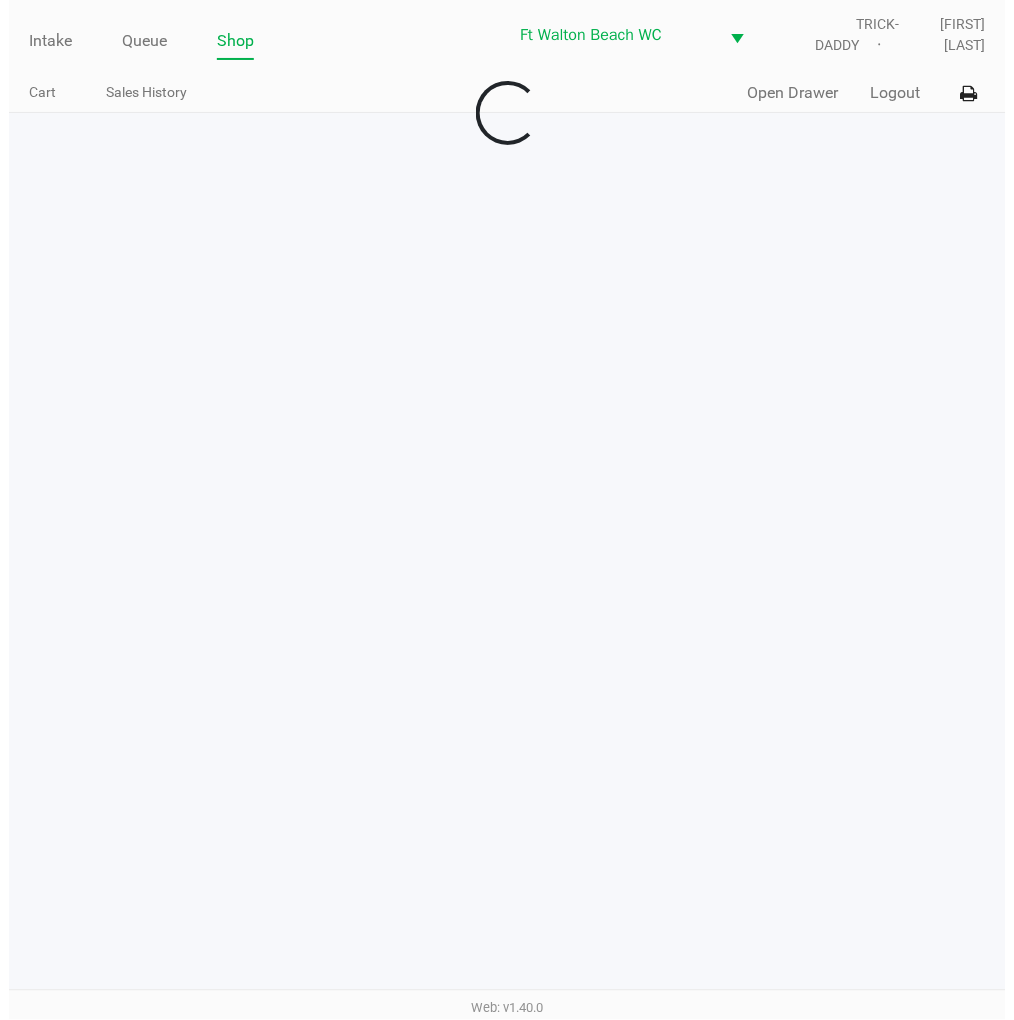 scroll, scrollTop: 0, scrollLeft: 0, axis: both 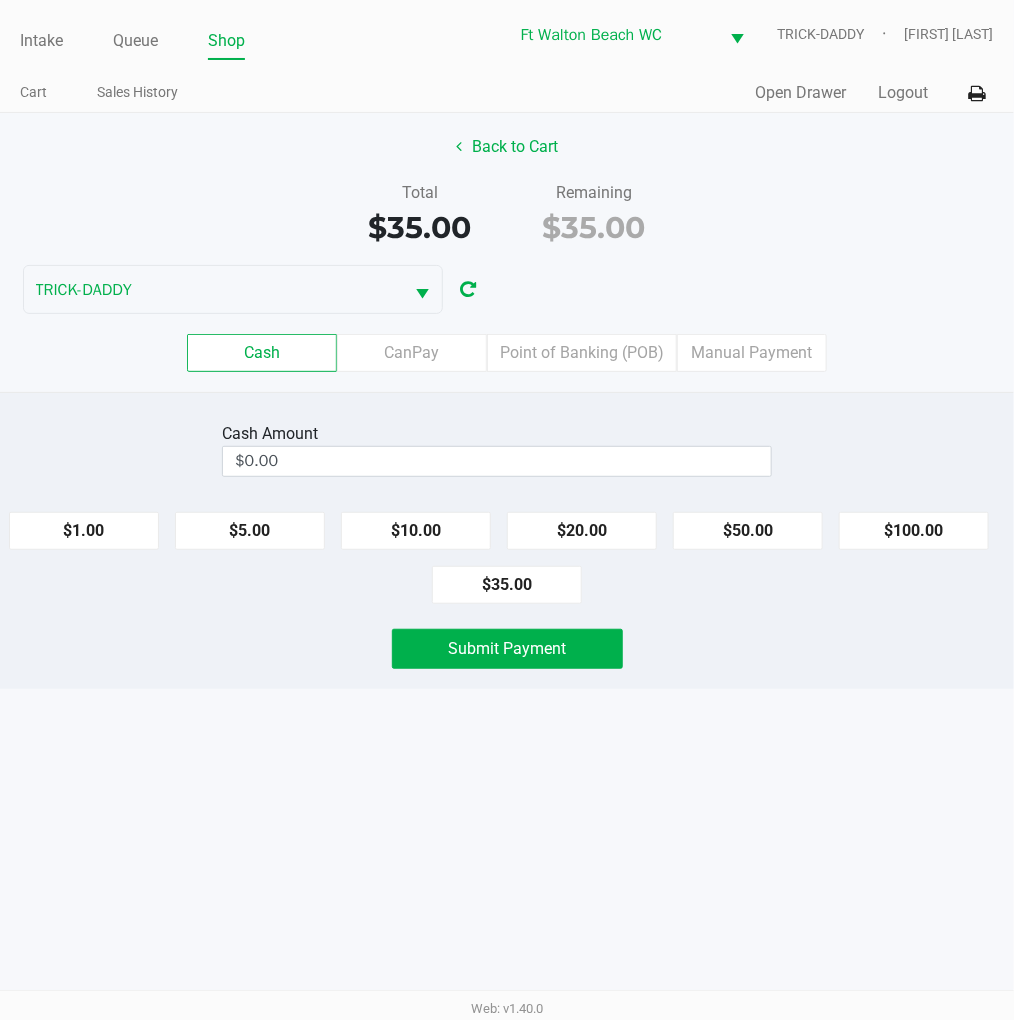click on "$35.00" 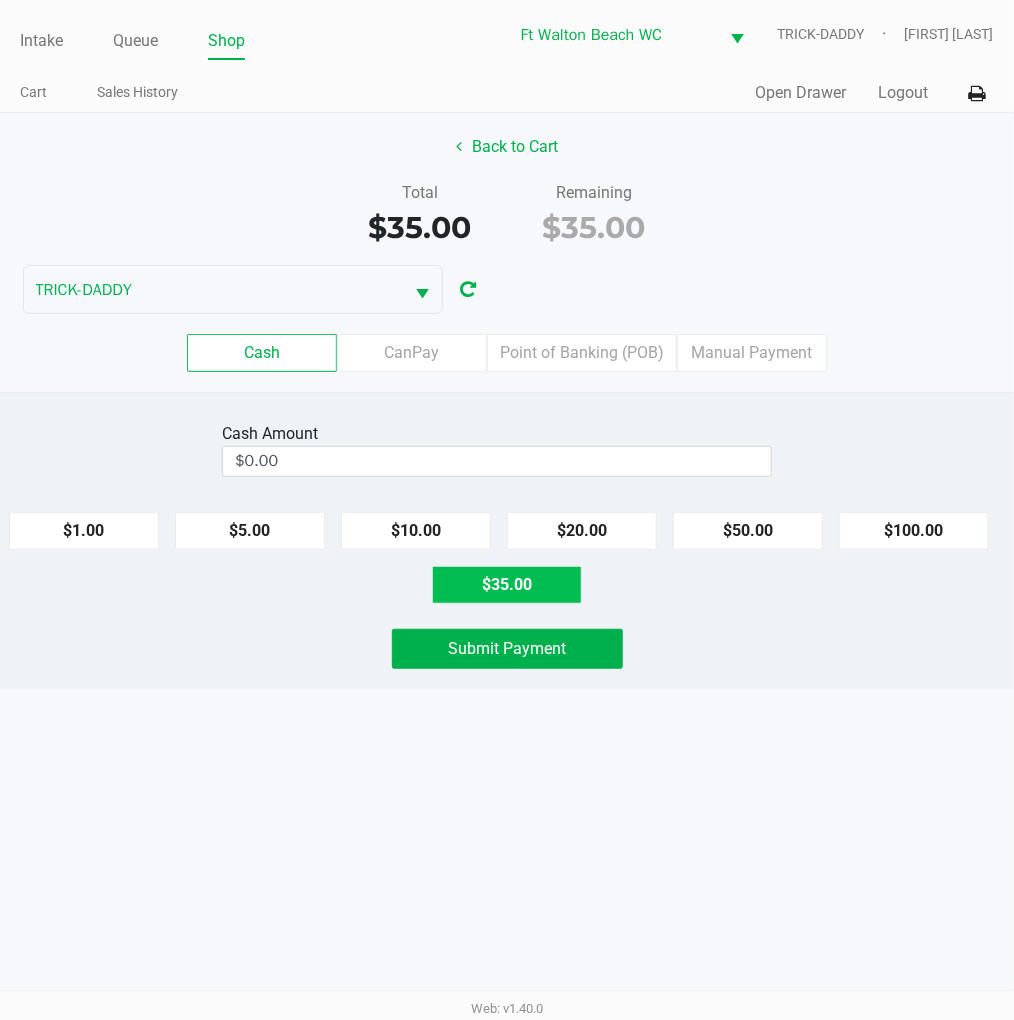 type on "$35.00" 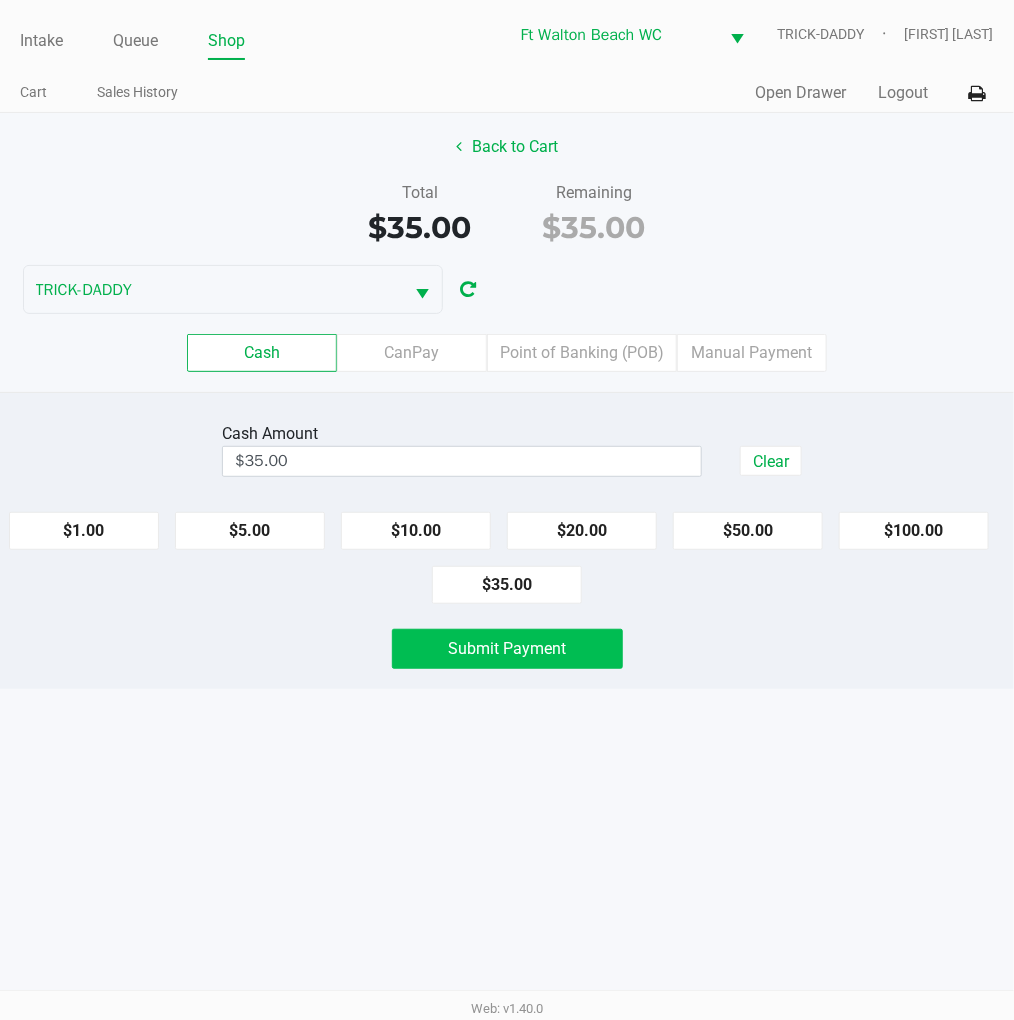 click on "Submit Payment" 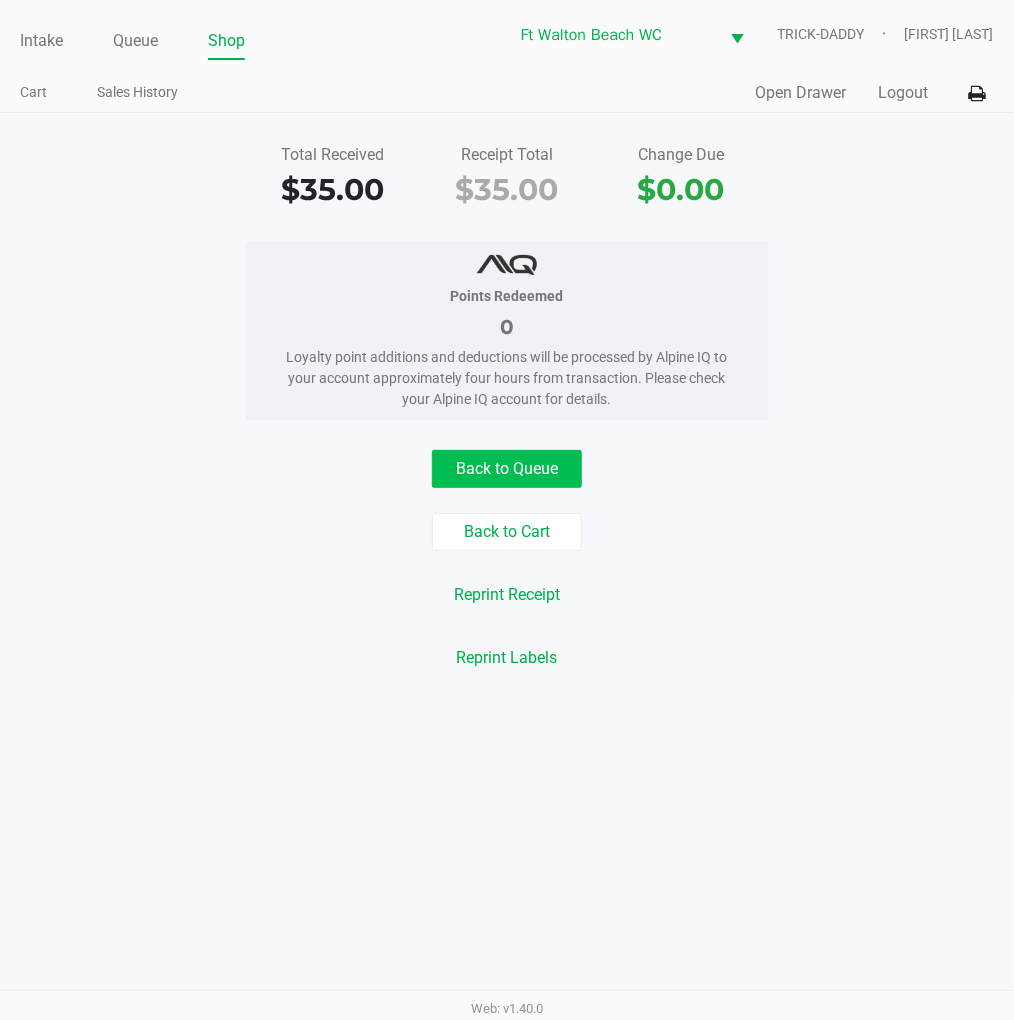 click on "Back to Queue" 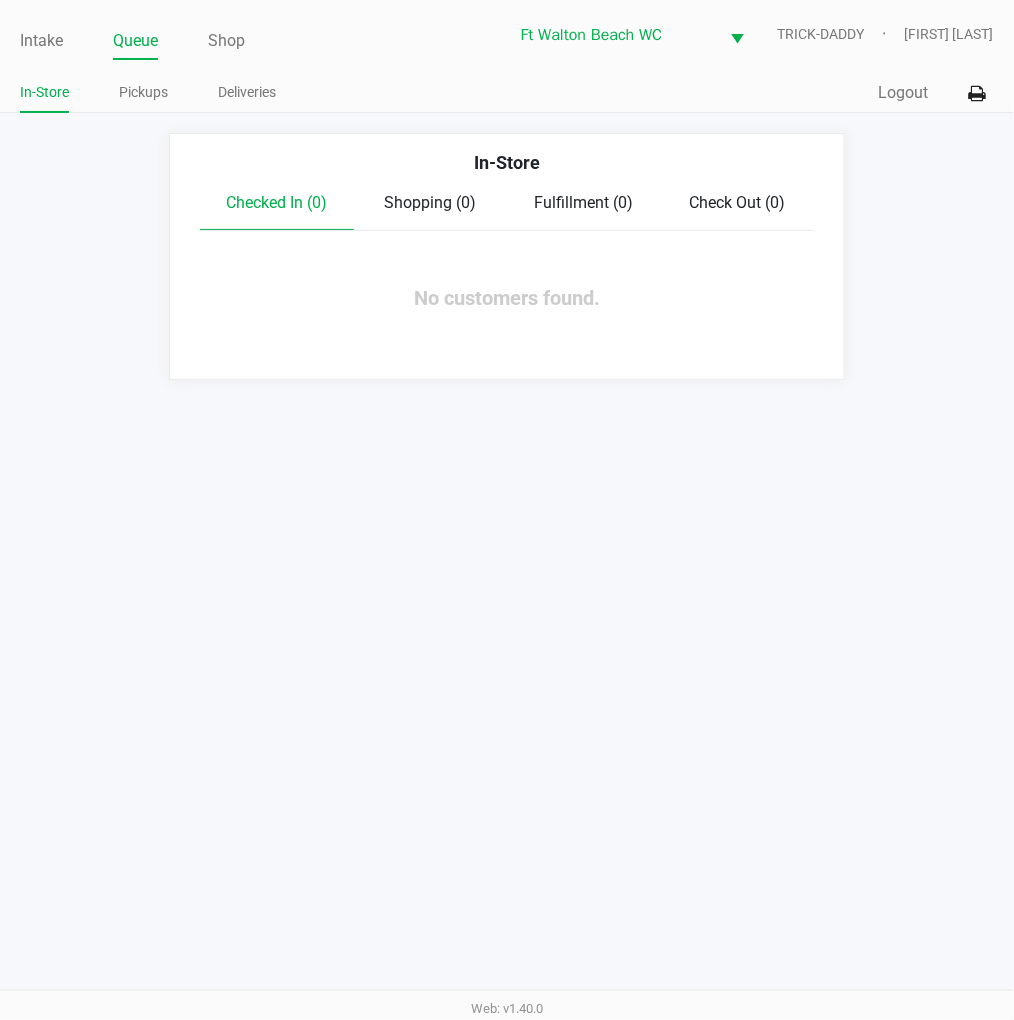 click on "Logout" 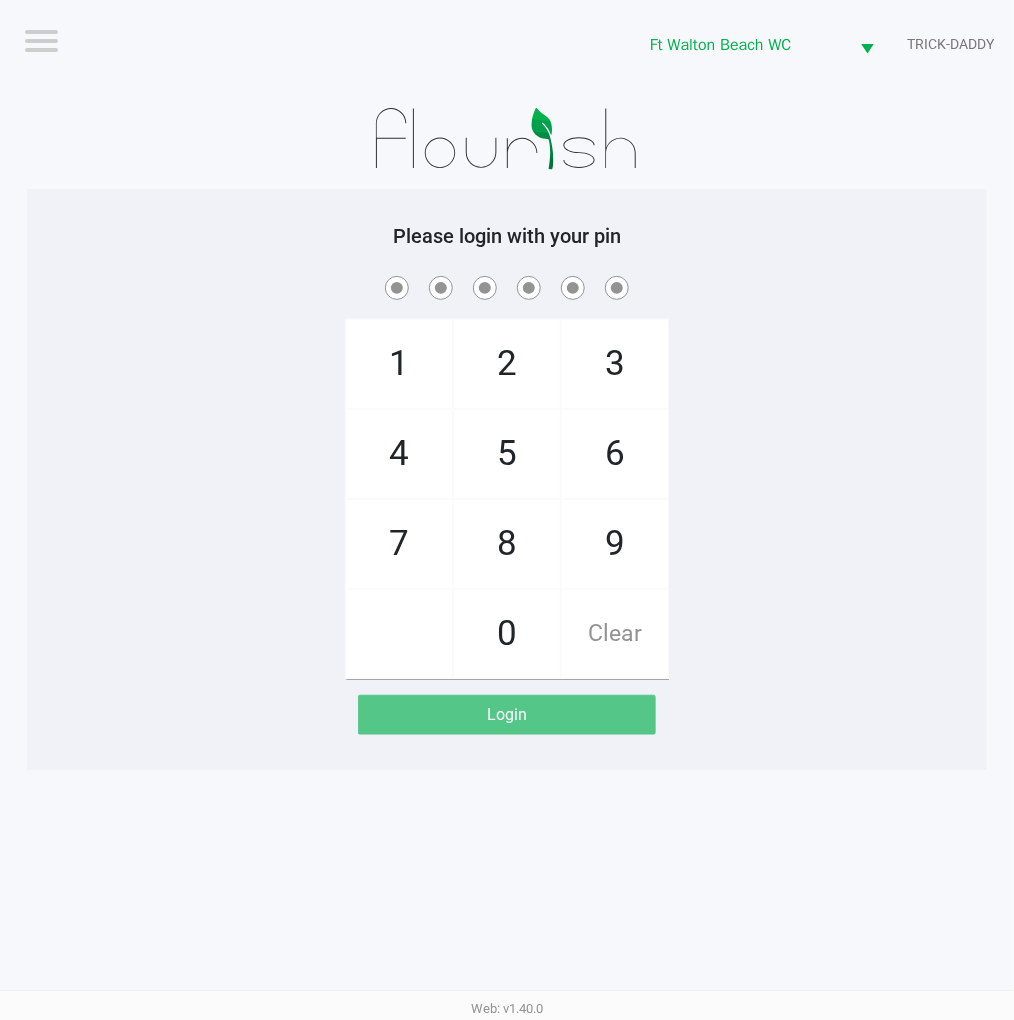 click 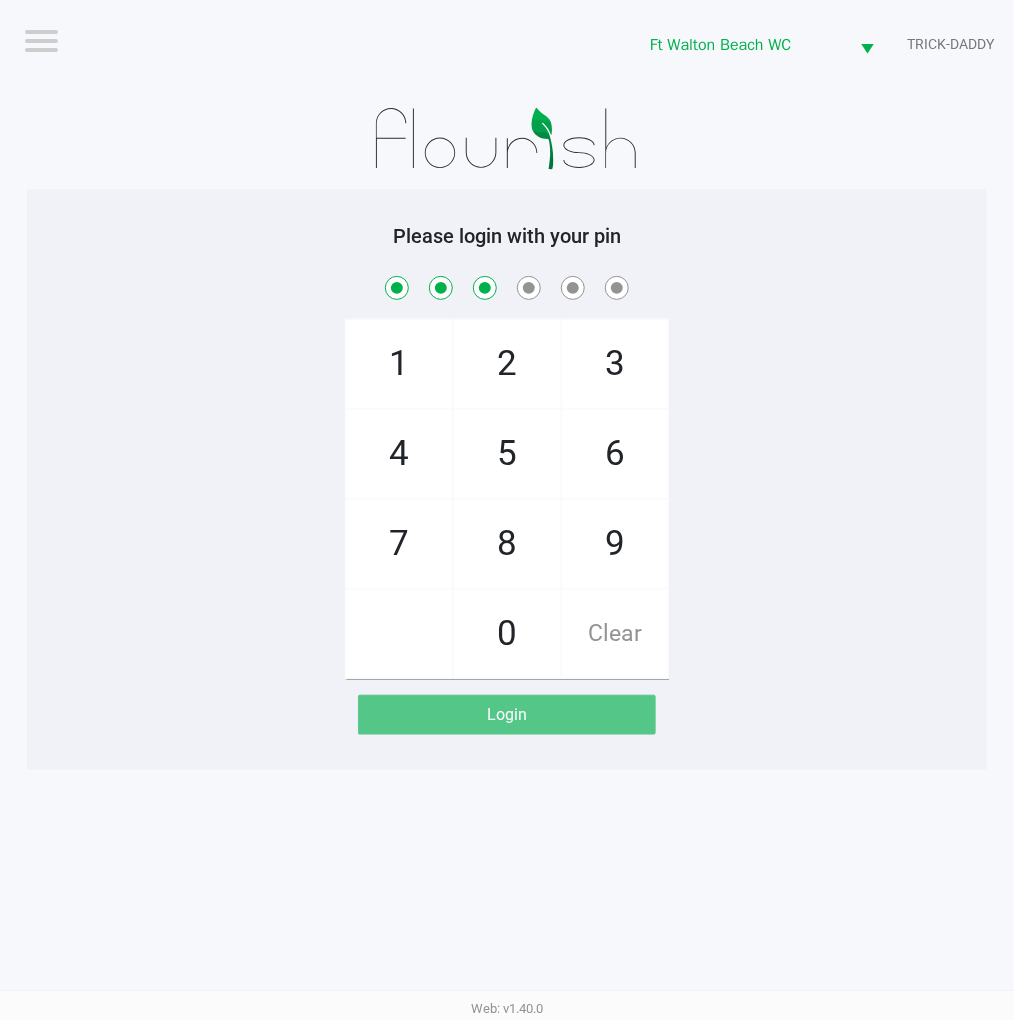 checkbox on "true" 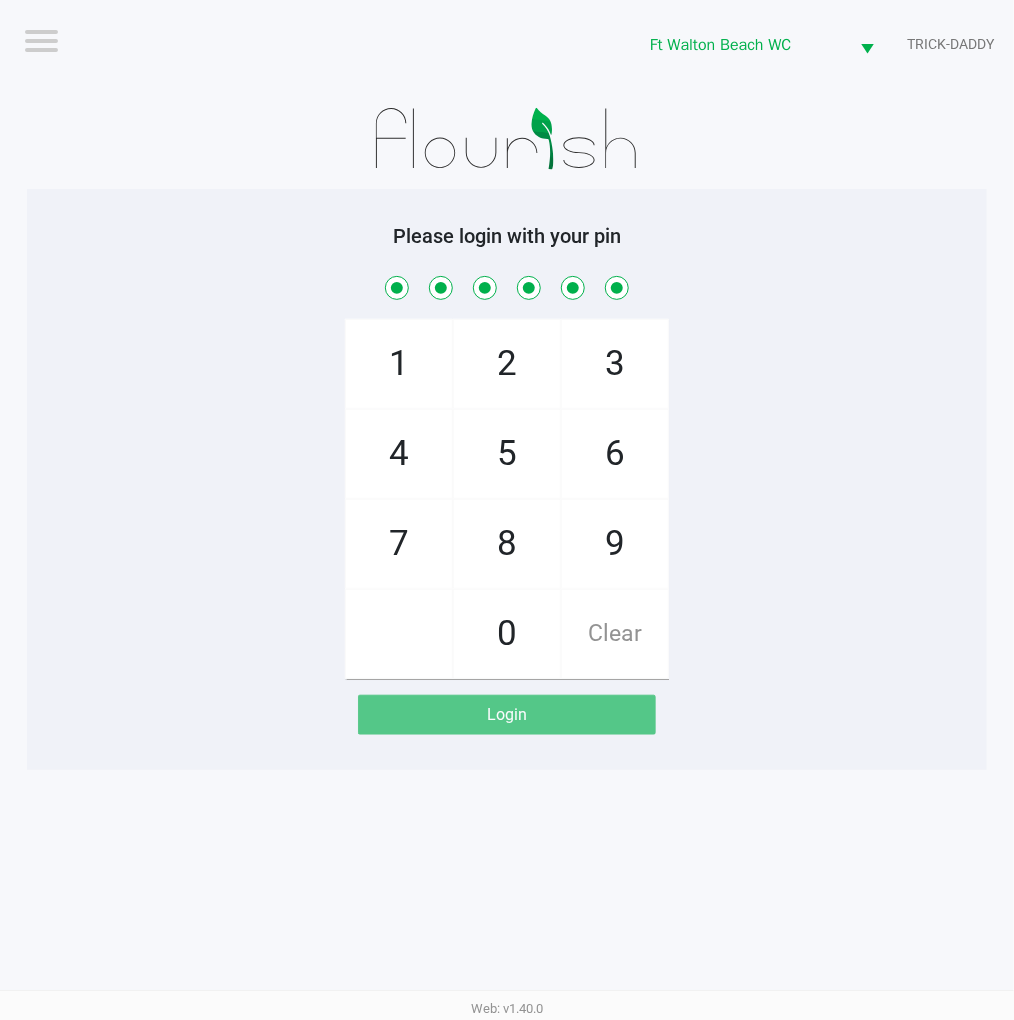 checkbox on "true" 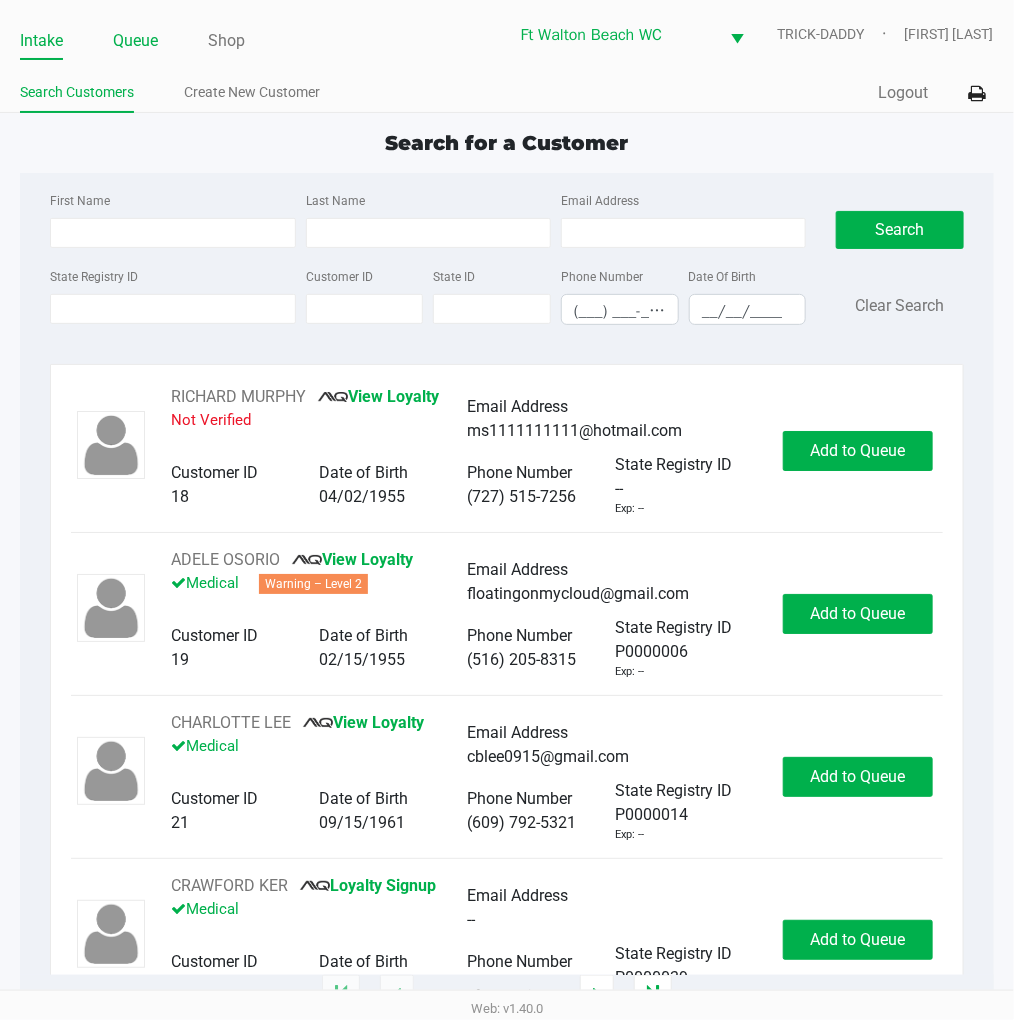 click on "Queue" 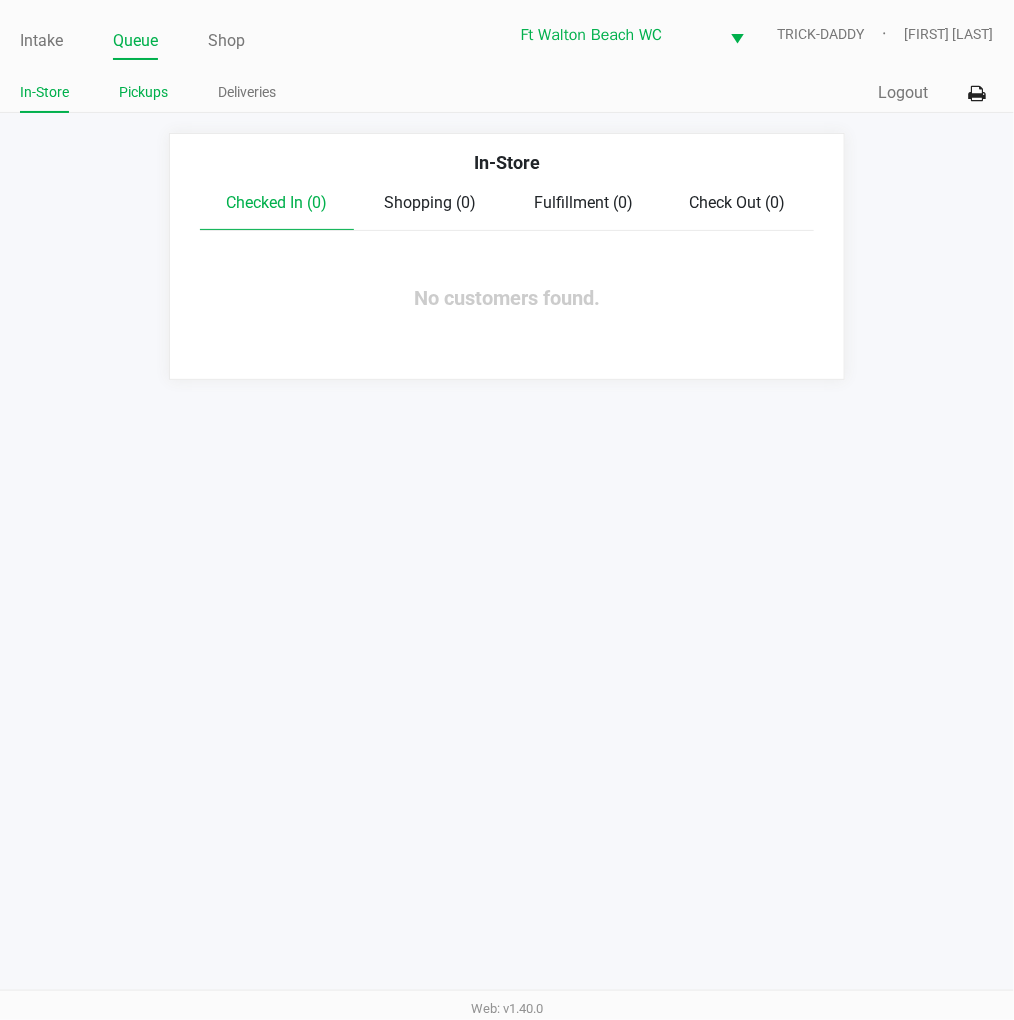 click on "Pickups" 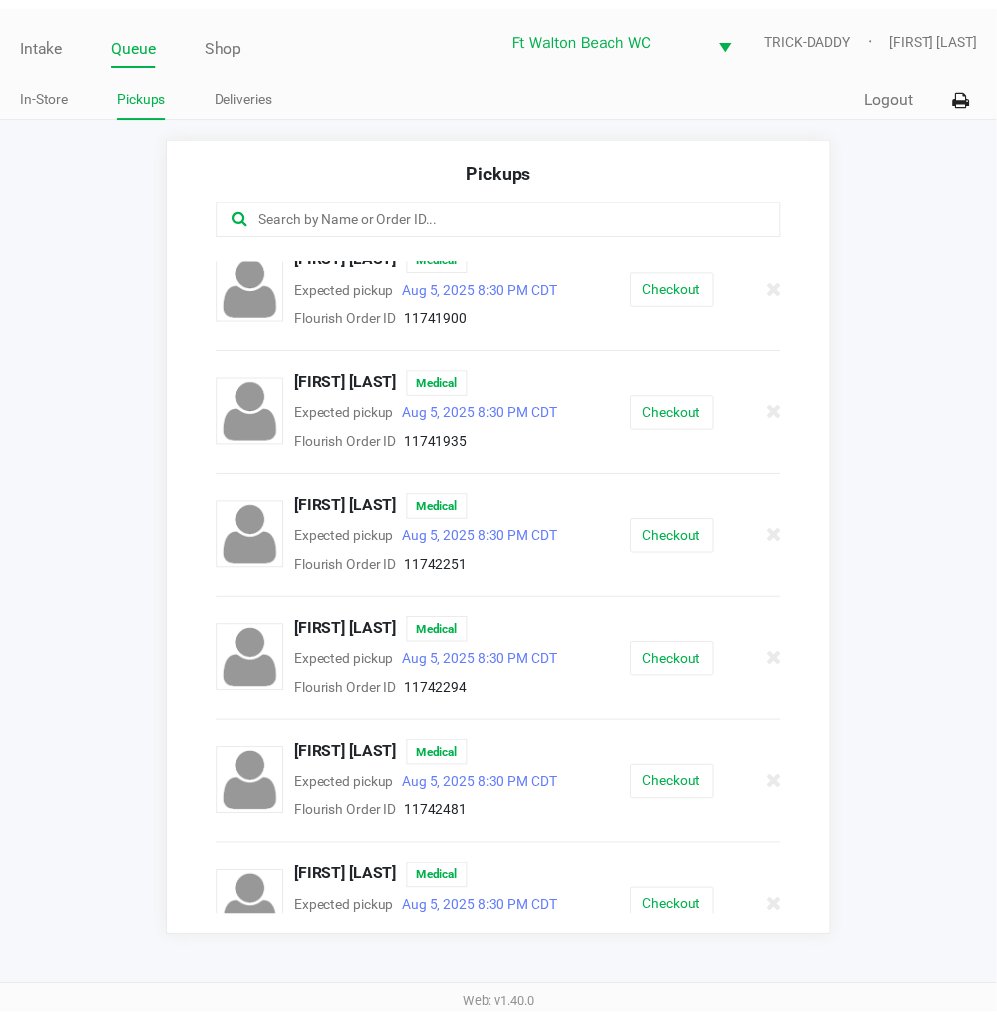 scroll, scrollTop: 548, scrollLeft: 0, axis: vertical 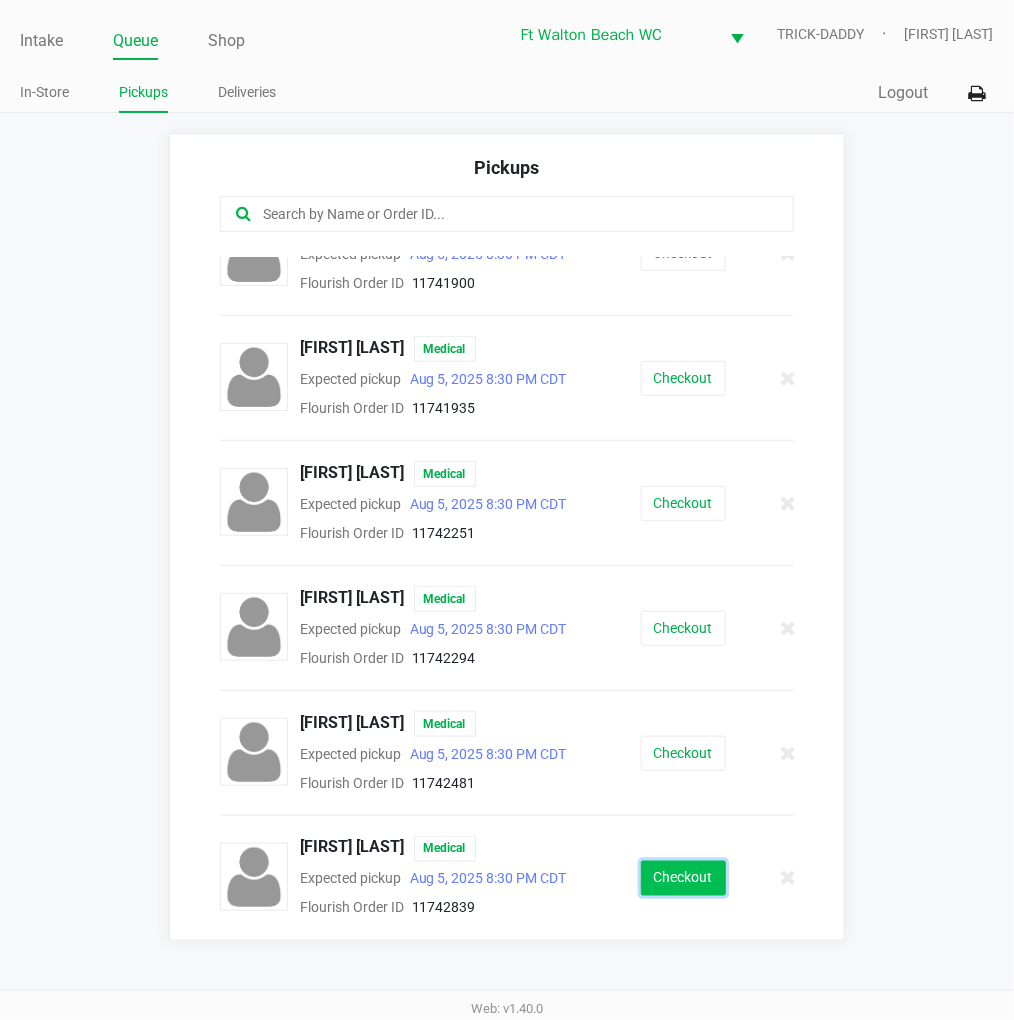 click on "Checkout" 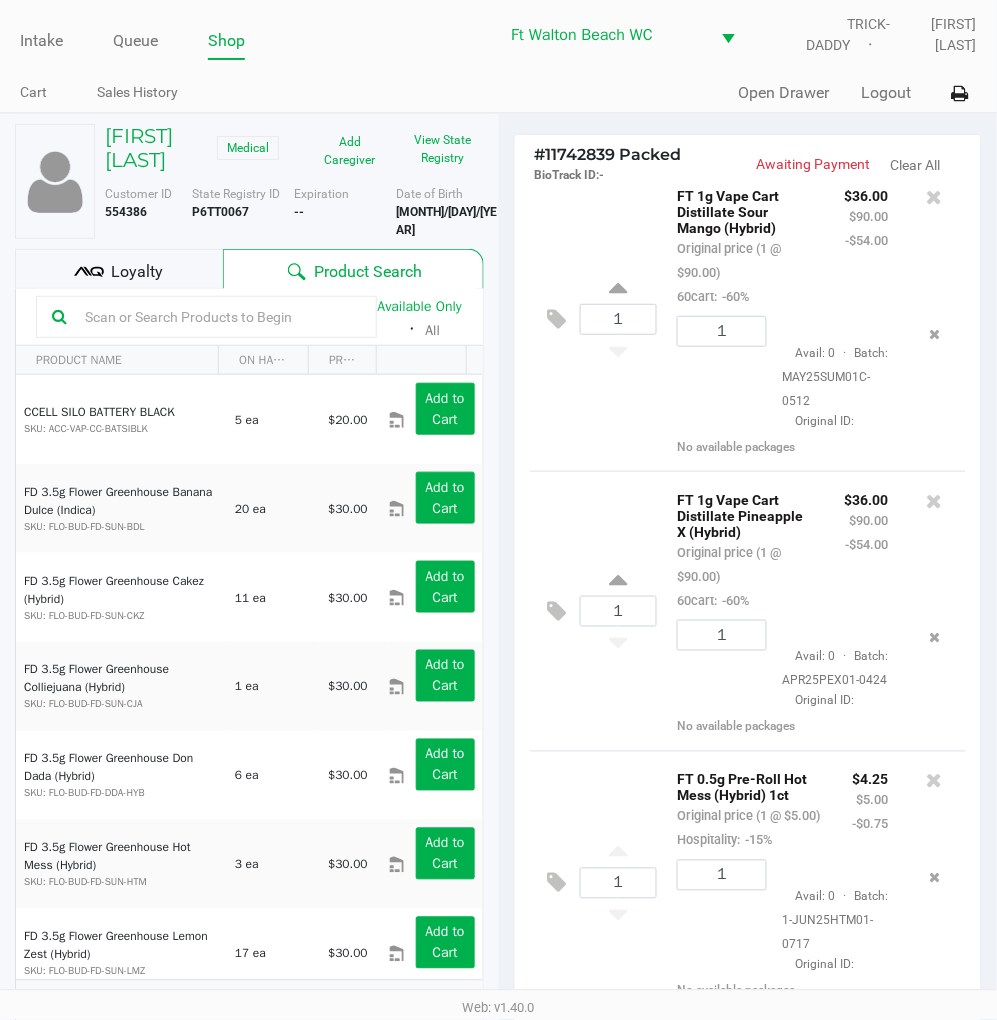 scroll, scrollTop: 477, scrollLeft: 0, axis: vertical 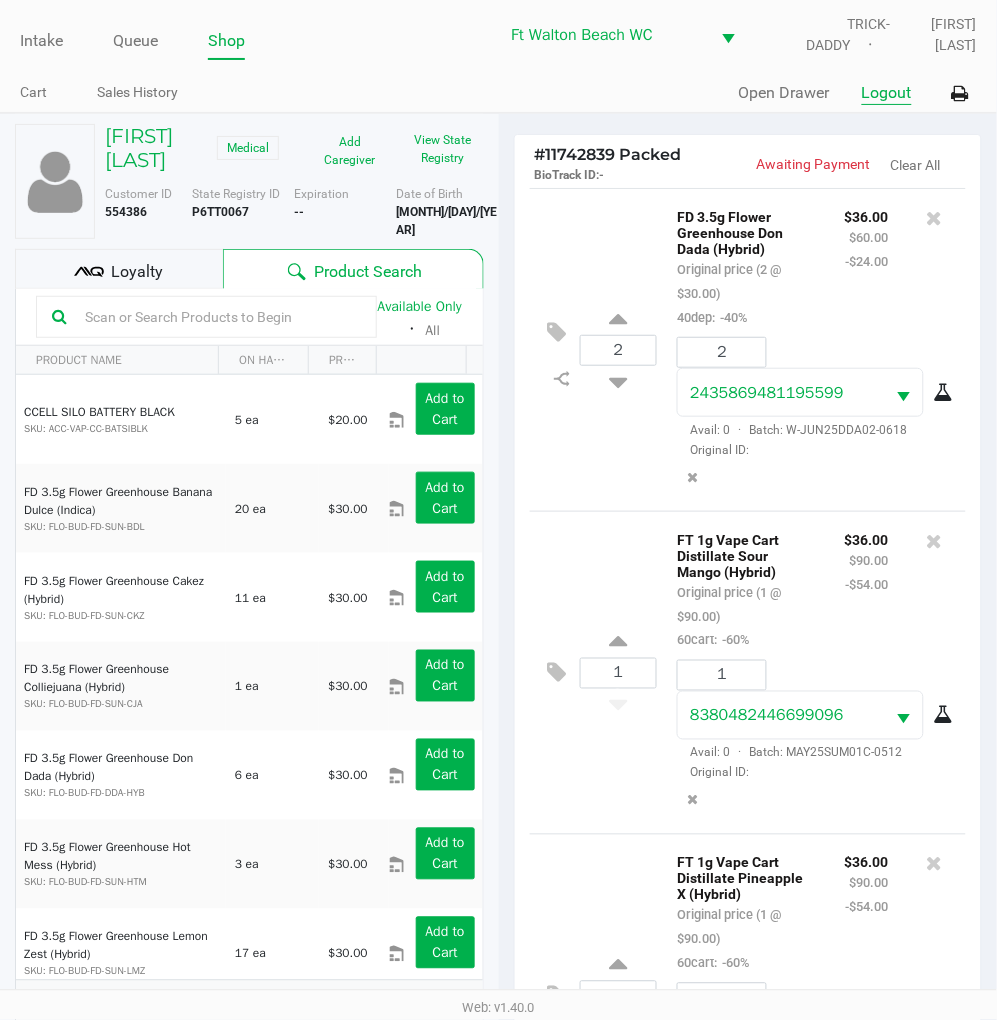 click on "Logout" 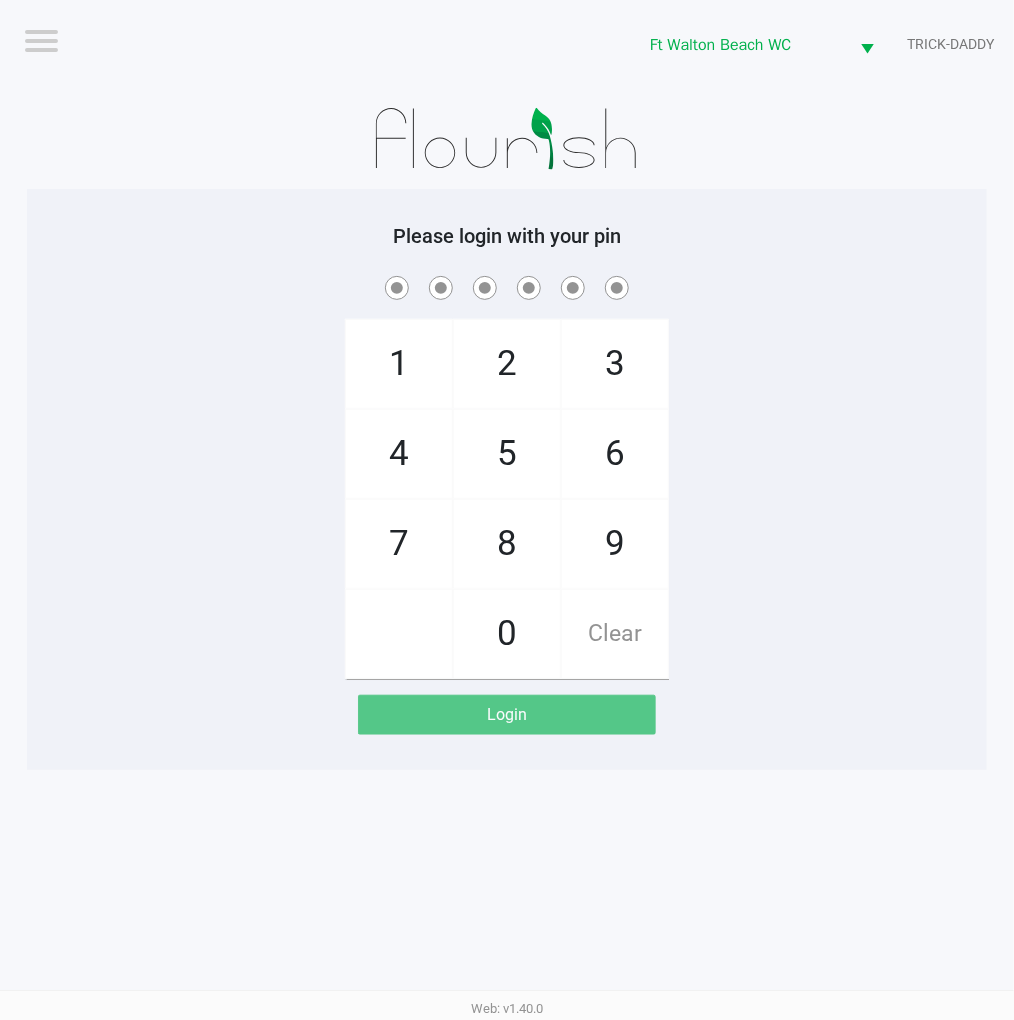 click on "1   4   7       2   5   8   0   3   6   9   Clear" 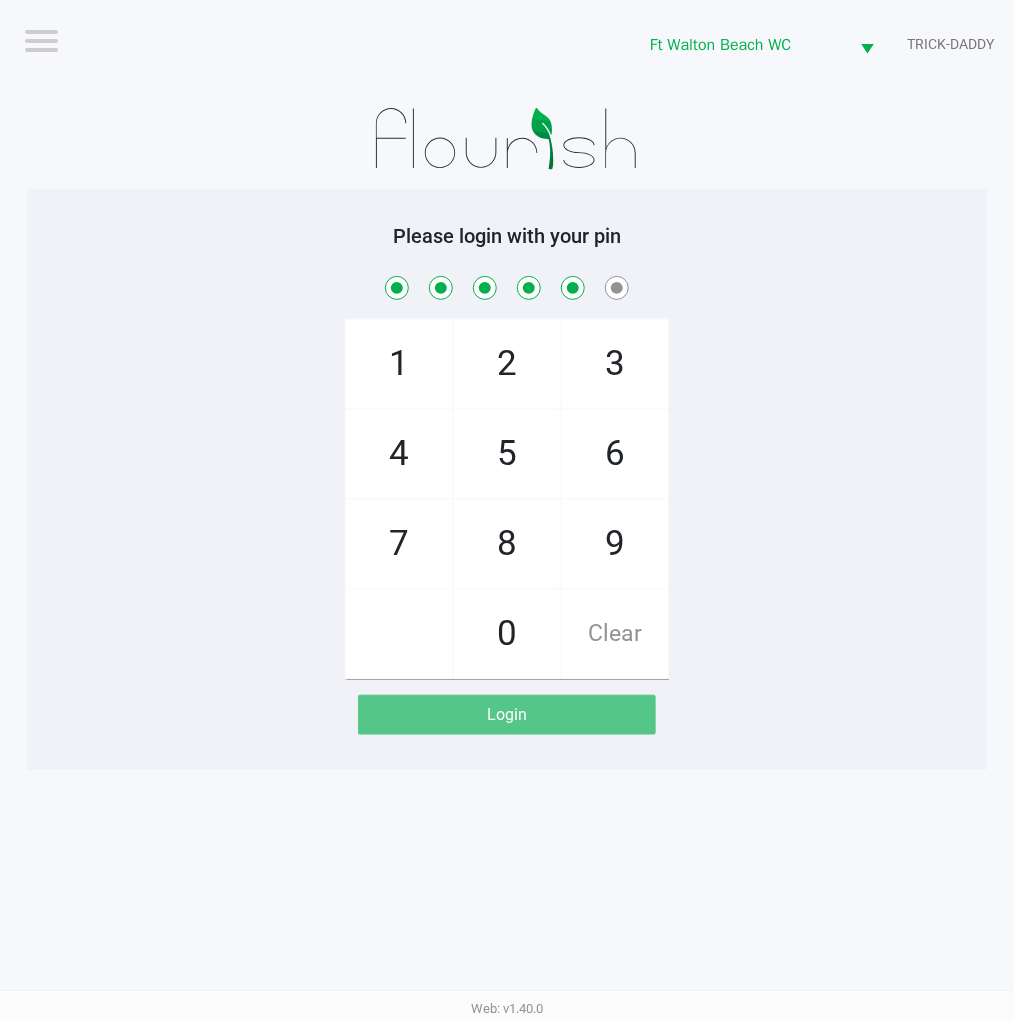 checkbox on "true" 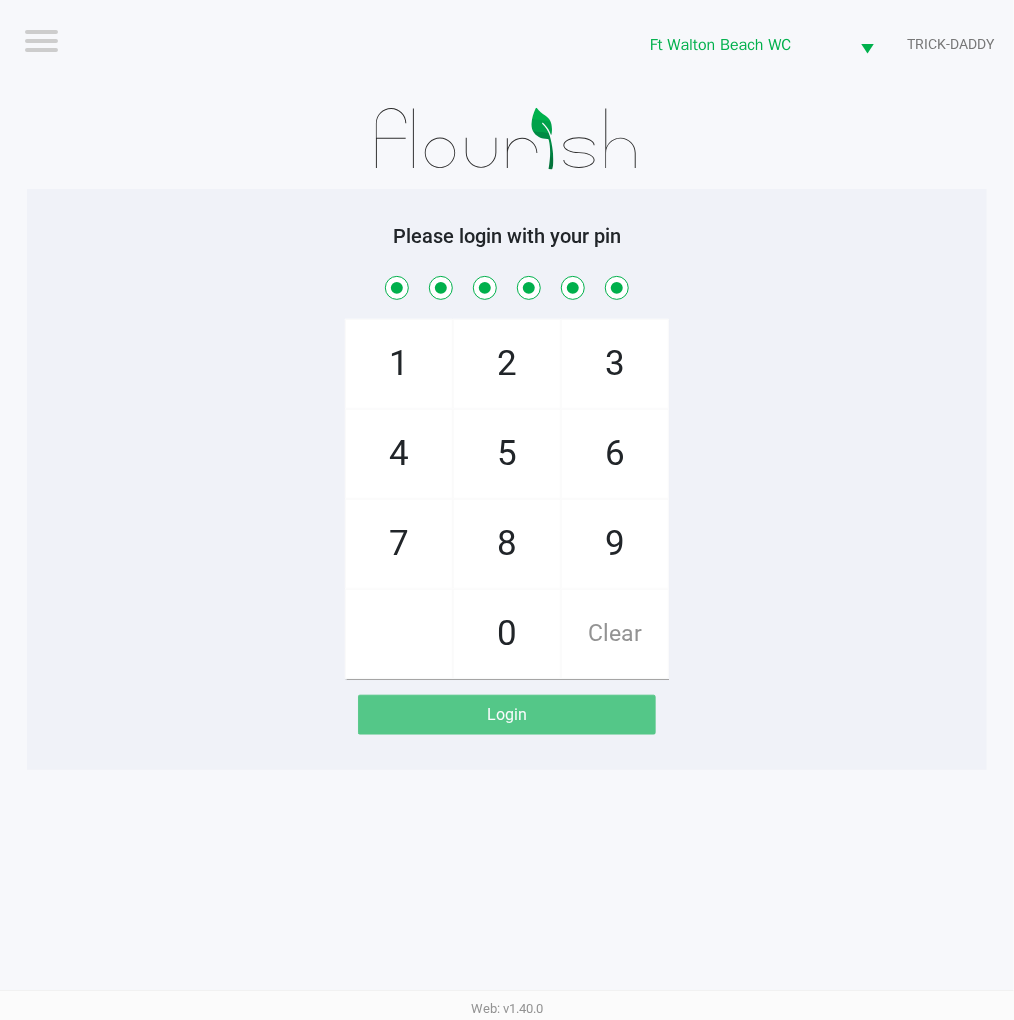 checkbox on "true" 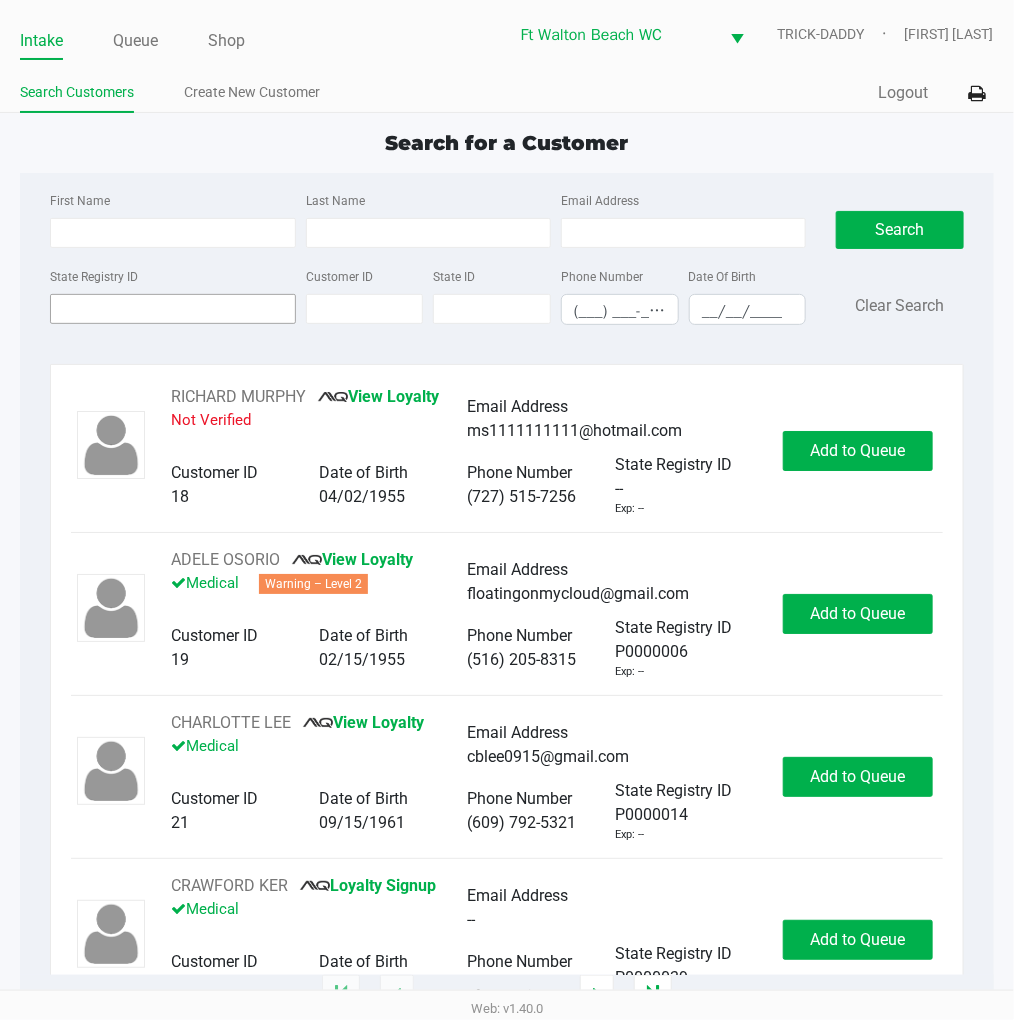 click on "State Registry ID" at bounding box center [172, 309] 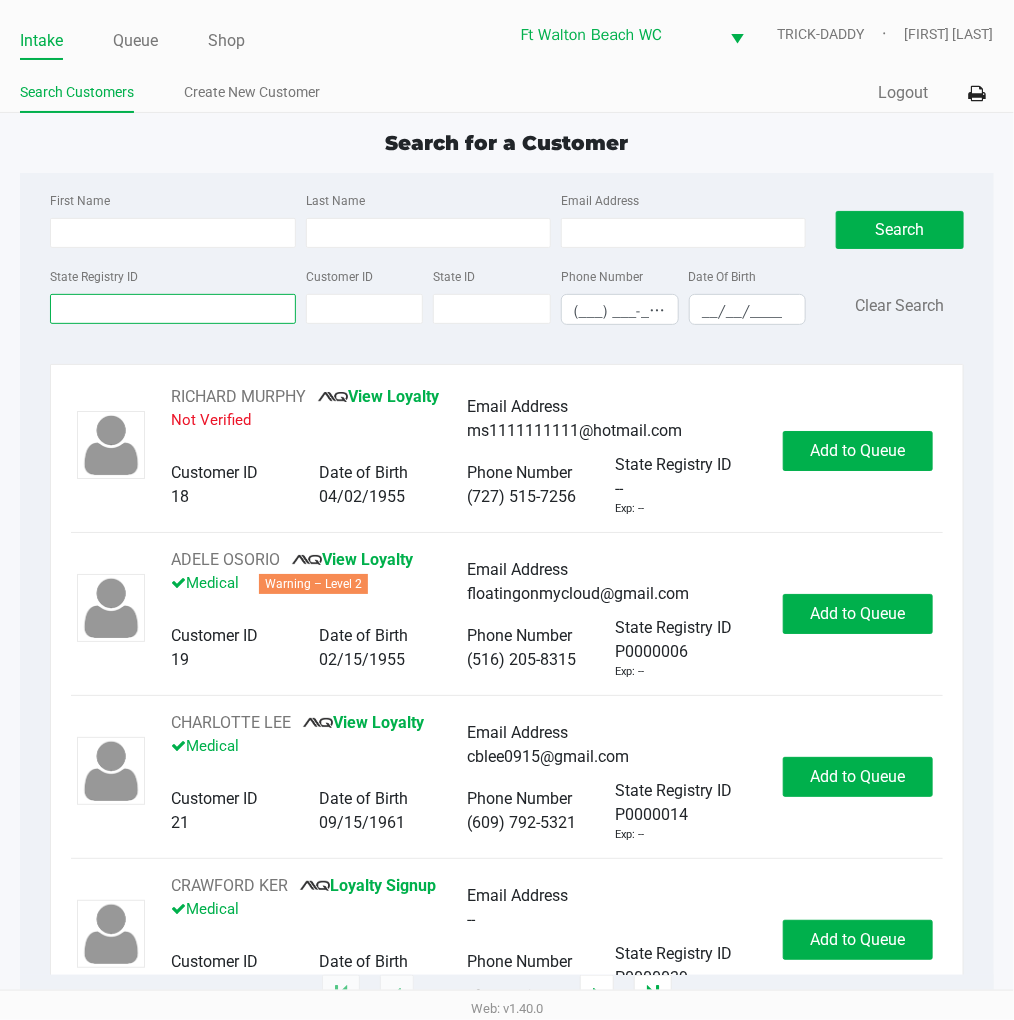 click on "State Registry ID" at bounding box center [172, 309] 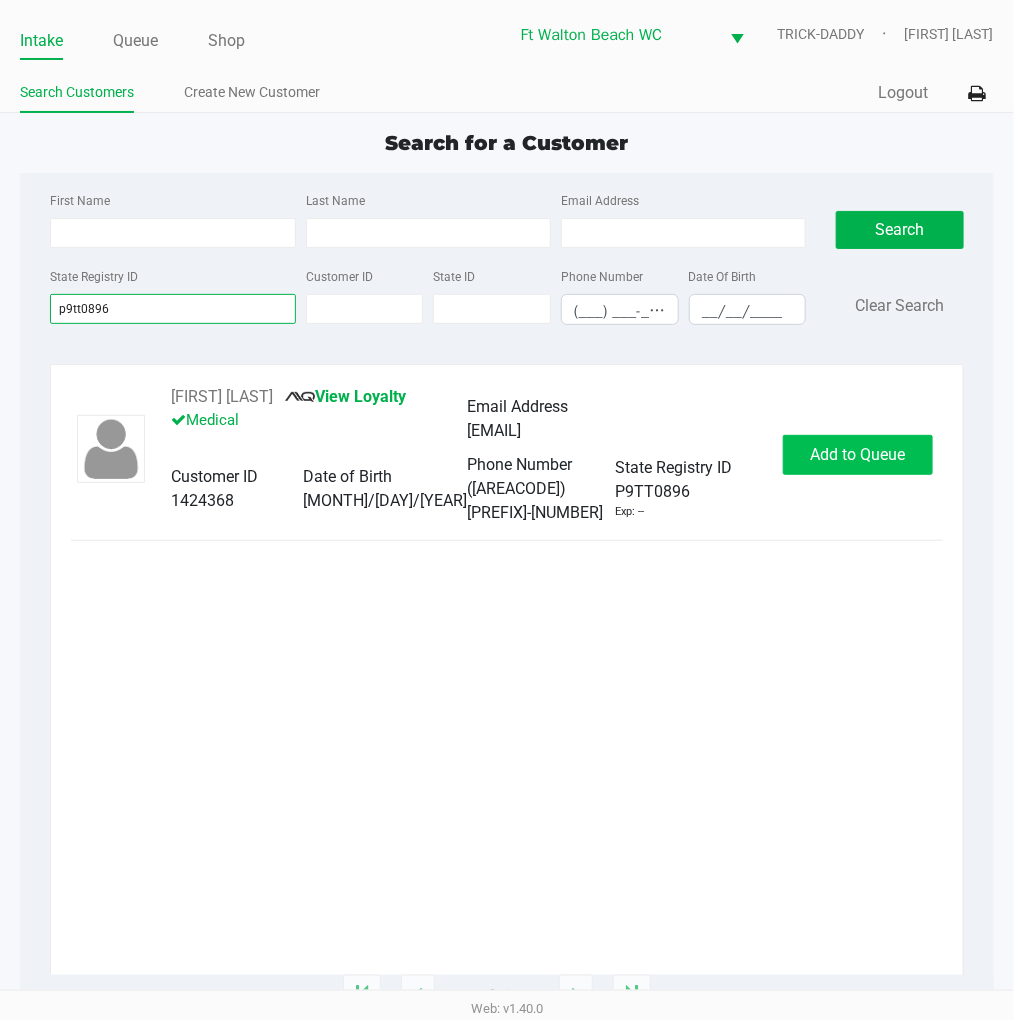 type on "p9tt0896" 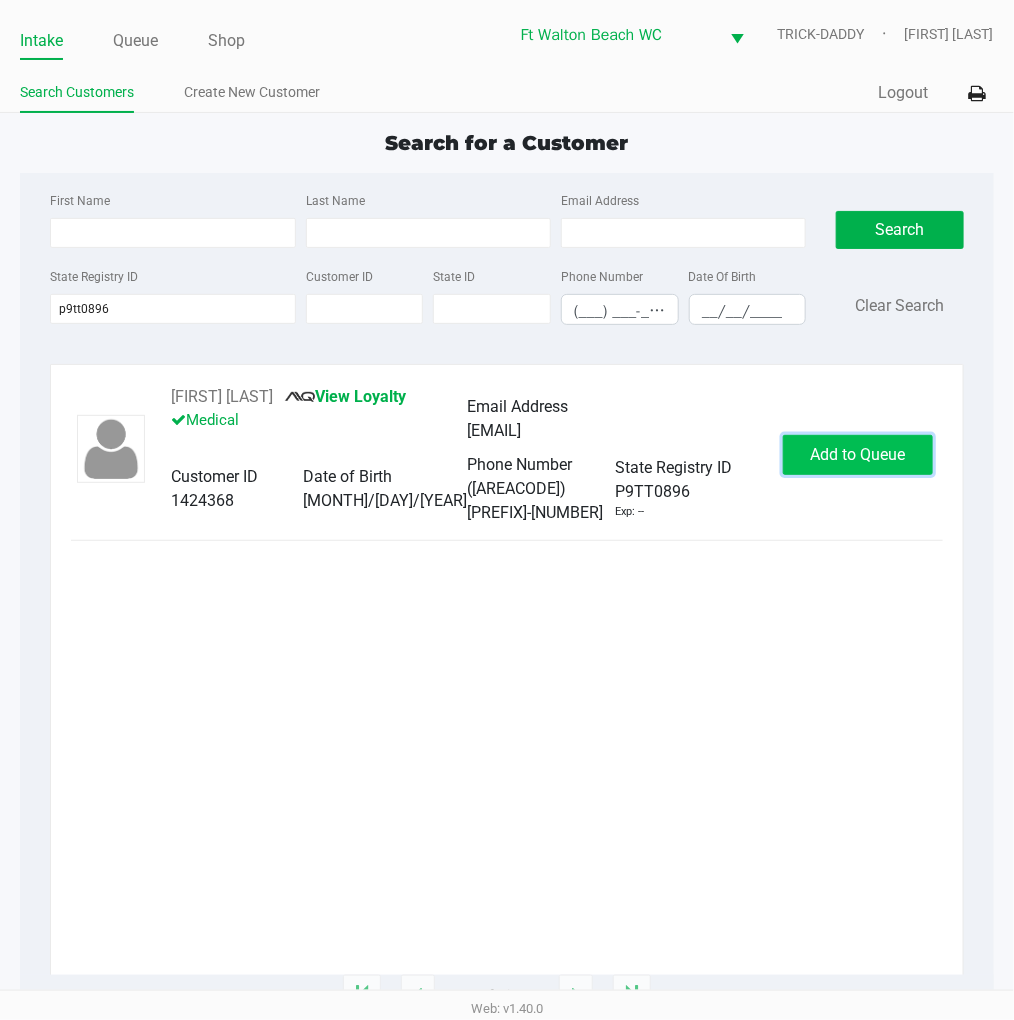 click on "Add to Queue" 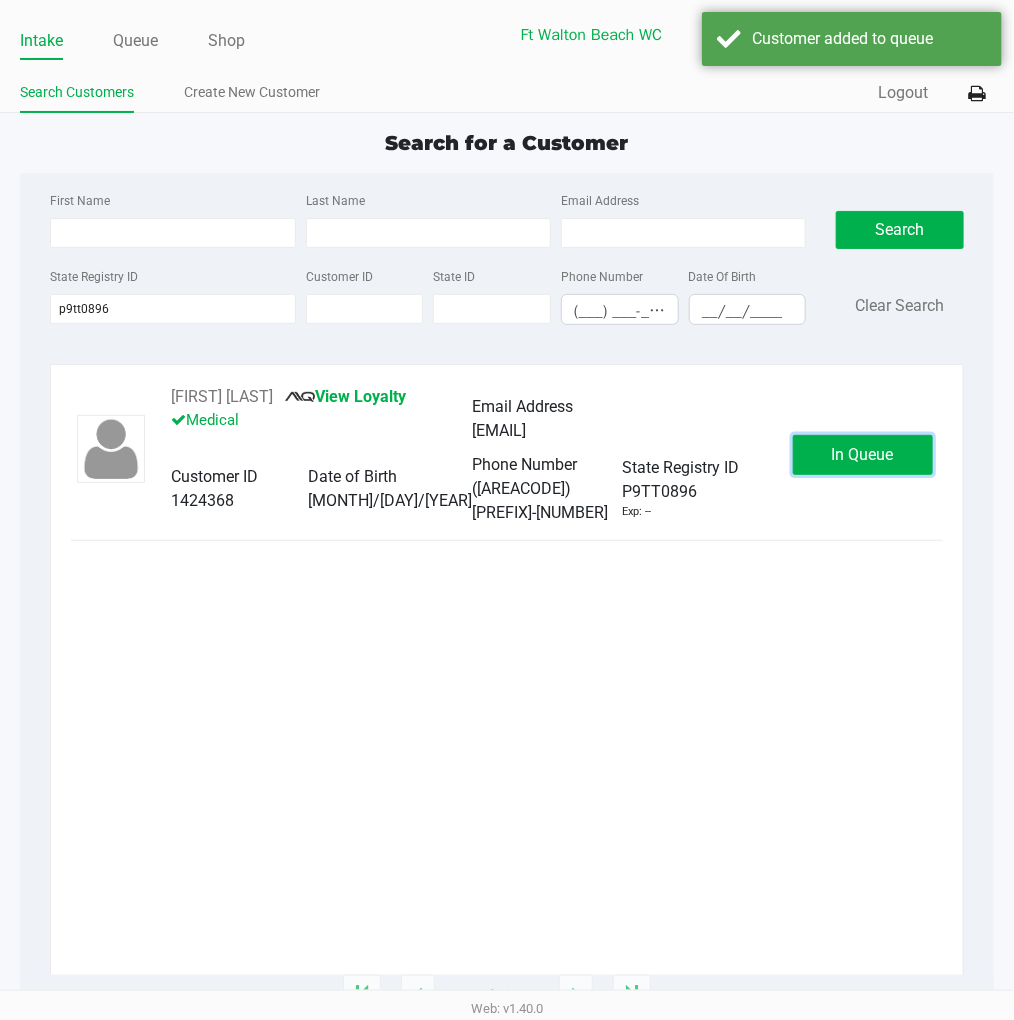 click on "In Queue" 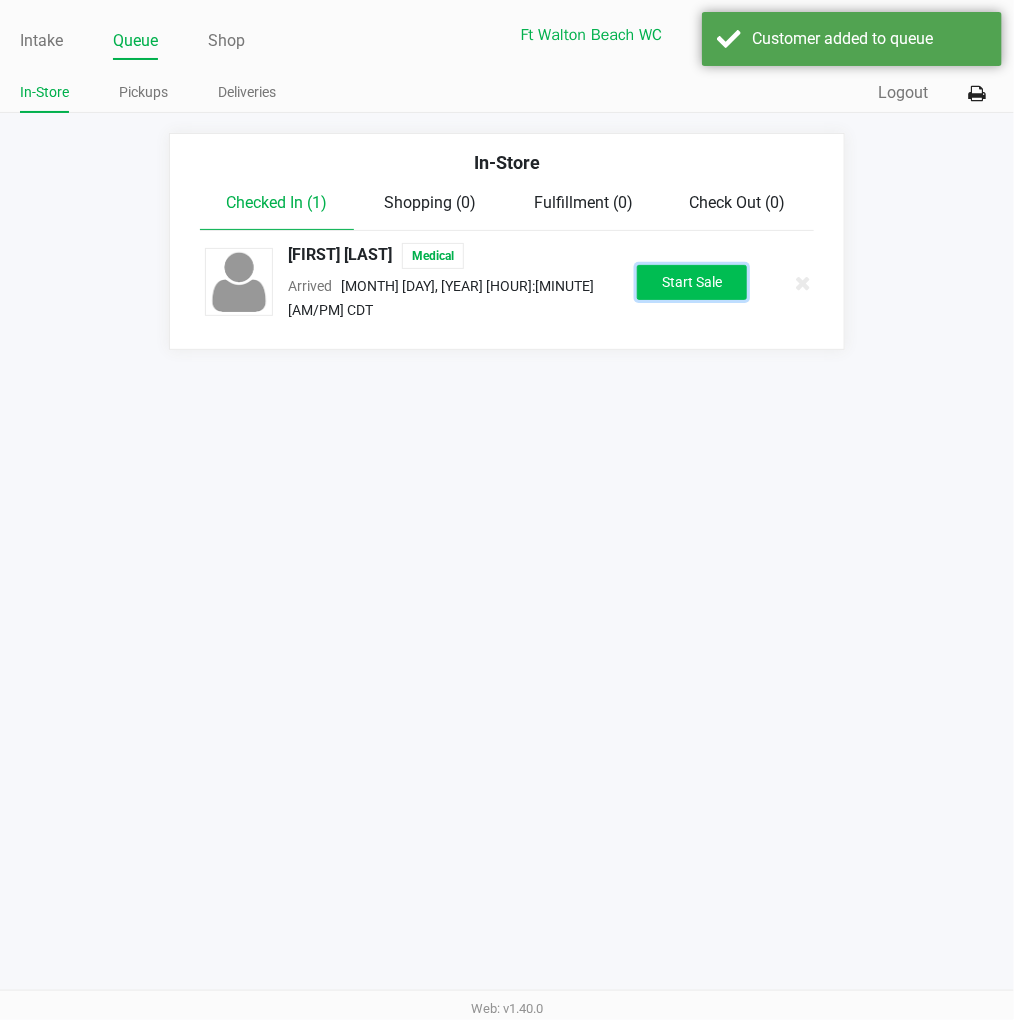 click on "Start Sale" 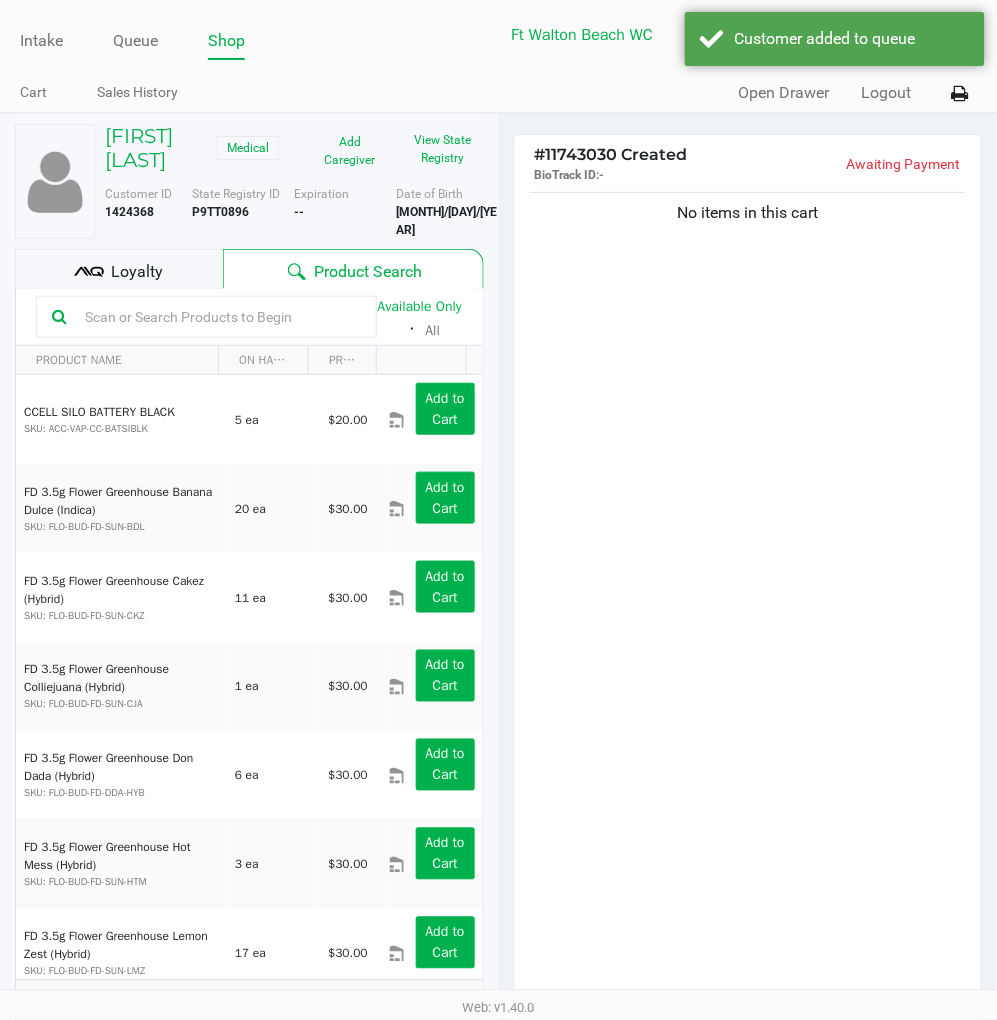 click 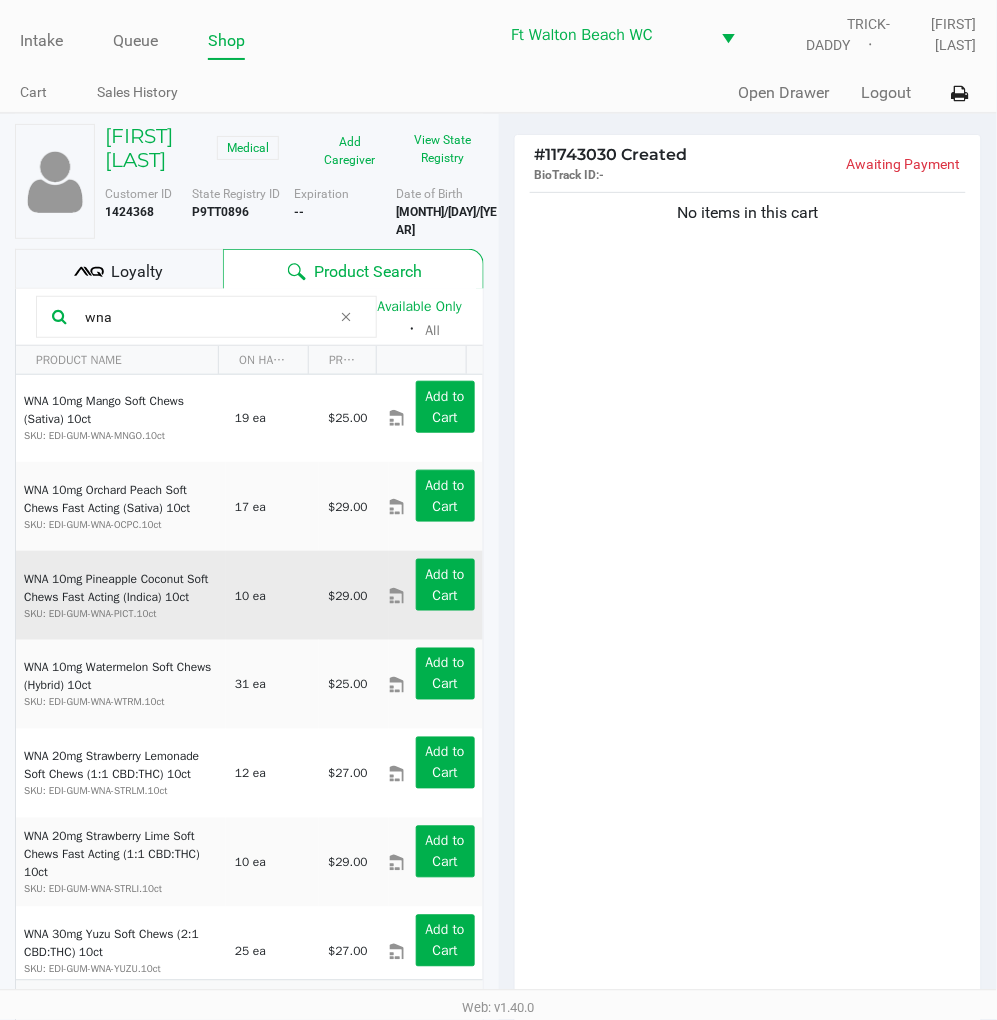 scroll, scrollTop: 216, scrollLeft: 0, axis: vertical 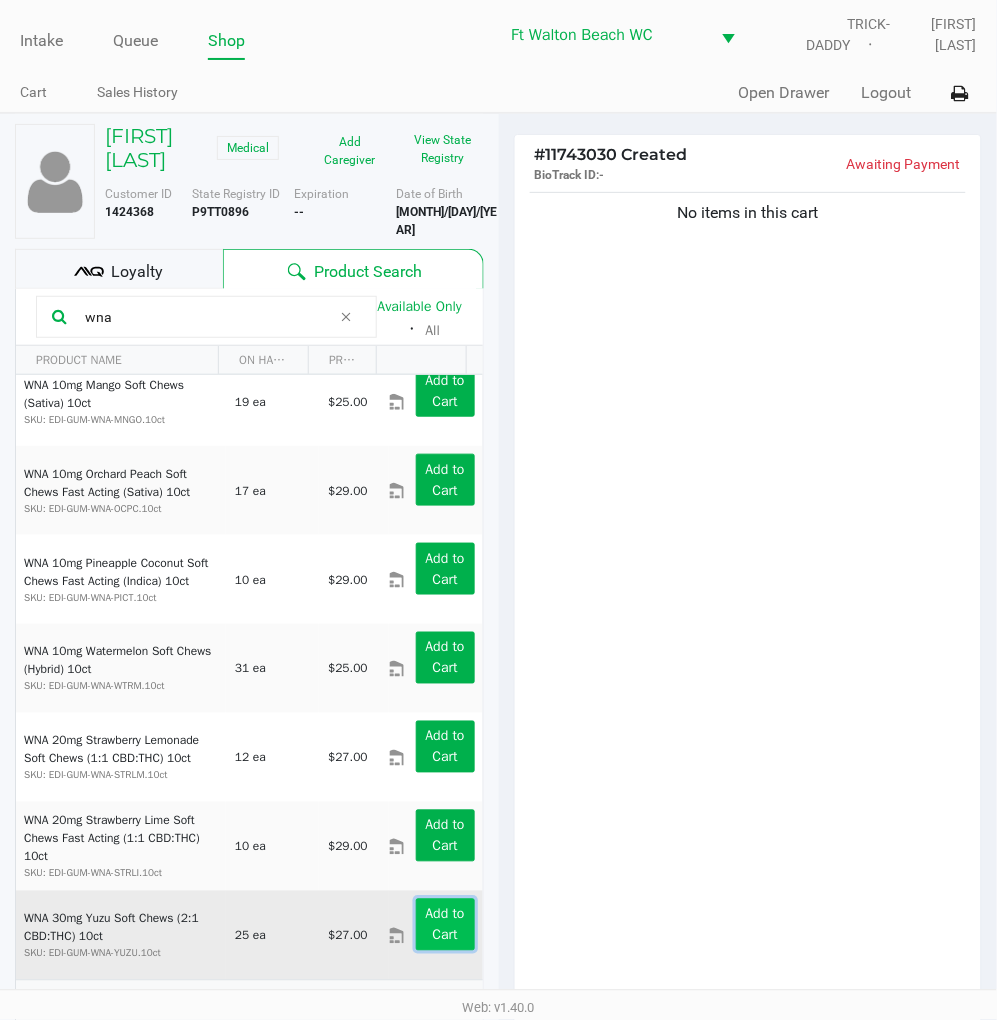 click on "Add to Cart" 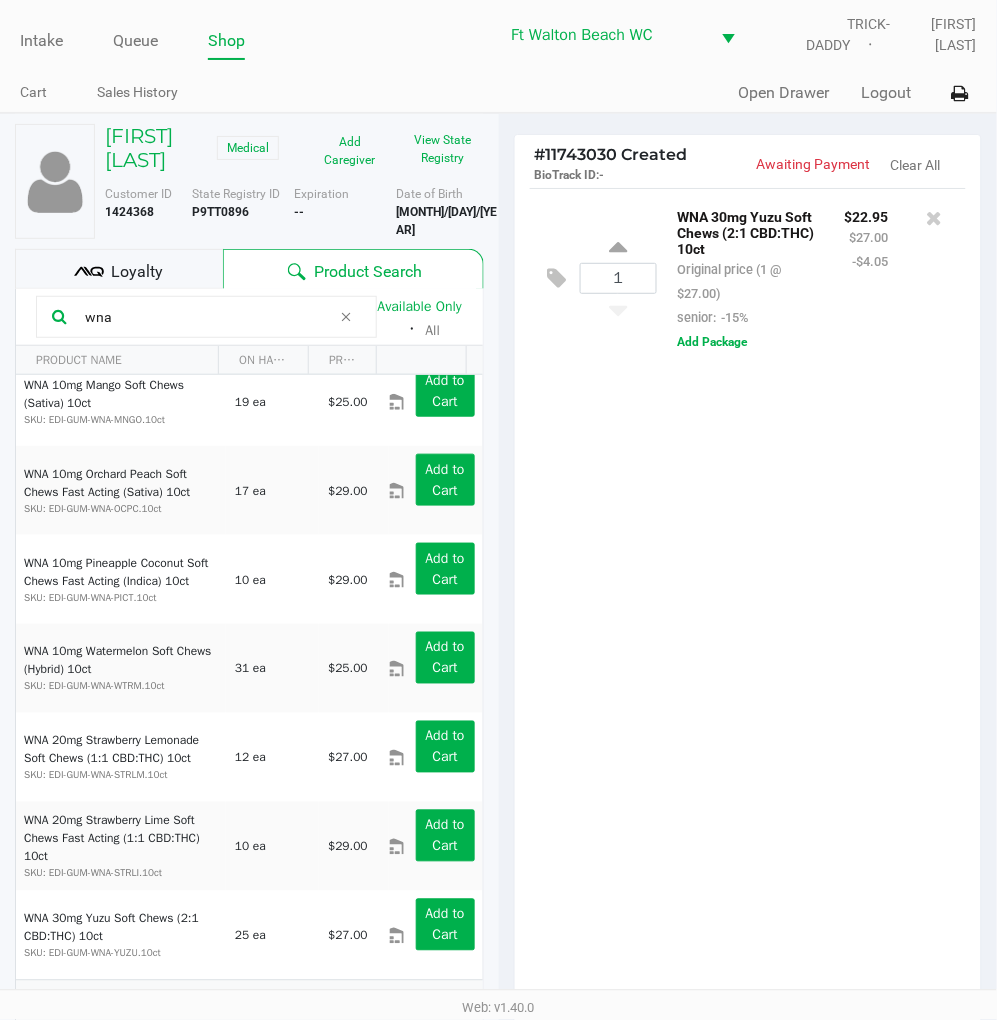 click on "1  WNA 30mg Yuzu Soft Chews (2:1 CBD:THC) 10ct   Original price (1 @ $27.00)  senior:  -15% $22.95 $27.00 -$4.05  Add Package" 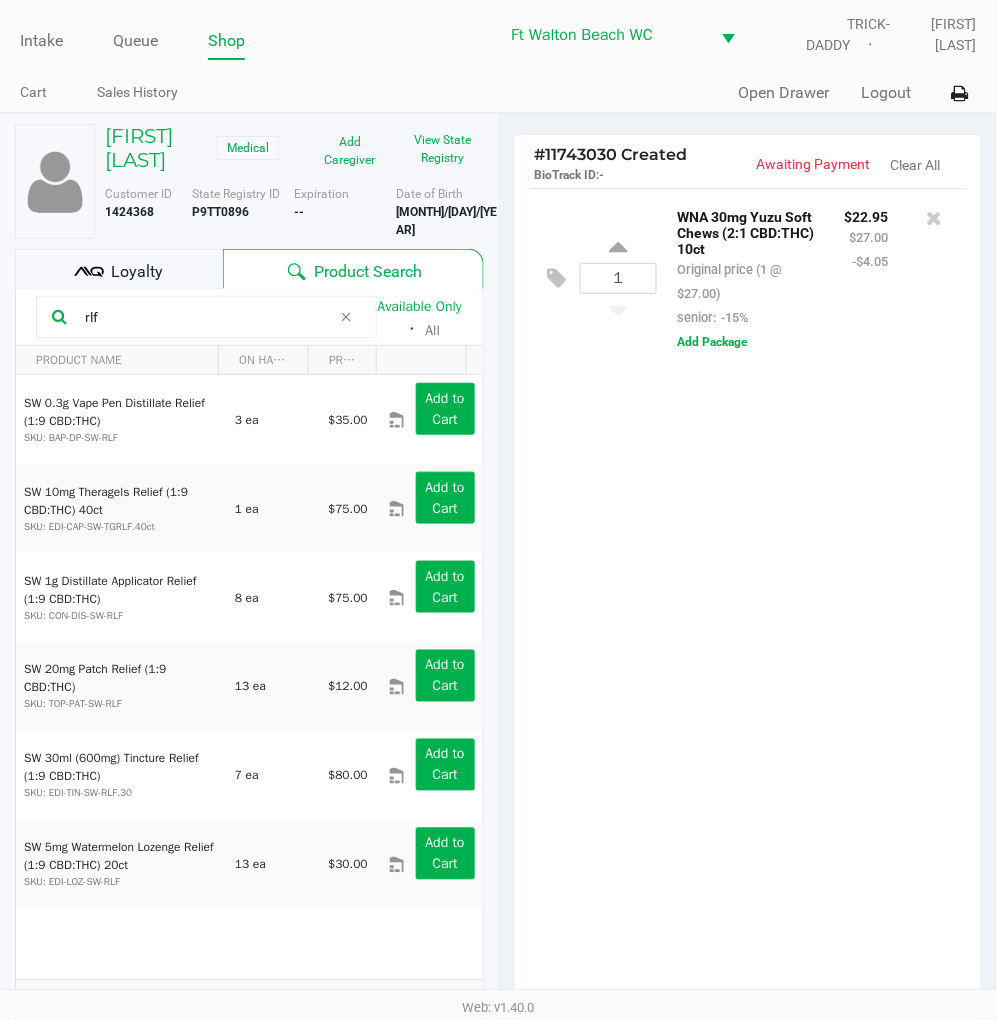 scroll, scrollTop: 0, scrollLeft: 0, axis: both 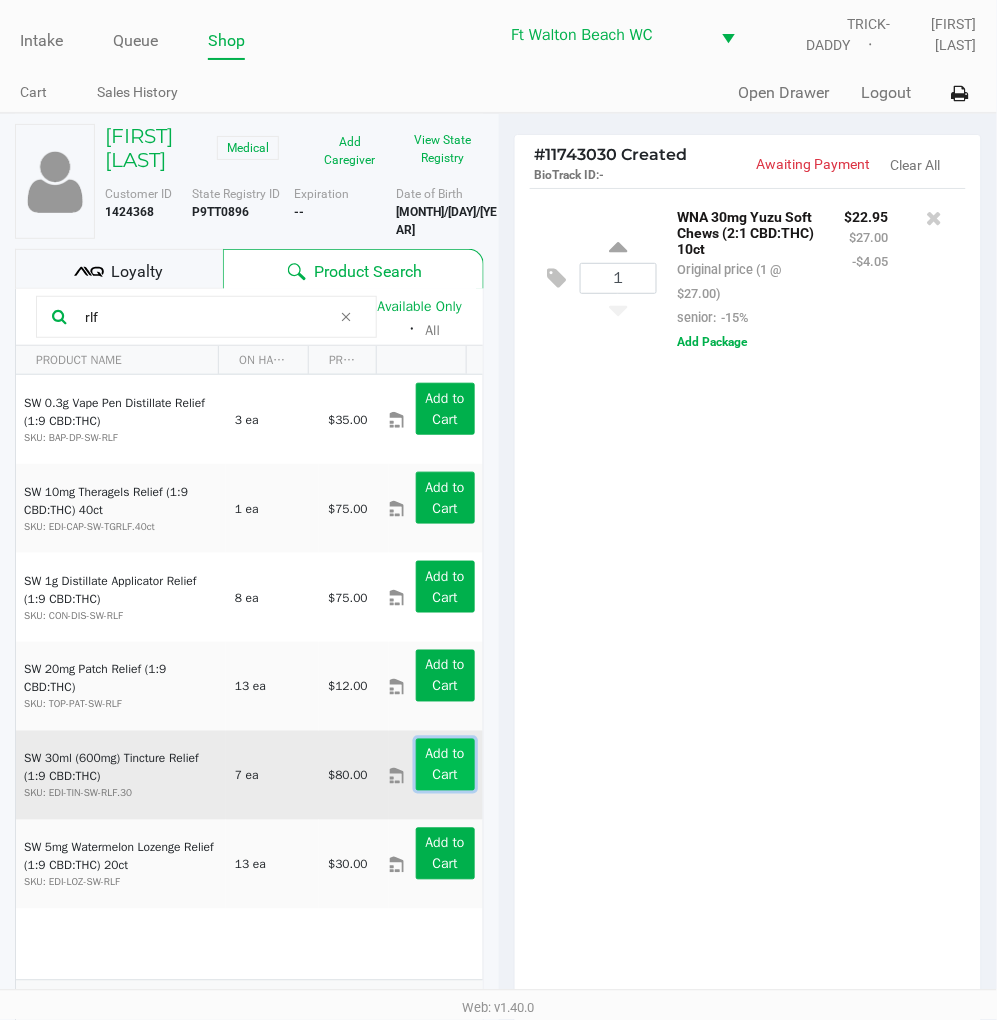 click on "Add to Cart" 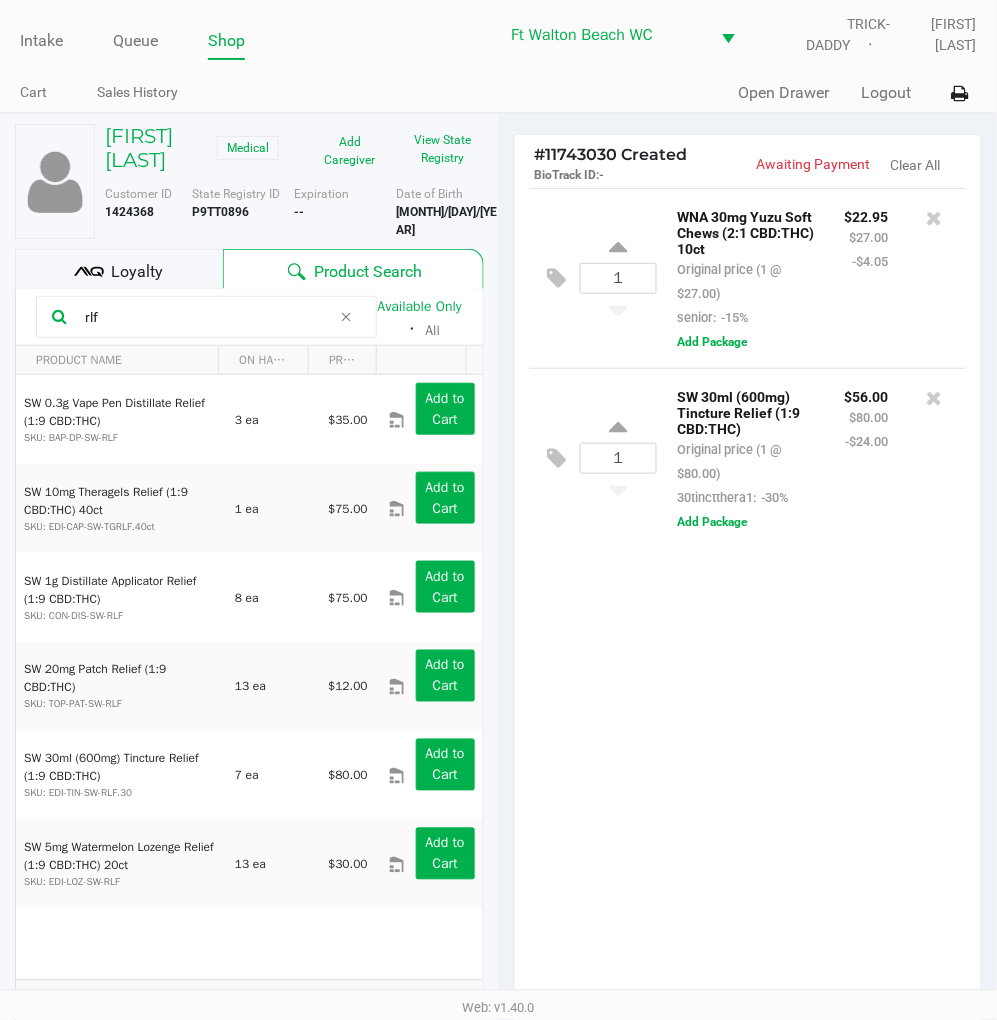 click on "1  WNA 30mg Yuzu Soft Chews (2:1 CBD:THC) 10ct   Original price (1 @ $27.00)  senior:  -15% $22.95 $27.00 -$4.05  Add Package  1  SW 30ml (600mg) Tincture Relief (1:9 CBD:THC)   Original price (1 @ $80.00)  30tinctthera1:  -30% $56.00 $80.00 -$24.00  Add Package" 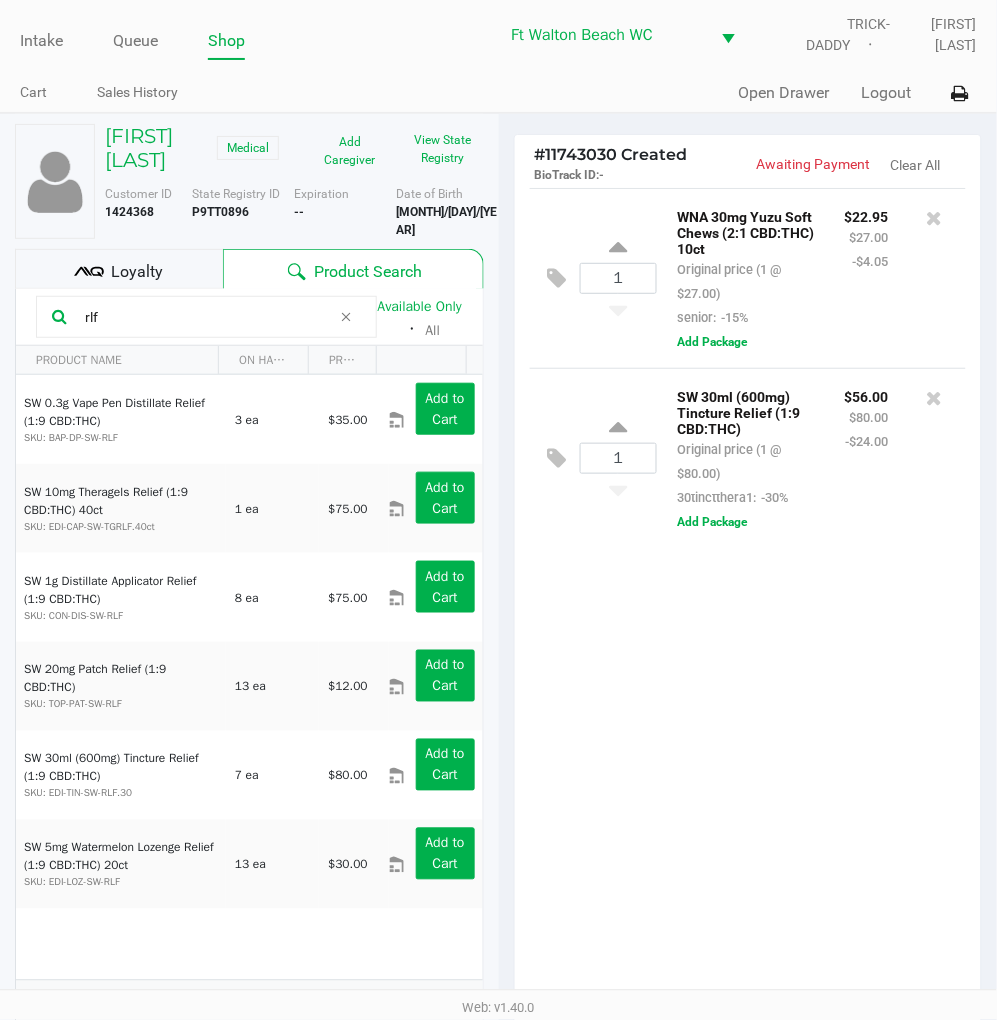 click on "1  WNA 30mg Yuzu Soft Chews (2:1 CBD:THC) 10ct   Original price (1 @ $27.00)  senior:  -15% $22.95 $27.00 -$4.05  Add Package  1  SW 30ml (600mg) Tincture Relief (1:9 CBD:THC)   Original price (1 @ $80.00)  30tinctthera1:  -30% $56.00 $80.00 -$24.00  Add Package" 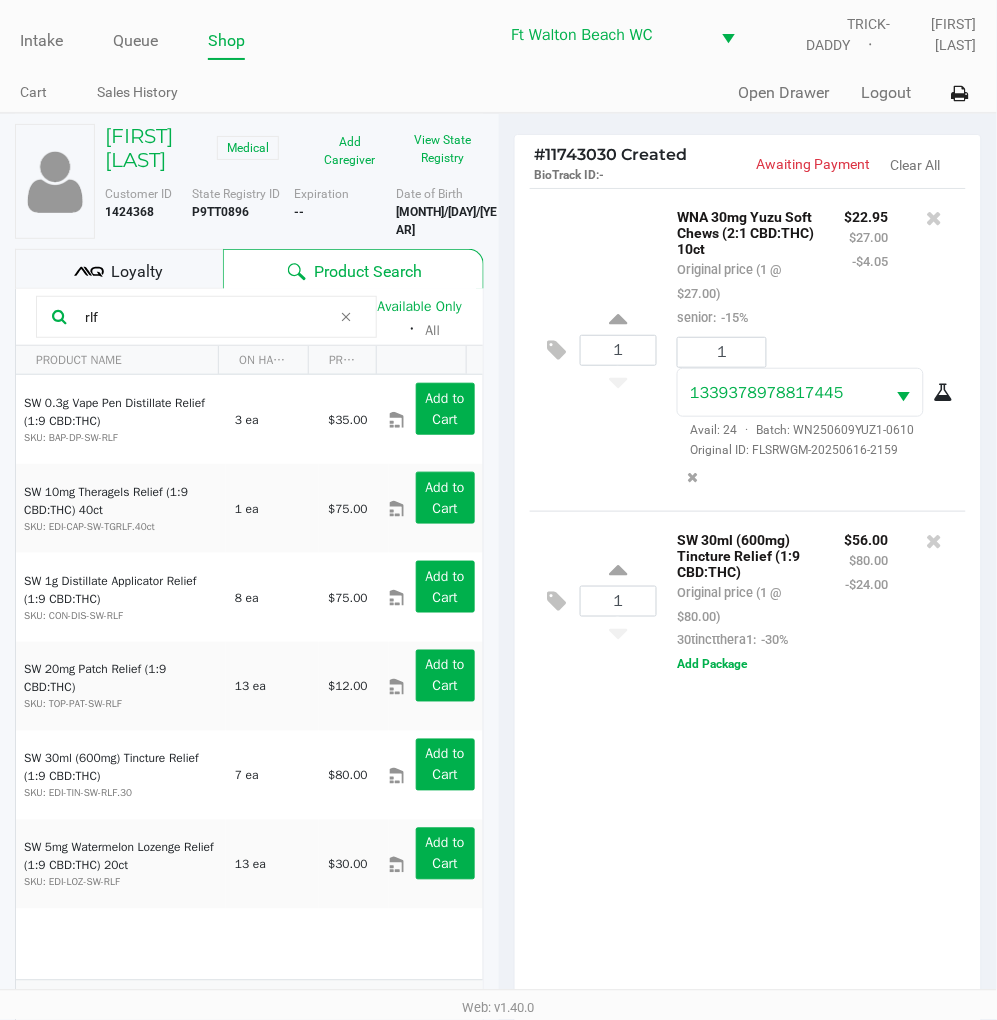 click on "1  WNA 30mg Yuzu Soft Chews (2:1 CBD:THC) 10ct   Original price (1 @ $27.00)  senior:  -15% $22.95 $27.00 -$4.05 1 1339378978817445  Avail: 24  ·  Batch: WN250609YUZ1-0610   Original ID: FLSRWGM-20250616-2159  1  SW 30ml (600mg) Tincture Relief (1:9 CBD:THC)   Original price (1 @ $80.00)  30tinctthera1:  -30% $56.00 $80.00 -$24.00  Add Package" 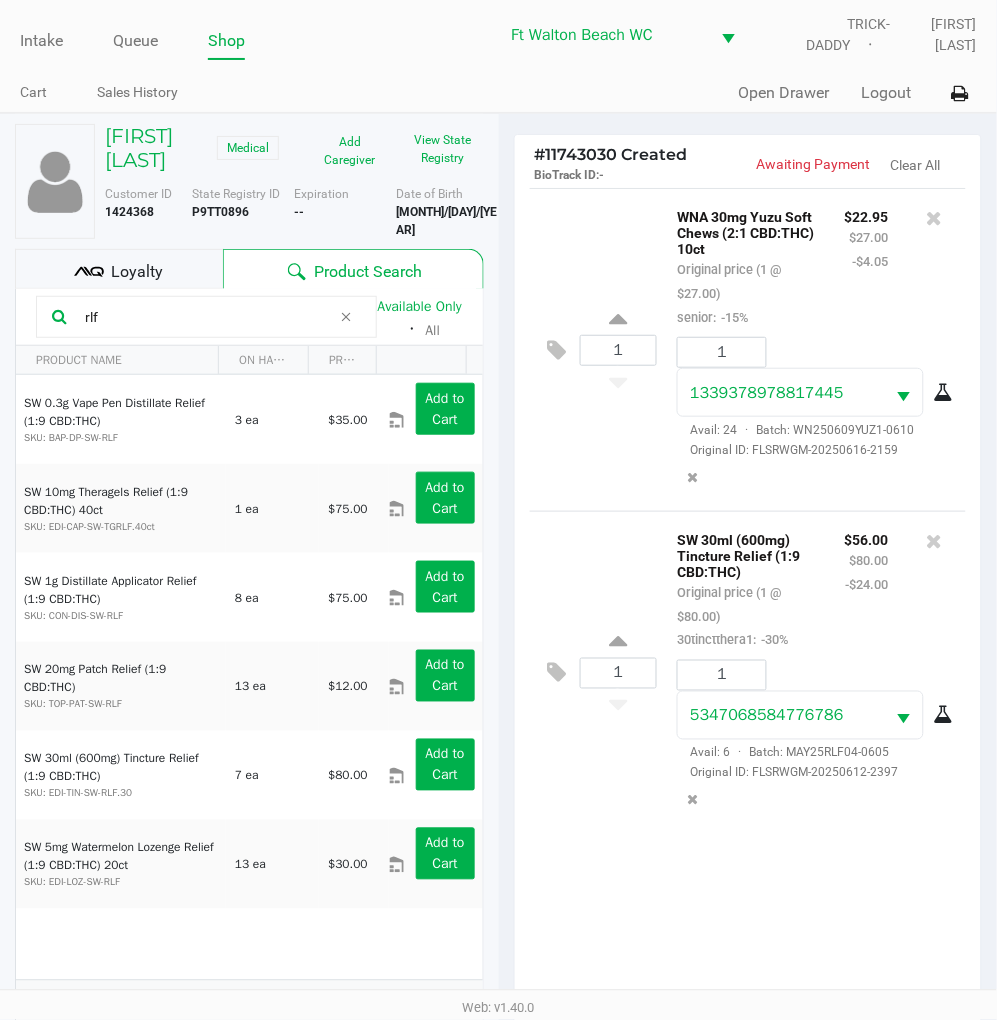 click on "rlf" 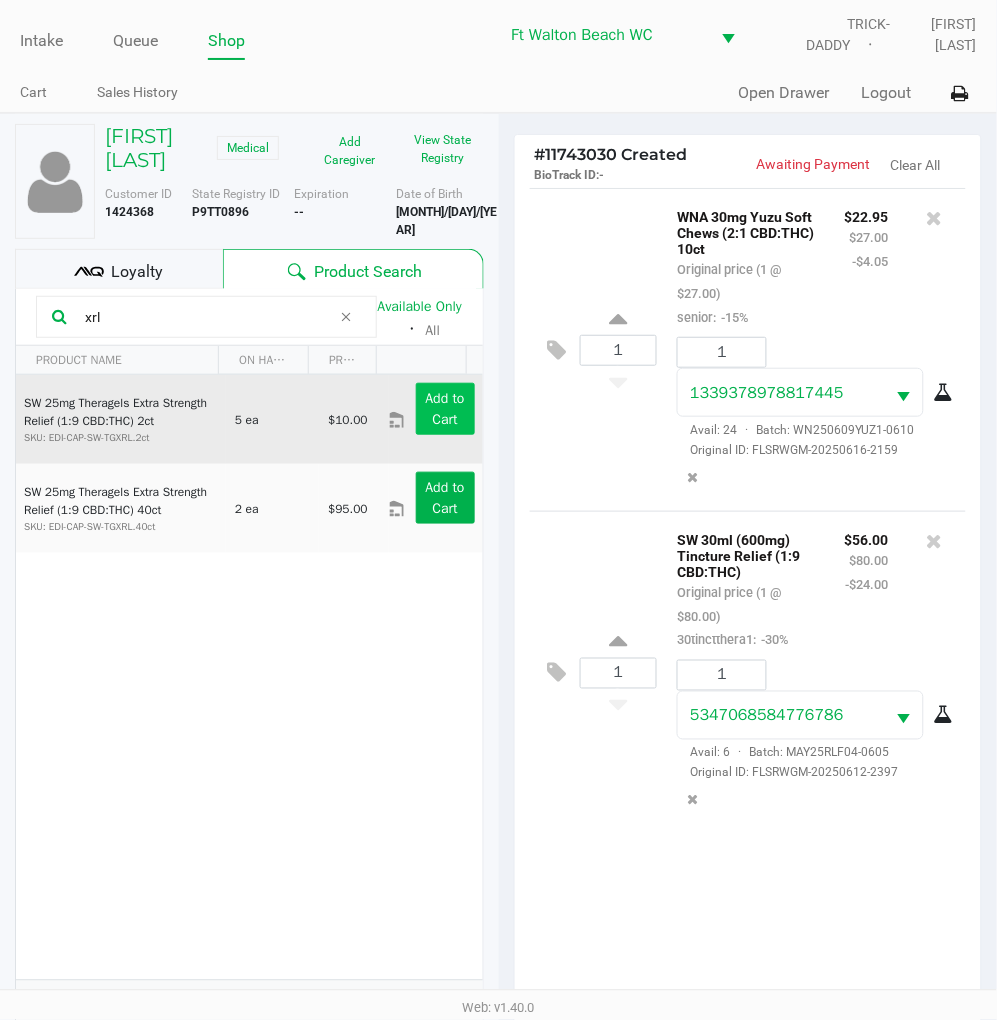 type on "xrl" 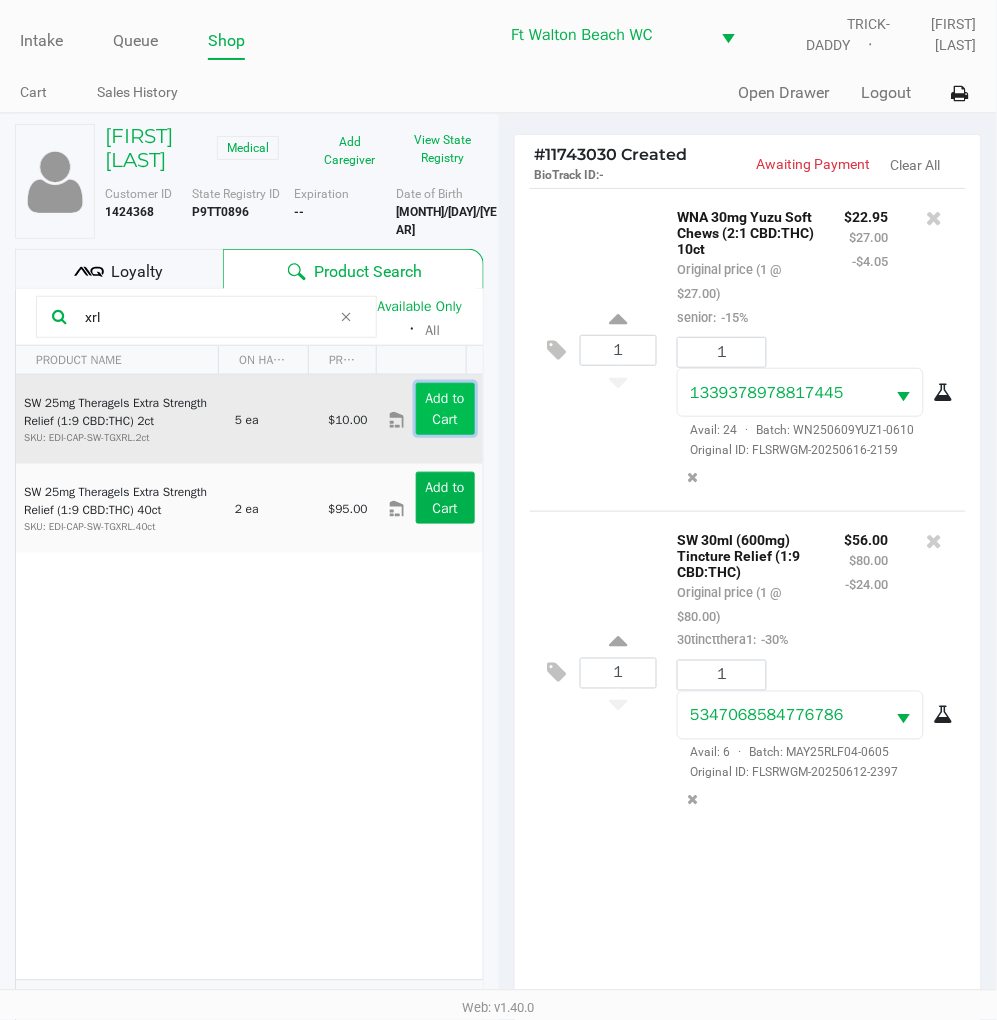 click on "Add to Cart" 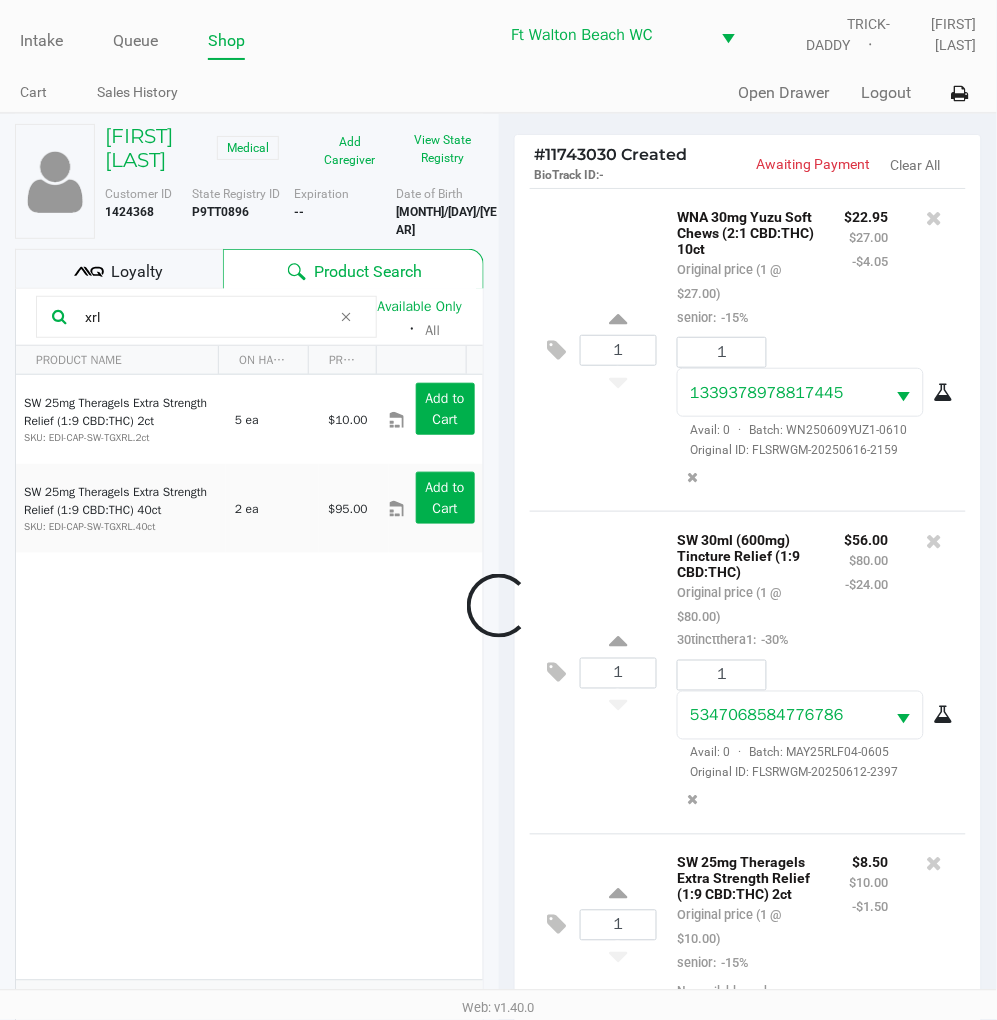 scroll, scrollTop: 22, scrollLeft: 0, axis: vertical 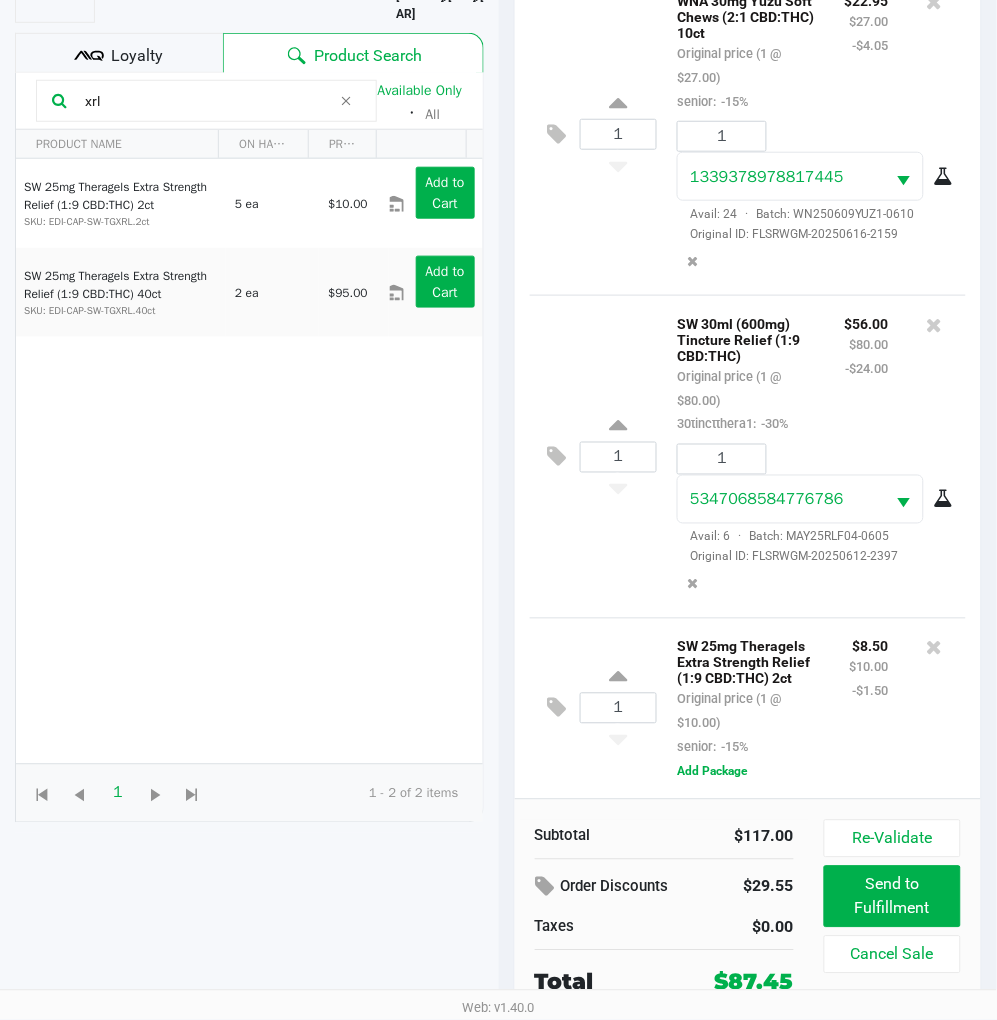click on "1  SW 25mg Theragels Extra Strength Relief (1:9 CBD:THC) 2ct   Original price (1 @ $10.00)  senior:  -15% $8.50 $10.00 -$1.50  Add Package" 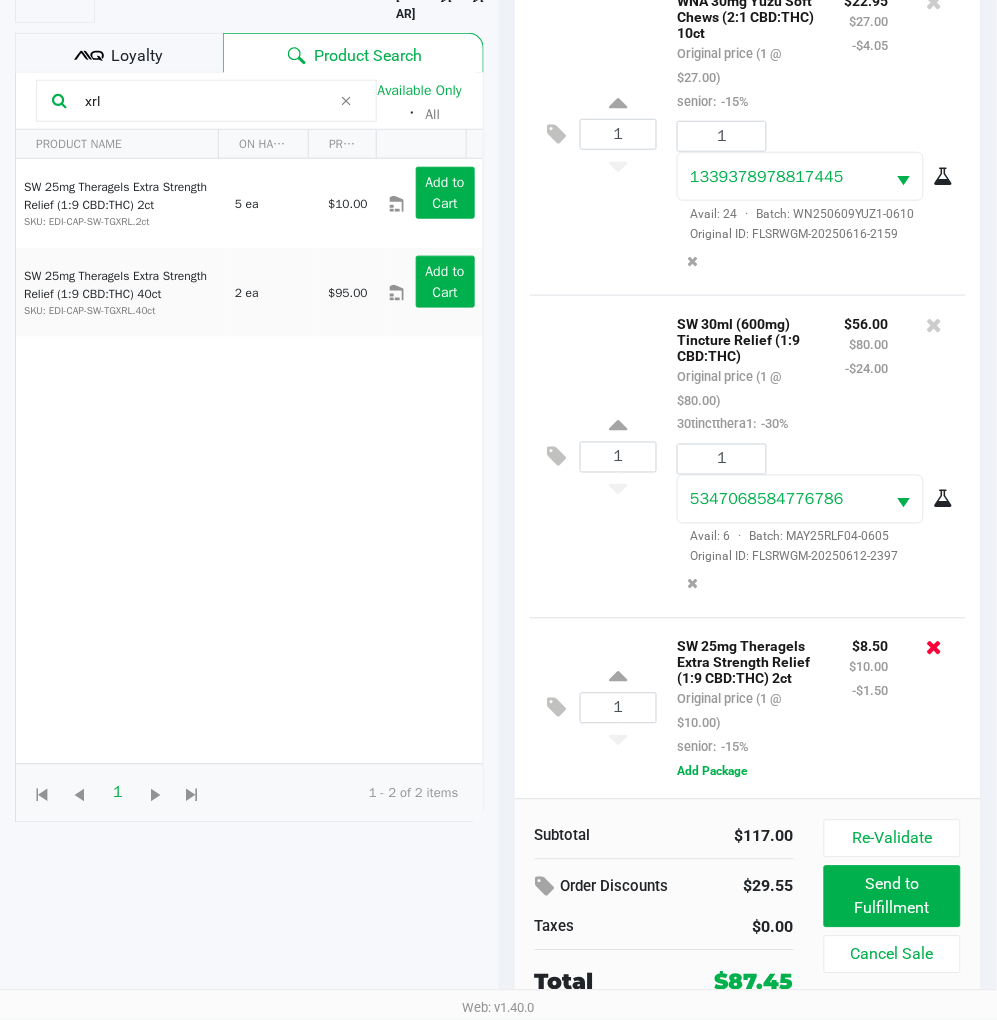 click 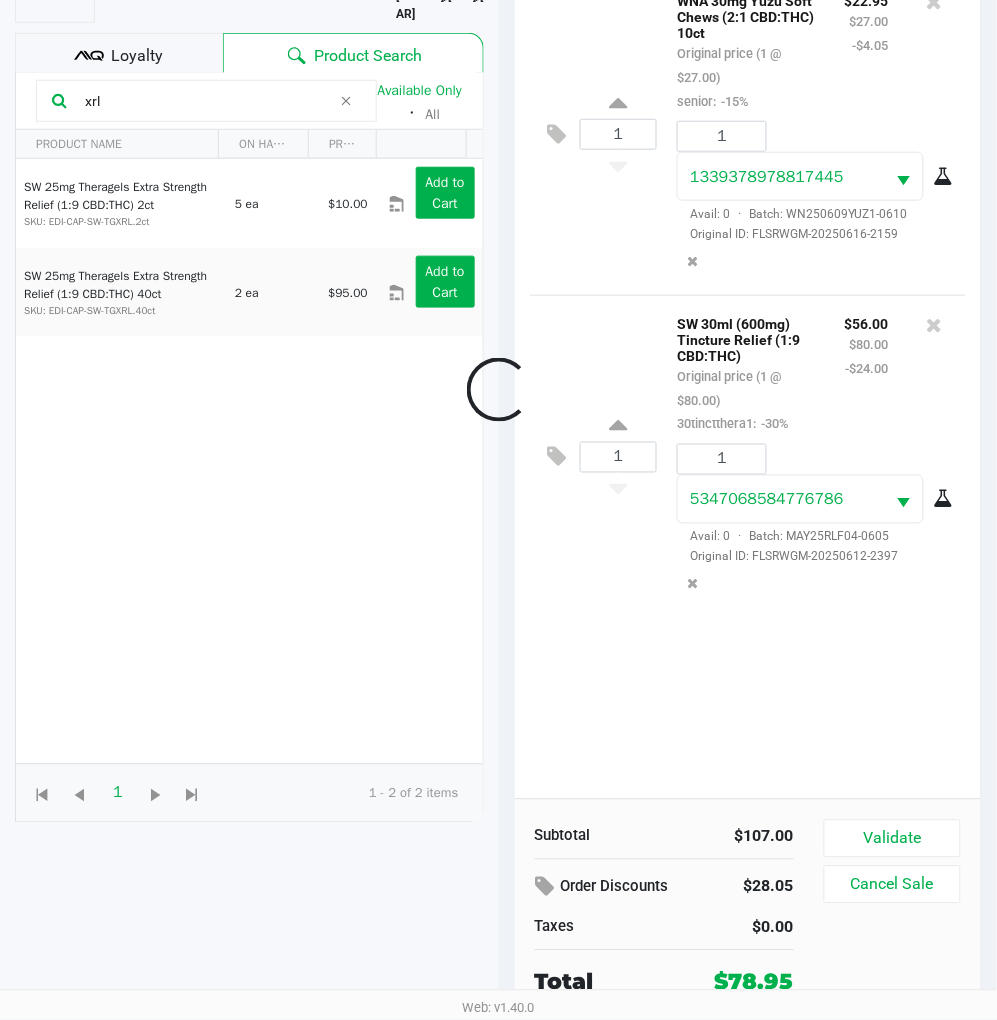 scroll, scrollTop: 0, scrollLeft: 0, axis: both 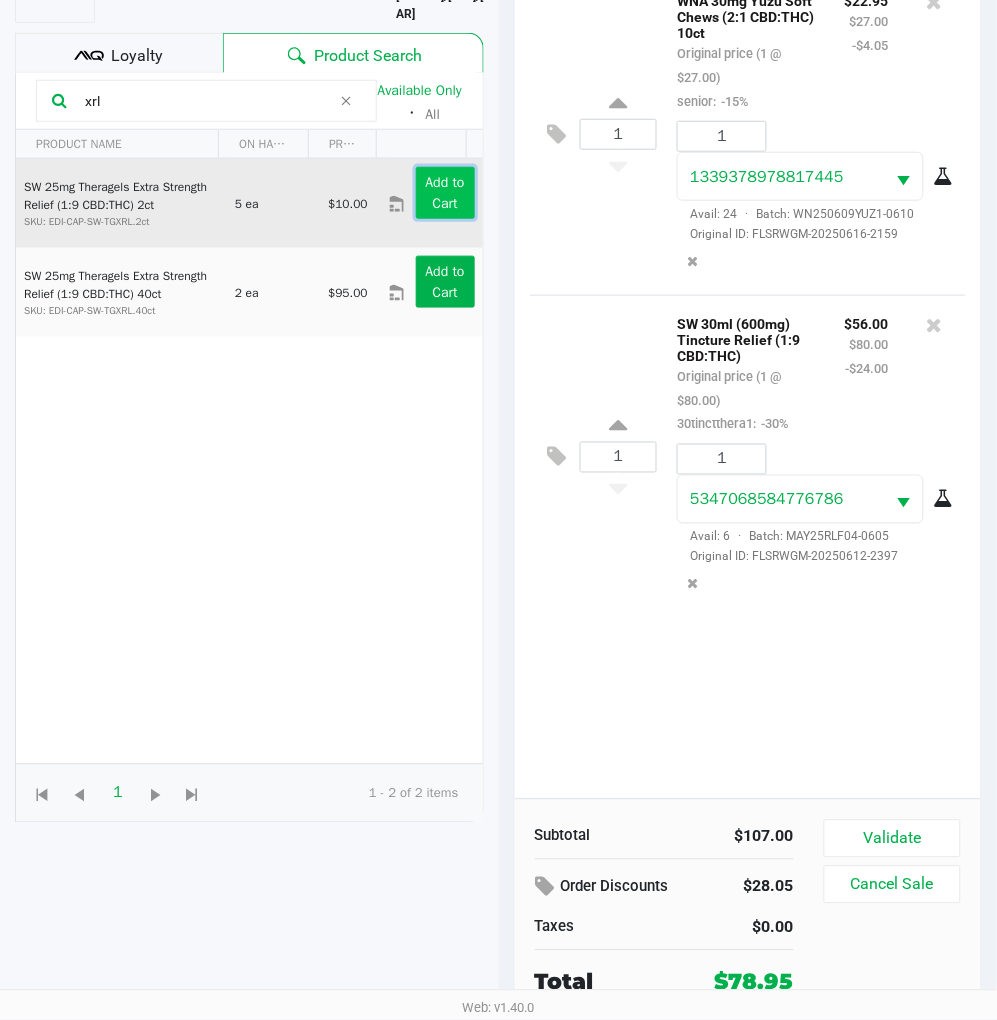 click on "Add to Cart" 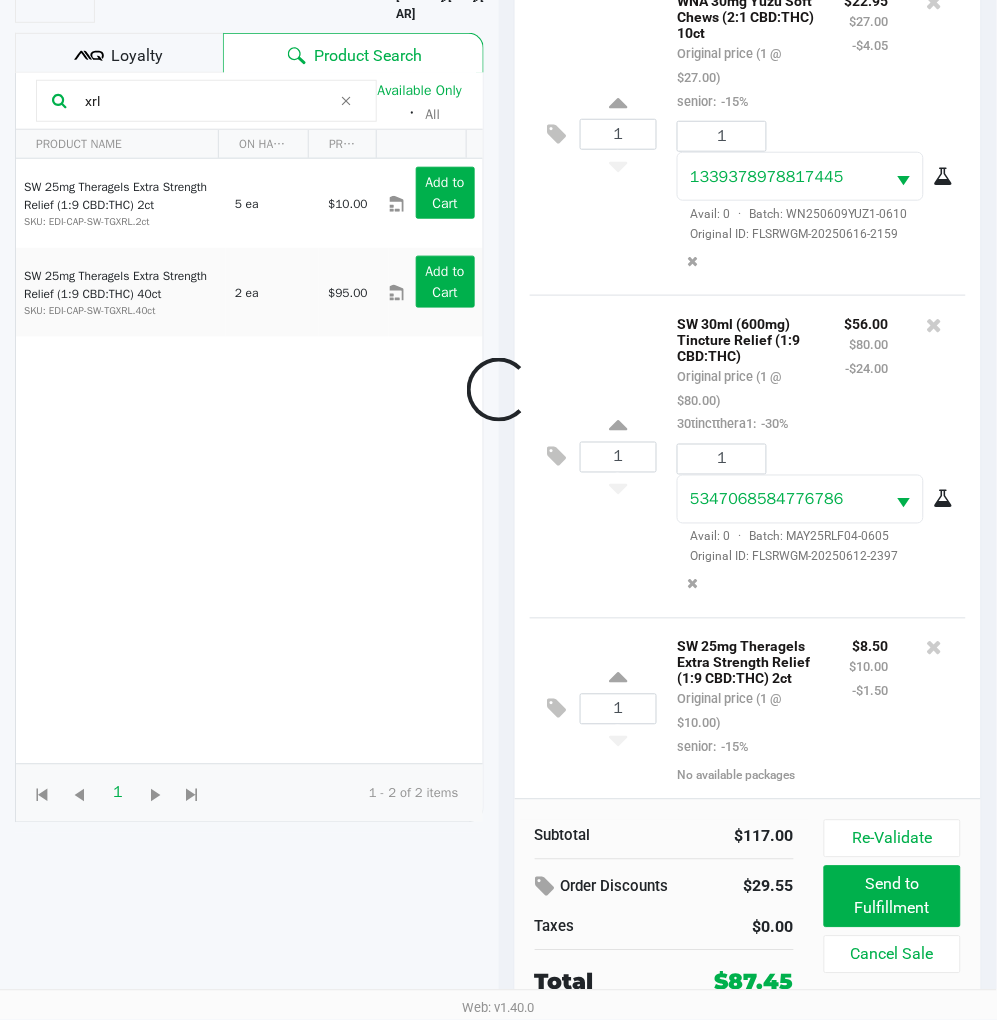 scroll, scrollTop: 22, scrollLeft: 0, axis: vertical 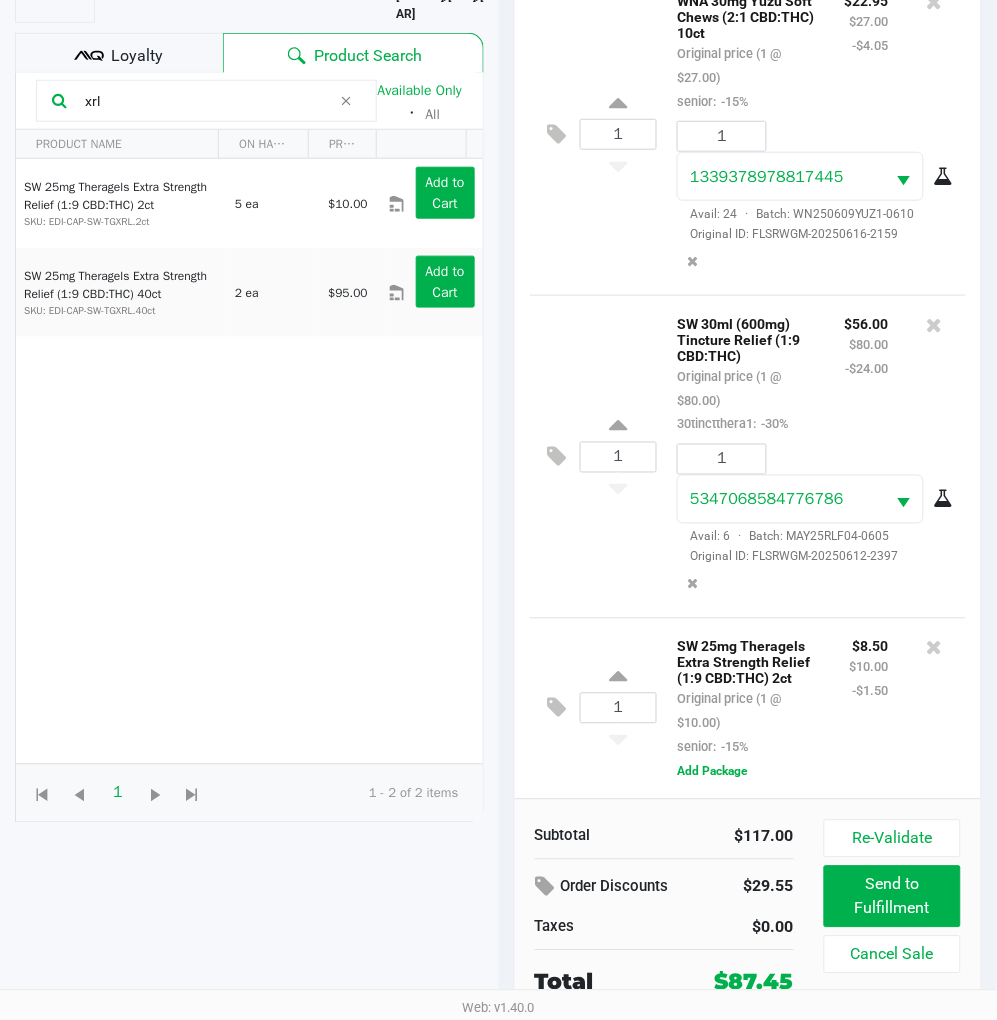 click on "1  SW 30ml (600mg) Tincture Relief (1:9 CBD:THC)   Original price (1 @ $80.00)  30tinctthera1:  -30% $56.00 $80.00 -$24.00 1 5347068584776786  Avail: 6  ·  Batch: MAY25RLF04-0605   Original ID: FLSRWGM-20250612-2397" 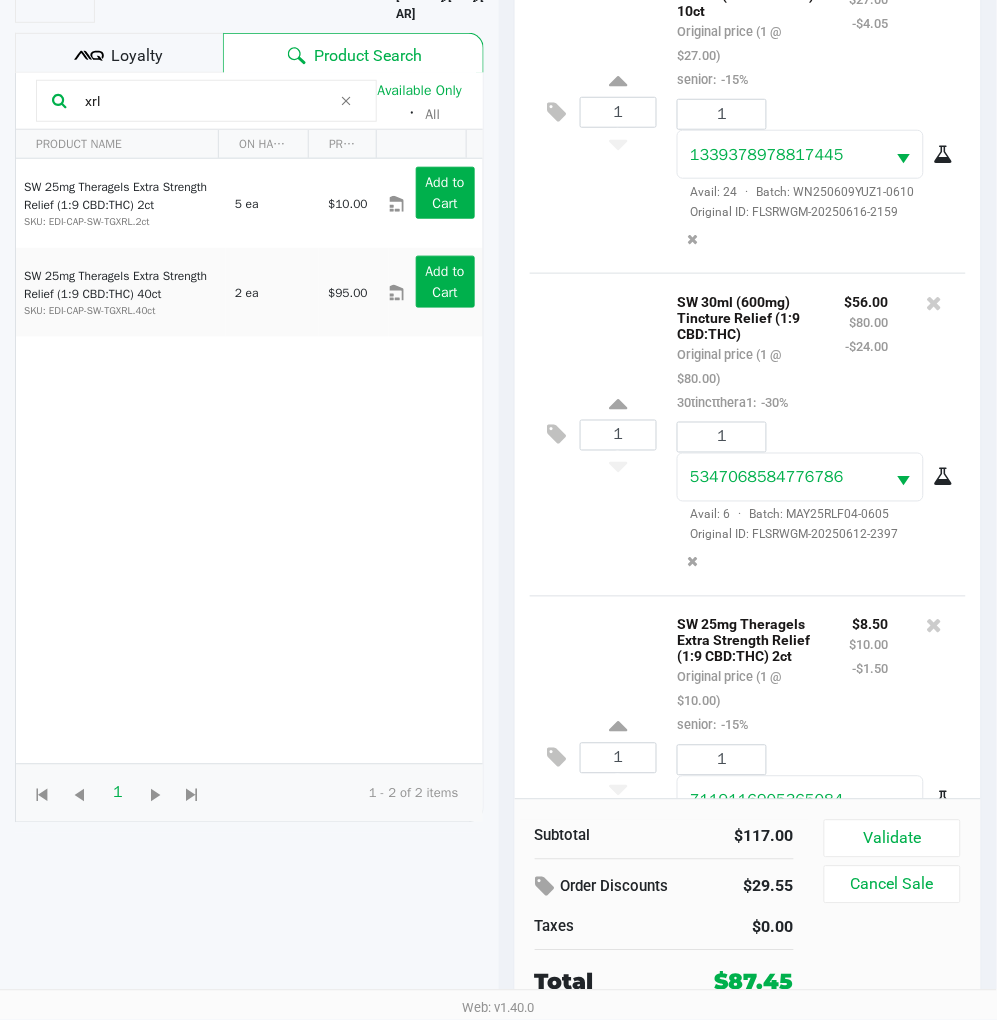 scroll, scrollTop: 165, scrollLeft: 0, axis: vertical 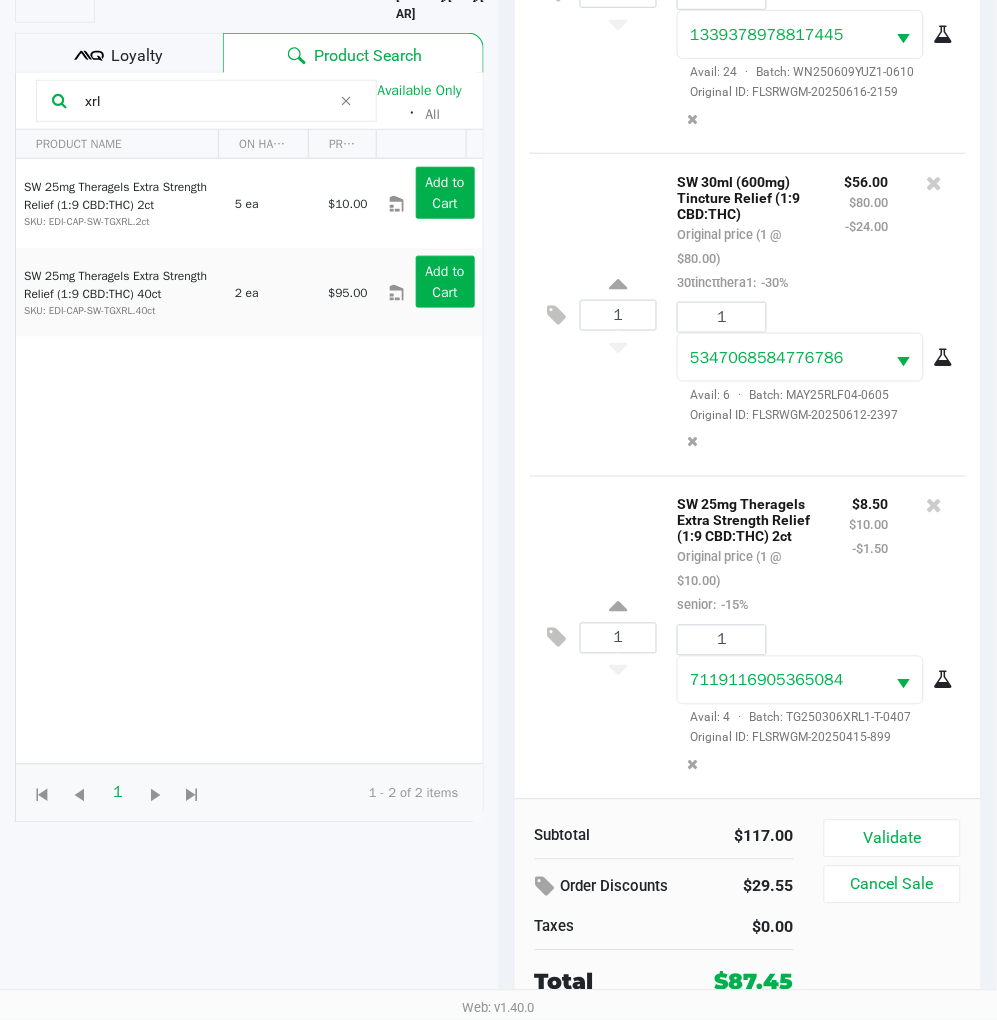 click on "1  SW 25mg Theragels Extra Strength Relief (1:9 CBD:THC) 2ct   Original price (1 @ $10.00)  senior:  -15% $8.50 $10.00 -$1.50 1 7119116905365084  Avail: 4  ·  Batch: TG250306XRL1-T-0407   Original ID: FLSRWGM-20250415-899" 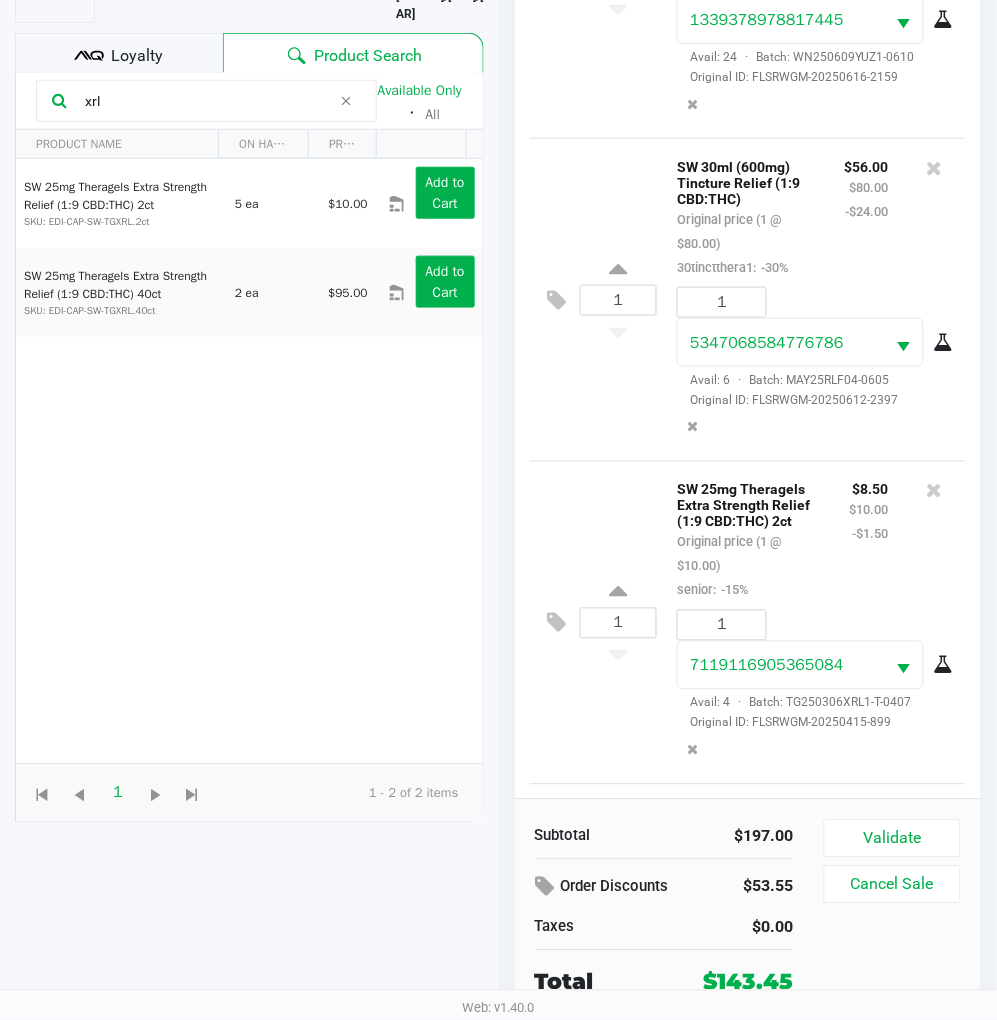 scroll, scrollTop: 0, scrollLeft: 0, axis: both 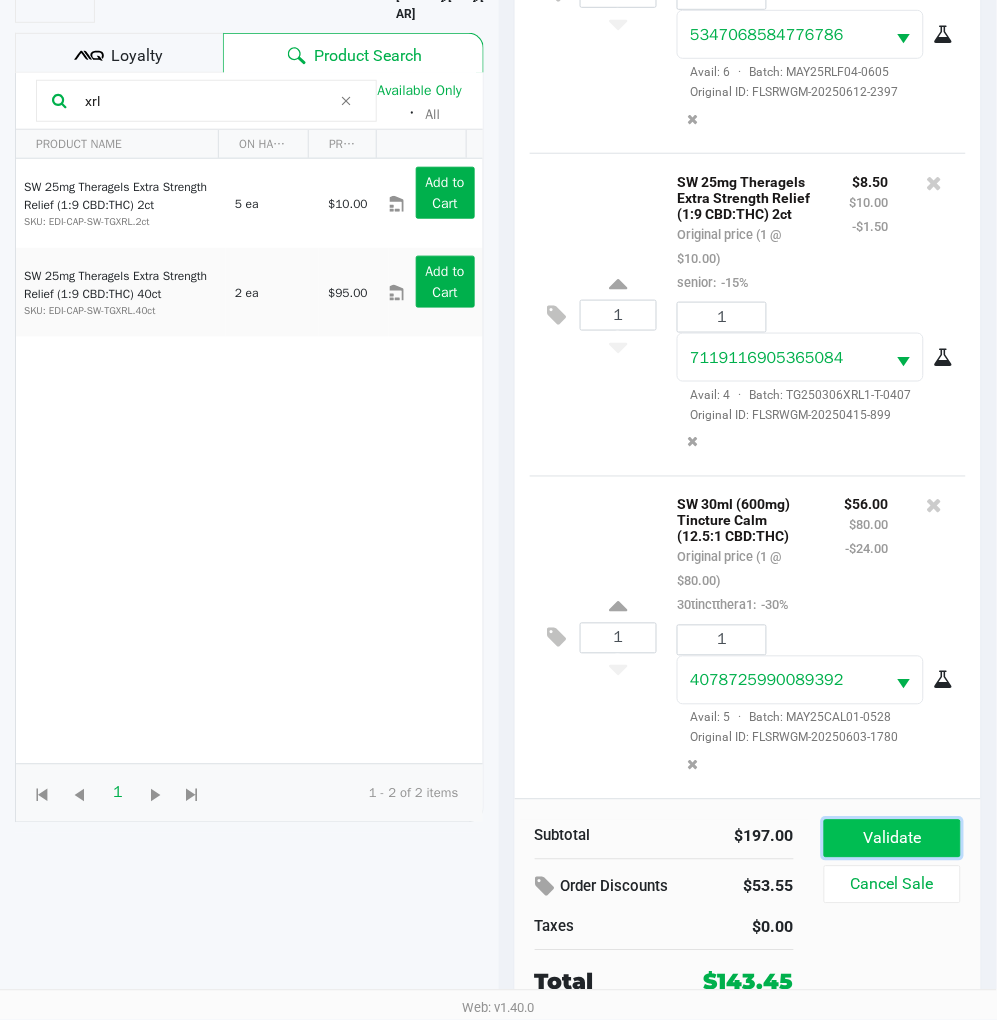 click on "Validate" 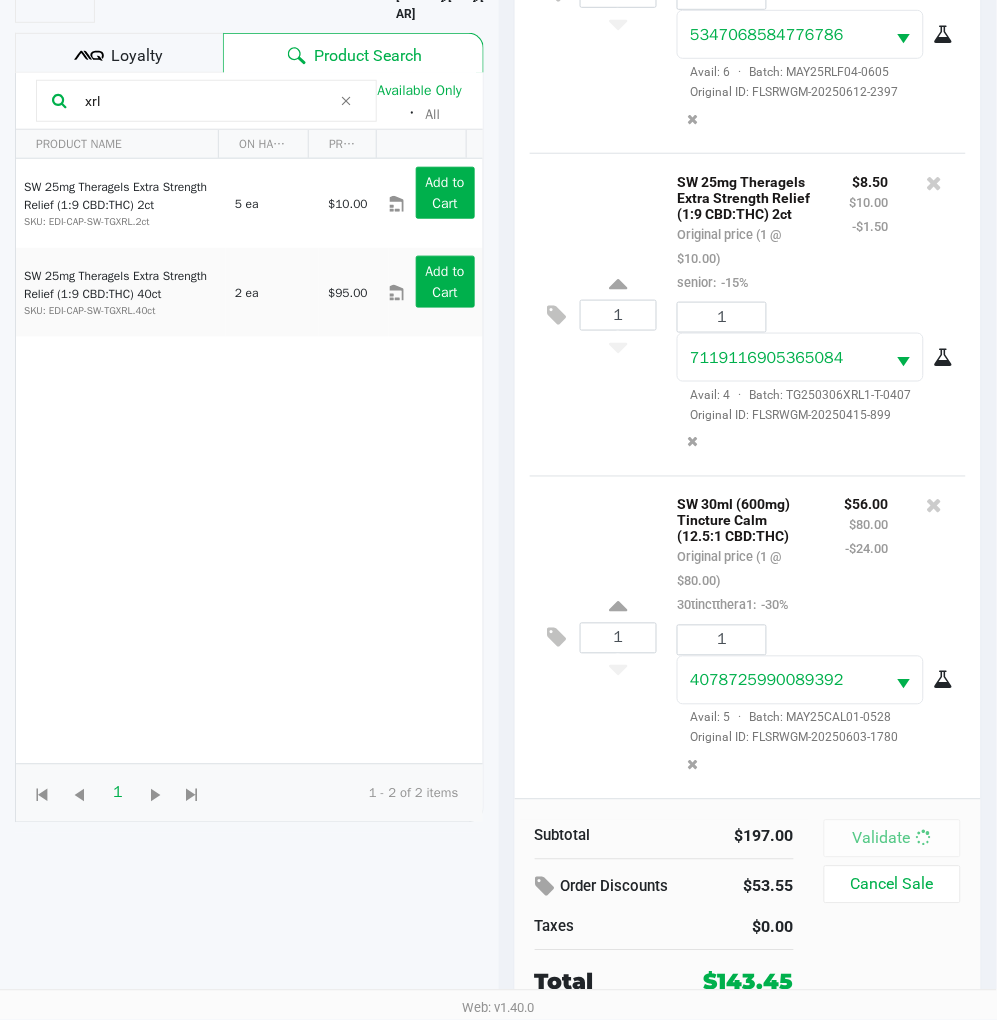 scroll, scrollTop: 0, scrollLeft: 0, axis: both 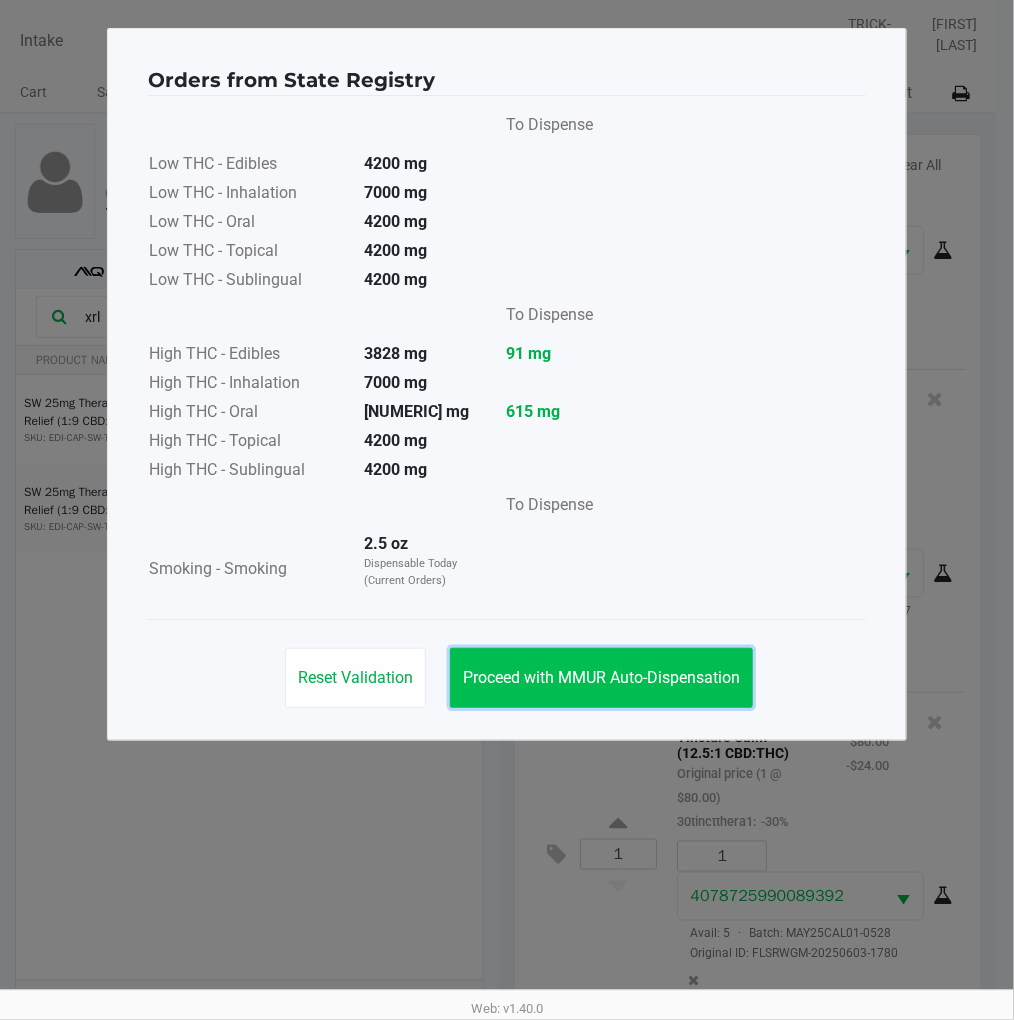 click on "Proceed with MMUR Auto-Dispensation" 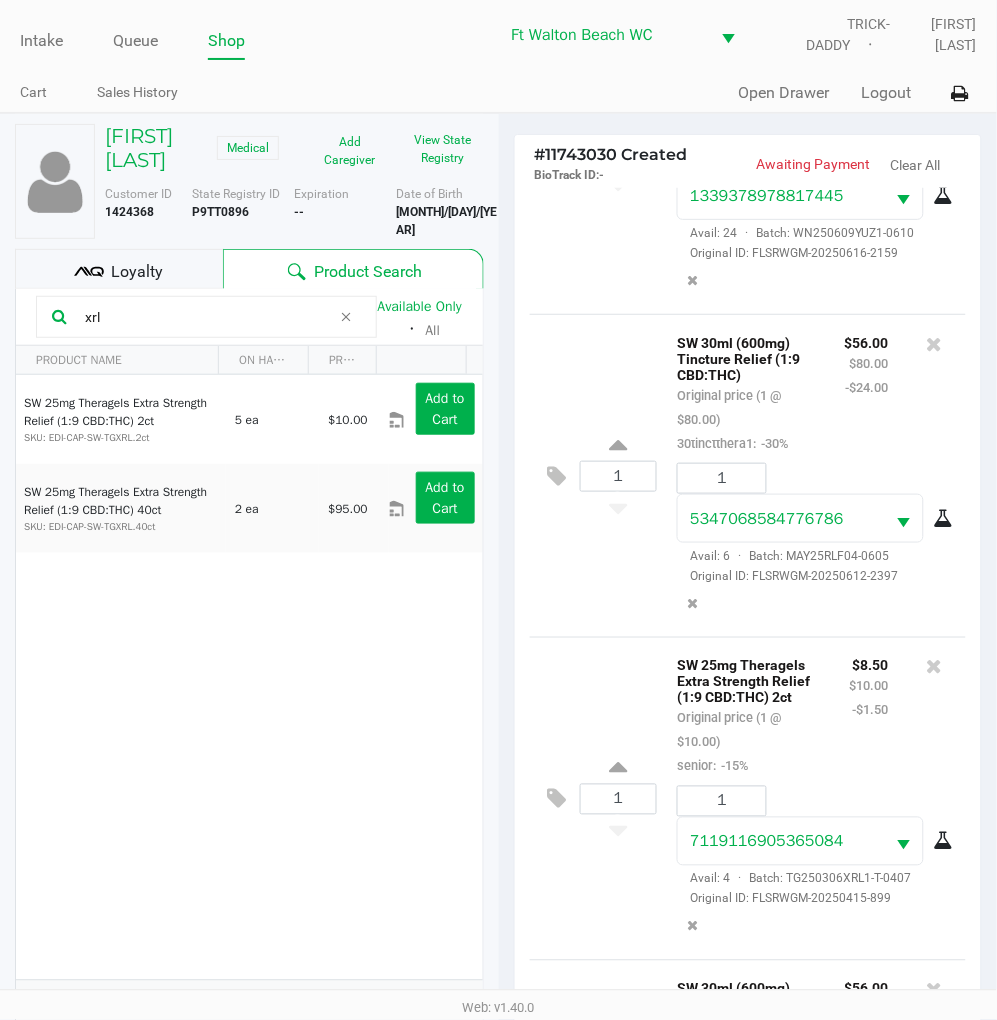 scroll, scrollTop: 0, scrollLeft: 0, axis: both 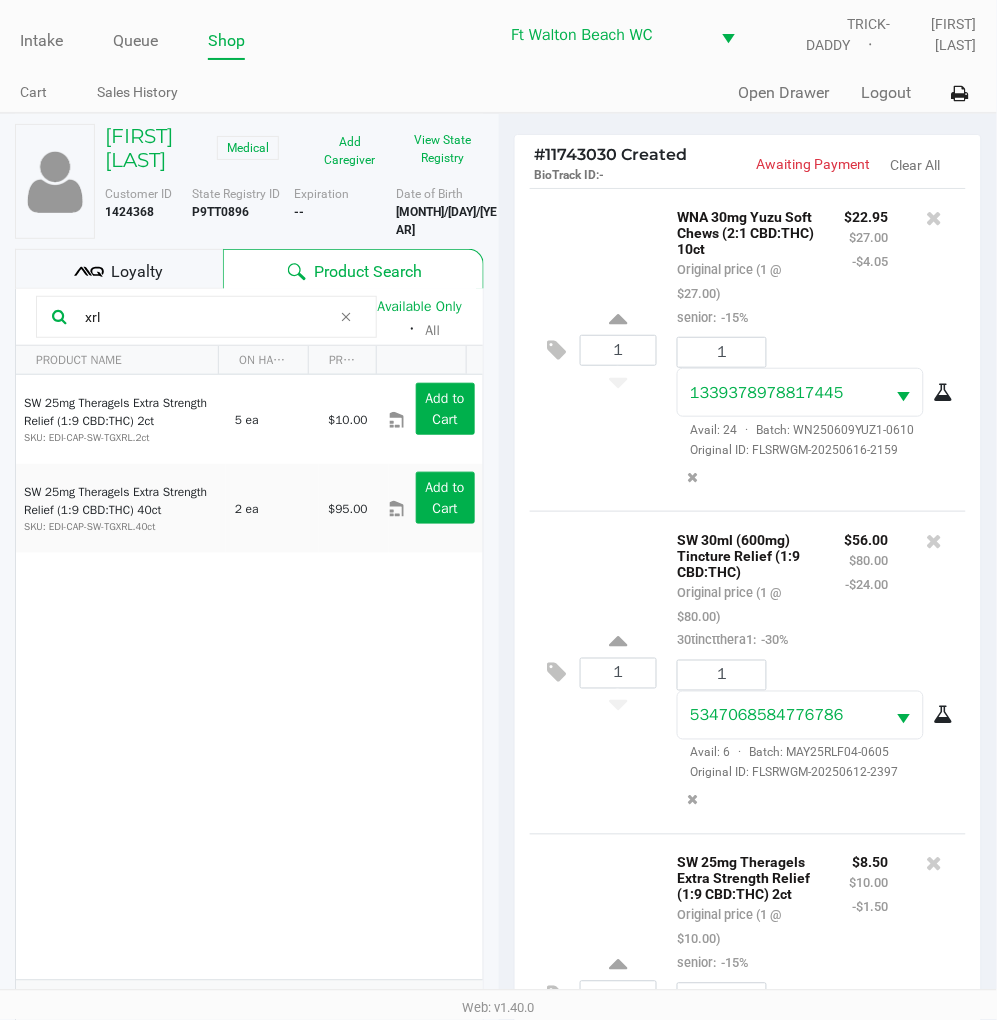 click on "Loyalty" 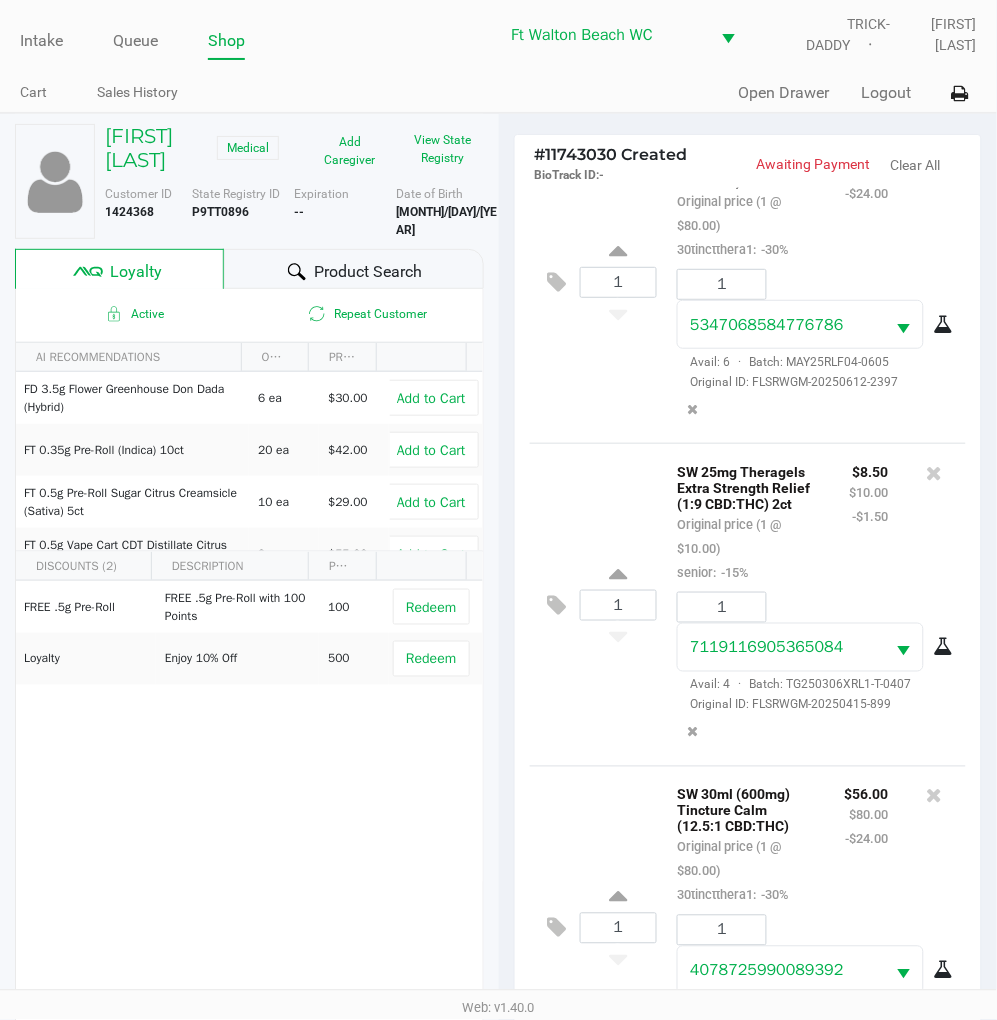 scroll, scrollTop: 491, scrollLeft: 0, axis: vertical 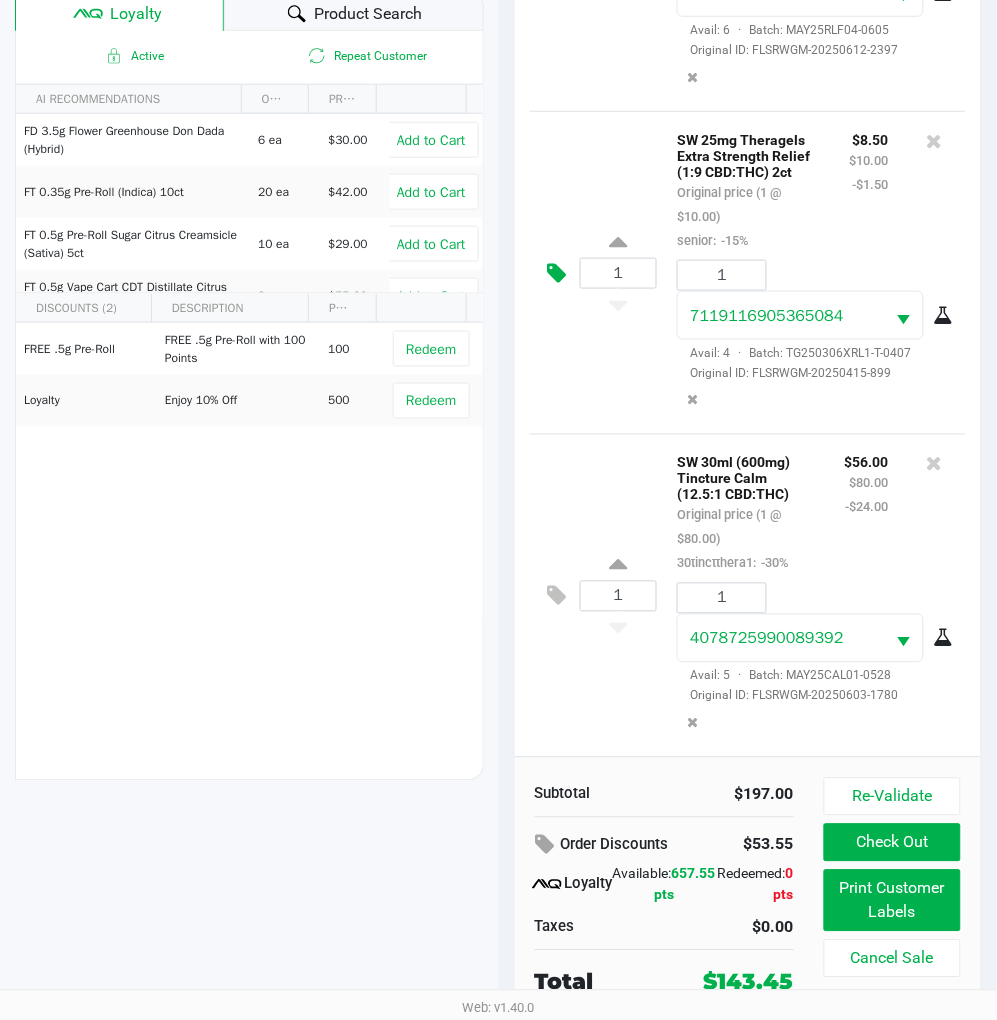 click 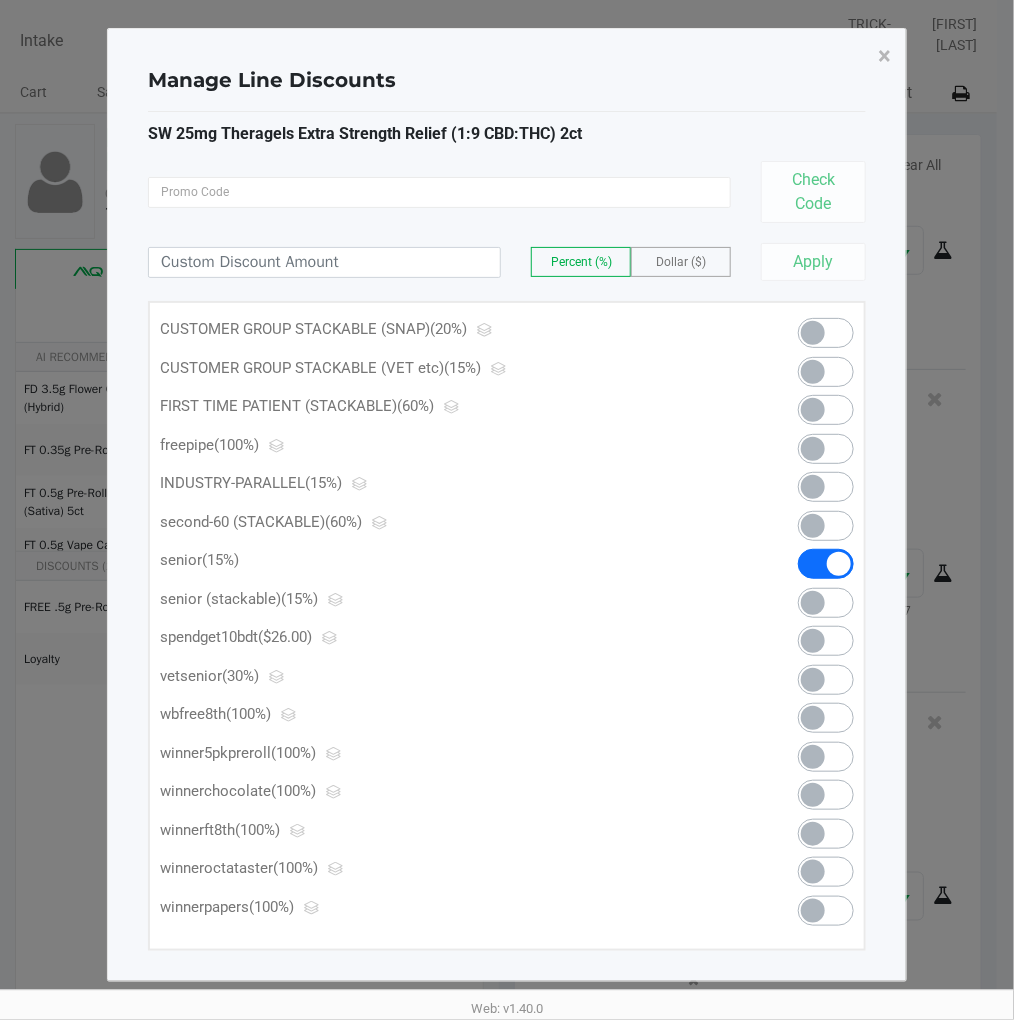 click 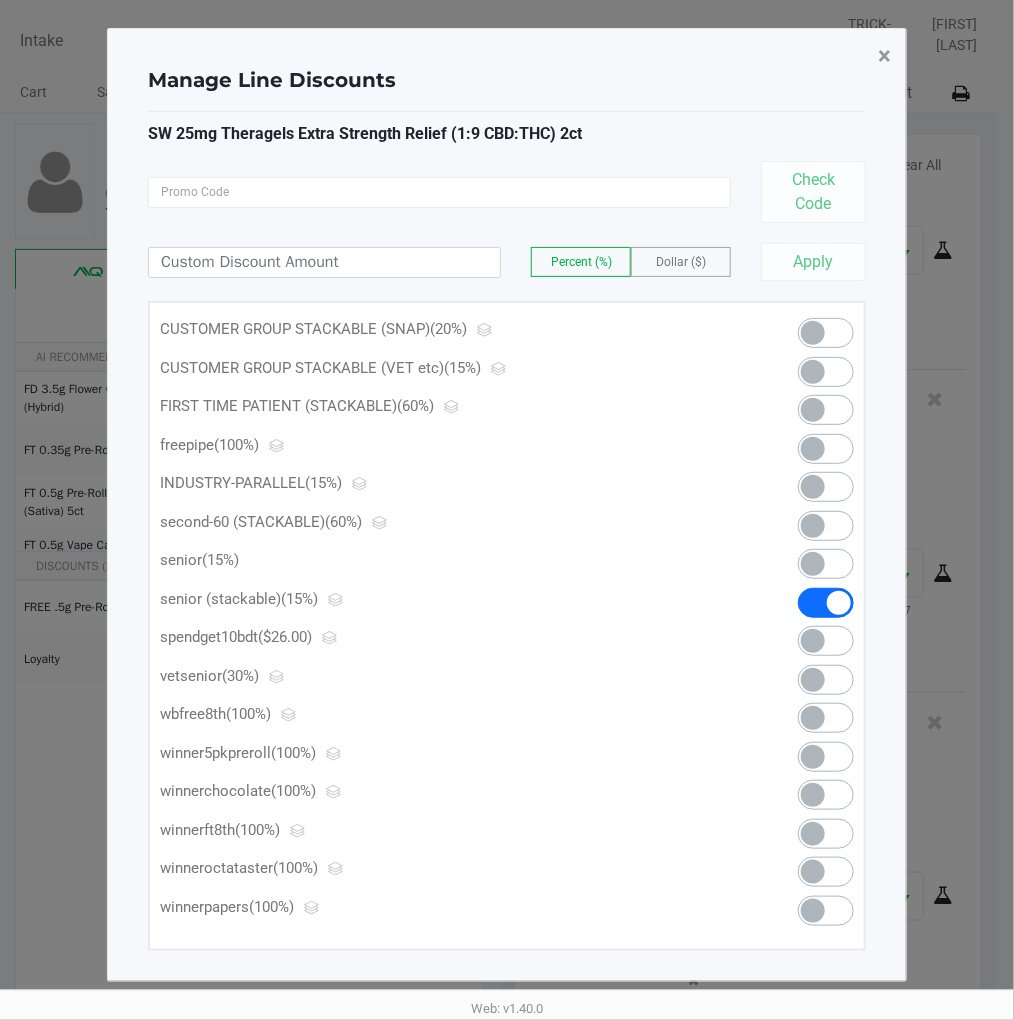 click on "×" 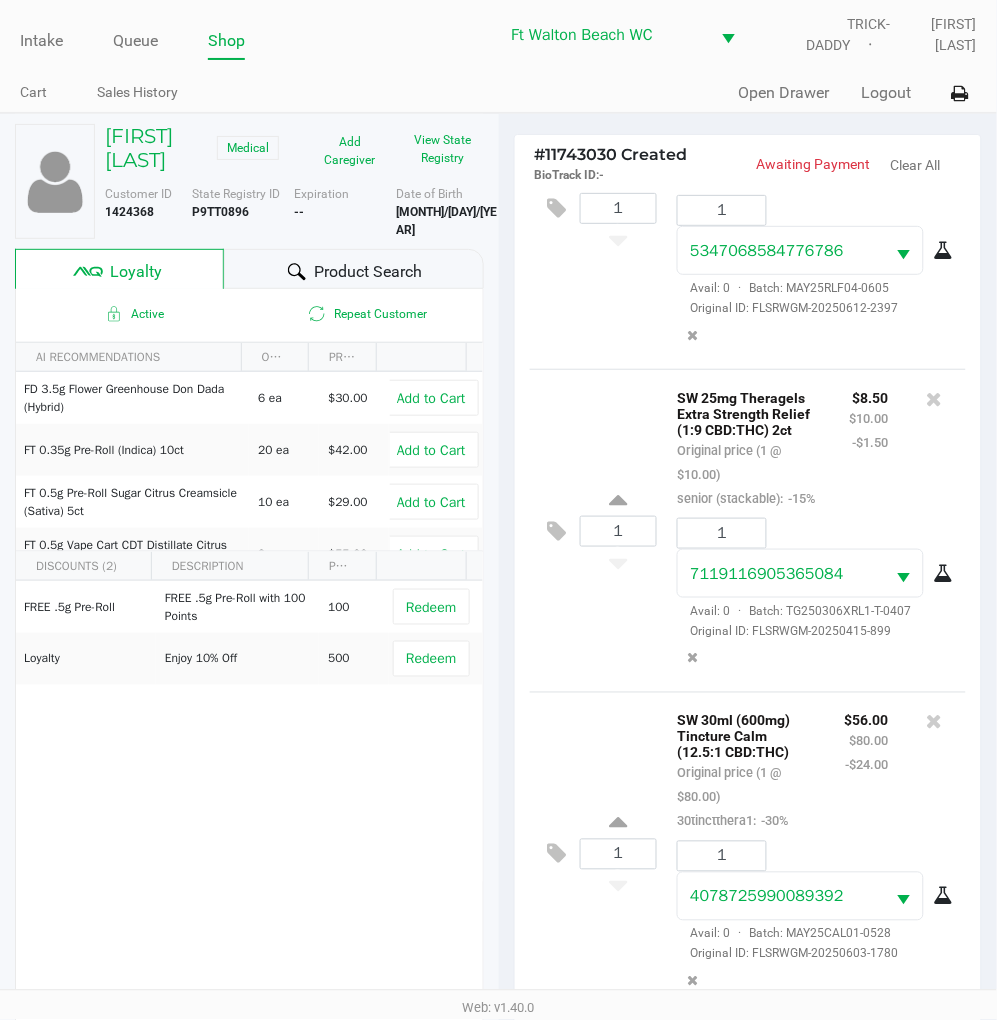 scroll, scrollTop: 515, scrollLeft: 0, axis: vertical 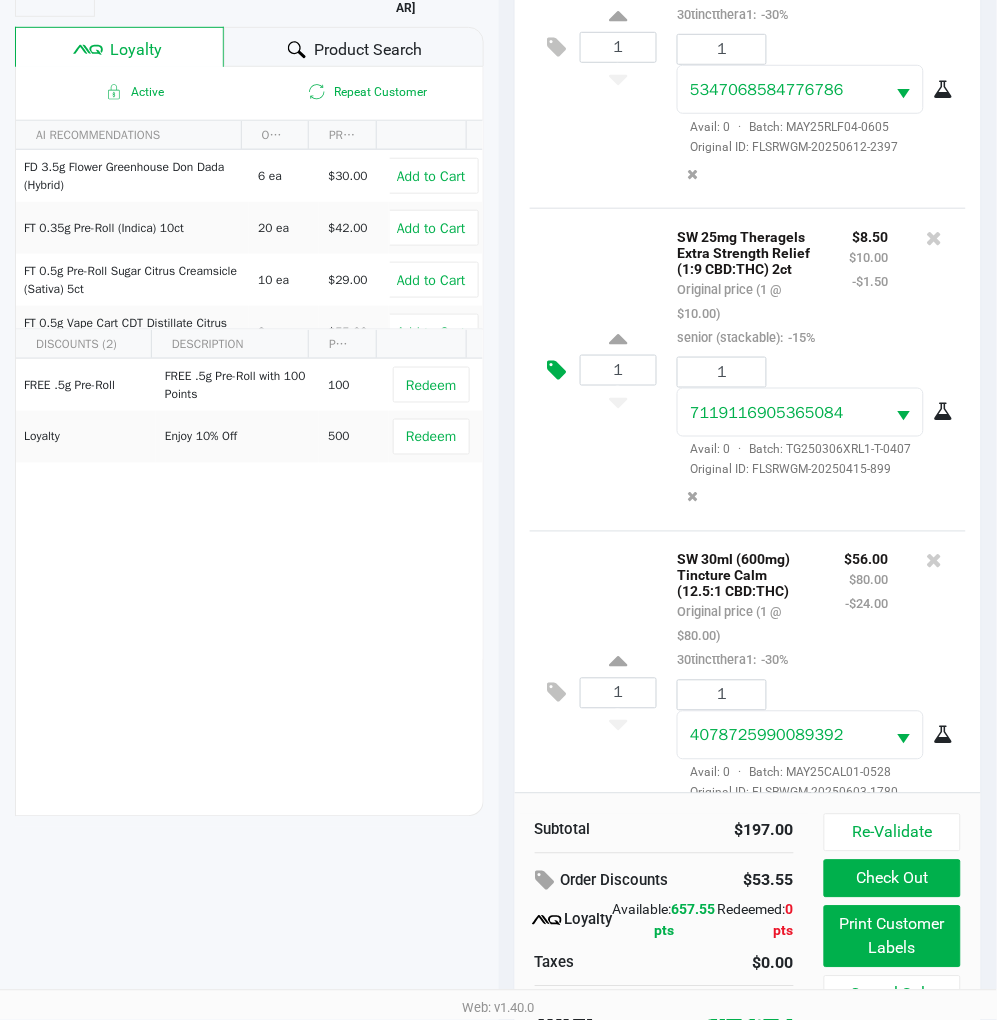 click 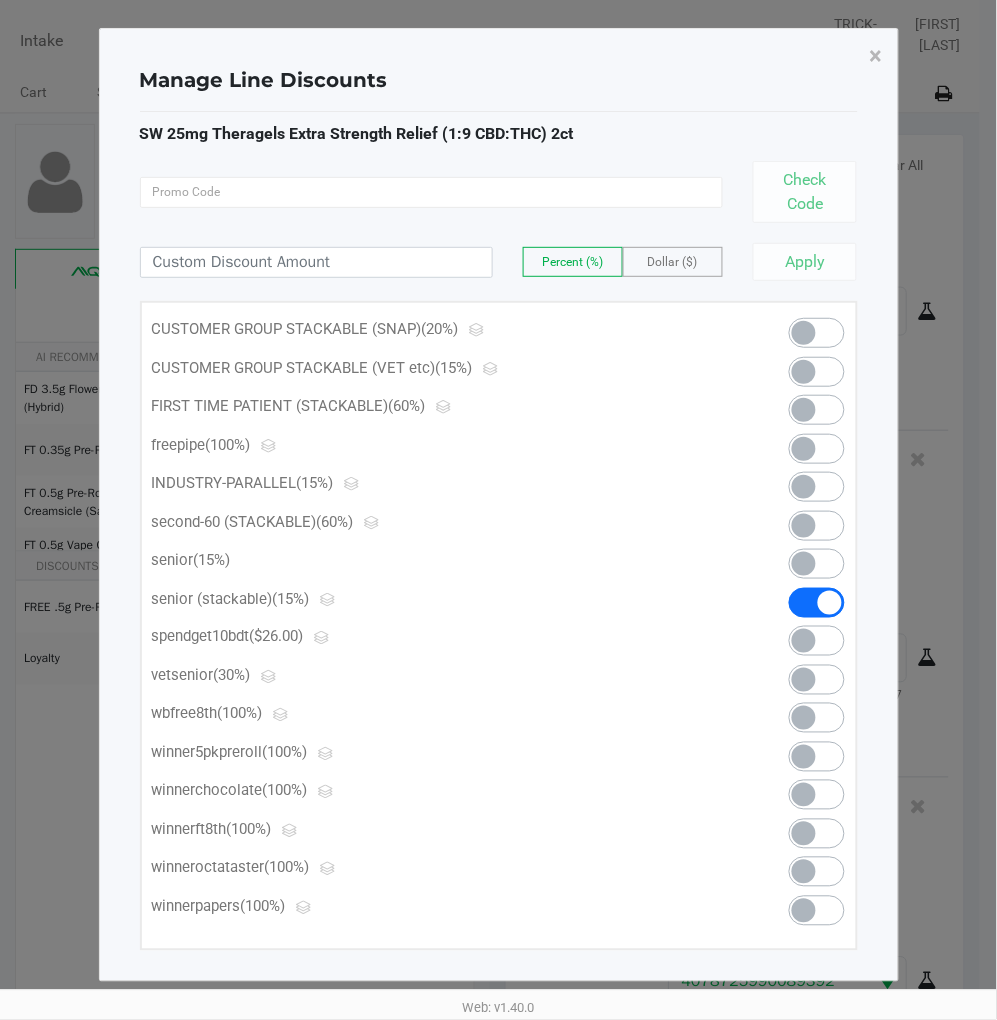 scroll, scrollTop: 0, scrollLeft: 0, axis: both 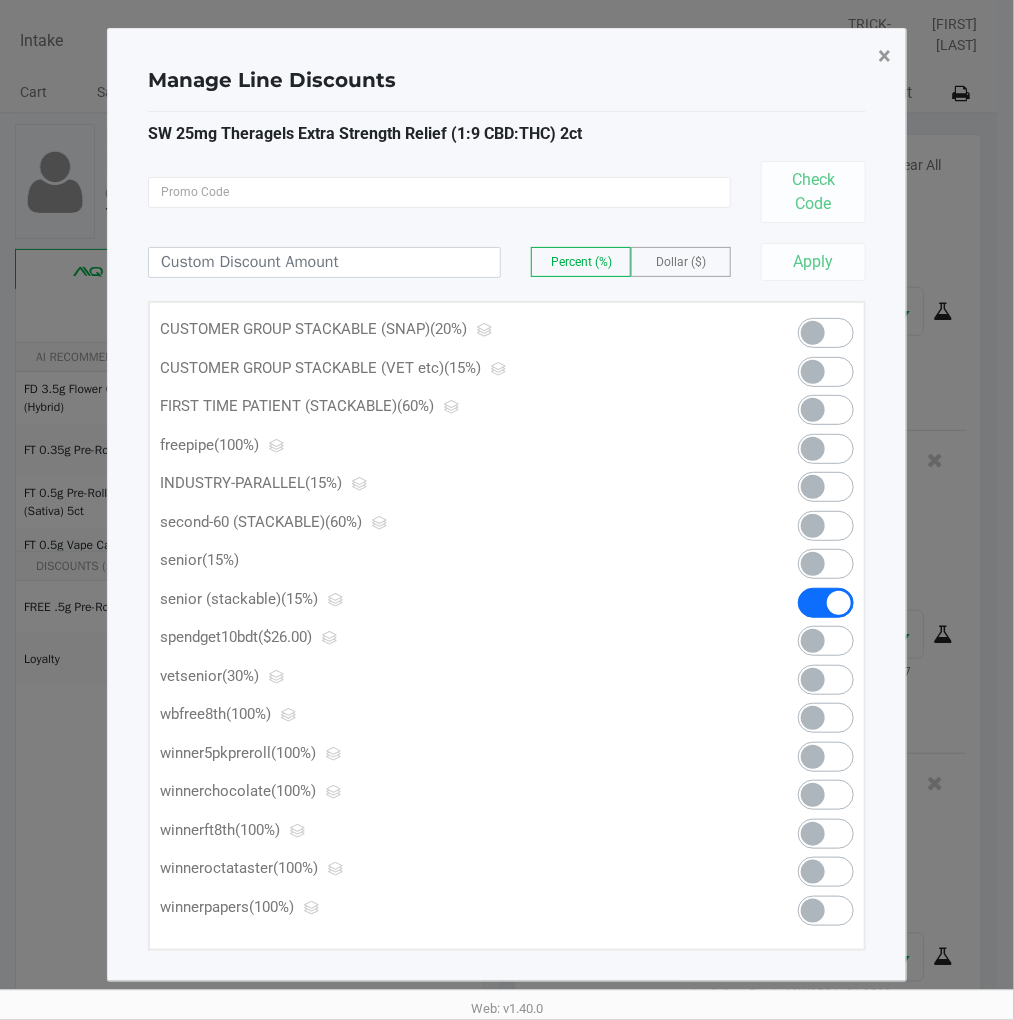 click on "×" 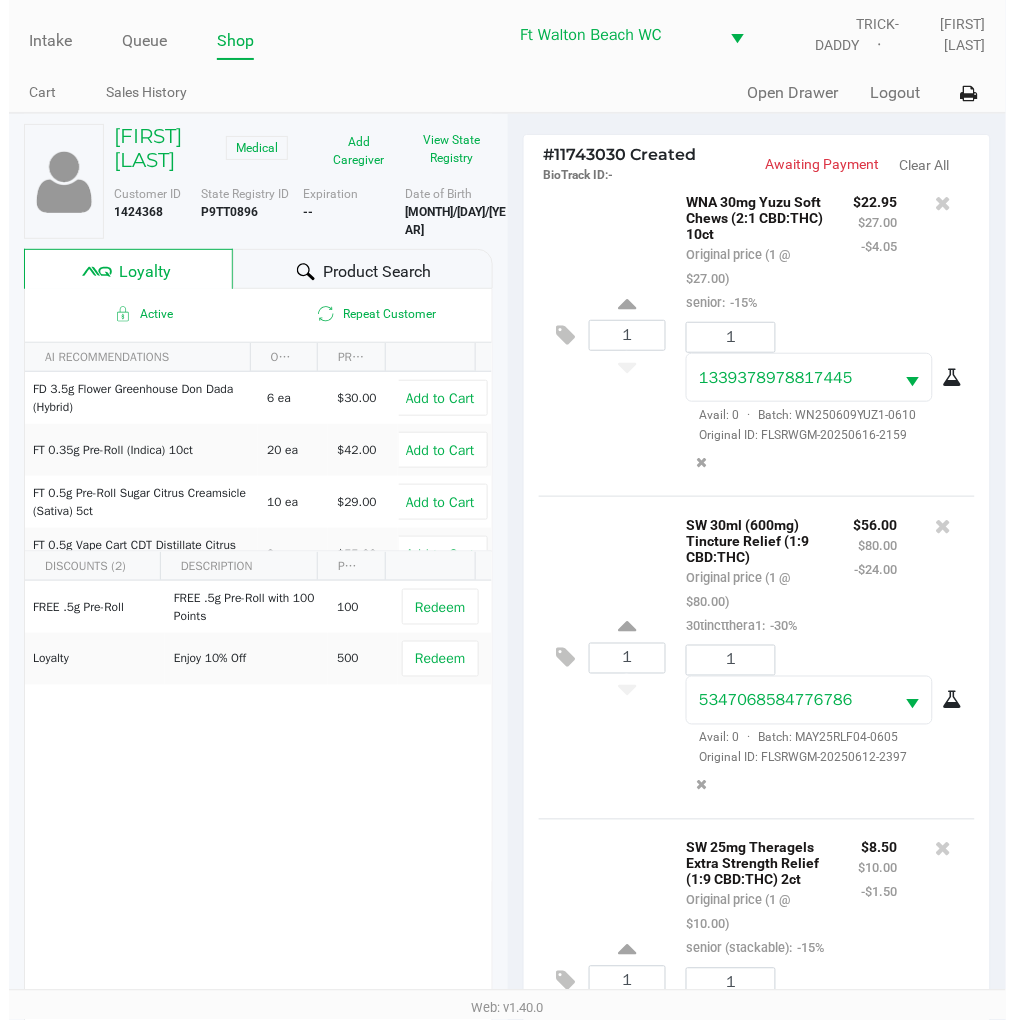 scroll, scrollTop: 0, scrollLeft: 0, axis: both 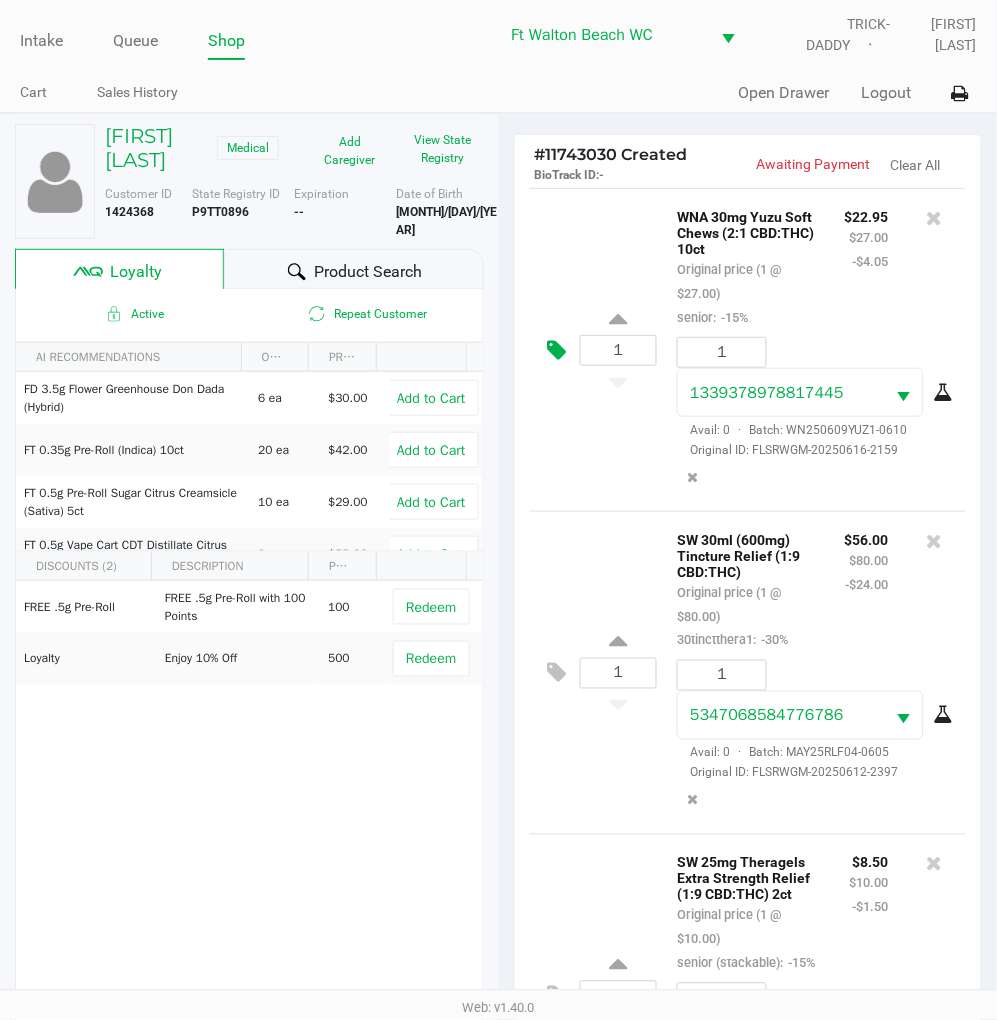click 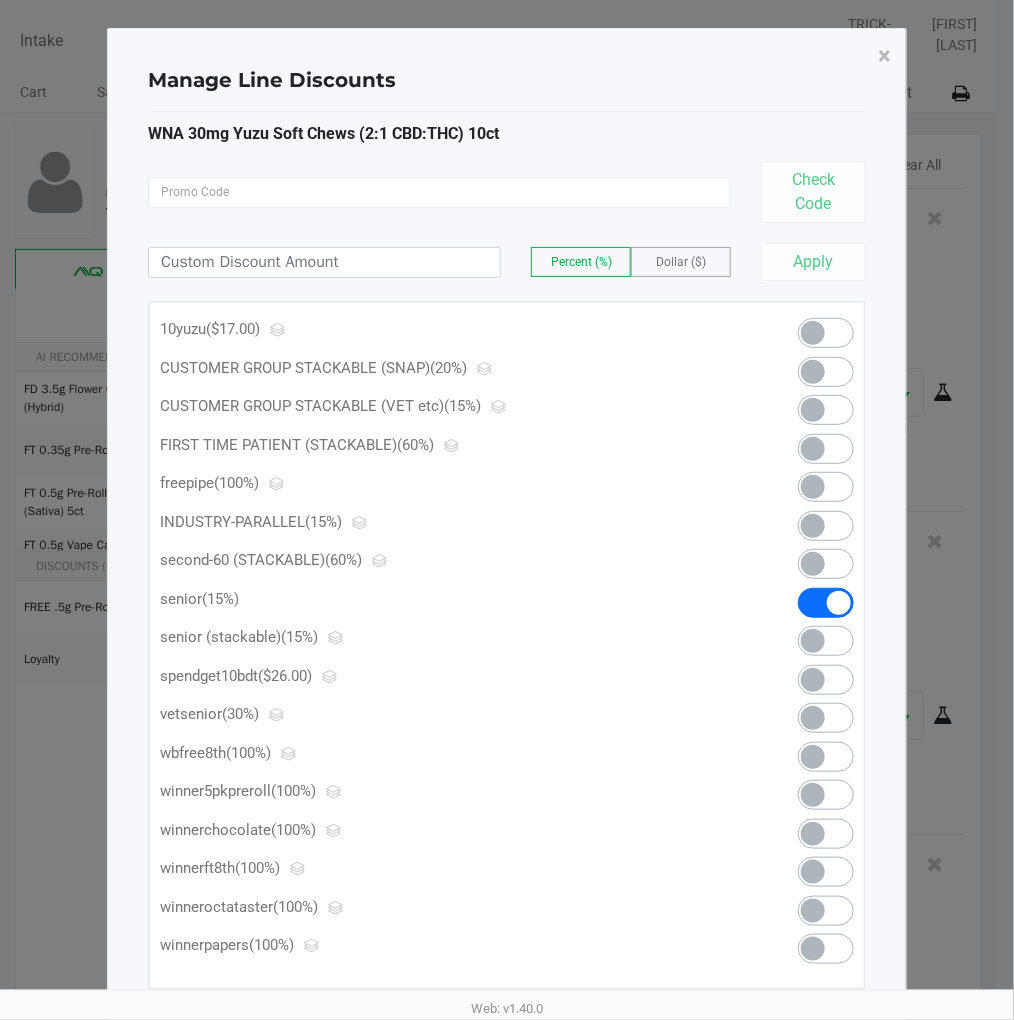 click at bounding box center (826, 641) 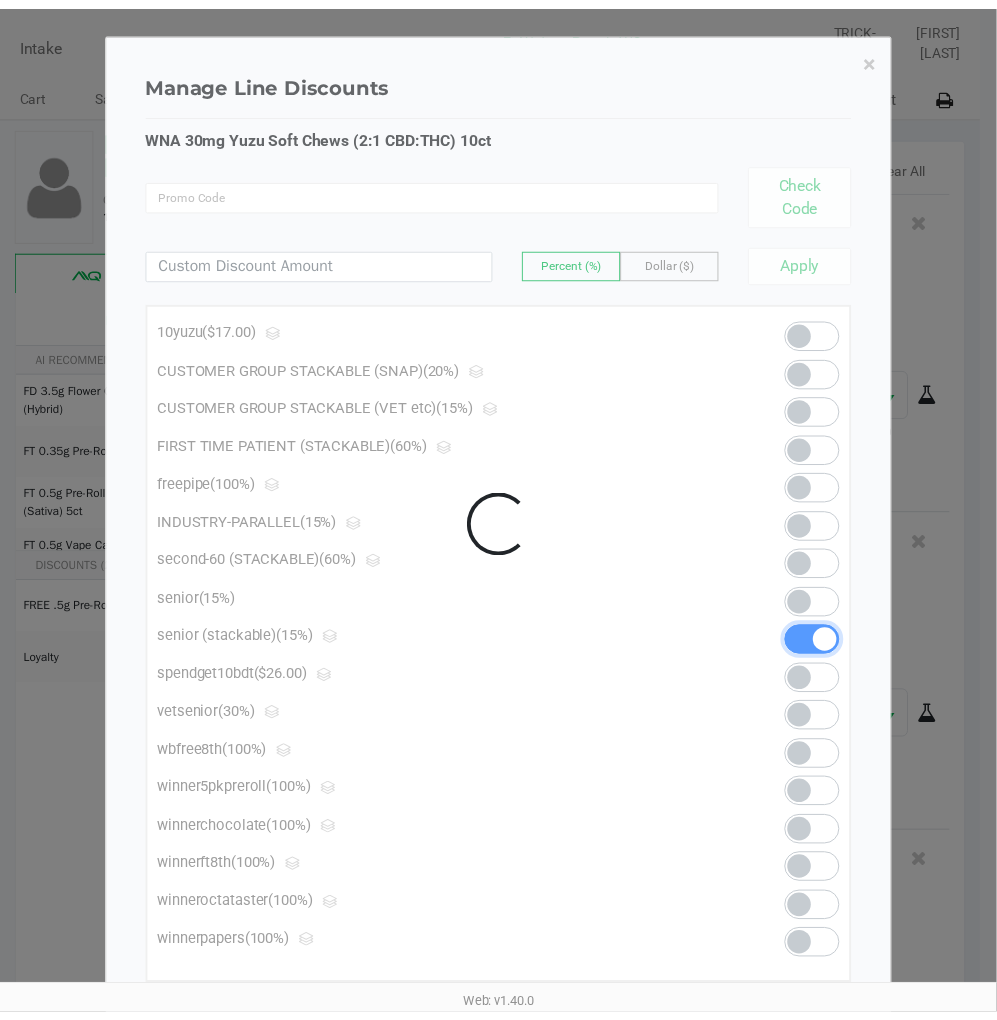 scroll, scrollTop: 515, scrollLeft: 0, axis: vertical 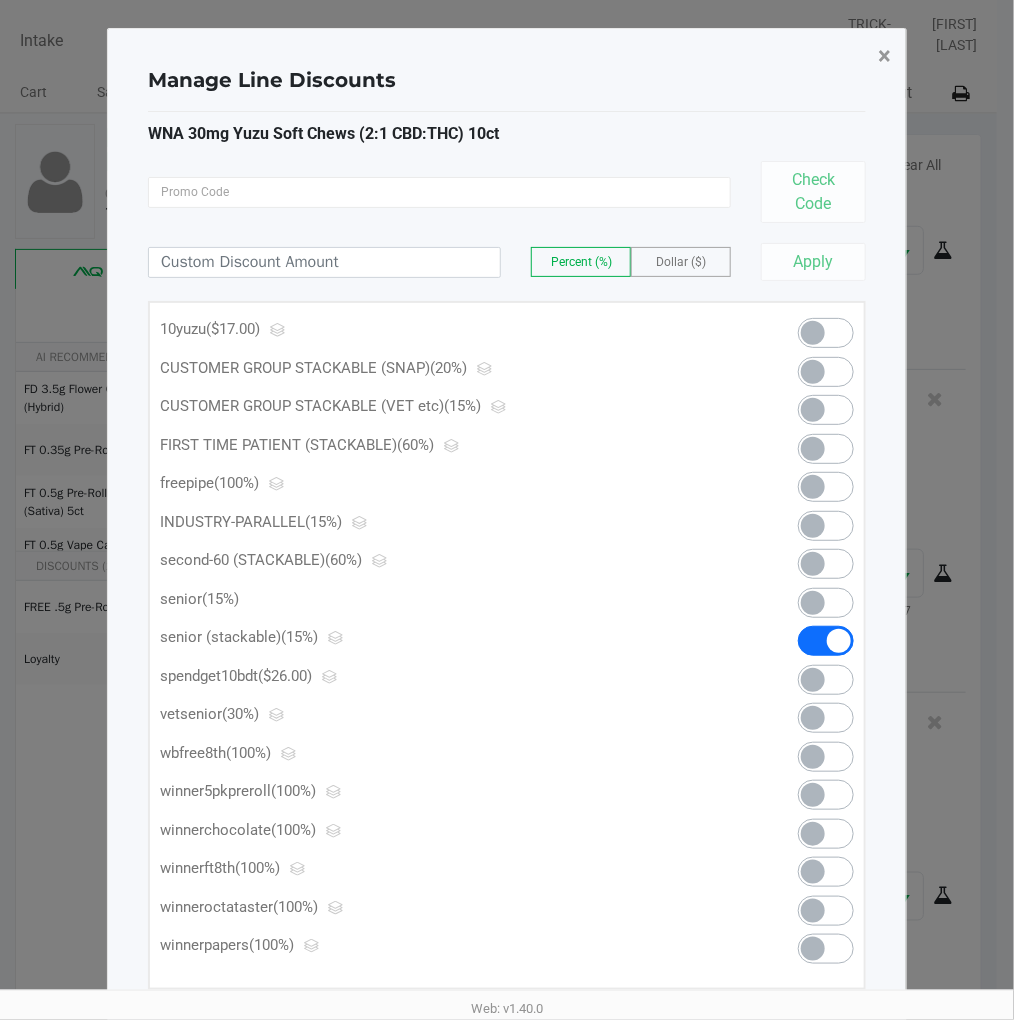 click on "×" 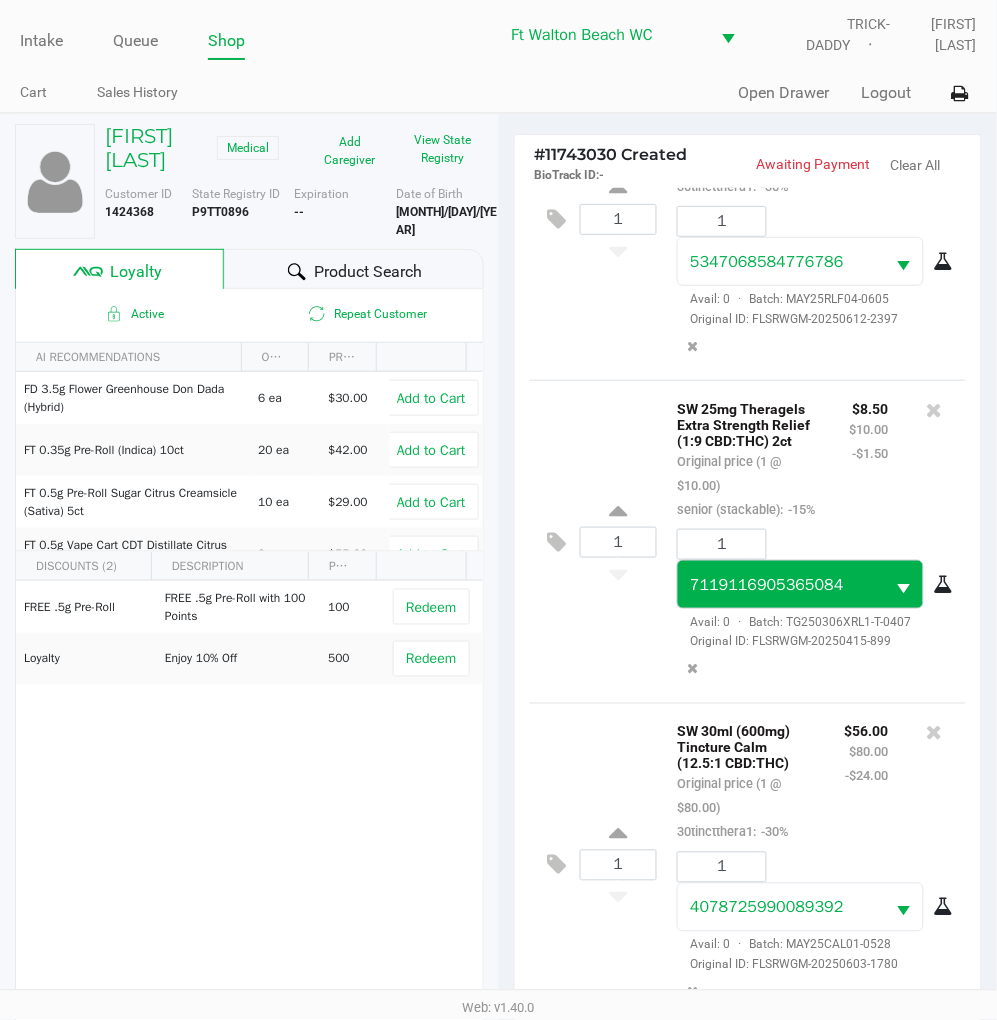 scroll, scrollTop: 538, scrollLeft: 0, axis: vertical 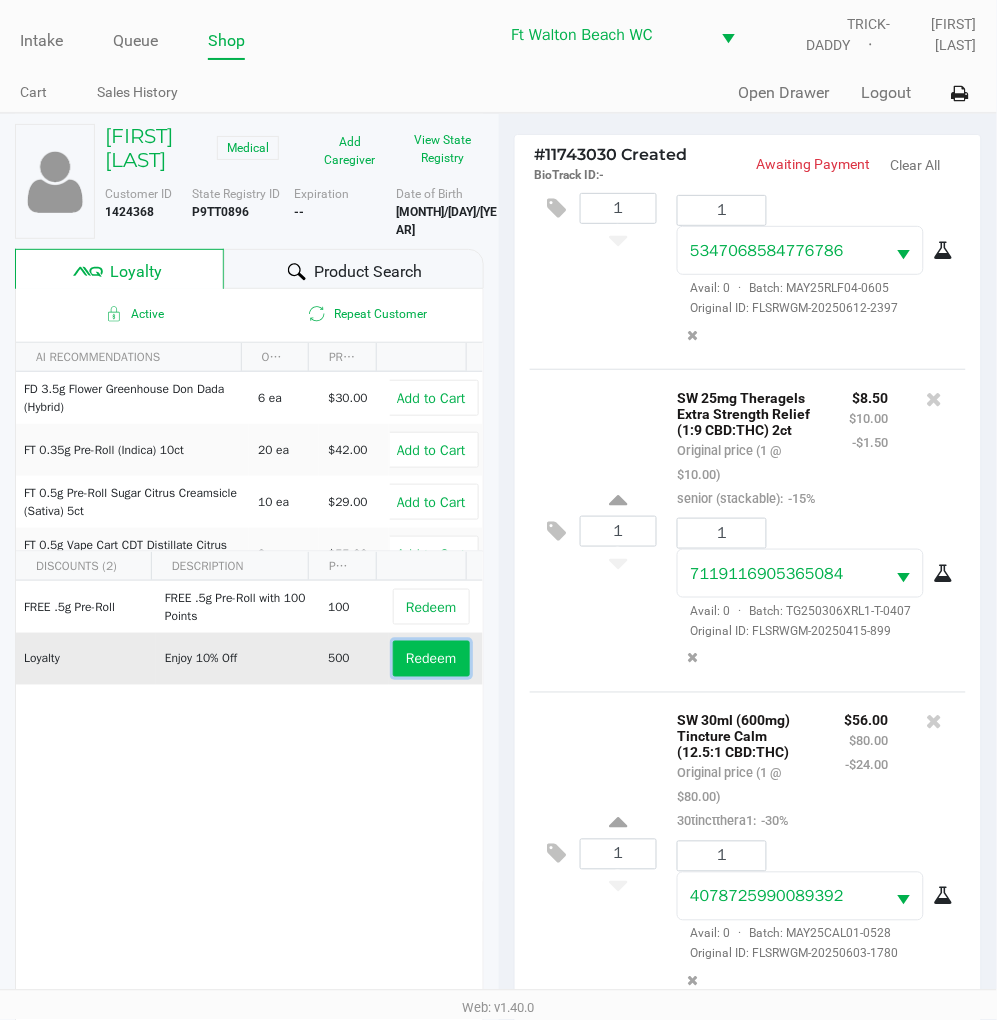 click on "Redeem" 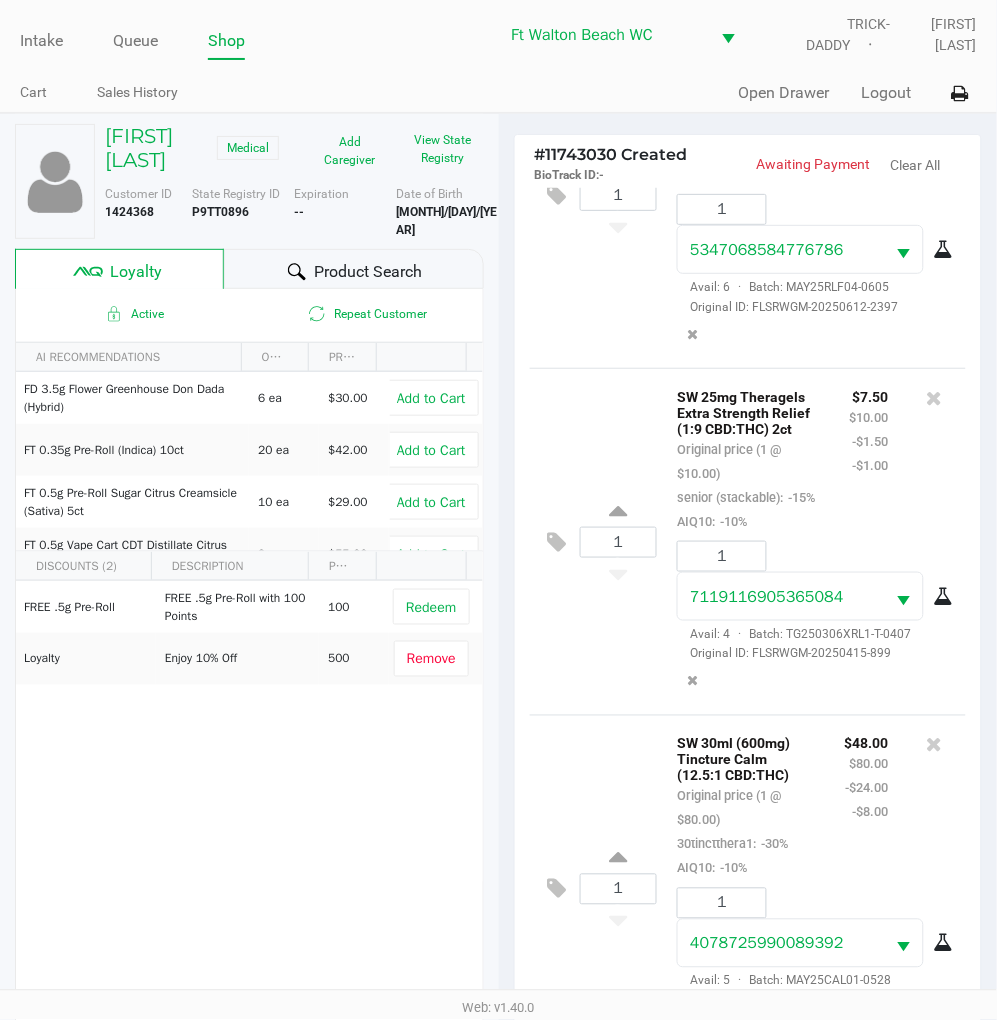 scroll, scrollTop: 635, scrollLeft: 0, axis: vertical 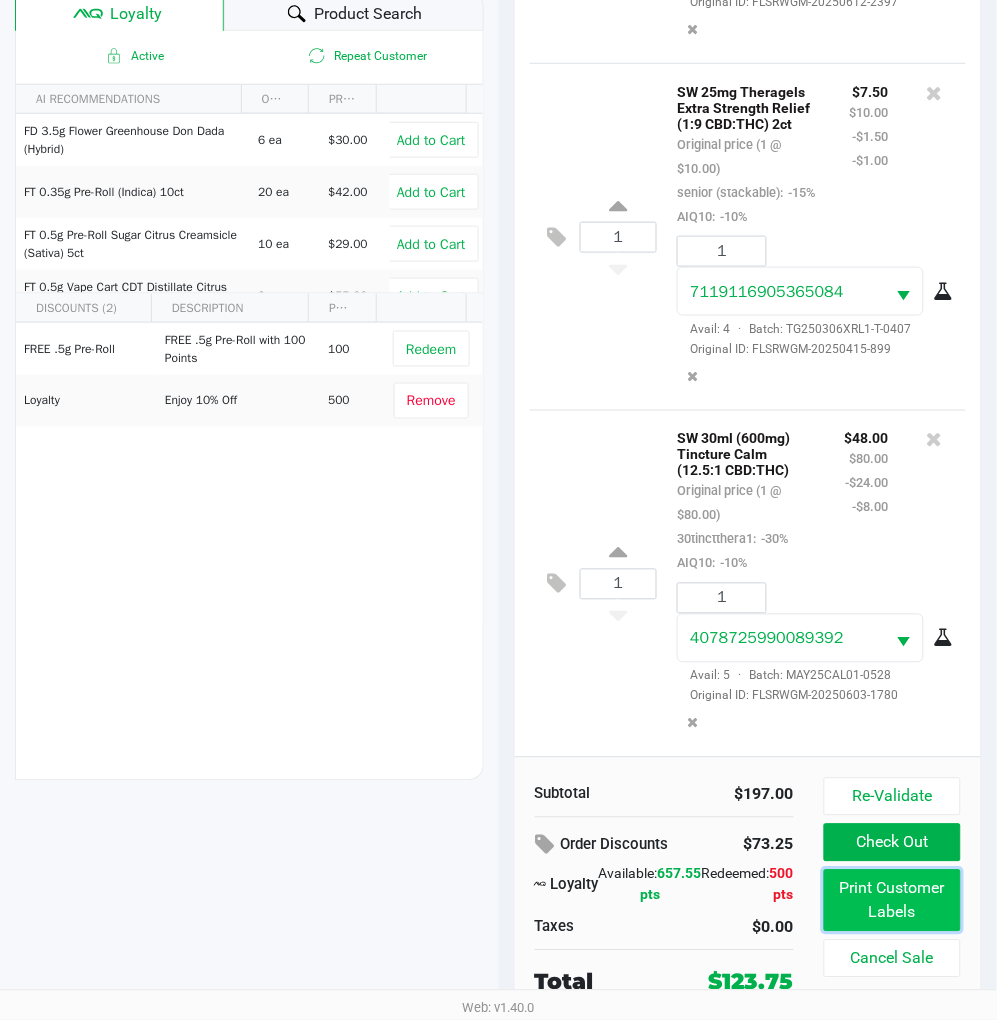 click on "Print Customer Labels" 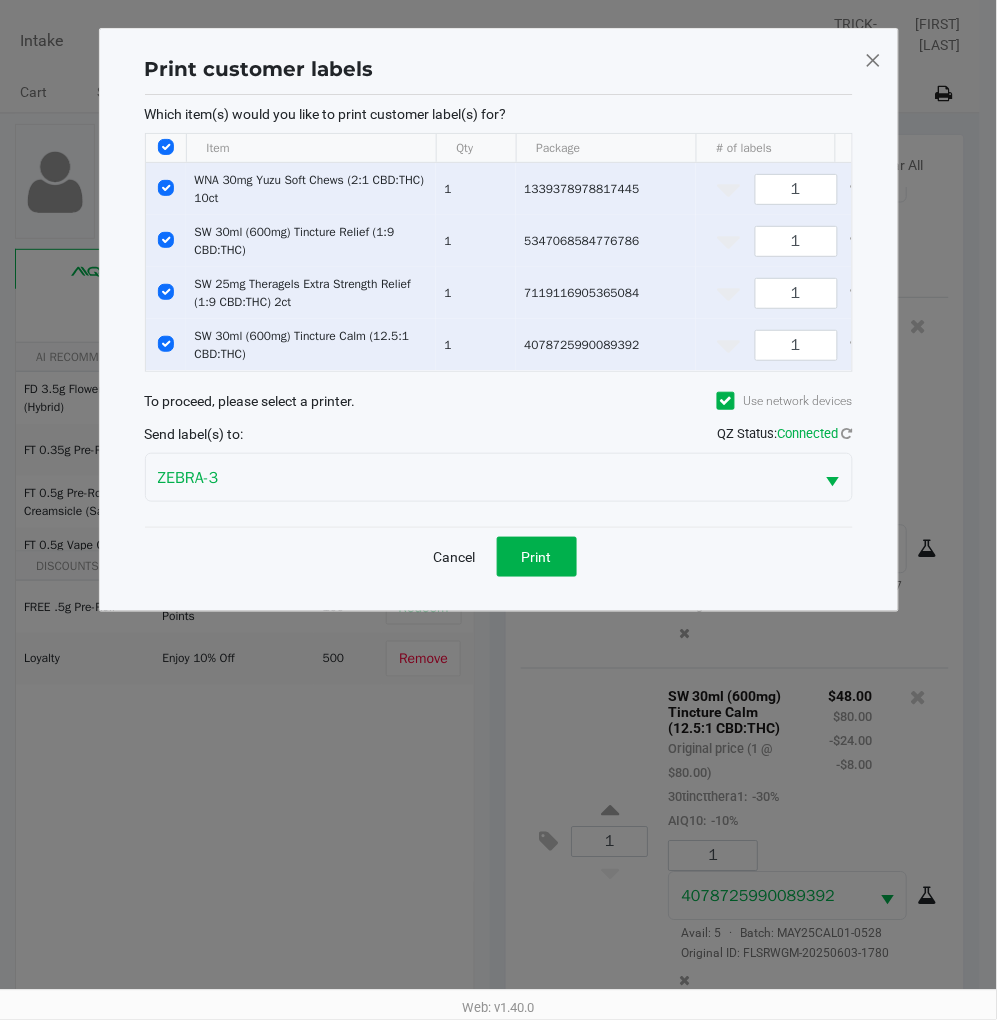 scroll, scrollTop: 0, scrollLeft: 0, axis: both 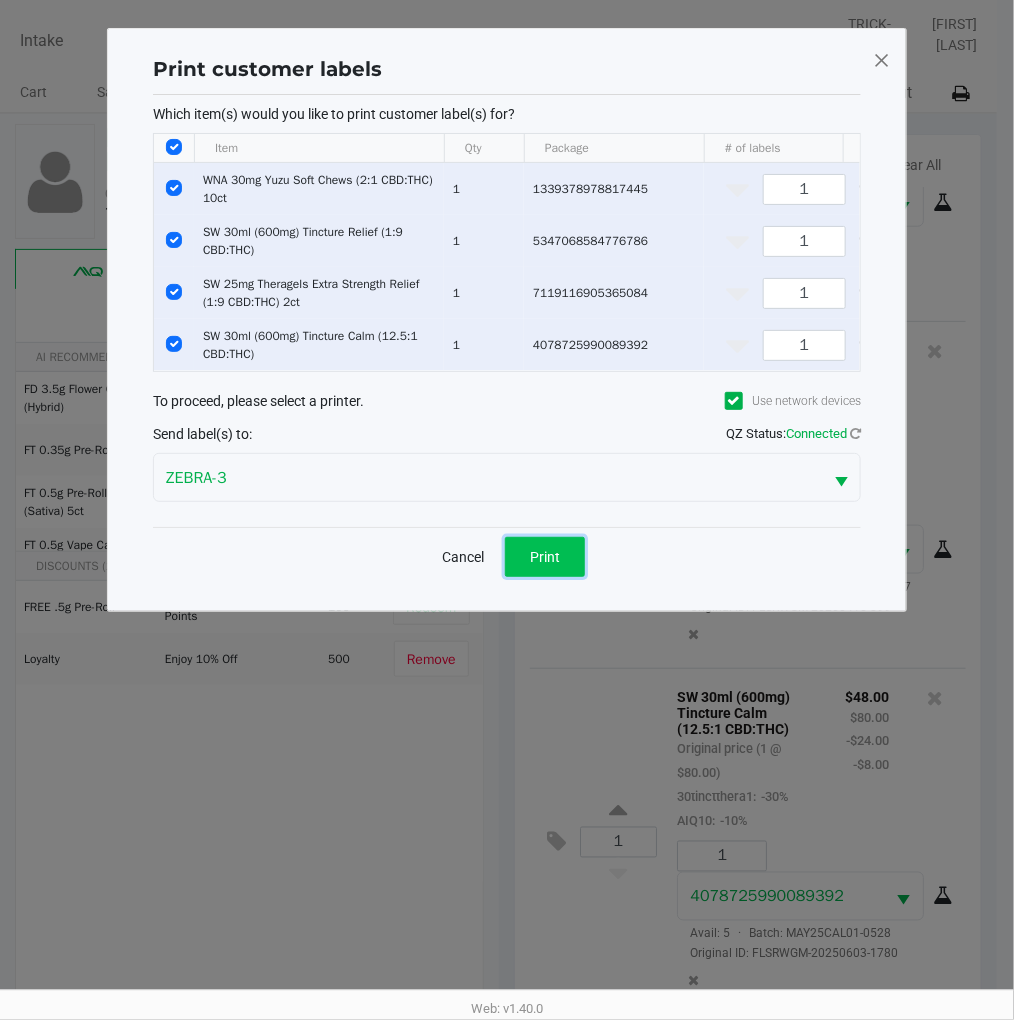 click on "Print" 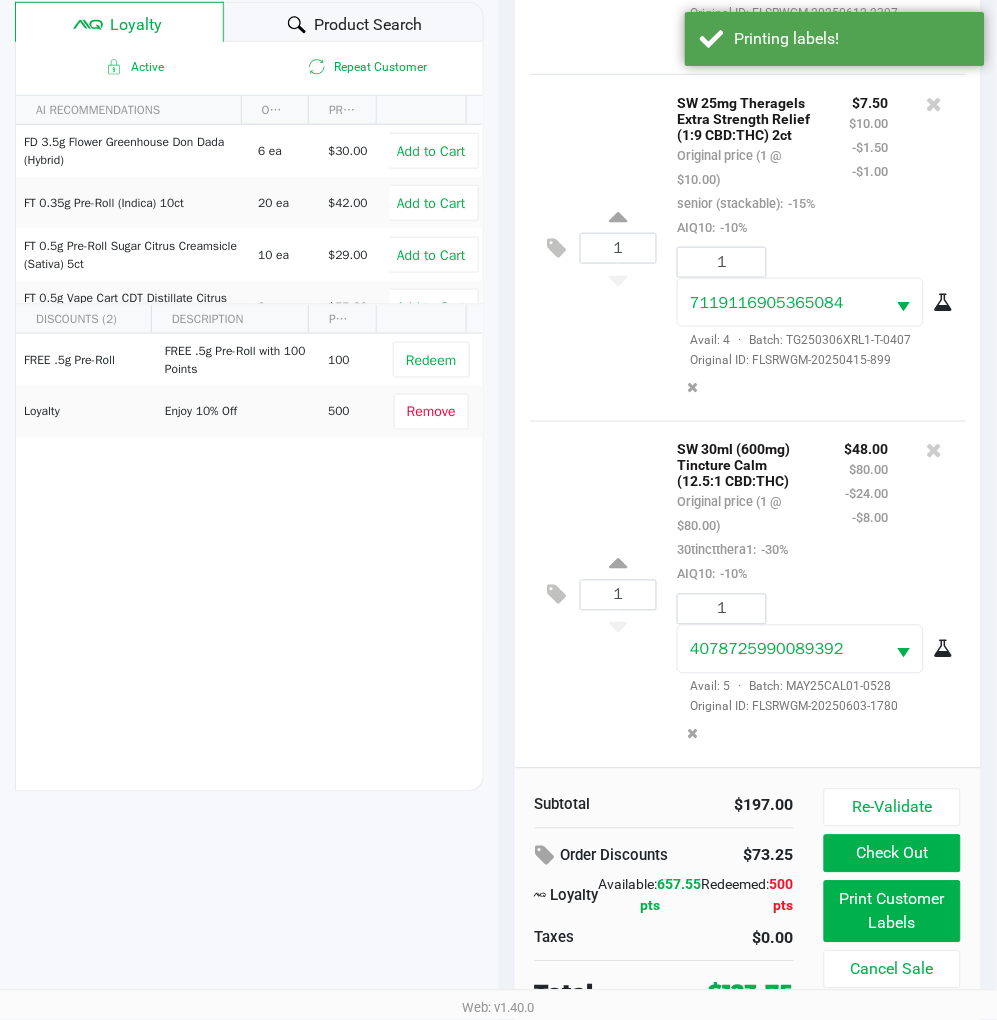 scroll, scrollTop: 258, scrollLeft: 0, axis: vertical 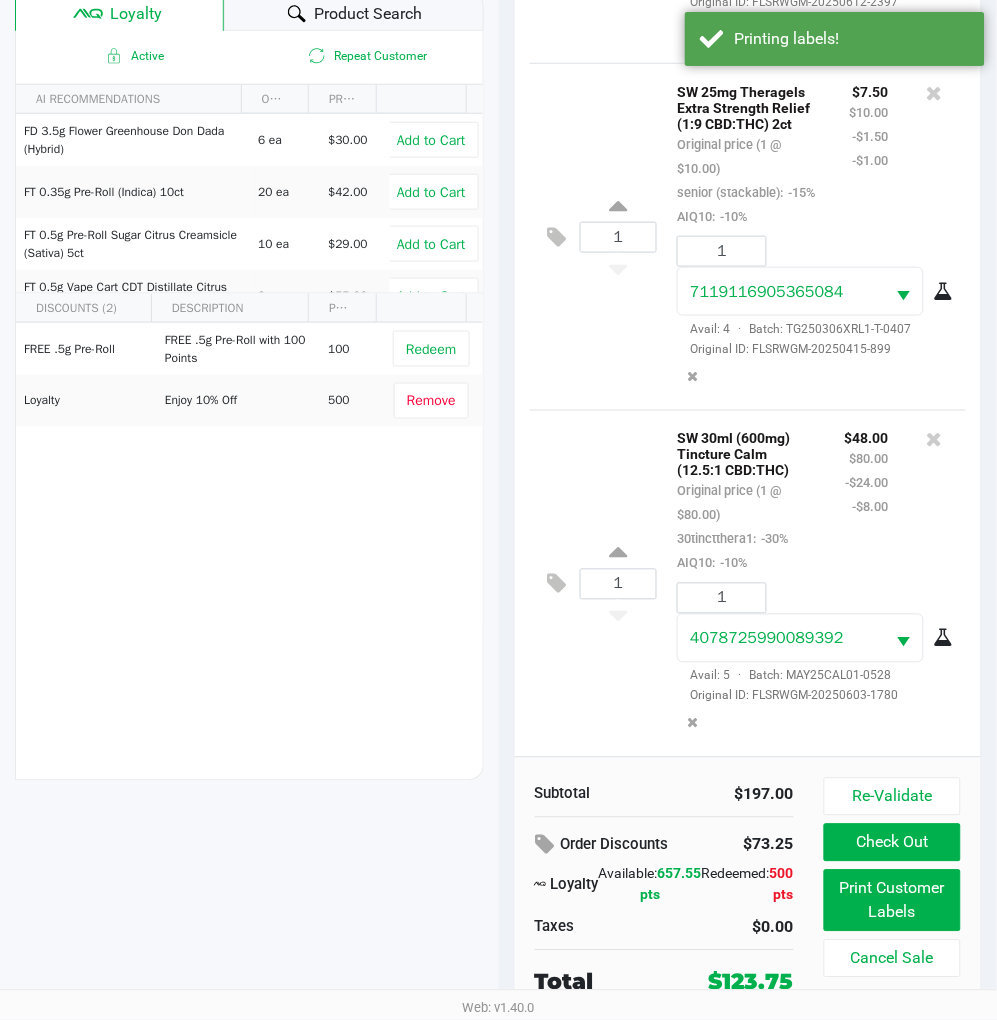 click on "1  SW 30ml (600mg) Tincture Calm (12.5:1 CBD:THC)   Original price (1 @ $80.00)  30tinctthera1:  -30%  AIQ10:  -10% $48.00 $80.00 -$24.00 -$8.00 1 4078725990089392  Avail: 5  ·  Batch: MAY25CAL01-0528   Original ID: FLSRWGM-20250603-1780" 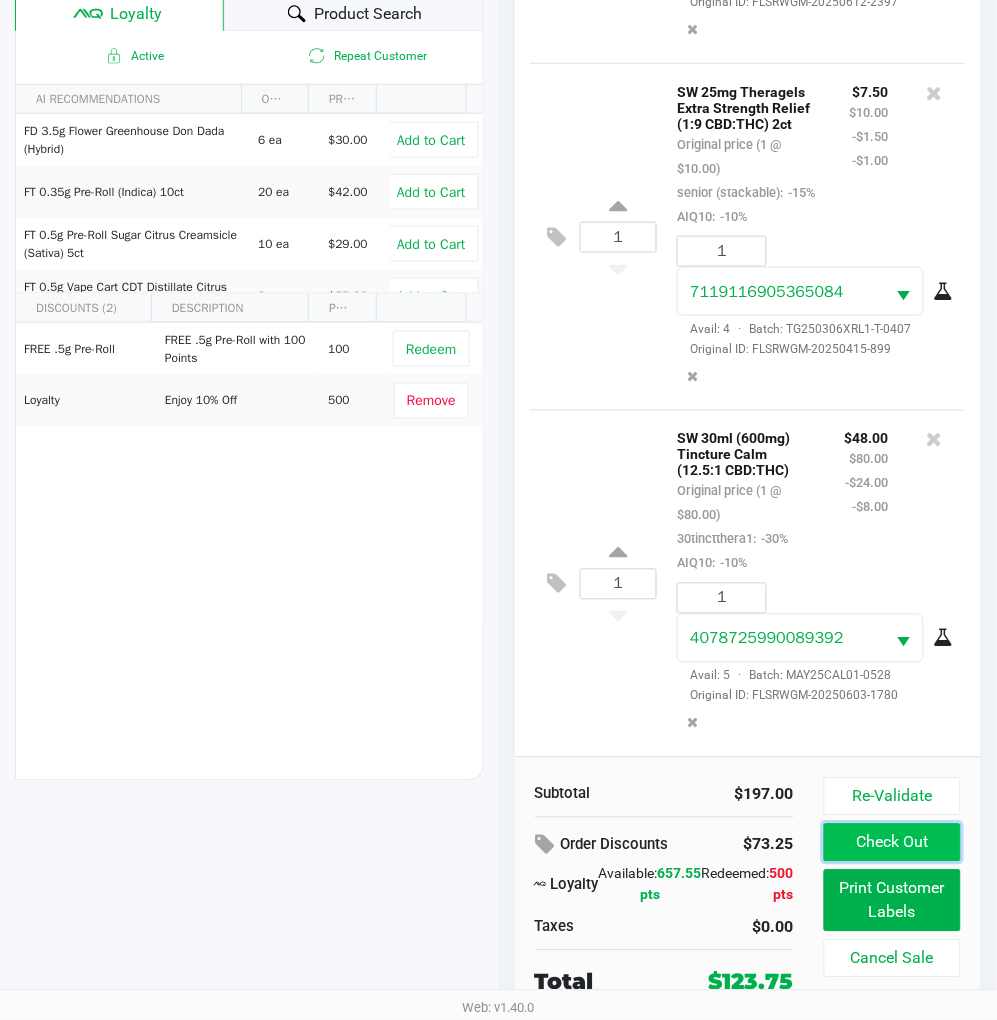 click on "Check Out" 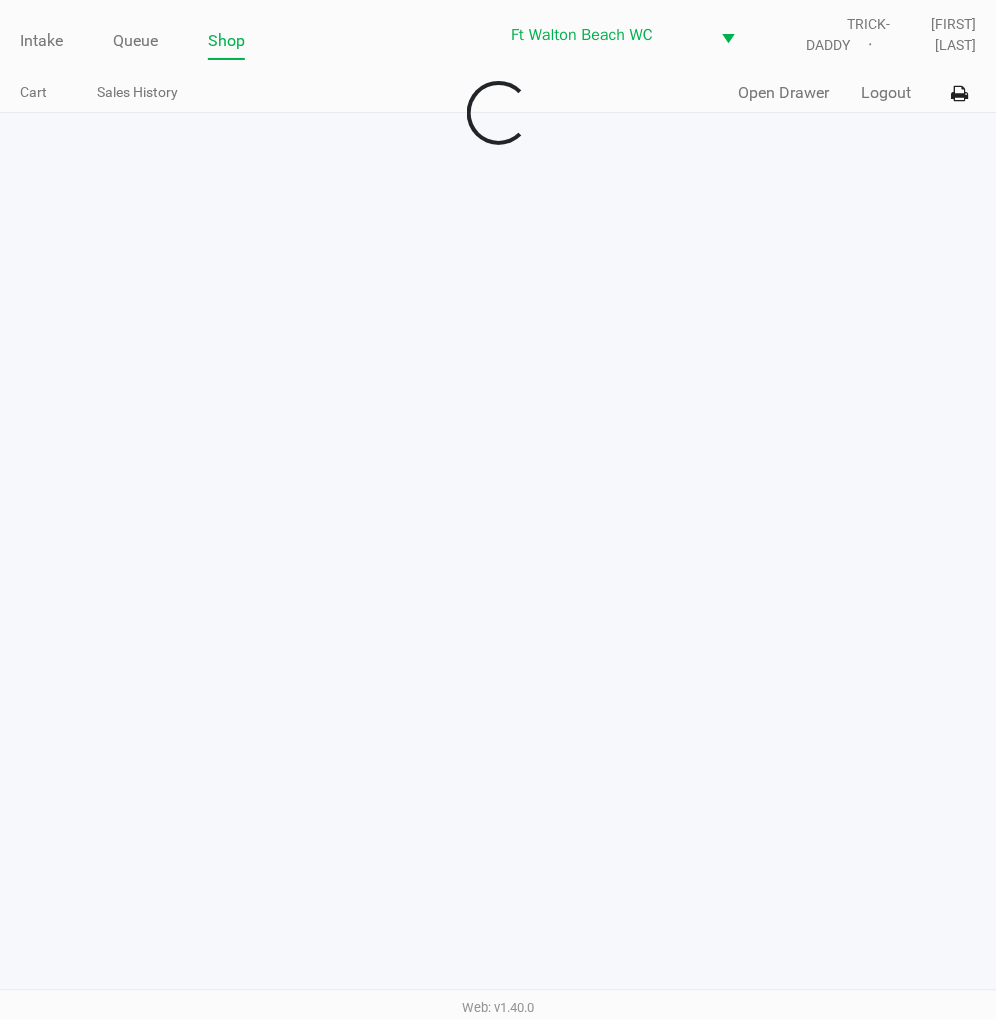 scroll, scrollTop: 0, scrollLeft: 0, axis: both 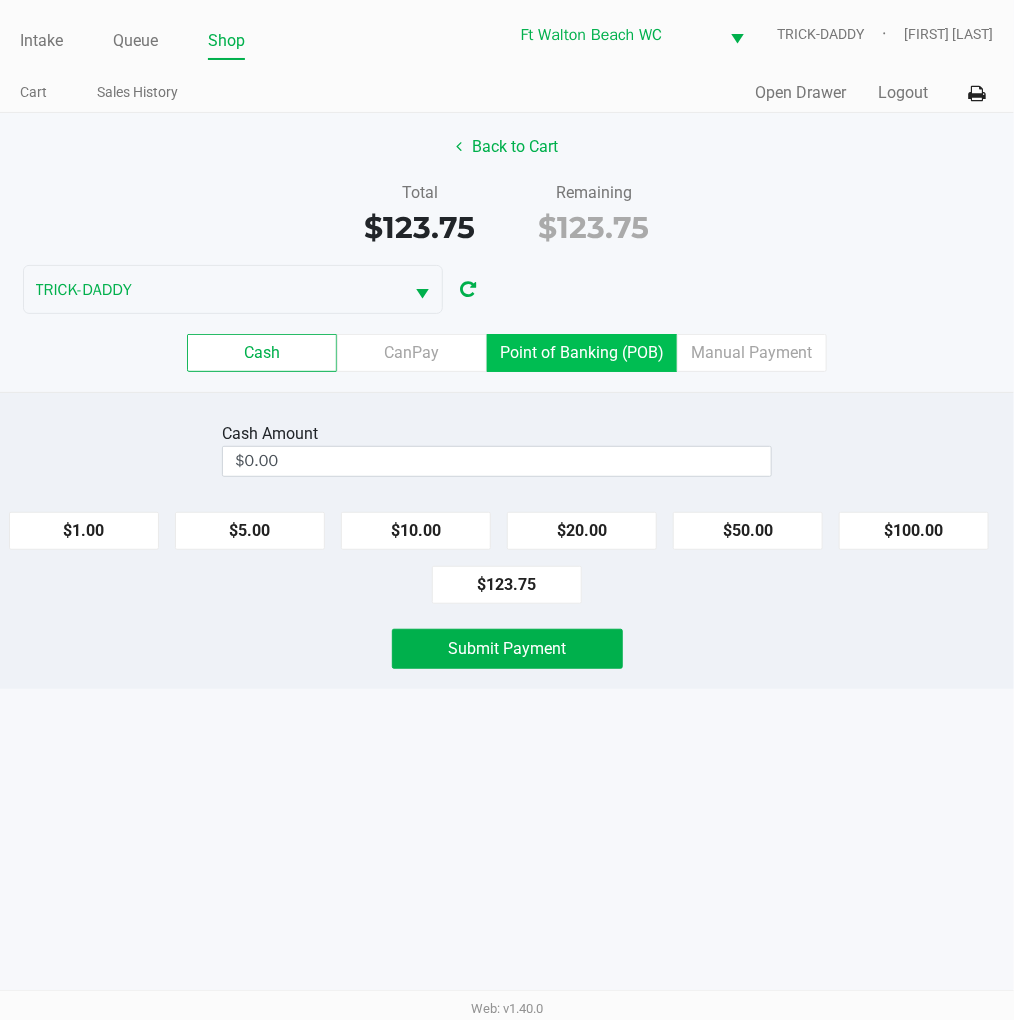 click on "Point of Banking (POB)" 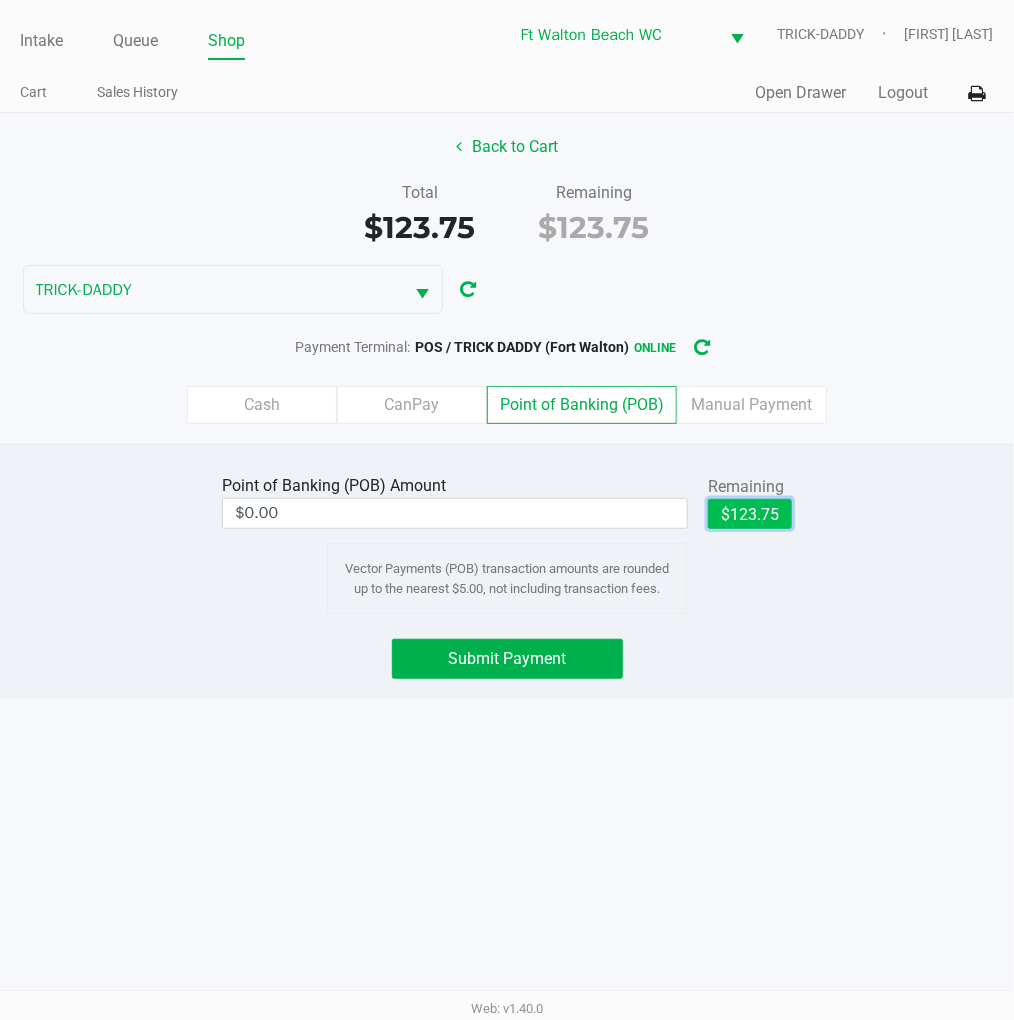 click on "$123.75" 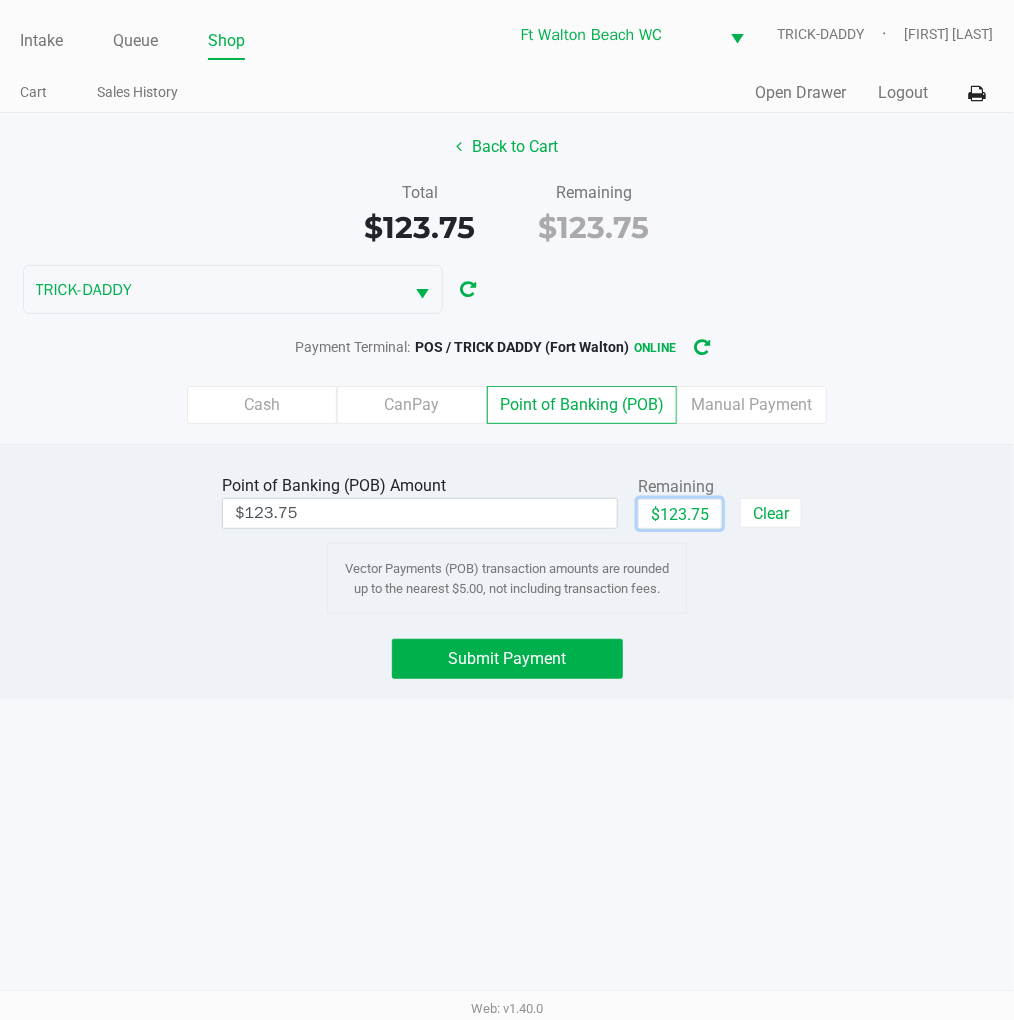 click on "Submit Payment" 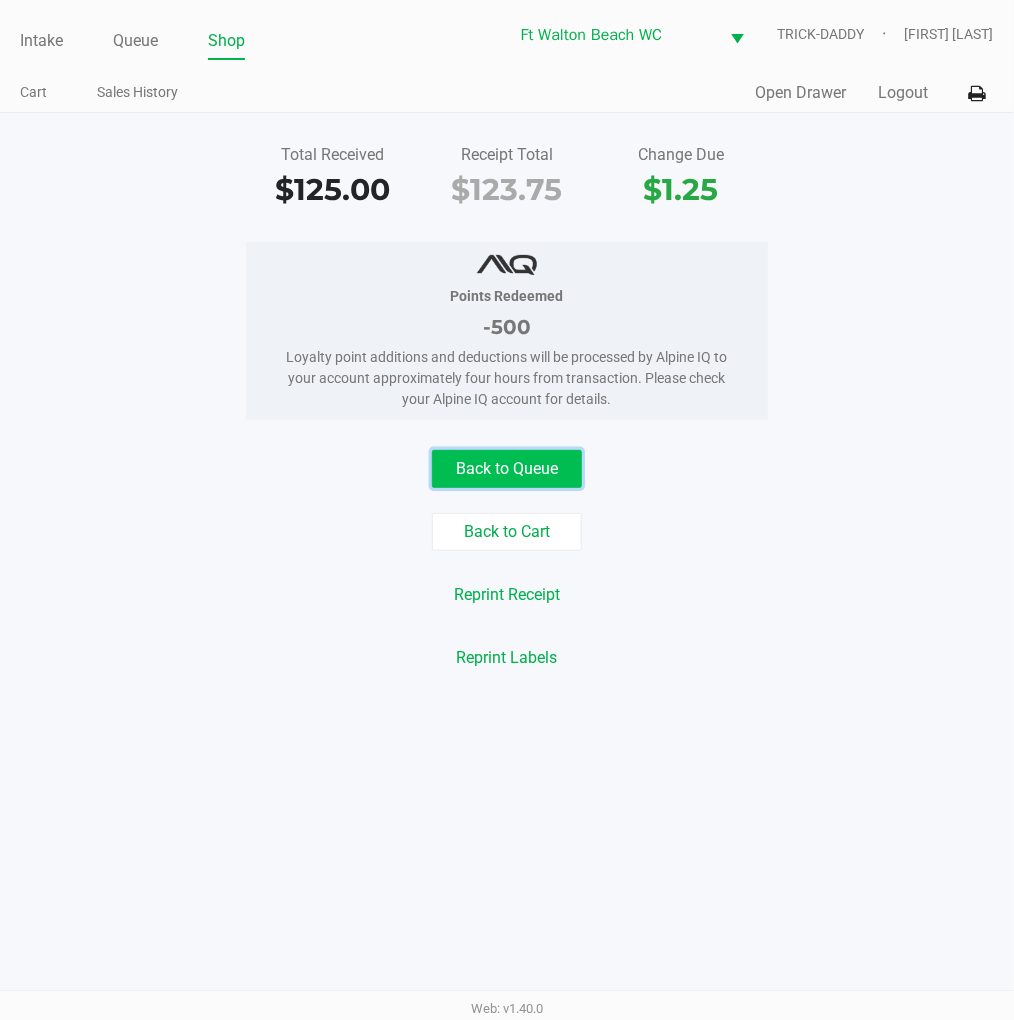 click on "Back to Queue" 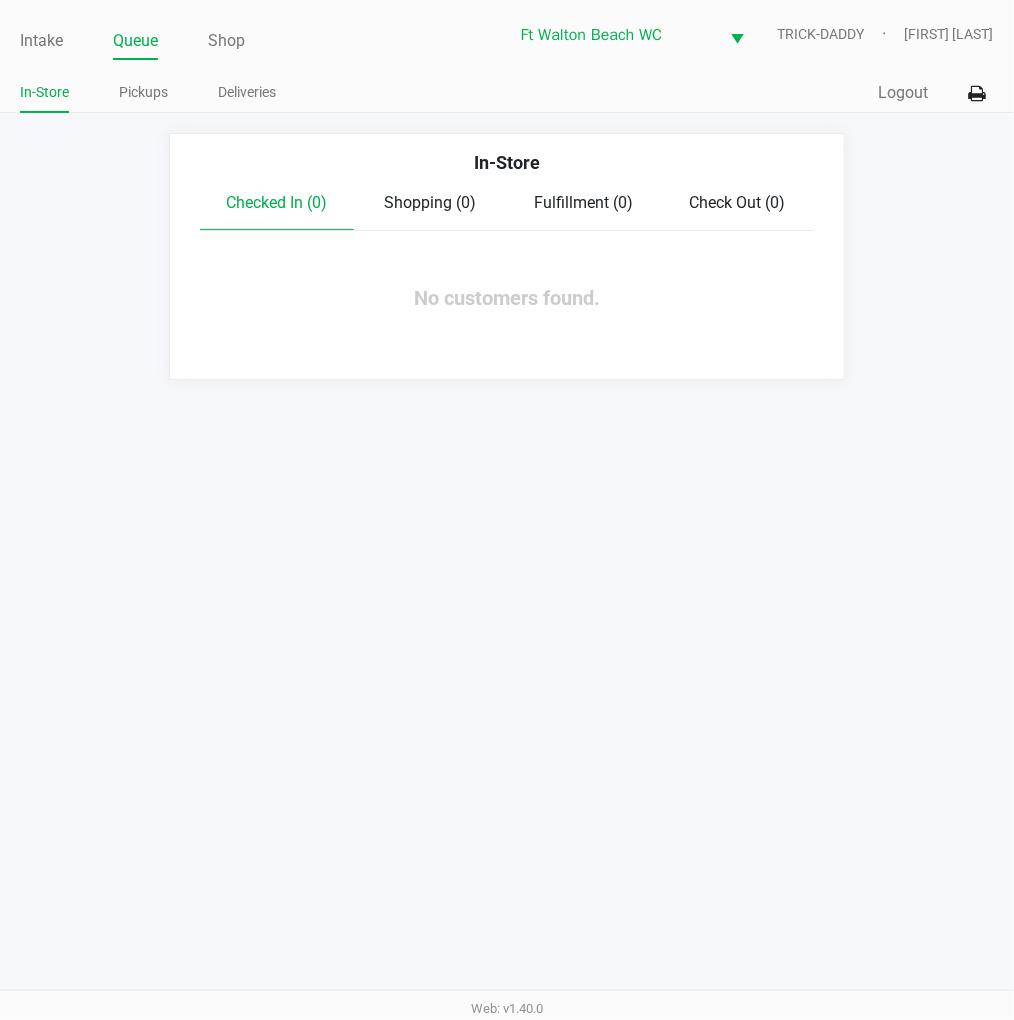 click on "Intake" 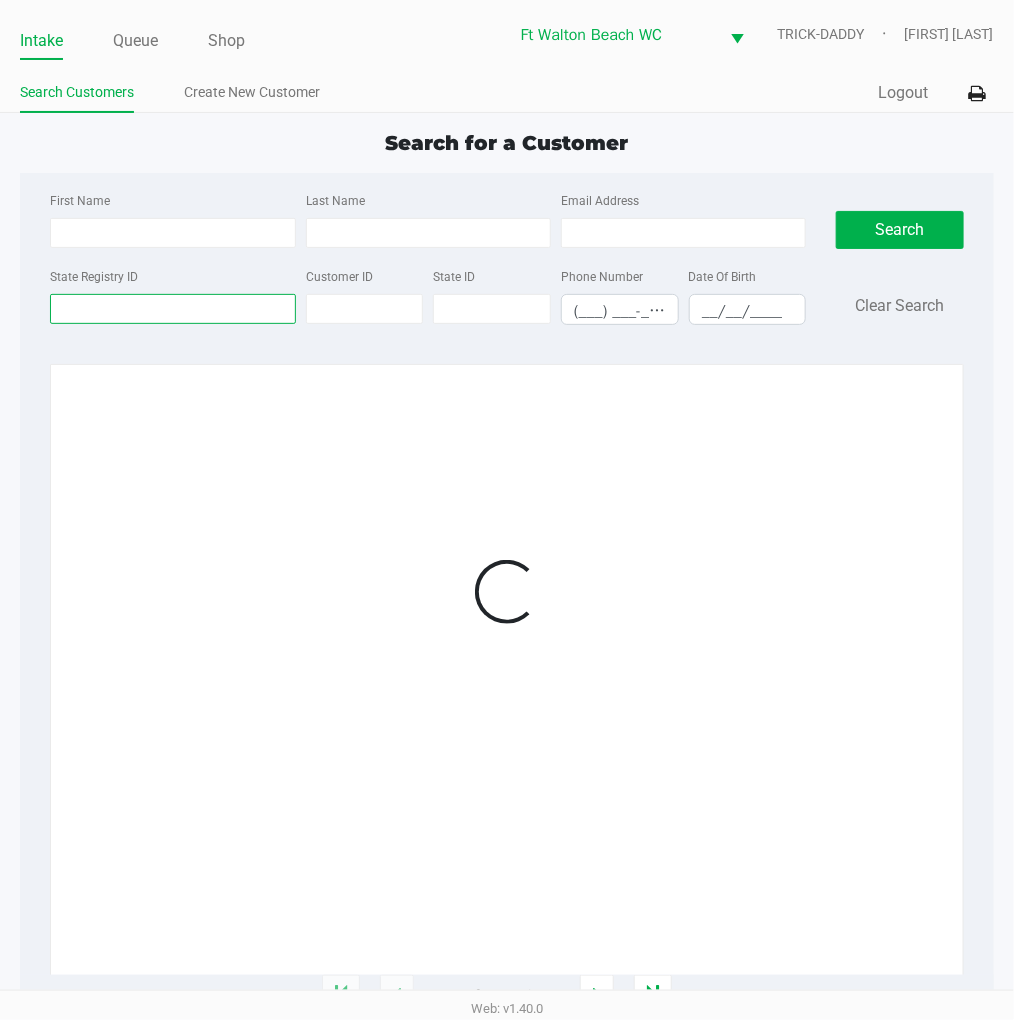 click on "State Registry ID" at bounding box center [172, 309] 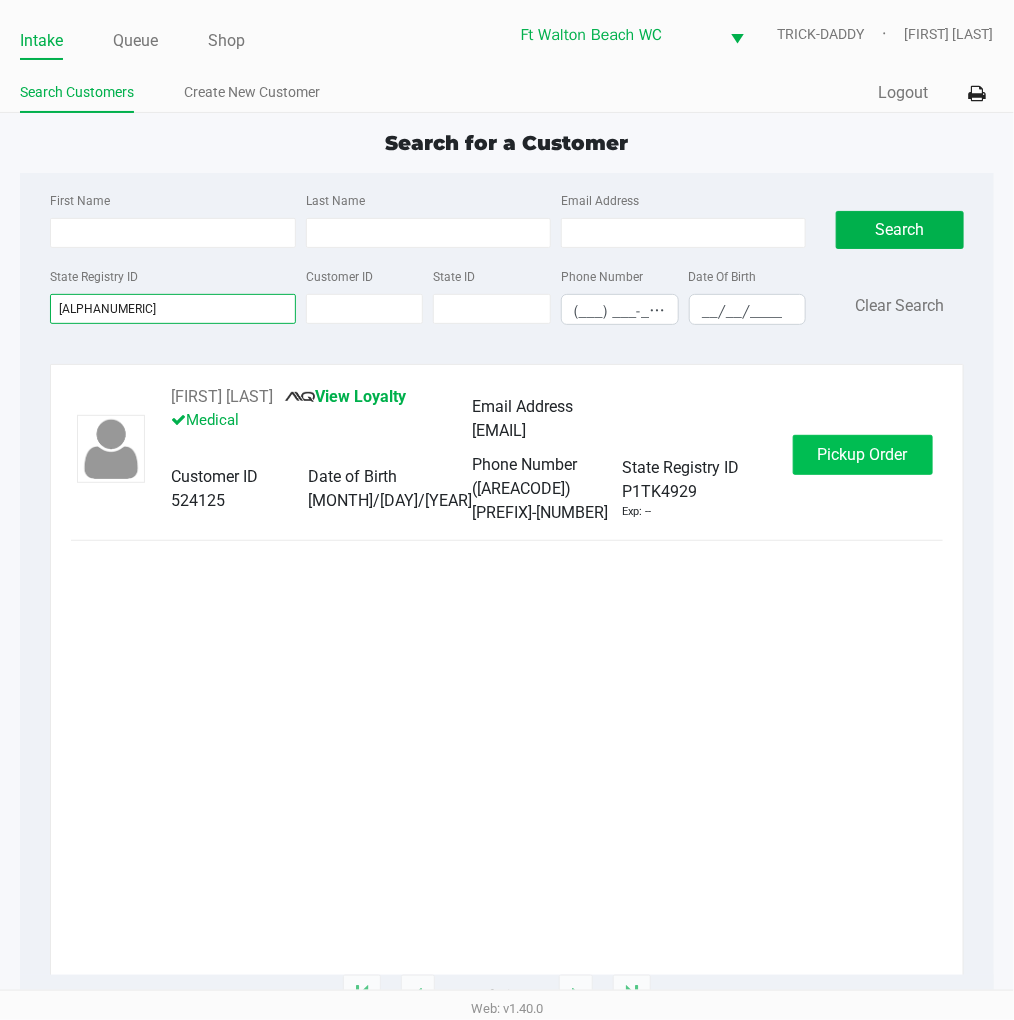 type on "p1tk4929" 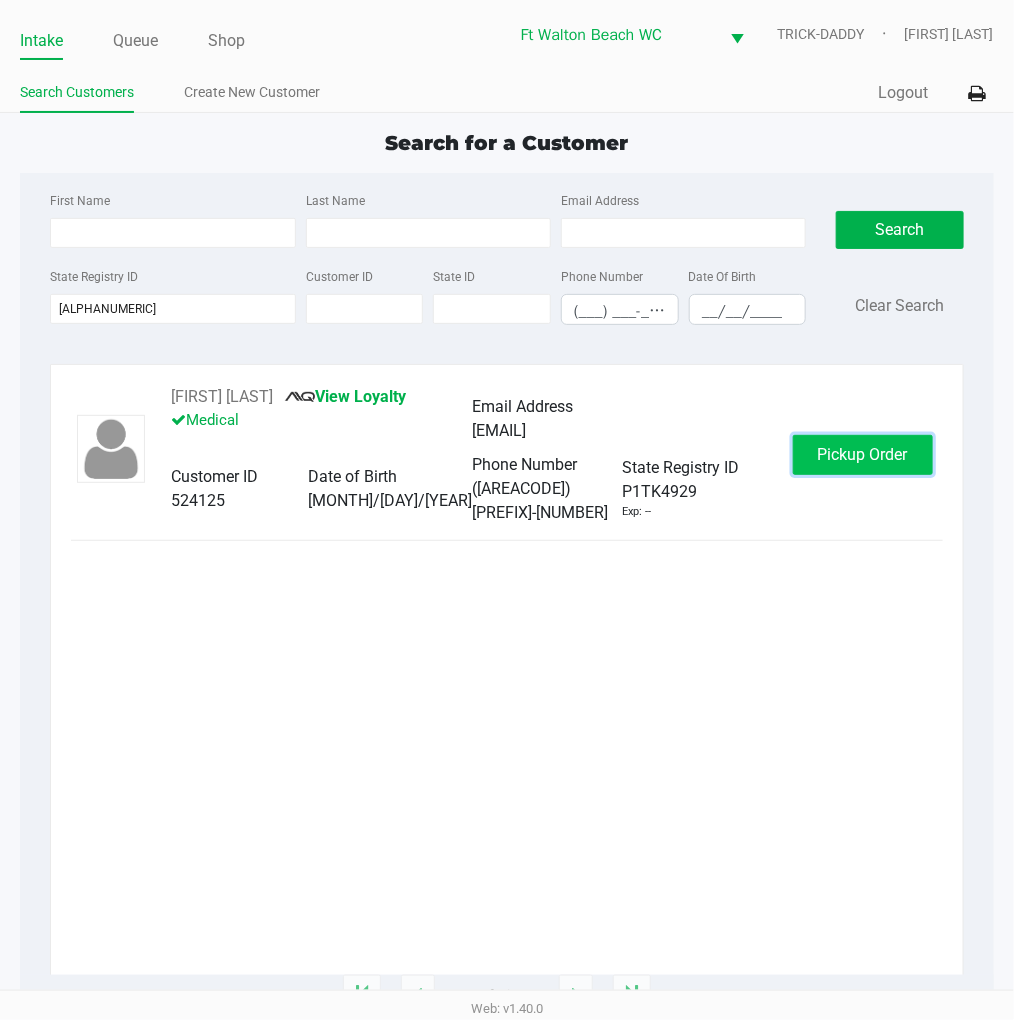 click on "Pickup Order" 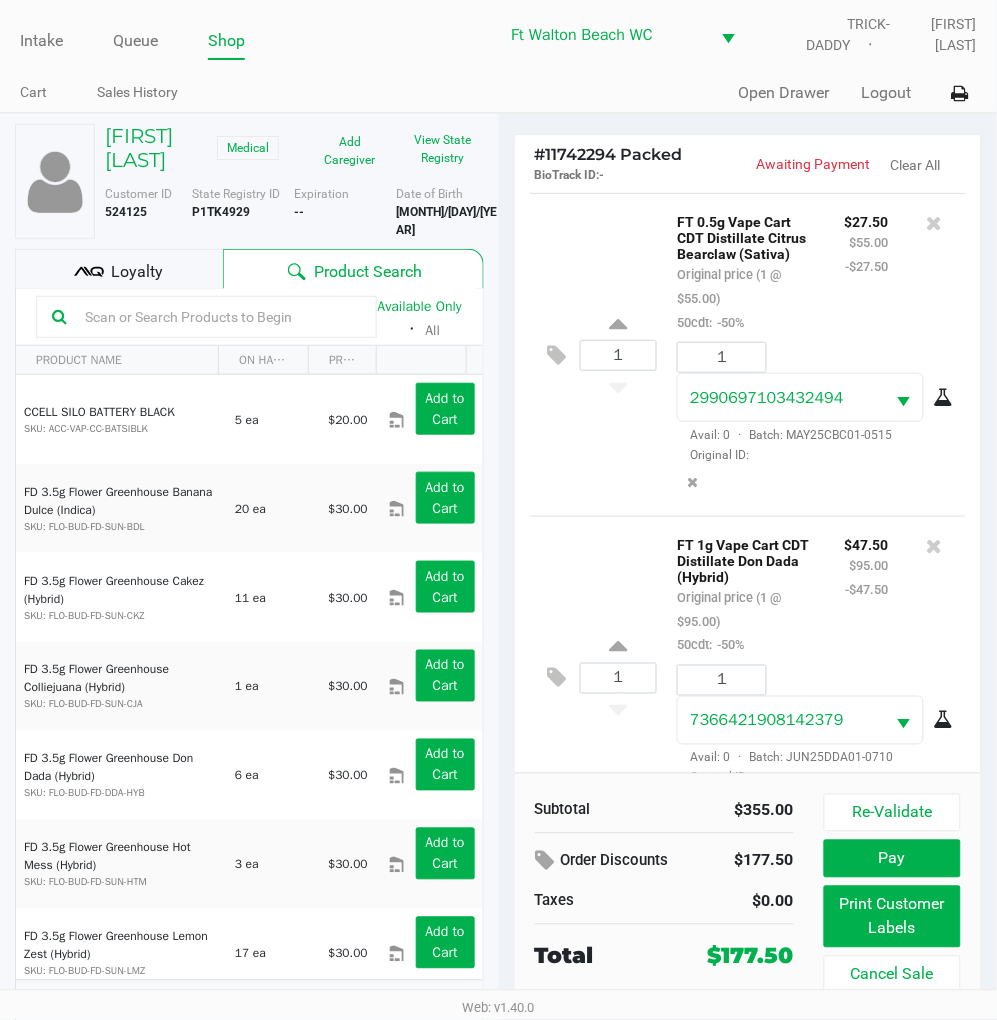 scroll, scrollTop: 994, scrollLeft: 0, axis: vertical 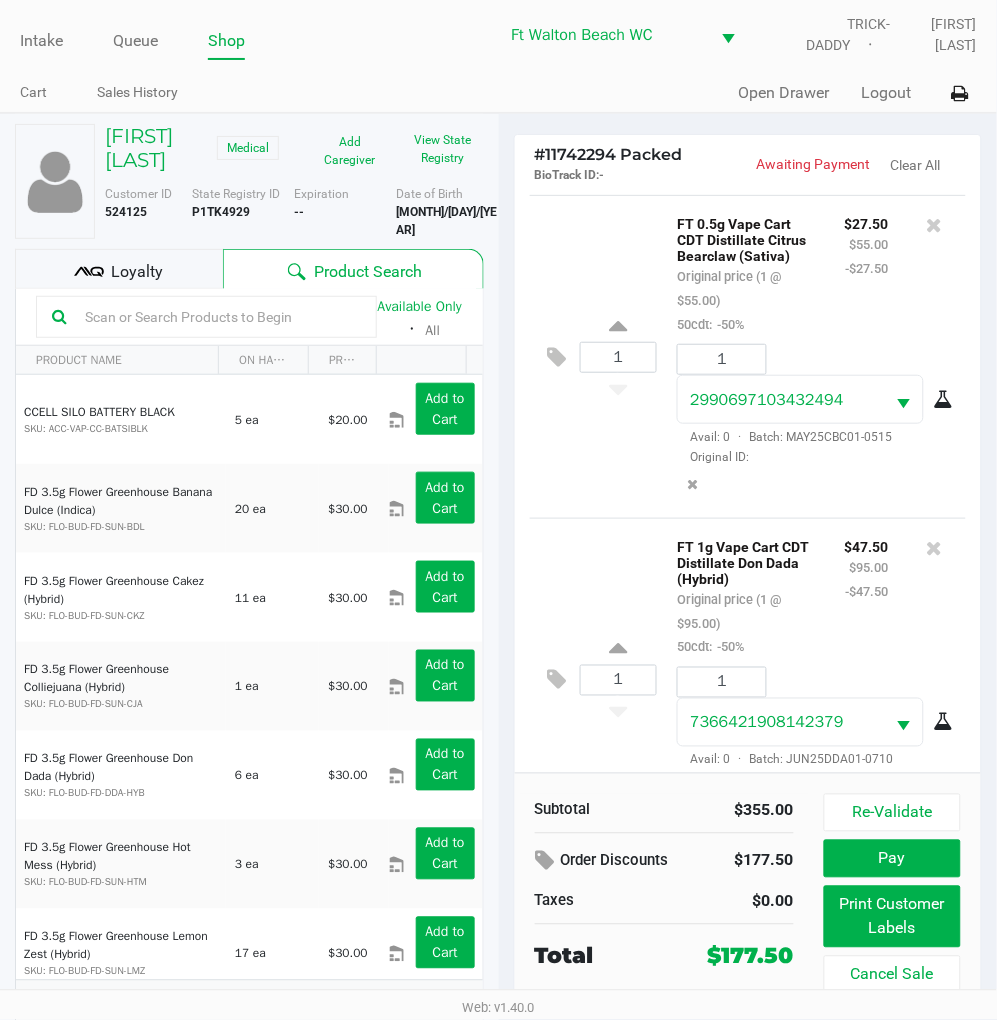 click on "Loyalty" 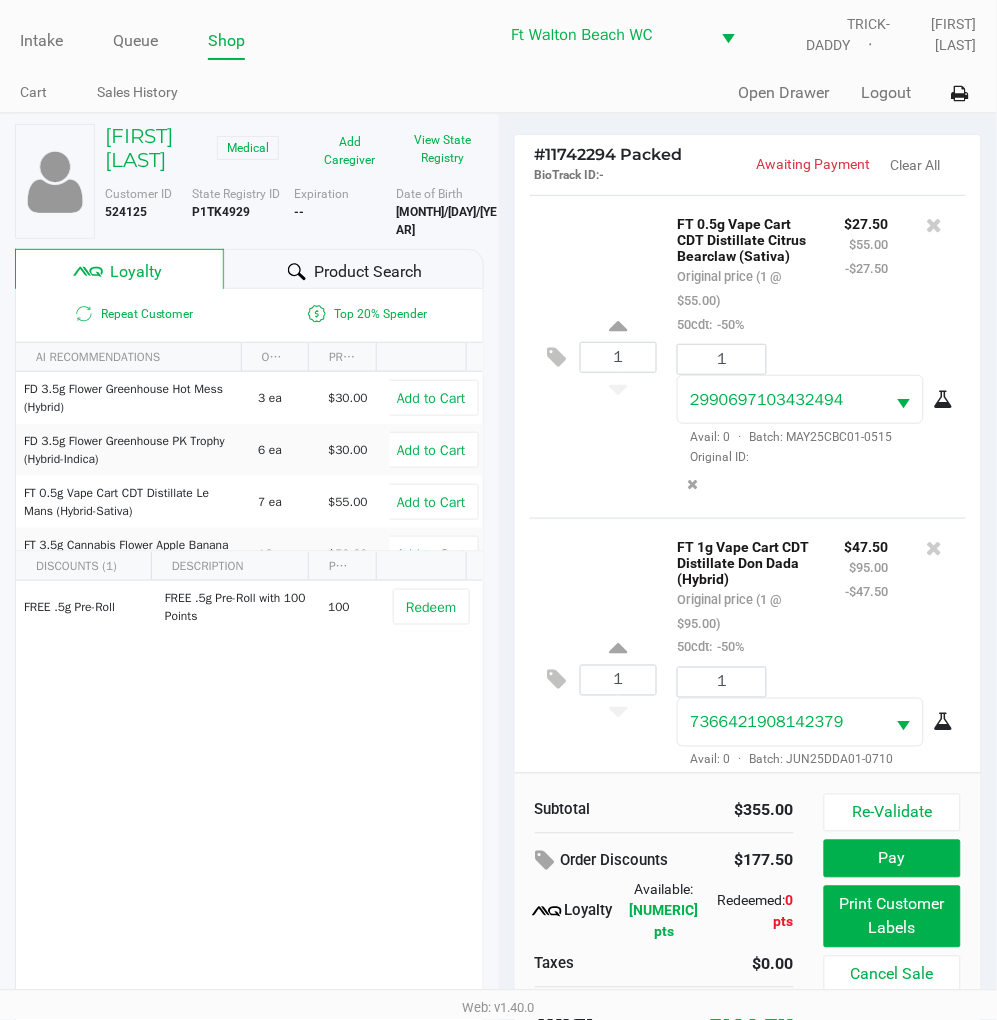 scroll, scrollTop: 1091, scrollLeft: 0, axis: vertical 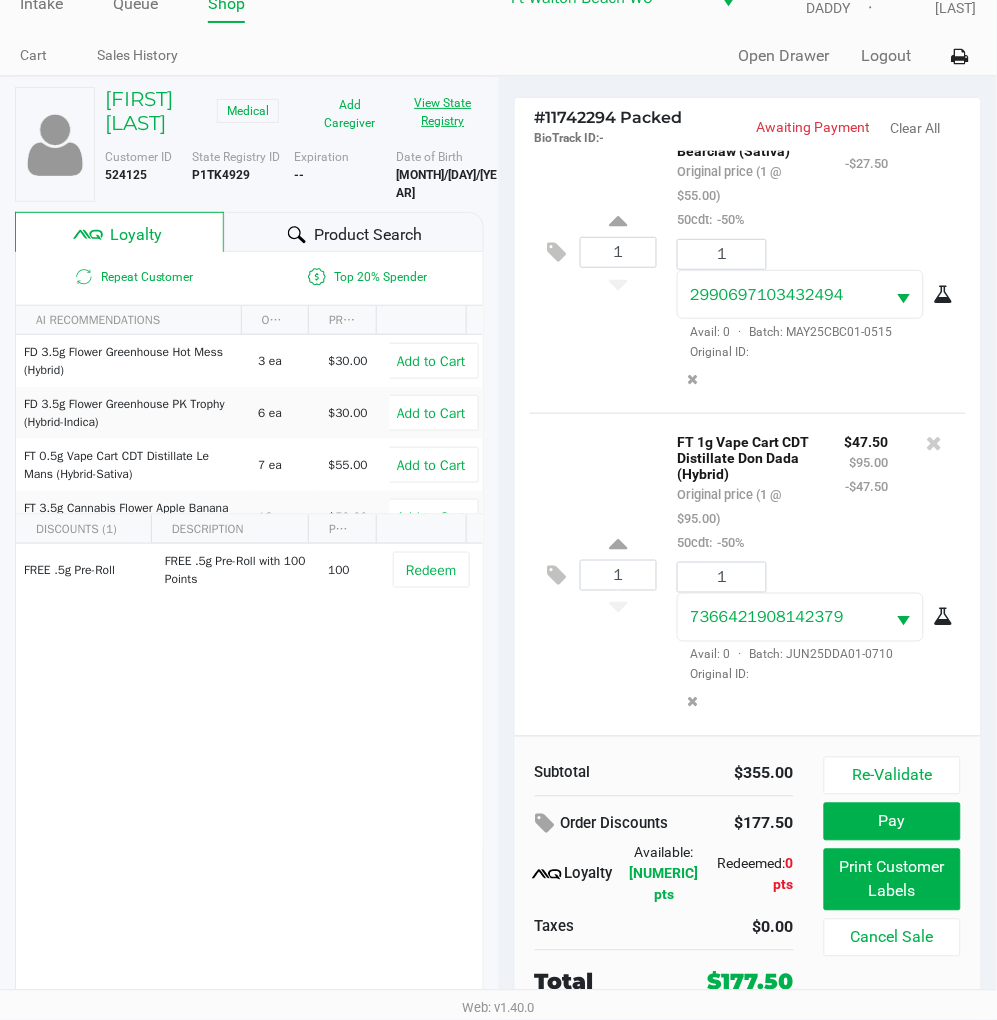 click on "View State Registry" 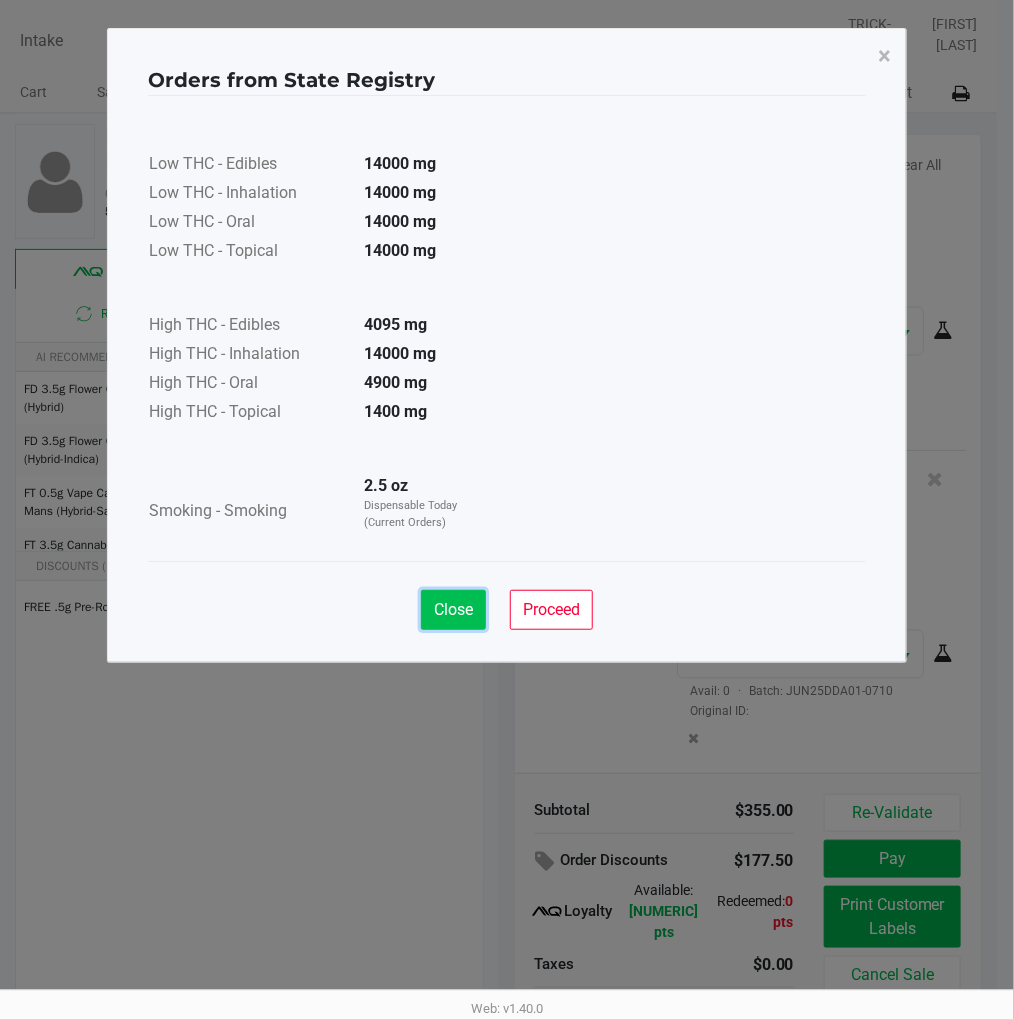 click on "Close" 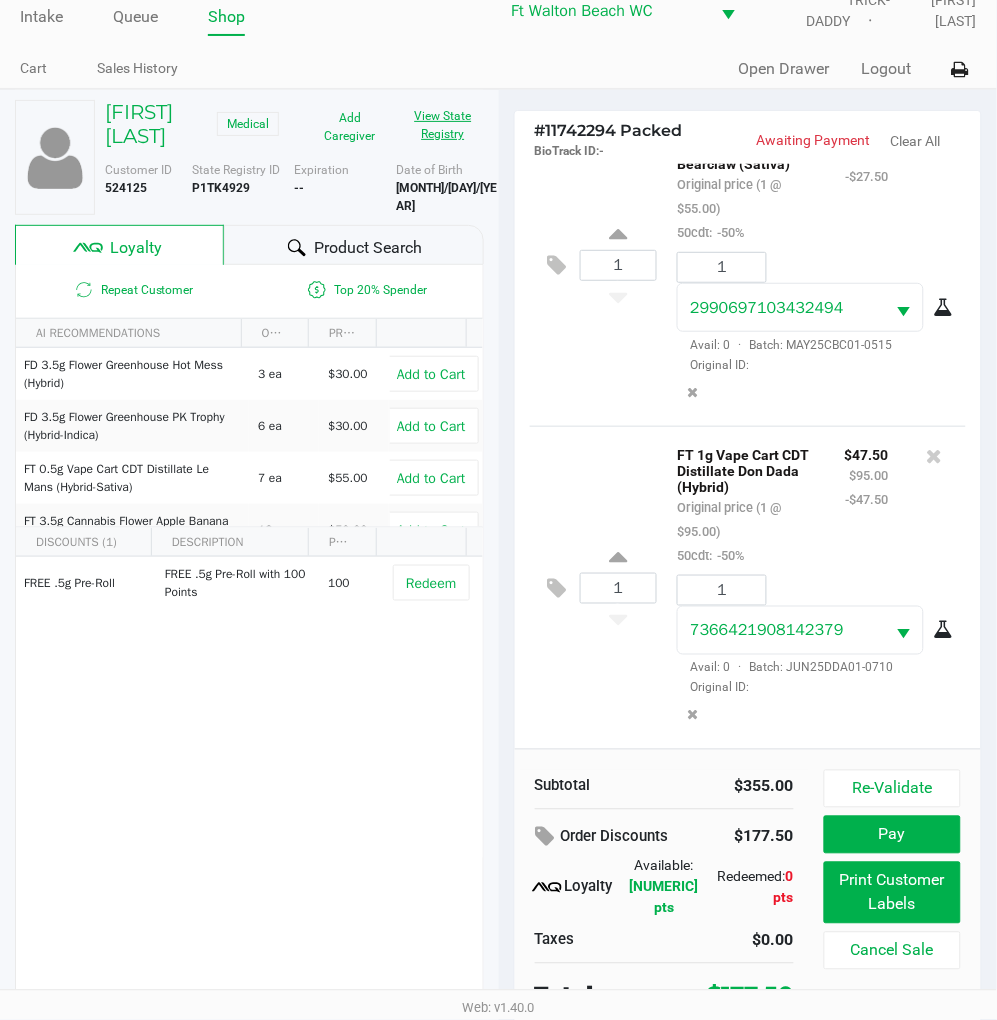 scroll, scrollTop: 37, scrollLeft: 0, axis: vertical 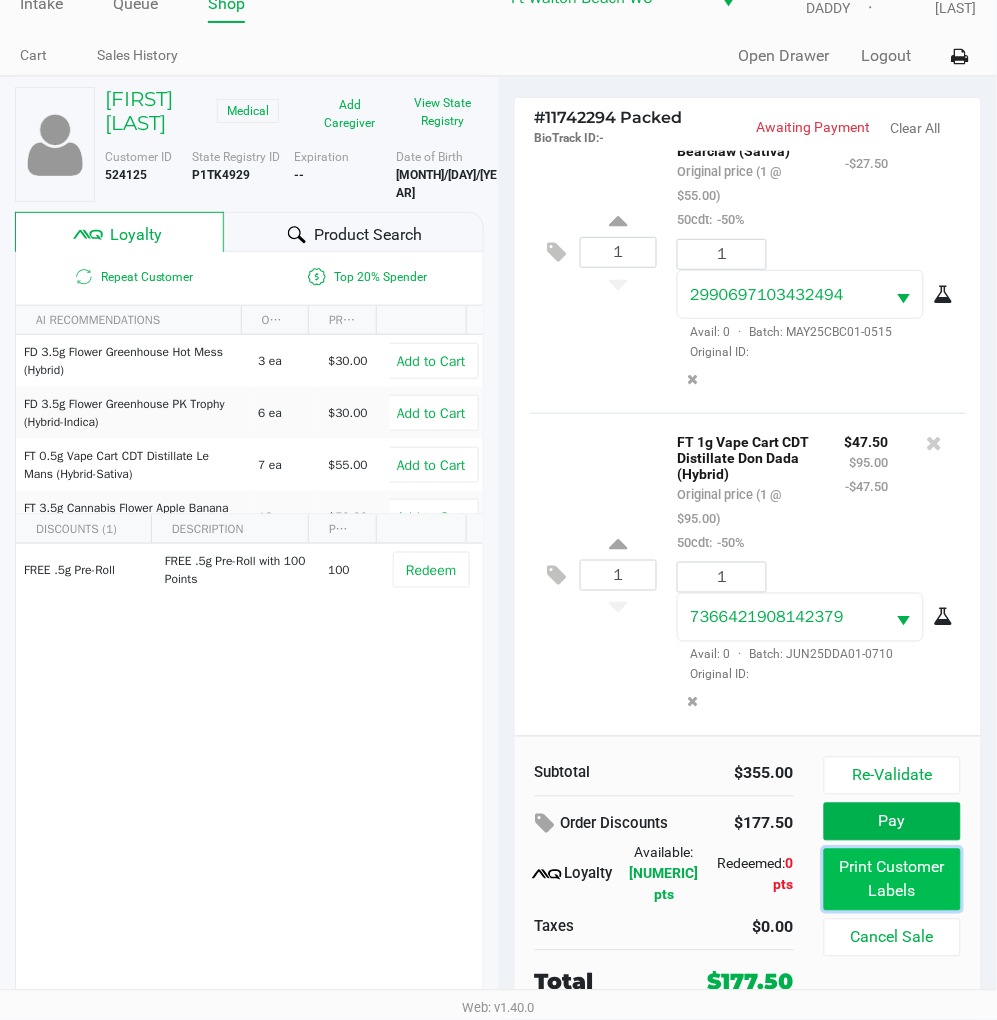 click on "Print Customer Labels" 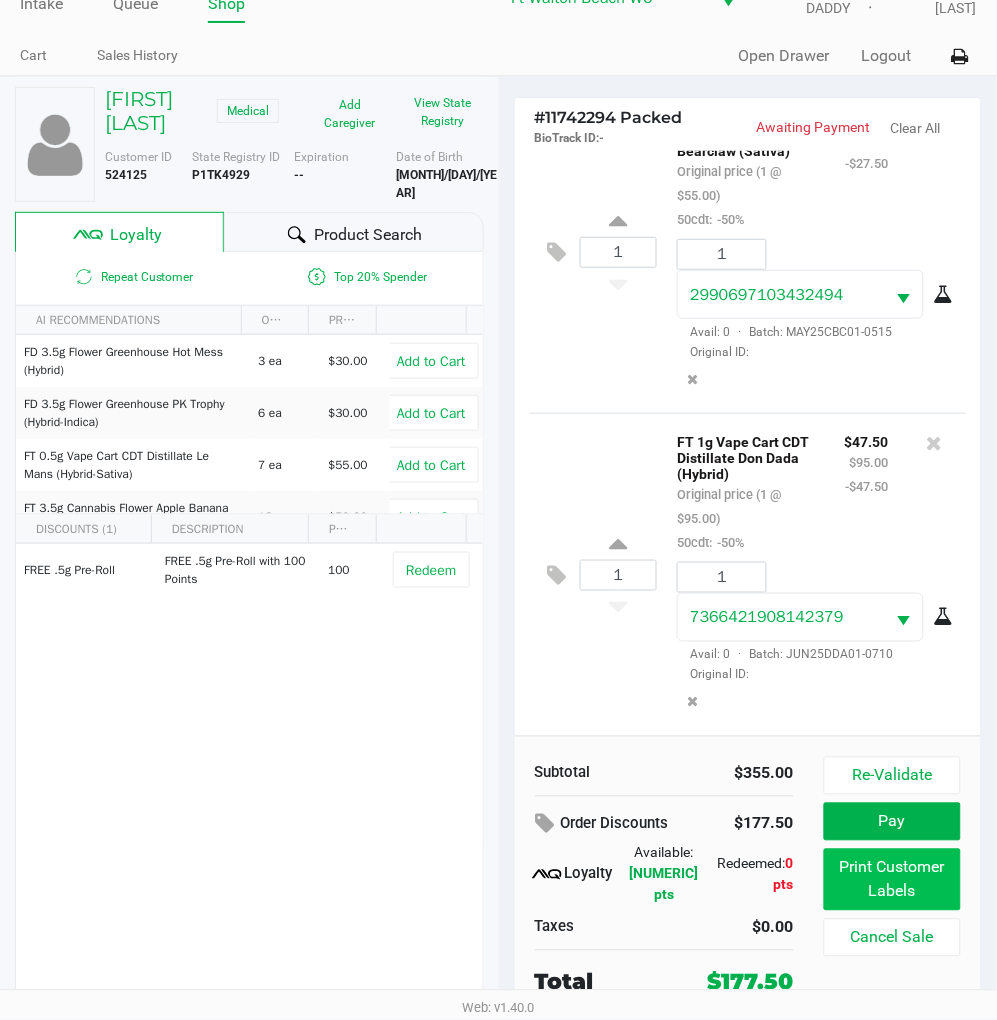 scroll, scrollTop: 0, scrollLeft: 0, axis: both 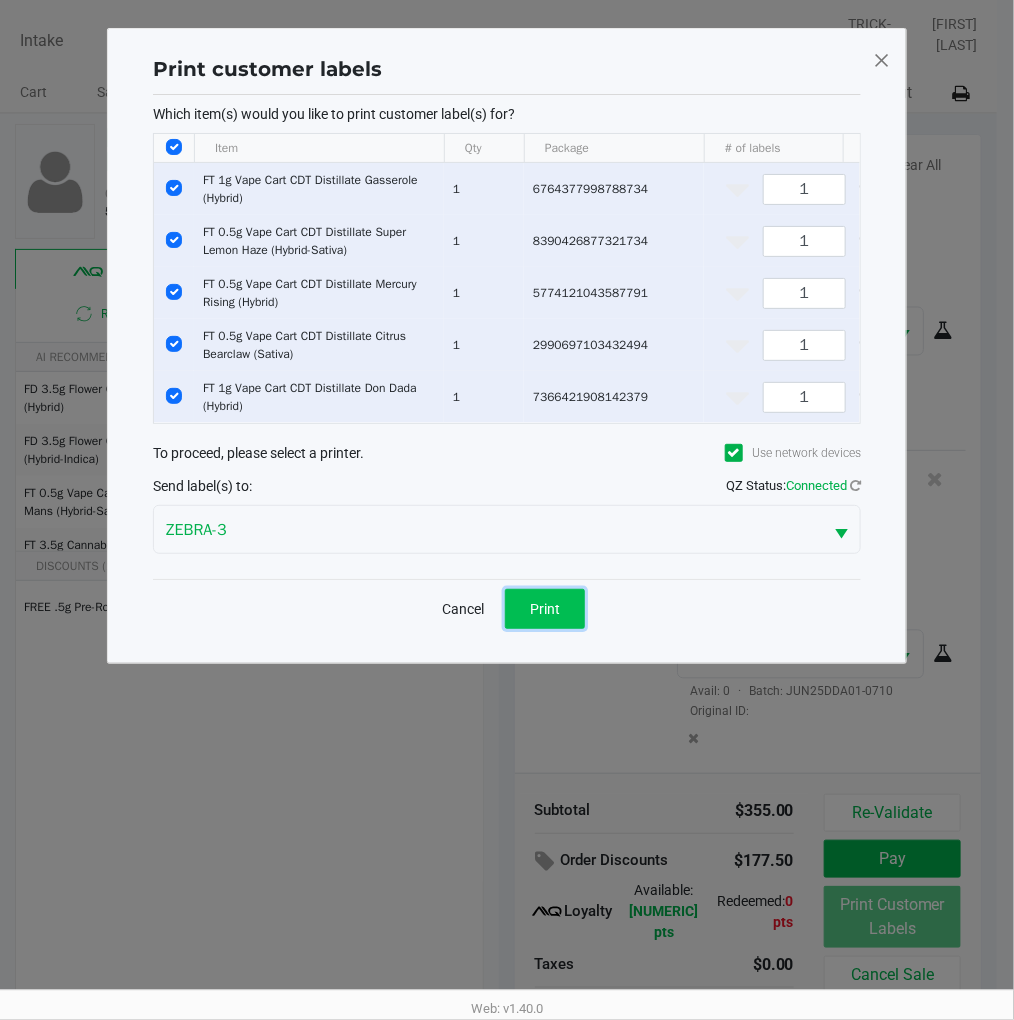 click on "Print" 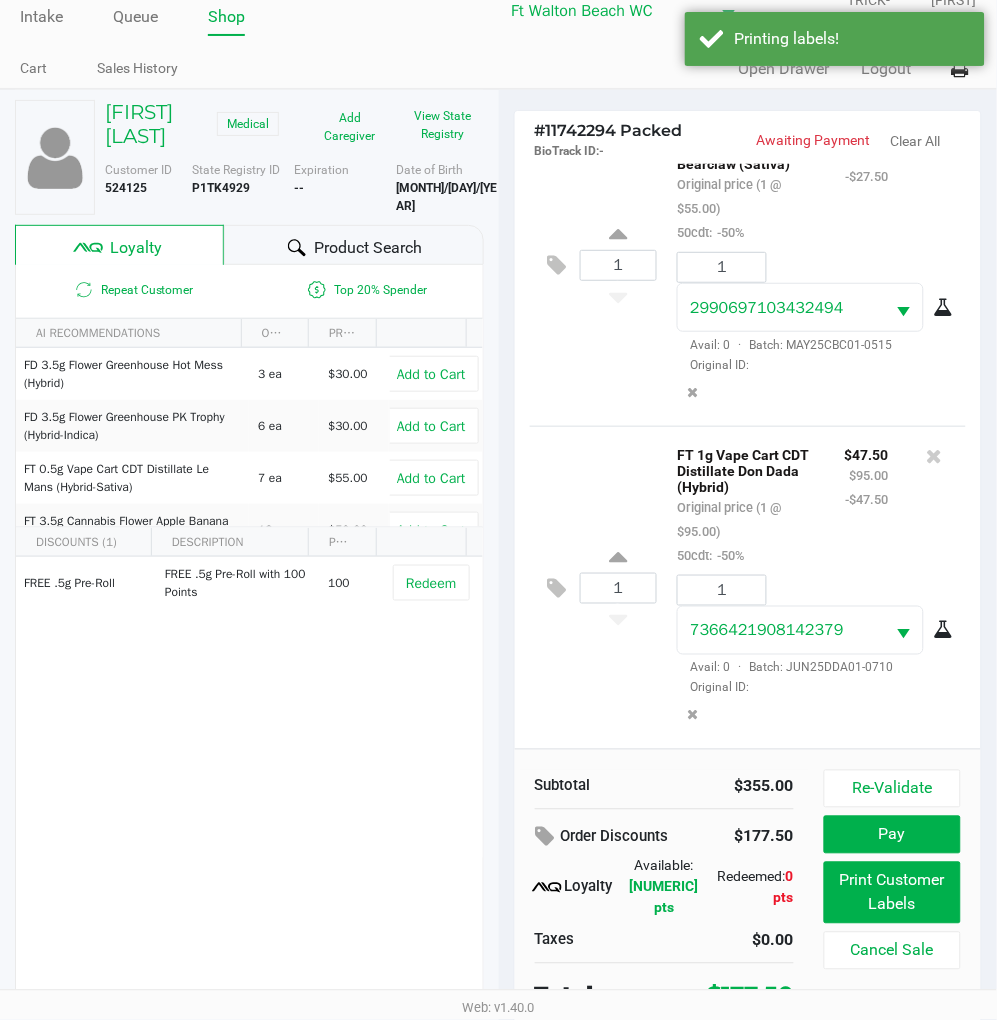 scroll, scrollTop: 37, scrollLeft: 0, axis: vertical 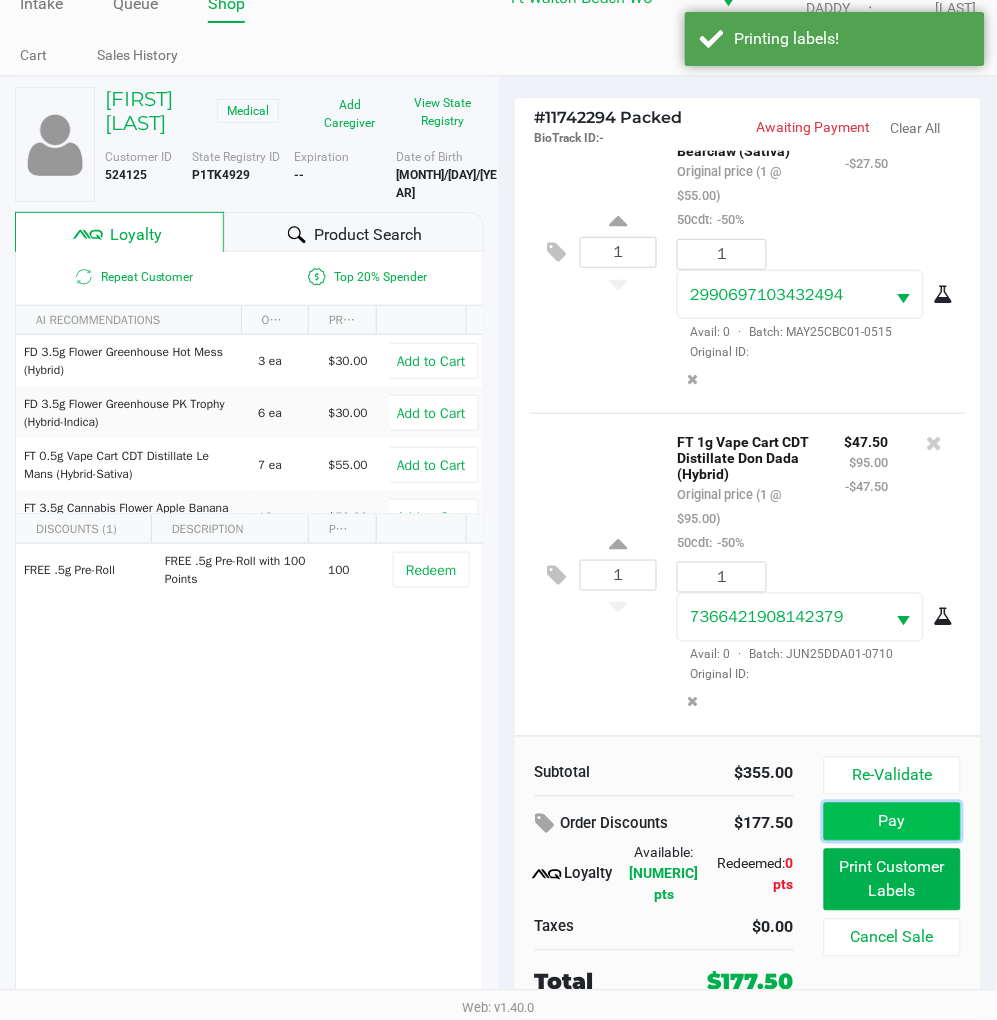 click on "Pay" 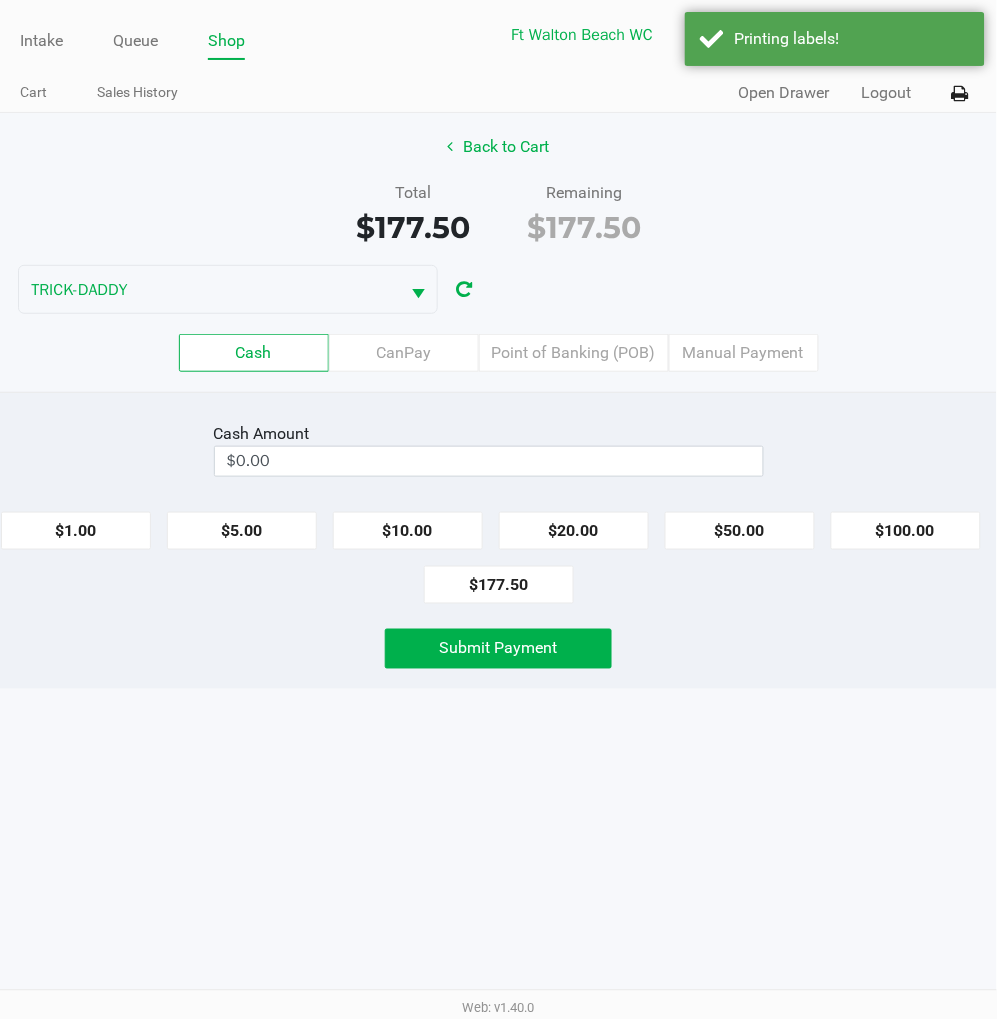 scroll, scrollTop: 0, scrollLeft: 0, axis: both 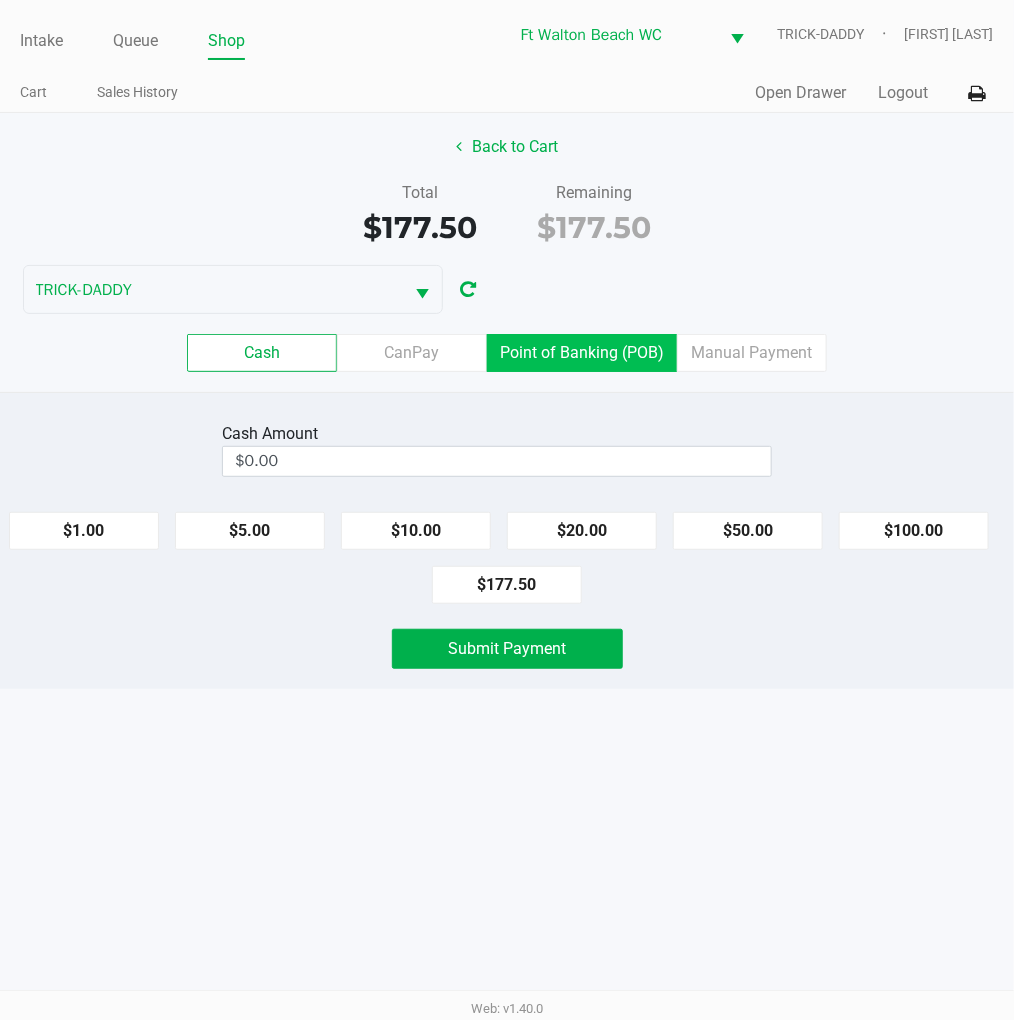 click on "Point of Banking (POB)" 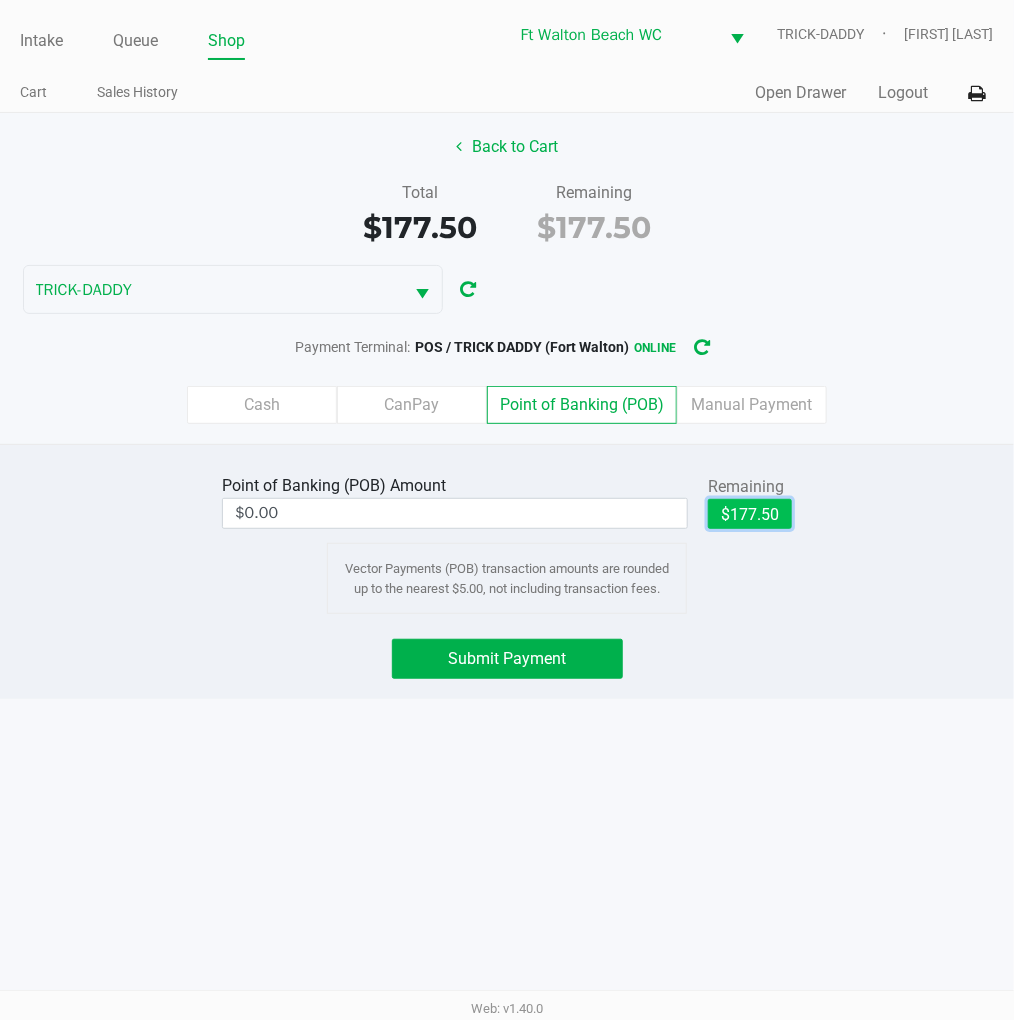 click on "$177.50" 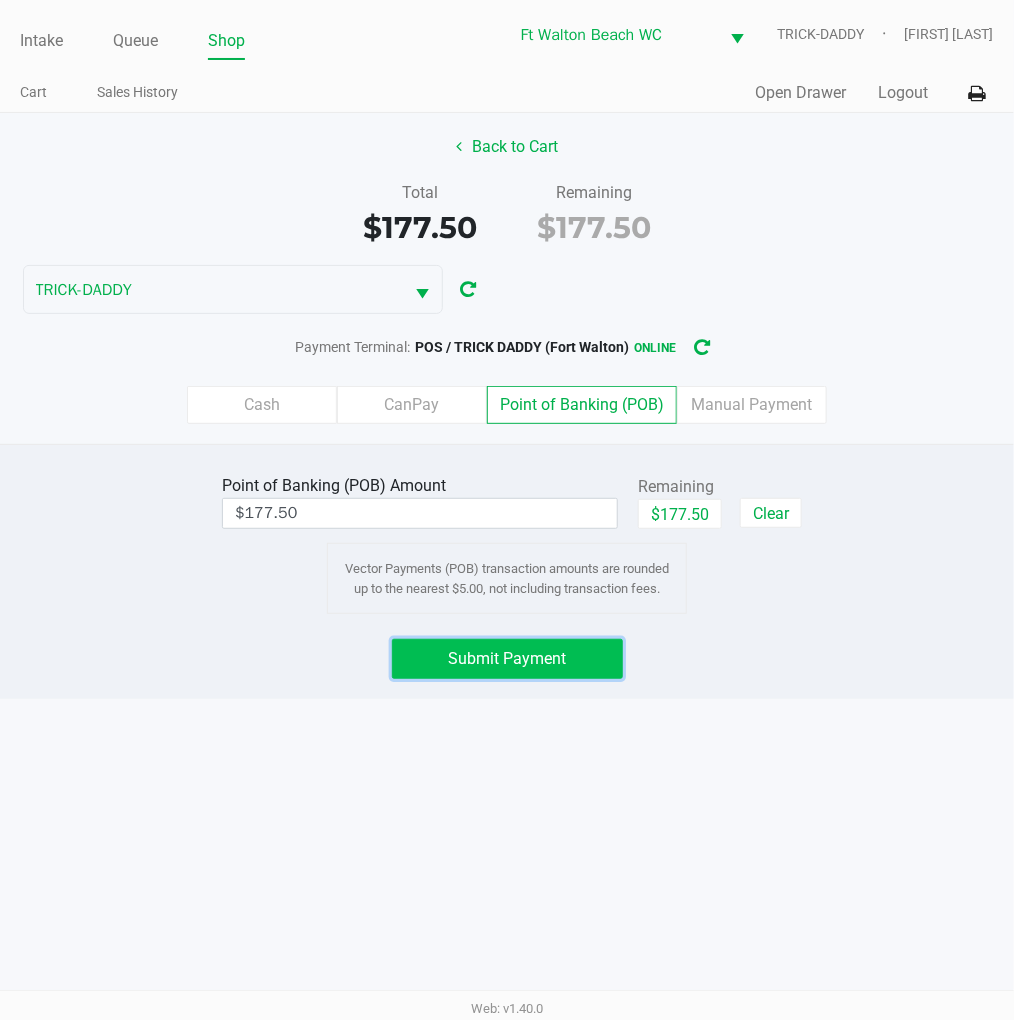 click on "Submit Payment" 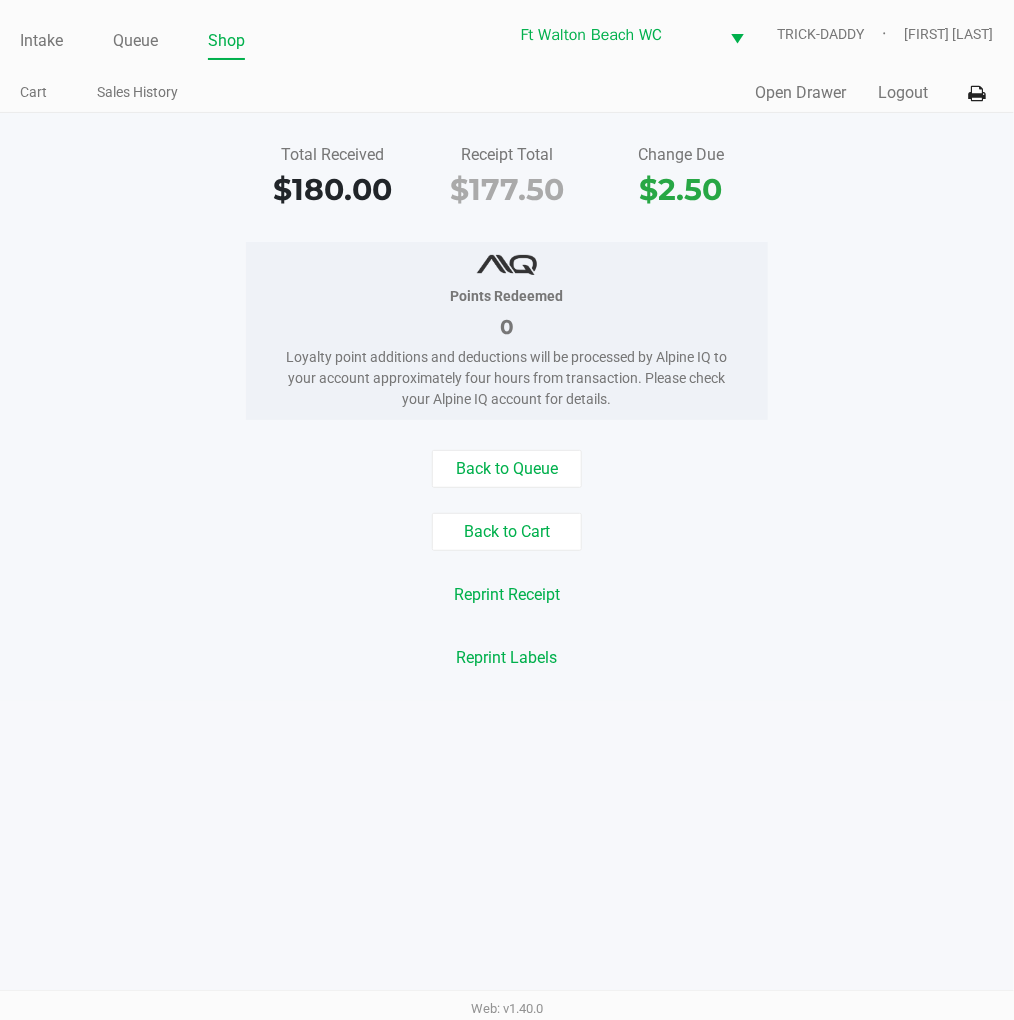 click on "Back to Queue" 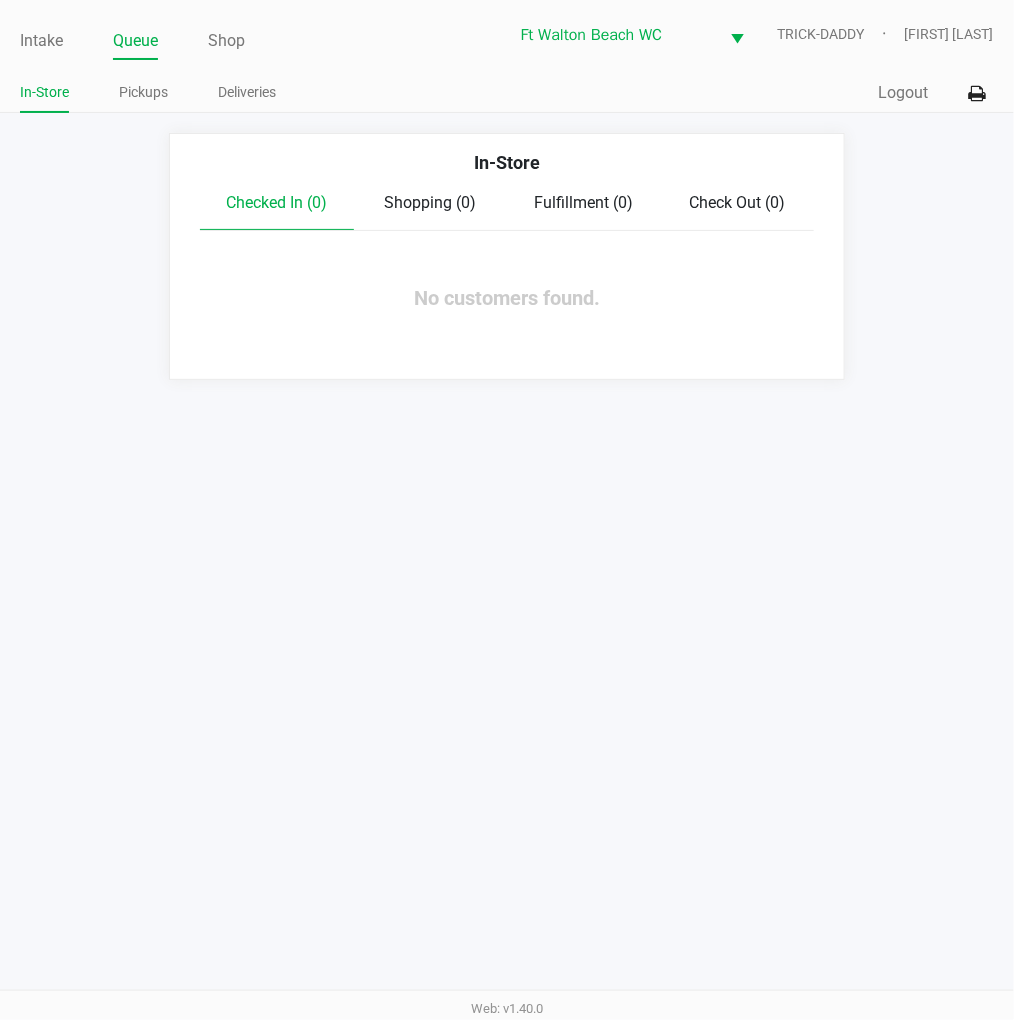 click on "Intake" 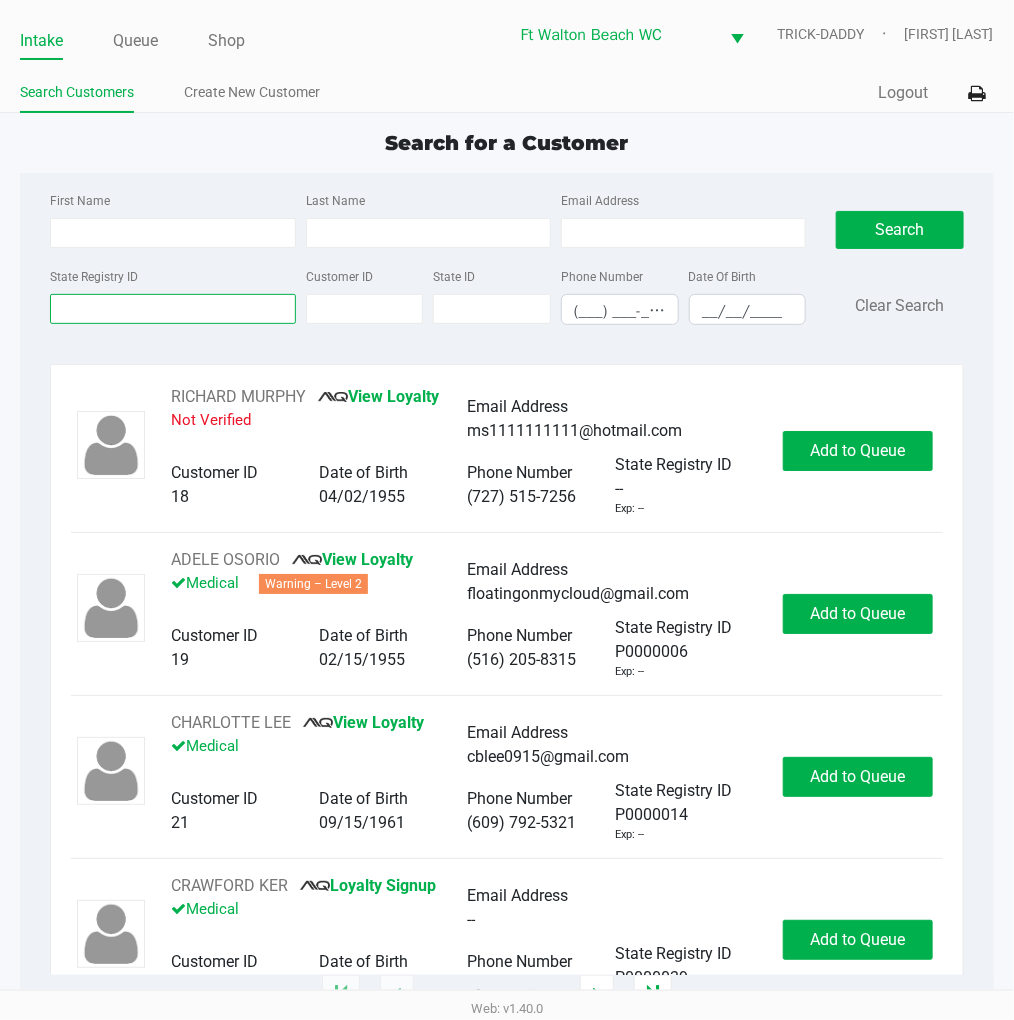click on "State Registry ID" at bounding box center (172, 309) 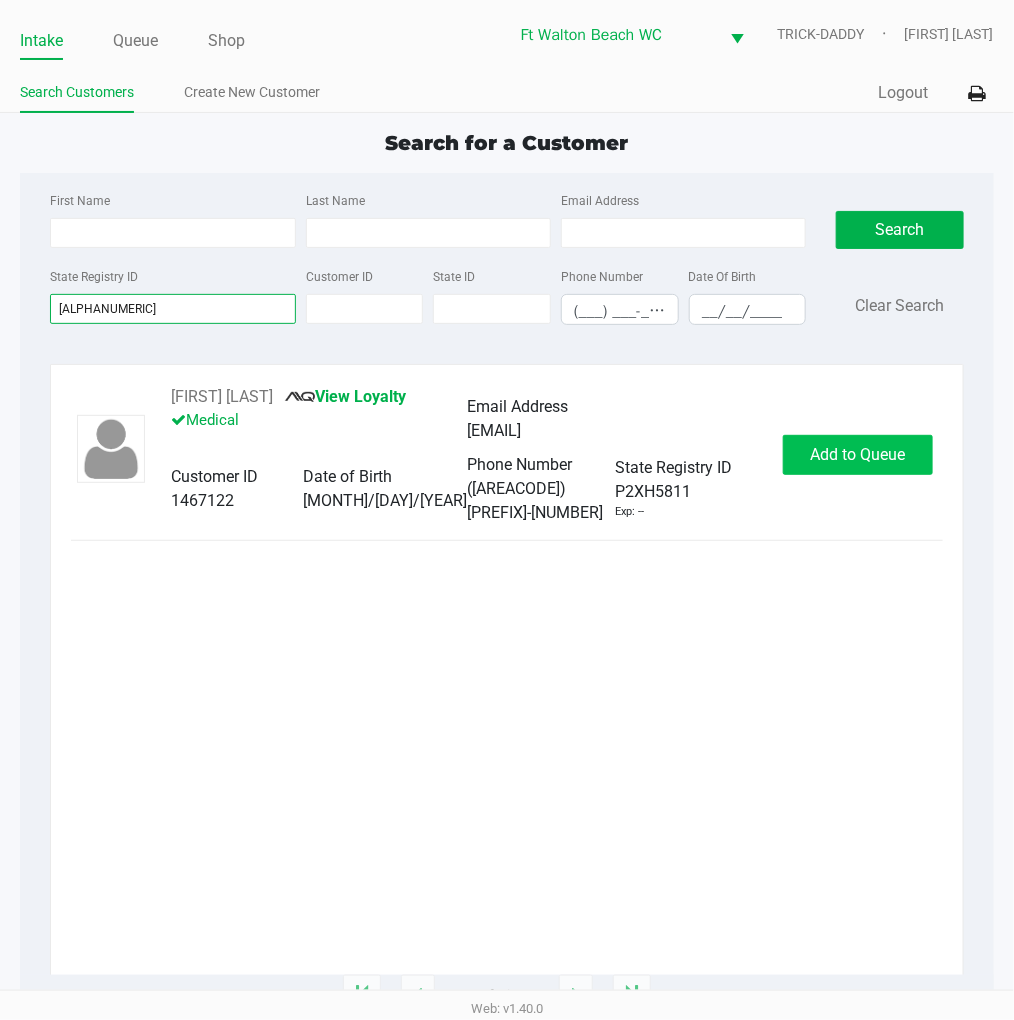type on "p2xh5811" 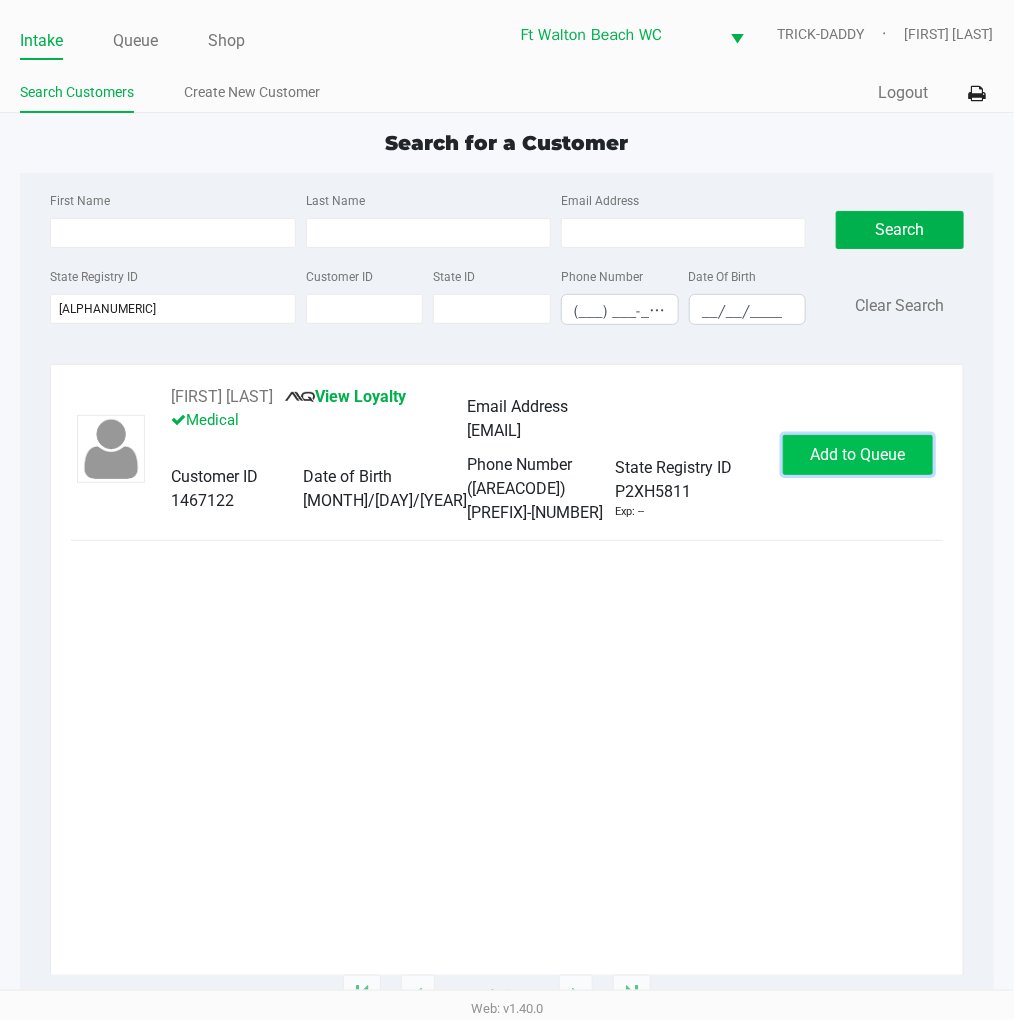 click on "Add to Queue" 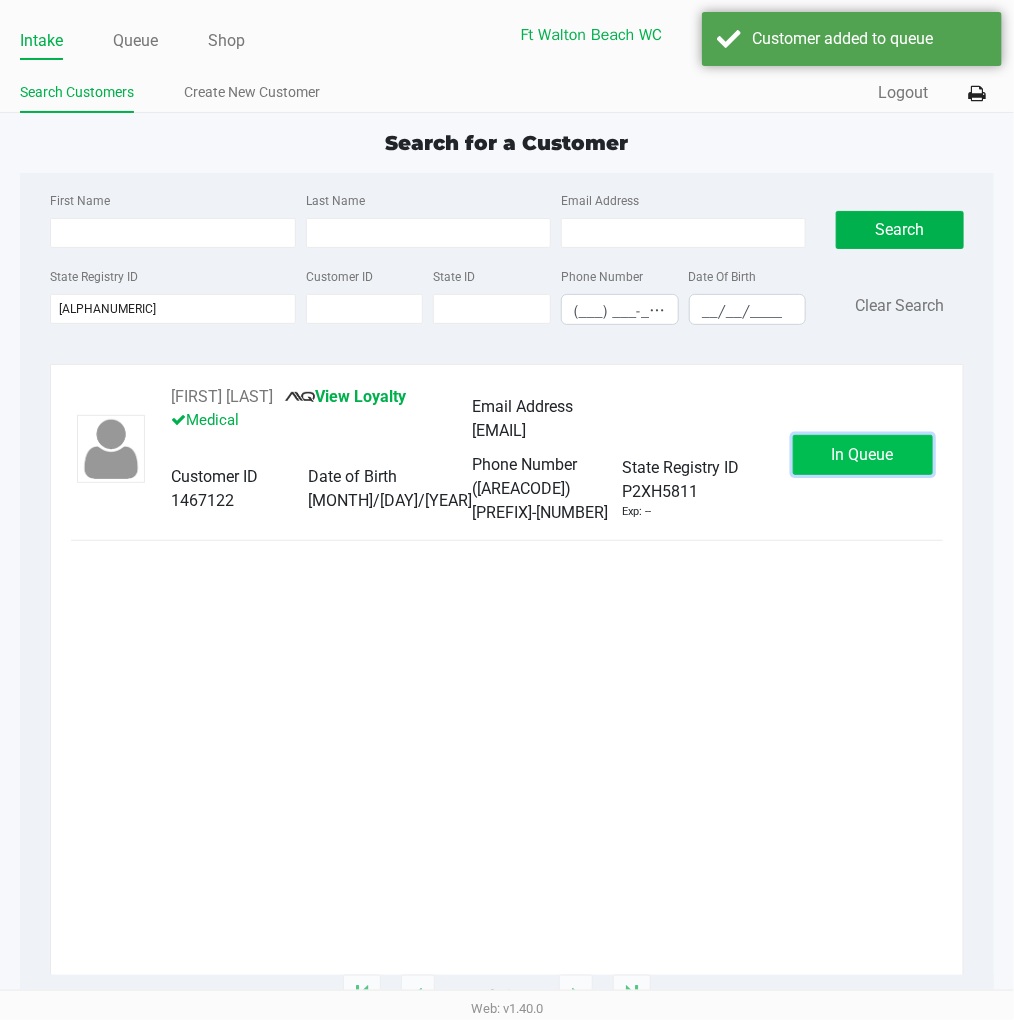click on "In Queue" 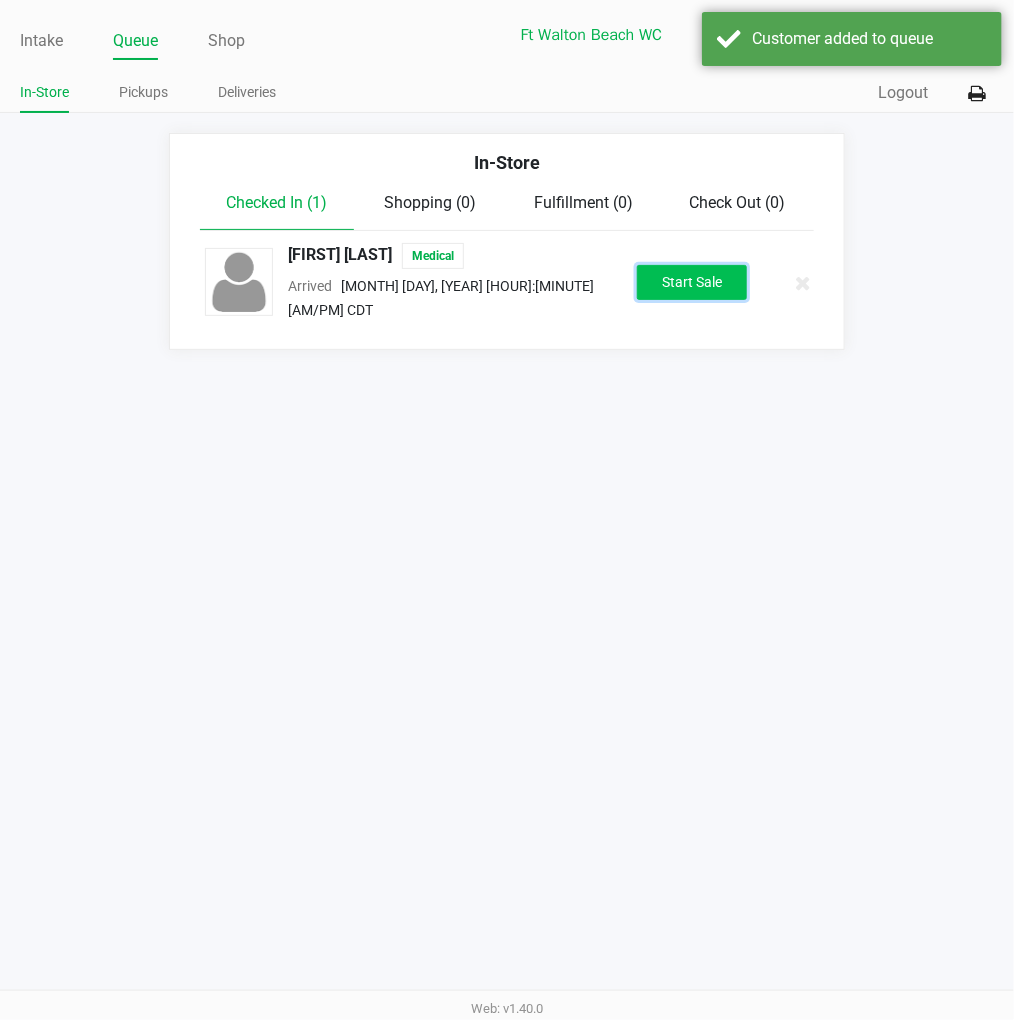 click on "Start Sale" 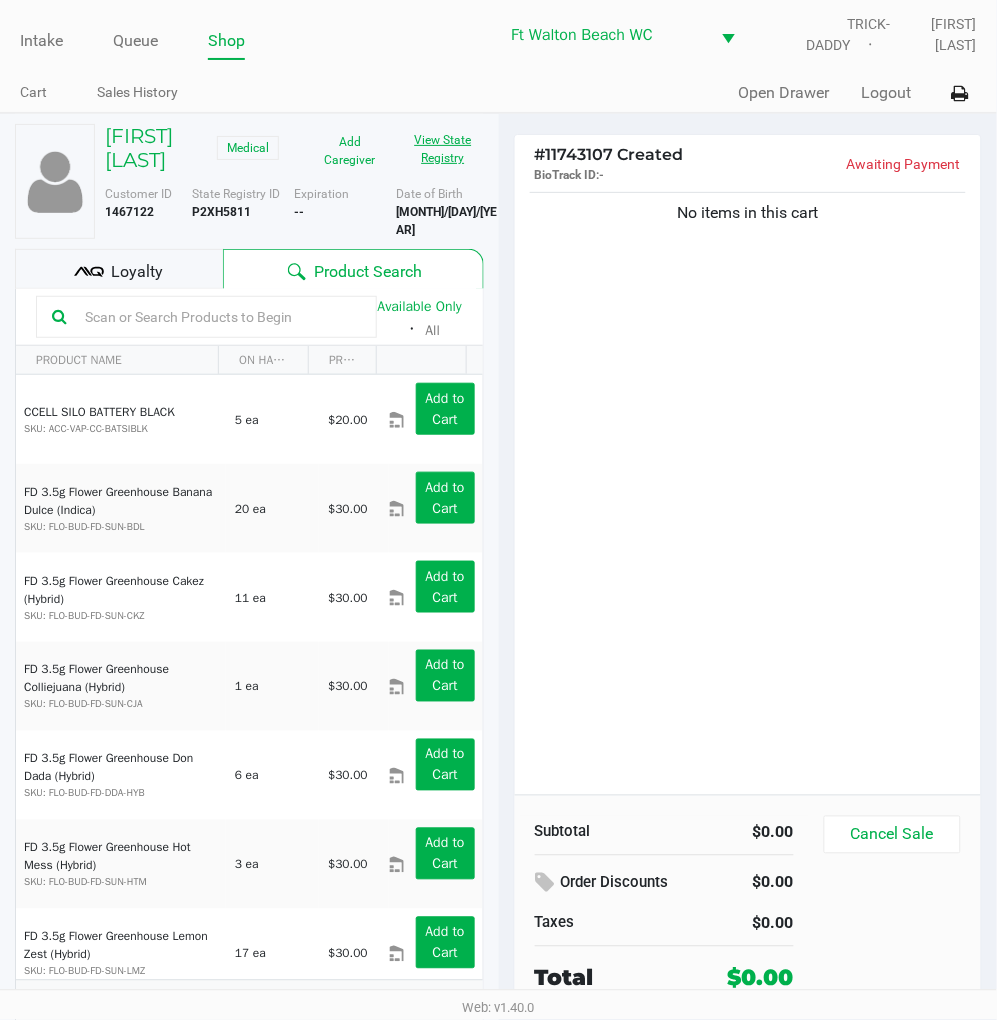 click on "View State Registry" 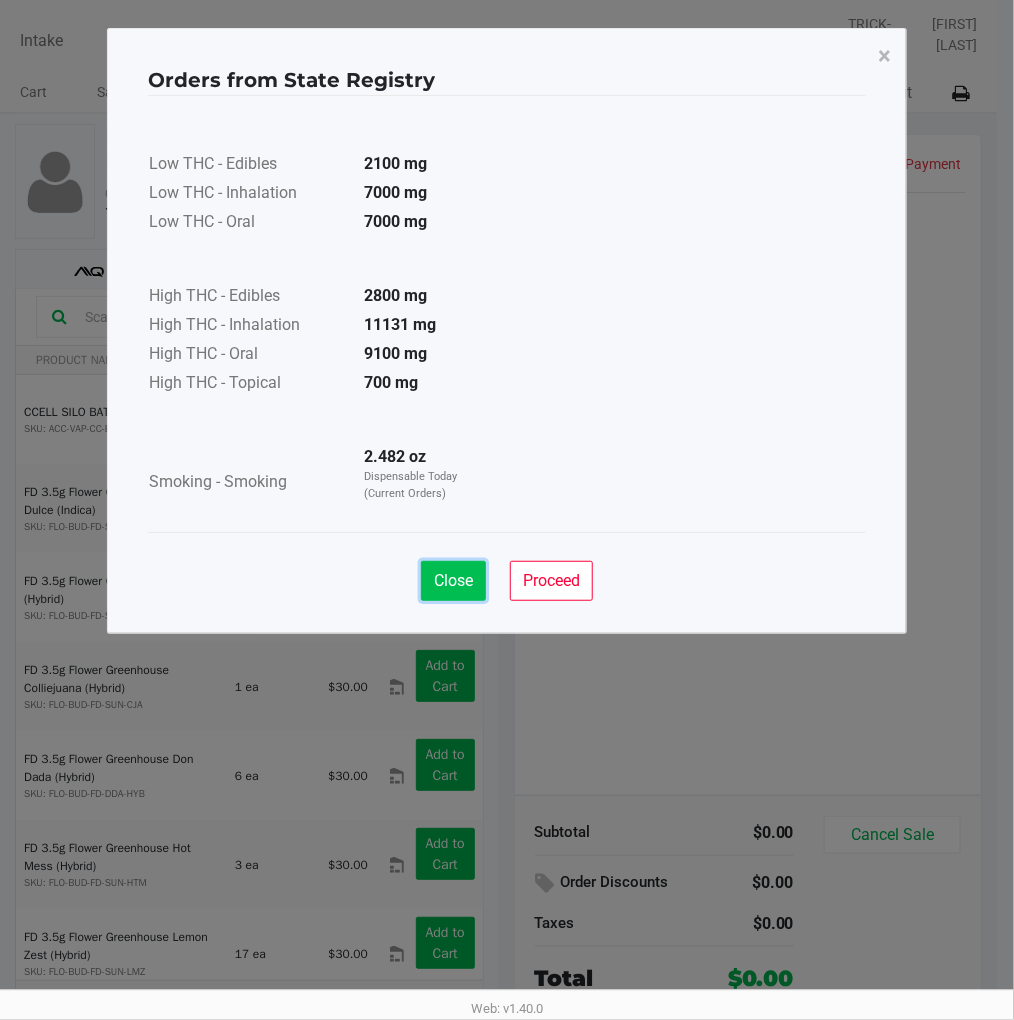 click on "Close" 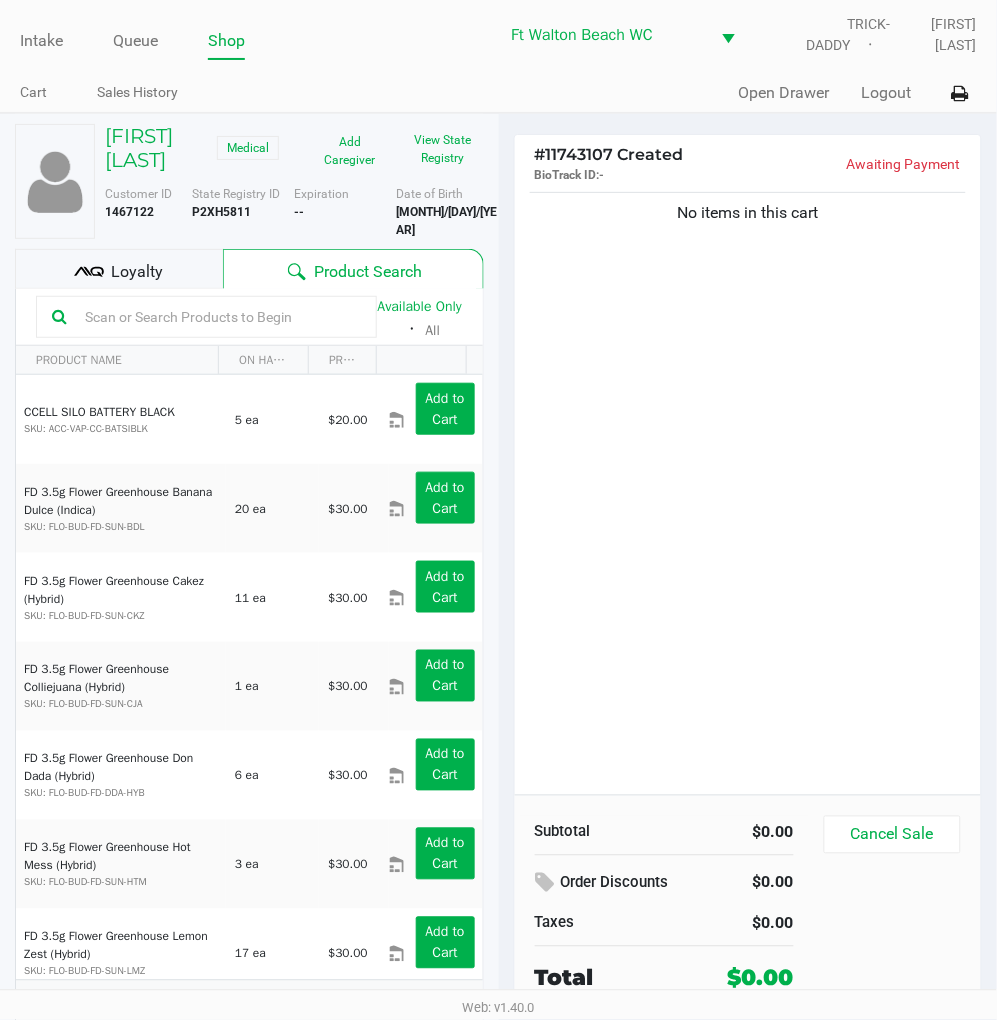 click on "No items in this cart" 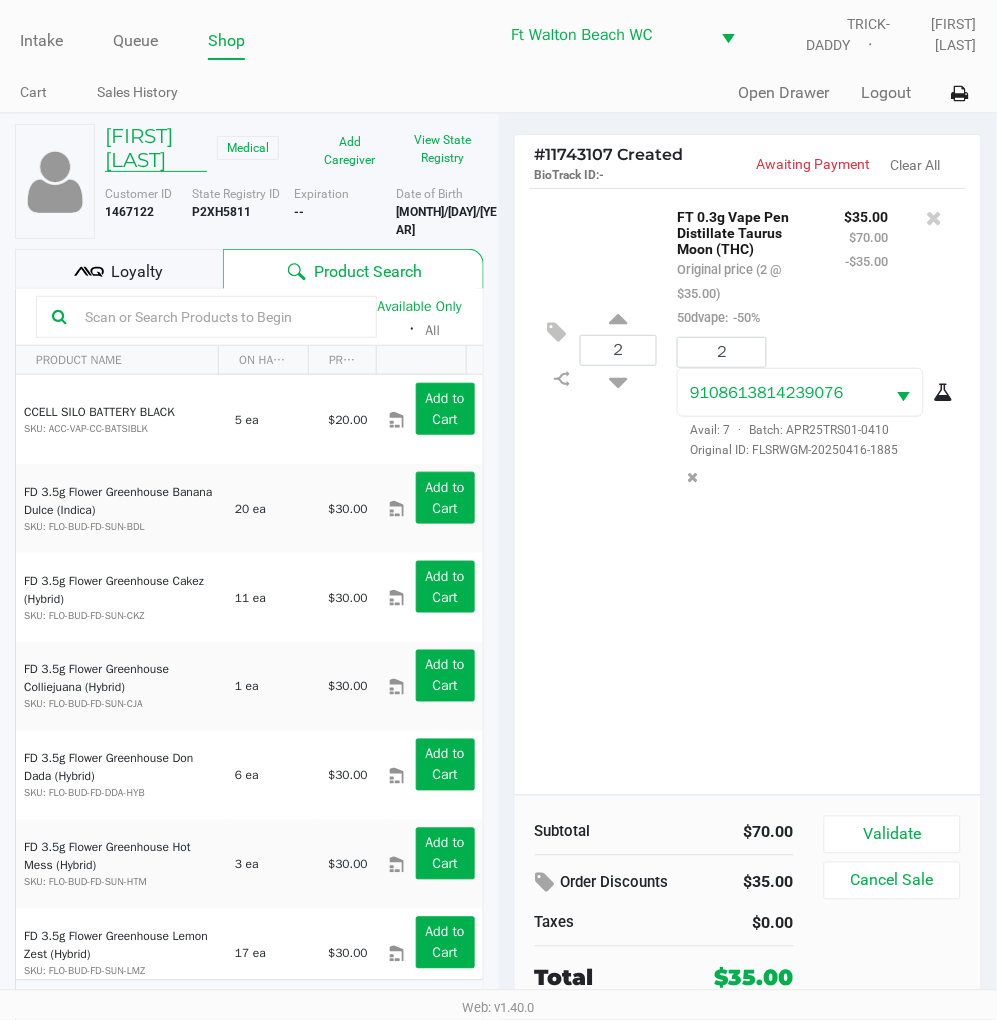 click on "RICHARD MCNEIL" 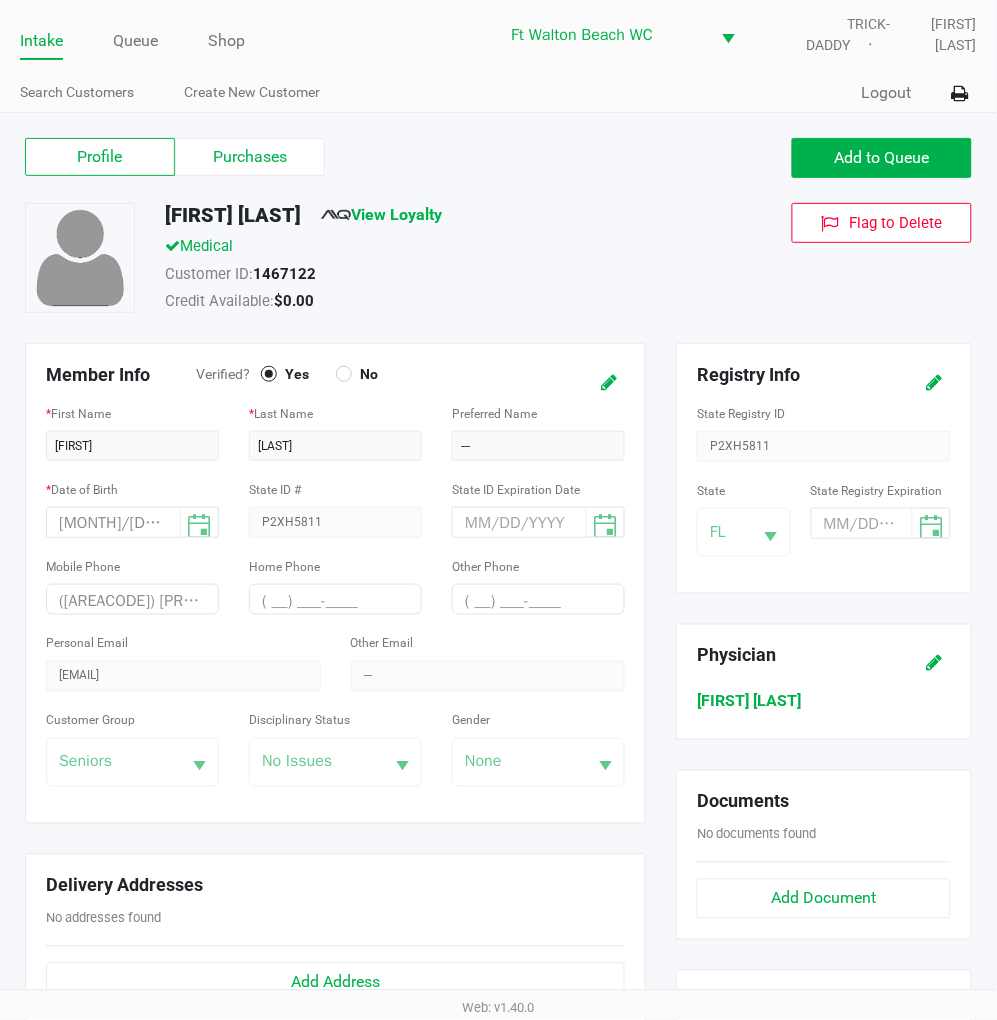 click on "Purchases" 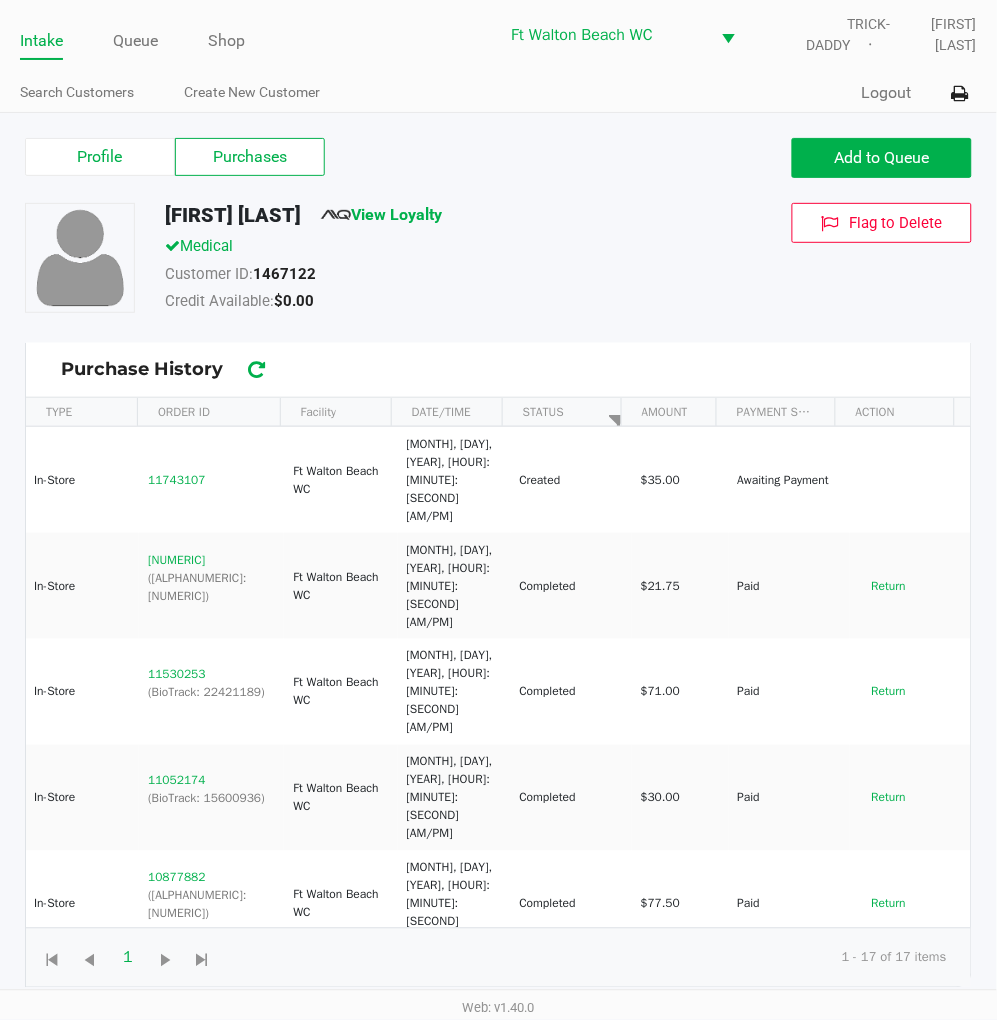 click on "Return" 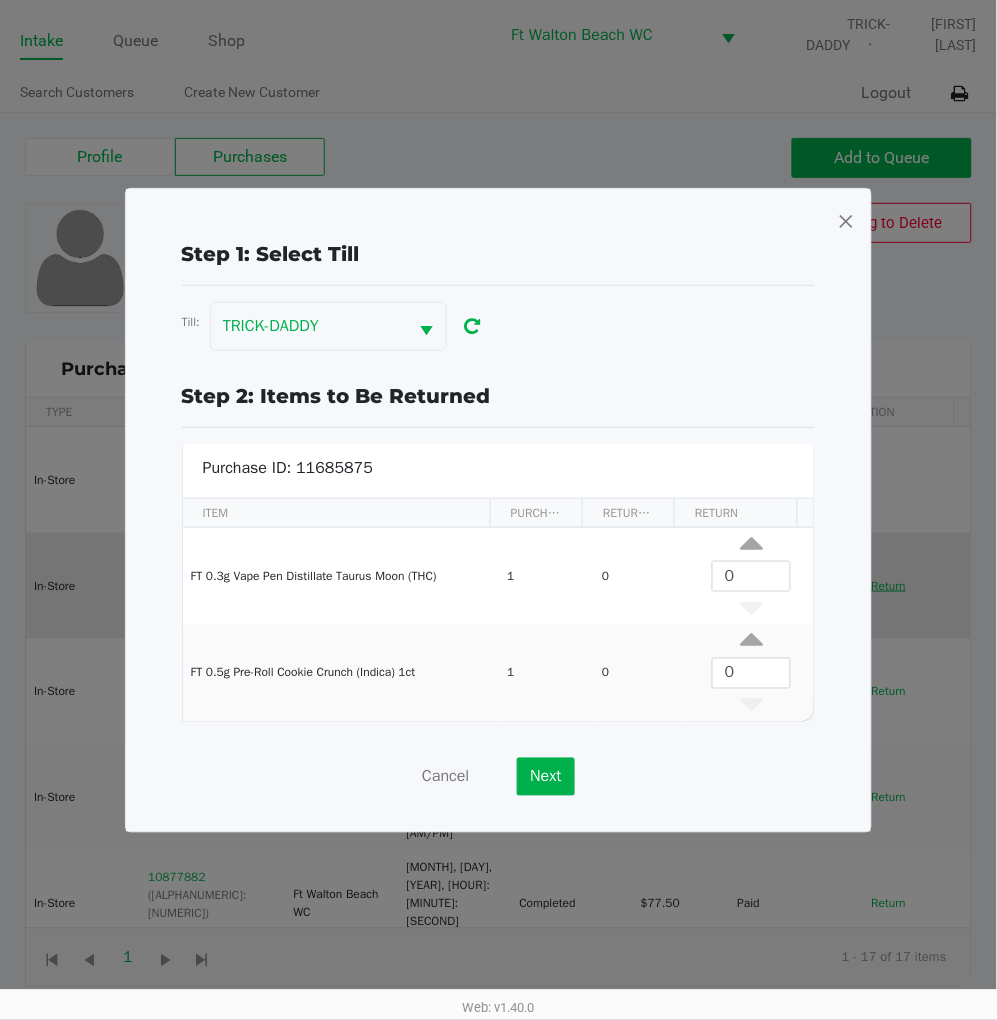 scroll, scrollTop: 7, scrollLeft: 0, axis: vertical 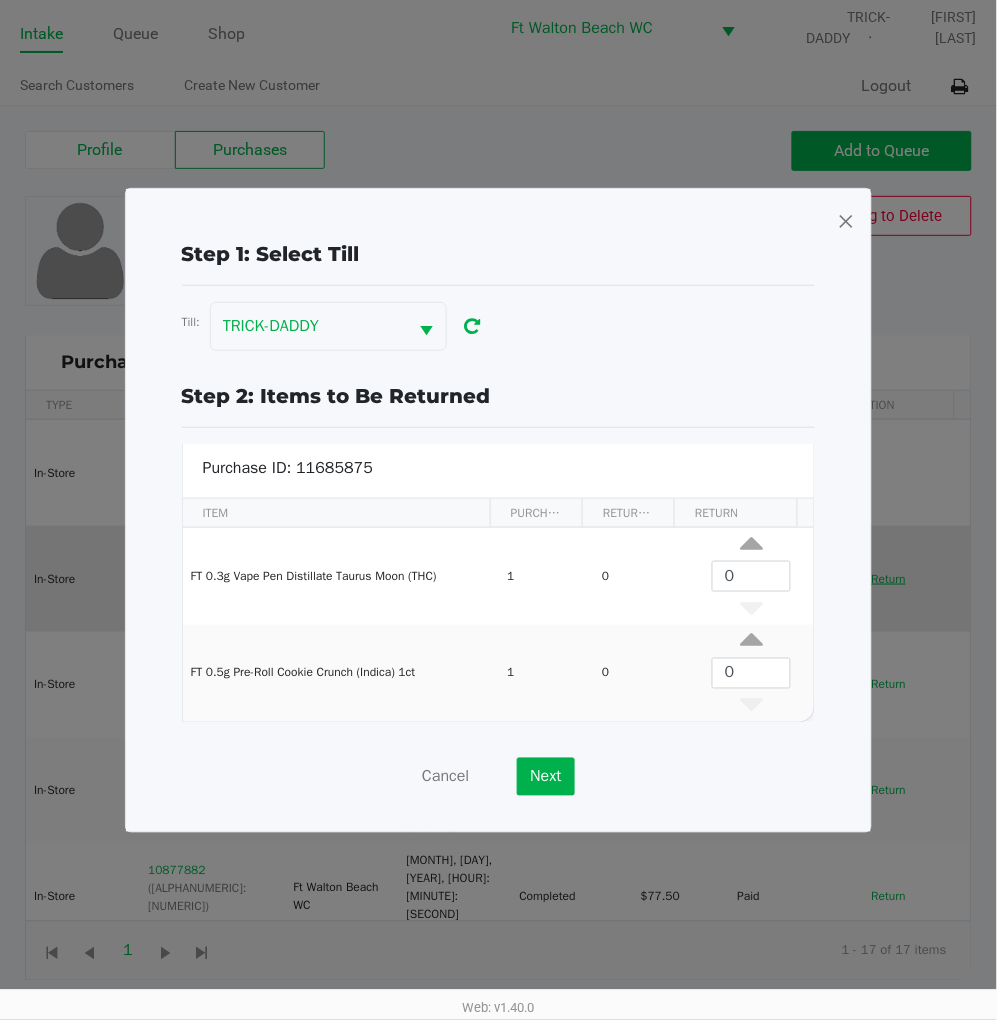 click on "Cancel" at bounding box center (445, 777) 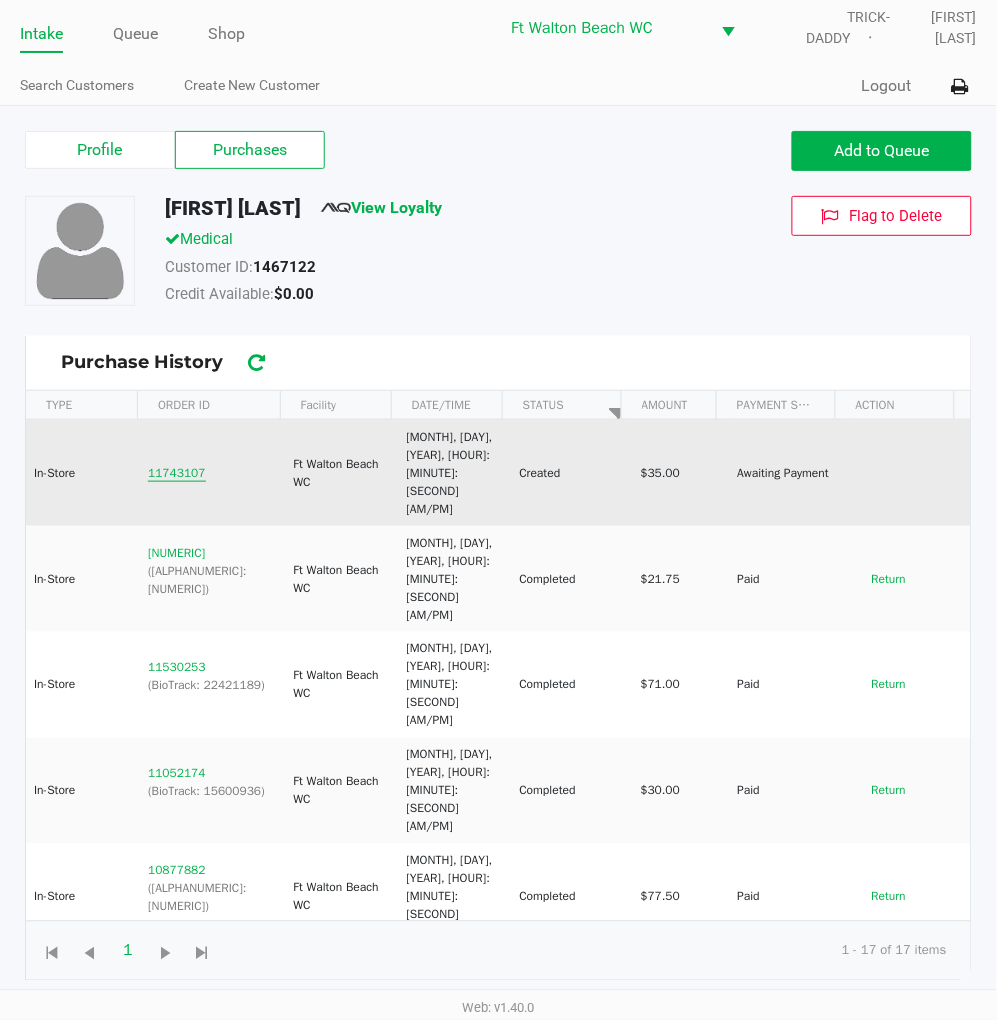 click on "11743107" 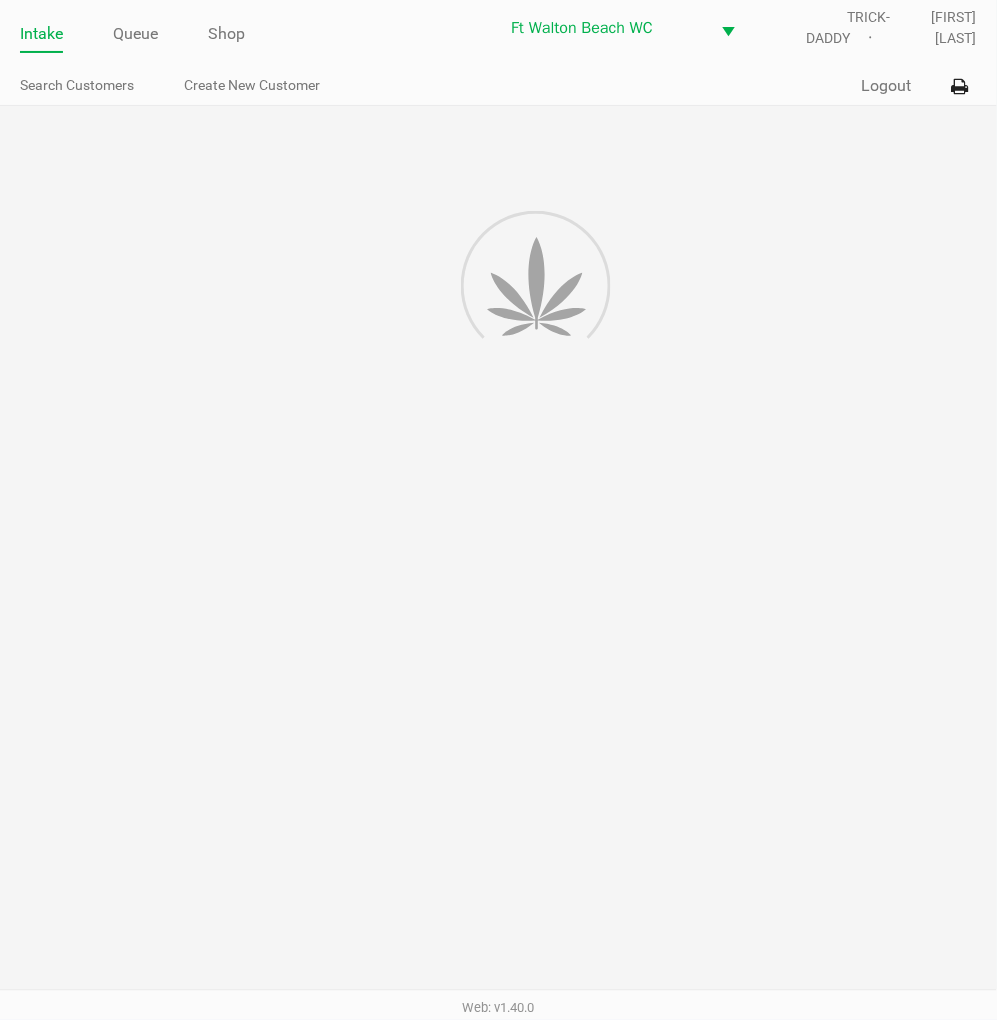 scroll, scrollTop: 0, scrollLeft: 0, axis: both 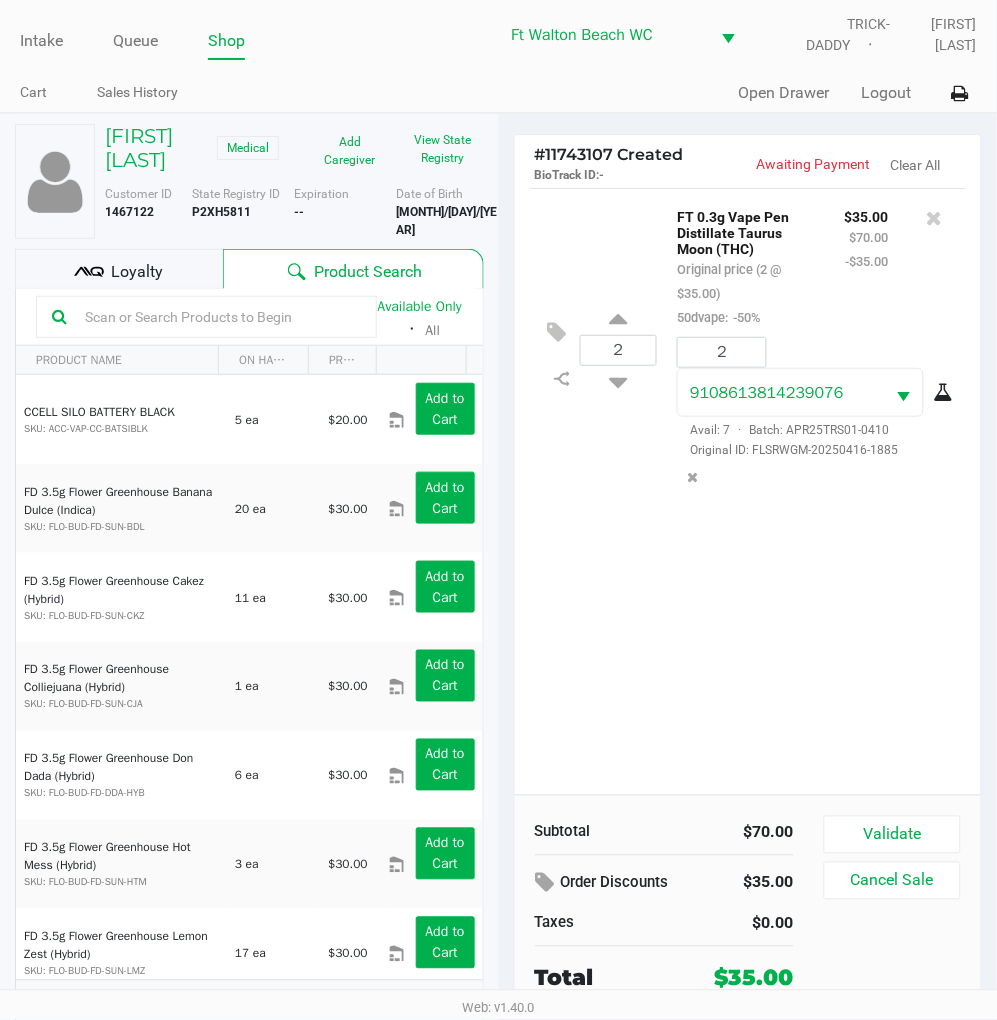 click on "2  FT 0.3g Vape Pen Distillate Taurus Moon (THC)   Original price (2 @ $35.00)  50dvape:  -50% $35.00 $70.00 -$35.00 2 9108613814239076  Avail: 7  ·  Batch: APR25TRS01-0410   Original ID: FLSRWGM-20250416-1885" 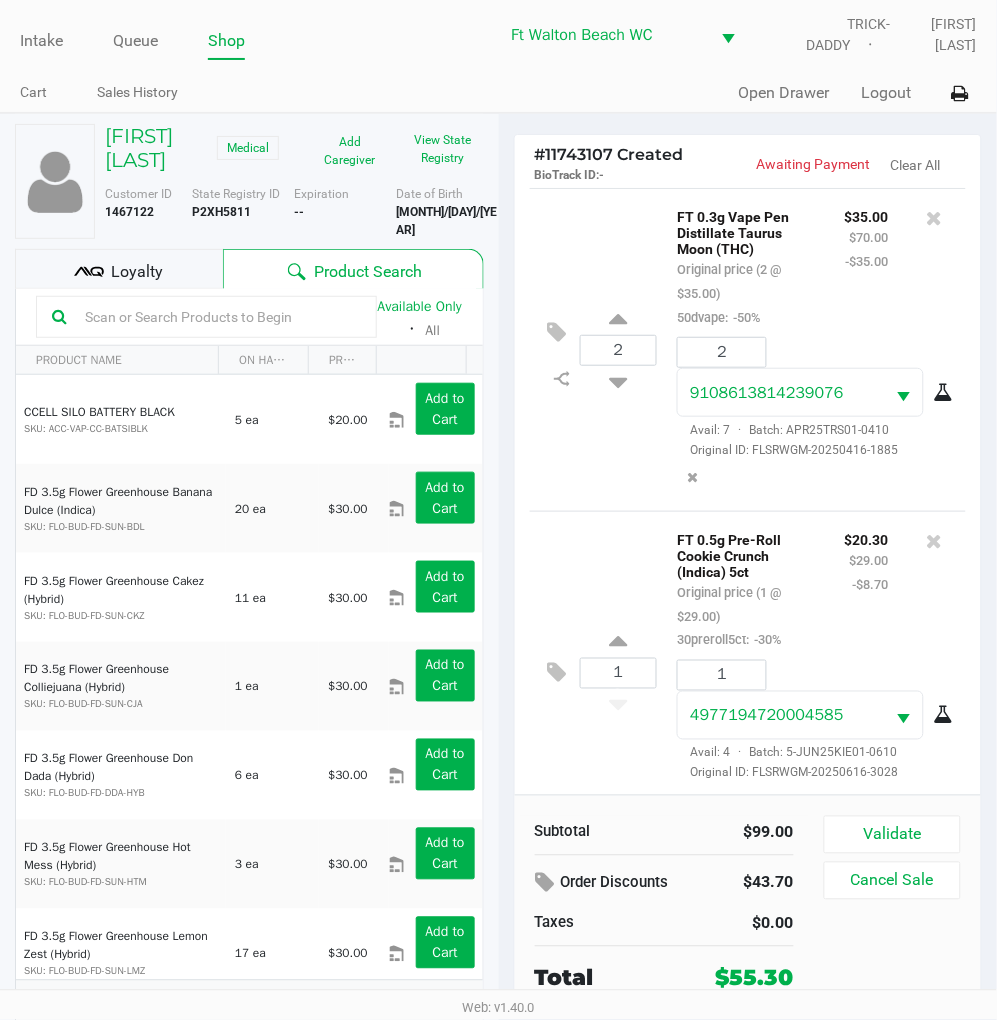 scroll, scrollTop: 44, scrollLeft: 0, axis: vertical 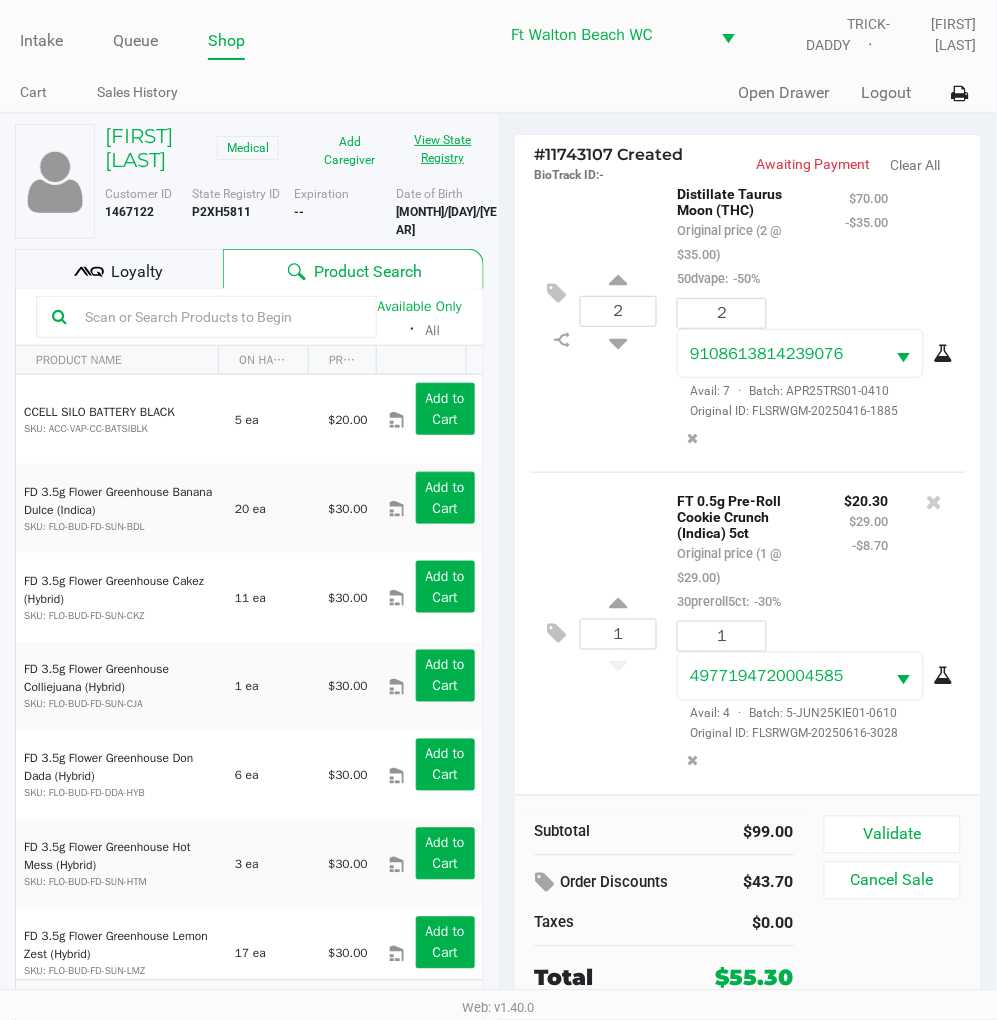 click on "View State Registry" 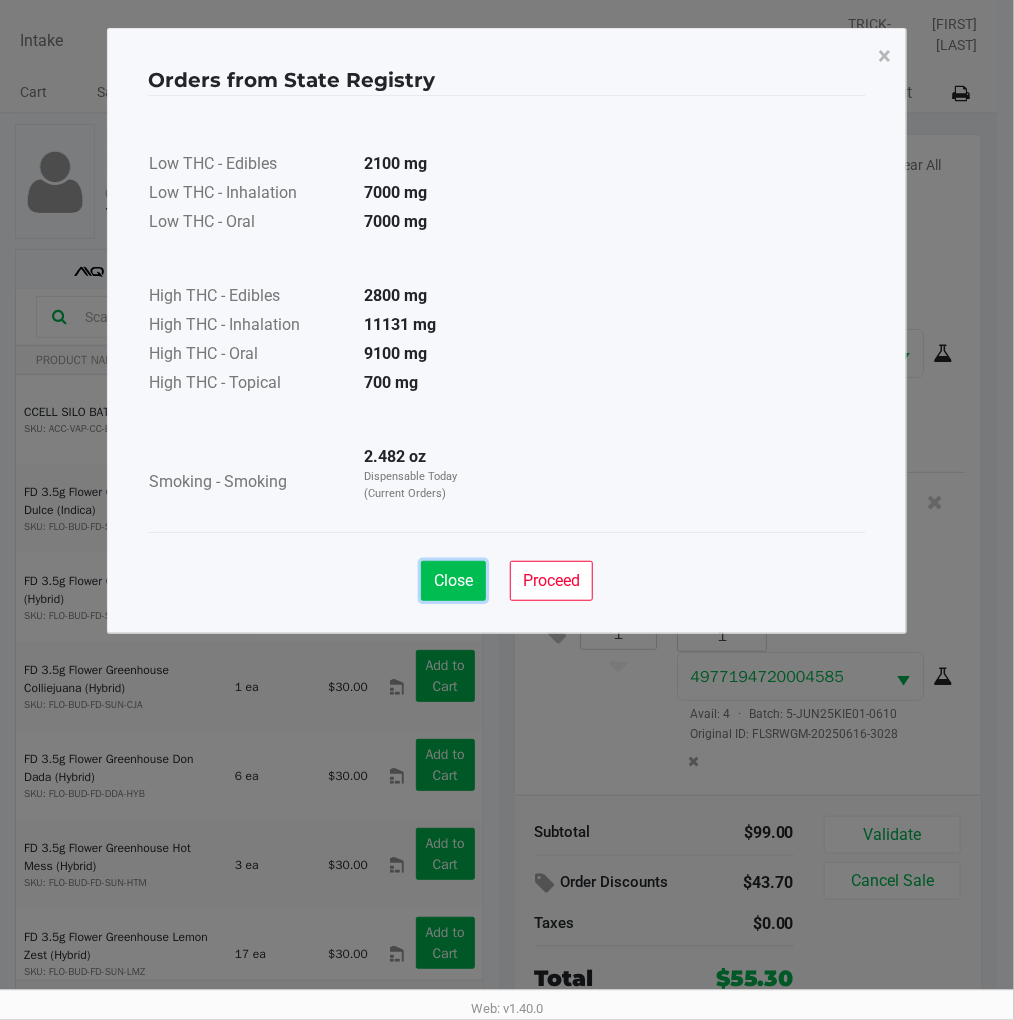 click on "Close" 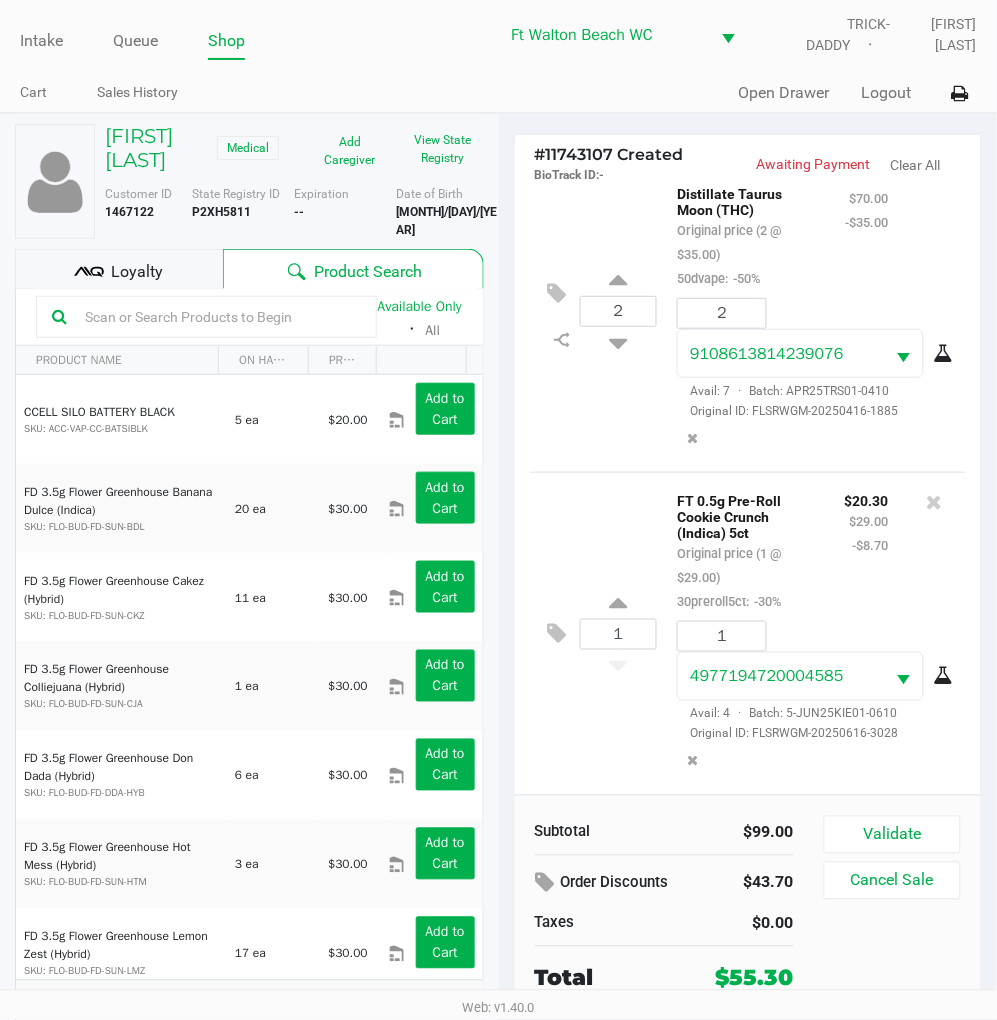 click on "Loyalty" 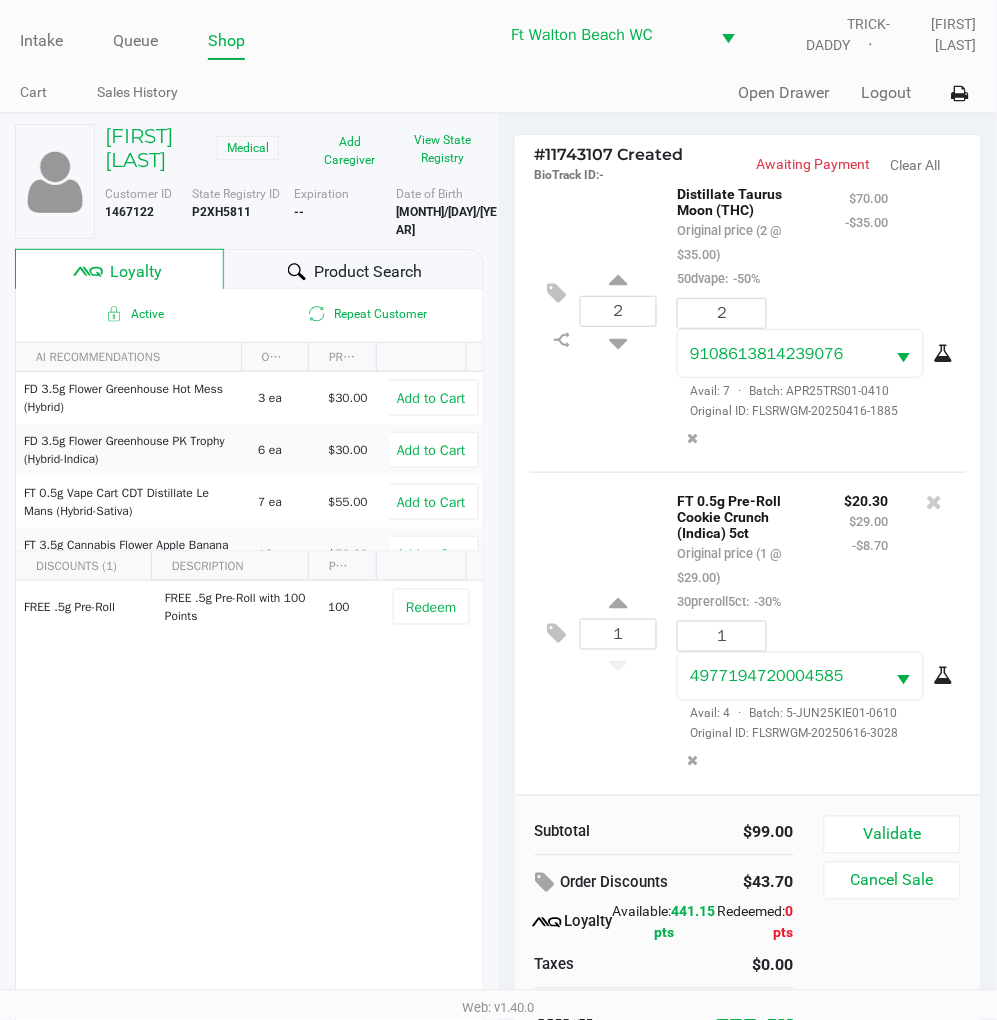 click on "Product Search" 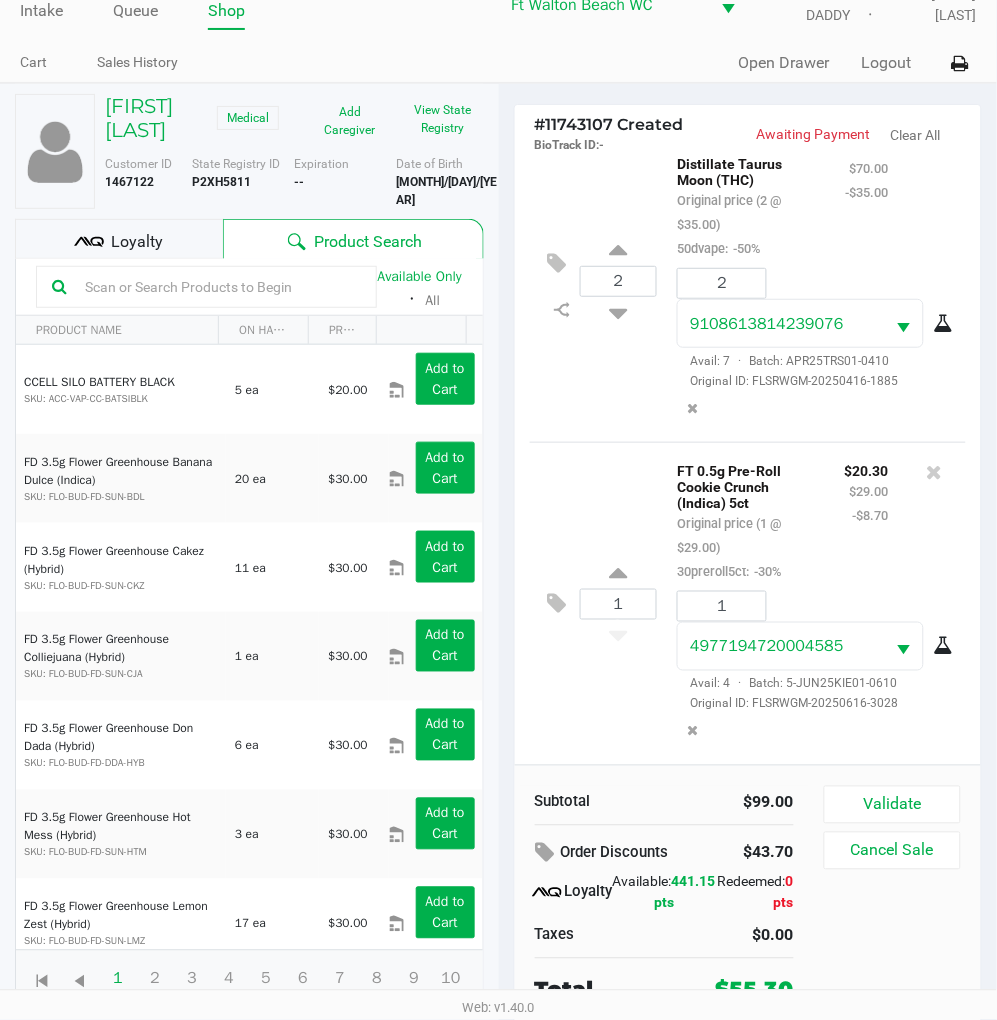 scroll, scrollTop: 38, scrollLeft: 0, axis: vertical 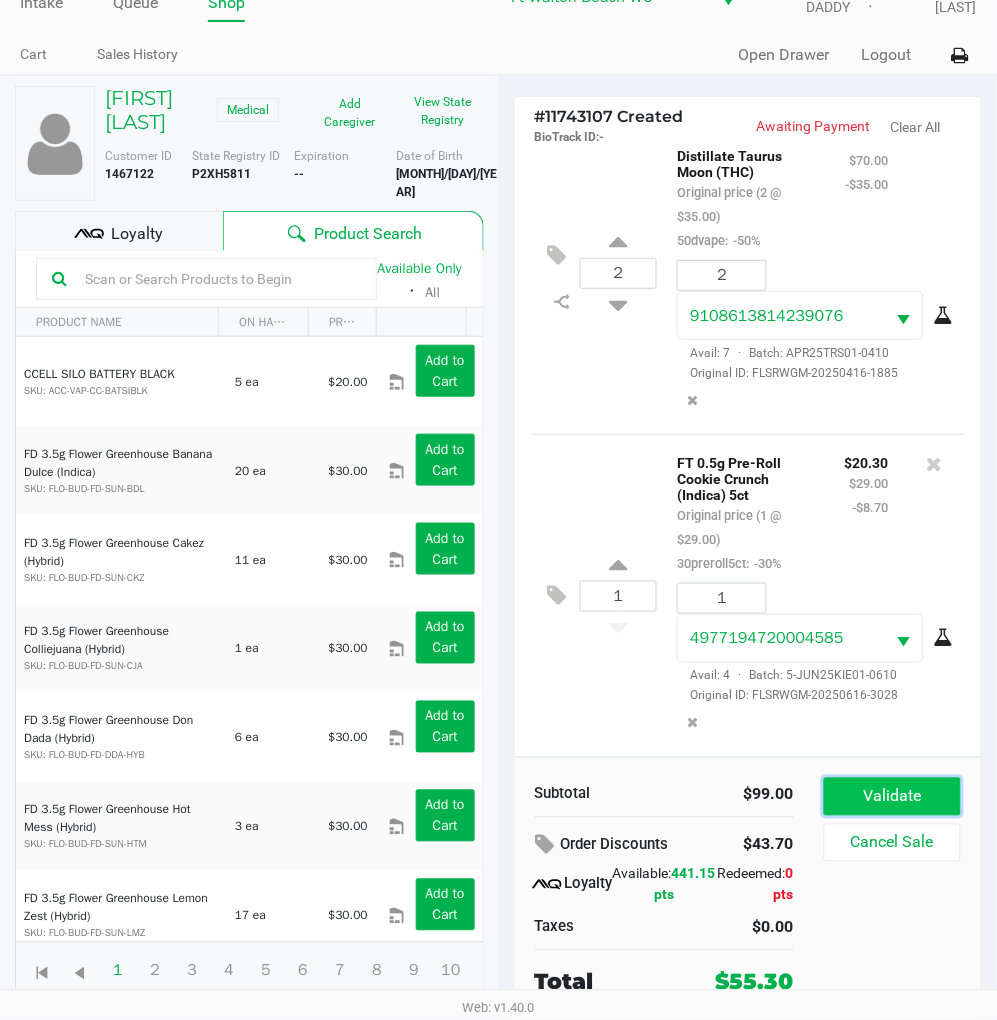 click on "Validate" 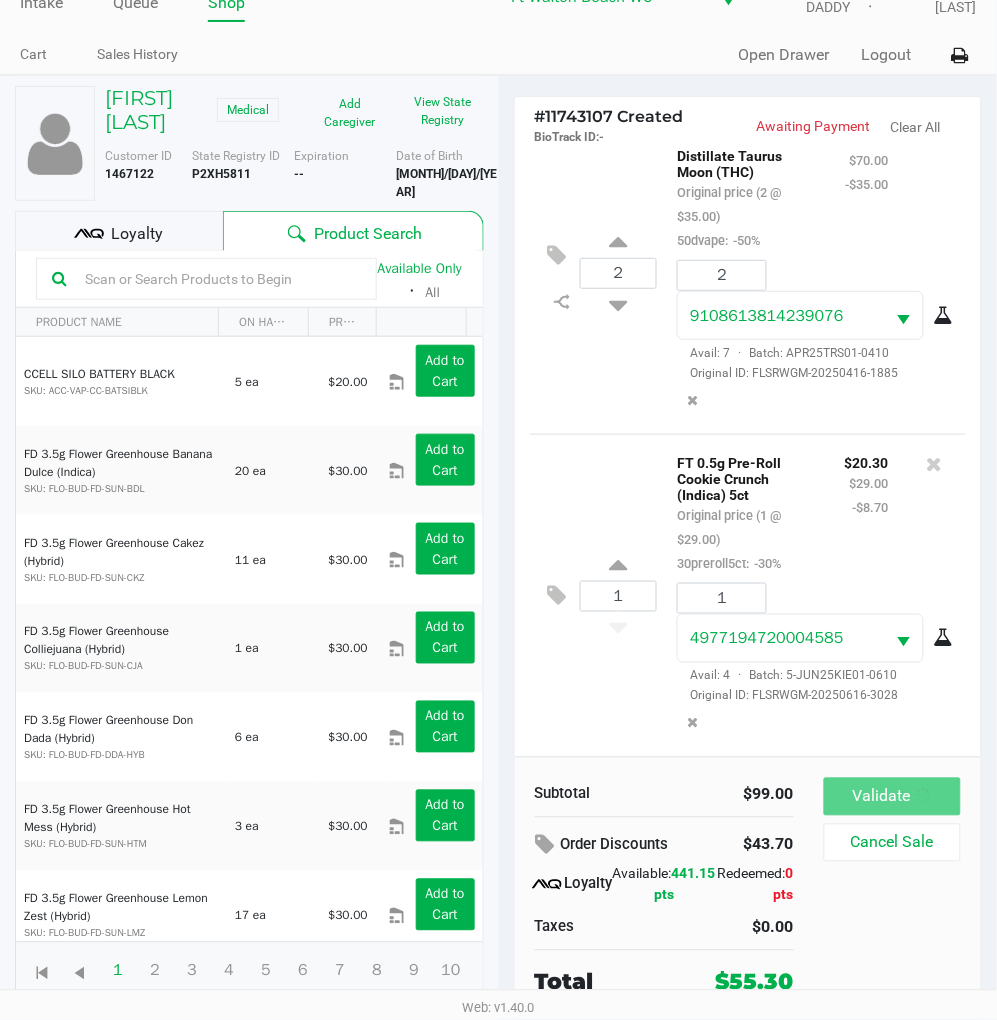 scroll, scrollTop: 0, scrollLeft: 0, axis: both 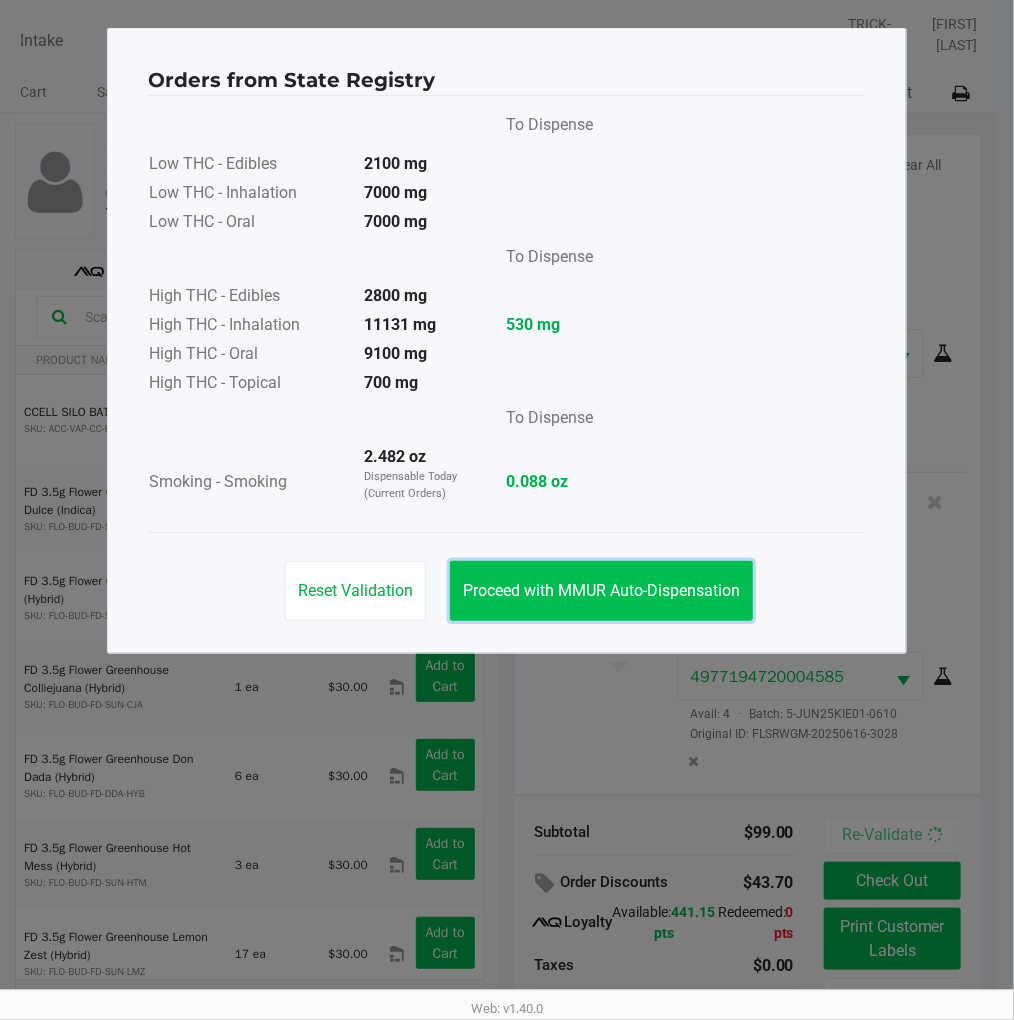 click on "Proceed with MMUR Auto-Dispensation" 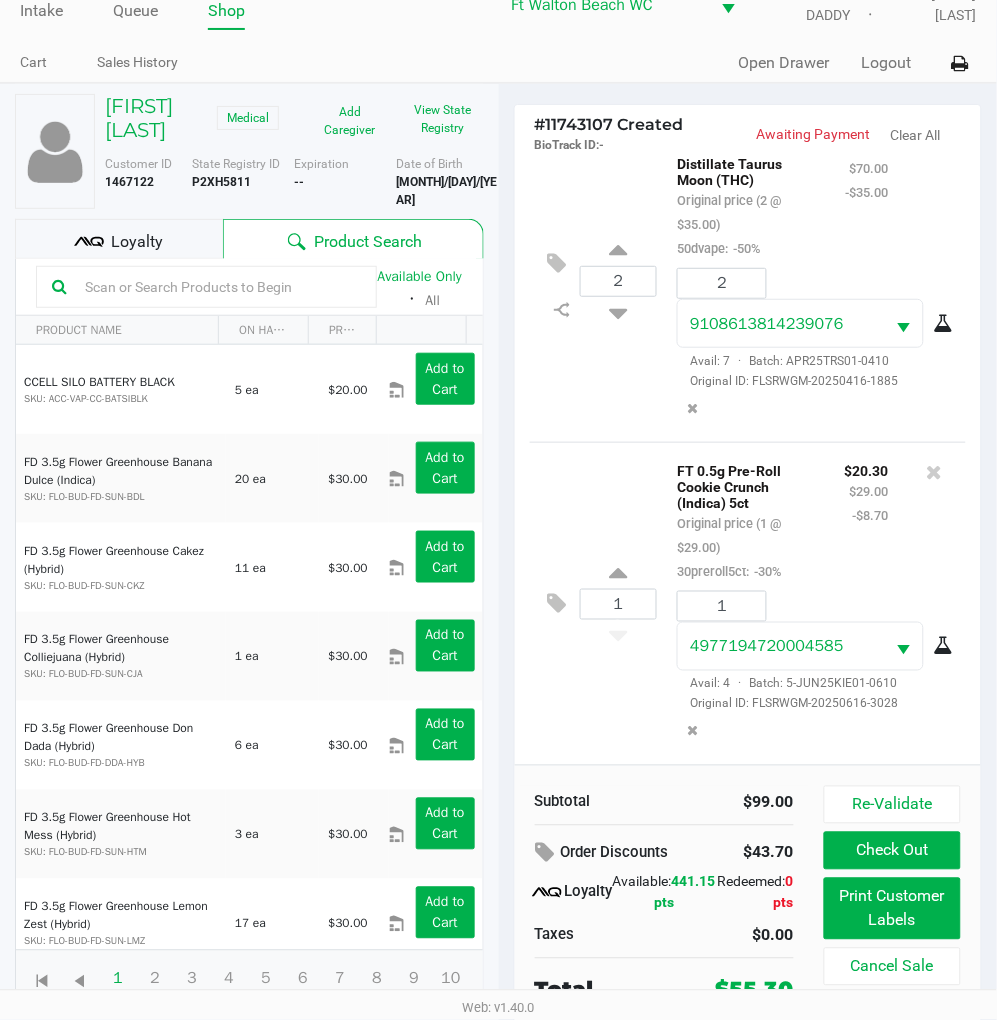 scroll, scrollTop: 38, scrollLeft: 0, axis: vertical 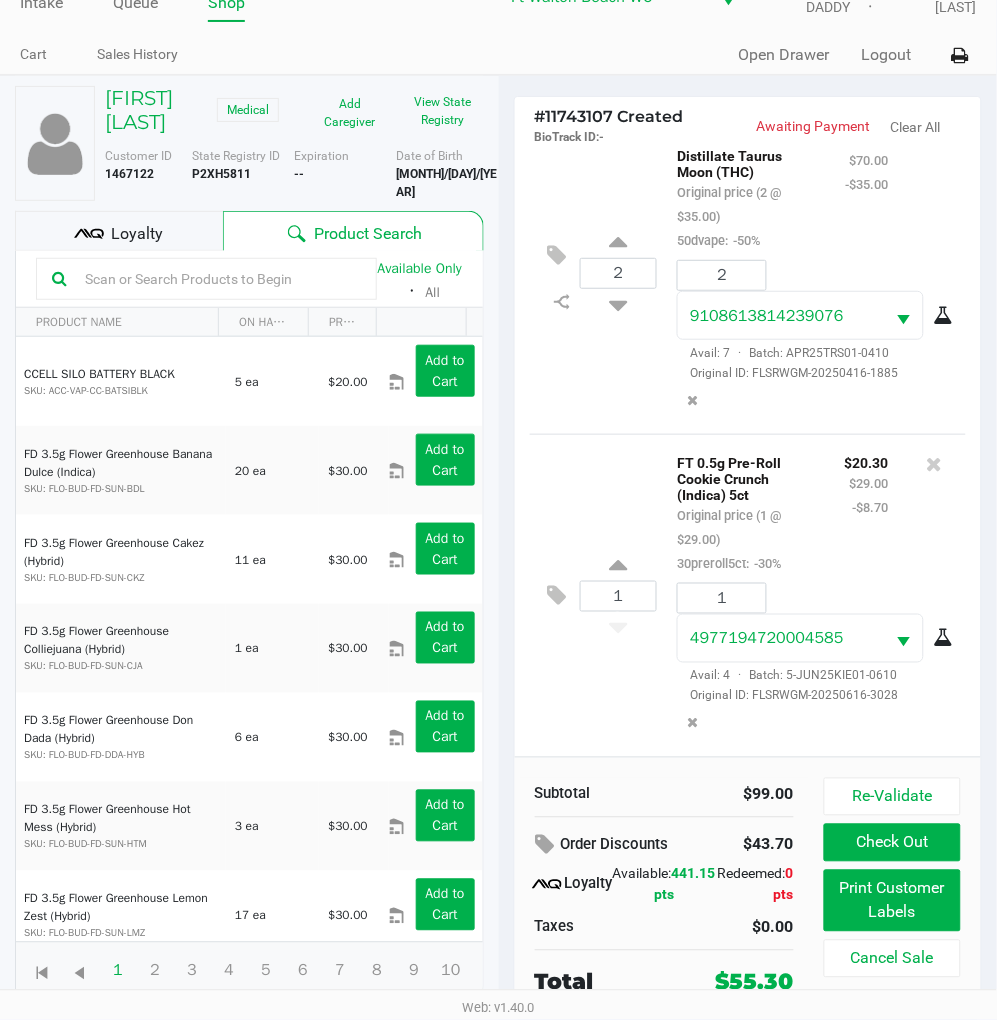 click on "1  FT 0.5g Pre-Roll Cookie Crunch (Indica) 5ct   Original price (1 @ $29.00)  30preroll5ct:  -30% $20.30 $29.00 -$8.70 1 4977194720004585  Avail: 4  ·  Batch: 5-JUN25KIE01-0610   Original ID: FLSRWGM-20250616-3028" 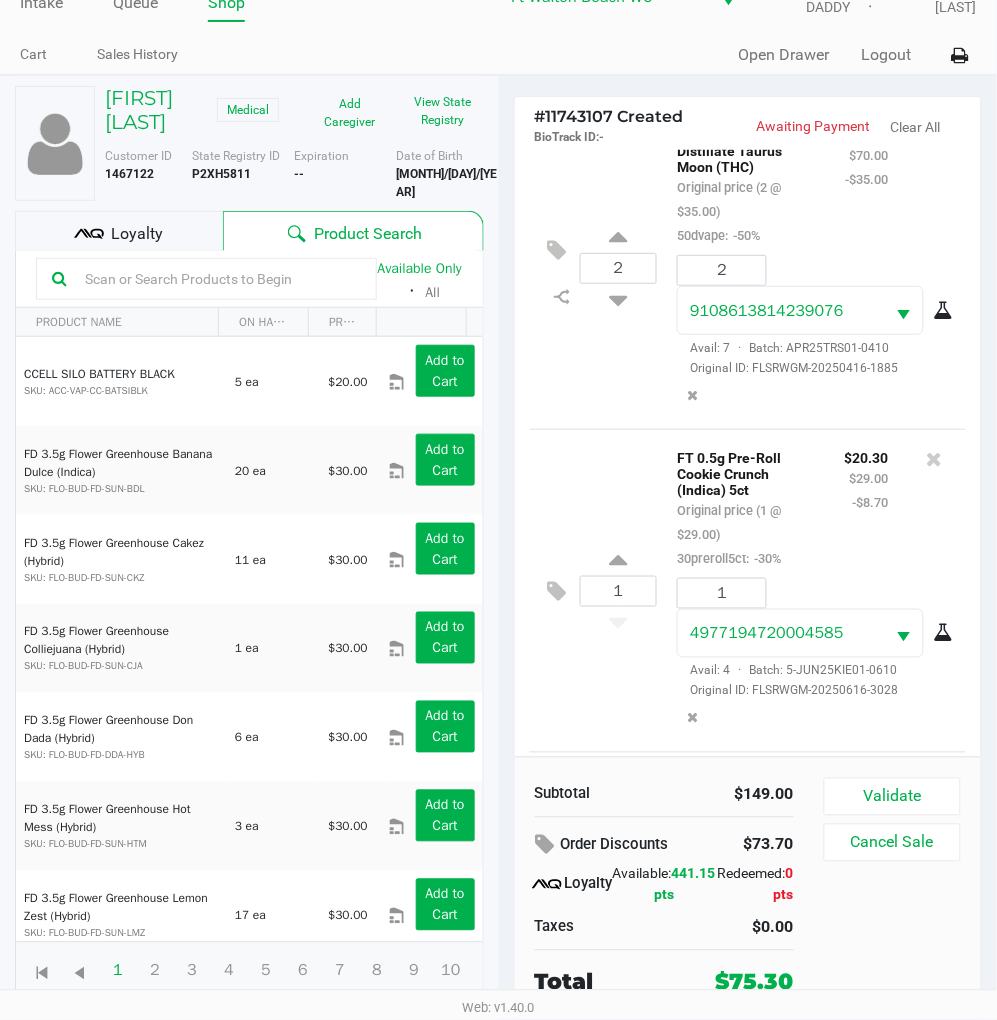 scroll, scrollTop: 368, scrollLeft: 0, axis: vertical 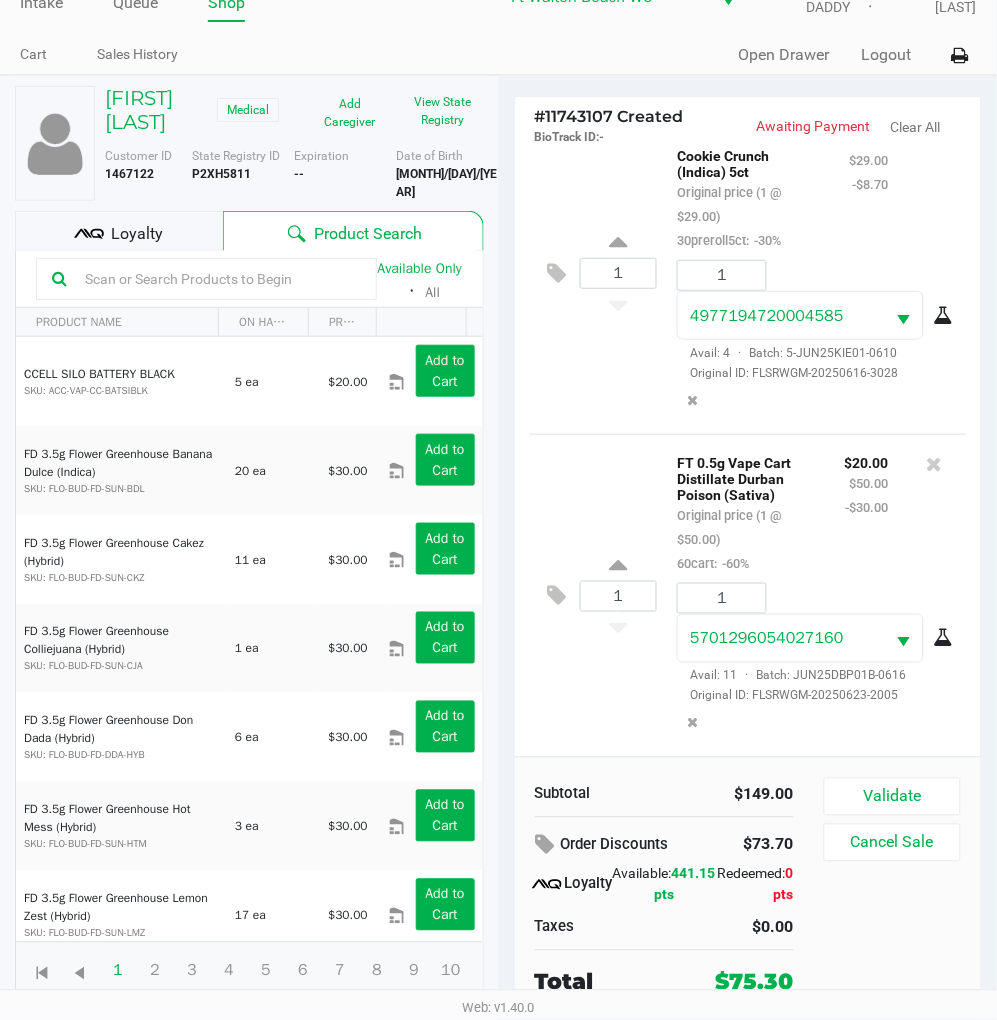 click on "Loyalty" 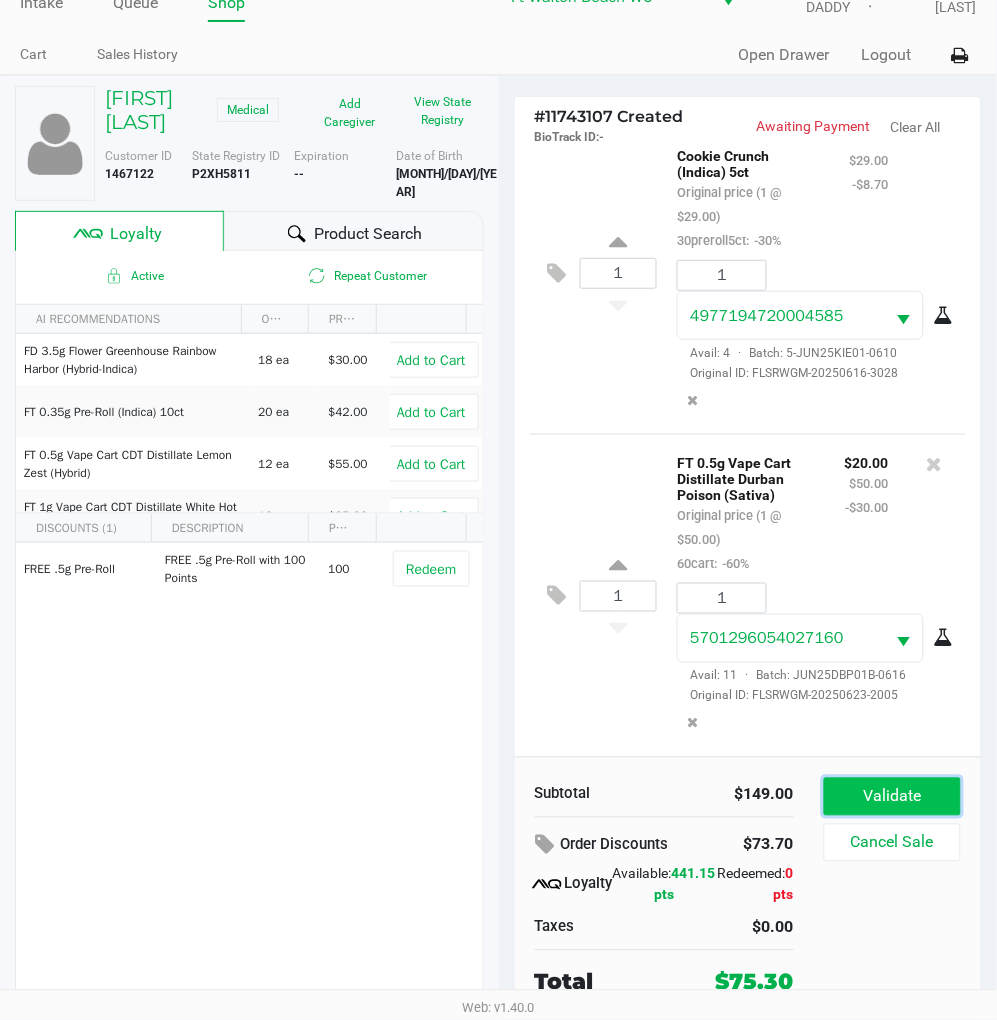 click on "Validate" 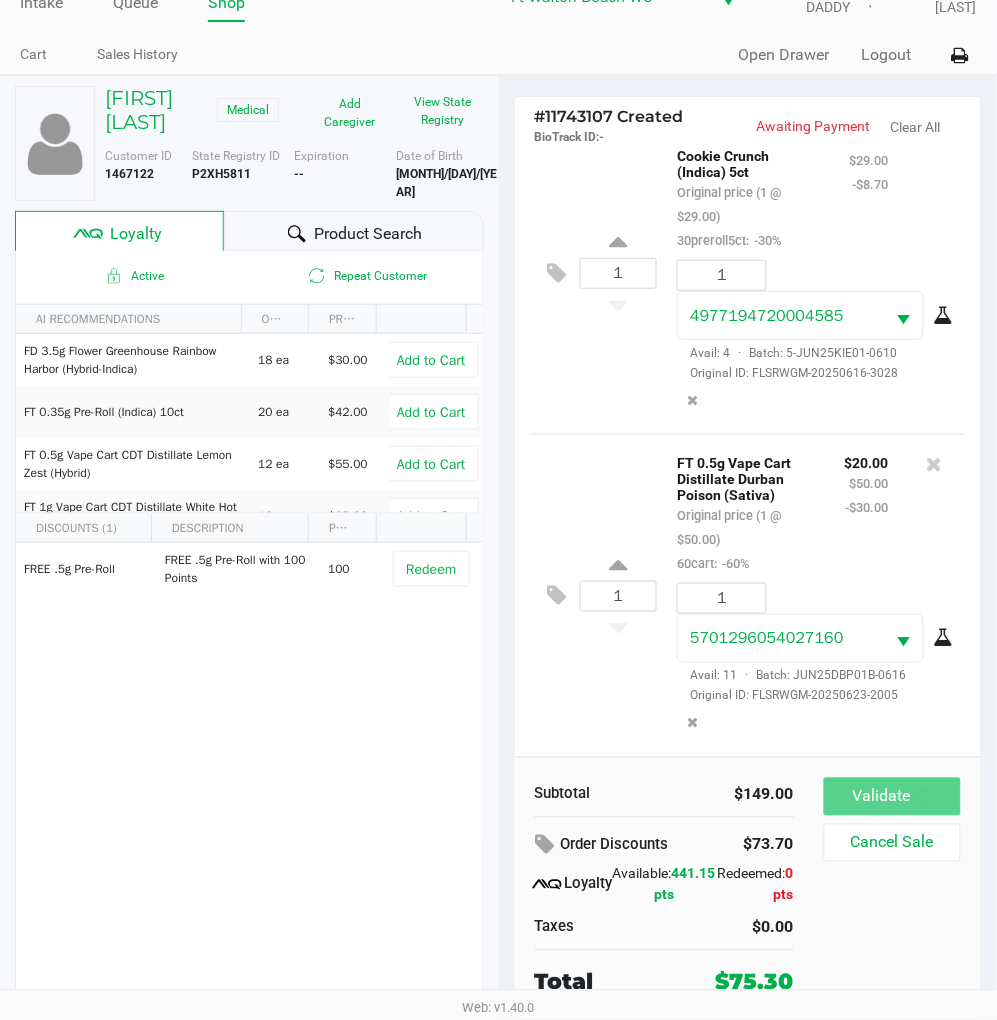 scroll, scrollTop: 0, scrollLeft: 0, axis: both 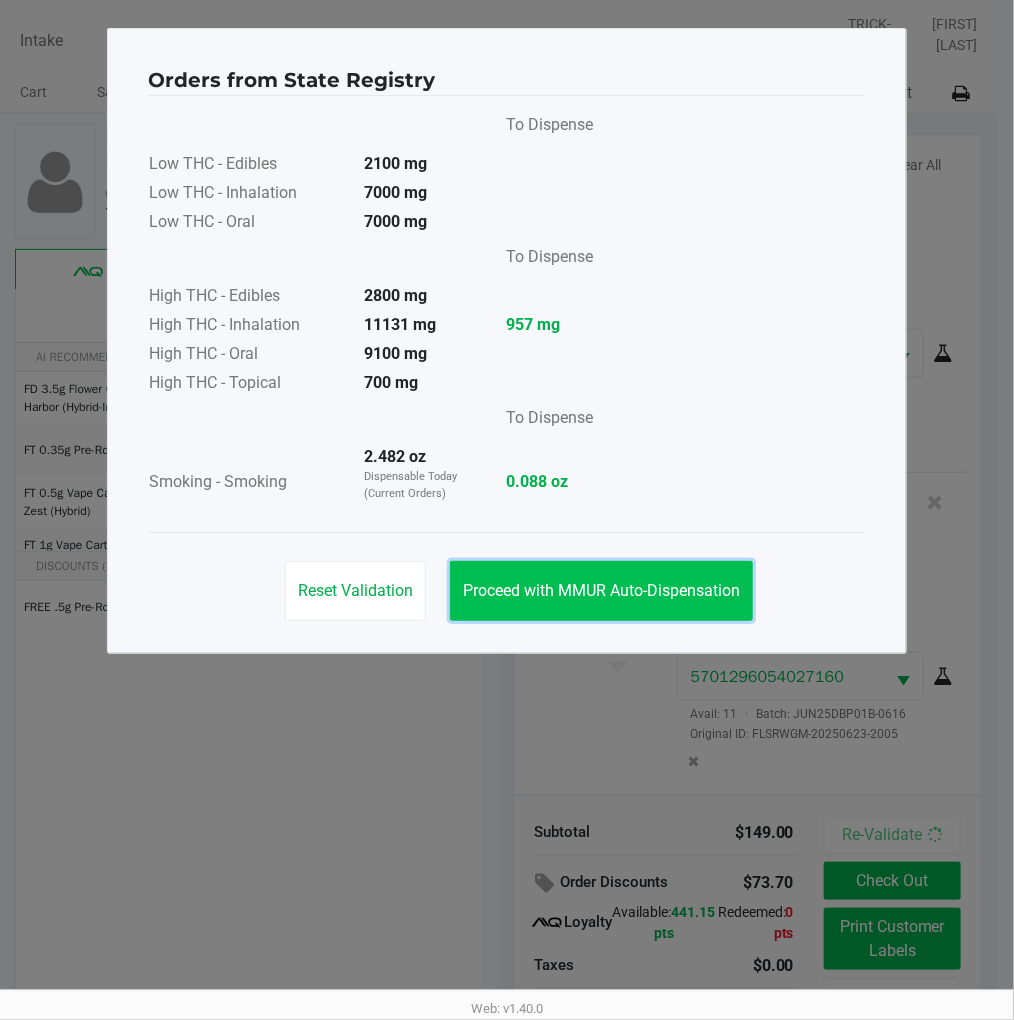 click on "Proceed with MMUR Auto-Dispensation" 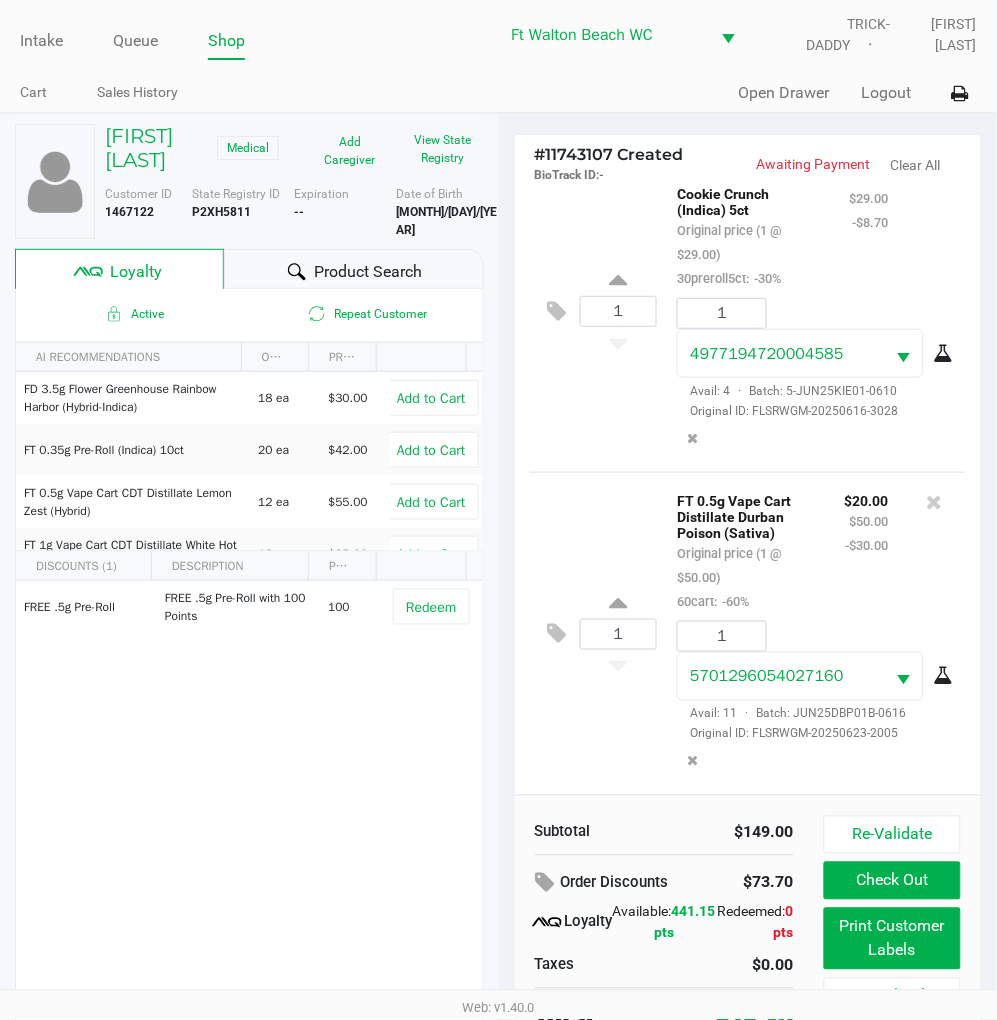 scroll, scrollTop: 38, scrollLeft: 0, axis: vertical 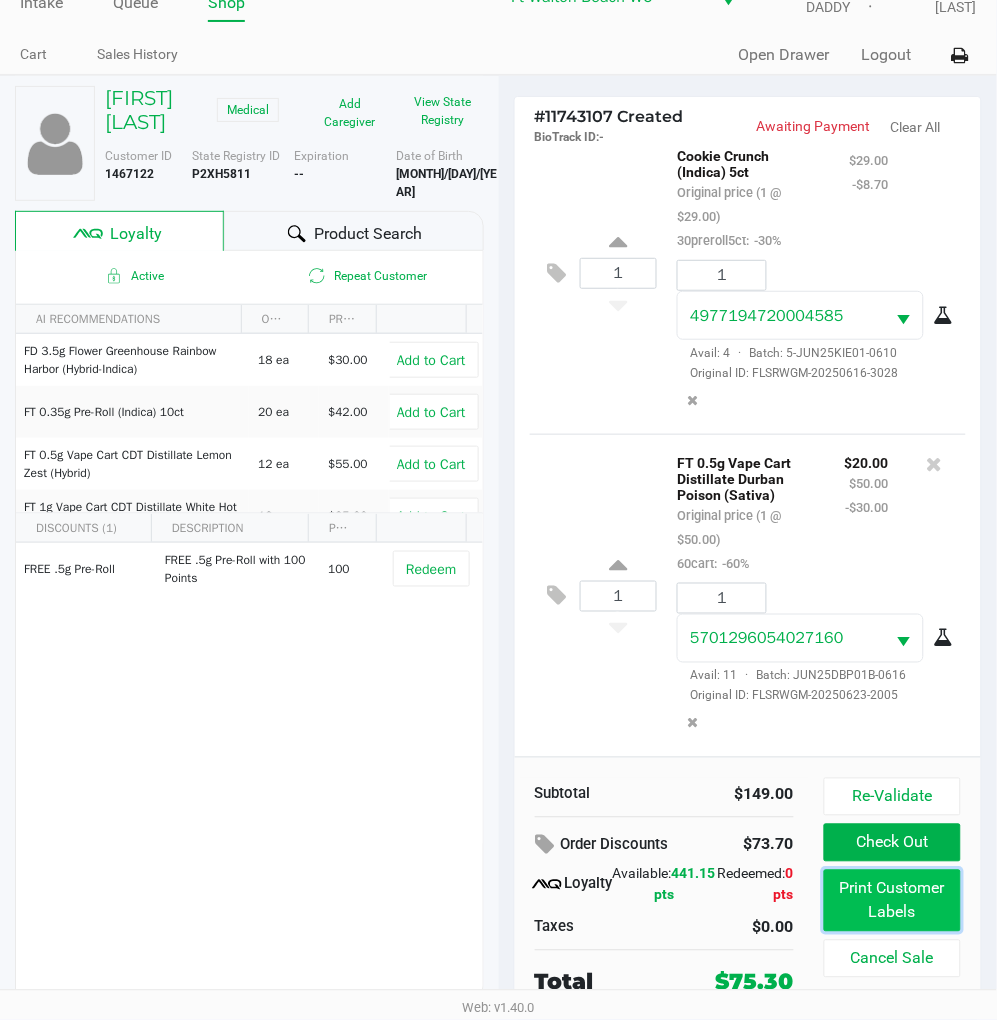 click on "Print Customer Labels" 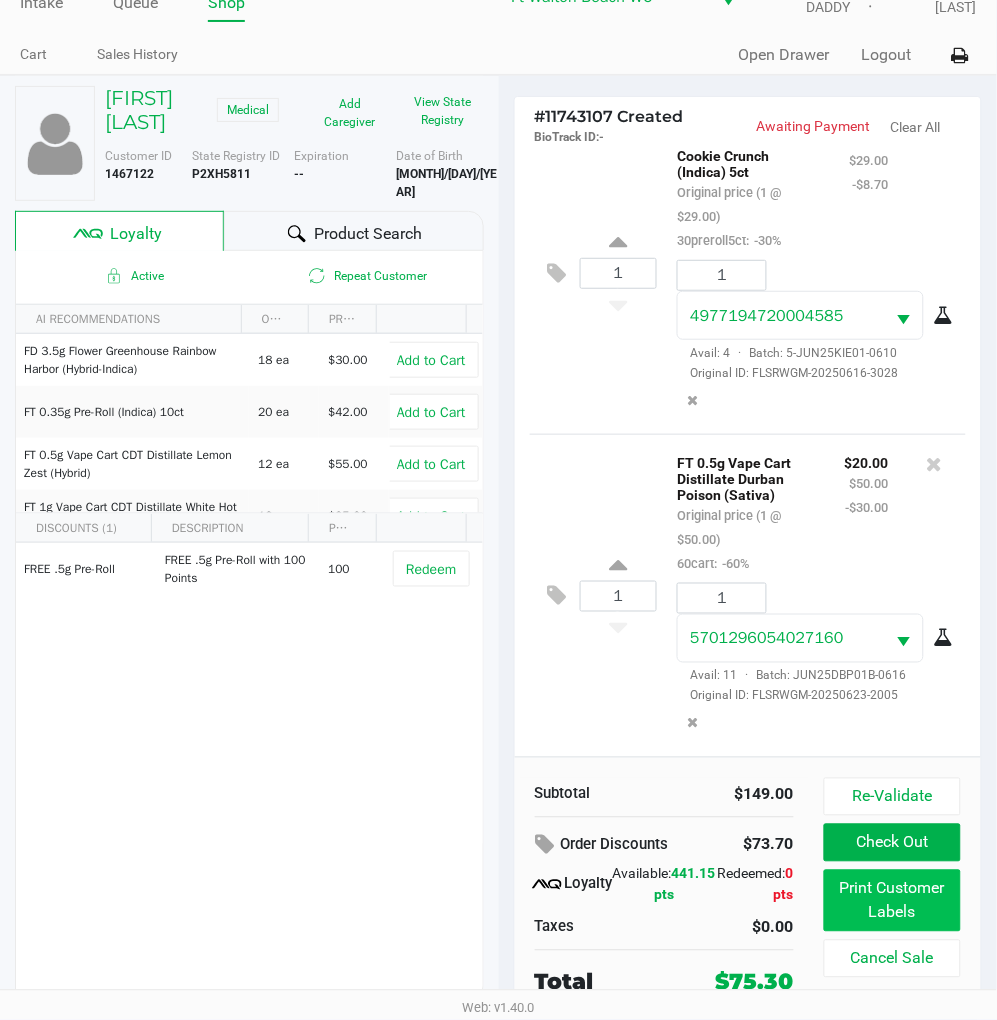scroll, scrollTop: 0, scrollLeft: 0, axis: both 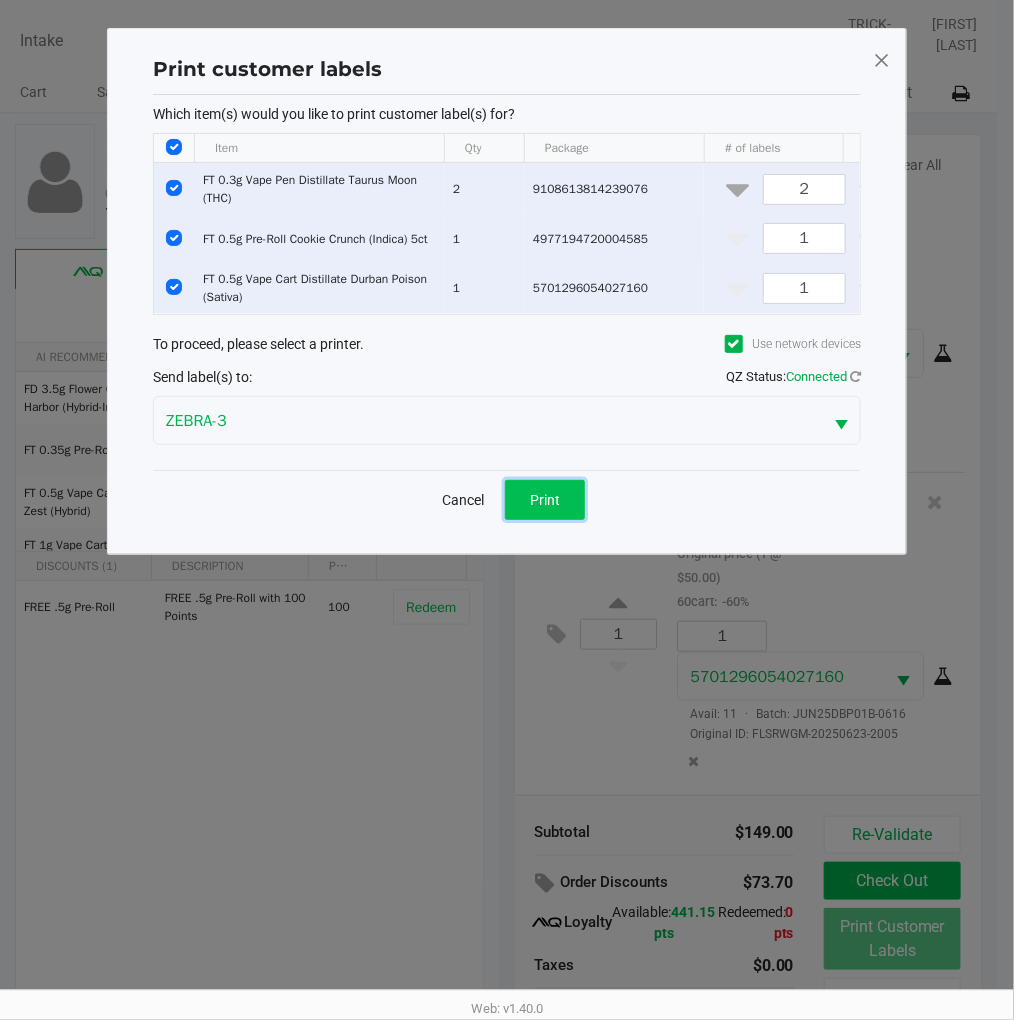 click on "Print" 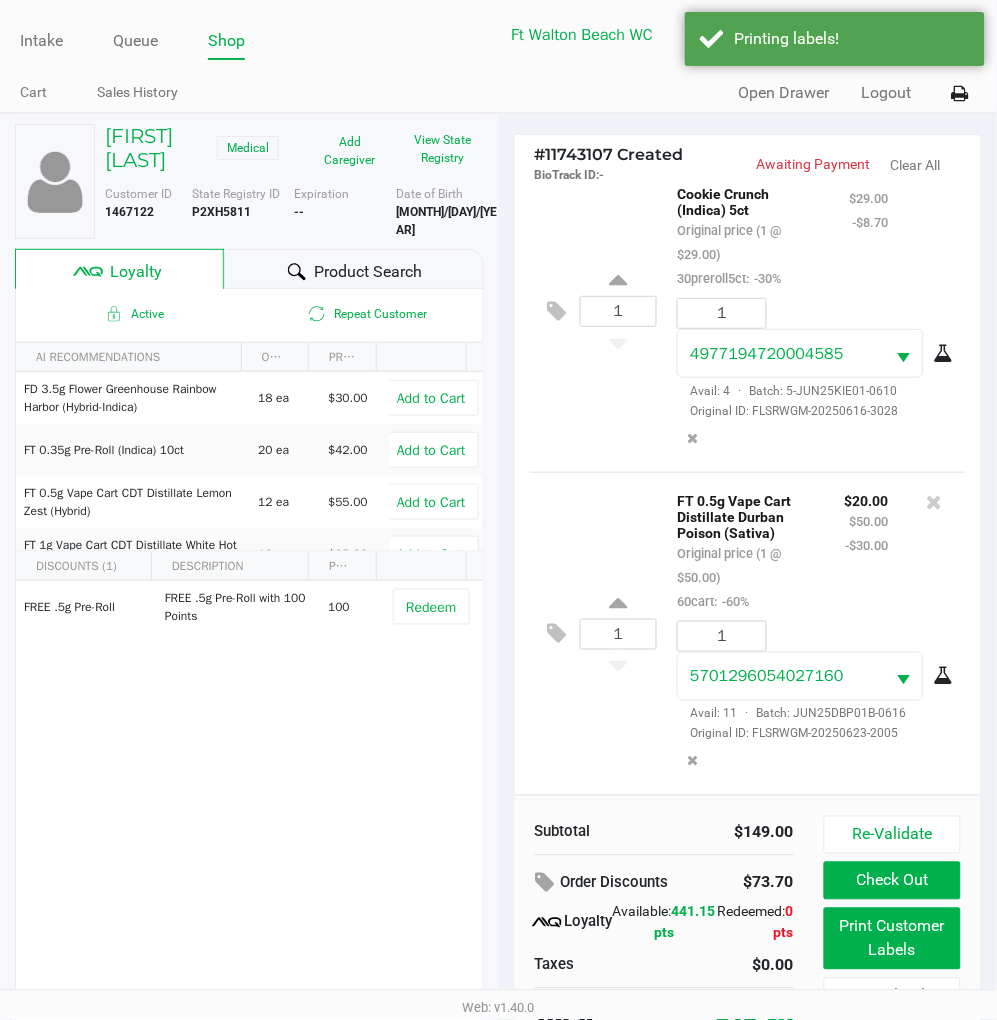 scroll, scrollTop: 38, scrollLeft: 0, axis: vertical 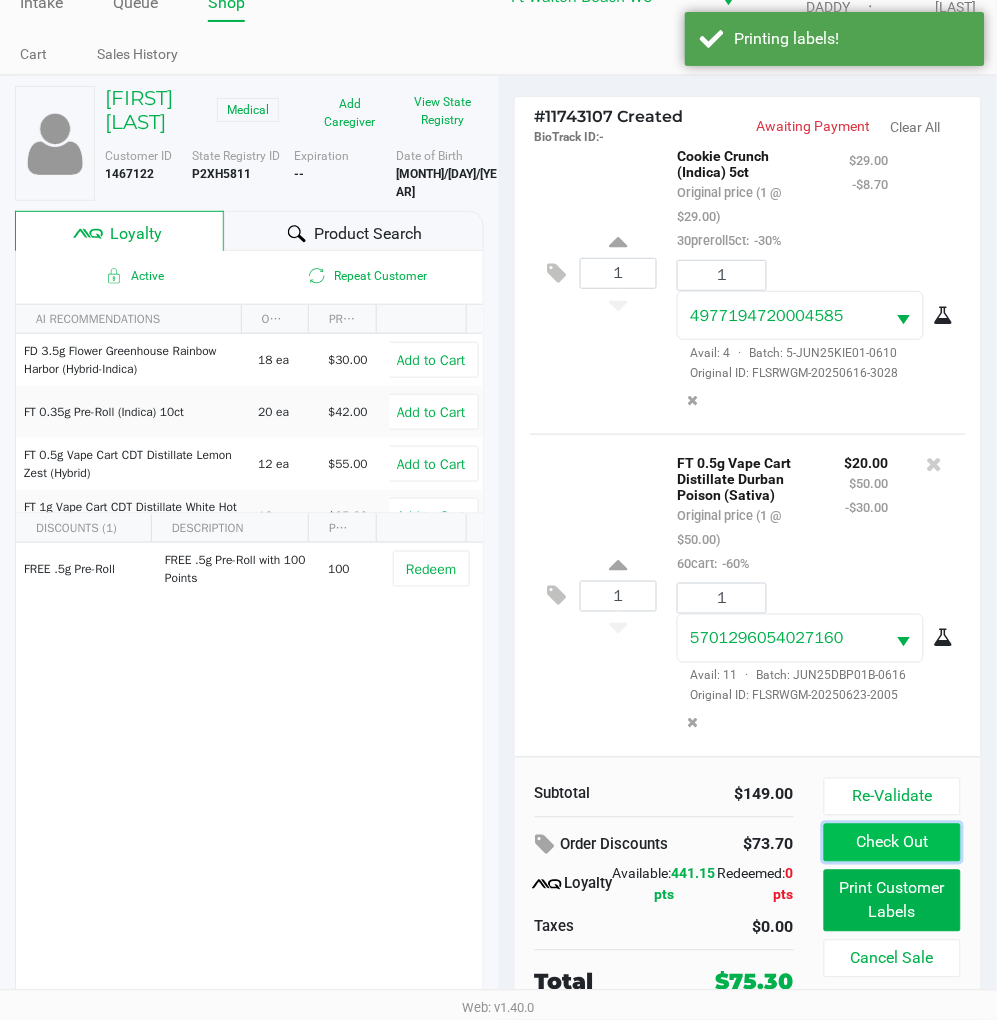 click on "Check Out" 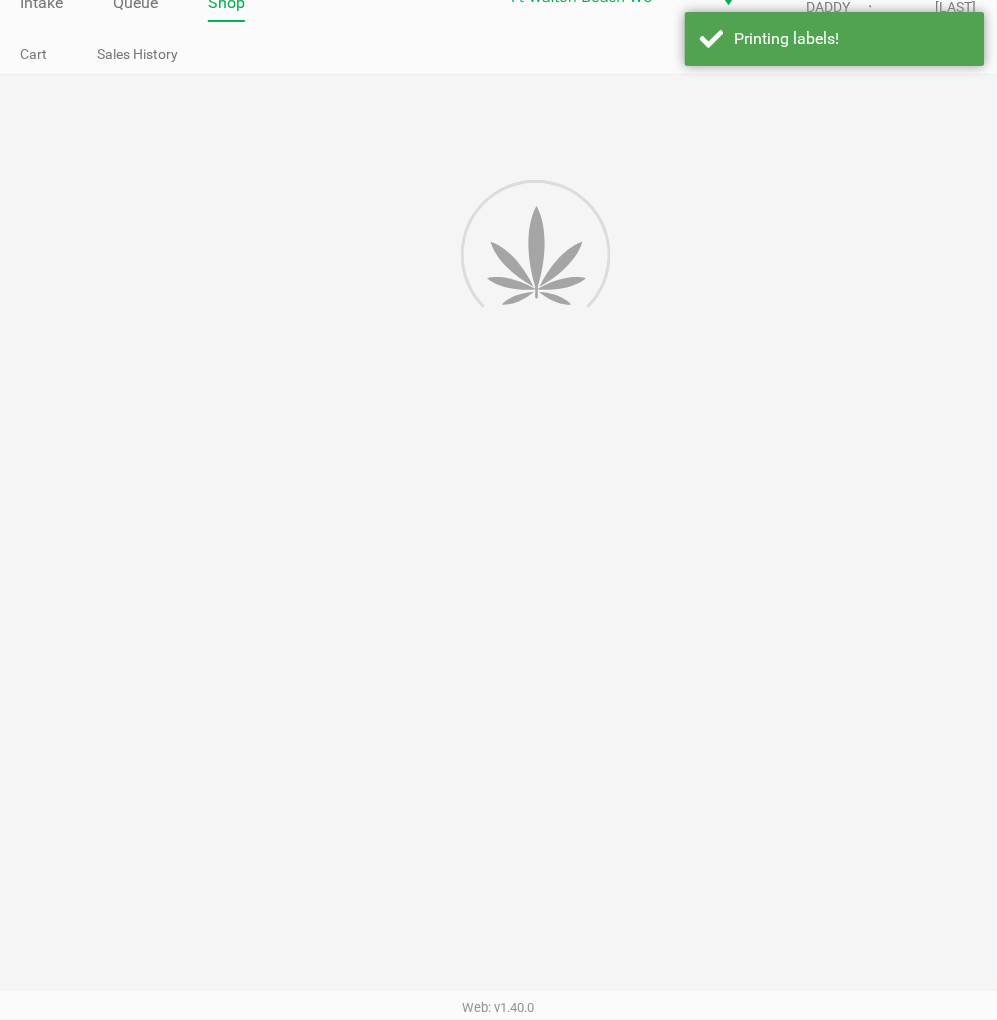 scroll, scrollTop: 0, scrollLeft: 0, axis: both 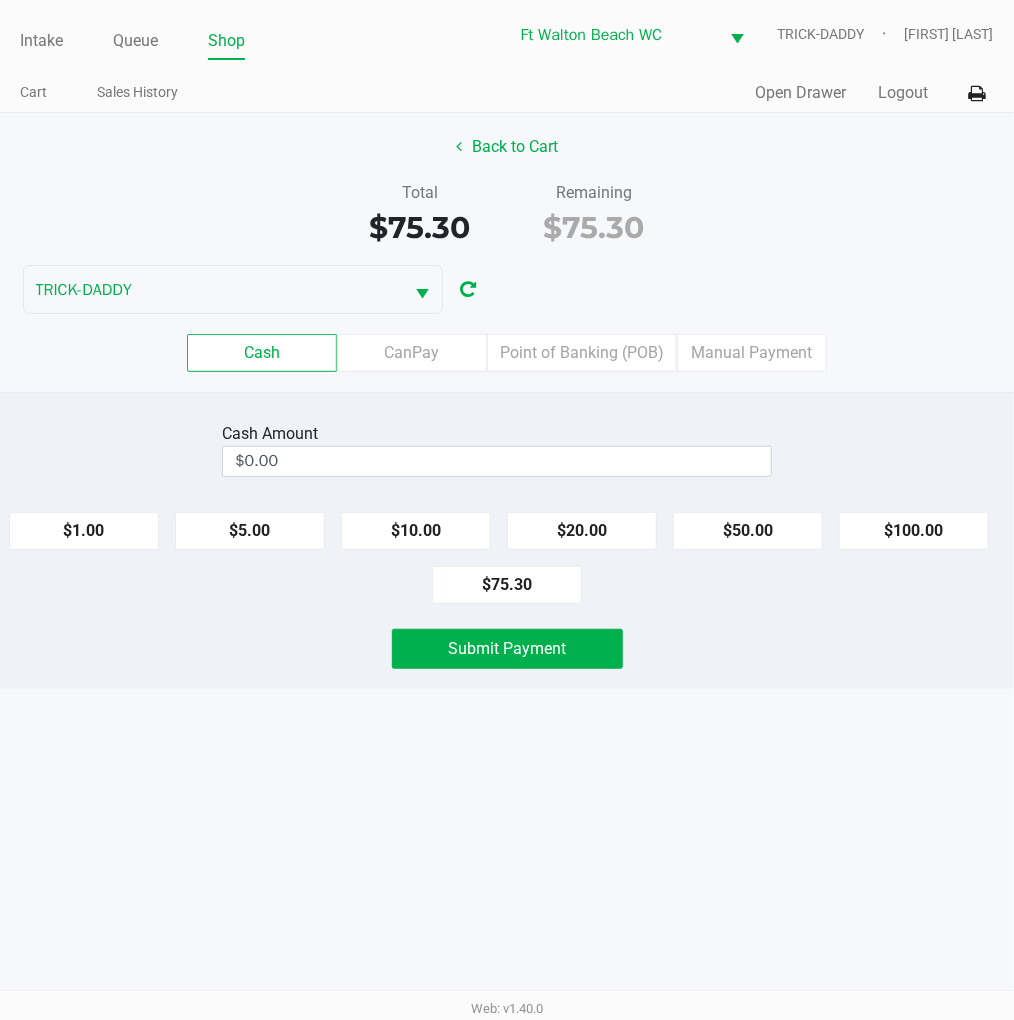 click on "$100.00" 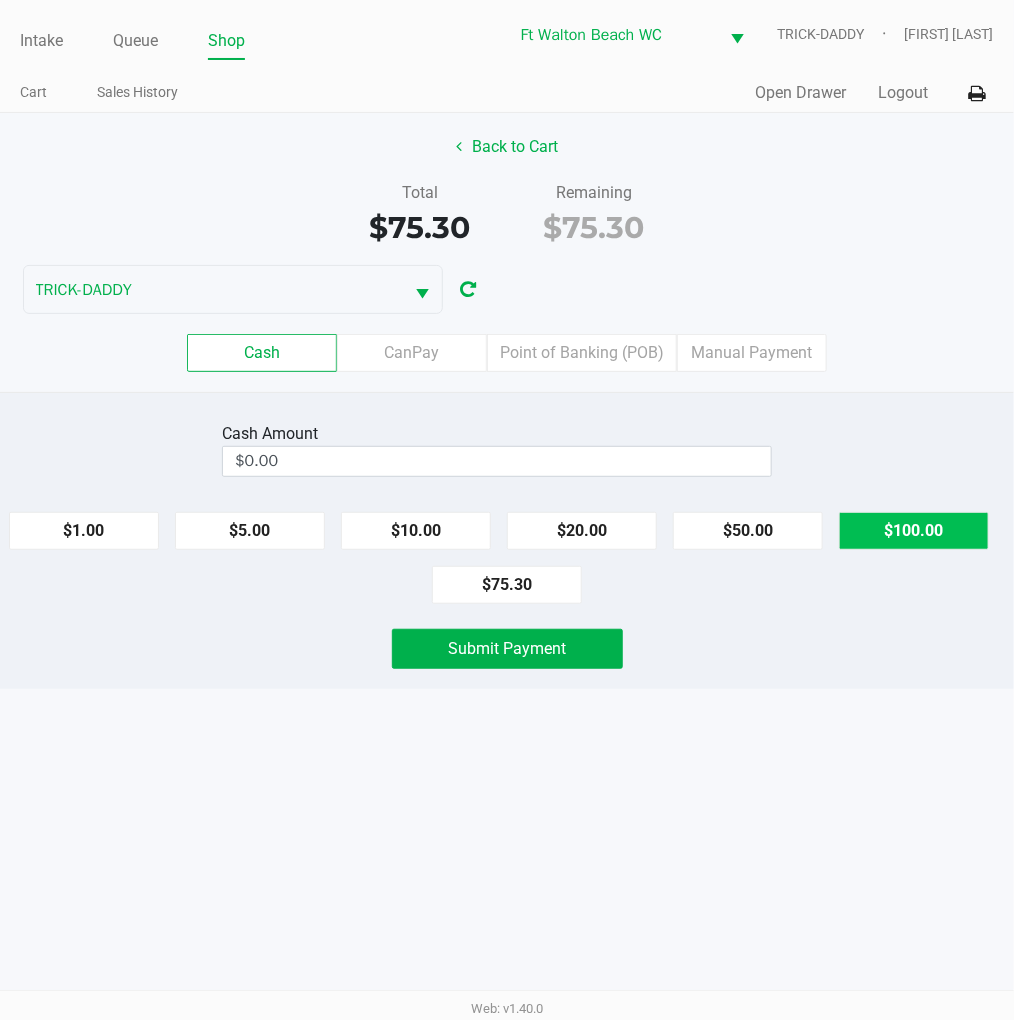 type on "$100.00" 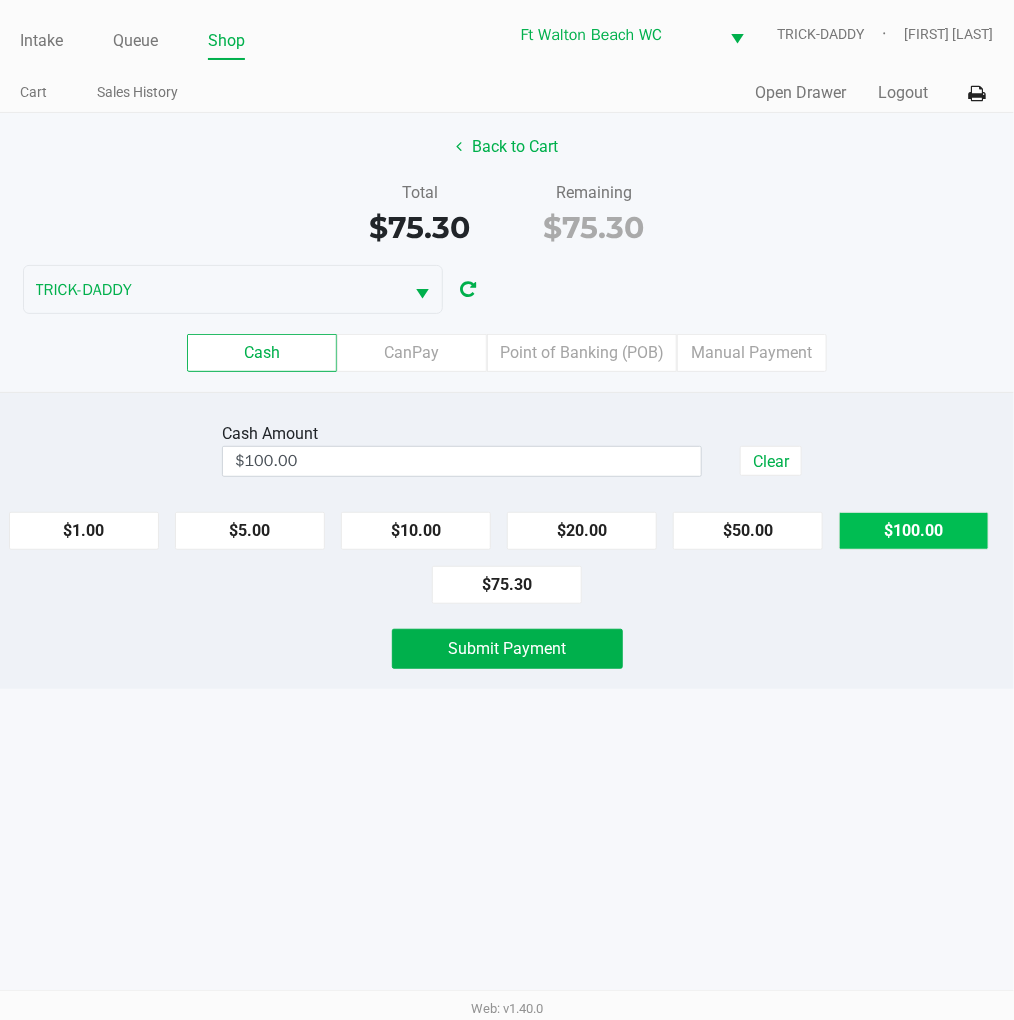 click on "Submit Payment" 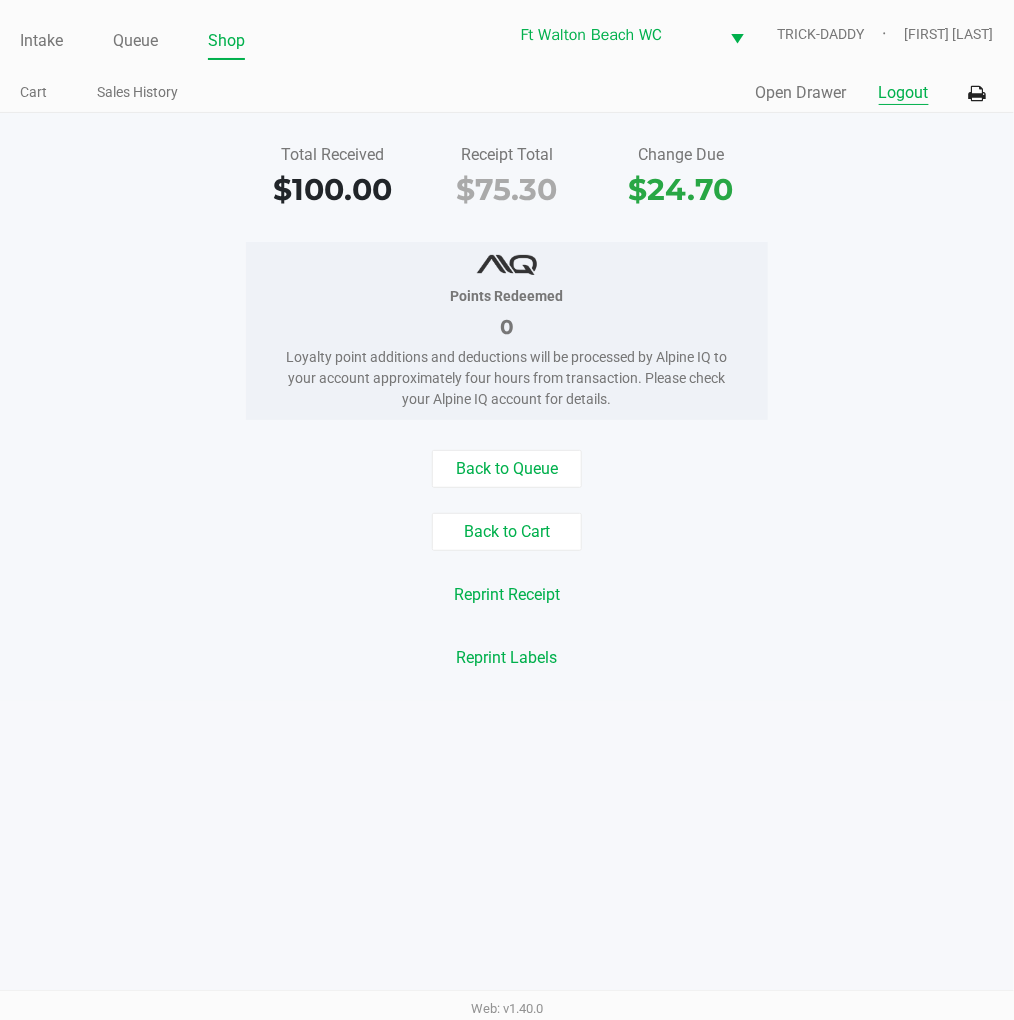 click on "Logout" 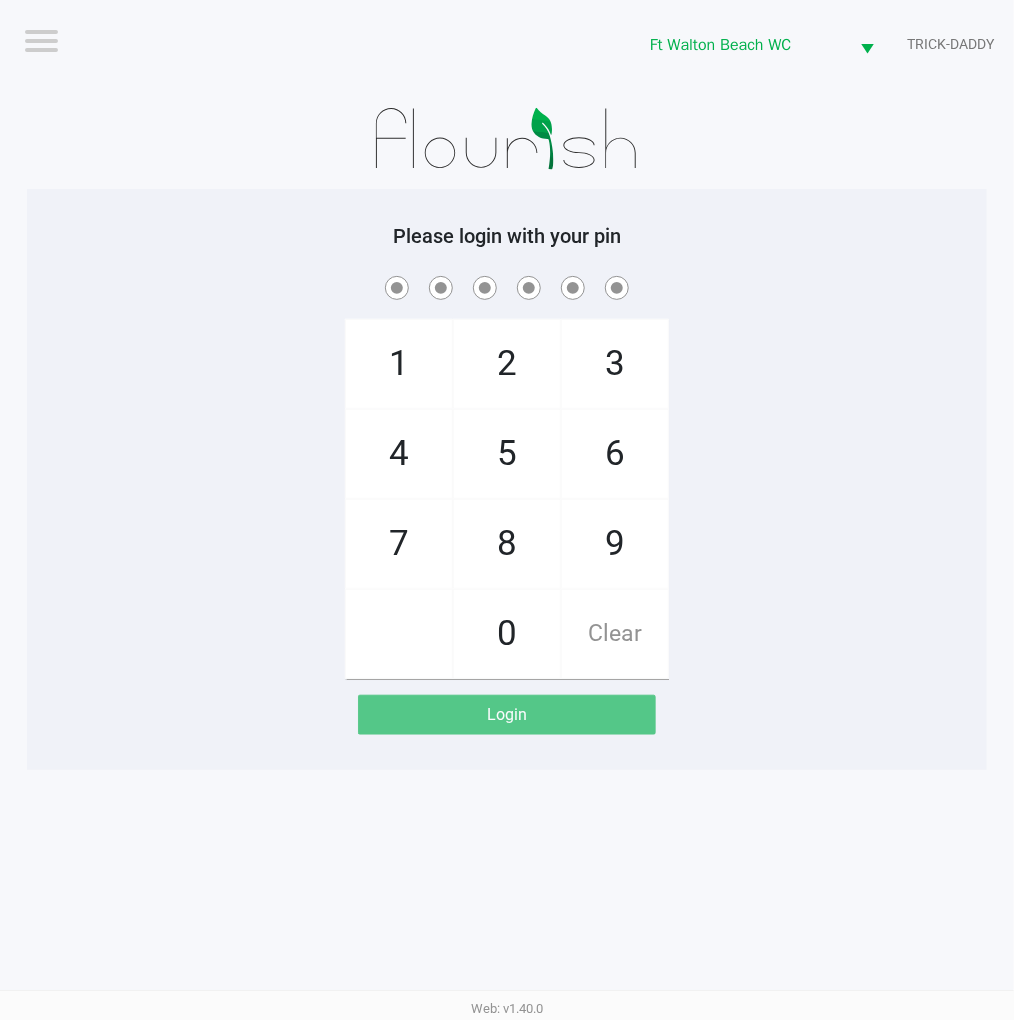 click on "1   4   7       2   5   8   0   3   6   9   Clear" 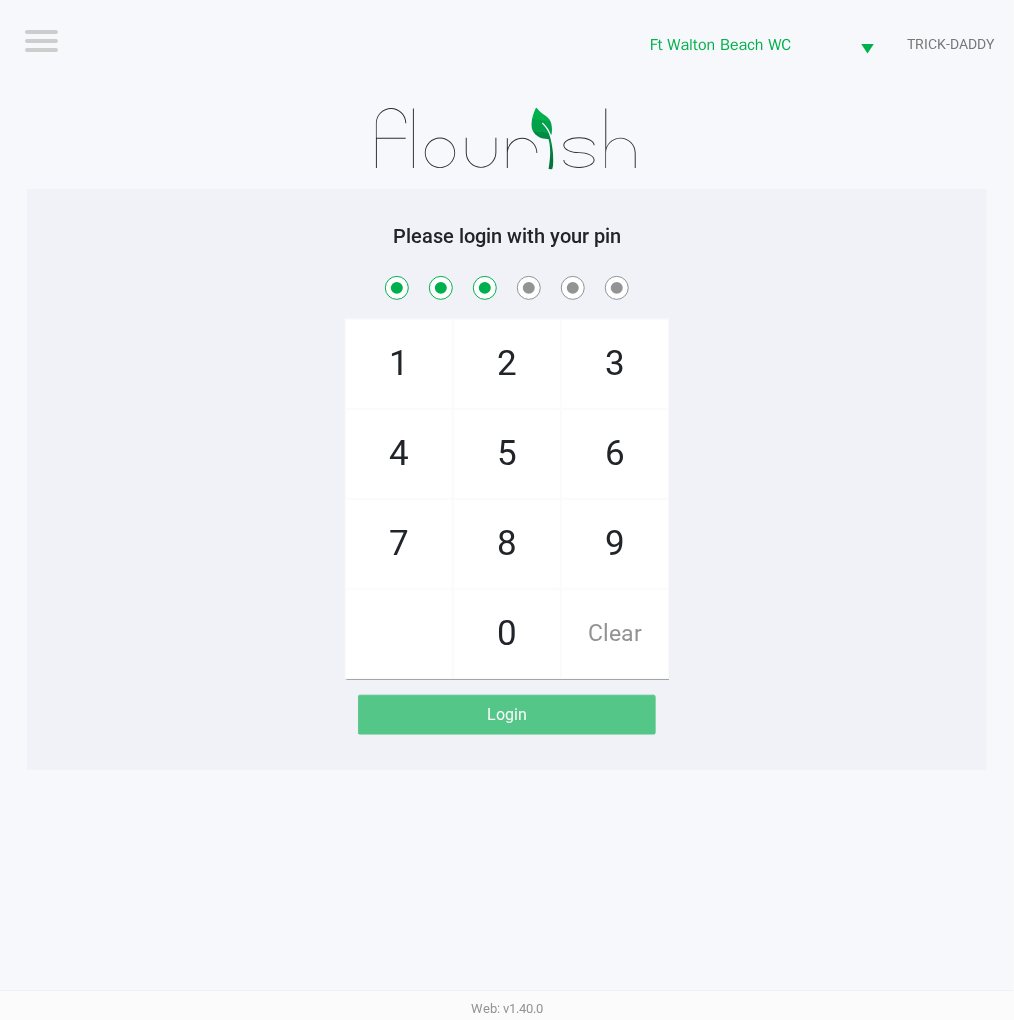 checkbox on "true" 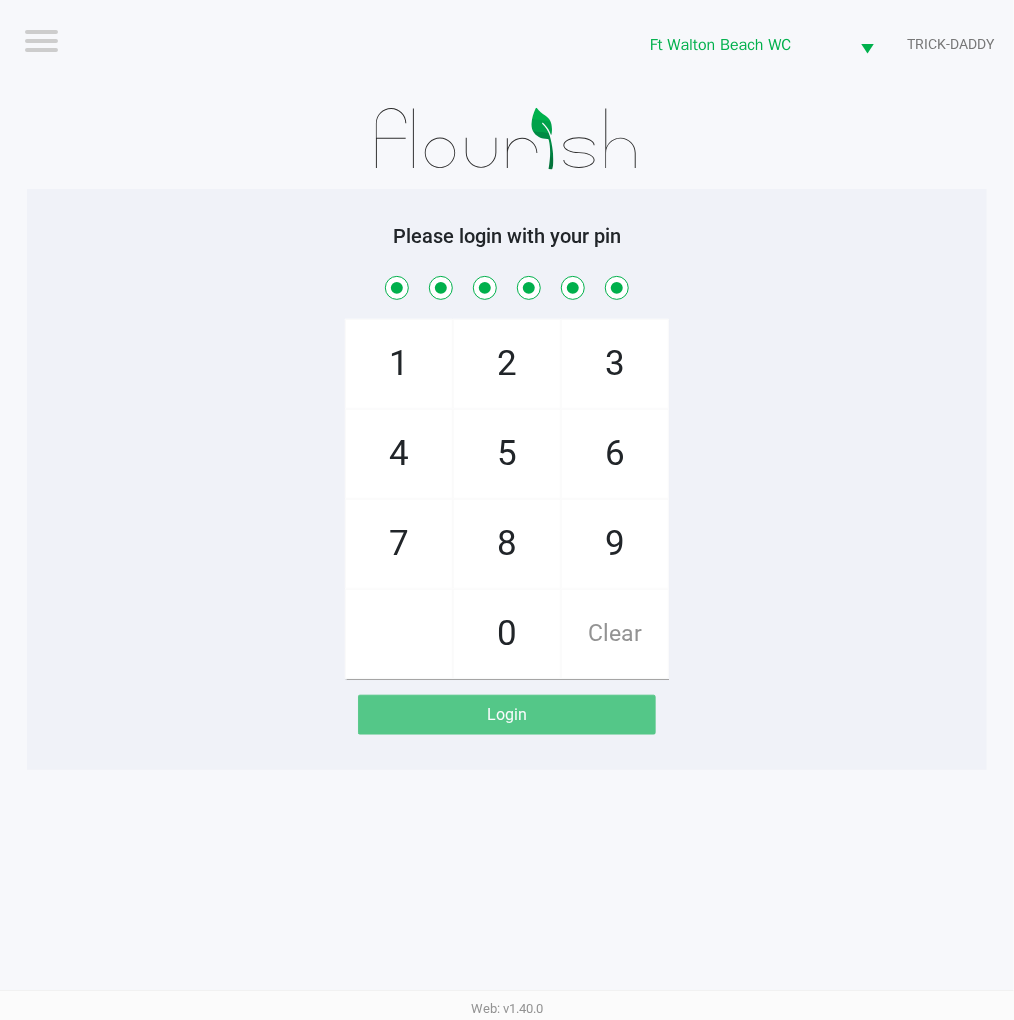 checkbox on "true" 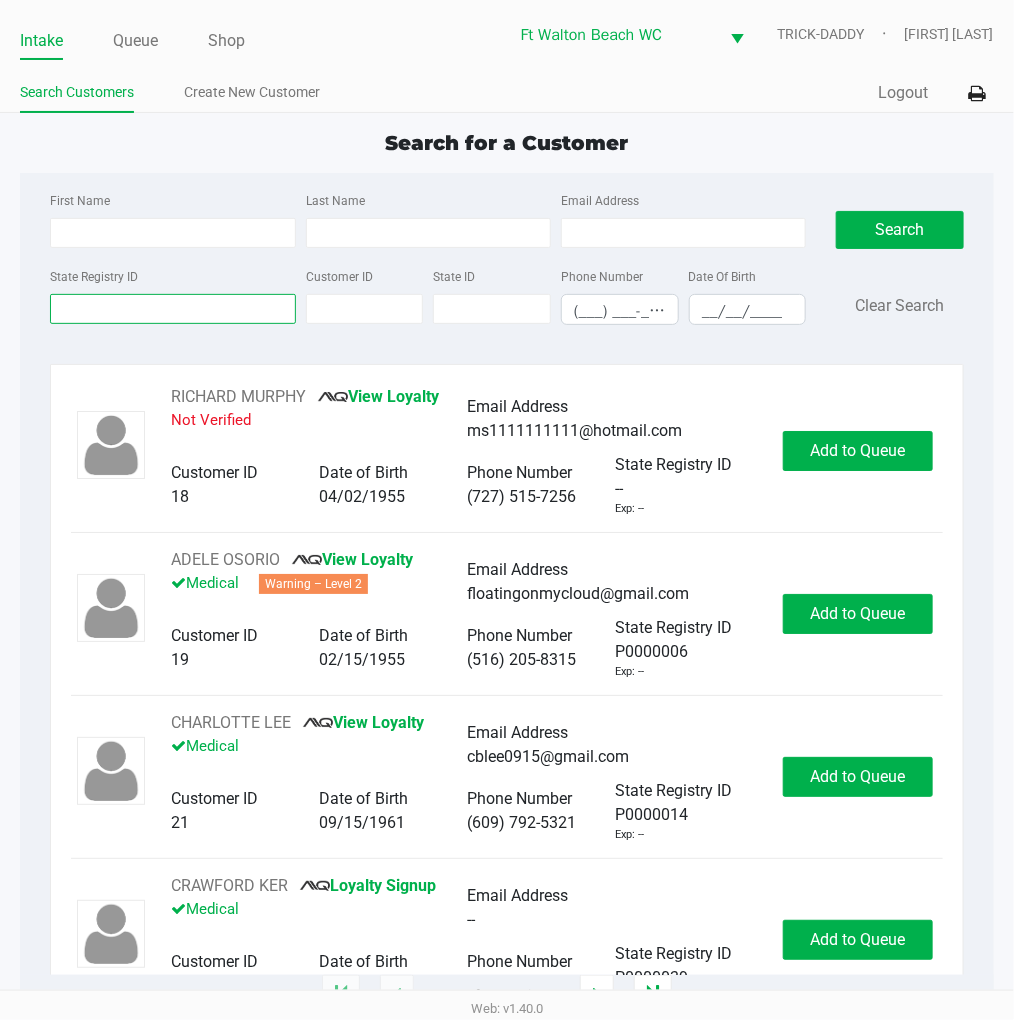 click on "State Registry ID" at bounding box center [172, 309] 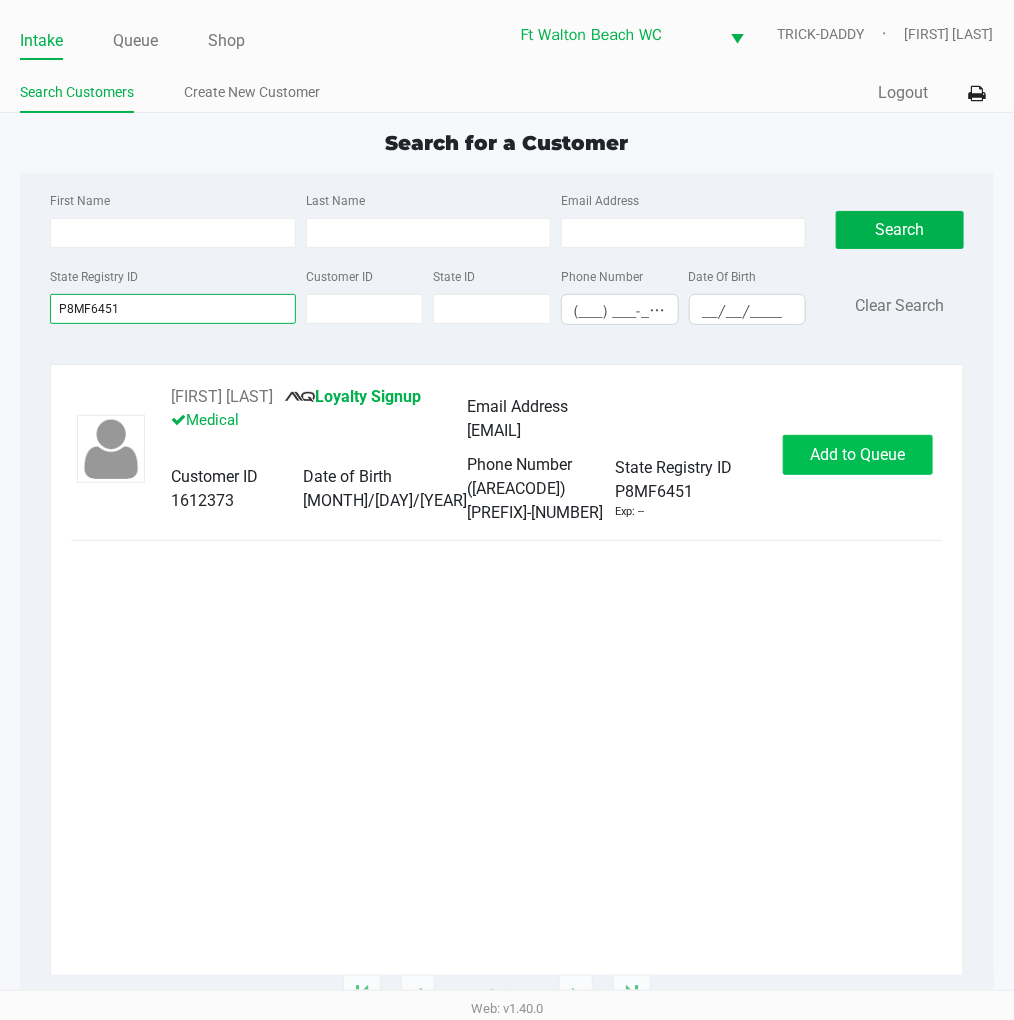 type on "P8MF6451" 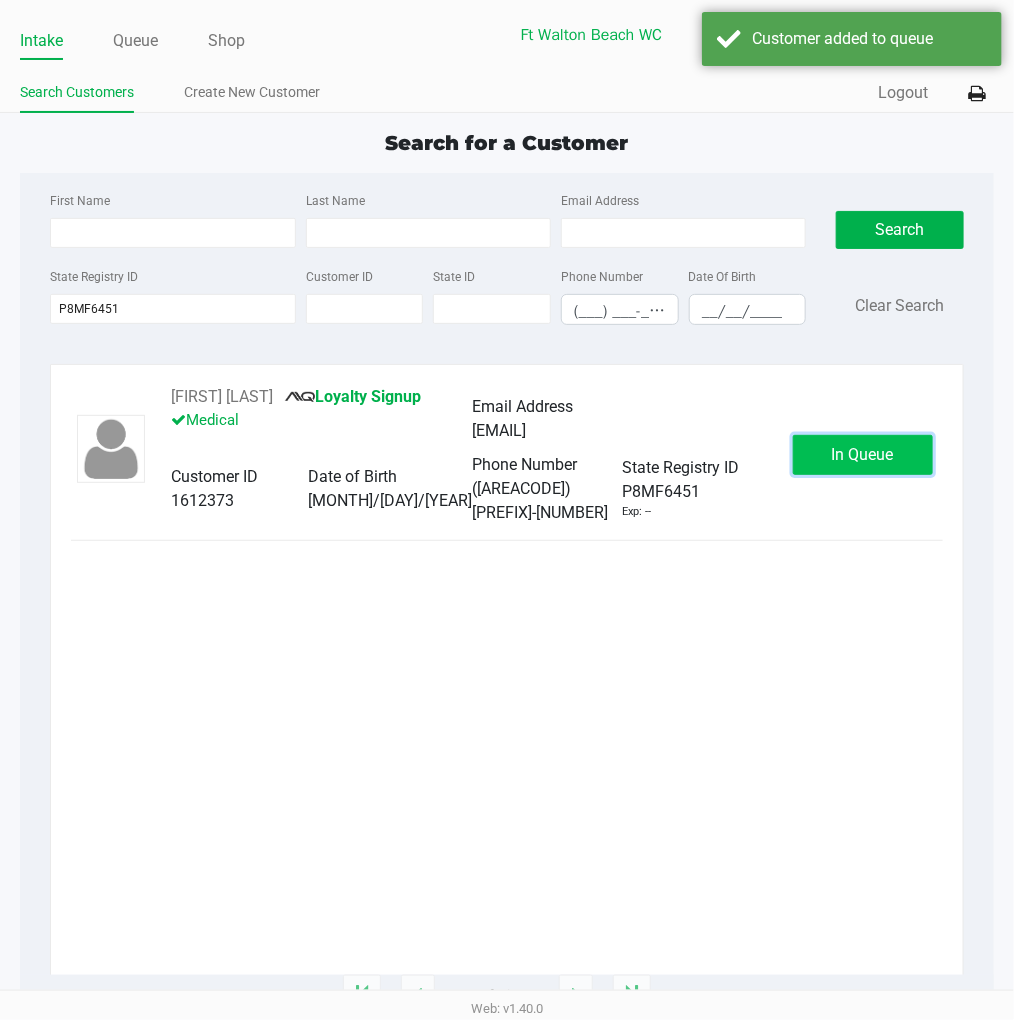 click on "In Queue" 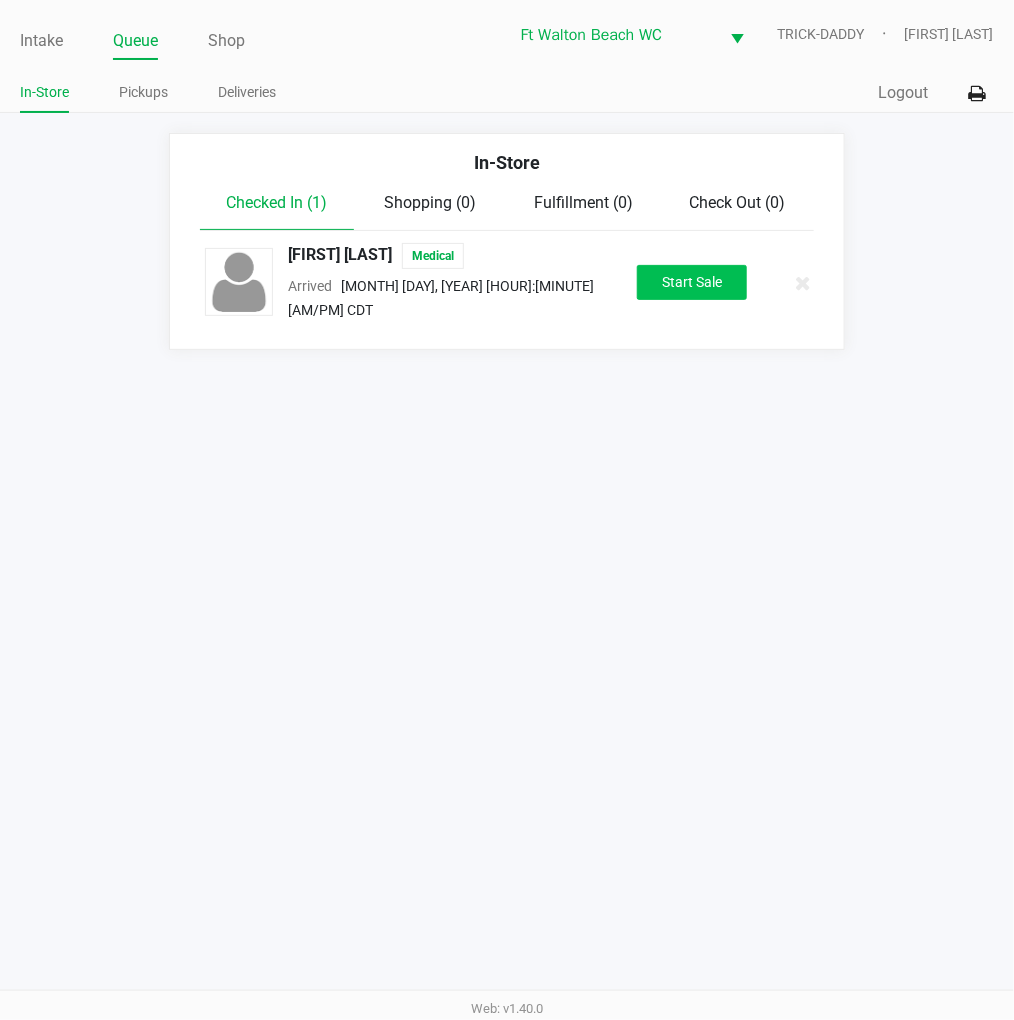 click on "Start Sale" 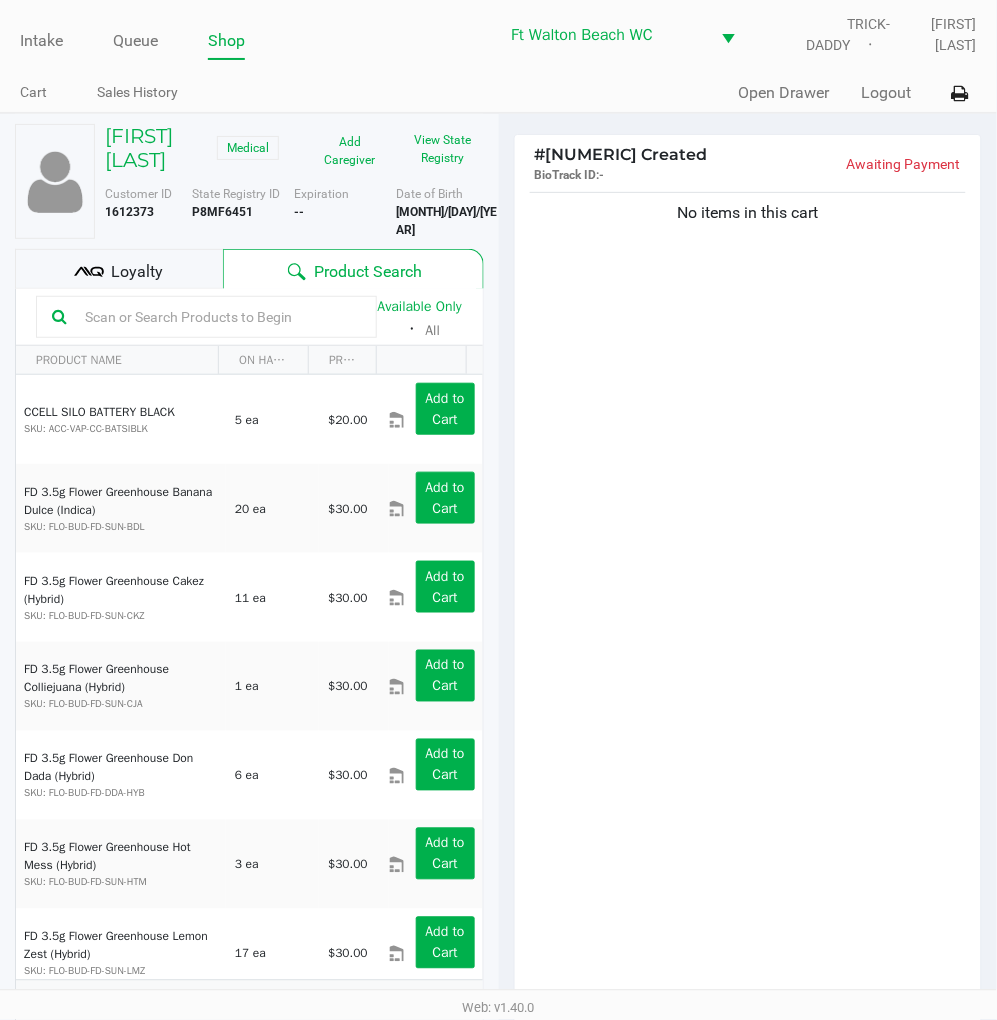click on "Loyalty" 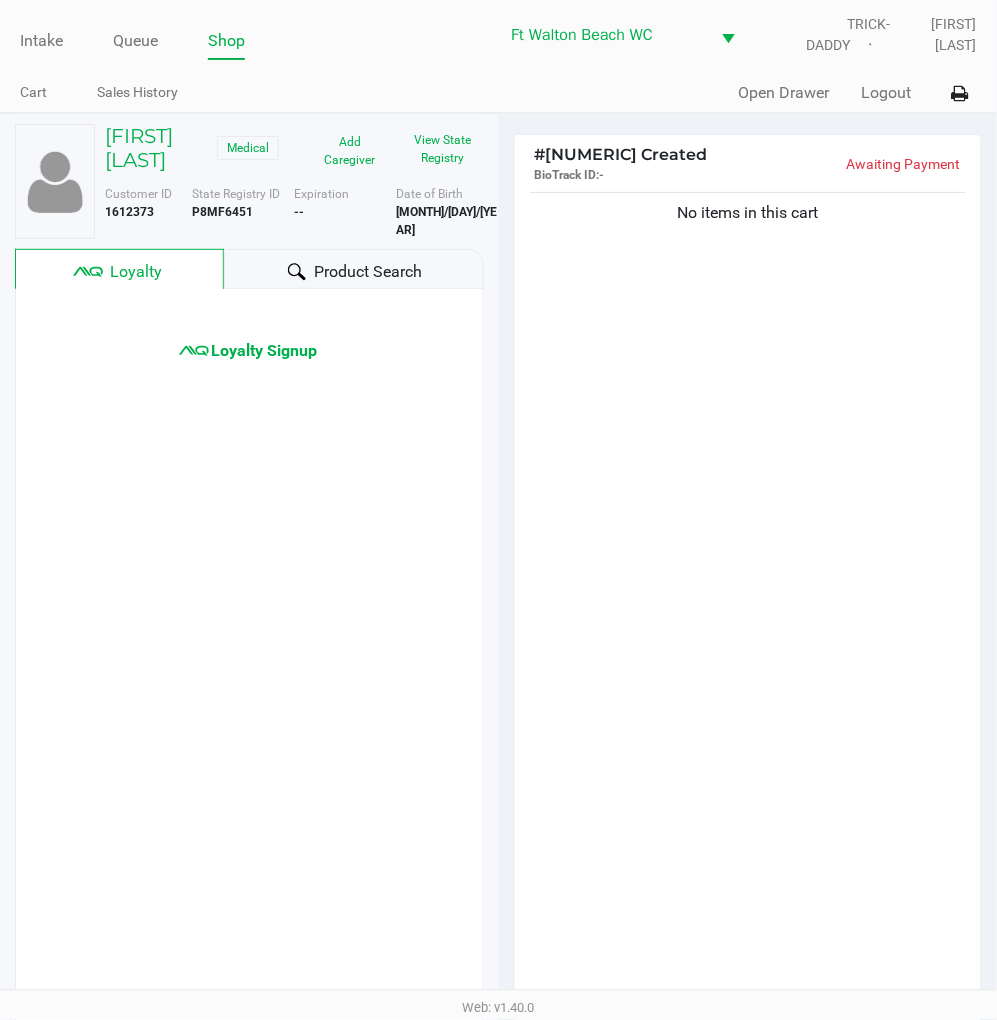 click on "Loyalty Signup" 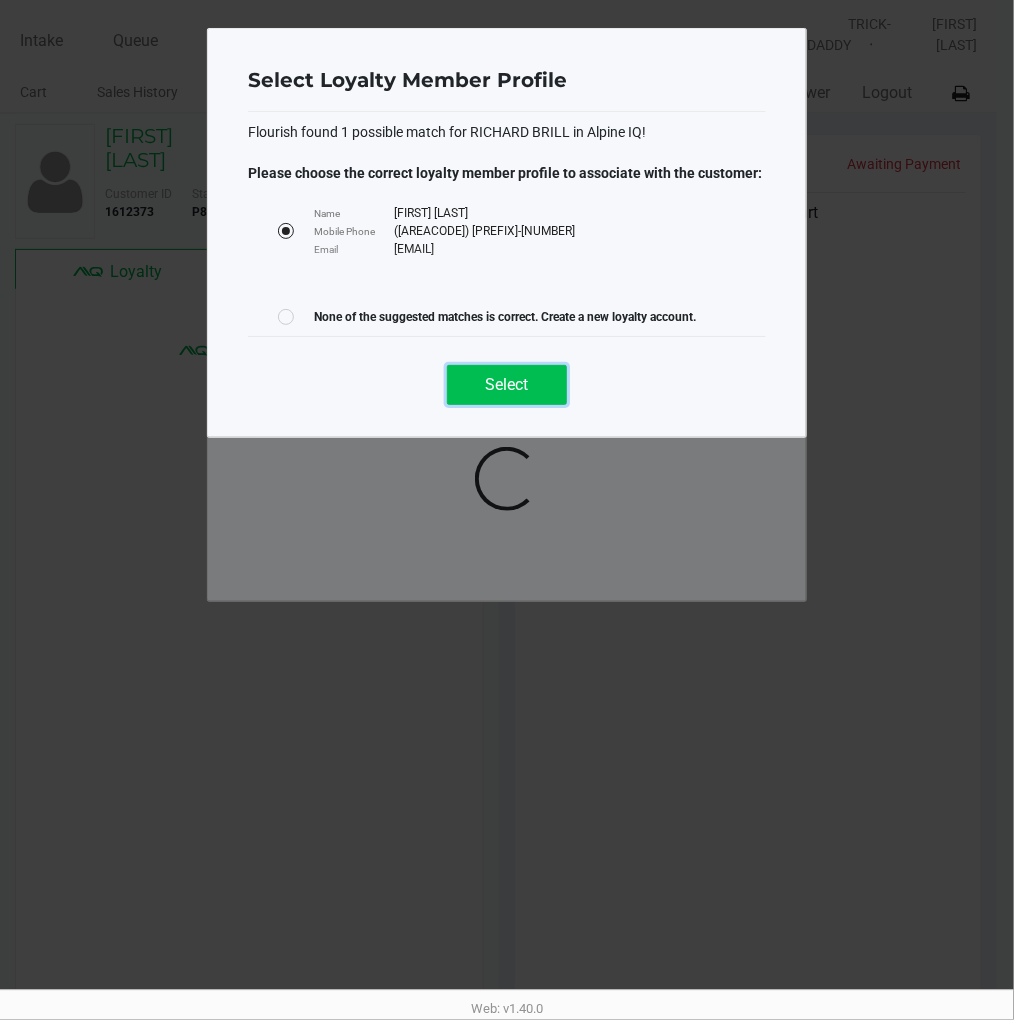 click on "Select" 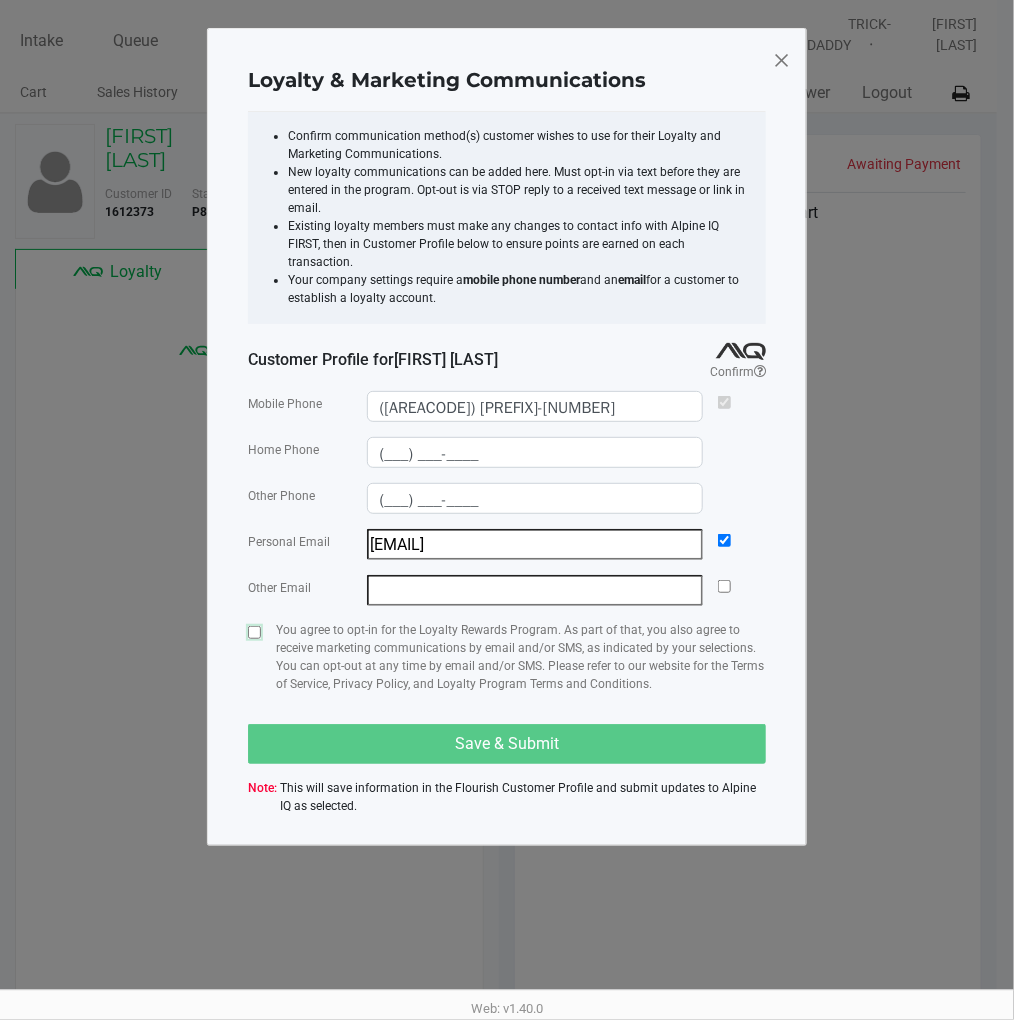 click 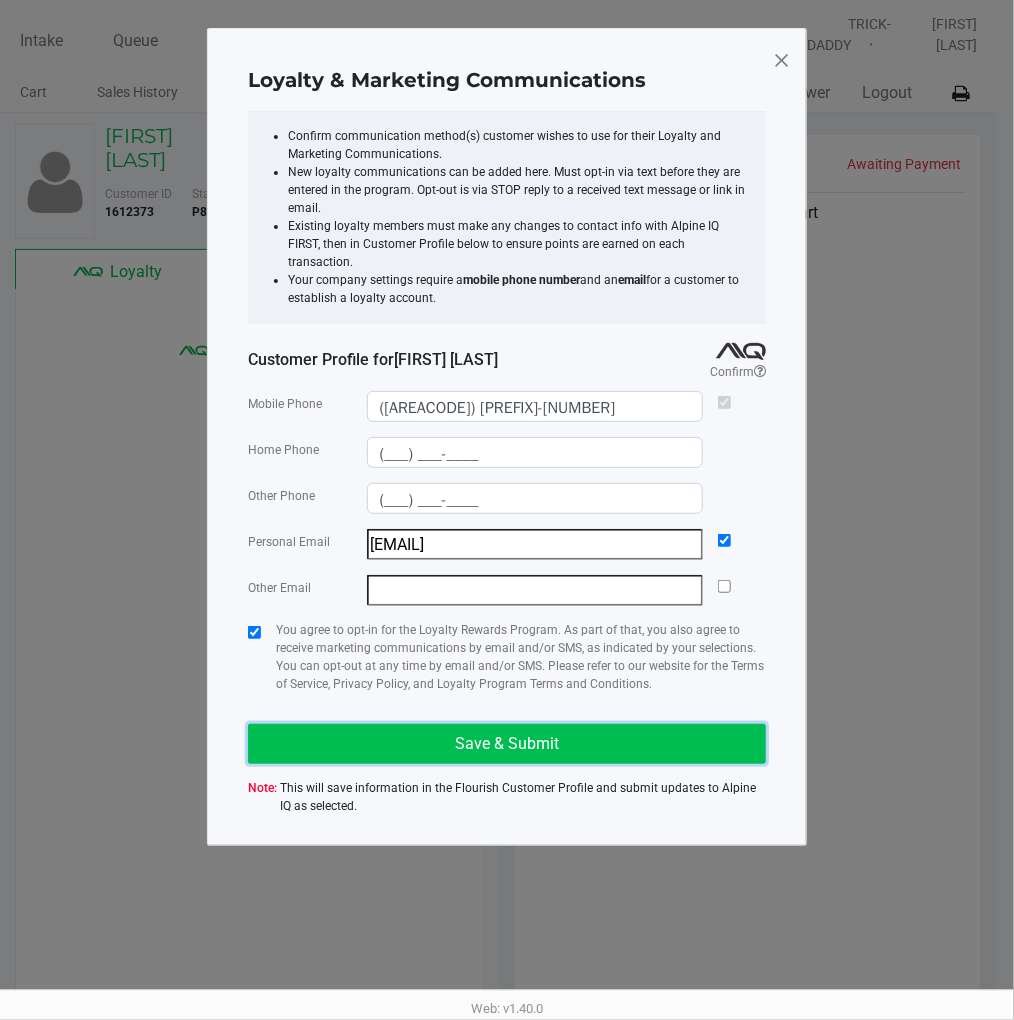click on "Save & Submit" 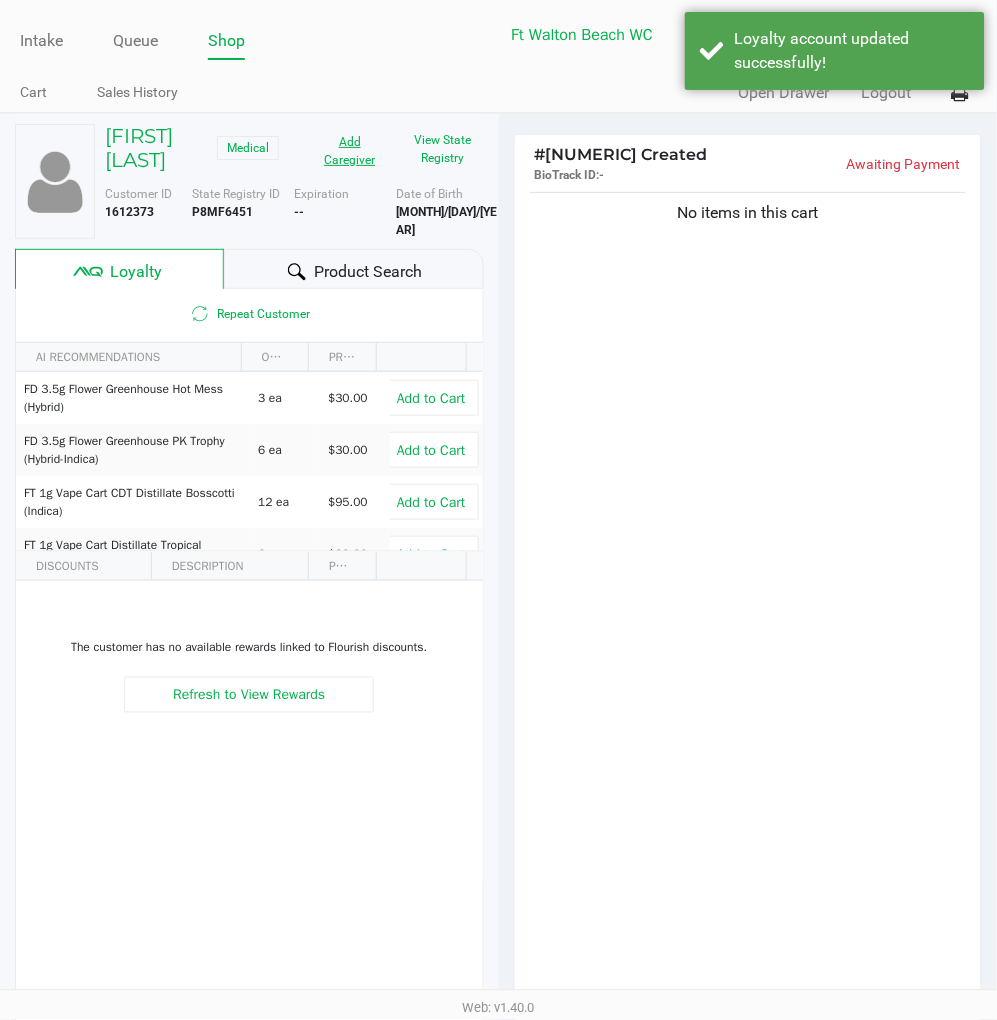 click on "Add Caregiver" 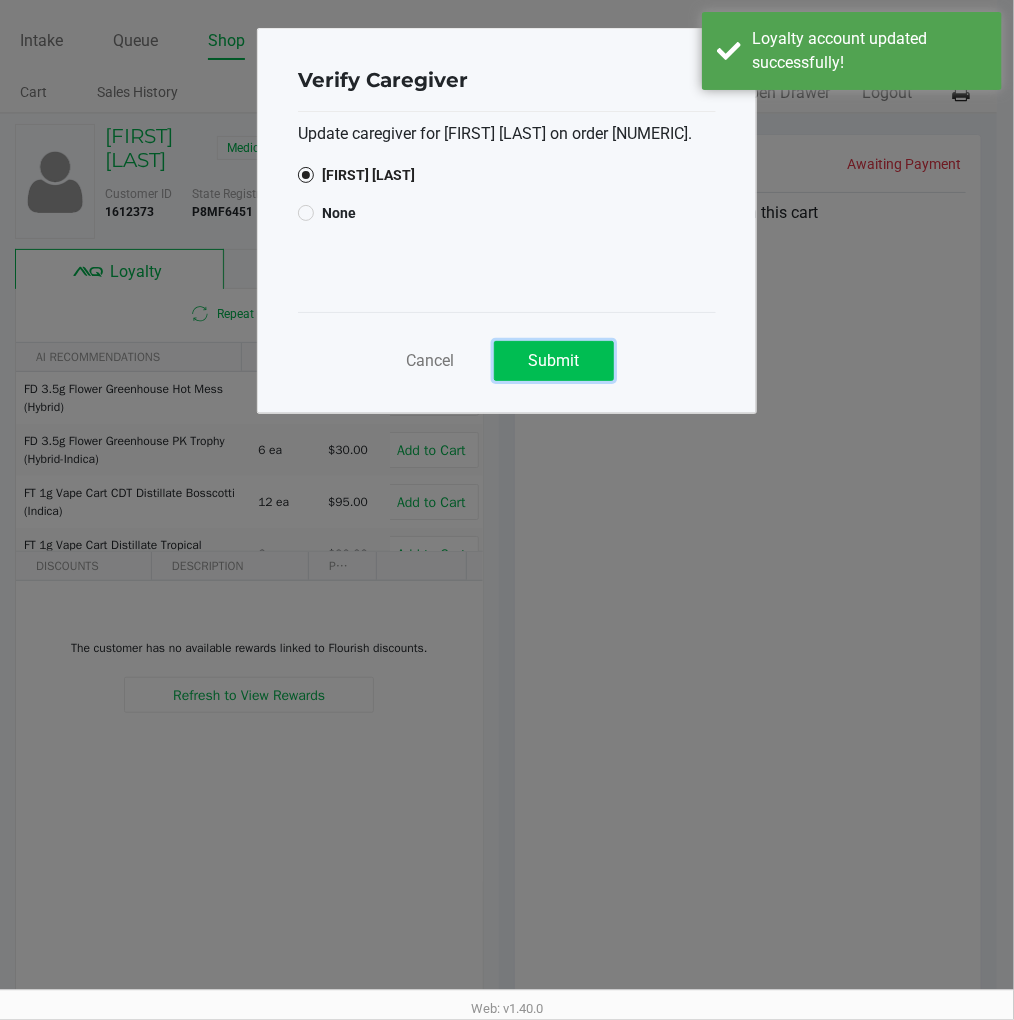 click on "Submit" 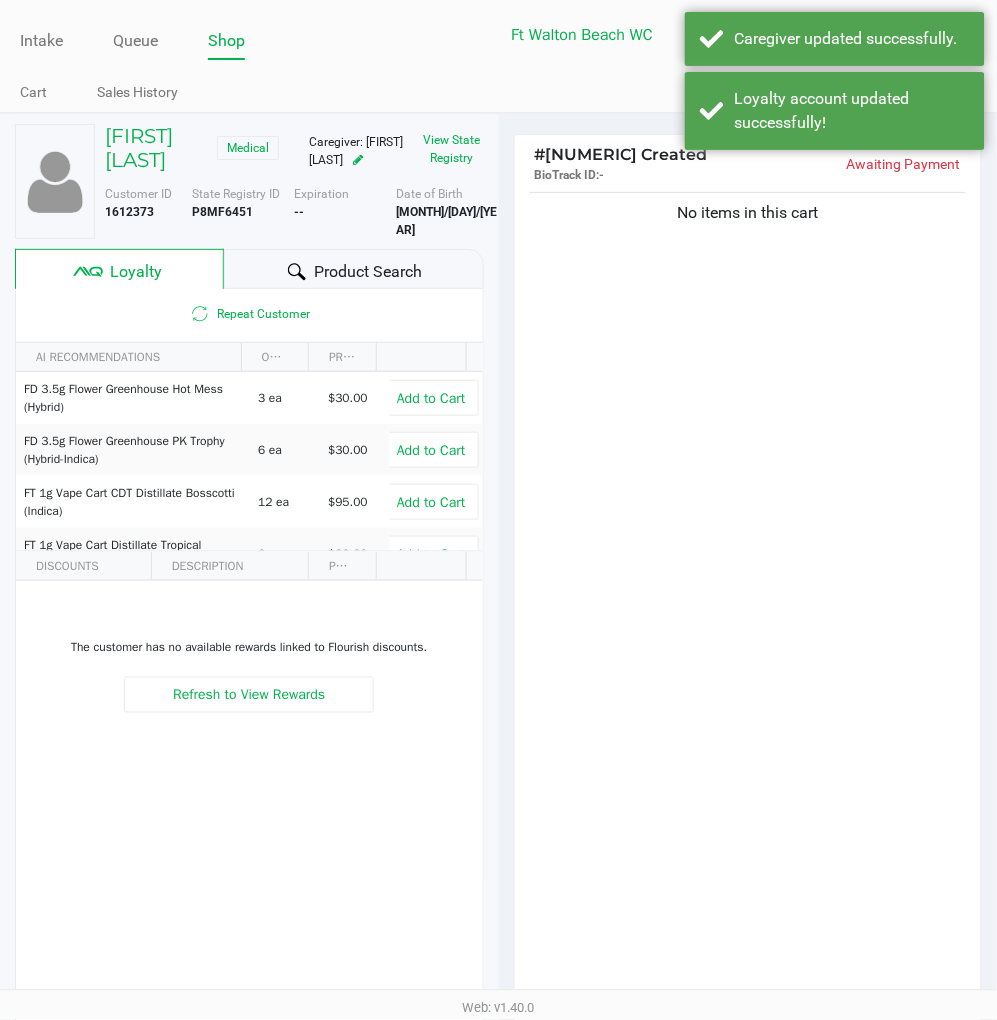 click on "No items in this cart" 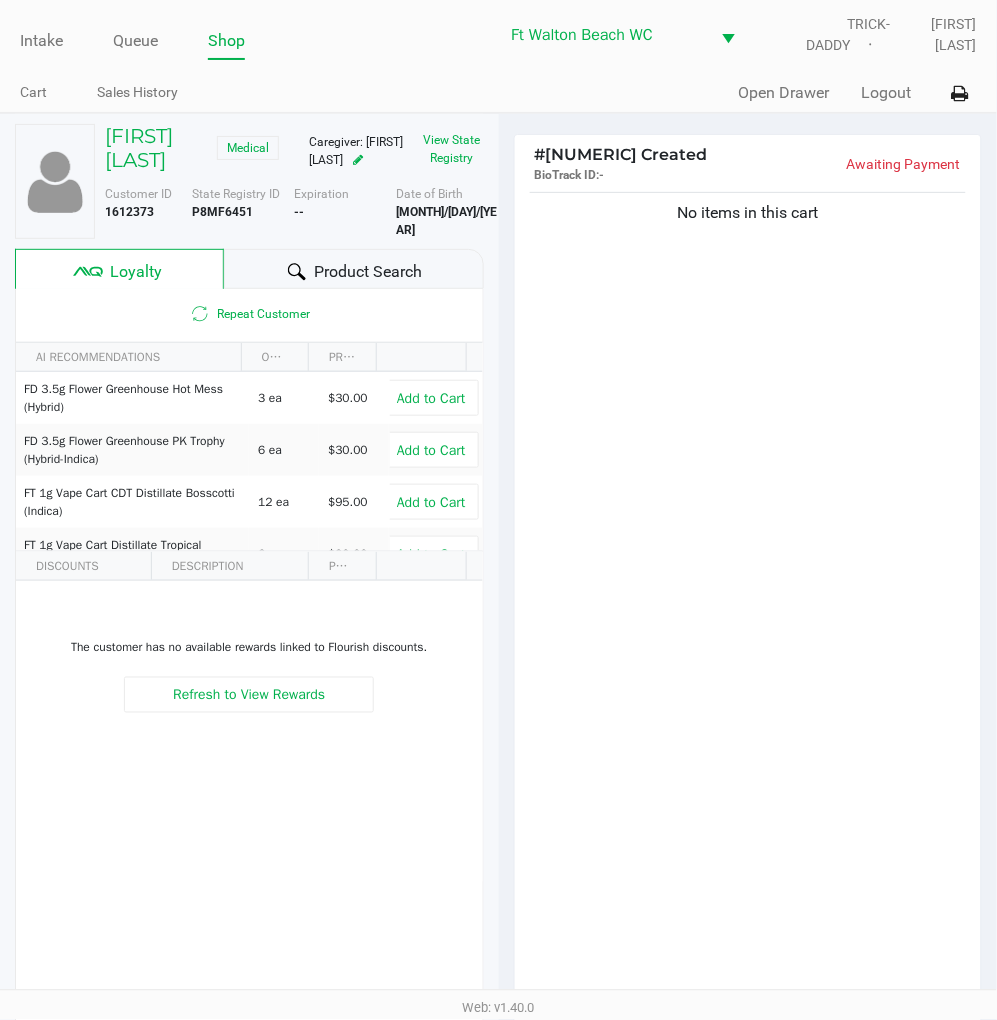 click on "Product Search" 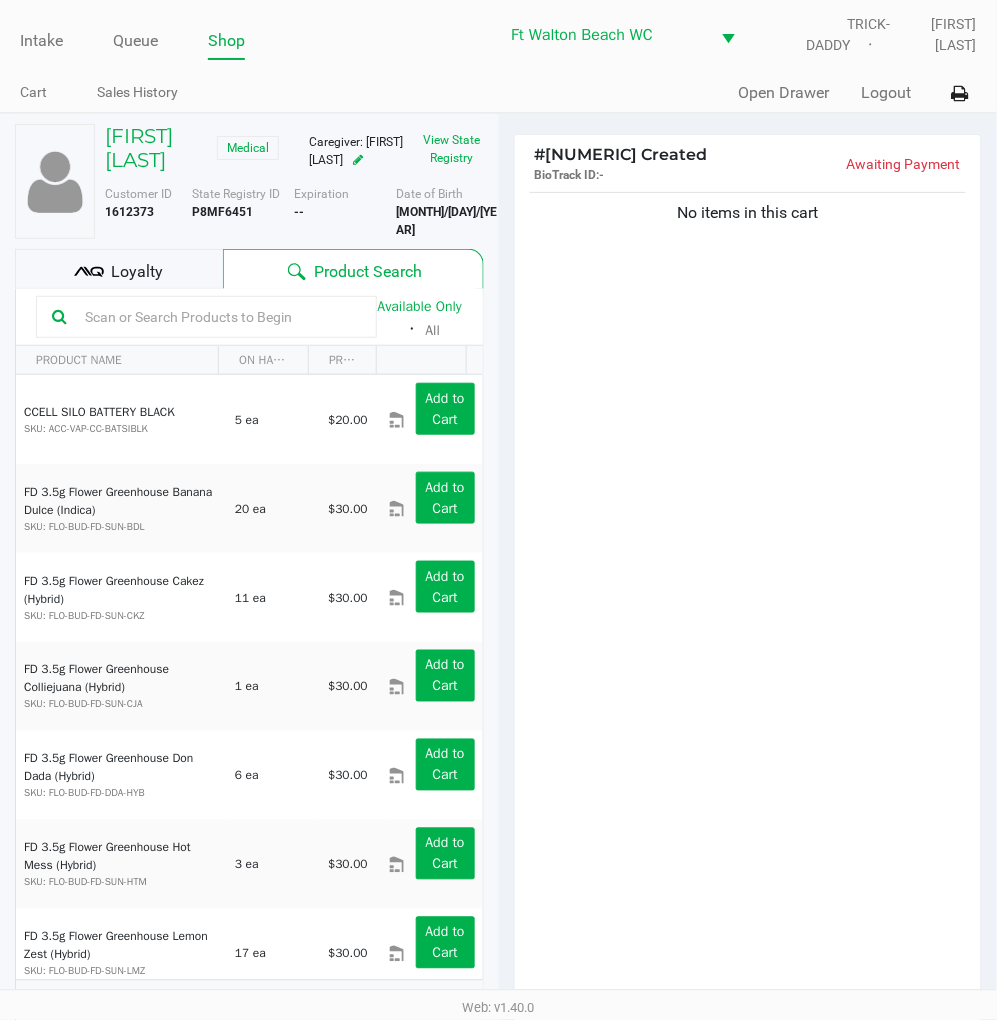 click 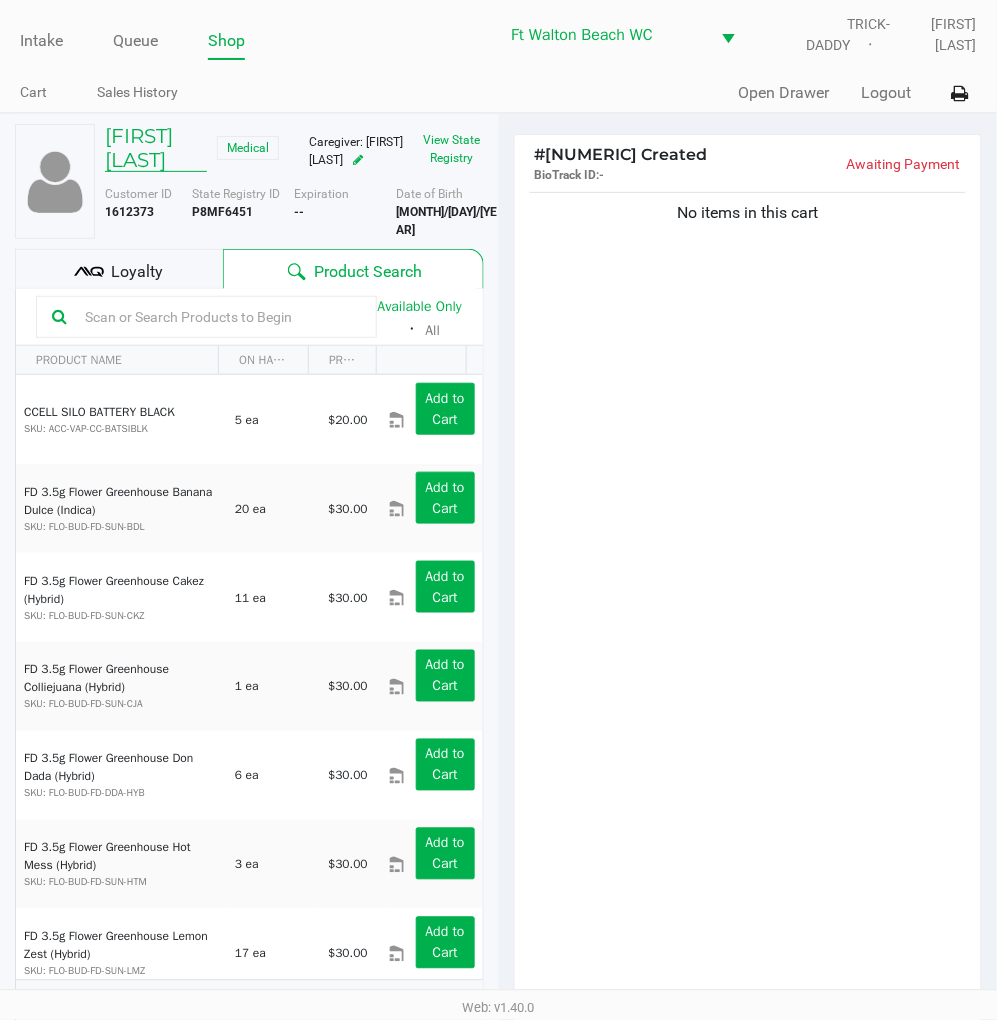 click on "RICHARD BRILL" 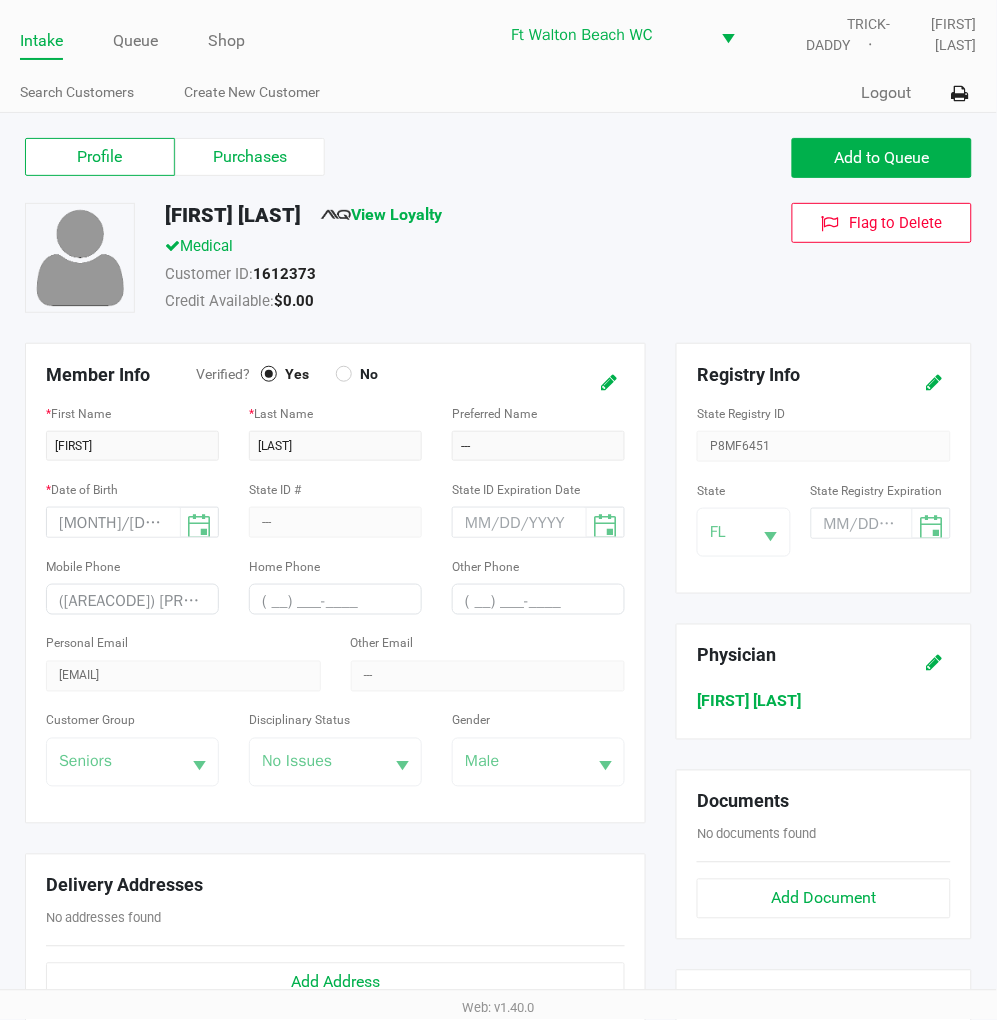 click on "Purchases" 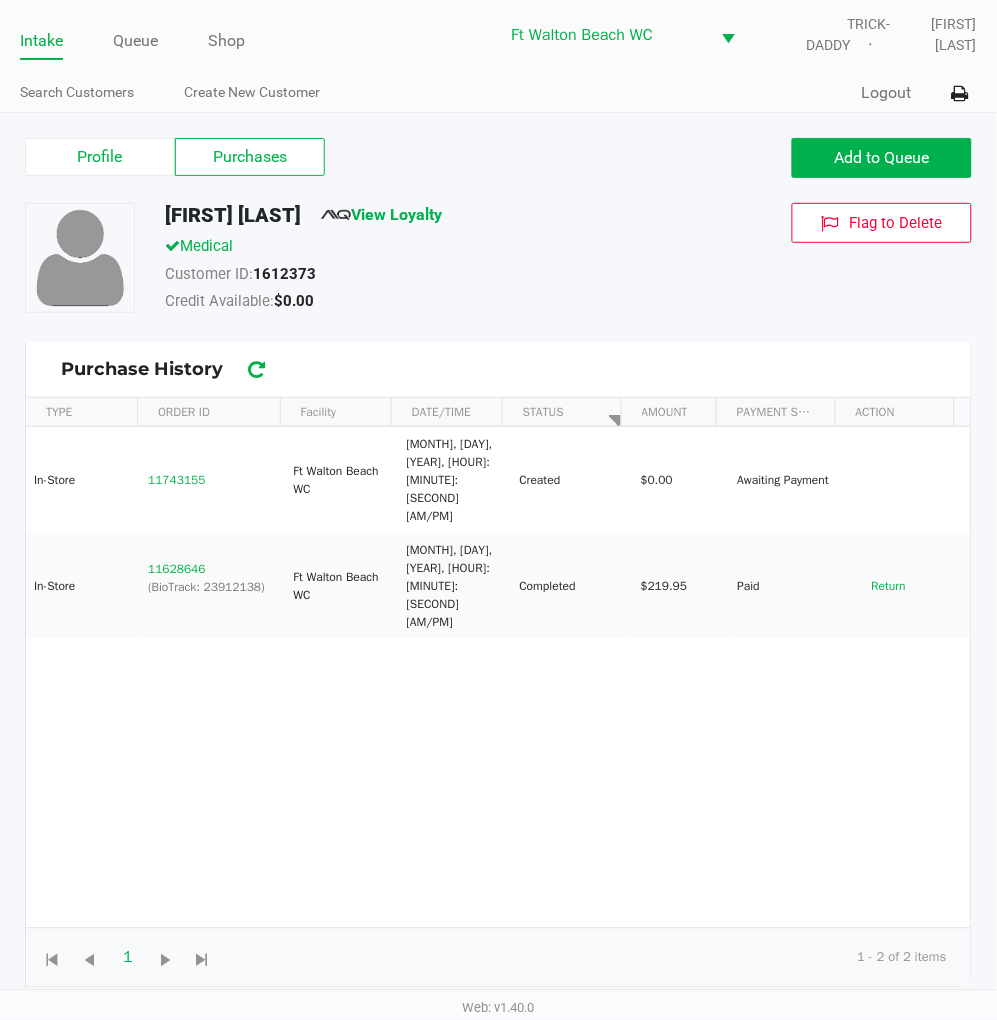 click on "11743155" 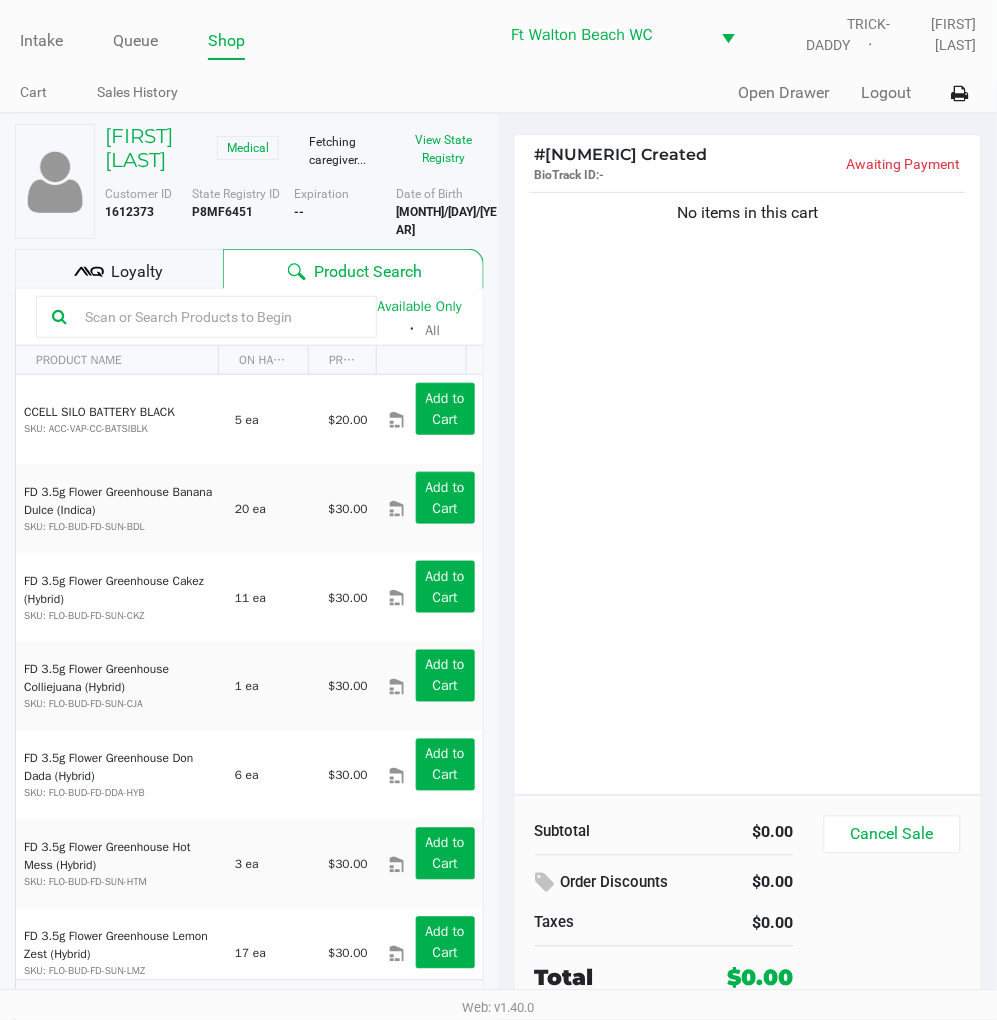 click on "No items in this cart" 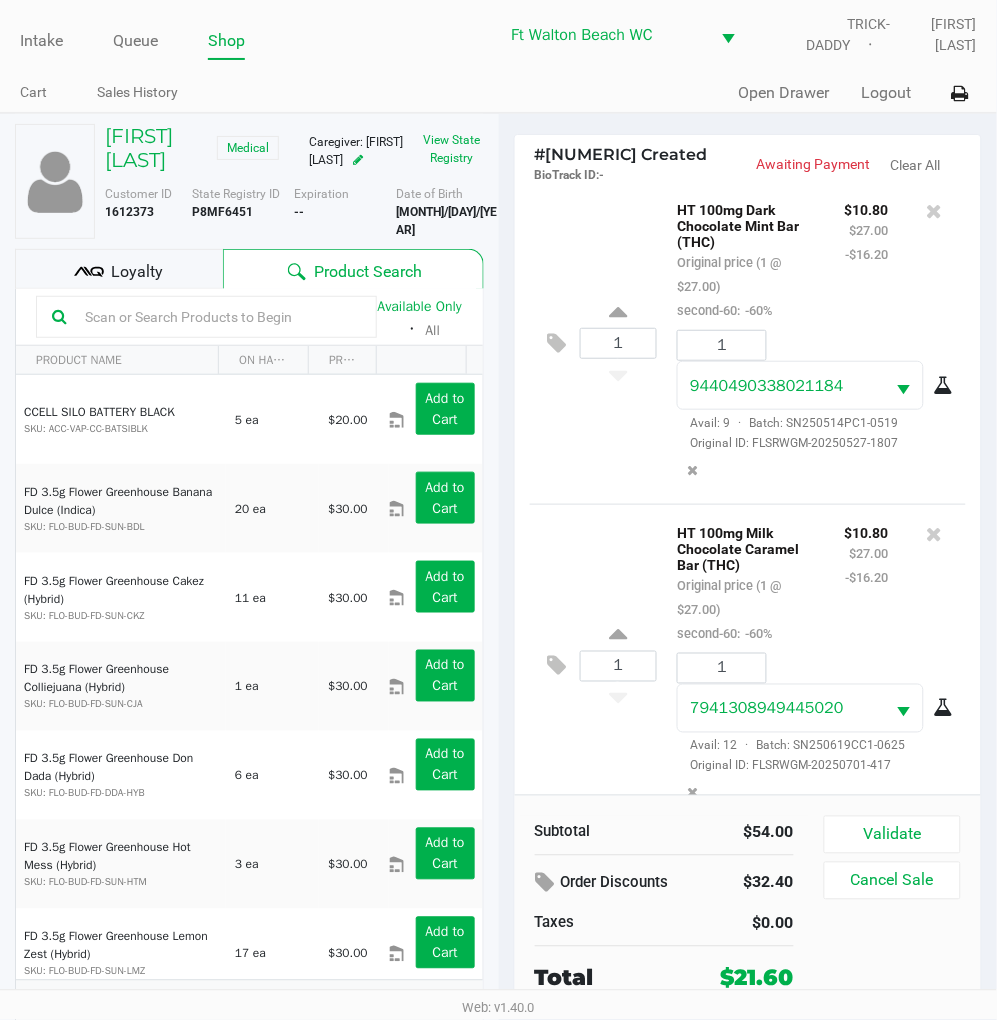 scroll, scrollTop: 8, scrollLeft: 0, axis: vertical 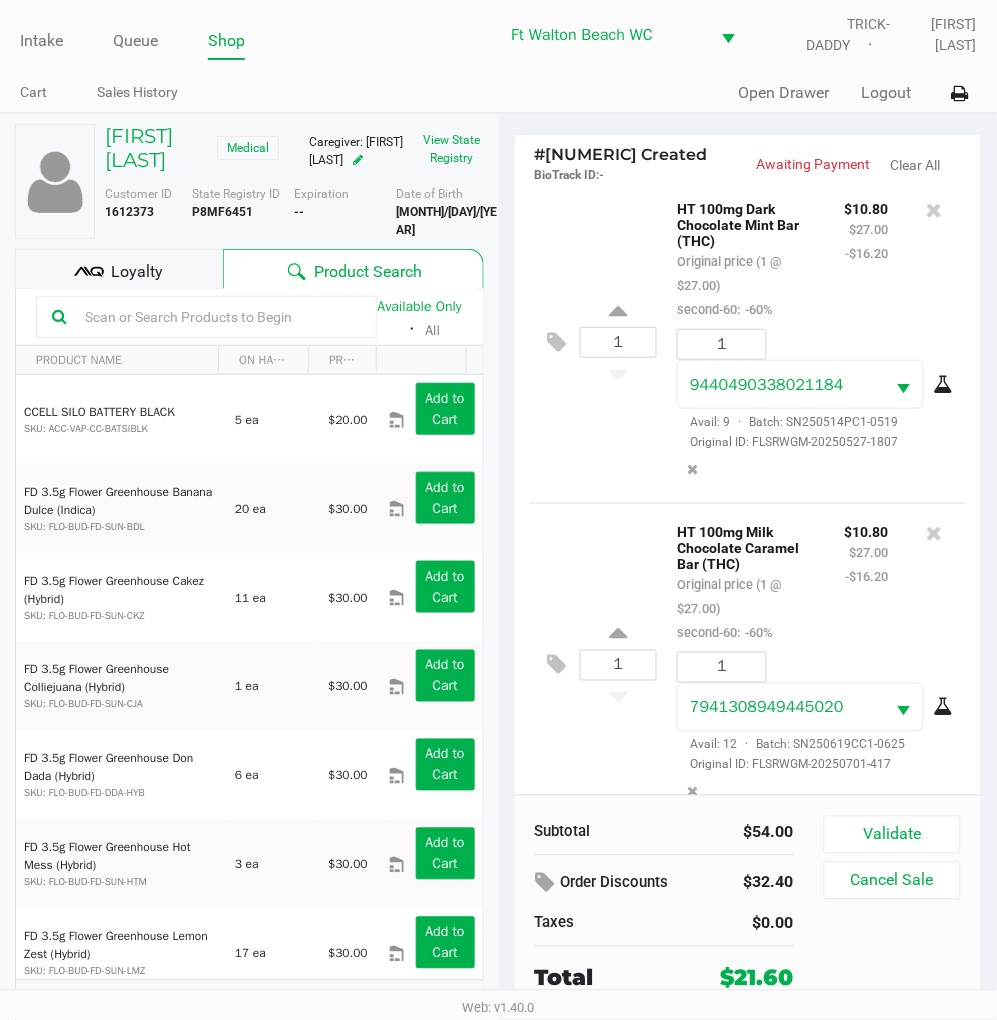 click on "Loyalty" 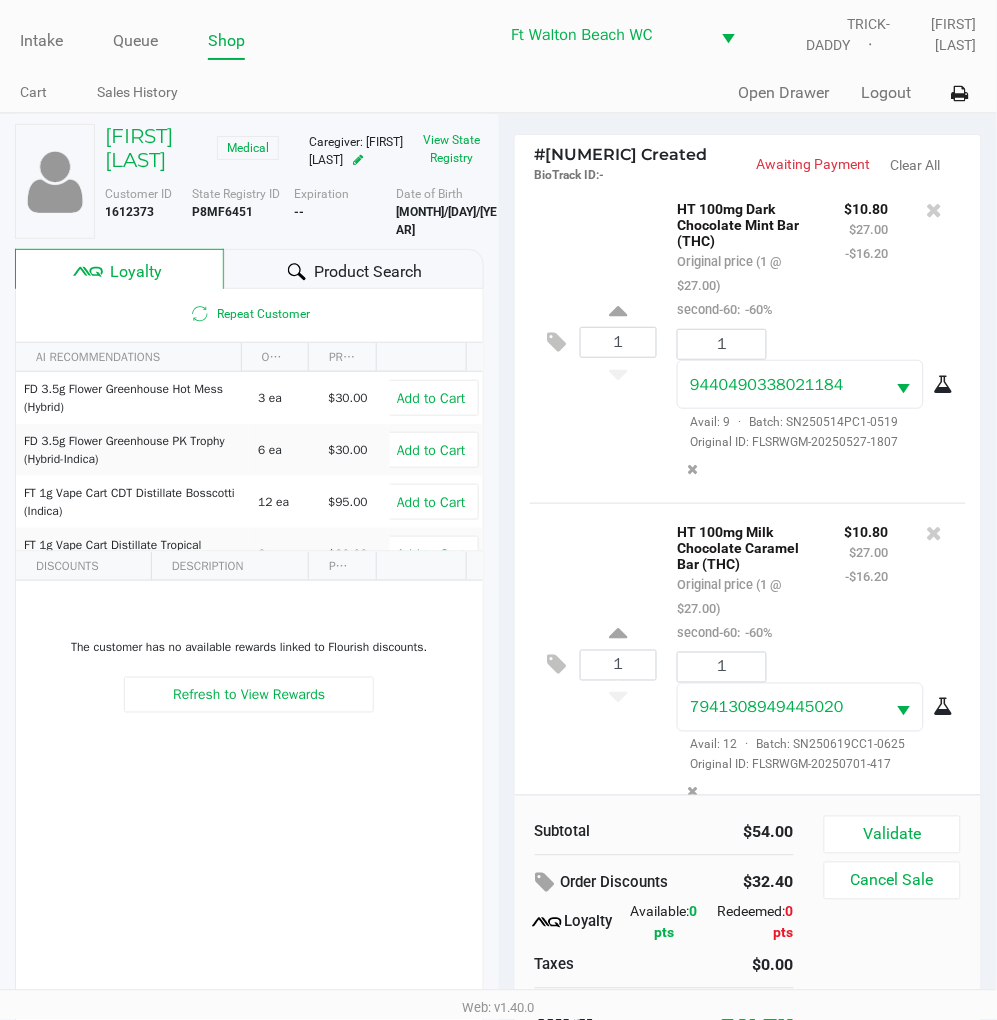 click on "Product Search" 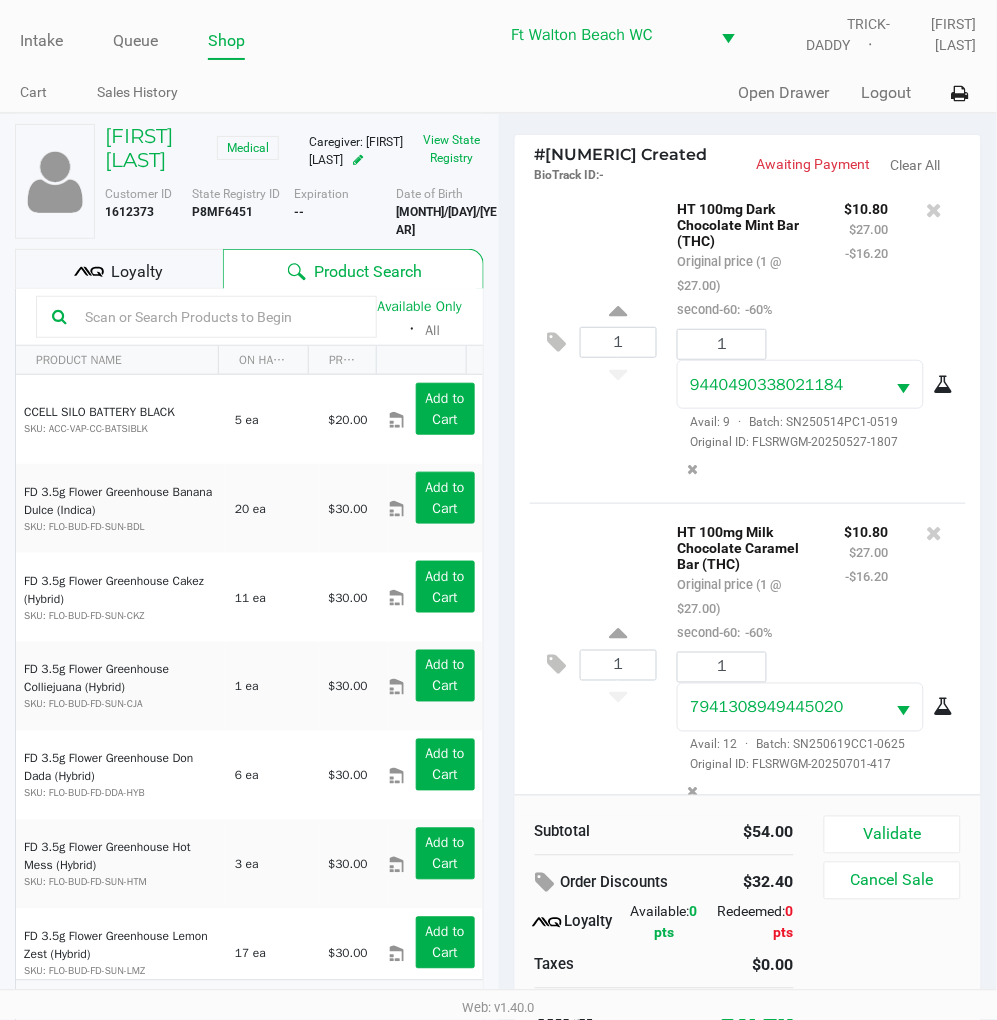 scroll, scrollTop: 44, scrollLeft: 0, axis: vertical 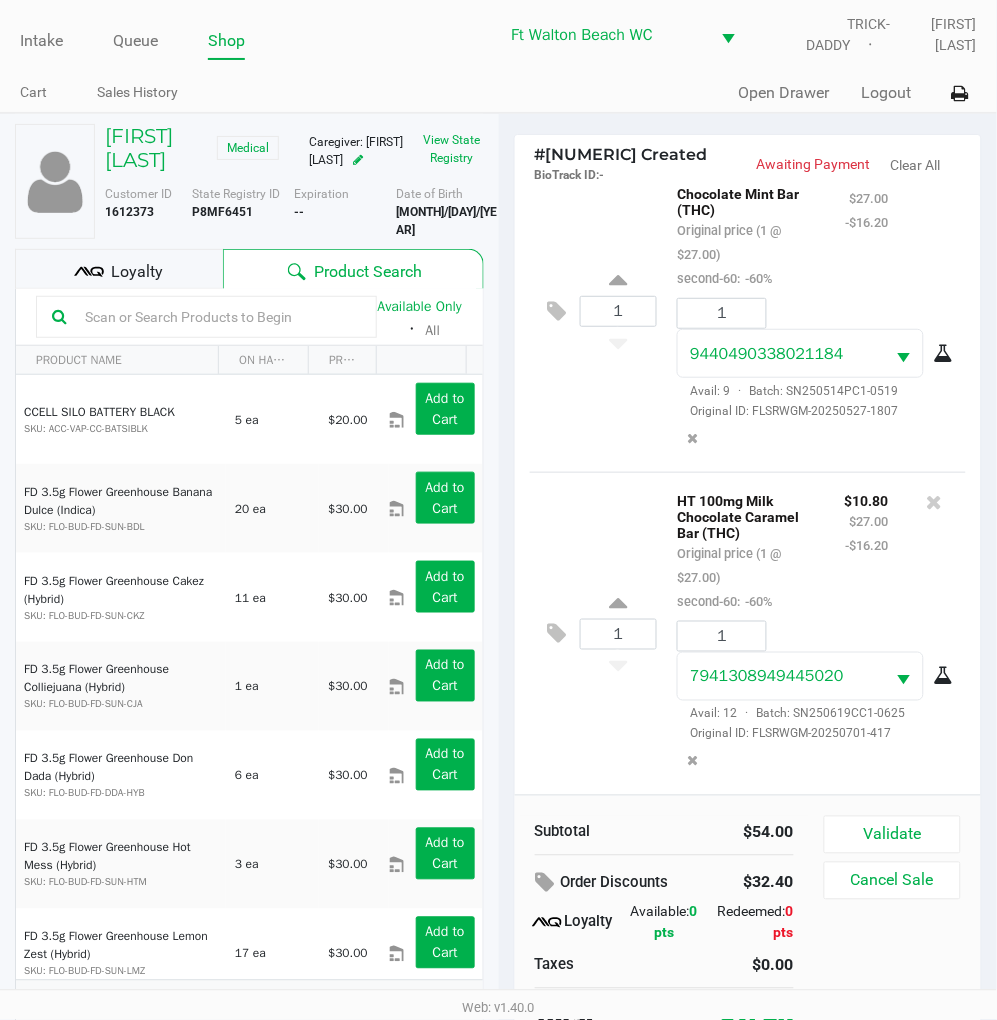 click on "1  HT 100mg Milk Chocolate Caramel Bar (THC)   Original price (1 @ $27.00)  second-60:  -60% $10.80 $27.00 -$16.20 1 7941308949445020  Avail: 12  ·  Batch: SN250619CC1-0625   Original ID: FLSRWGM-20250701-417" 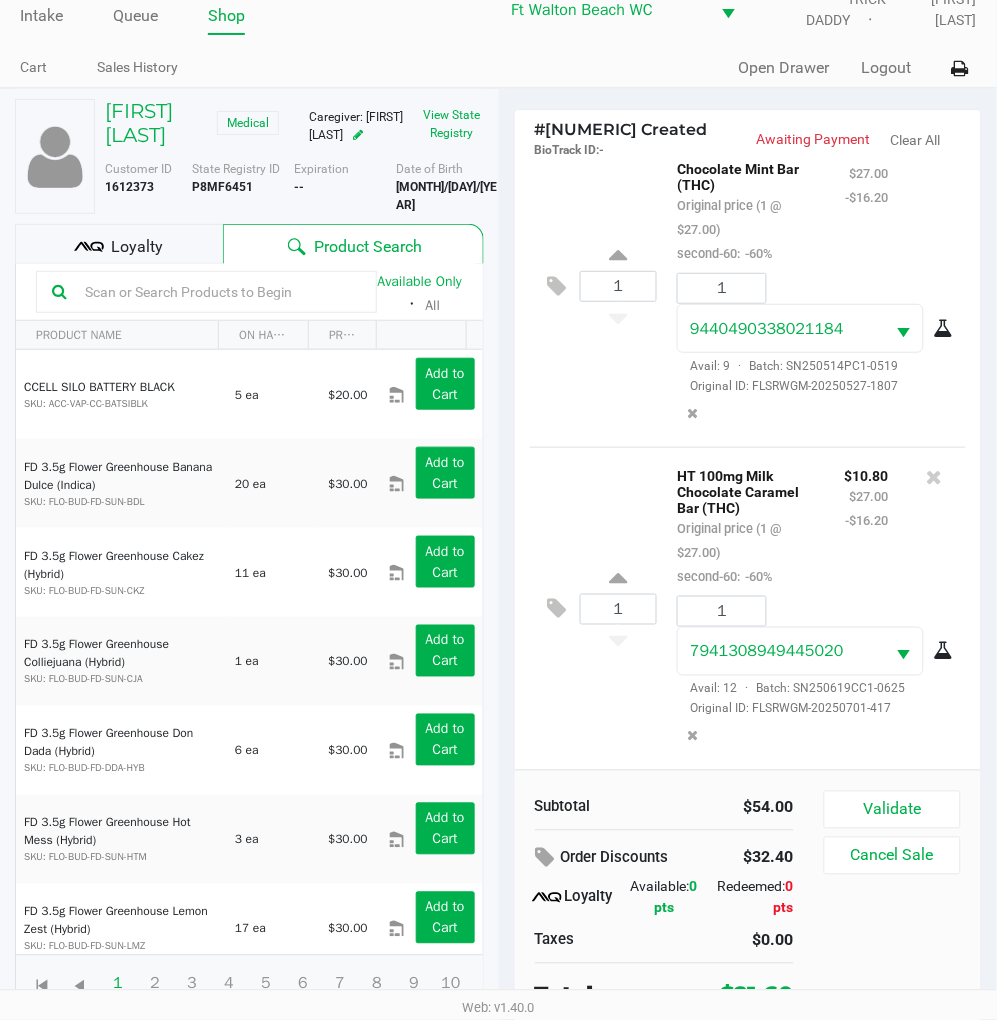 scroll, scrollTop: 55, scrollLeft: 0, axis: vertical 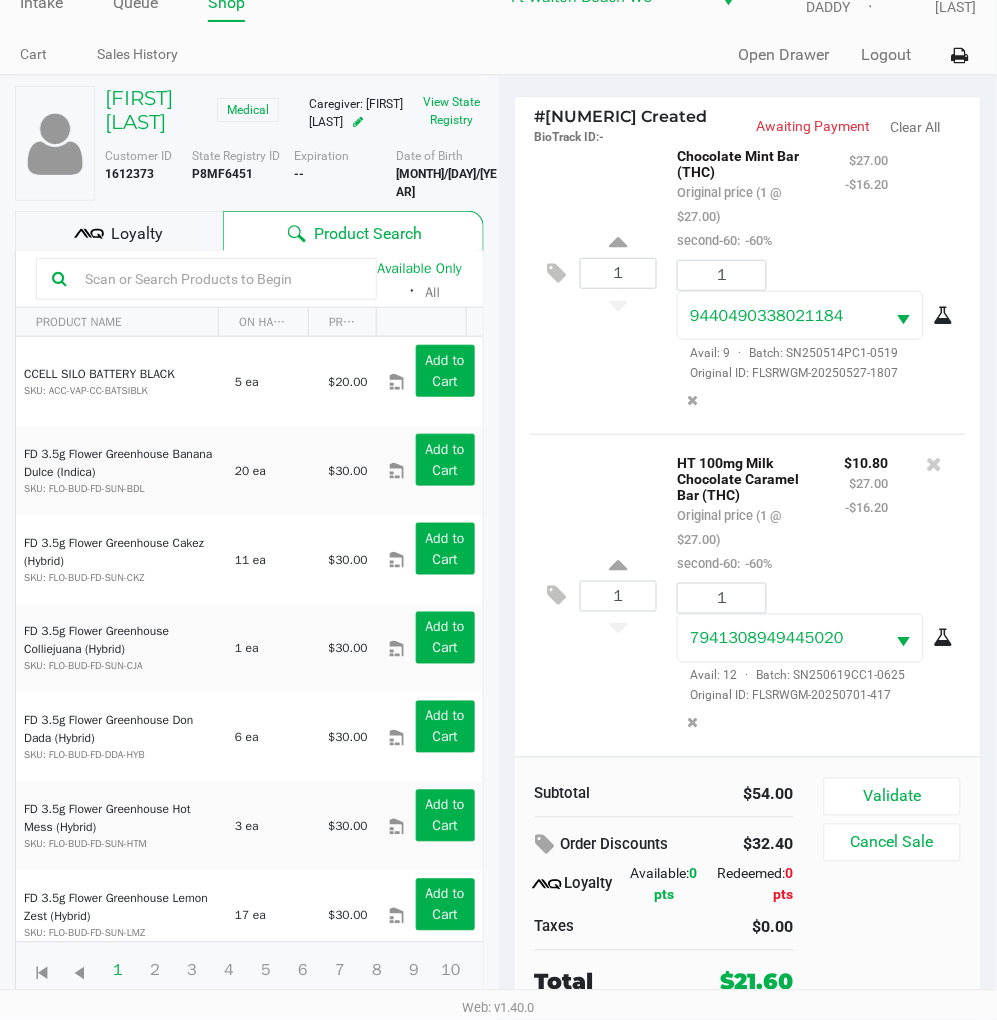 click on "View State Registry" 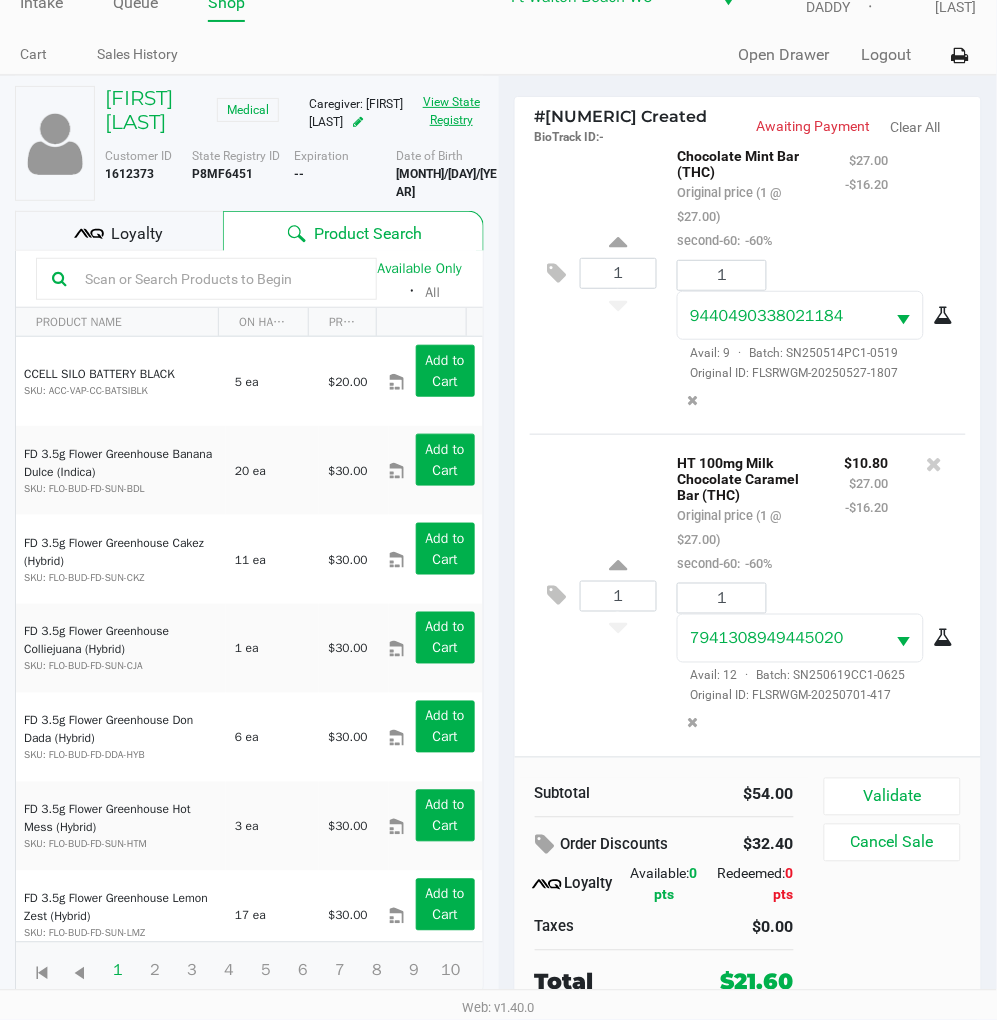 scroll, scrollTop: 0, scrollLeft: 0, axis: both 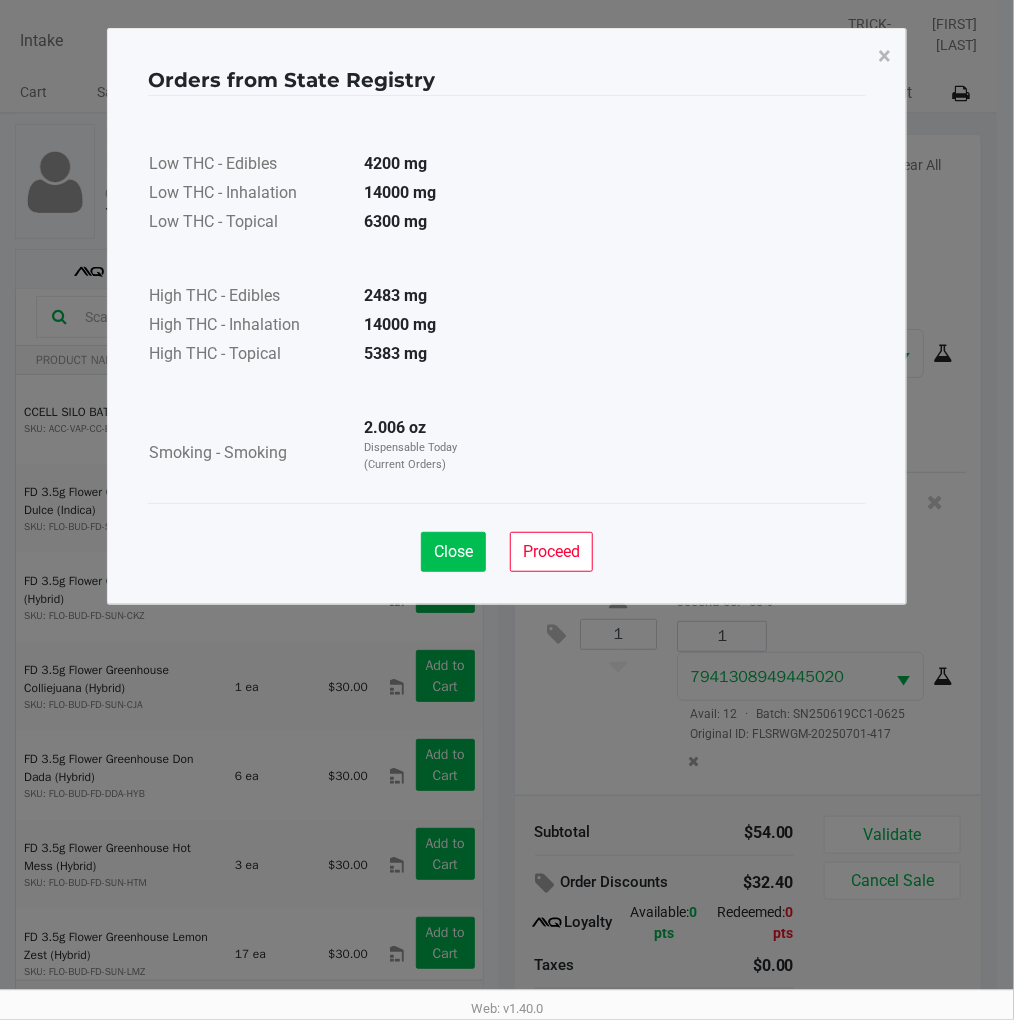 click on "Close" 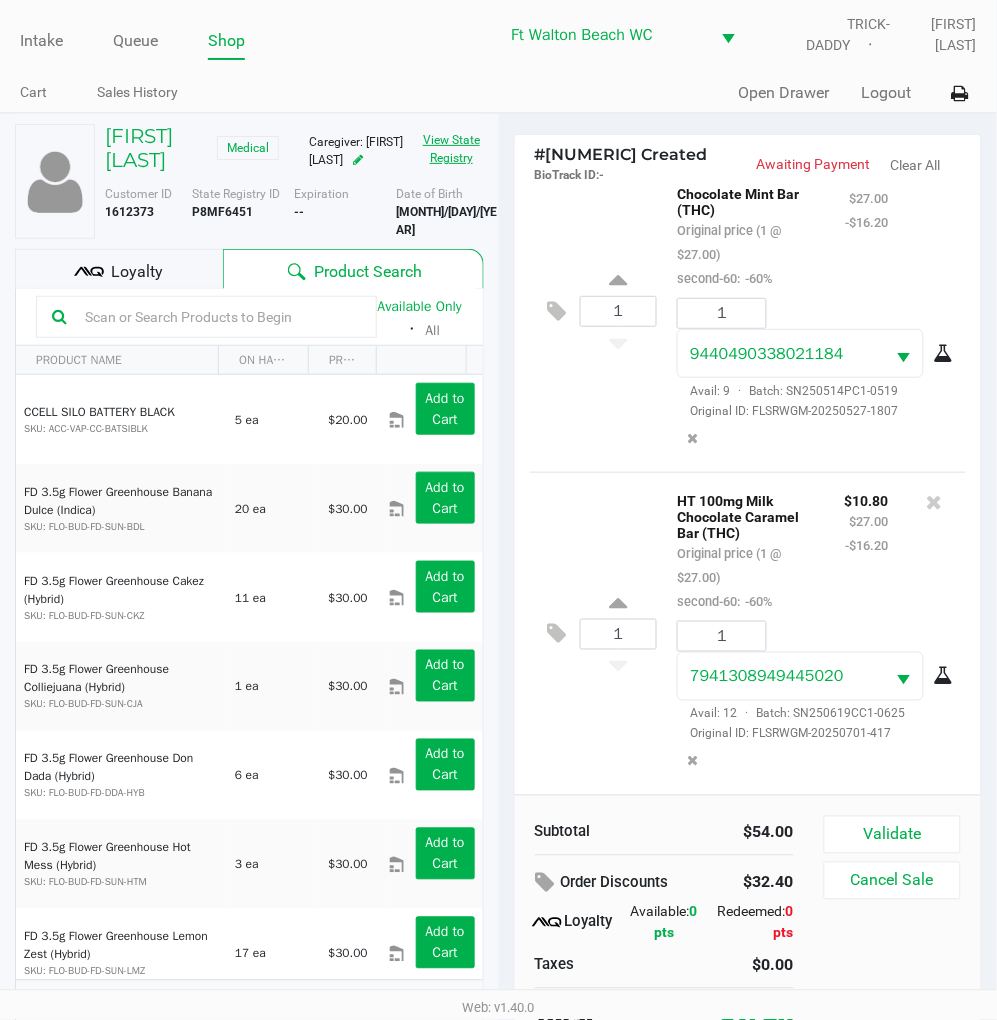 click on "View State Registry" 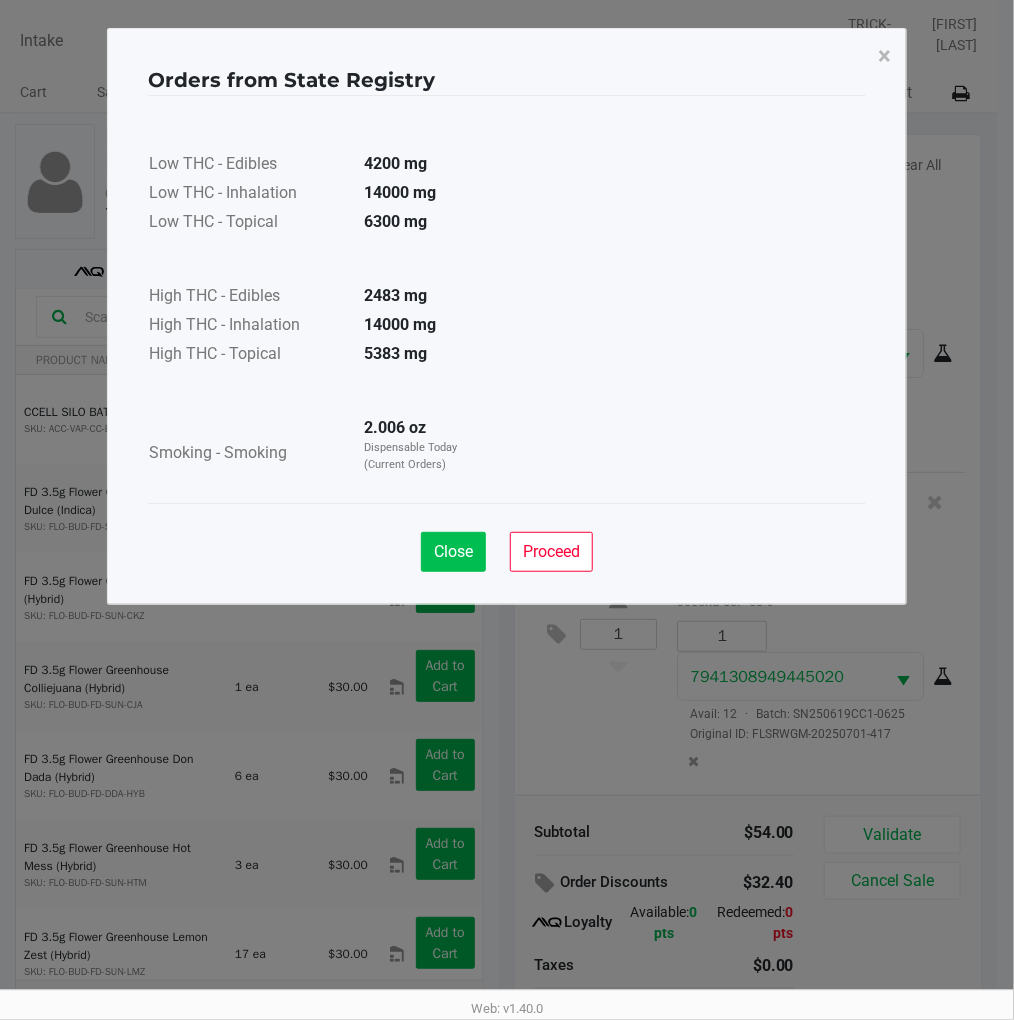 click on "Close" 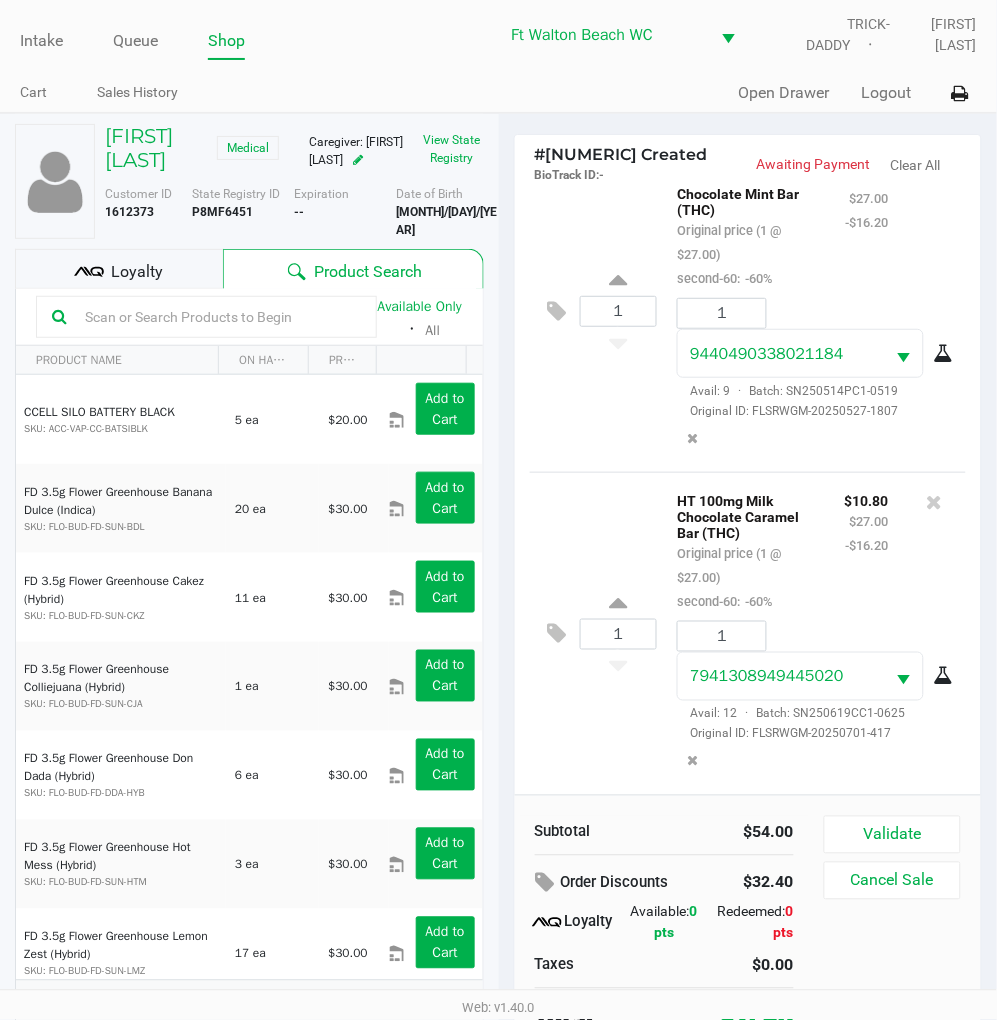 click on "1  HT 100mg Milk Chocolate Caramel Bar (THC)   Original price (1 @ $27.00)  second-60:  -60% $10.80 $27.00 -$16.20 1 7941308949445020  Avail: 12  ·  Batch: SN250619CC1-0625   Original ID: FLSRWGM-20250701-417" 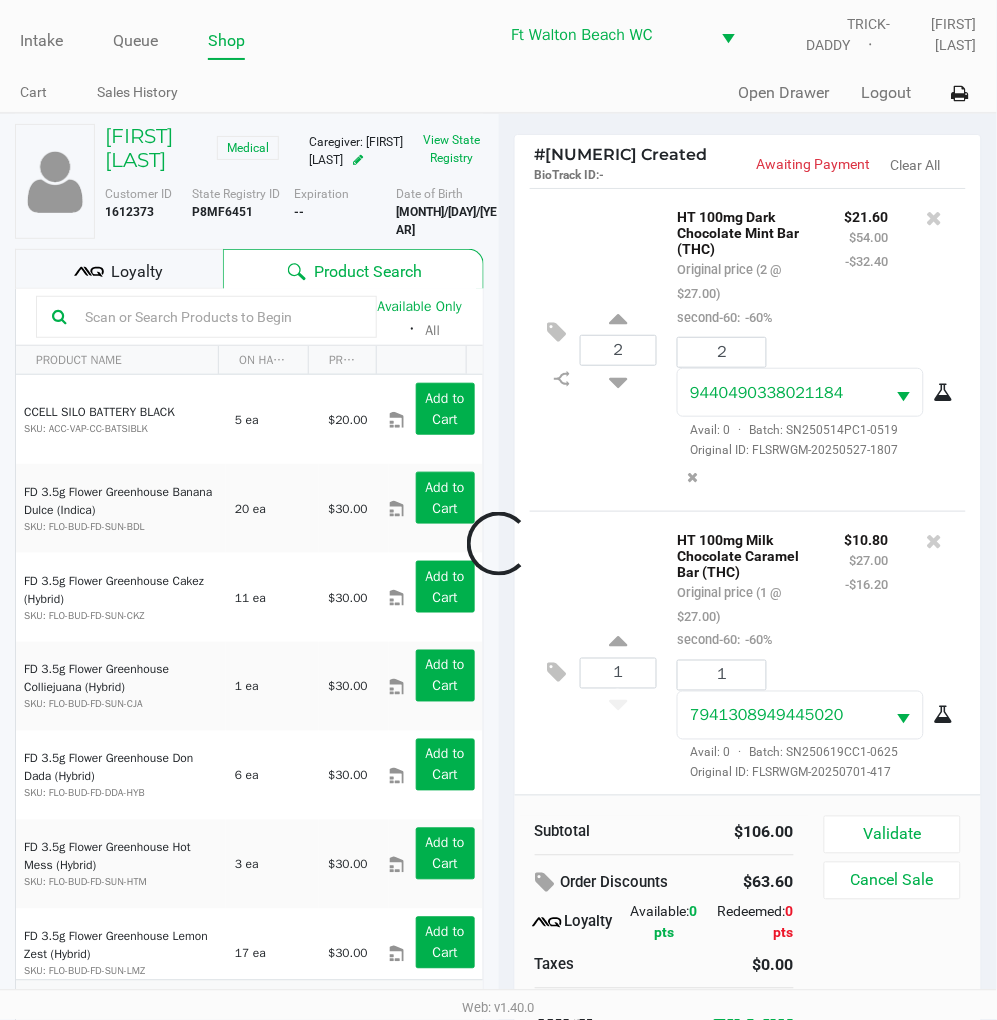 scroll, scrollTop: 368, scrollLeft: 0, axis: vertical 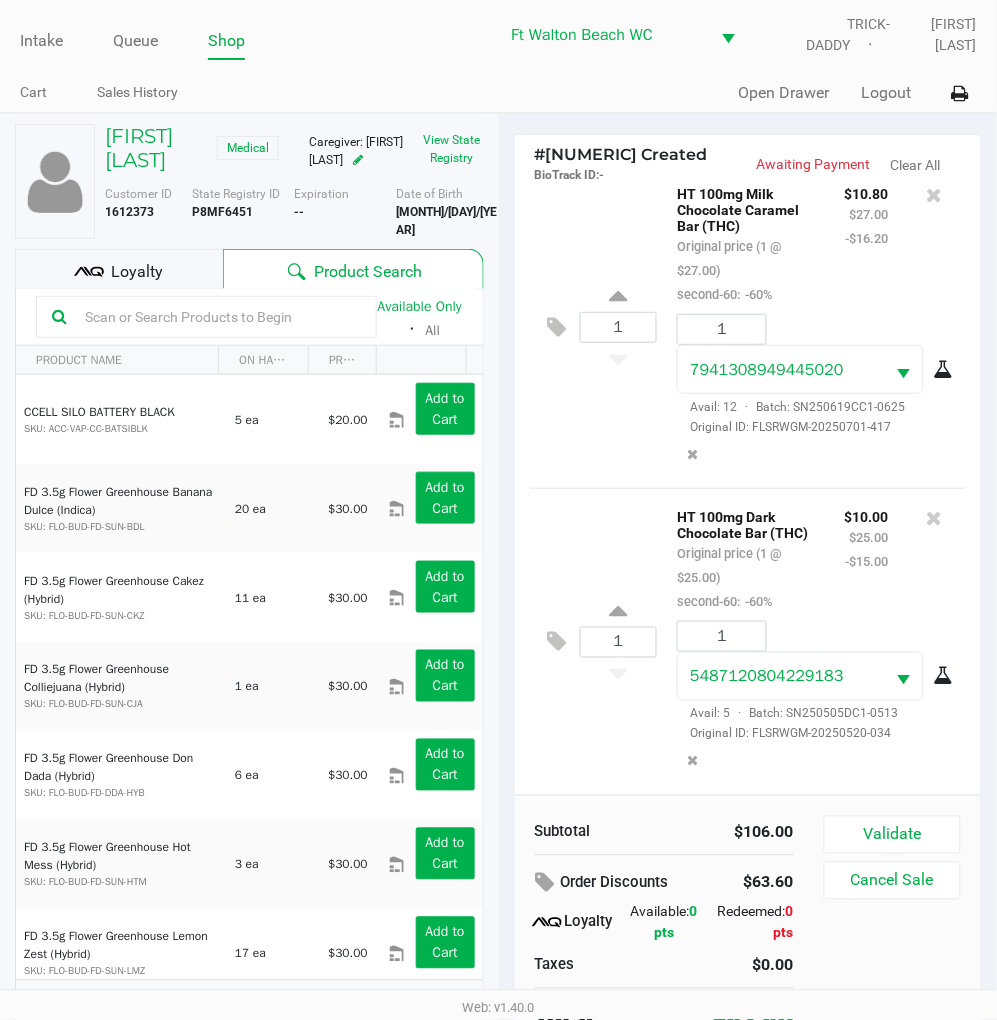 click 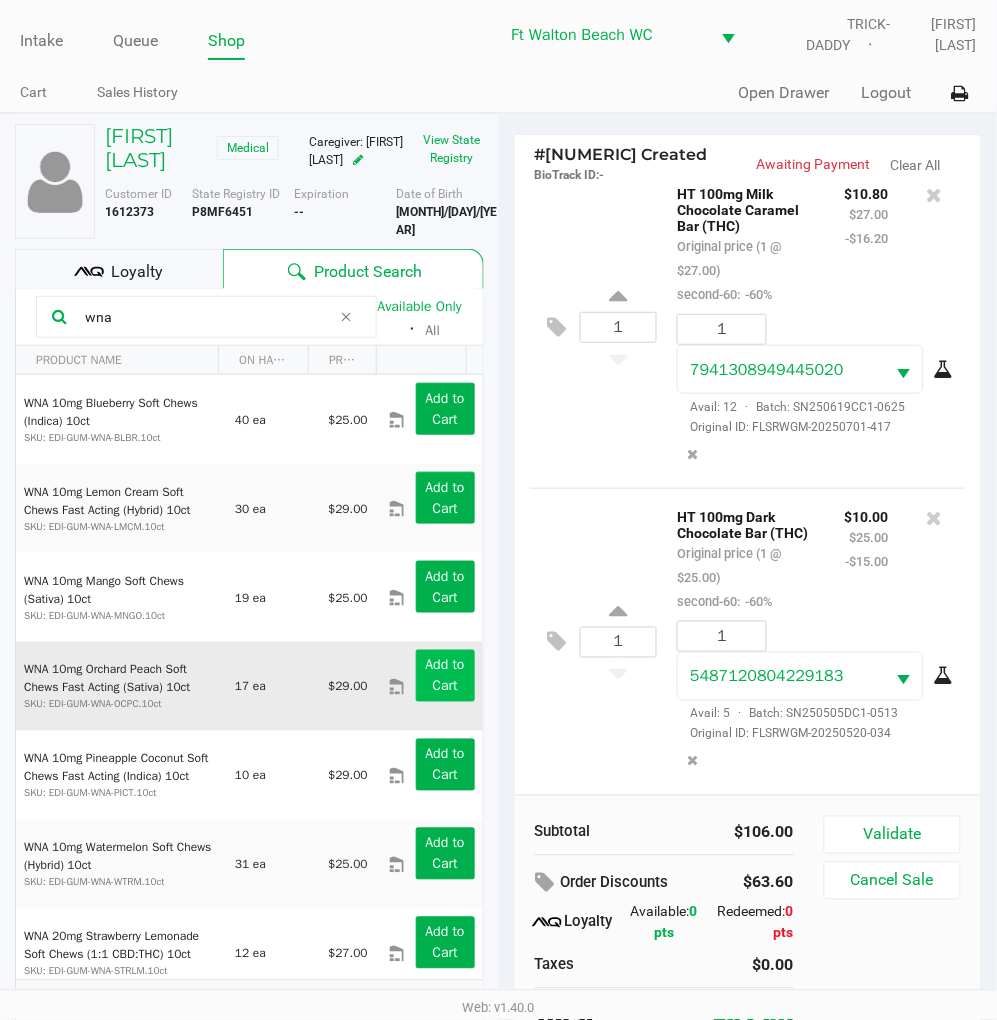 type on "wna" 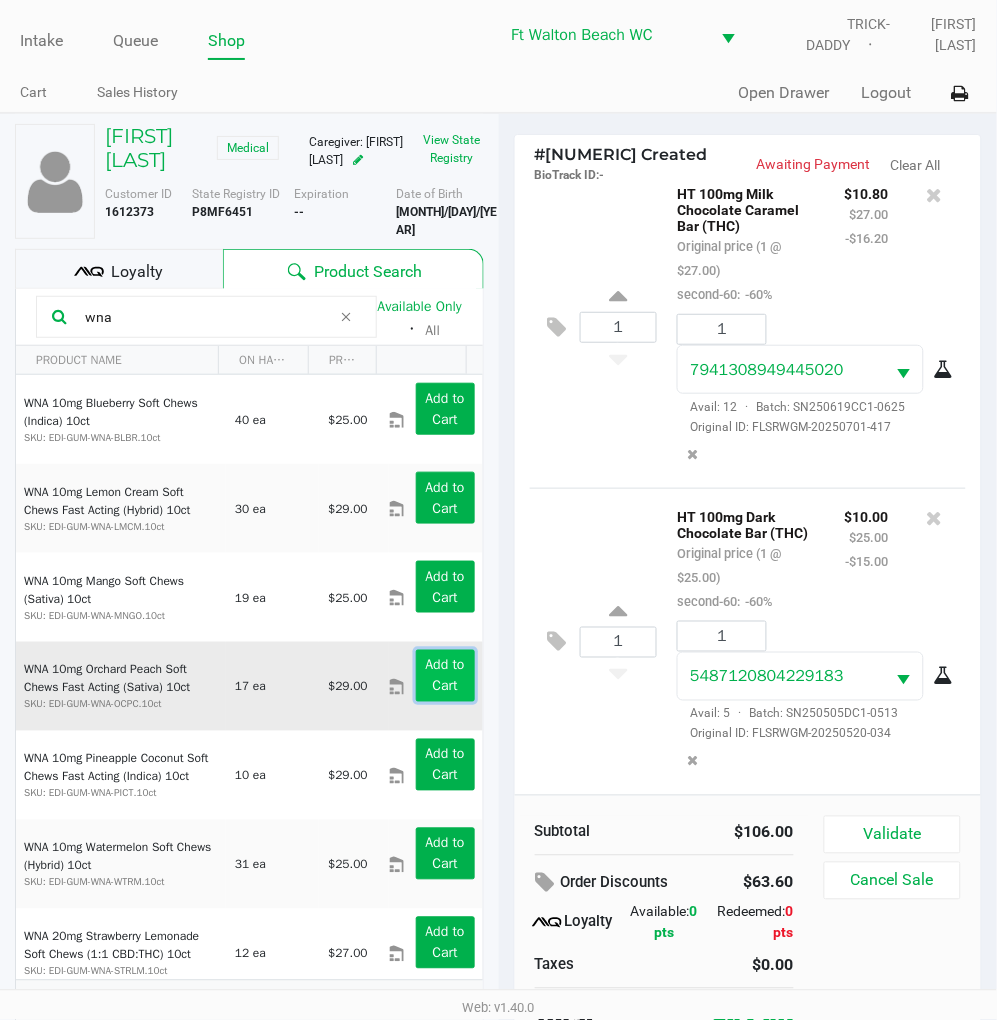 click on "Add to Cart" 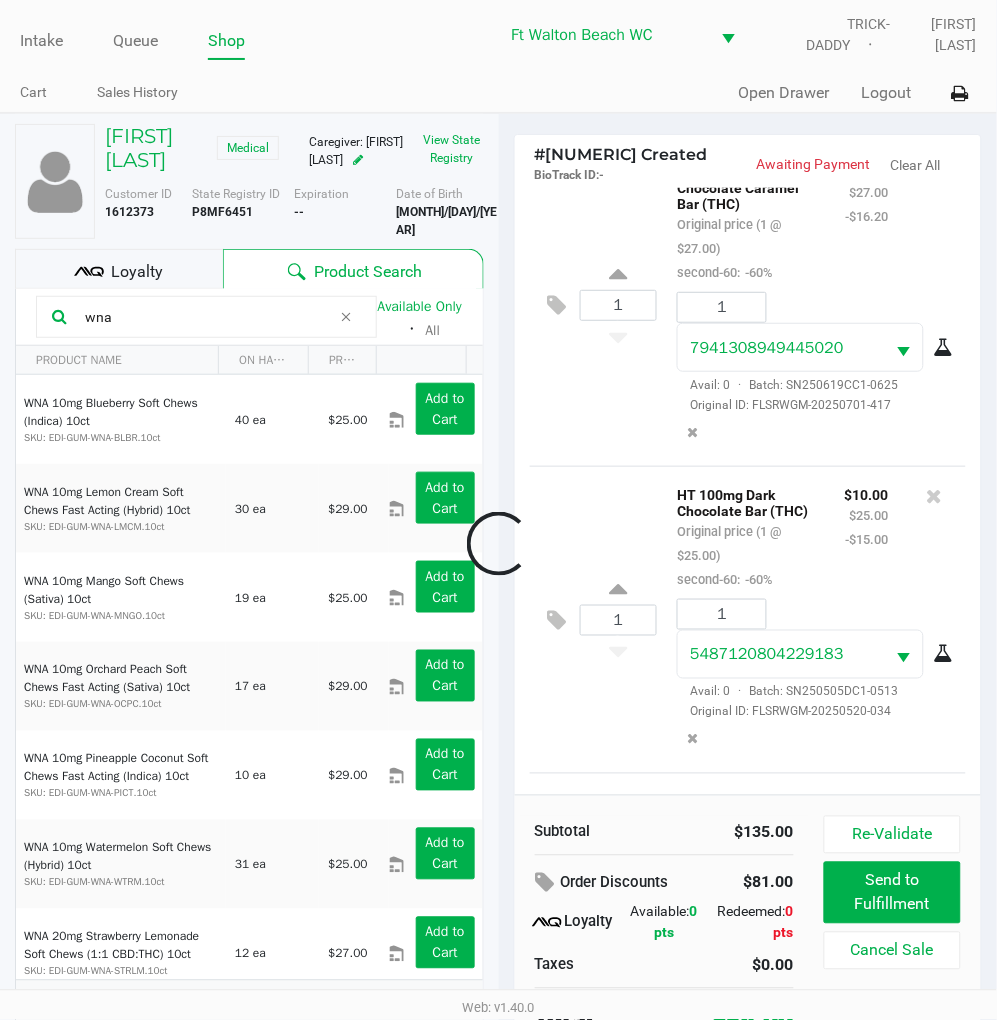 scroll, scrollTop: 584, scrollLeft: 0, axis: vertical 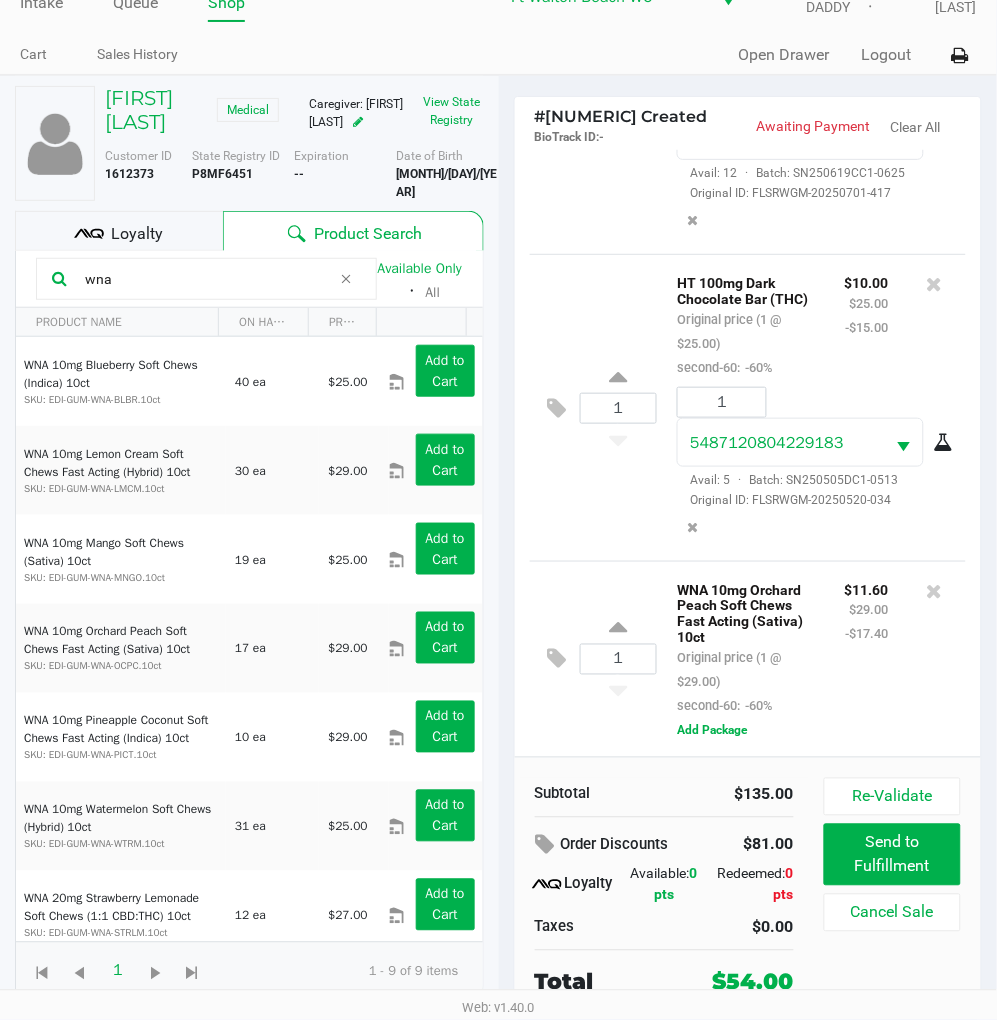 click on "1  WNA 10mg Orchard Peach Soft Chews Fast Acting (Sativa) 10ct   Original price (1 @ $29.00)  second-60:  -60% $11.60 $29.00 -$17.40  Add Package" 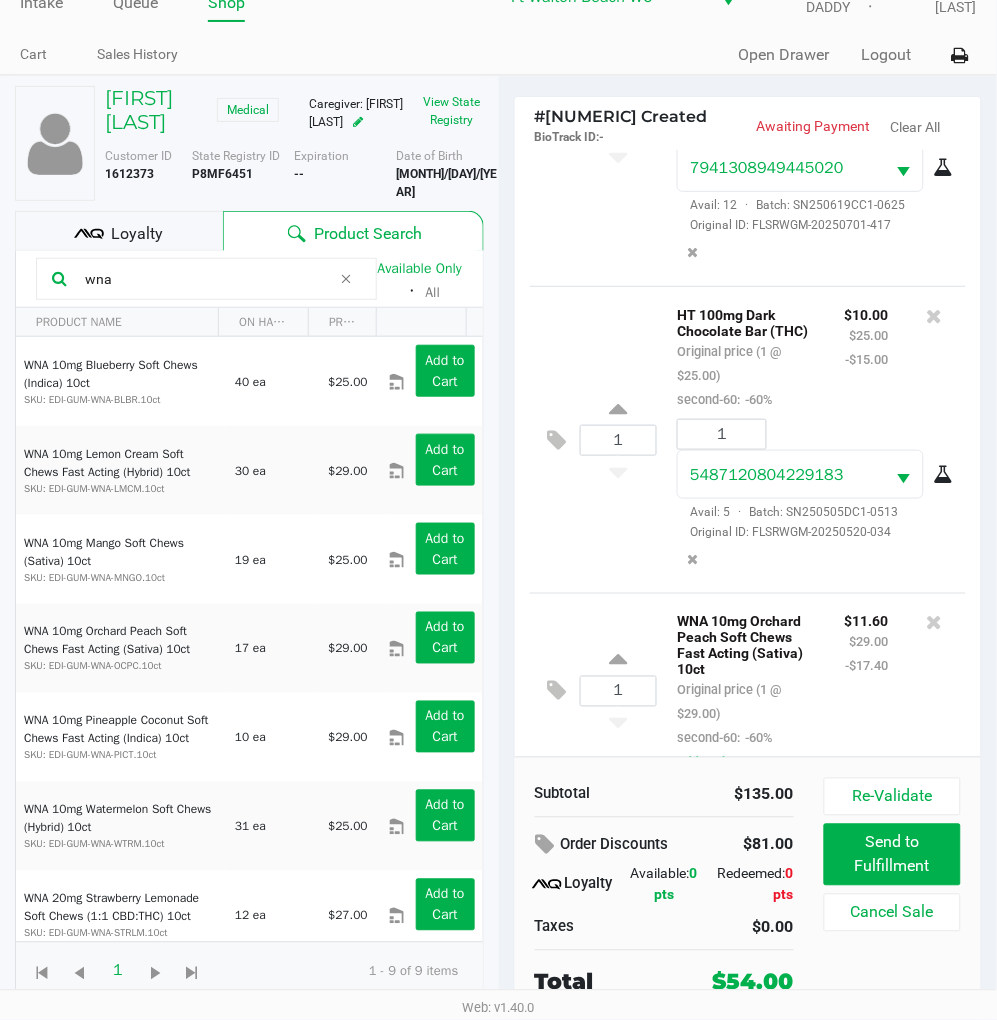 scroll, scrollTop: 584, scrollLeft: 0, axis: vertical 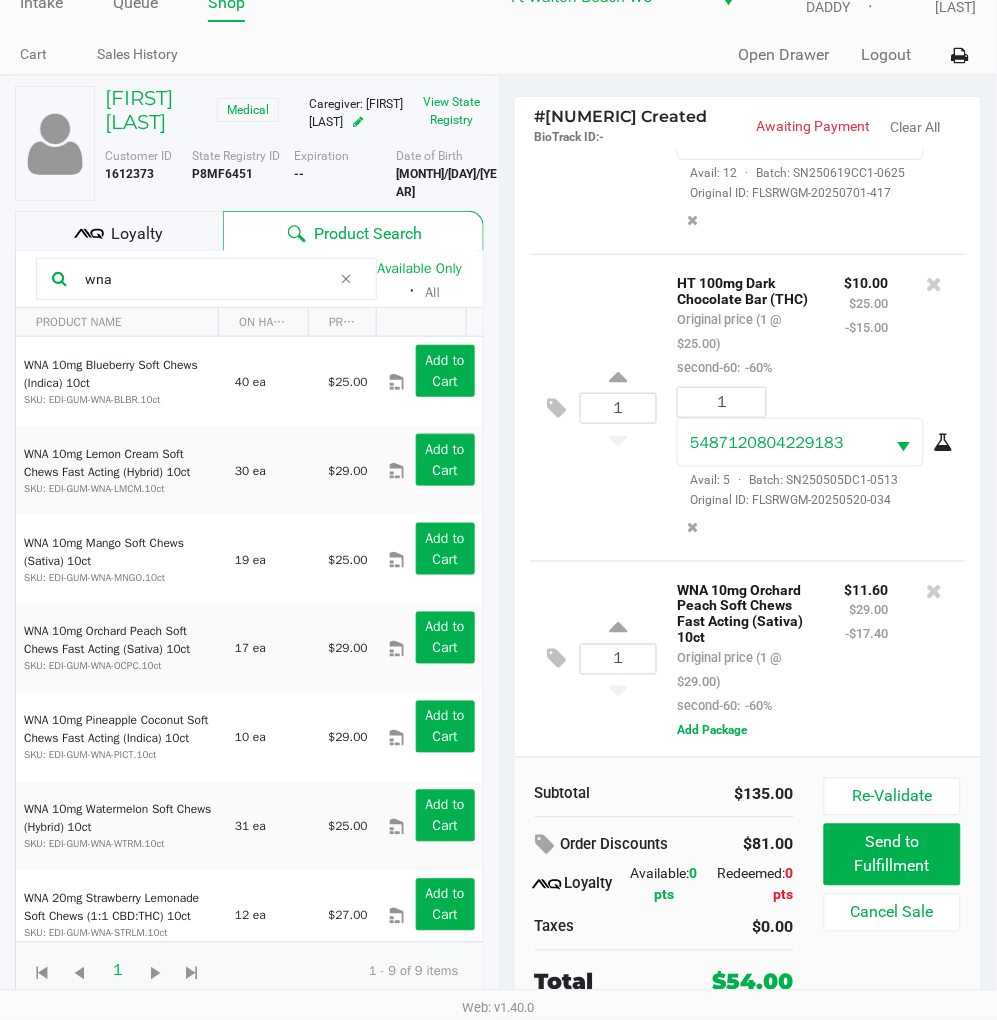 click on "1  WNA 10mg Orchard Peach Soft Chews Fast Acting (Sativa) 10ct   Original price (1 @ $29.00)  second-60:  -60% $11.60 $29.00 -$17.40  Add Package" 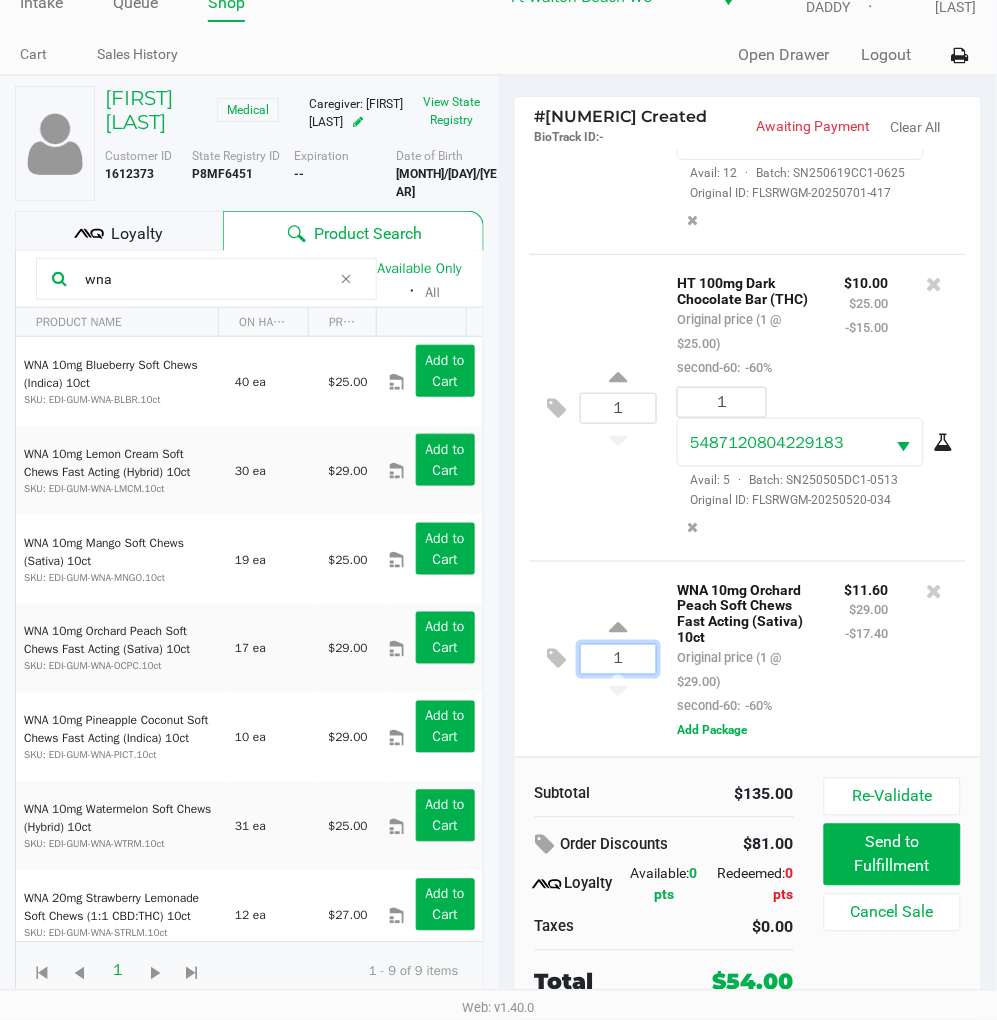 click on "1" at bounding box center (619, 659) 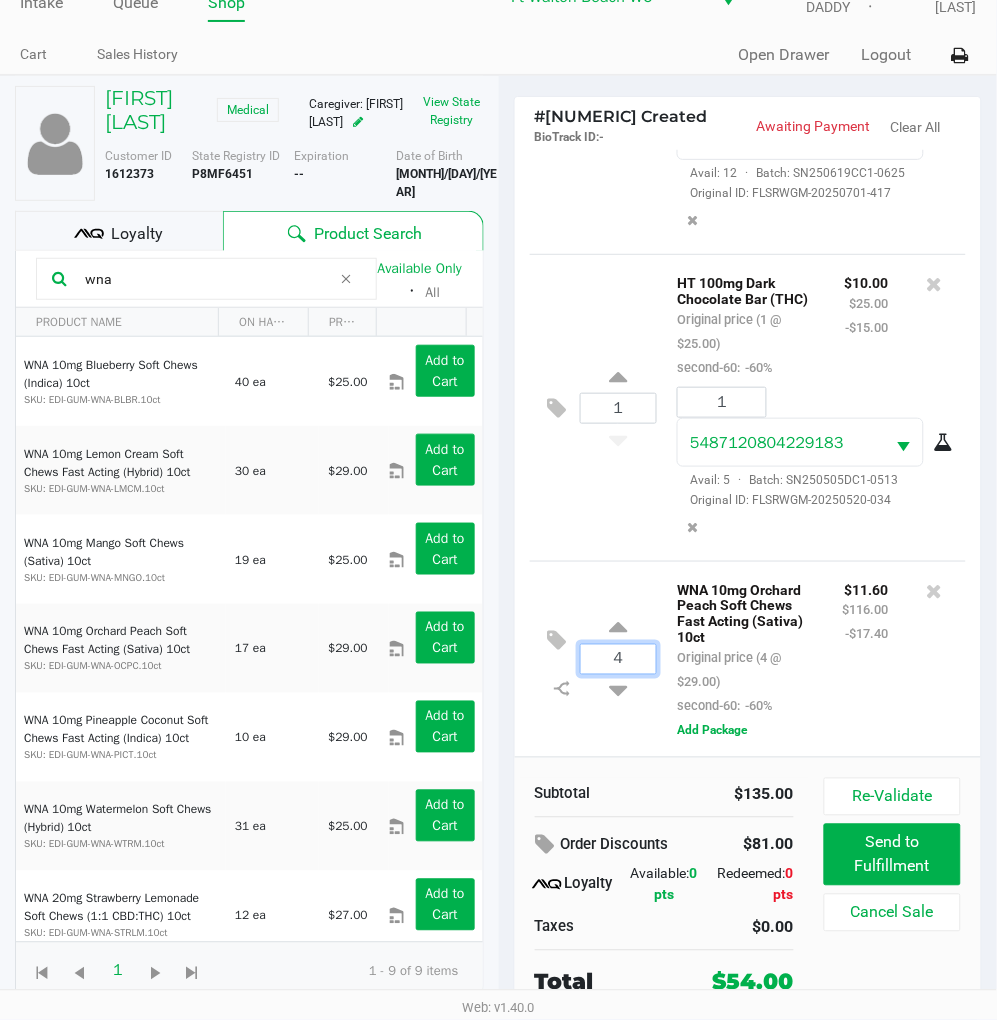 type on "4" 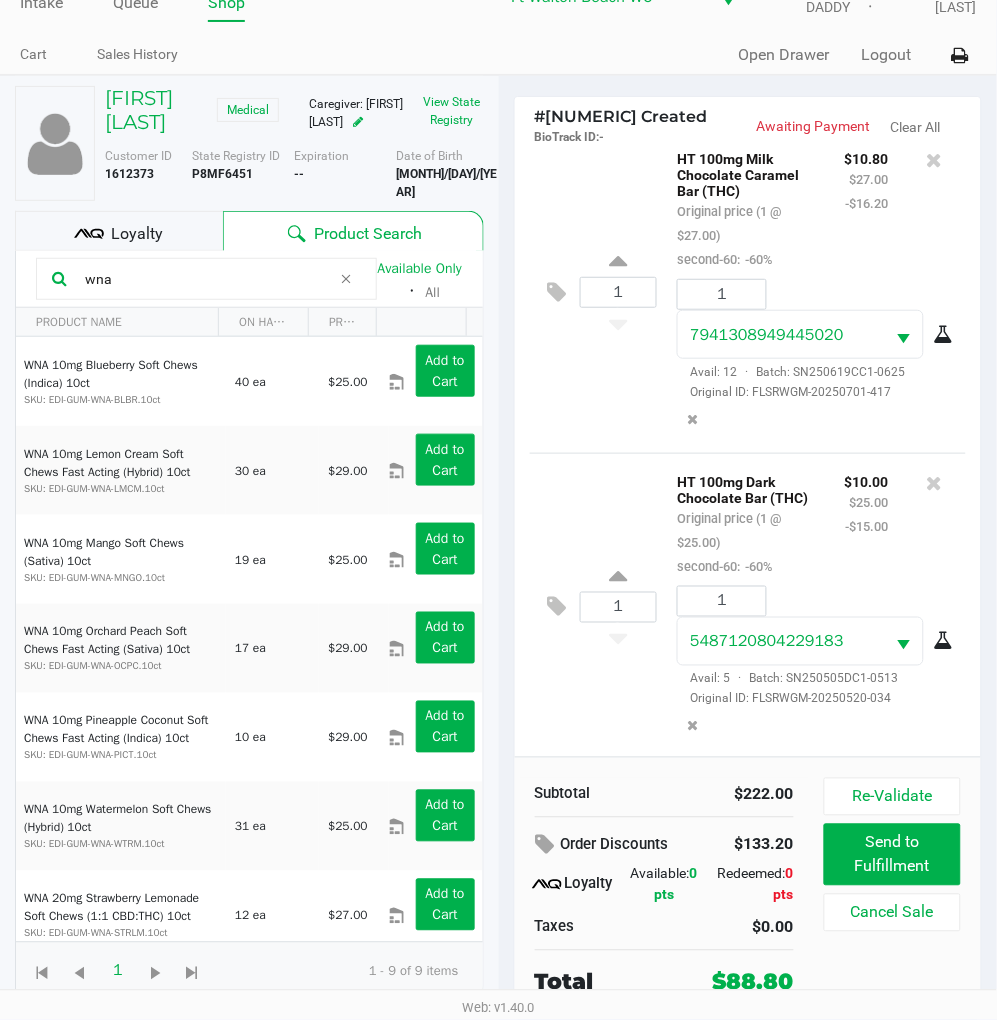 scroll, scrollTop: 325, scrollLeft: 0, axis: vertical 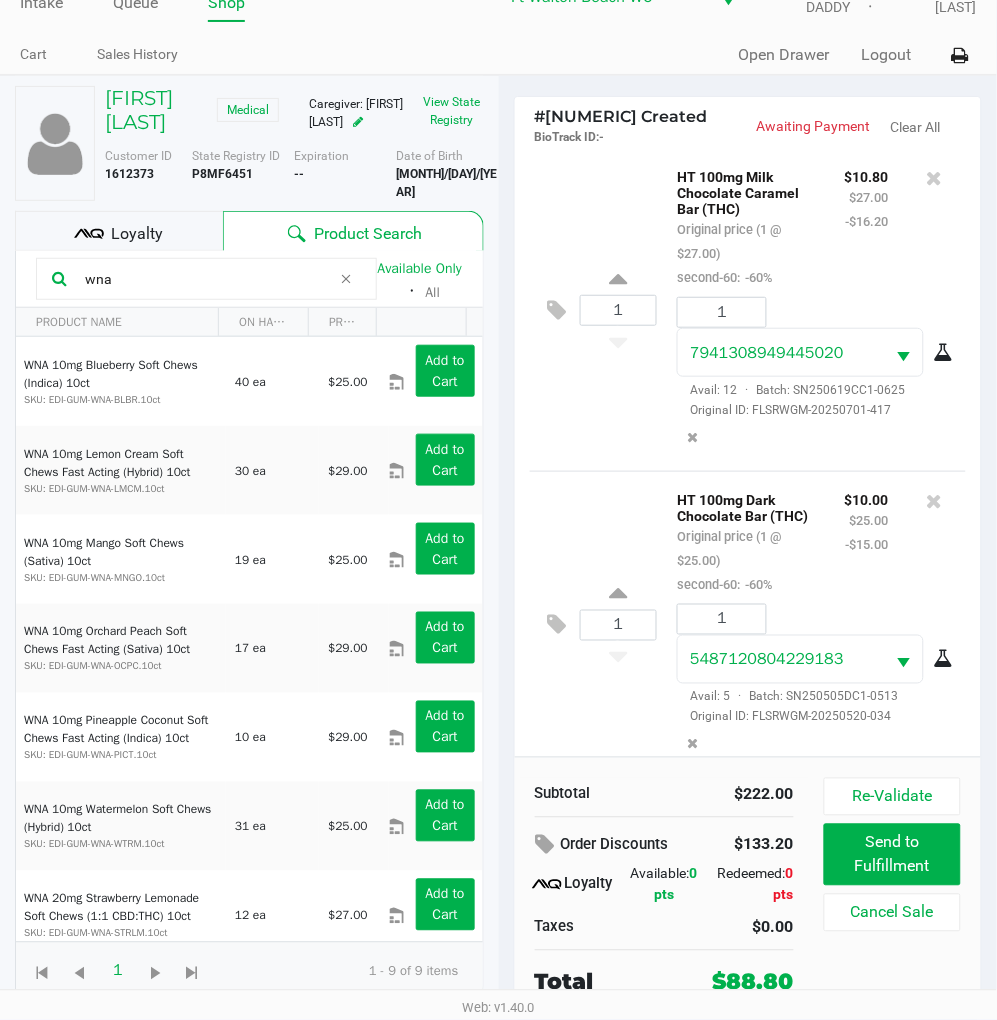 click on "1  HT 100mg Milk Chocolate Caramel Bar (THC)   Original price (1 @ $27.00)  second-60:  -60% $10.80 $27.00 -$16.20 1 7941308949445020  Avail: 12  ·  Batch: SN250619CC1-0625   Original ID: FLSRWGM-20250701-417" 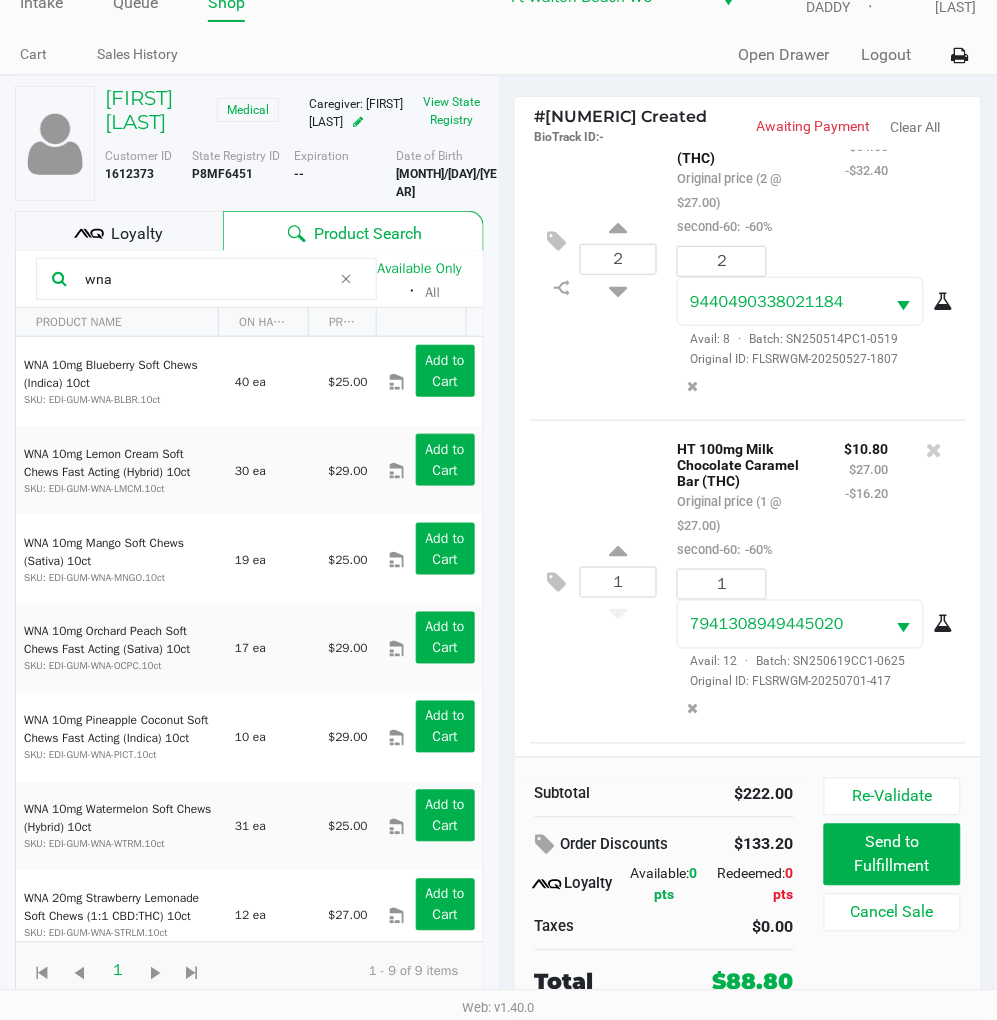 scroll, scrollTop: 0, scrollLeft: 0, axis: both 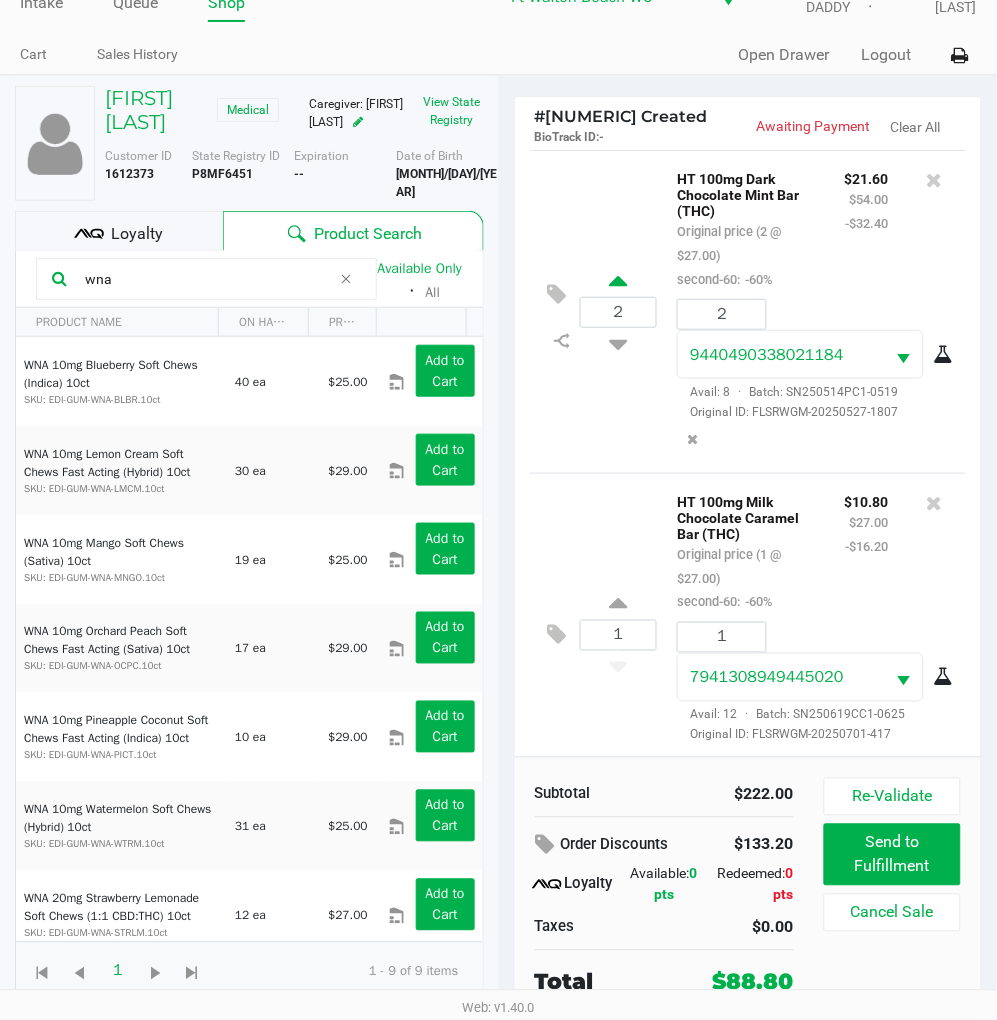 click 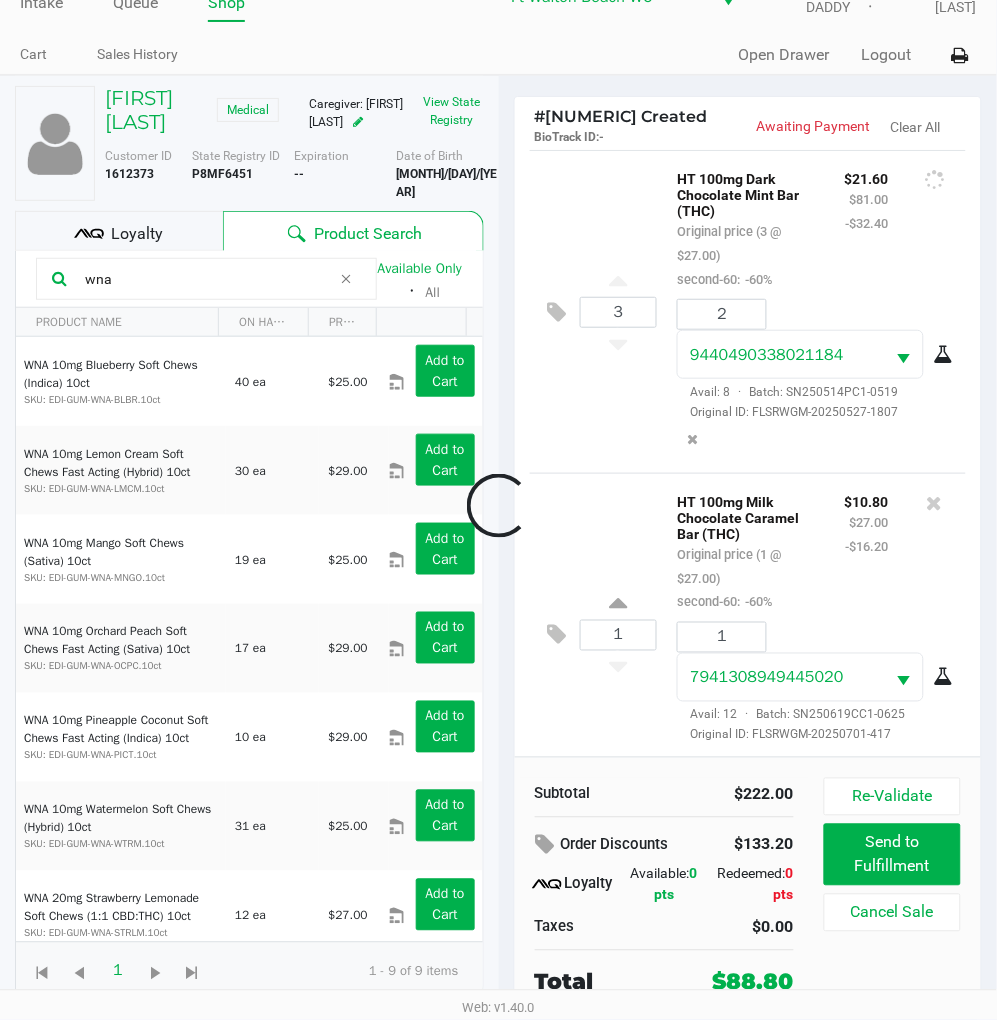 scroll, scrollTop: 584, scrollLeft: 0, axis: vertical 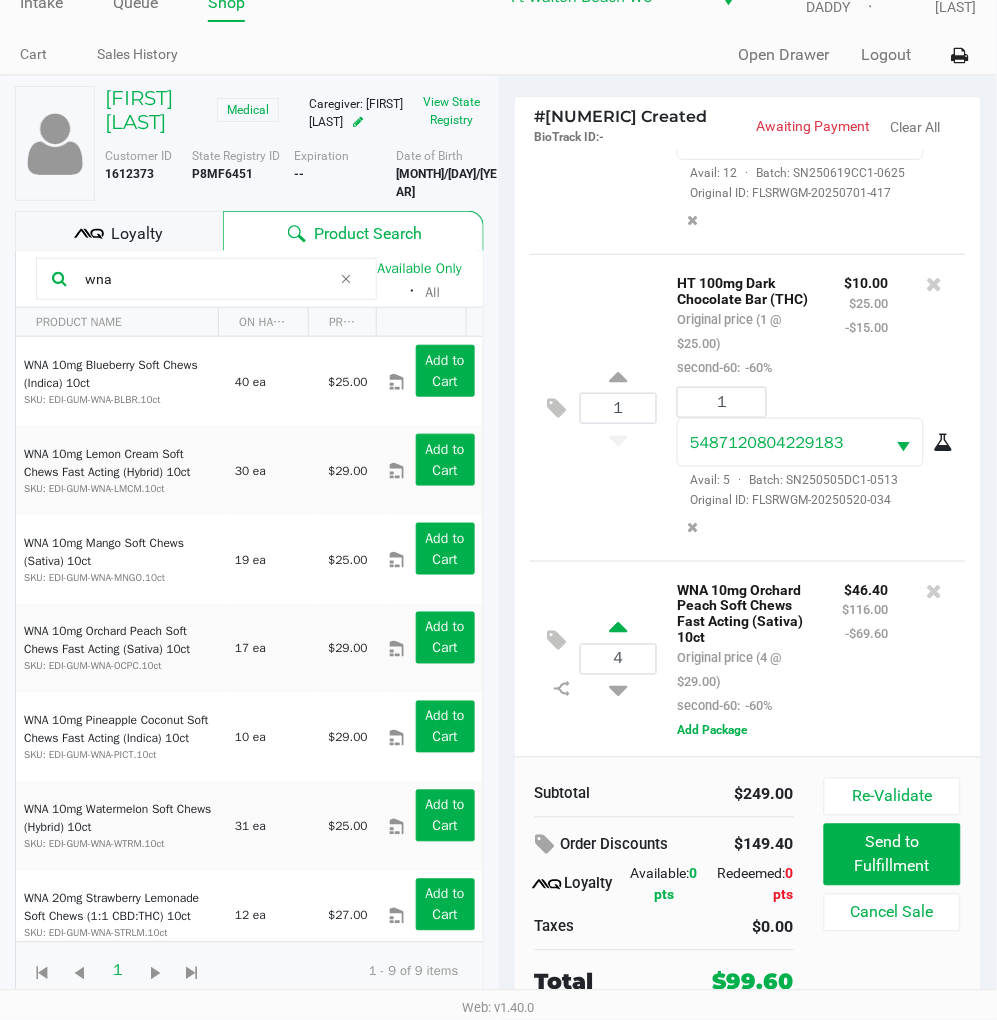 click 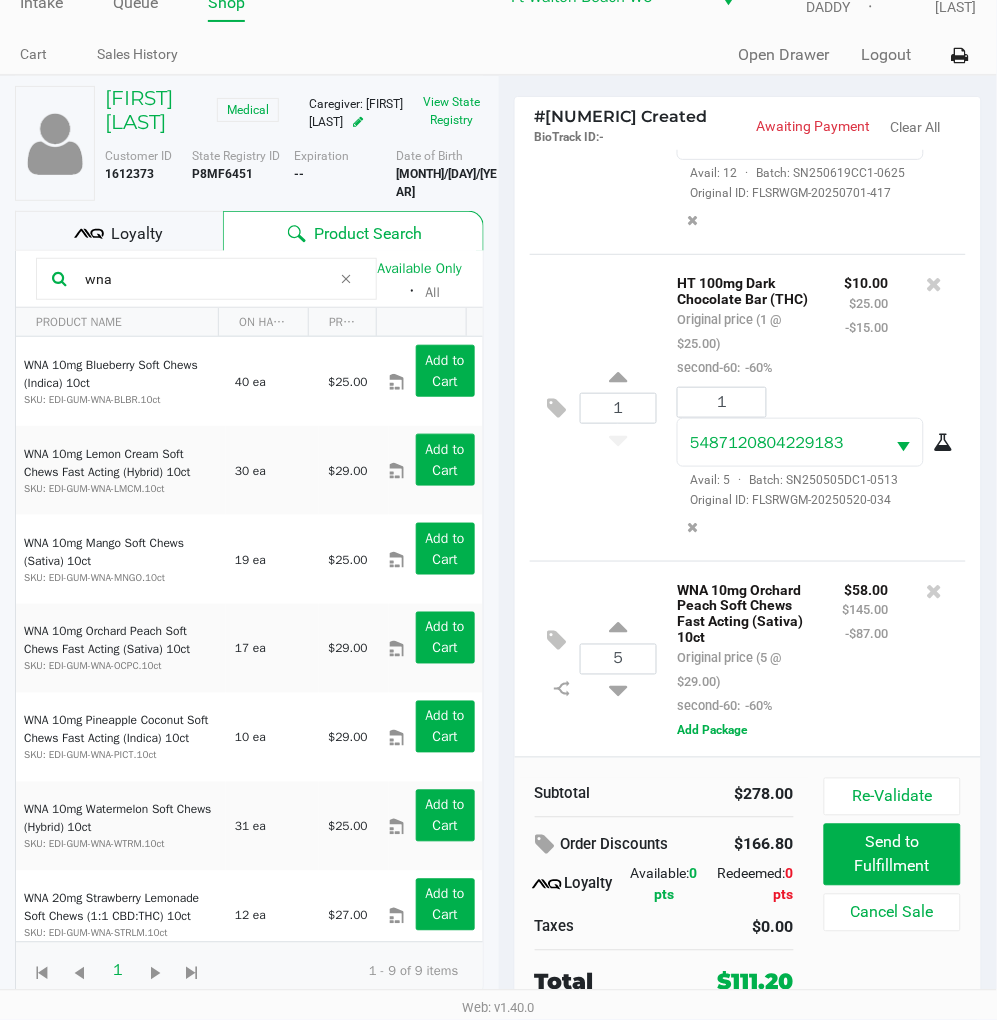 click on "5  WNA 10mg Orchard Peach Soft Chews Fast Acting (Sativa) 10ct   Original price (5 @ $29.00)  second-60:  -60% $58.00 $145.00 -$87.00  Add Package" 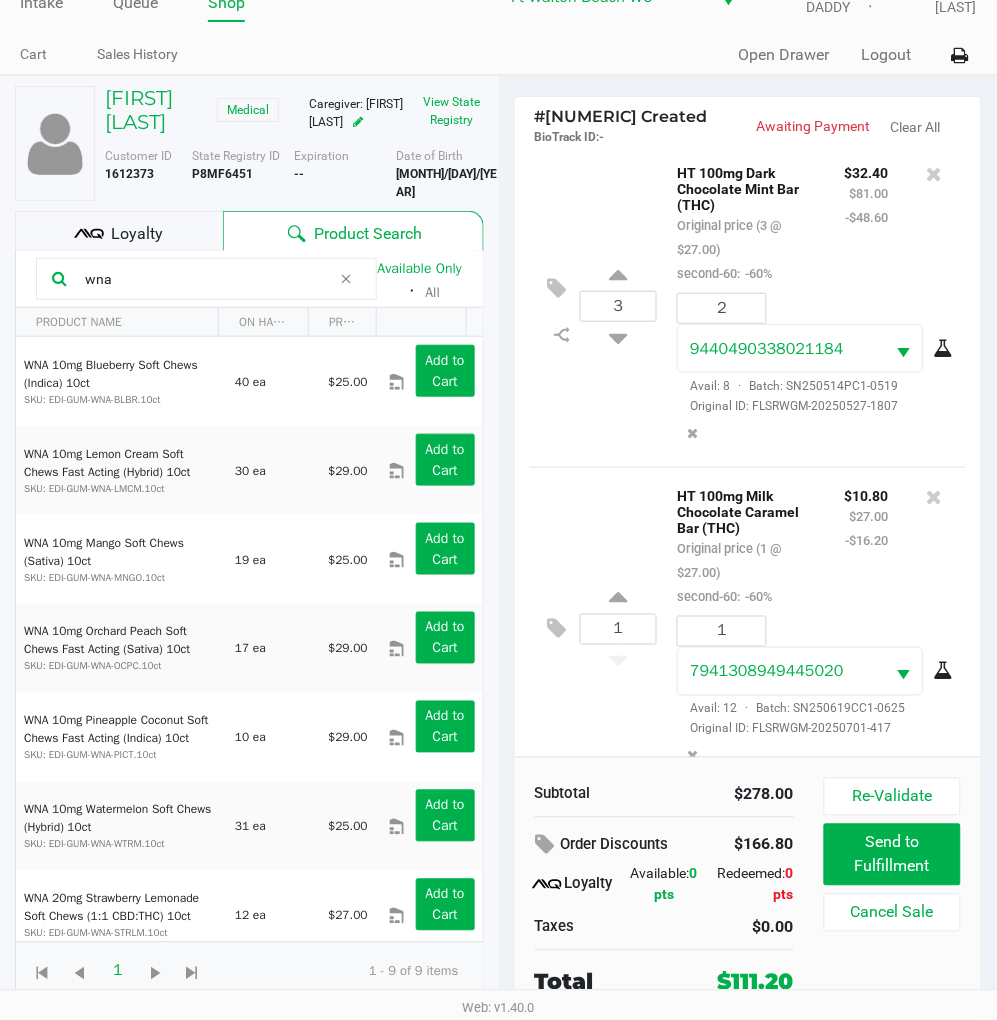 scroll, scrollTop: 0, scrollLeft: 0, axis: both 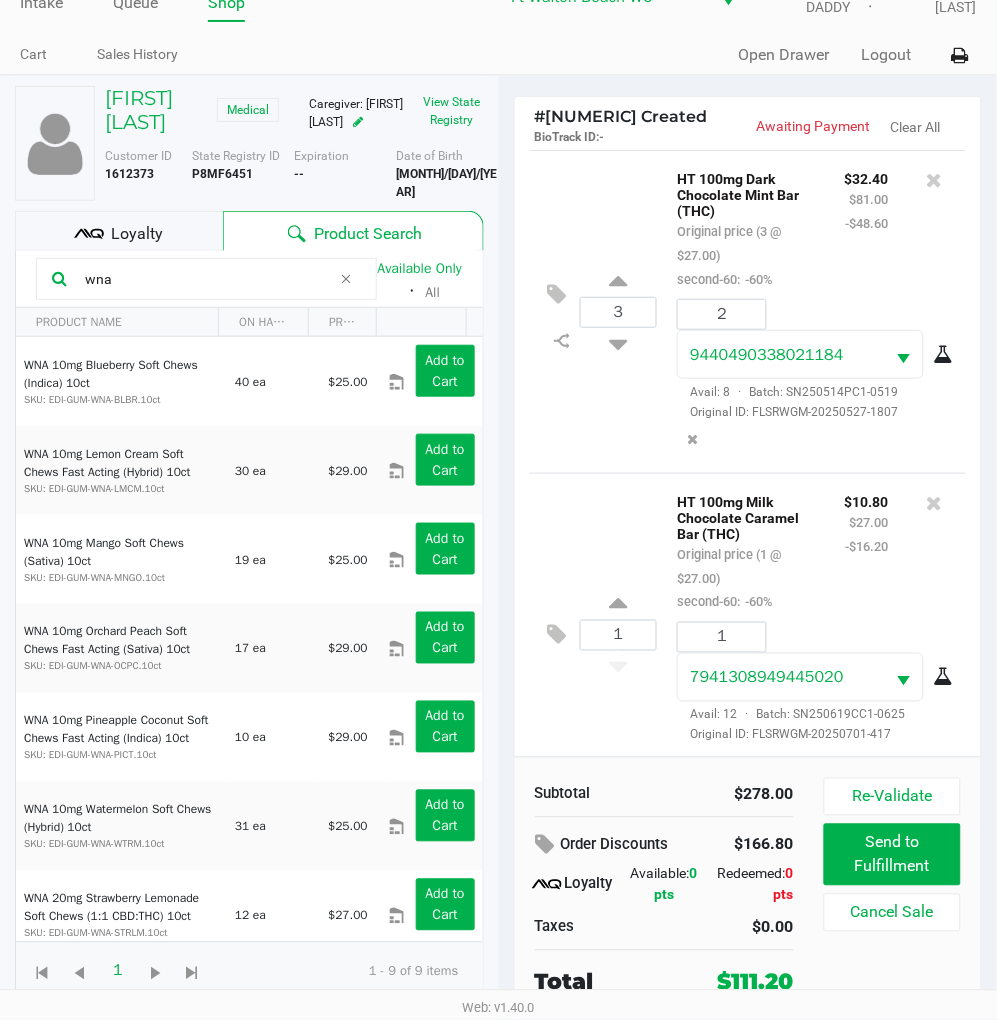 click on "3  HT 100mg Dark Chocolate Mint Bar (THC)   Original price (3 @ $27.00)  second-60:  -60% $32.40 $81.00 -$48.60 2 9440490338021184  Avail: 8  ·  Batch: SN250514PC1-0519   Original ID: FLSRWGM-20250527-1807" 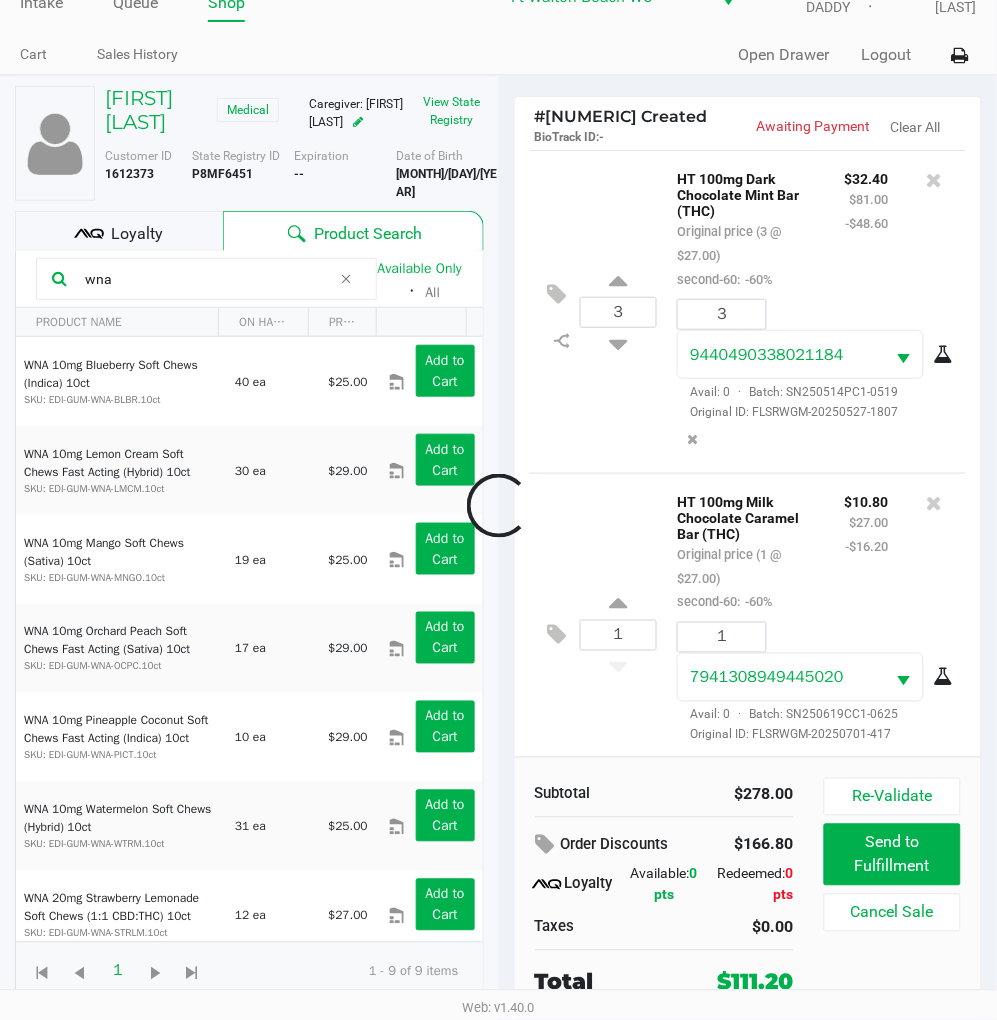 scroll, scrollTop: 584, scrollLeft: 0, axis: vertical 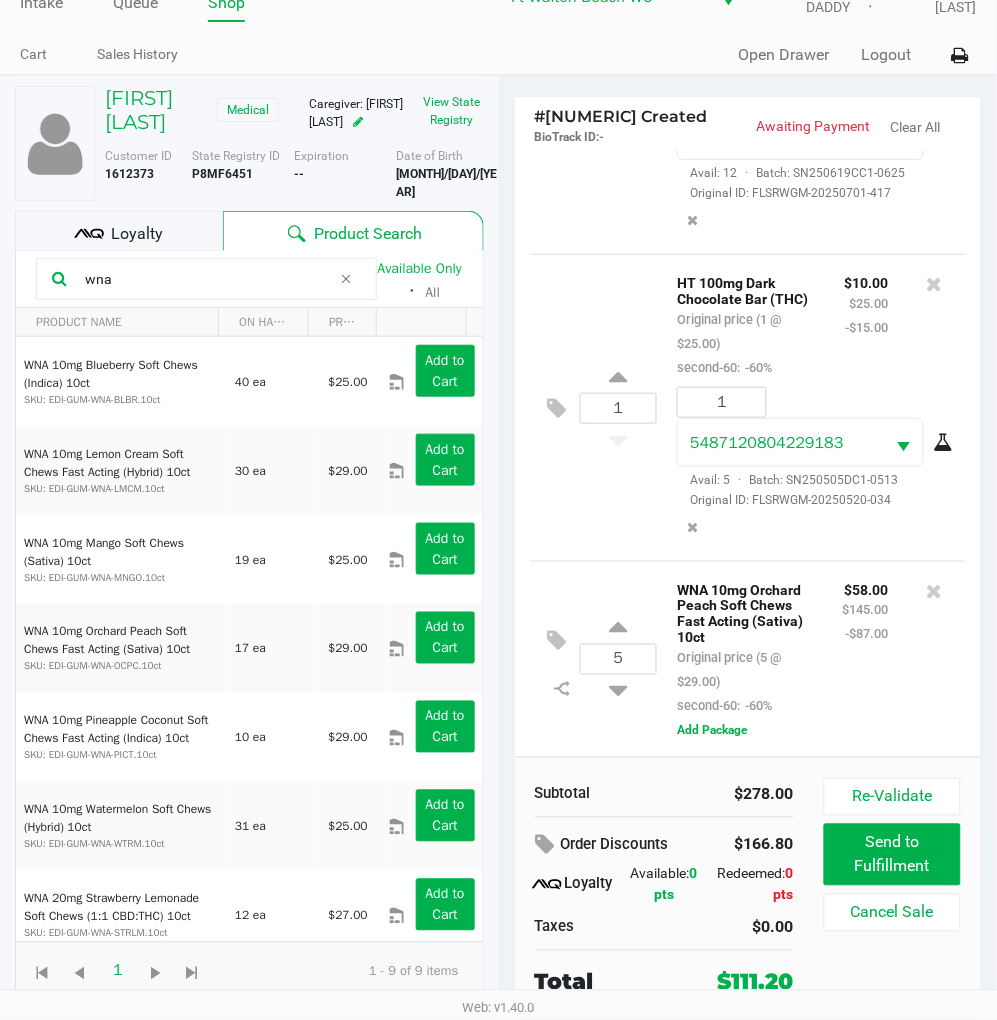 click on "1  HT 100mg Dark Chocolate Bar (THC)   Original price (1 @ $25.00)  second-60:  -60% $10.00 $25.00 -$15.00 1 5487120804229183  Avail: 5  ·  Batch: SN250505DC1-0513   Original ID: FLSRWGM-20250520-034" 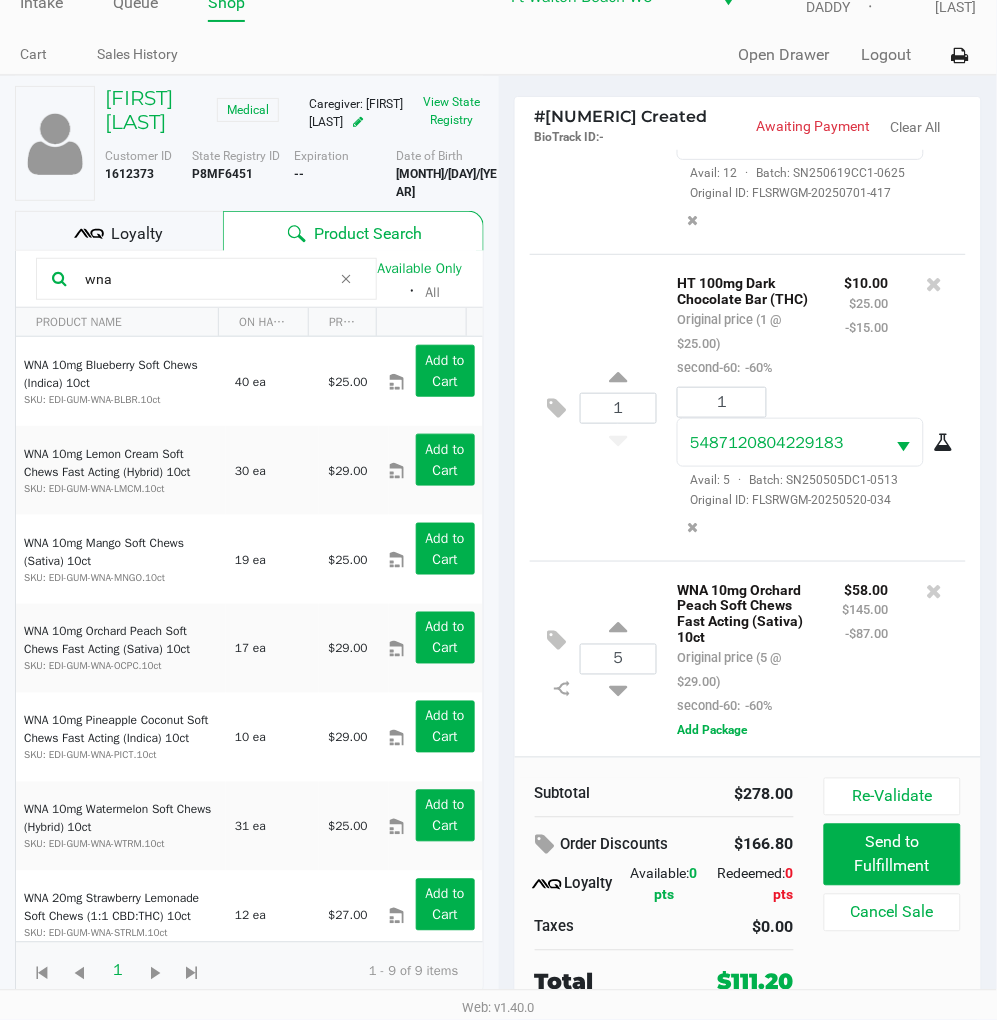 scroll, scrollTop: 584, scrollLeft: 0, axis: vertical 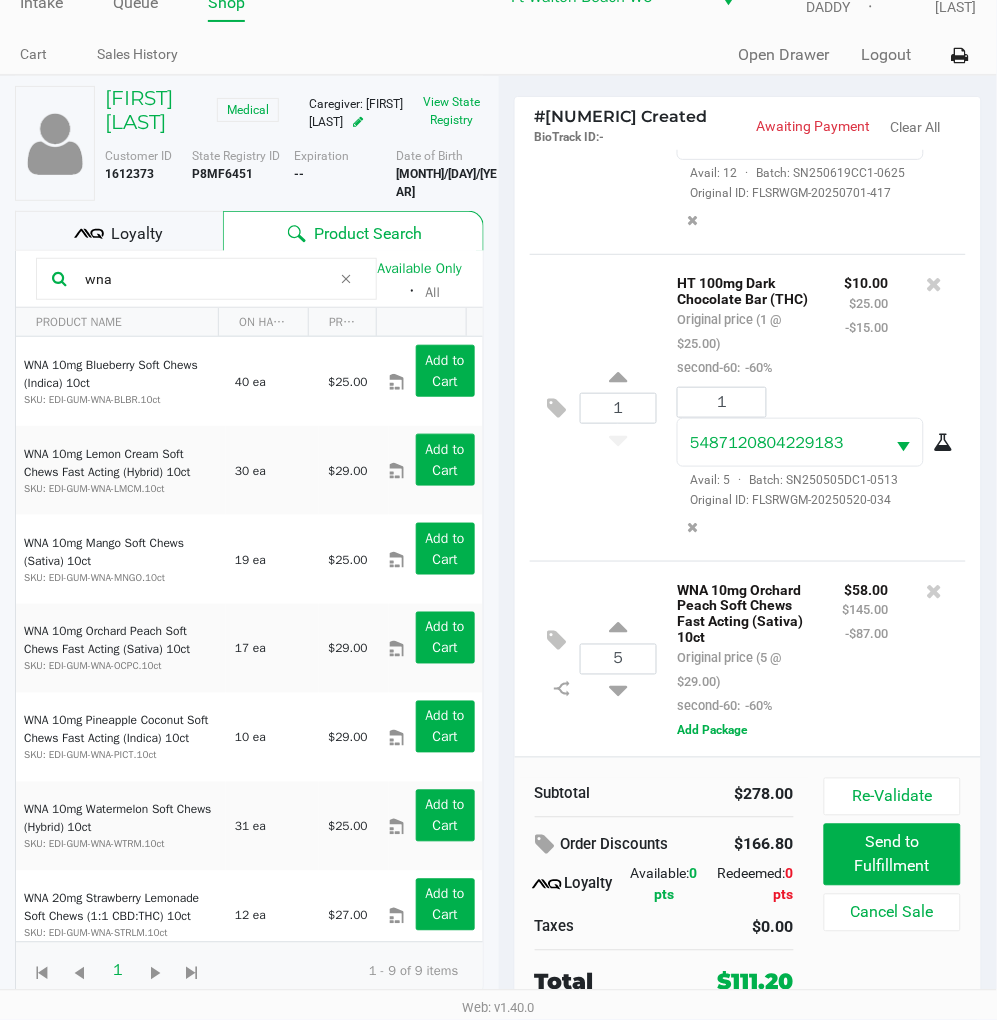 click on "5  WNA 10mg Orchard Peach Soft Chews Fast Acting (Sativa) 10ct   Original price (5 @ $29.00)  second-60:  -60% $58.00 $145.00 -$87.00  Add Package" 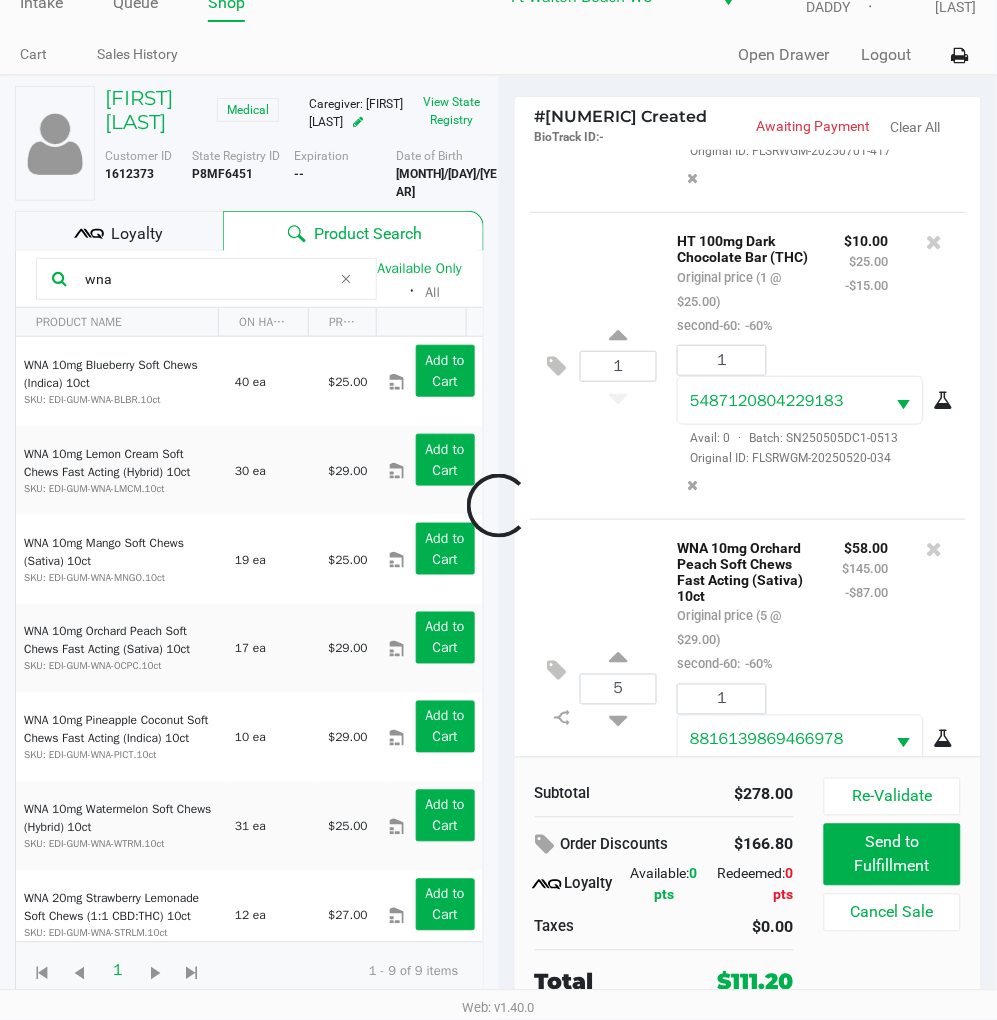 scroll, scrollTop: 727, scrollLeft: 0, axis: vertical 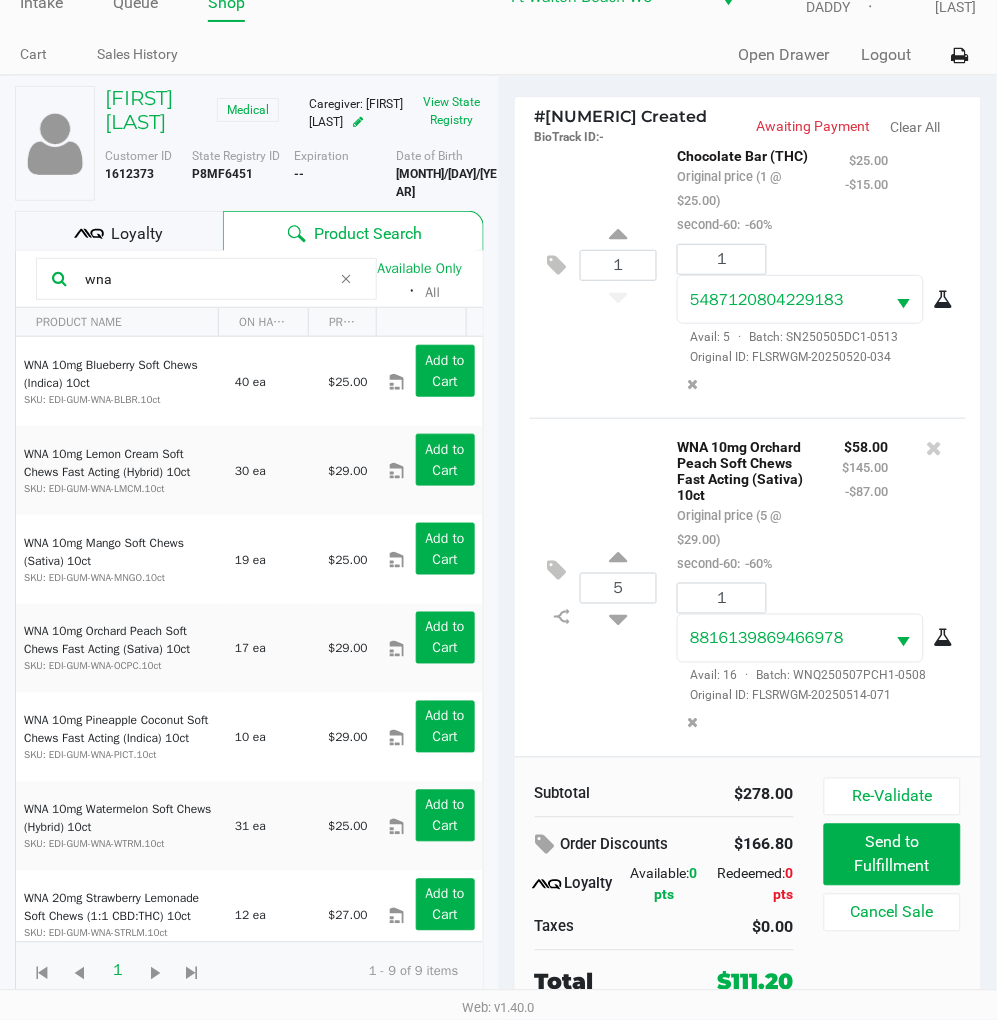 click on "5  WNA 10mg Orchard Peach Soft Chews Fast Acting (Sativa) 10ct   Original price (5 @ $29.00)  second-60:  -60% $58.00 $145.00 -$87.00 1 8816139869466978  Avail: 16  ·  Batch: WNQ250507PCH1-0508   Original ID: FLSRWGM-20250514-071" 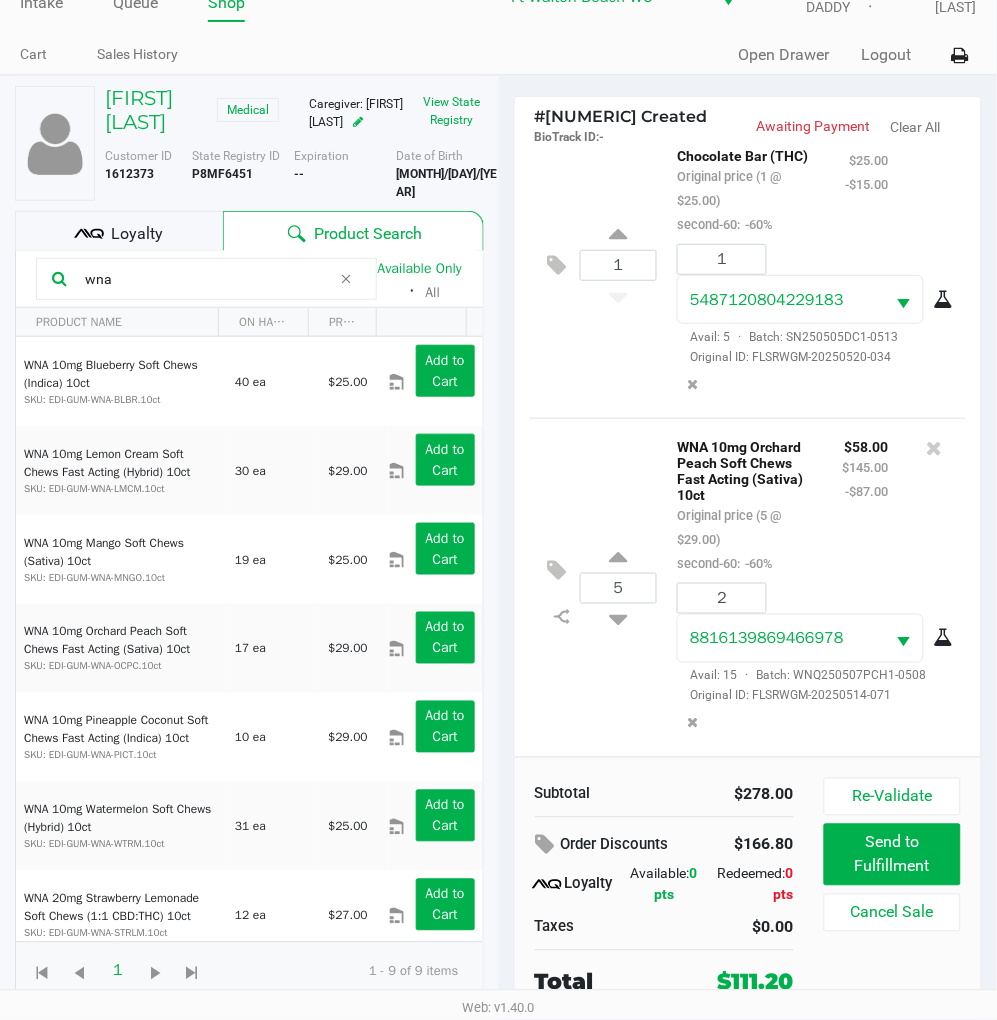 click on "5  WNA 10mg Orchard Peach Soft Chews Fast Acting (Sativa) 10ct   Original price (5 @ $29.00)  second-60:  -60% $58.00 $145.00 -$87.00 2 8816139869466978  Avail: 15  ·  Batch: WNQ250507PCH1-0508   Original ID: FLSRWGM-20250514-071" 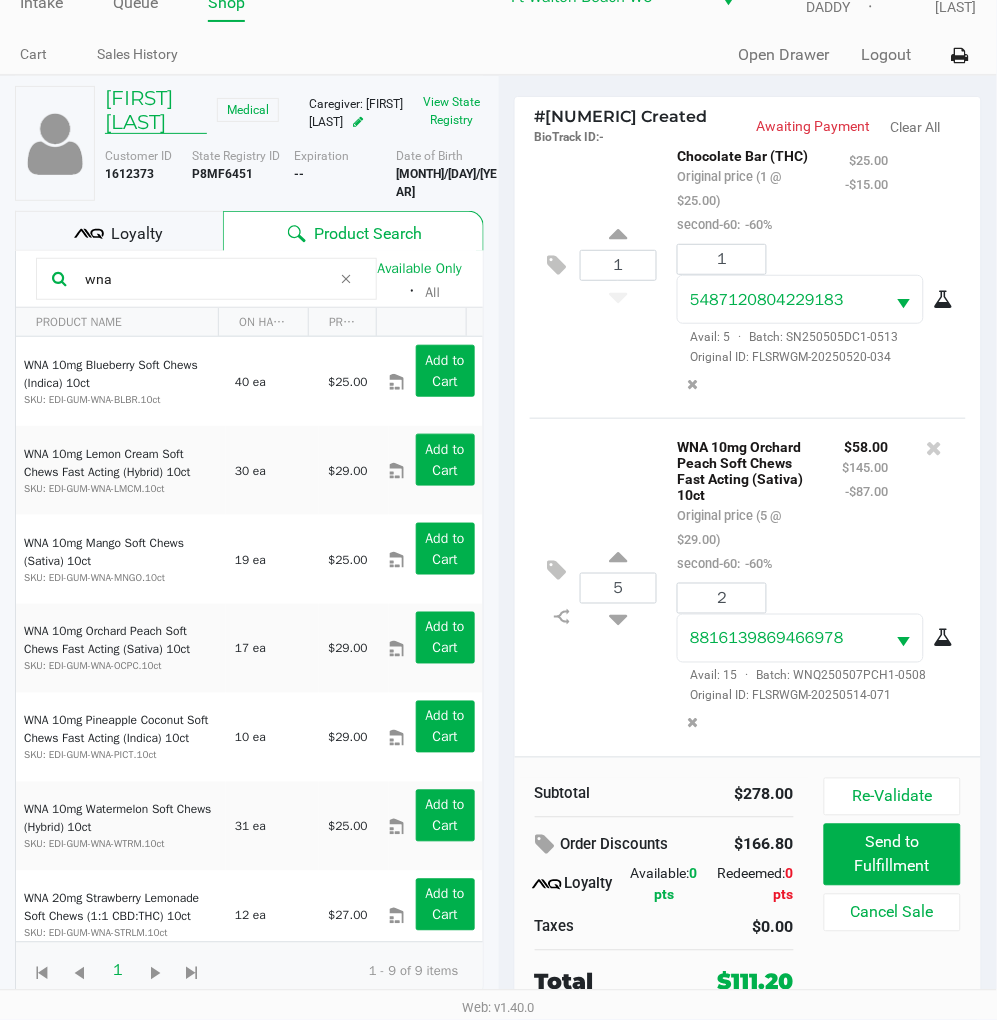 click on "RICHARD BRILL" 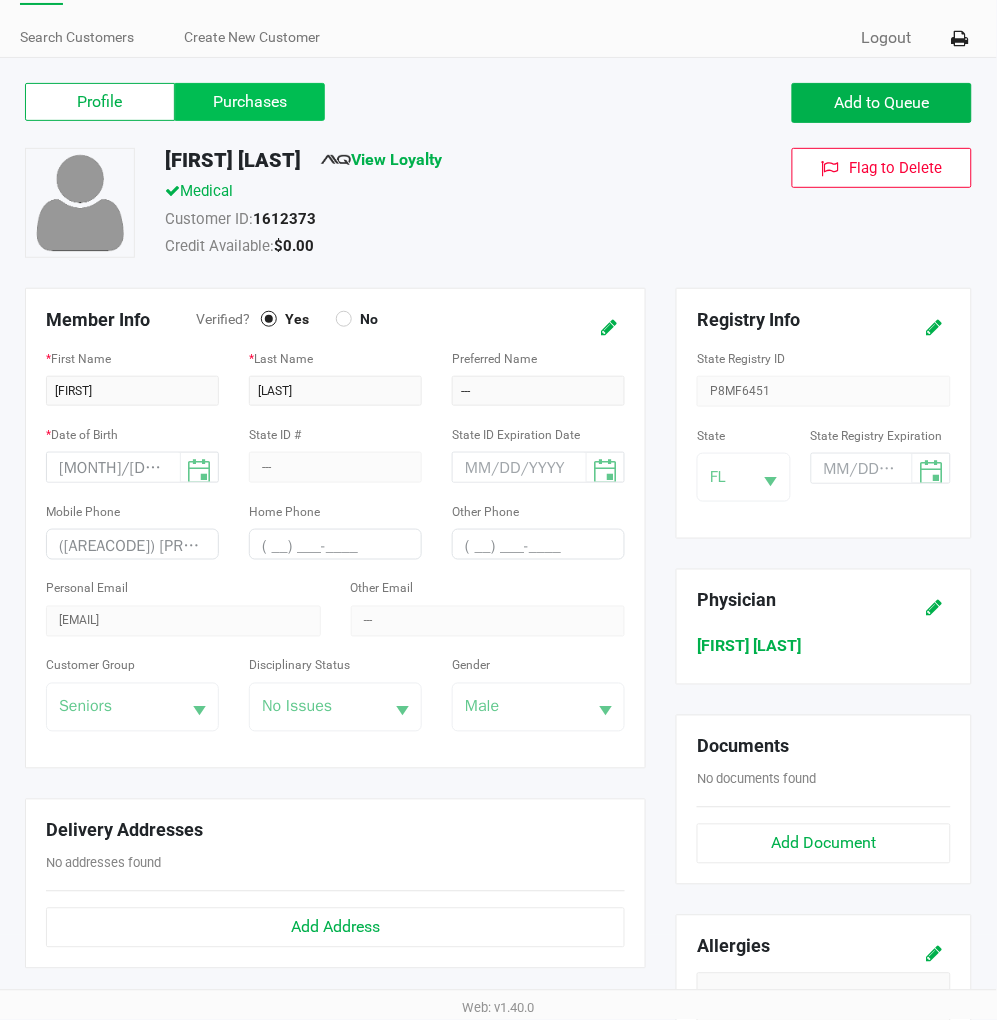 click on "Purchases" 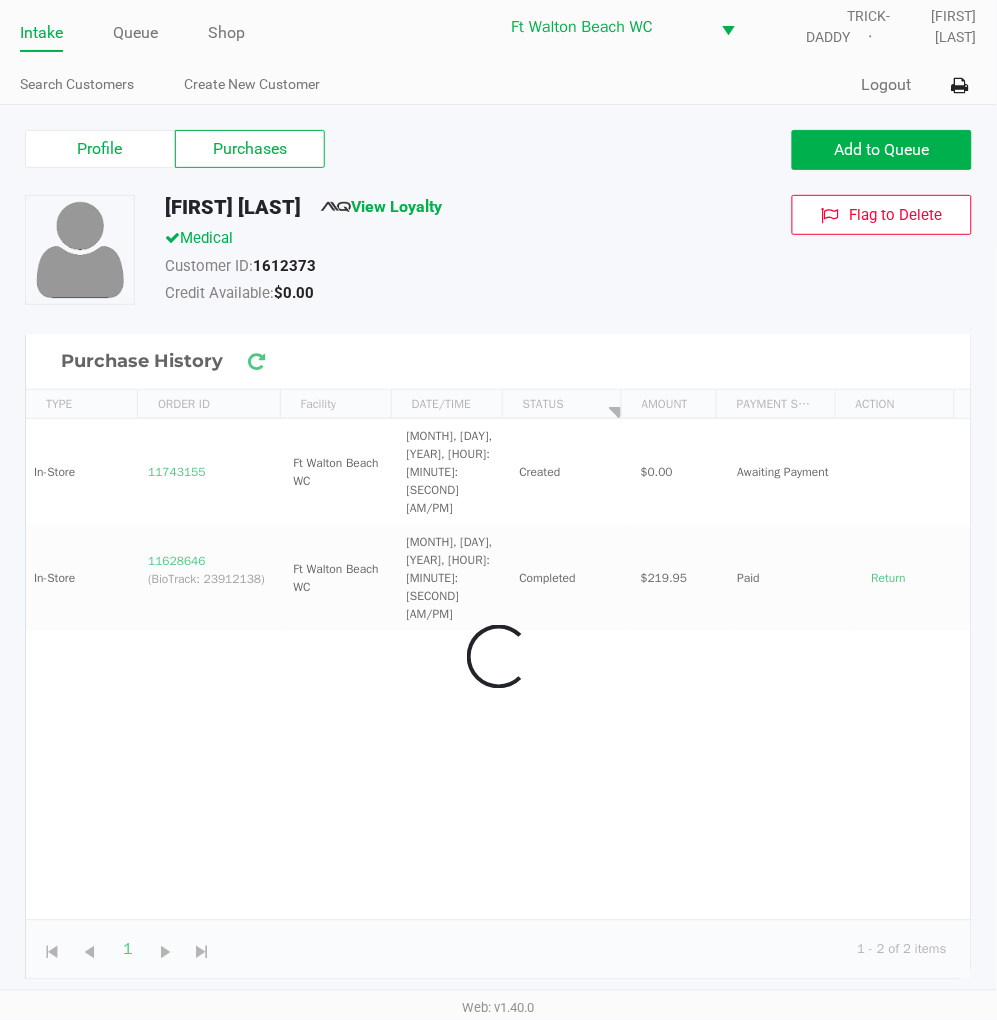 scroll, scrollTop: 7, scrollLeft: 0, axis: vertical 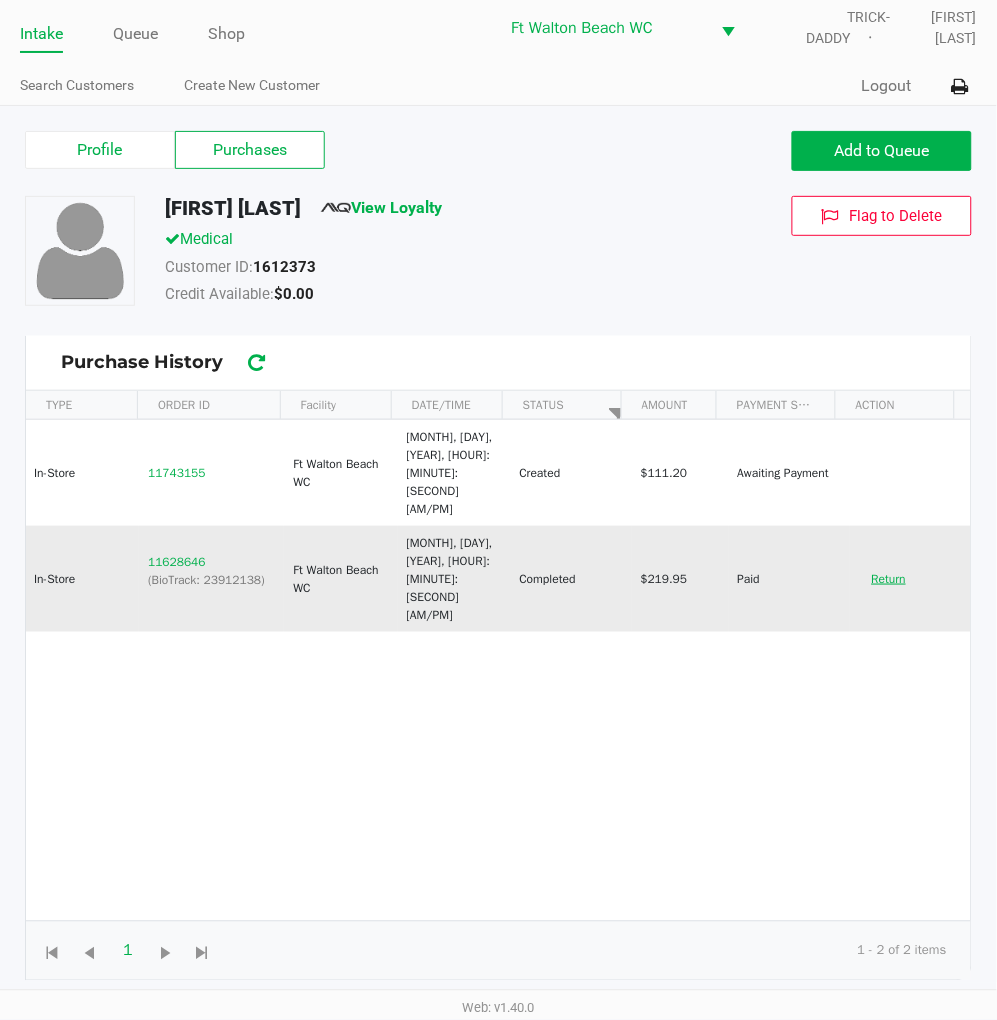 click on "Return" 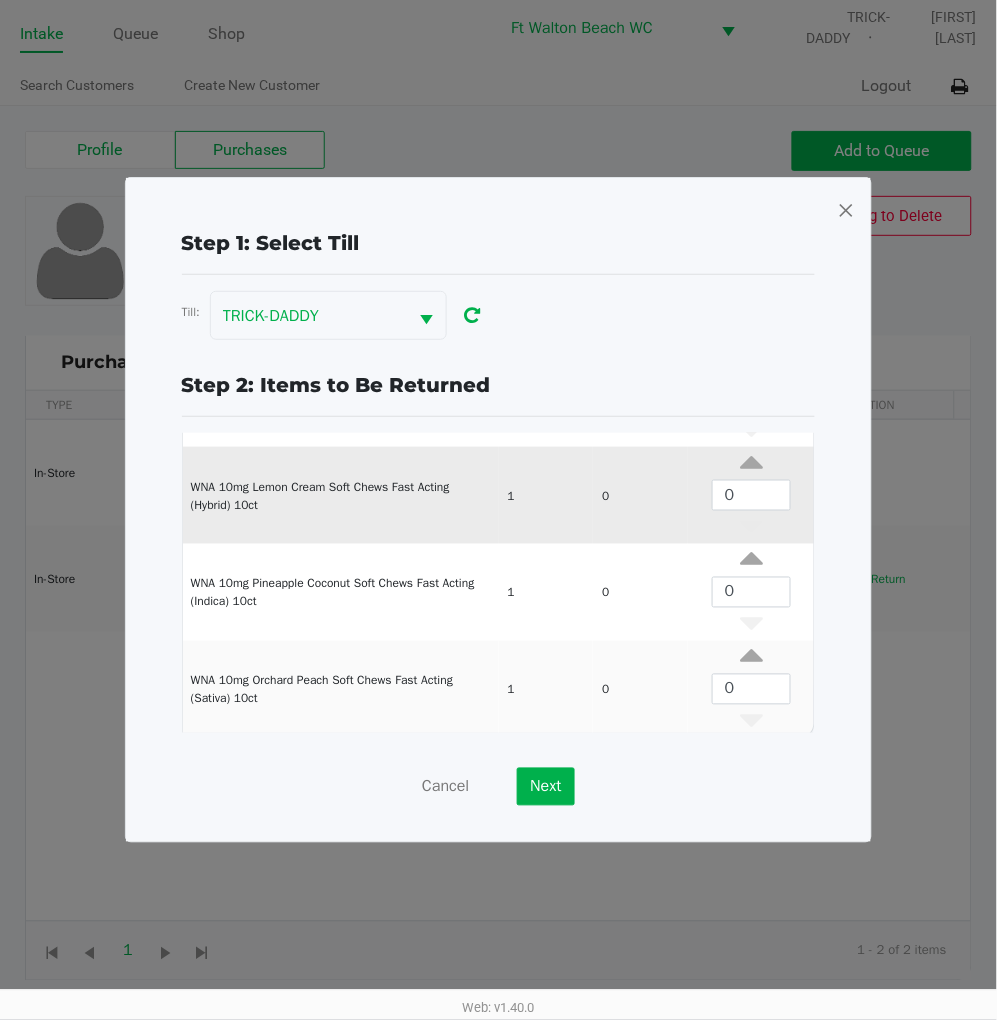 scroll, scrollTop: 561, scrollLeft: 0, axis: vertical 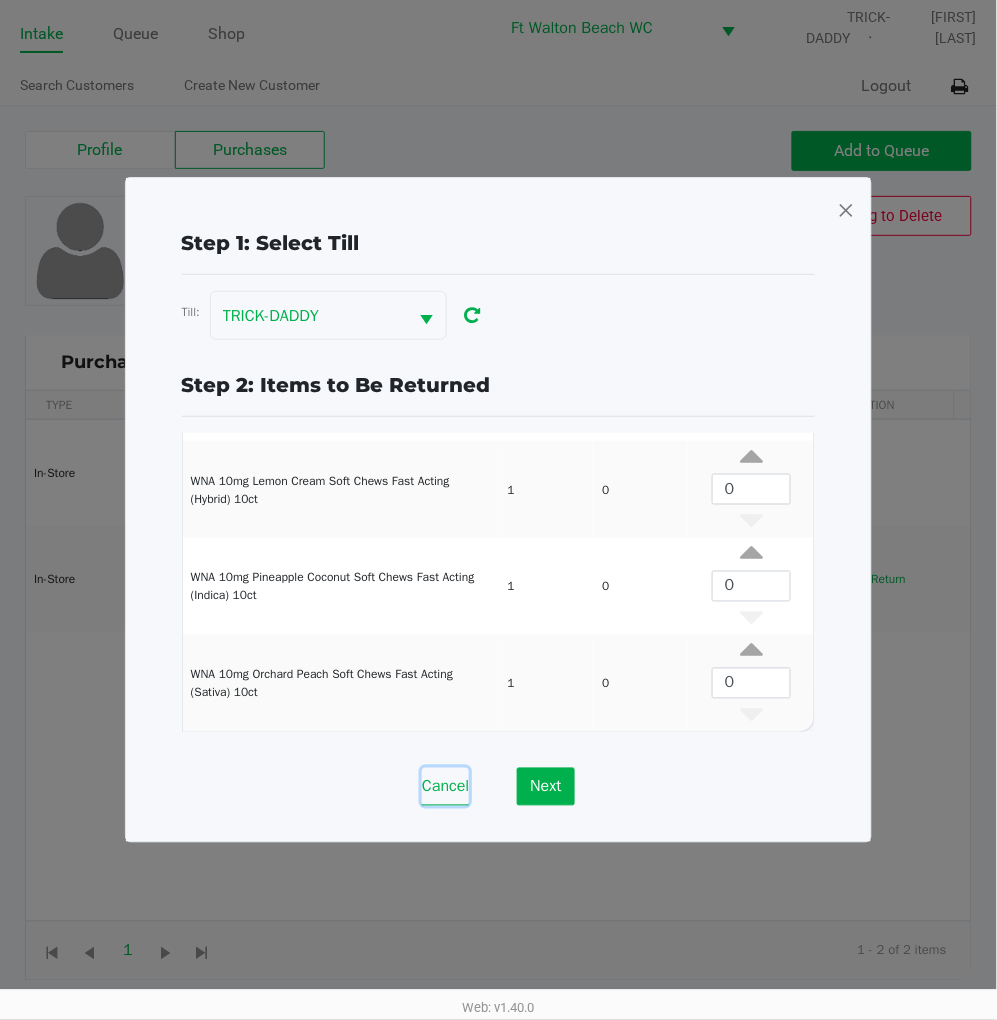click on "Cancel" at bounding box center (445, 787) 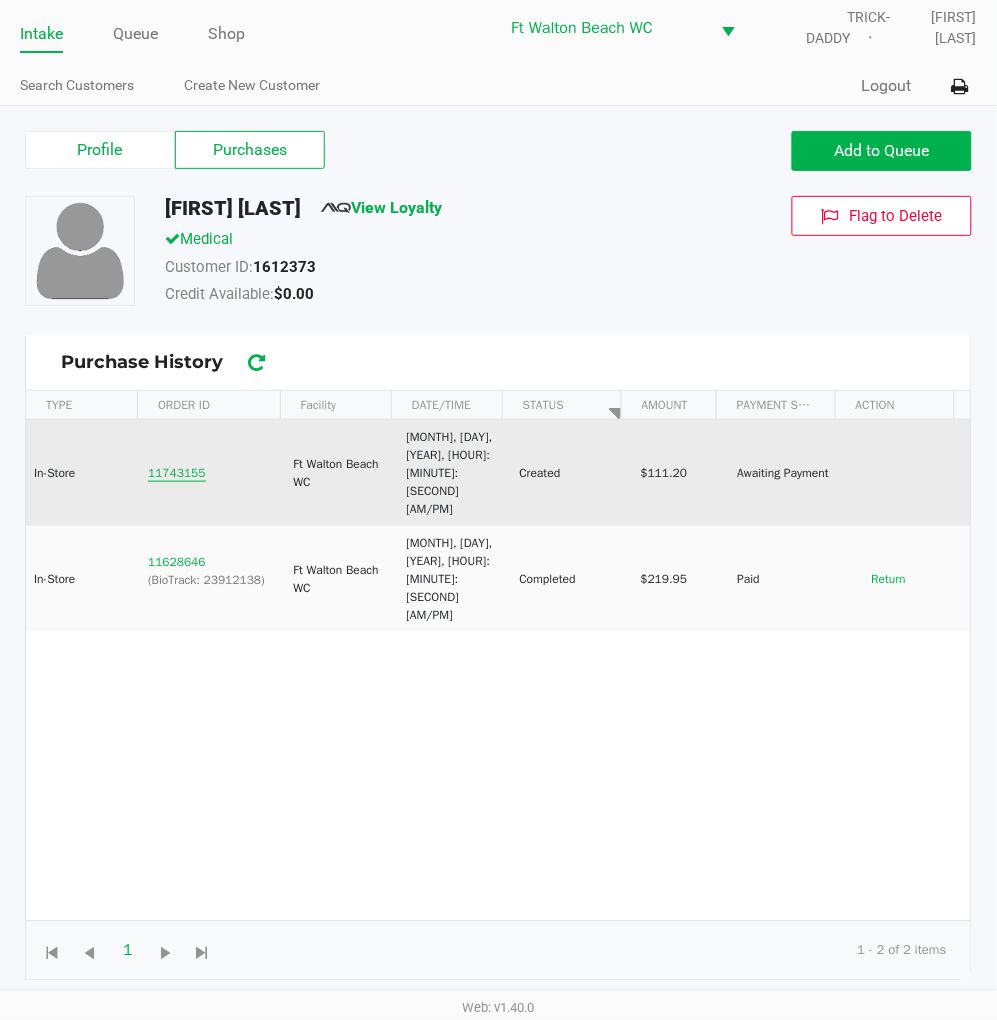 click on "11743155" 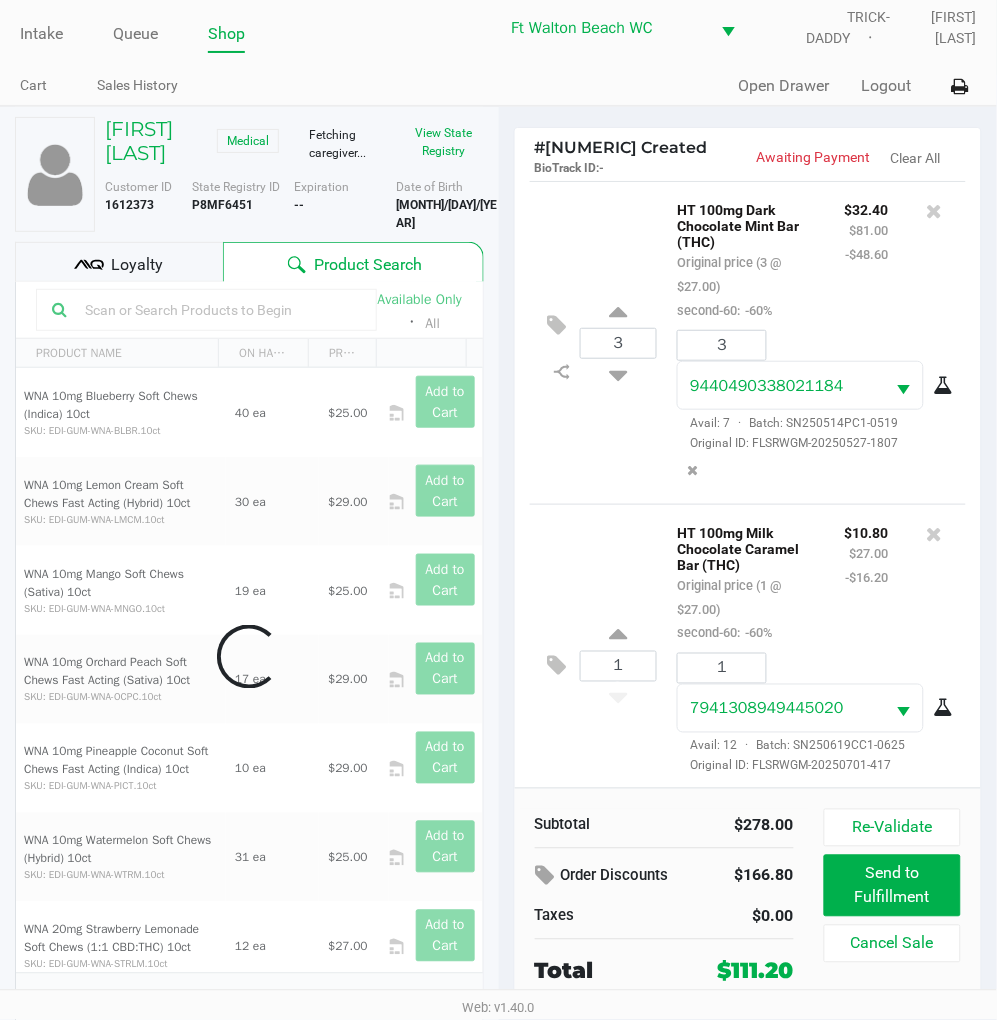 scroll, scrollTop: 727, scrollLeft: 0, axis: vertical 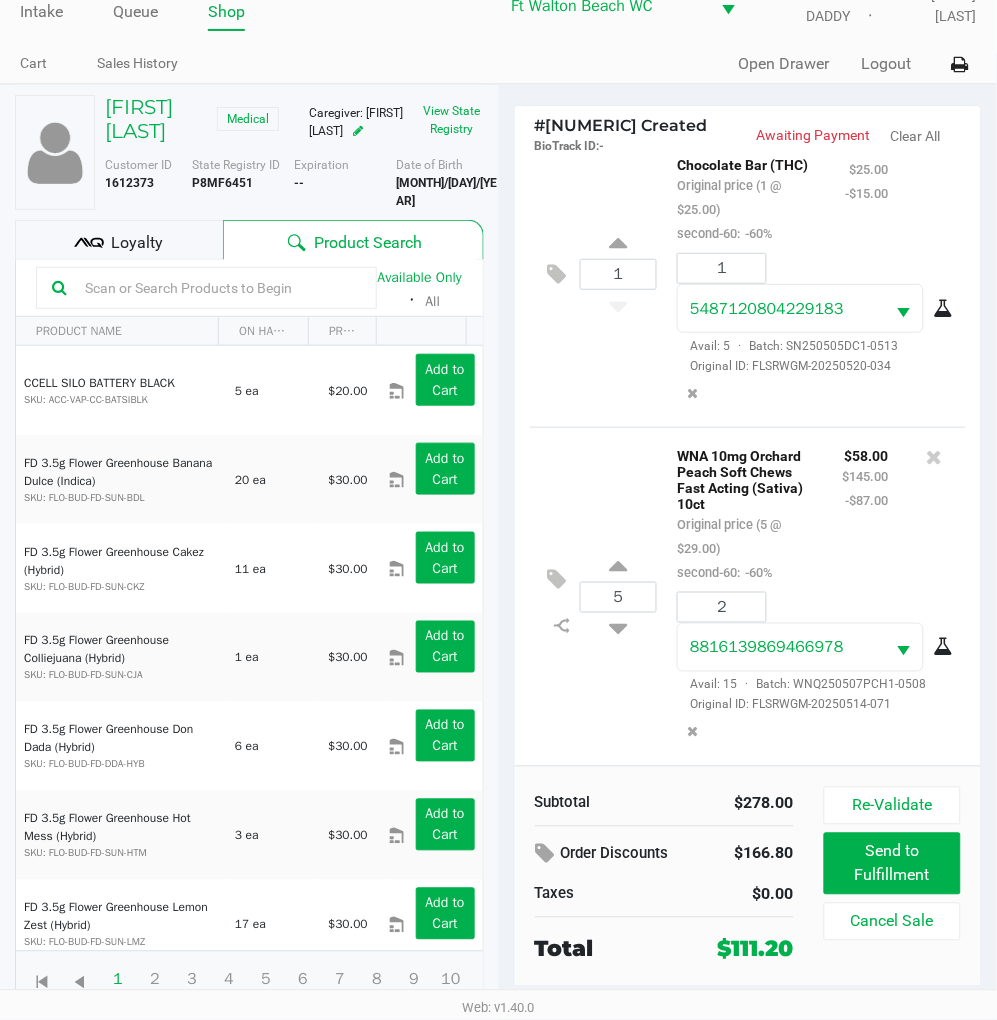 click on "5  WNA 10mg Orchard Peach Soft Chews Fast Acting (Sativa) 10ct   Original price (5 @ $29.00)  second-60:  -60% $58.00 $145.00 -$87.00 2 8816139869466978  Avail: 15  ·  Batch: WNQ250507PCH1-0508   Original ID: FLSRWGM-20250514-071" 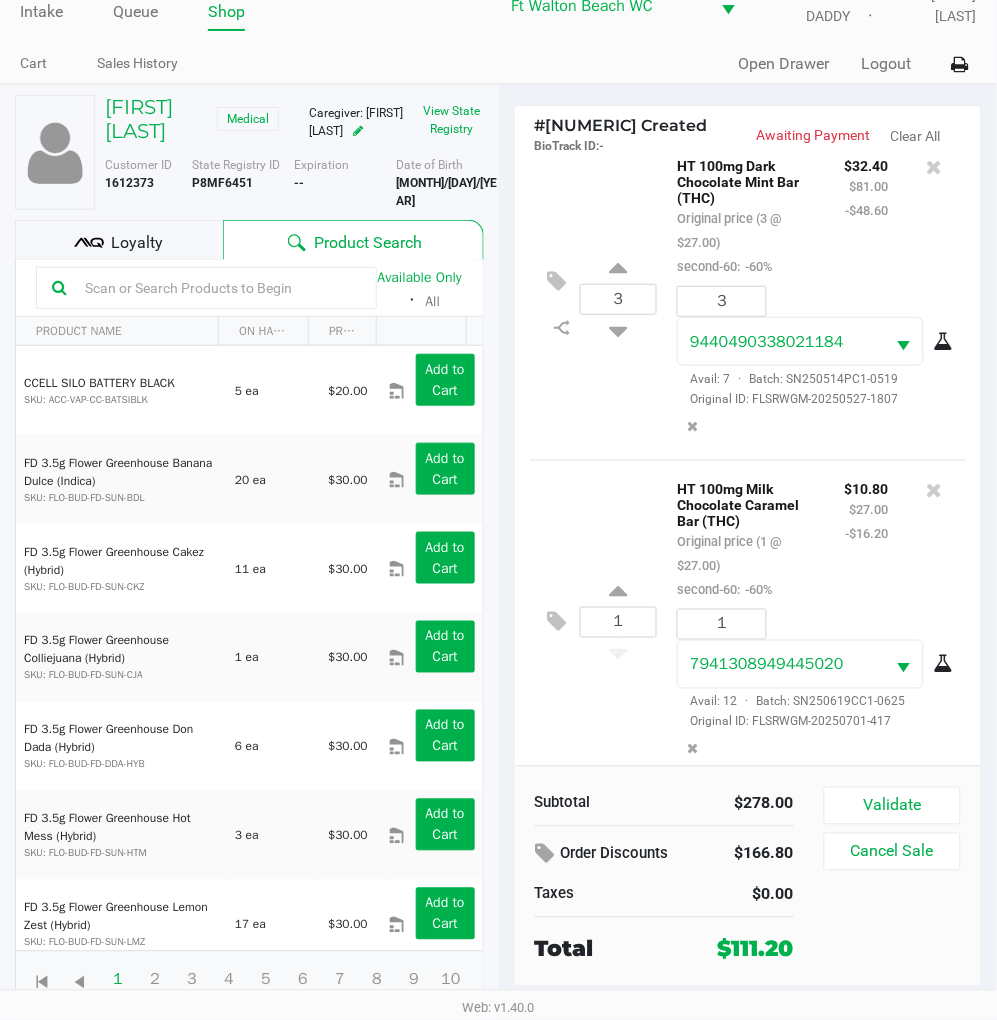 scroll, scrollTop: 0, scrollLeft: 0, axis: both 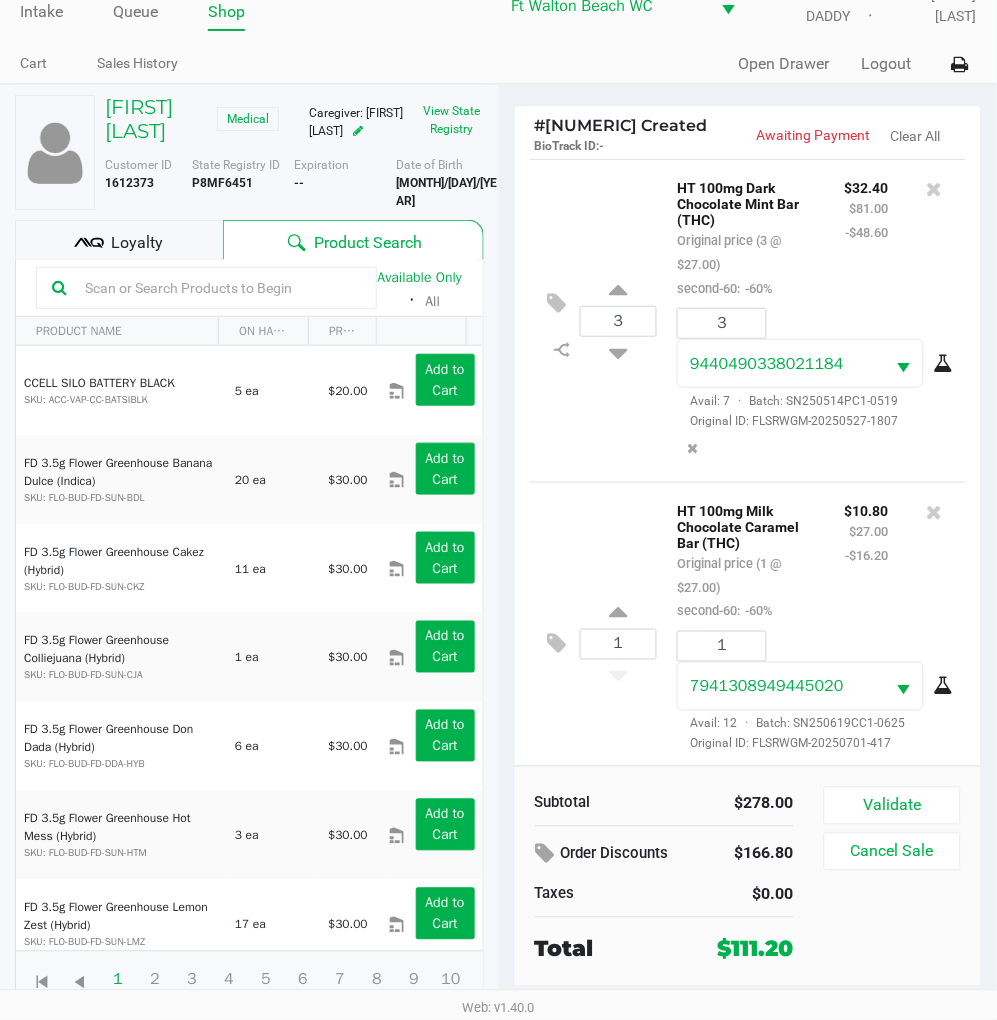 click on "Loyalty" 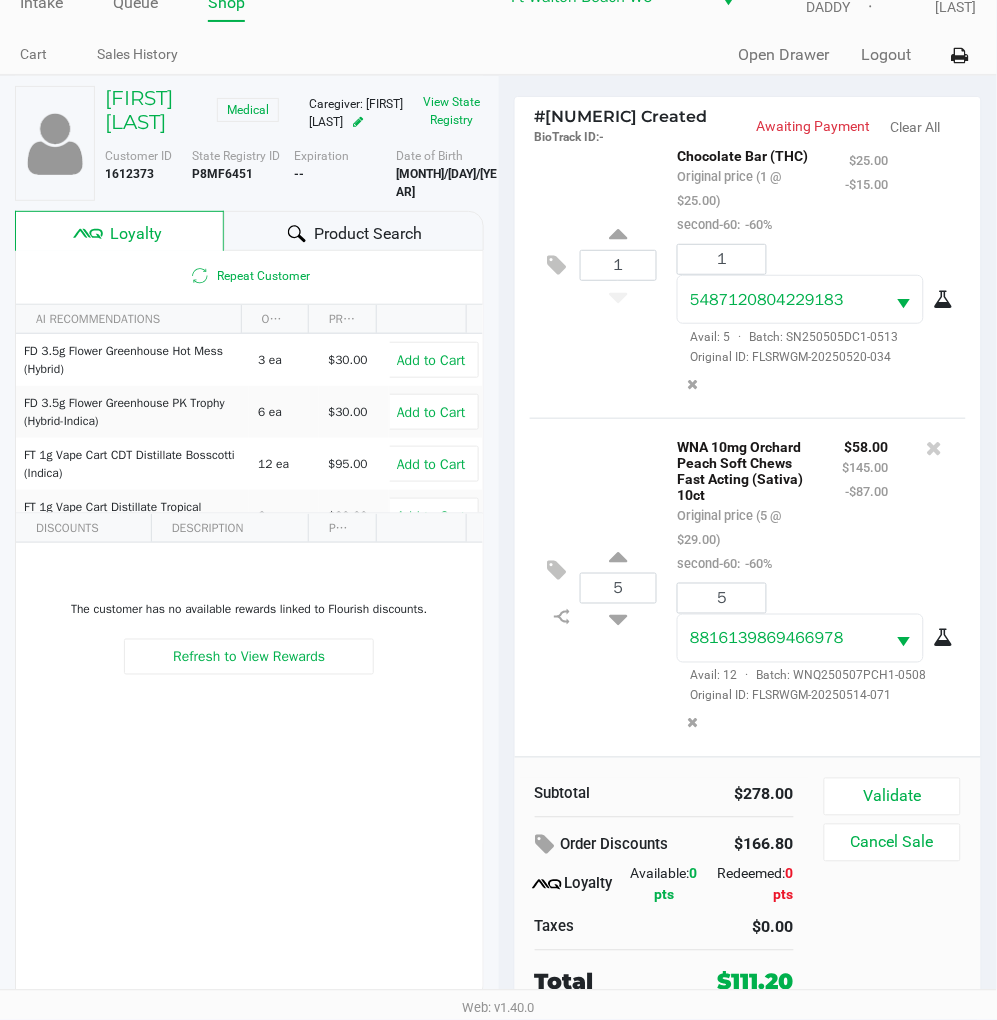 scroll, scrollTop: 727, scrollLeft: 0, axis: vertical 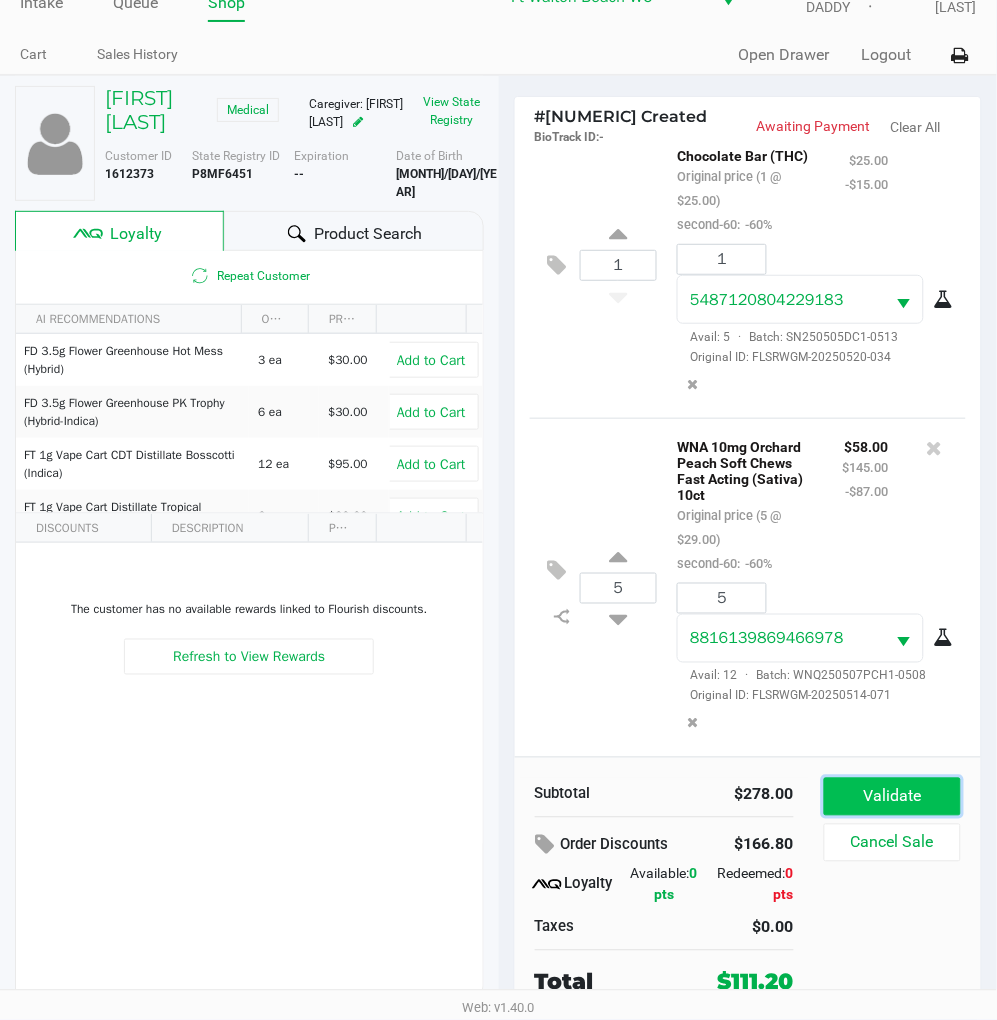 click on "Validate" 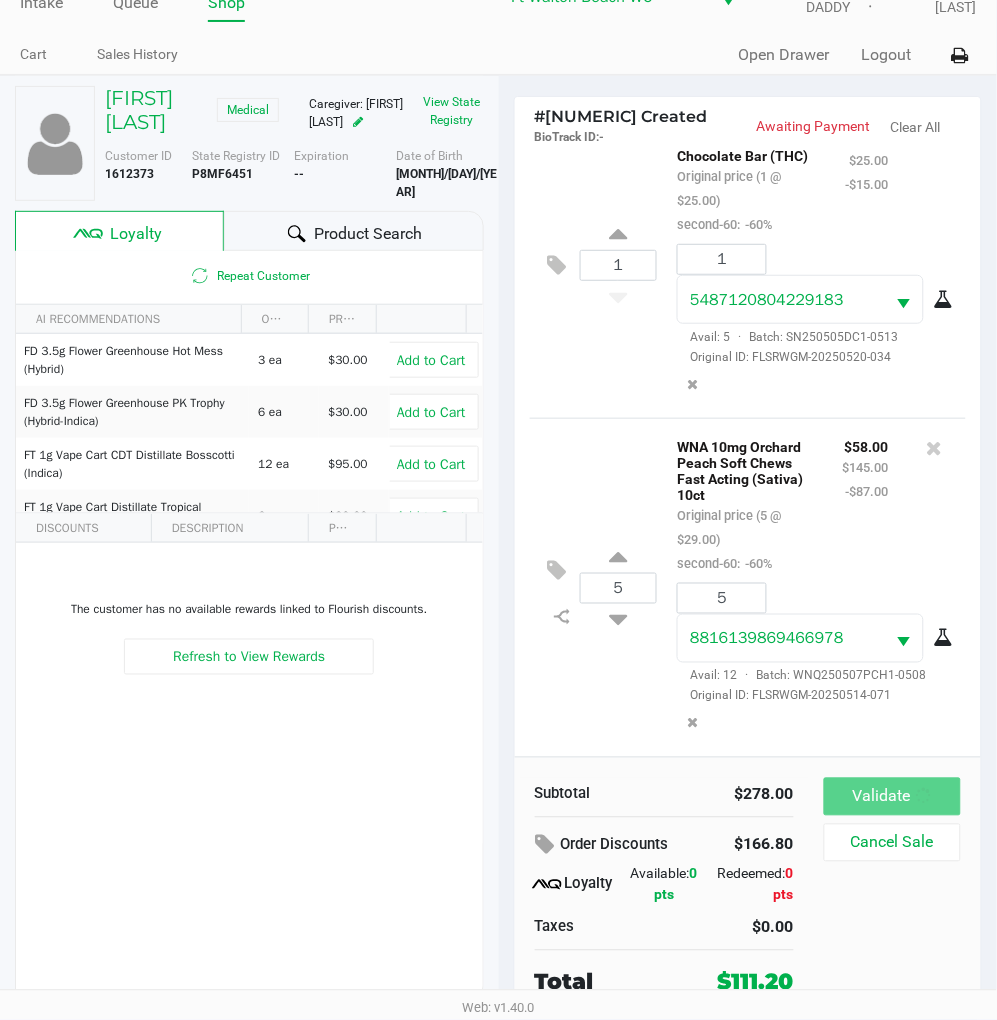 scroll, scrollTop: 0, scrollLeft: 0, axis: both 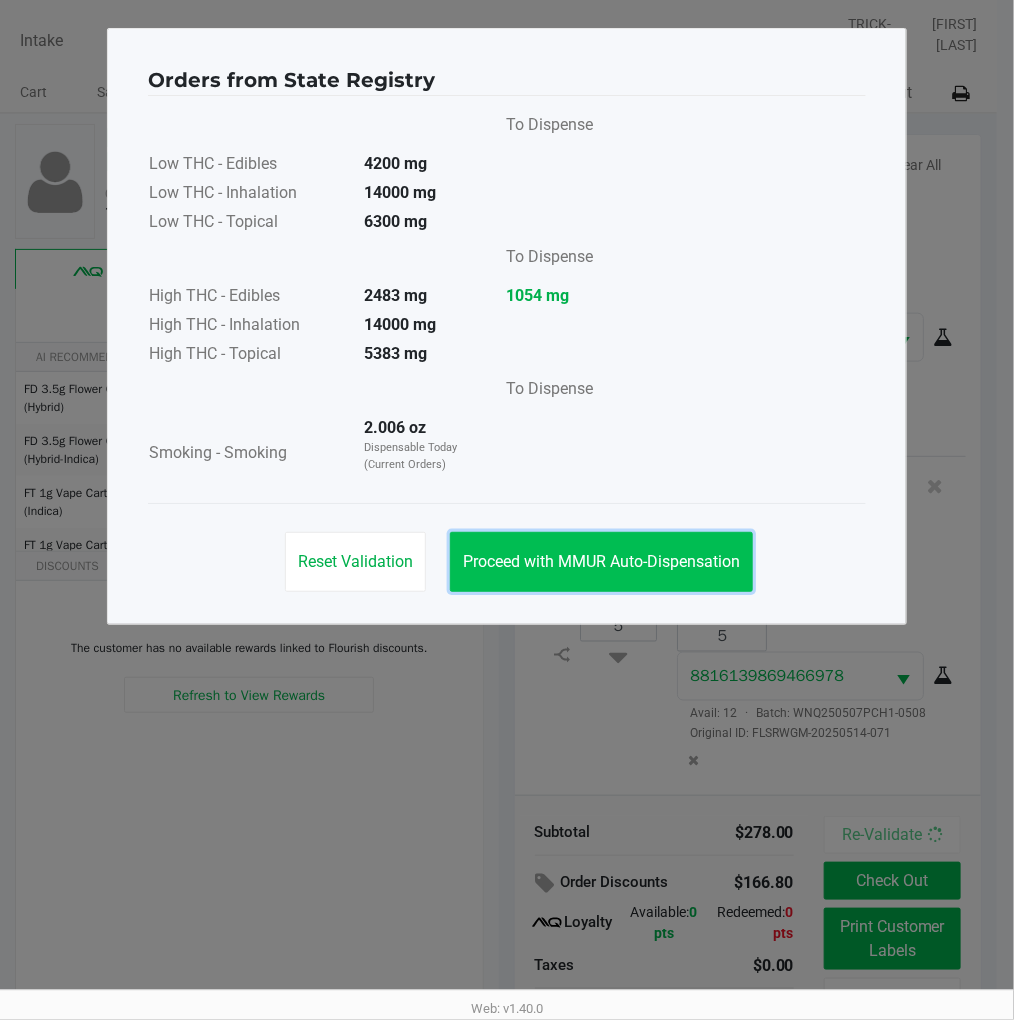 click on "Proceed with MMUR Auto-Dispensation" 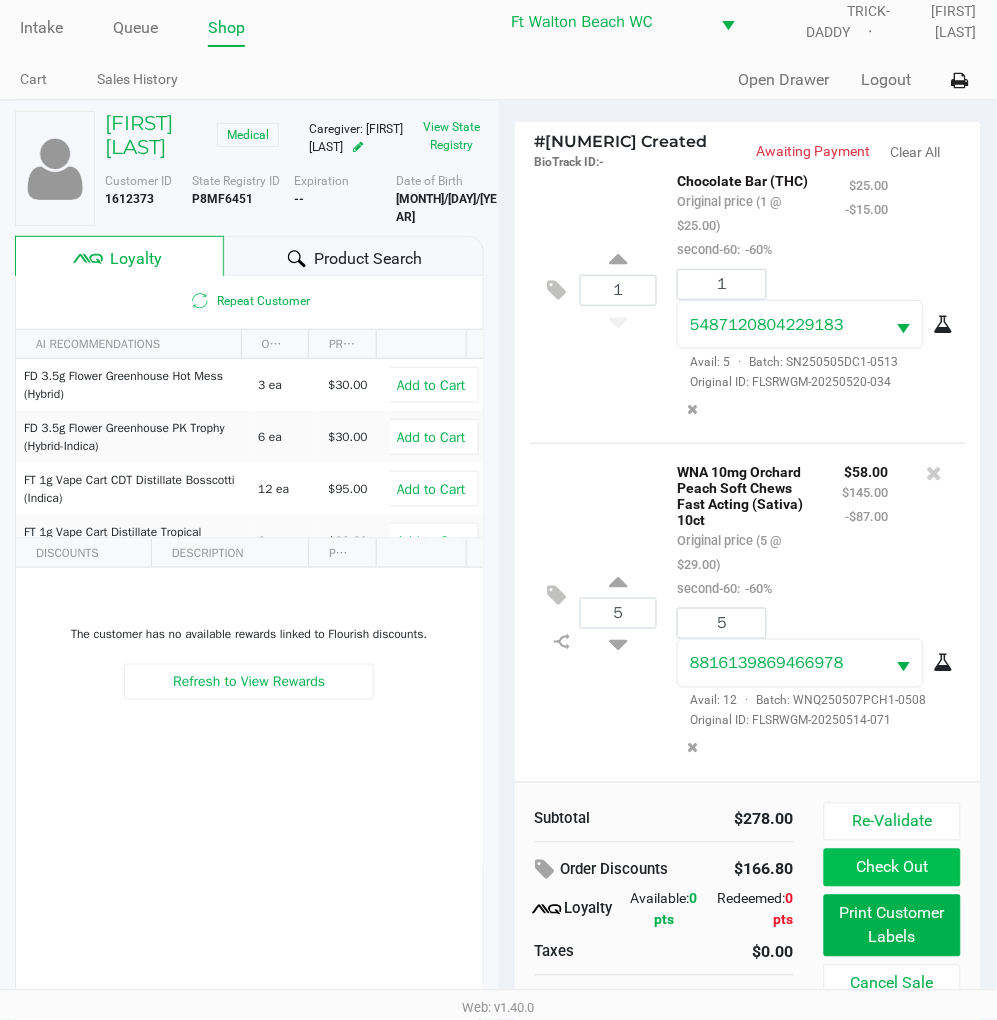 scroll, scrollTop: 55, scrollLeft: 0, axis: vertical 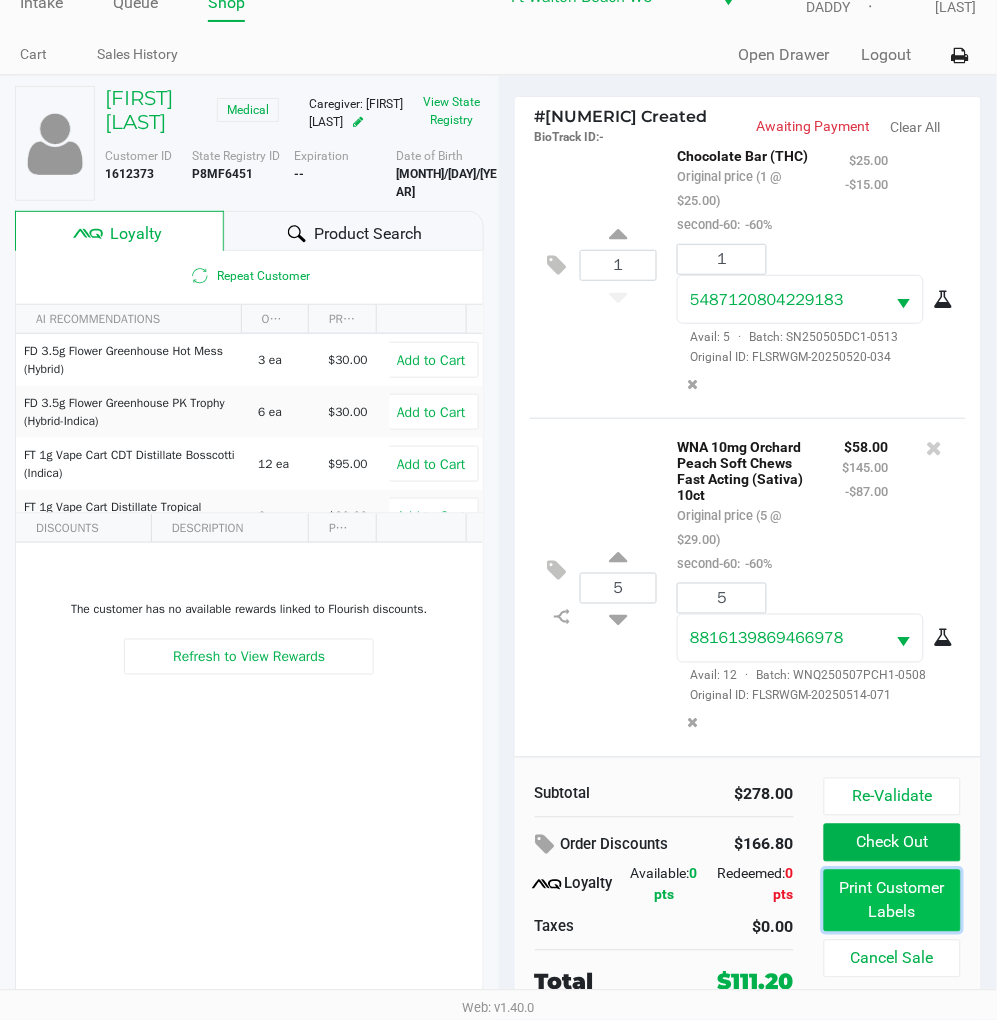 click on "Print Customer Labels" 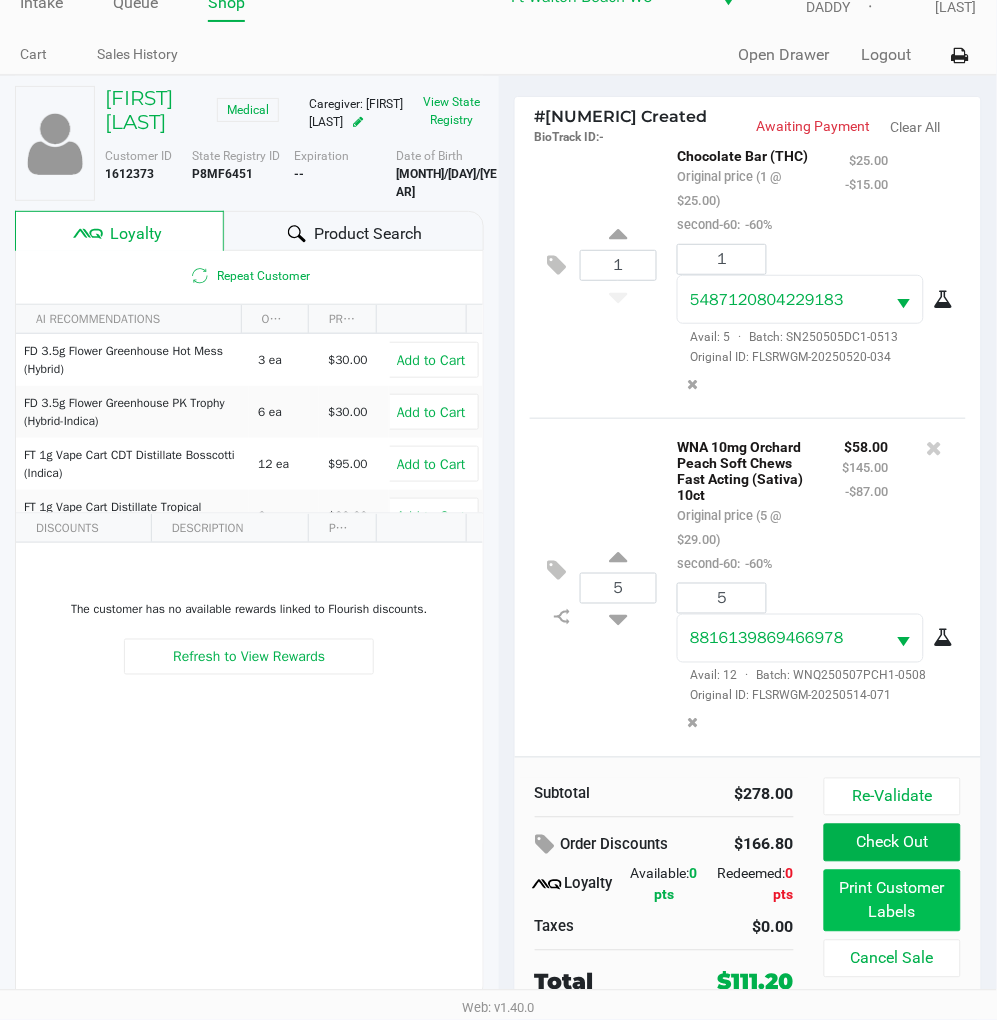 scroll, scrollTop: 0, scrollLeft: 0, axis: both 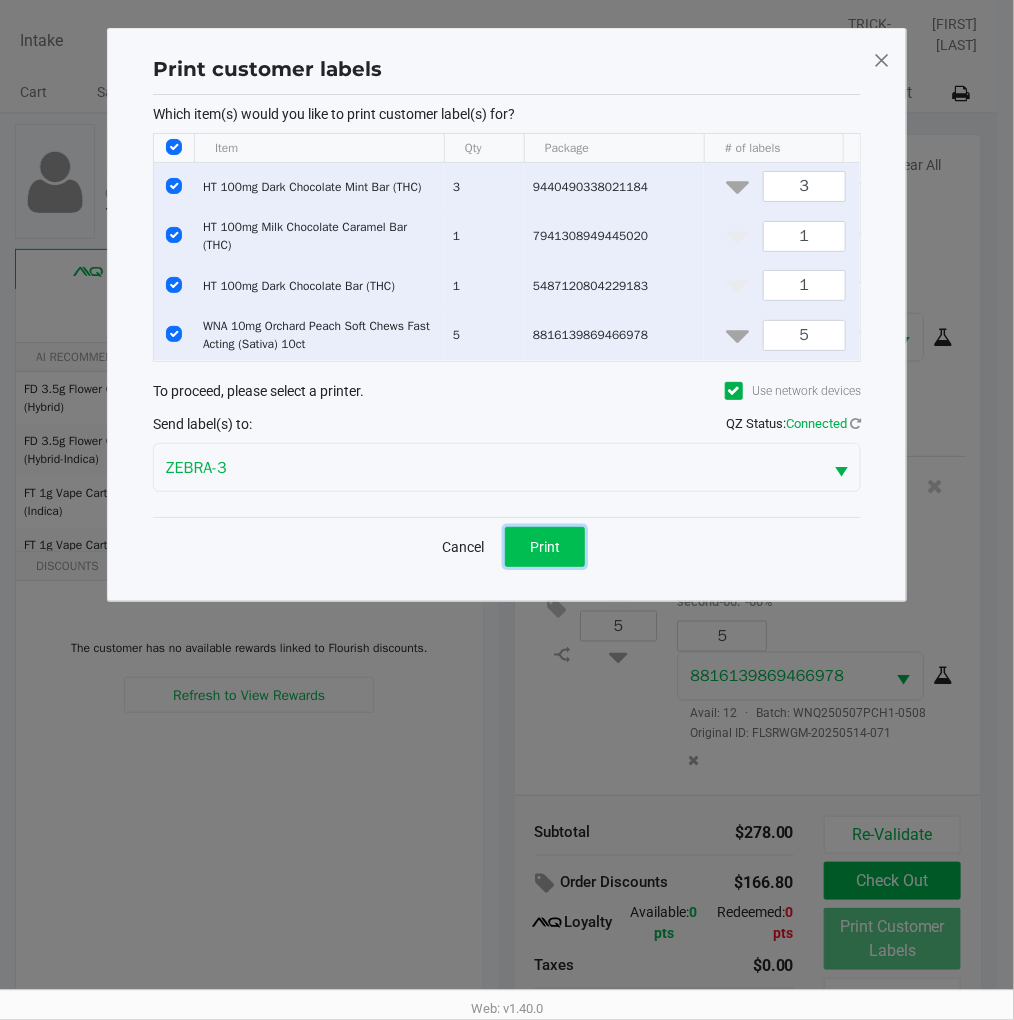 click on "Print" 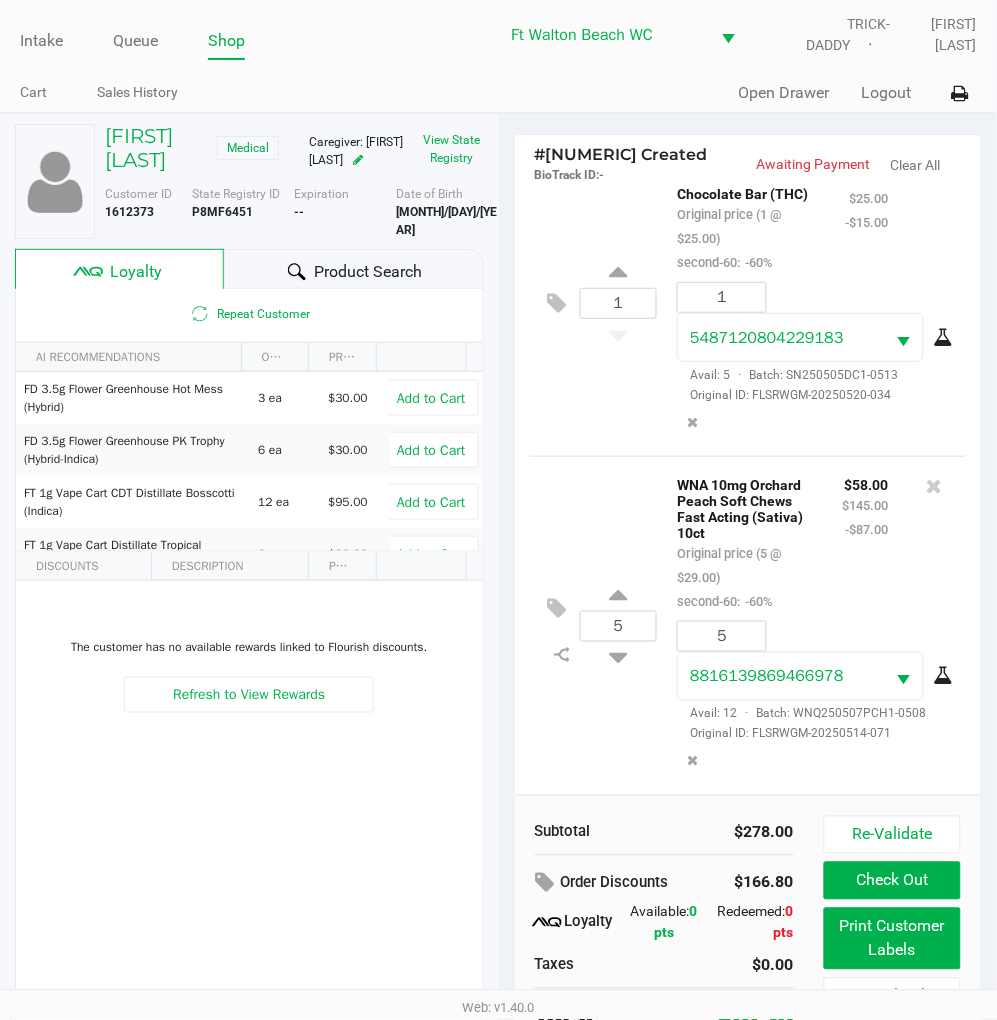 click on "Check Out" 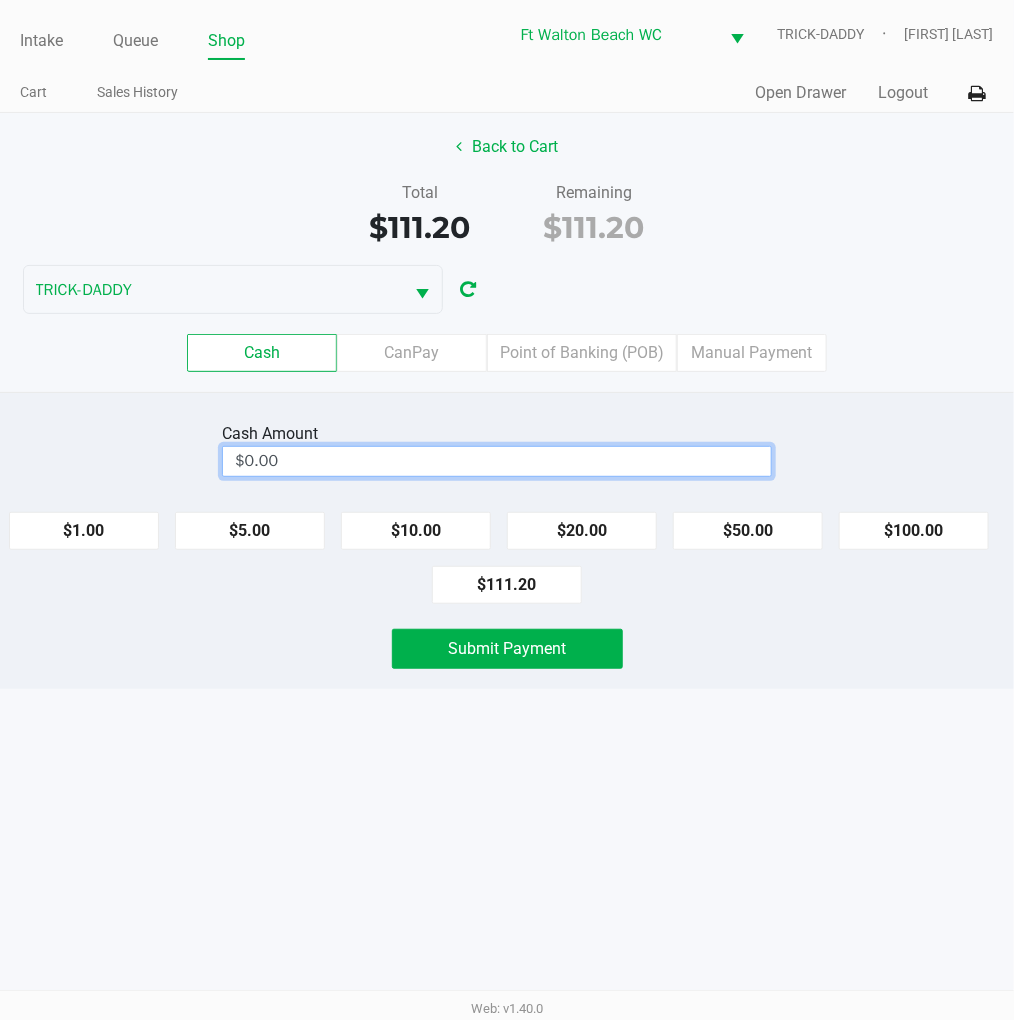 click on "$0.00" at bounding box center (497, 461) 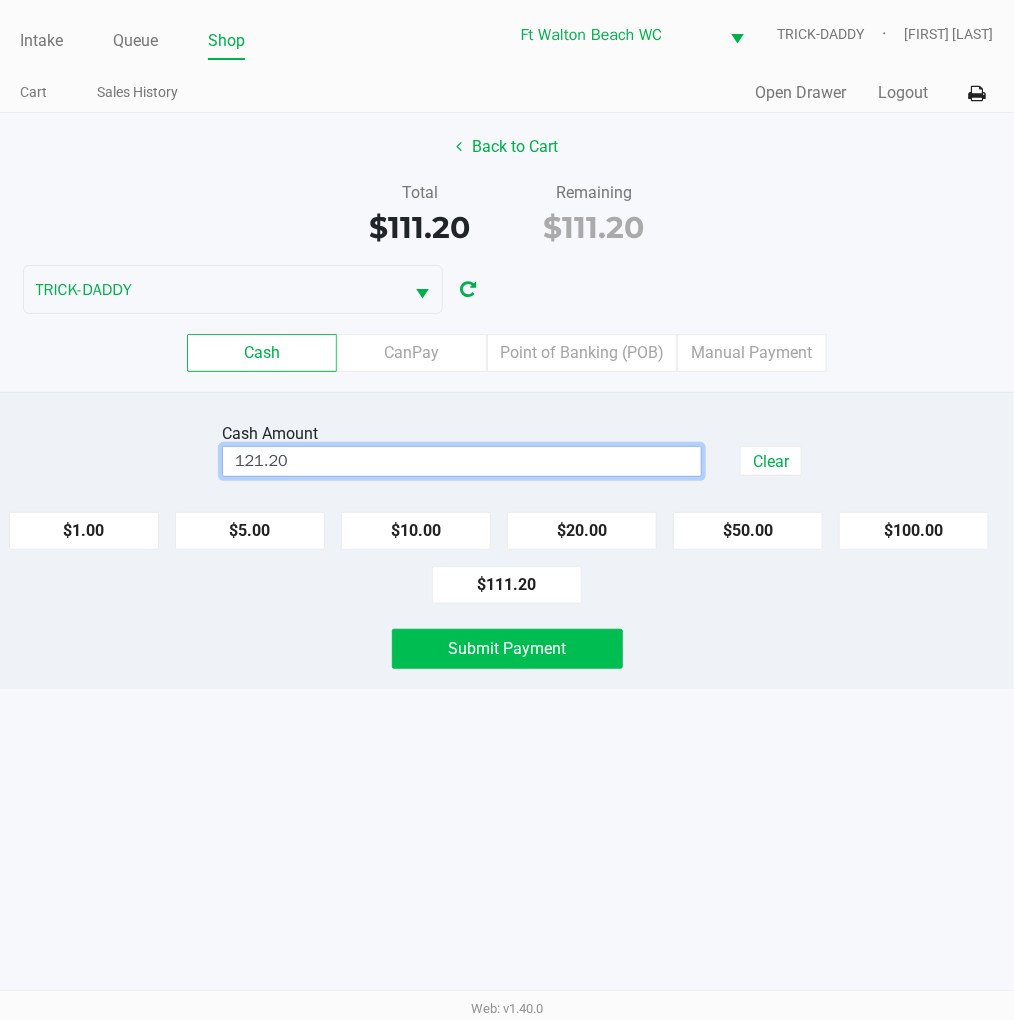 click on "Submit Payment" 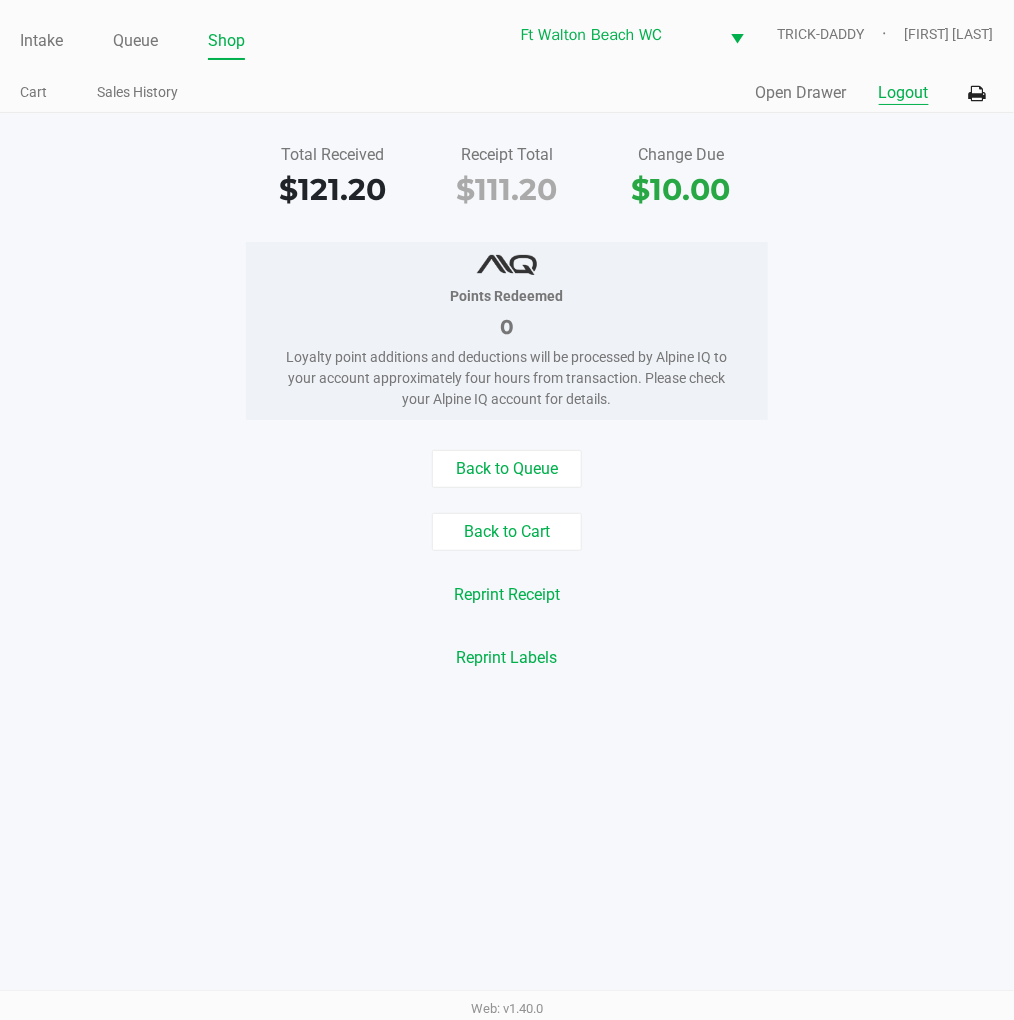 click on "Logout" 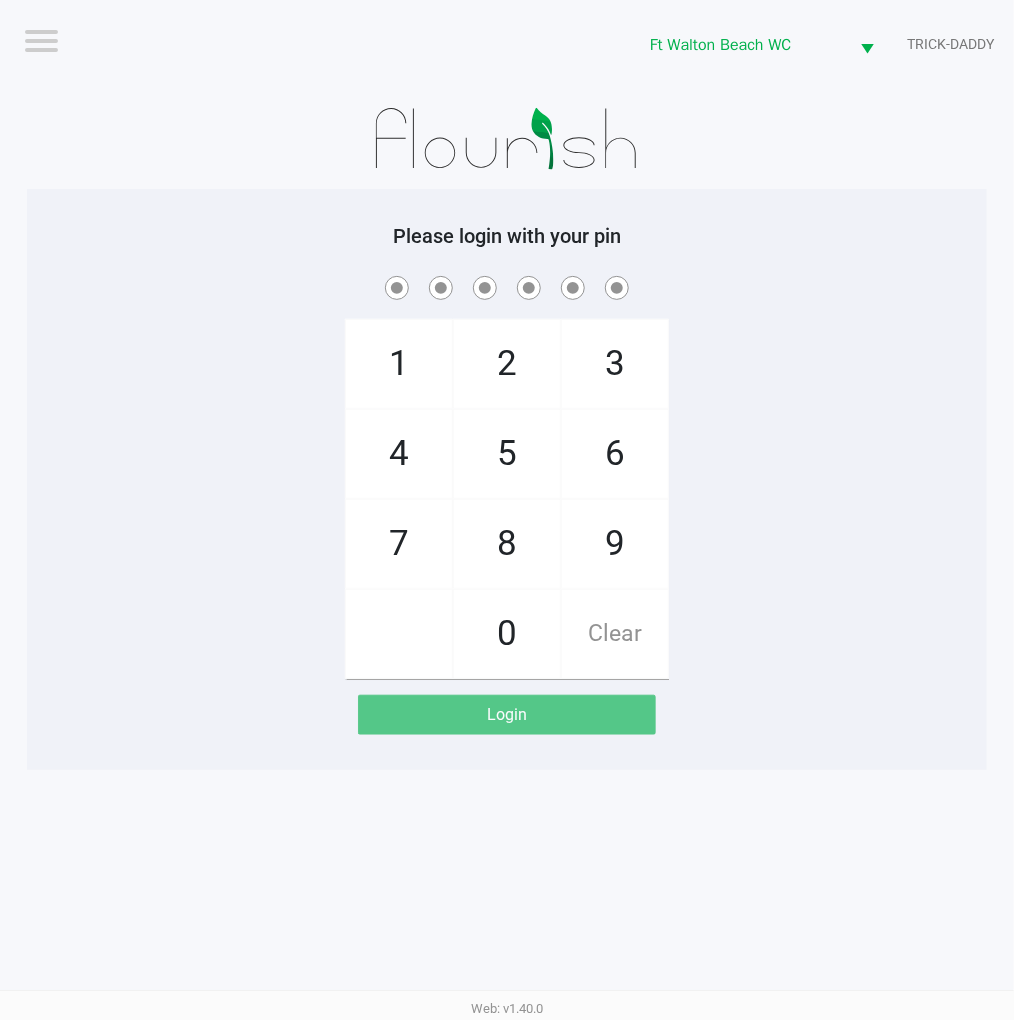 click on "1   4   7       2   5   8   0   3   6   9   Clear" 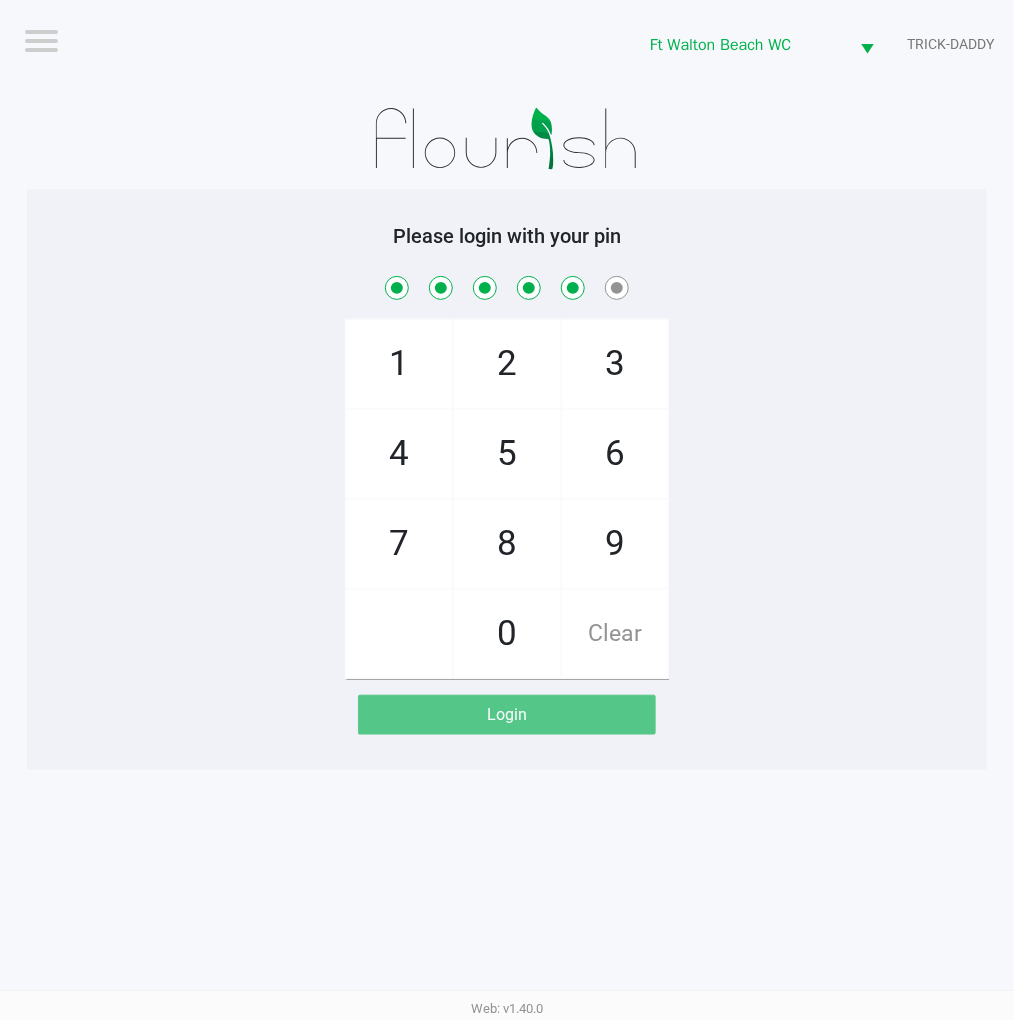 checkbox on "true" 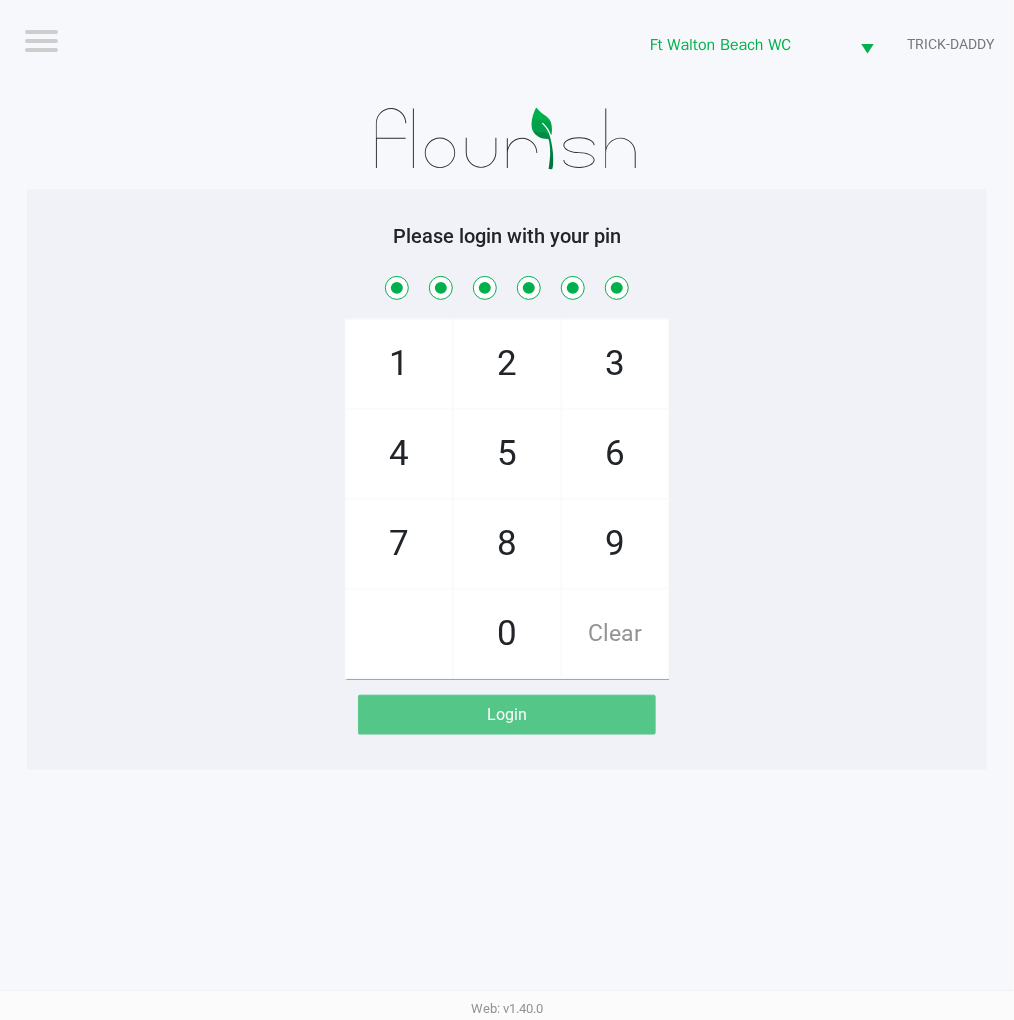 checkbox on "true" 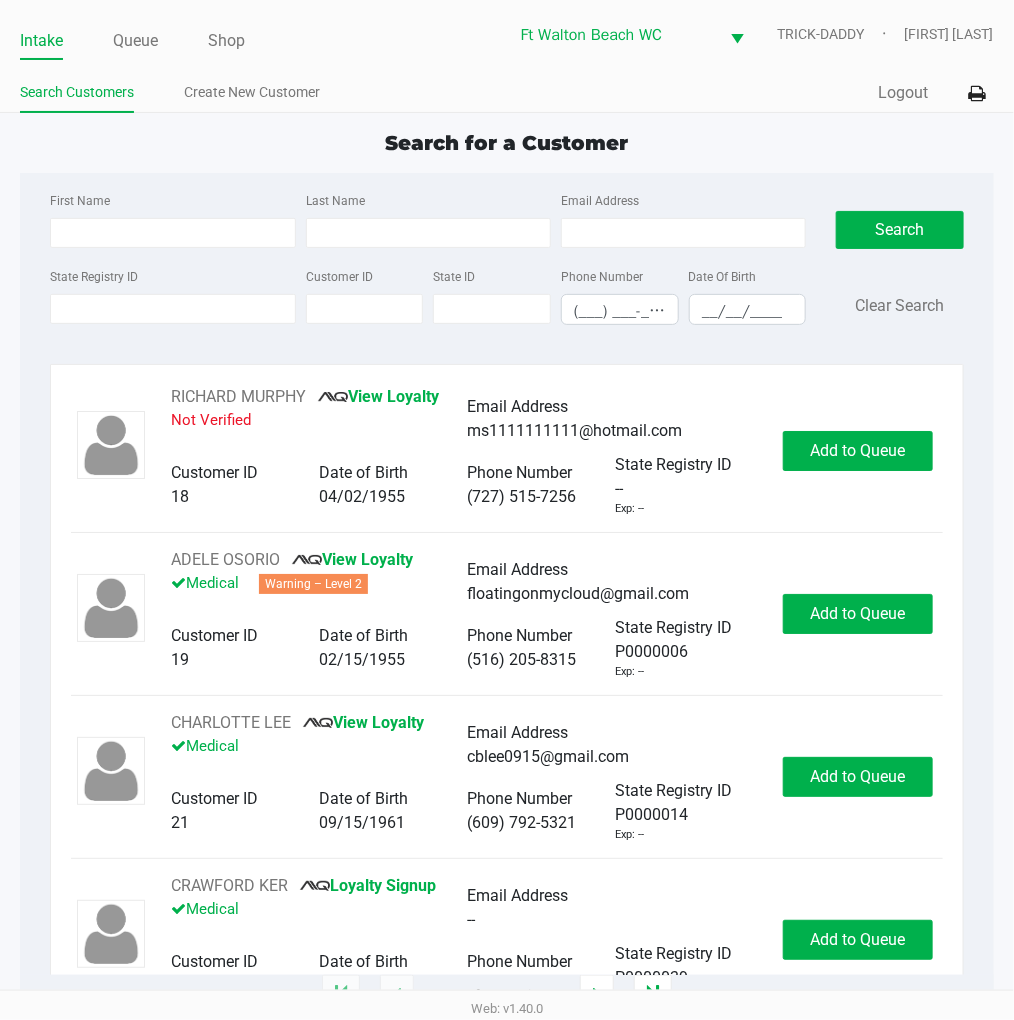 click on "State Registry ID" at bounding box center (172, 309) 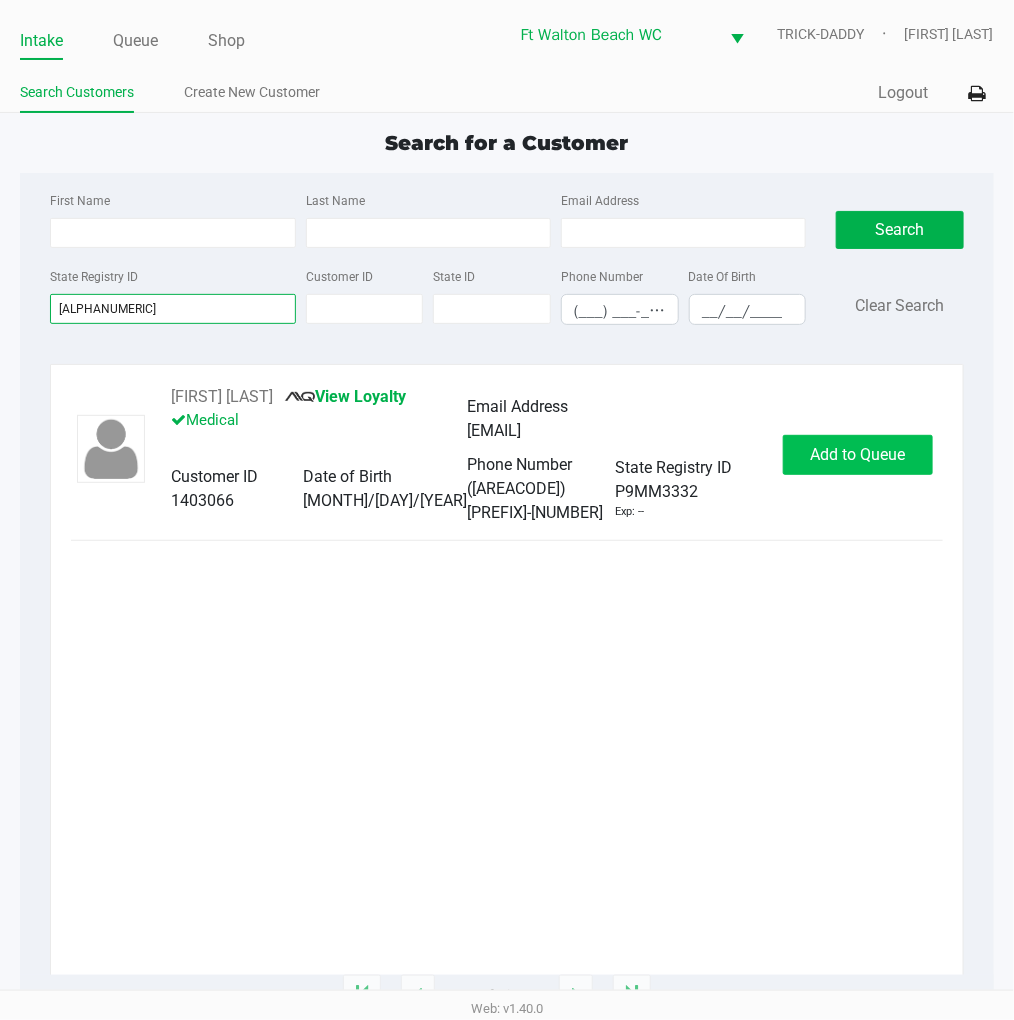 type on "p9mm3332" 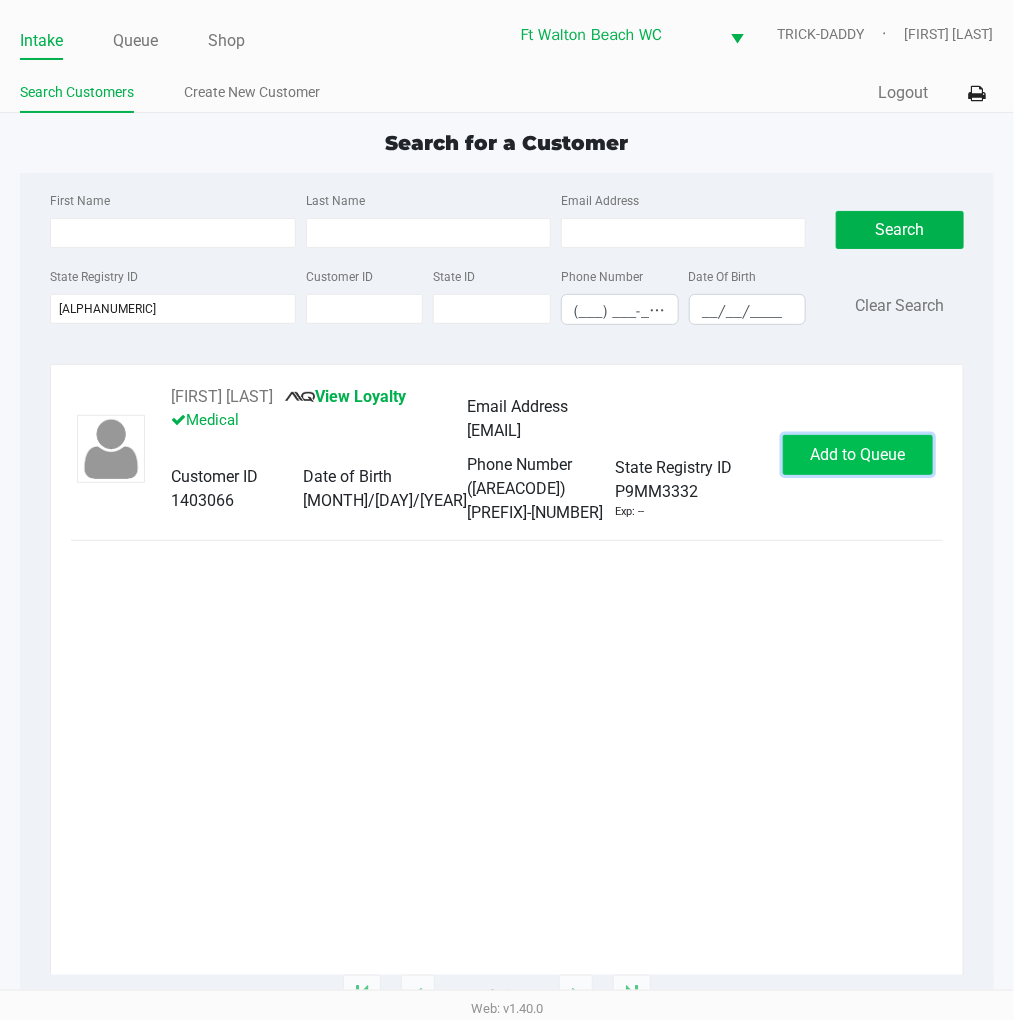 click on "Add to Queue" 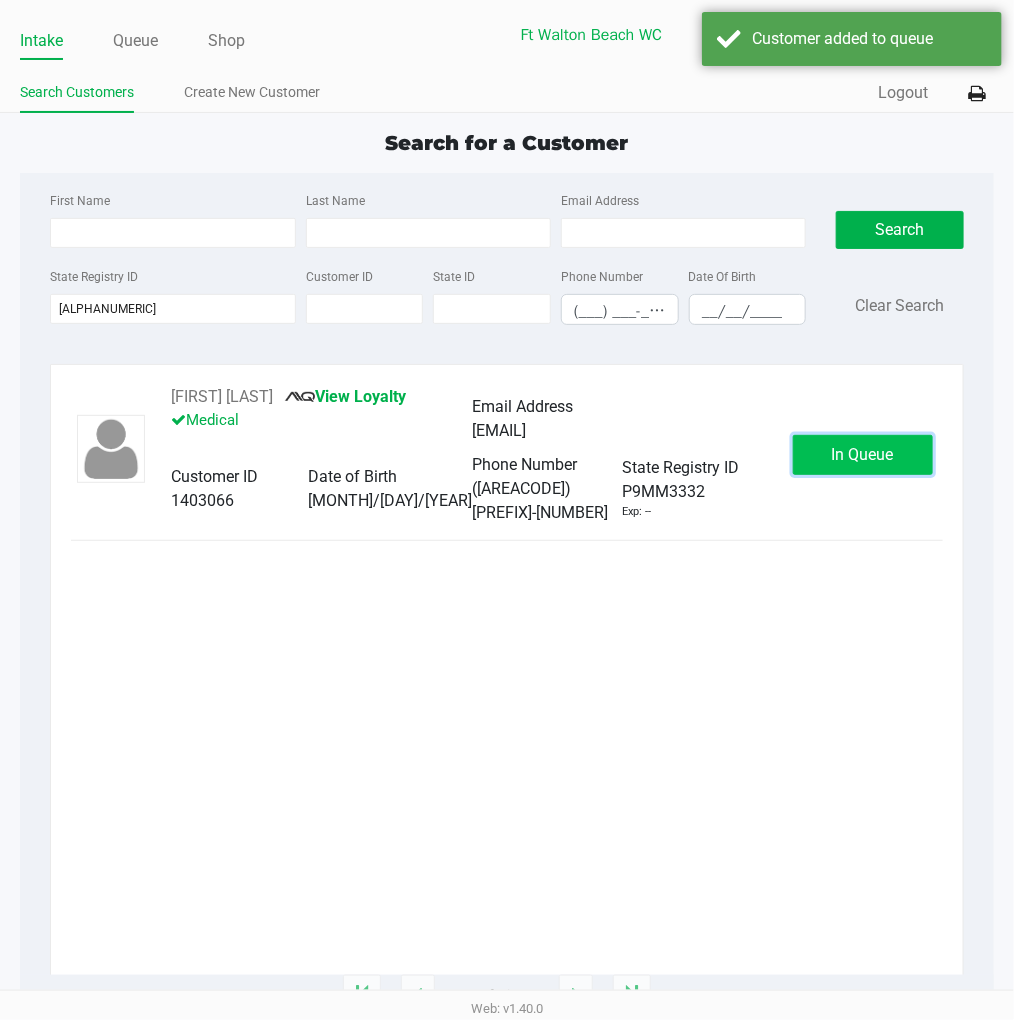 click on "In Queue" 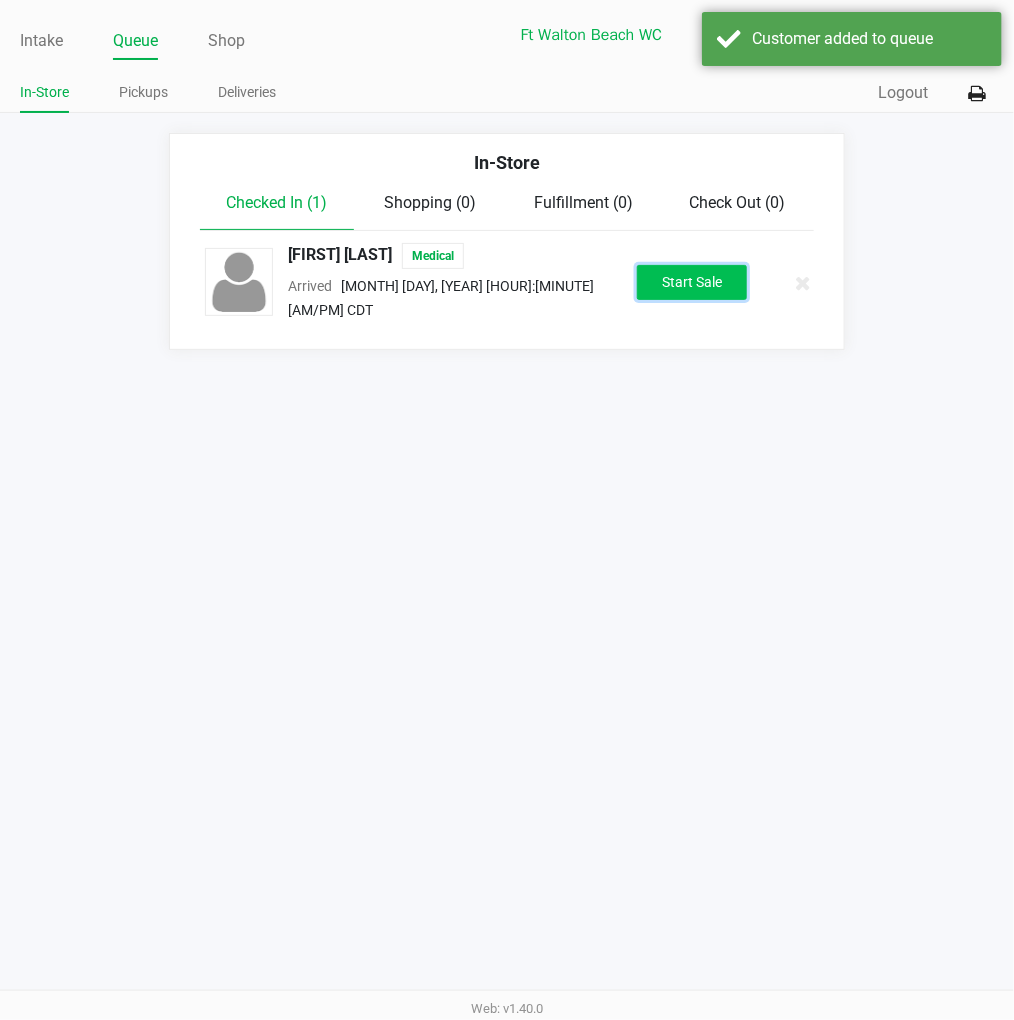 click on "Start Sale" 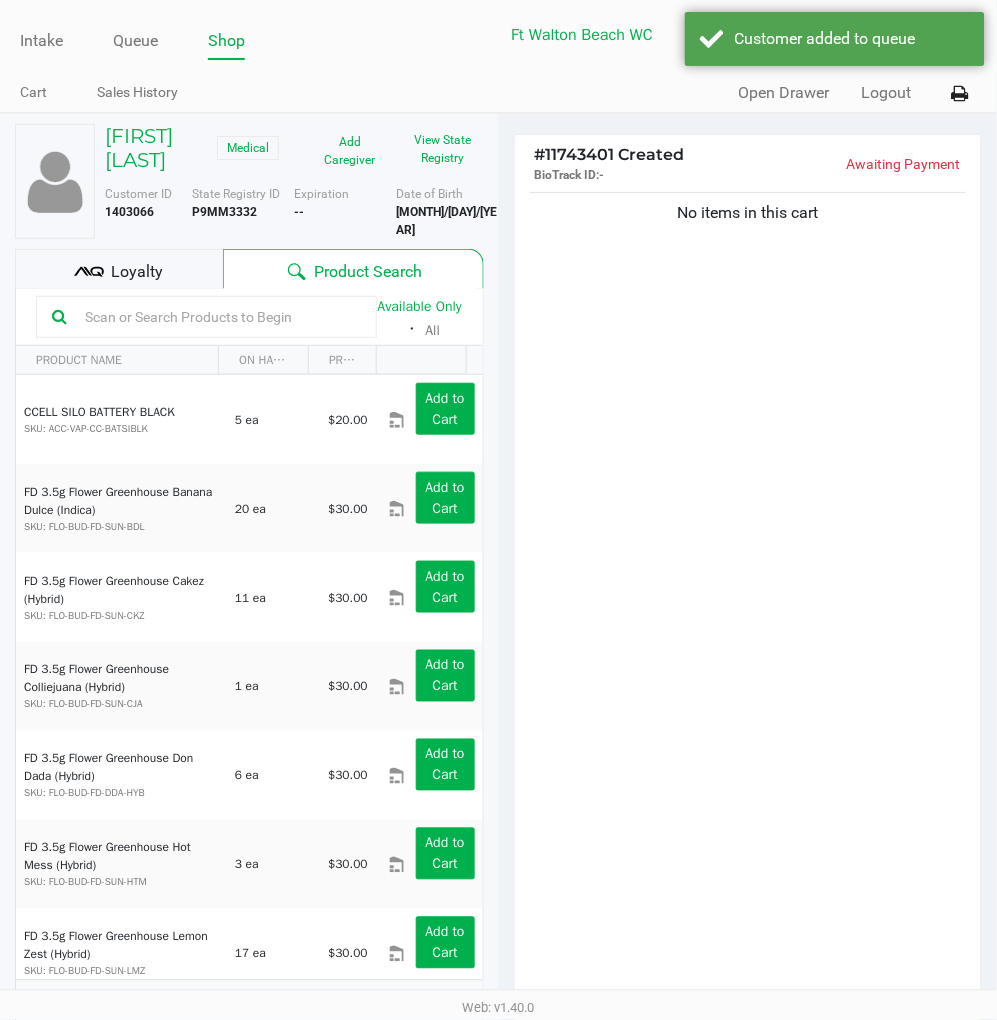 click on "Loyalty" 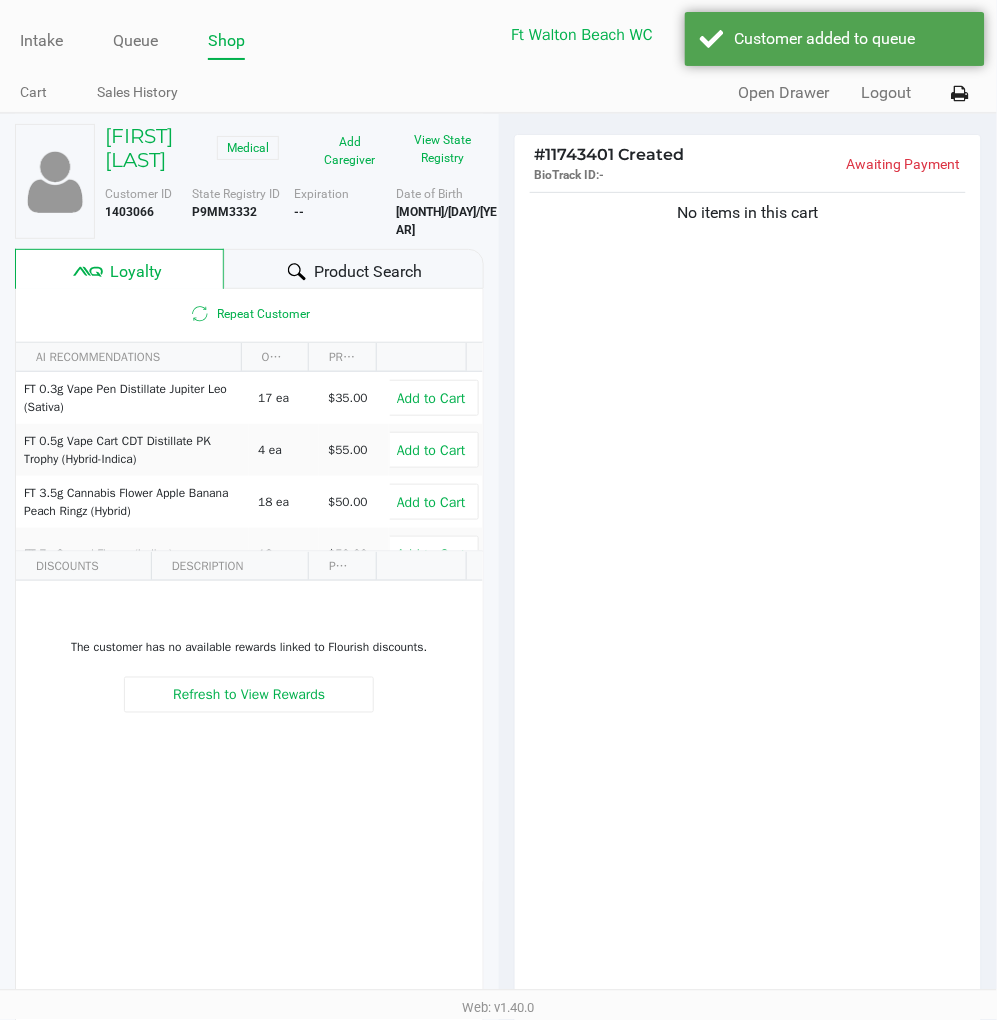 click on "Repeat Customer" 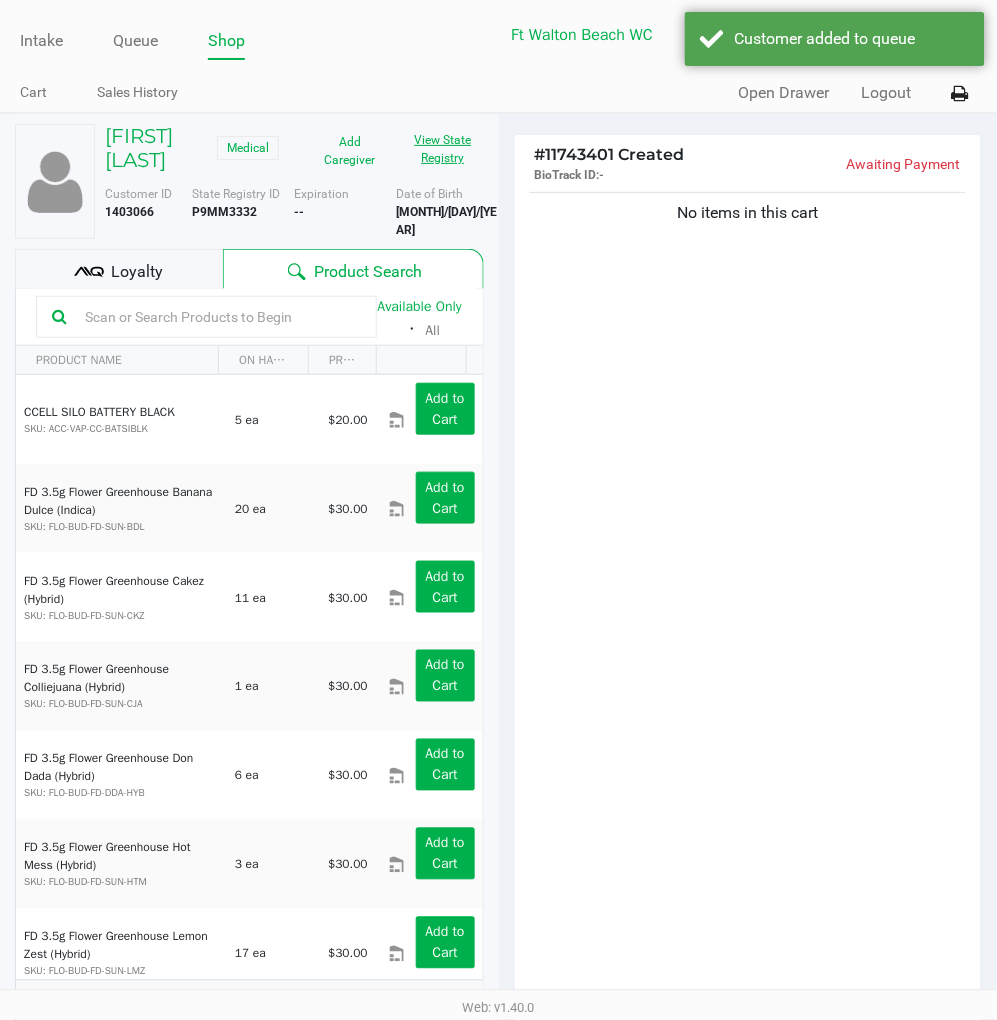 click on "View State Registry" 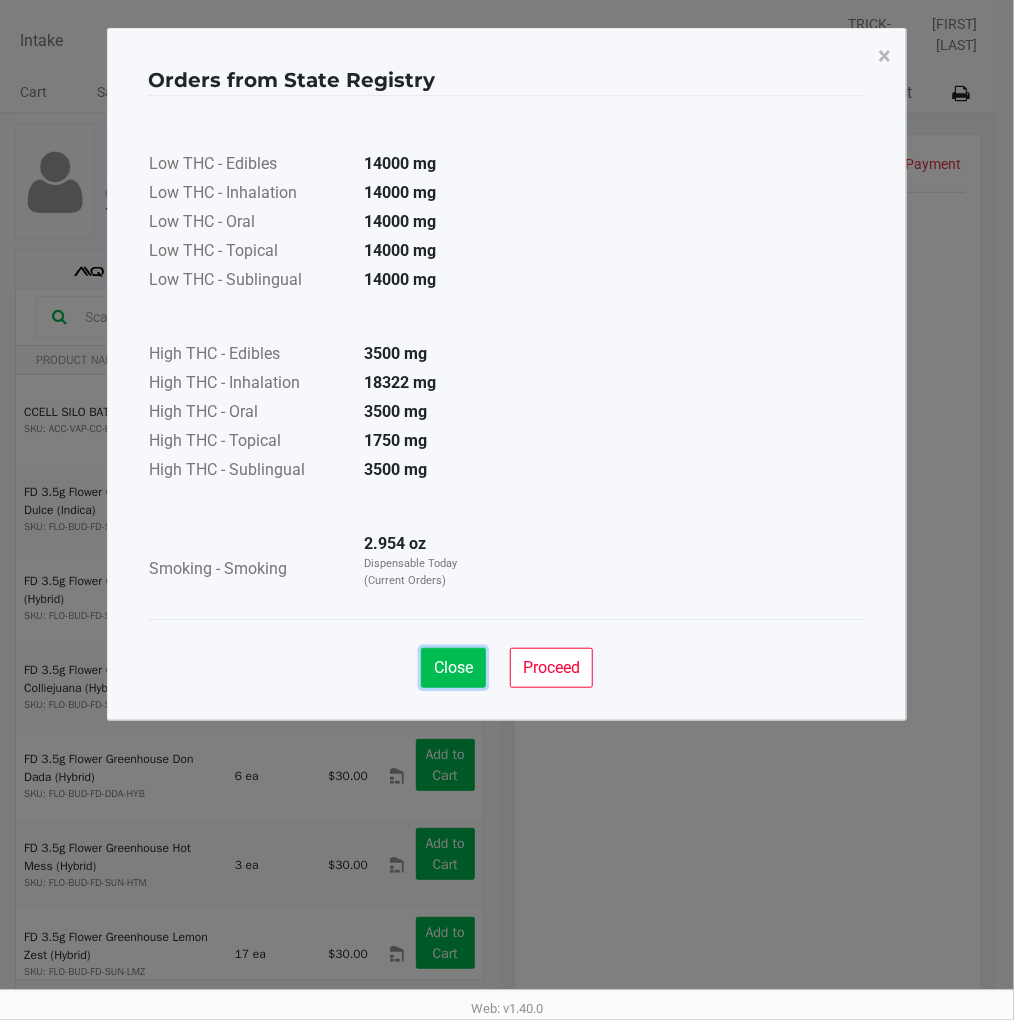 click on "Close" 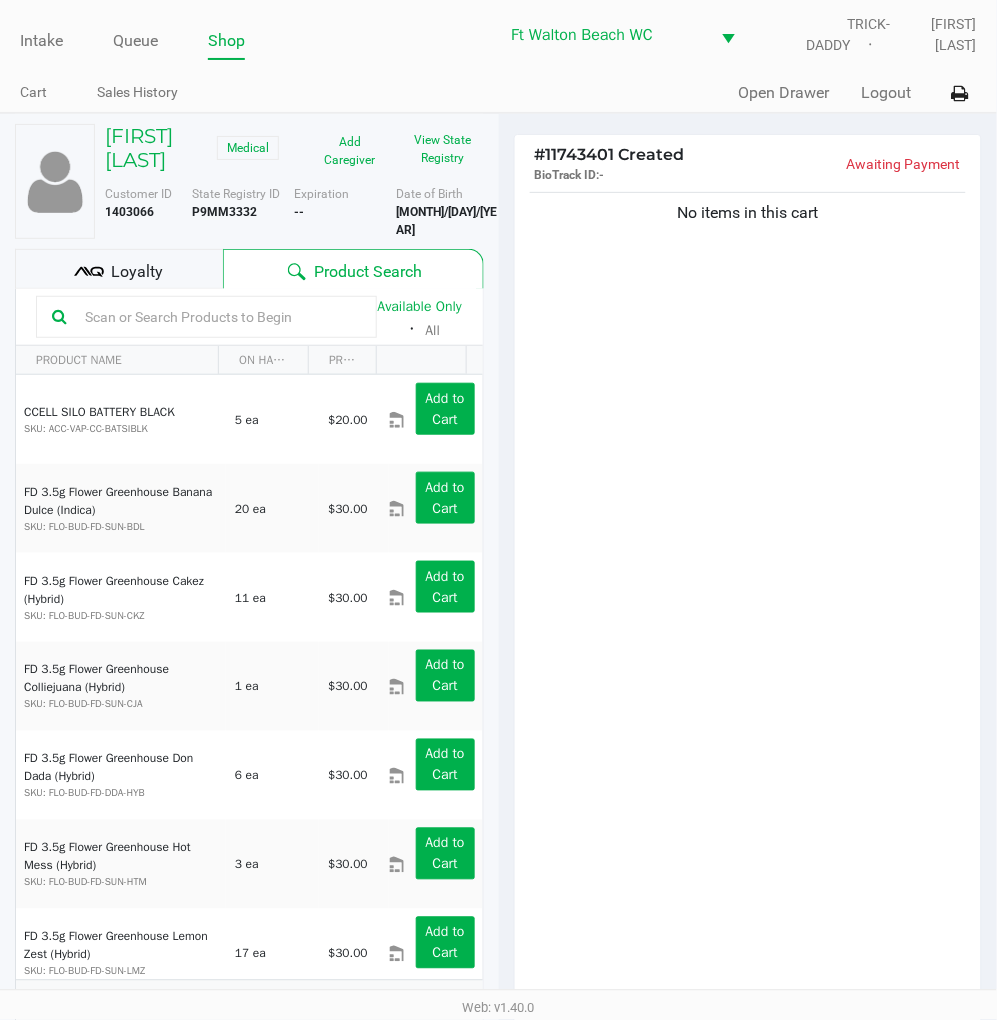 click on "Loyalty" 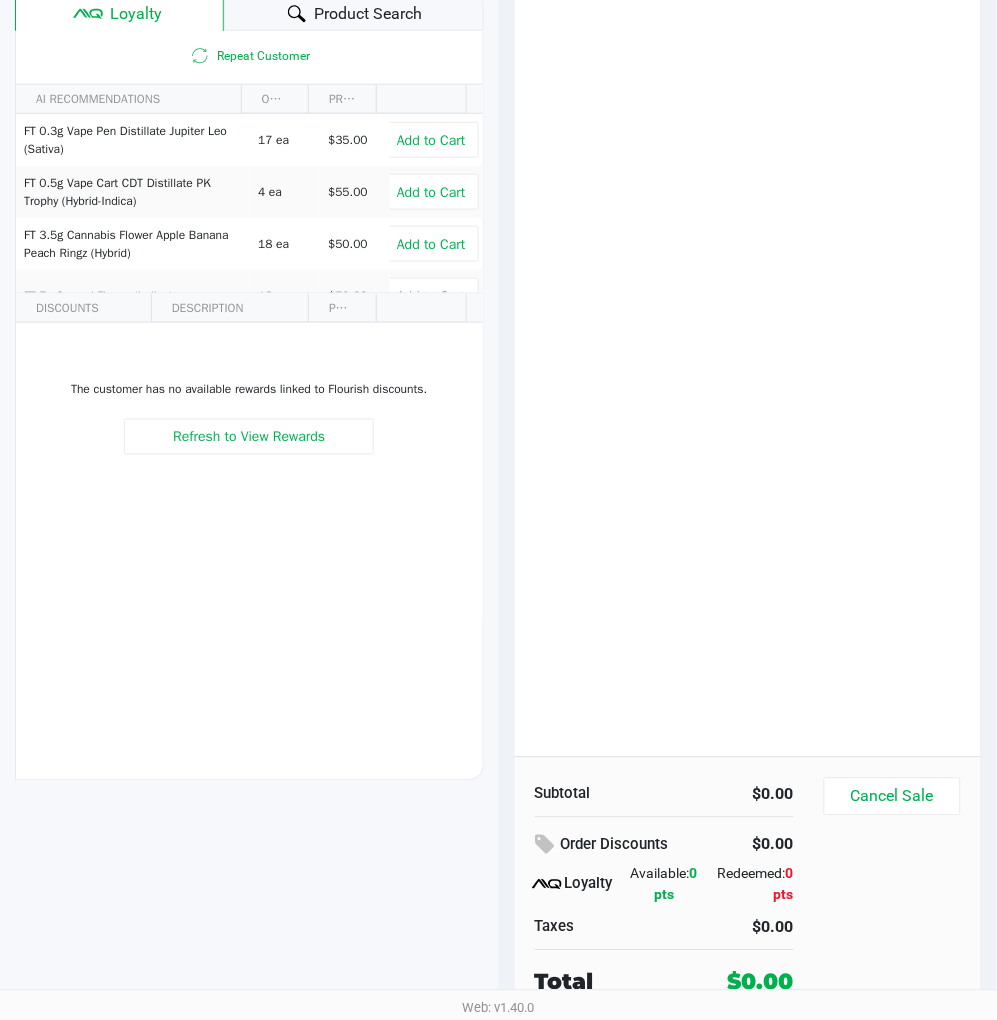 scroll, scrollTop: 0, scrollLeft: 0, axis: both 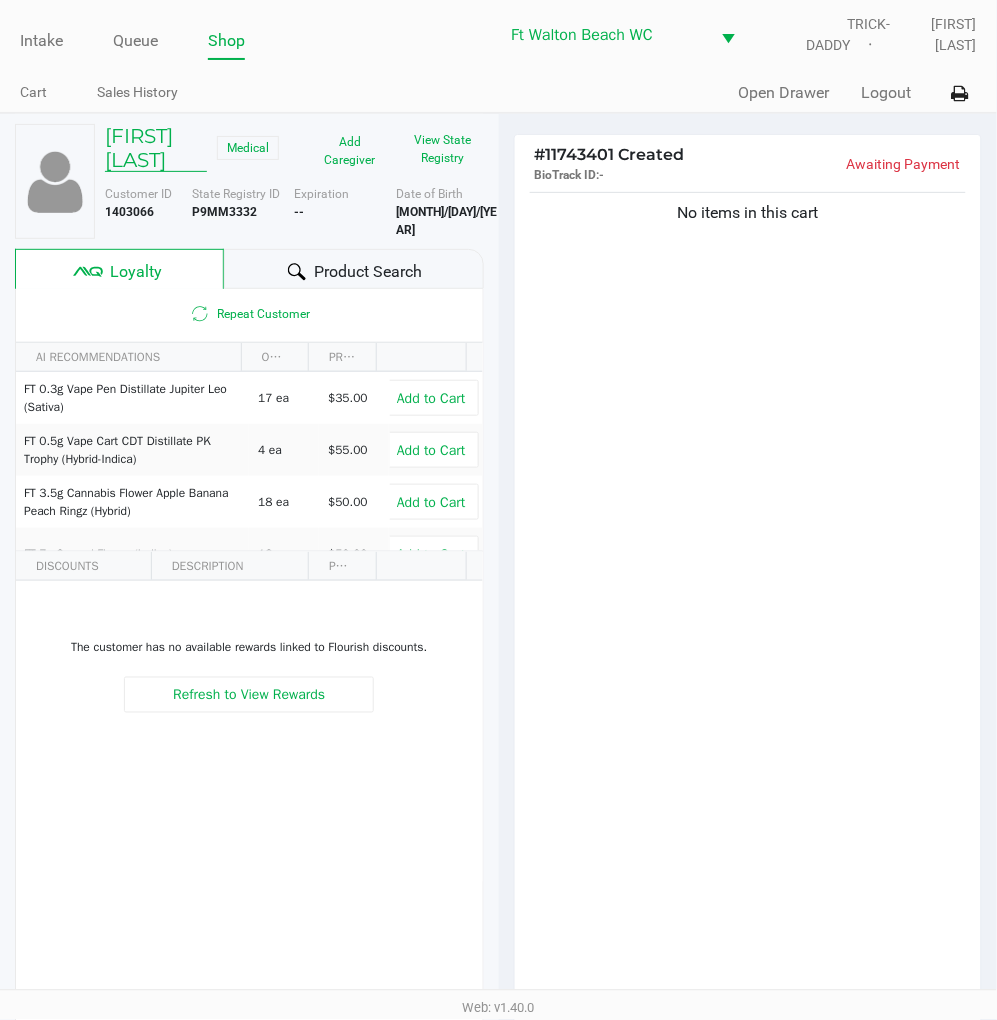 click on "JERALD HANSLEY" 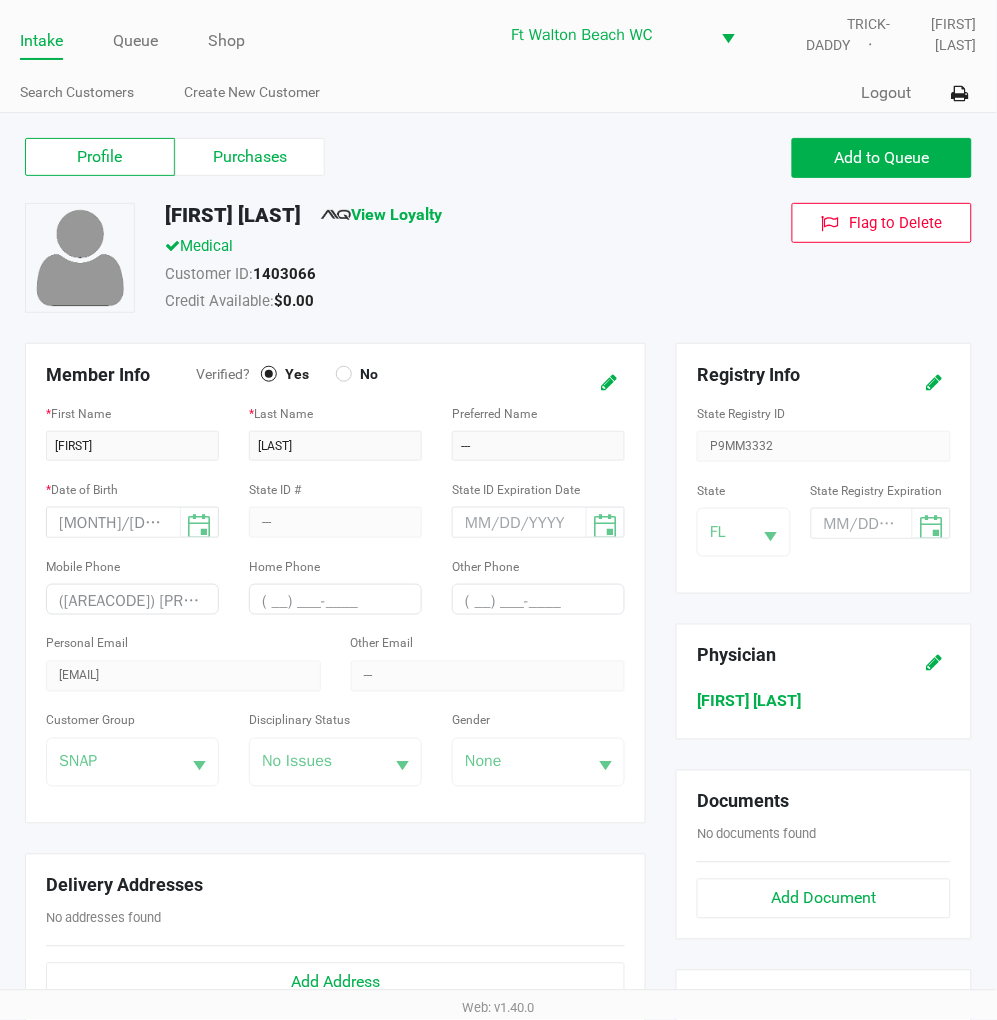 click on "Purchases" 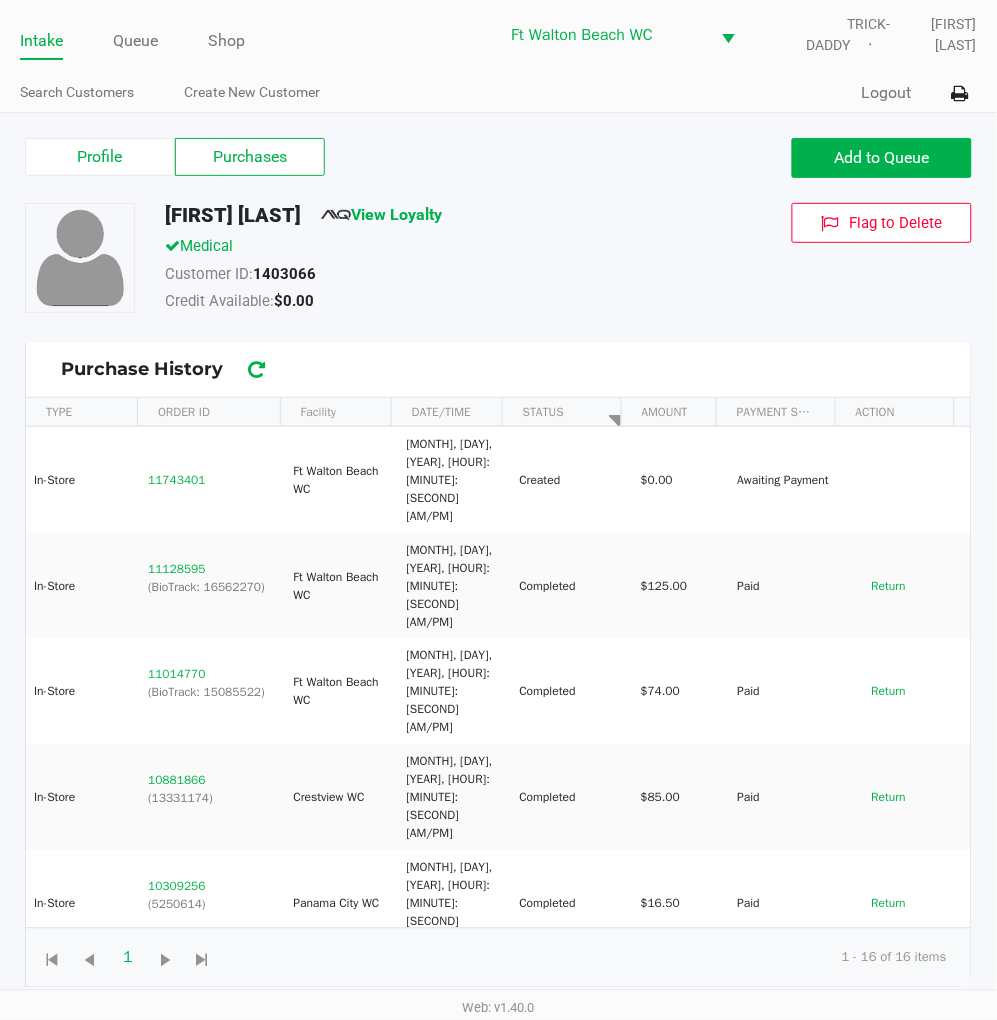 click on "11128595" 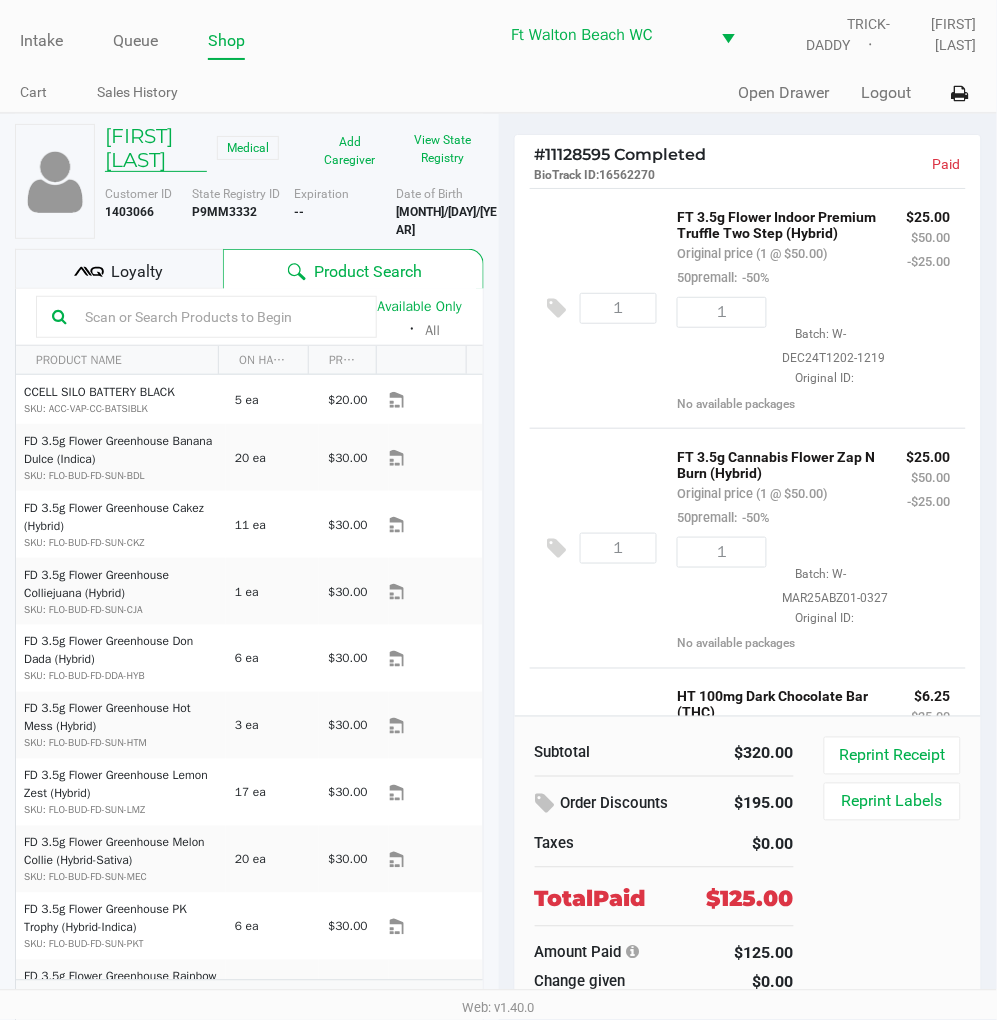 click on "JERALD HANSLEY" 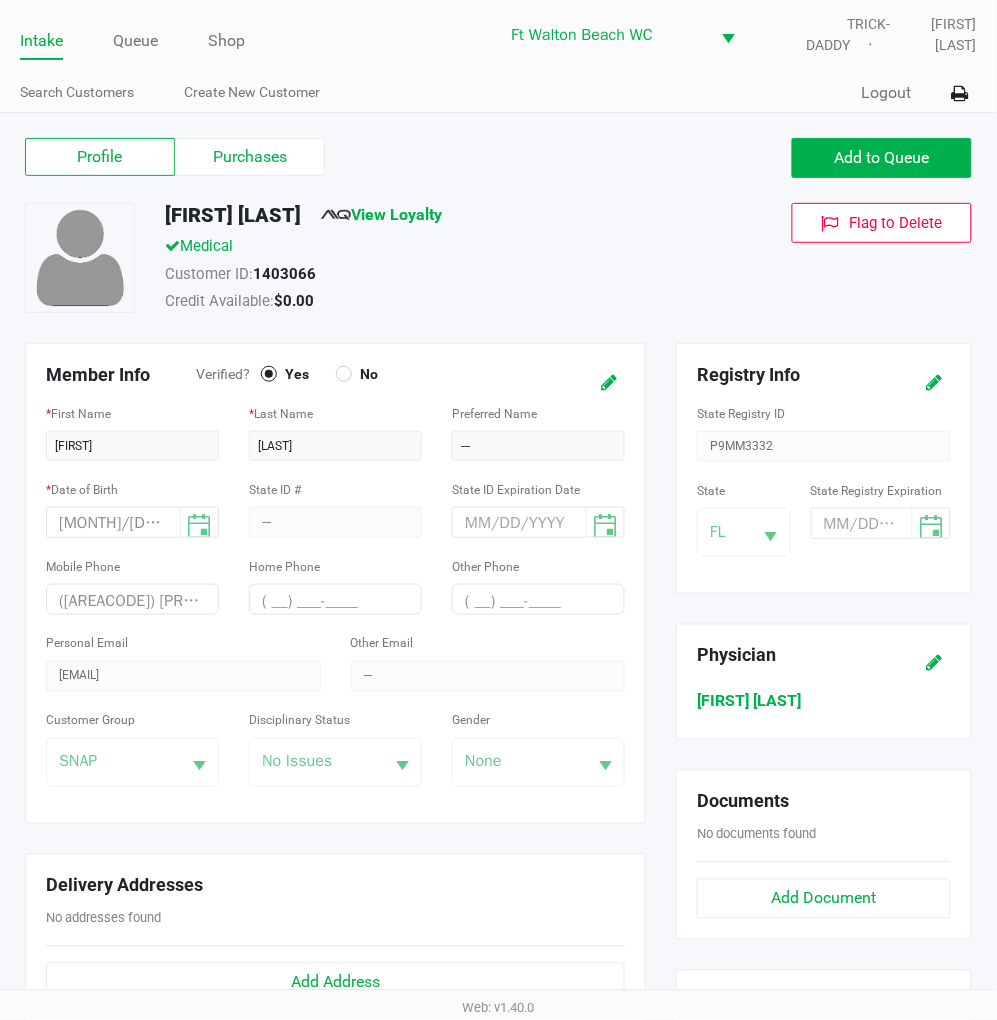 click on "Purchases" 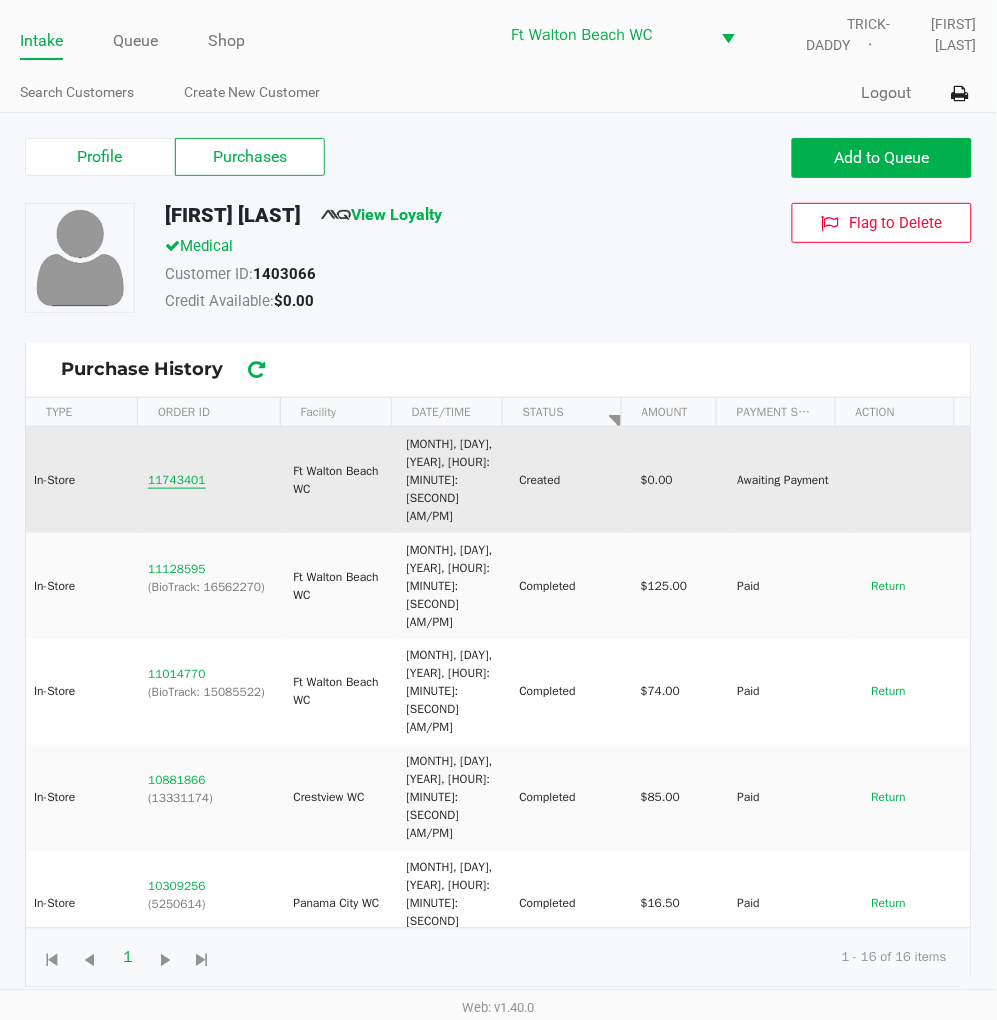 click on "11743401" 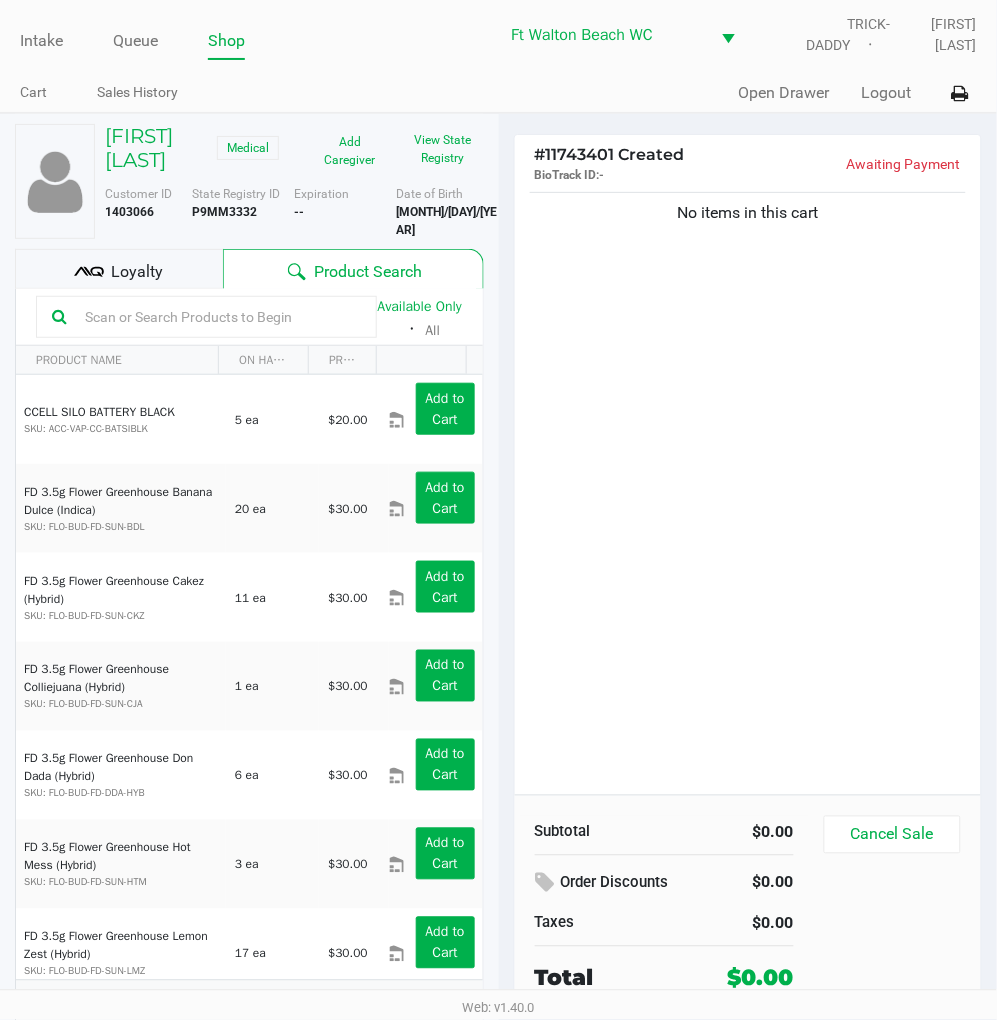 click on "No items in this cart" 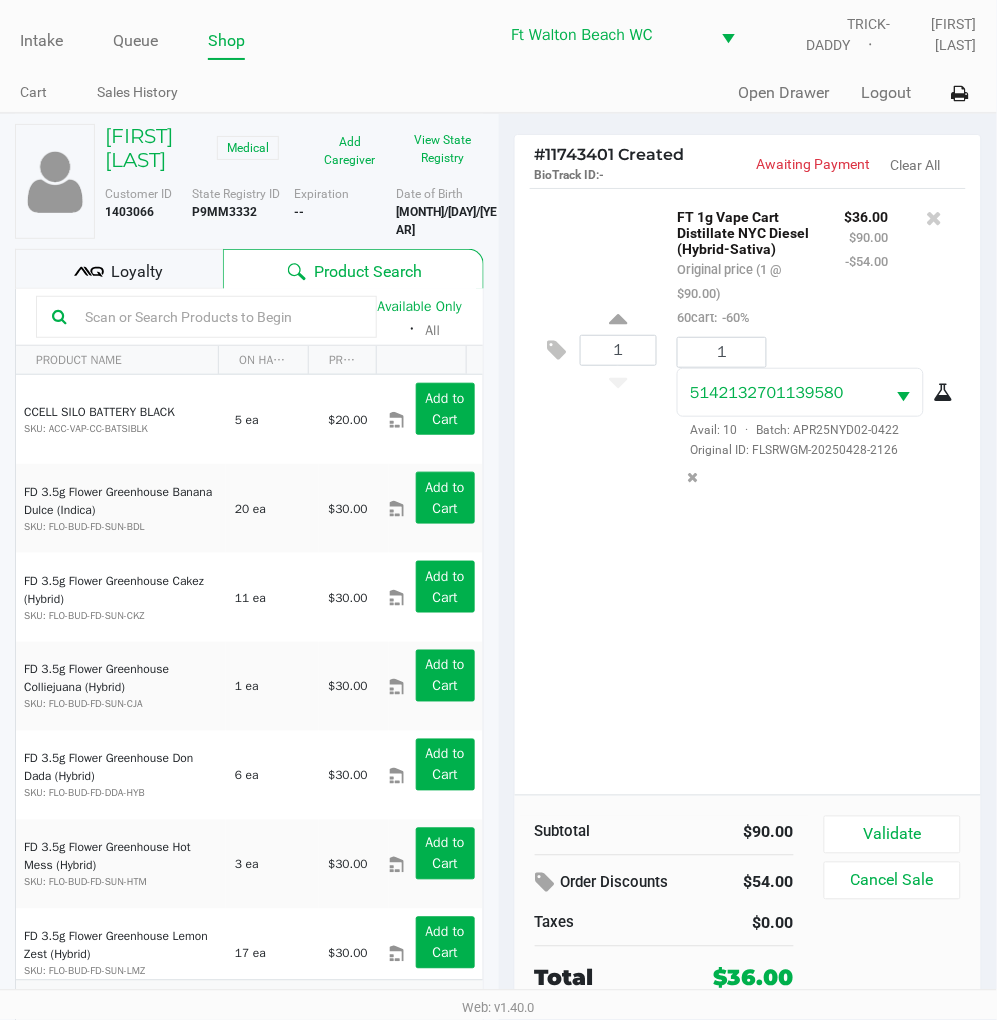 click on "1  FT 1g Vape Cart Distillate NYC Diesel (Hybrid-Sativa)   Original price (1 @ $90.00)  60cart:  -60% $36.00 $90.00 -$54.00 1 5142132701139580  Avail: 10  ·  Batch: APR25NYD02-0422   Original ID: FLSRWGM-20250428-2126" 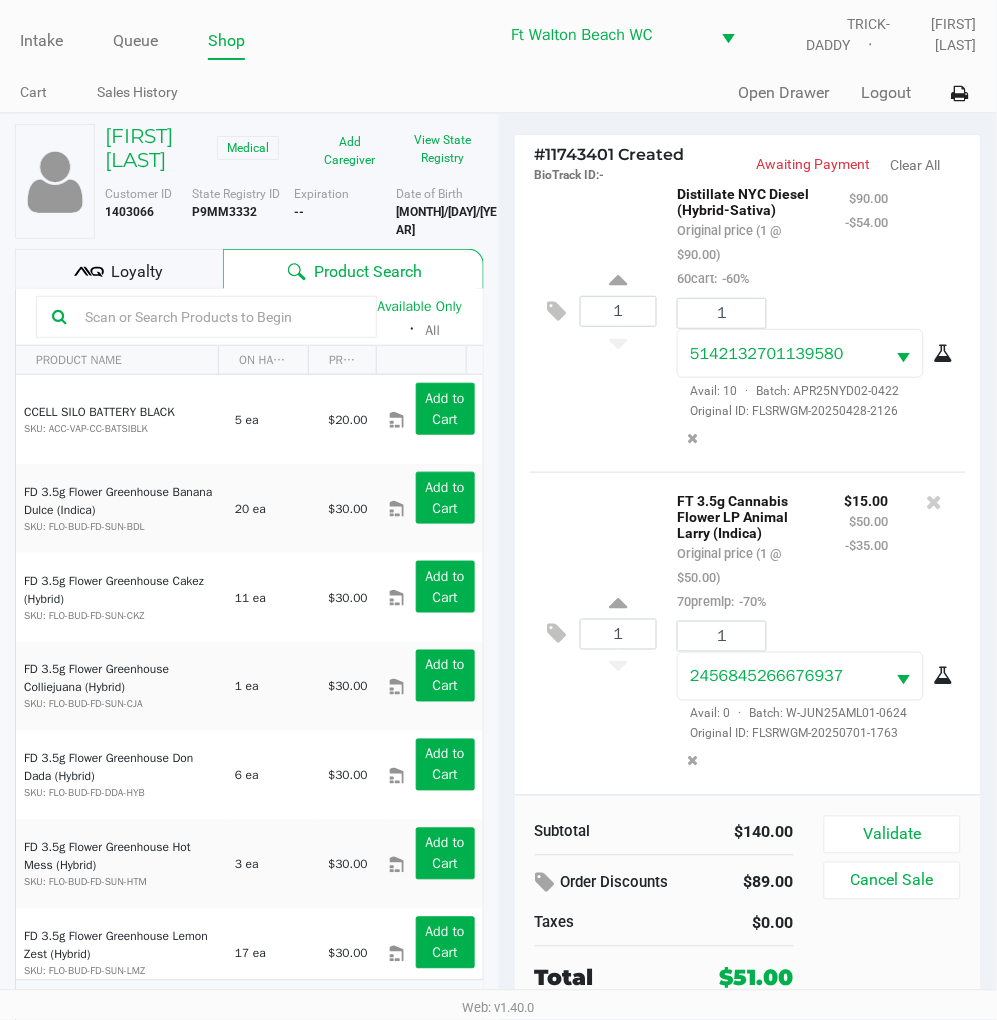 scroll, scrollTop: 0, scrollLeft: 0, axis: both 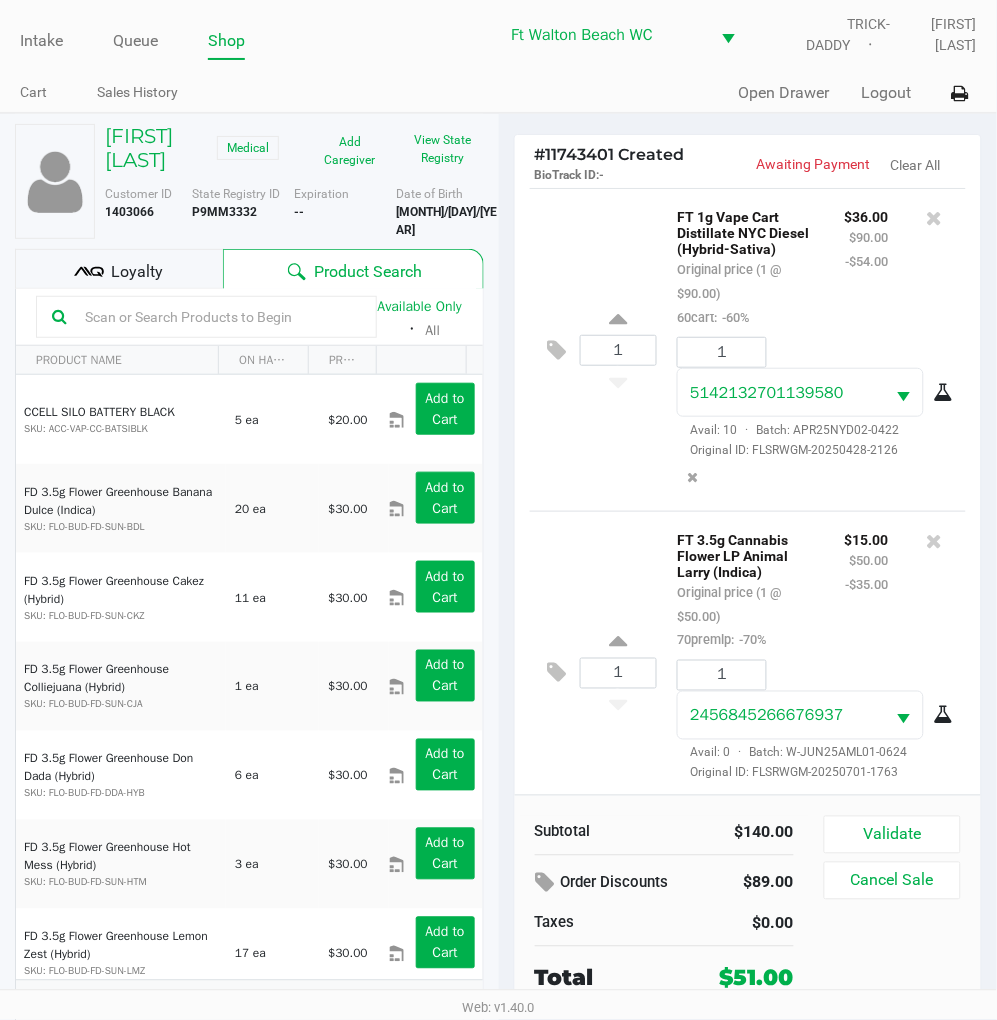 click on "Loyalty" 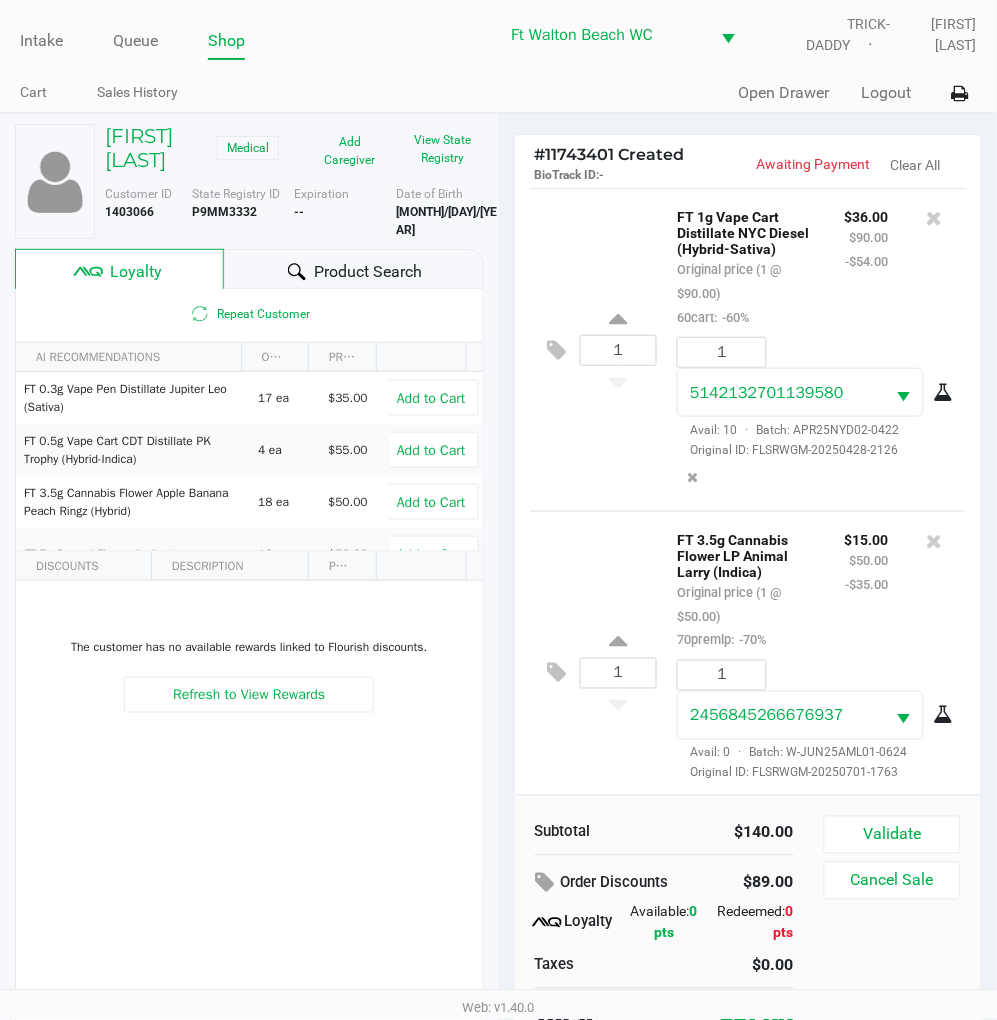 click on "Product Search" 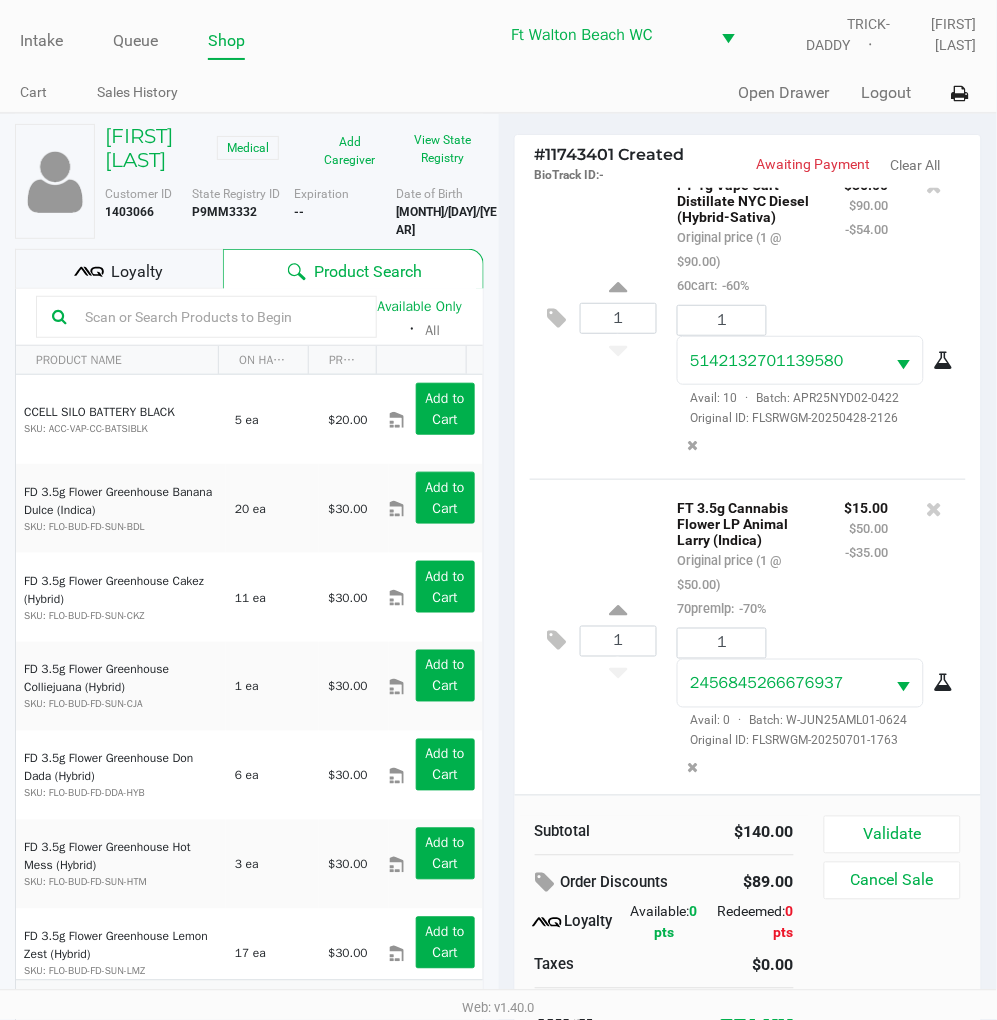 scroll, scrollTop: 61, scrollLeft: 0, axis: vertical 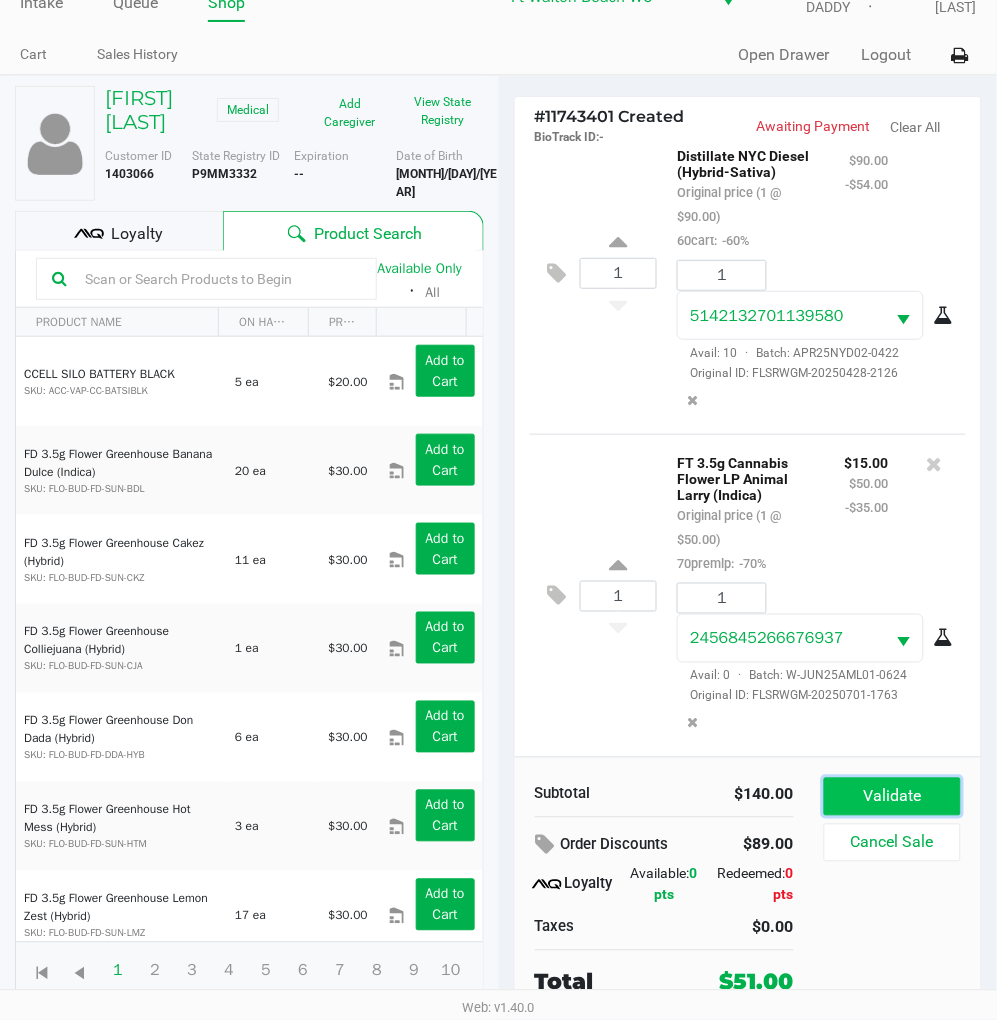 click on "Validate" 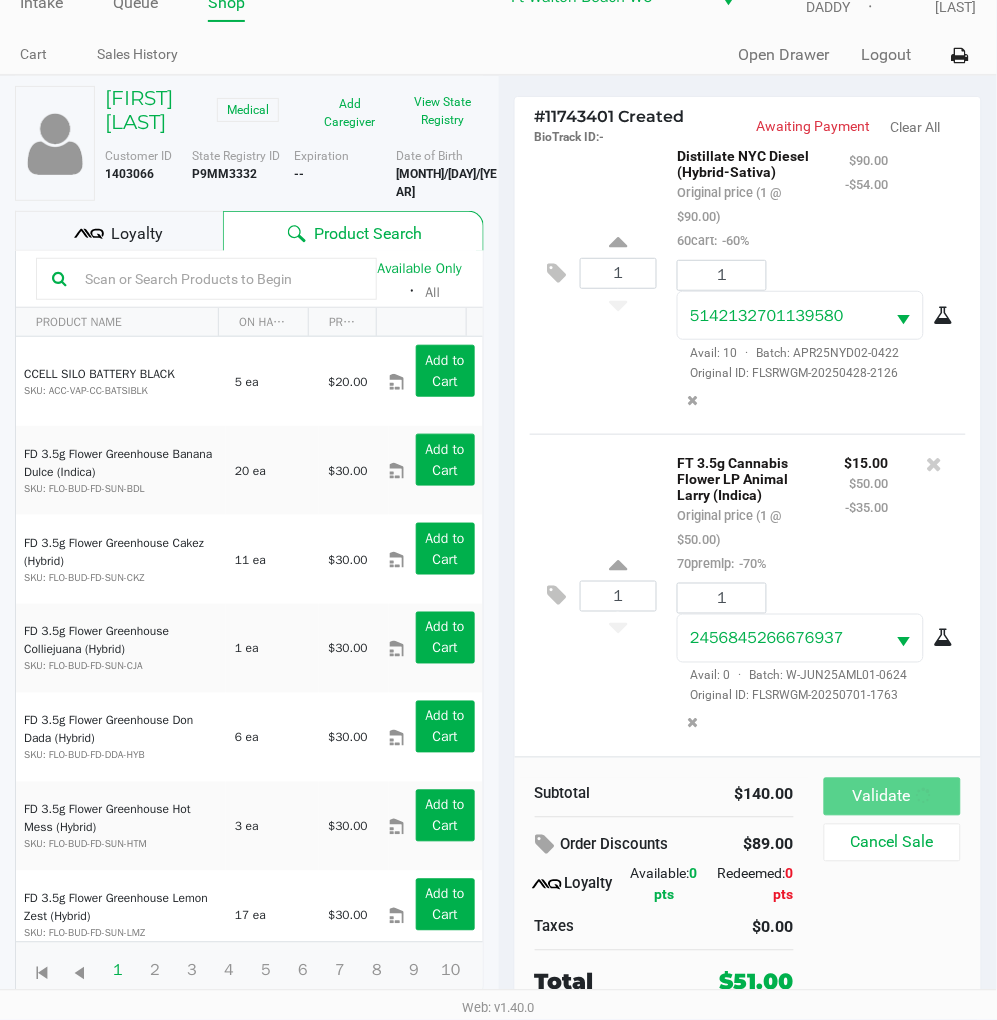 scroll, scrollTop: 0, scrollLeft: 0, axis: both 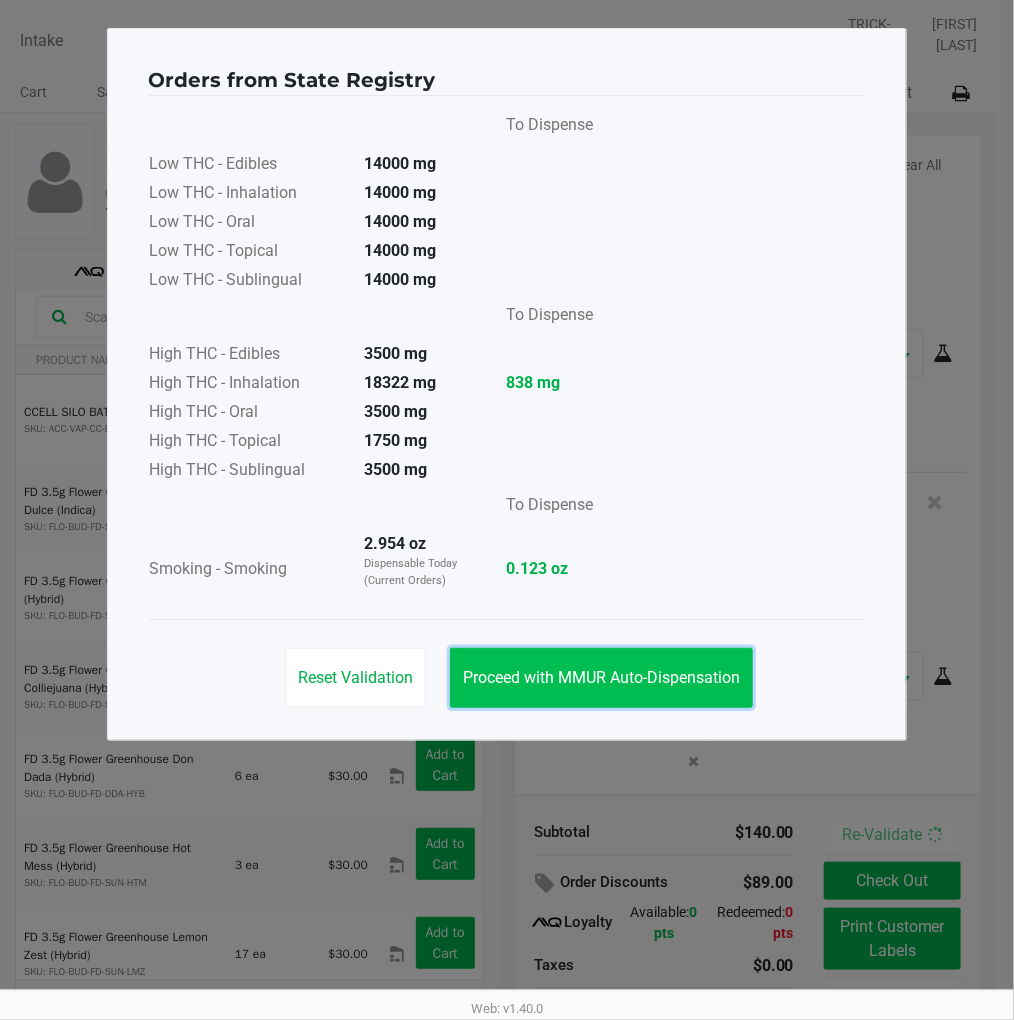 click on "Proceed with MMUR Auto-Dispensation" 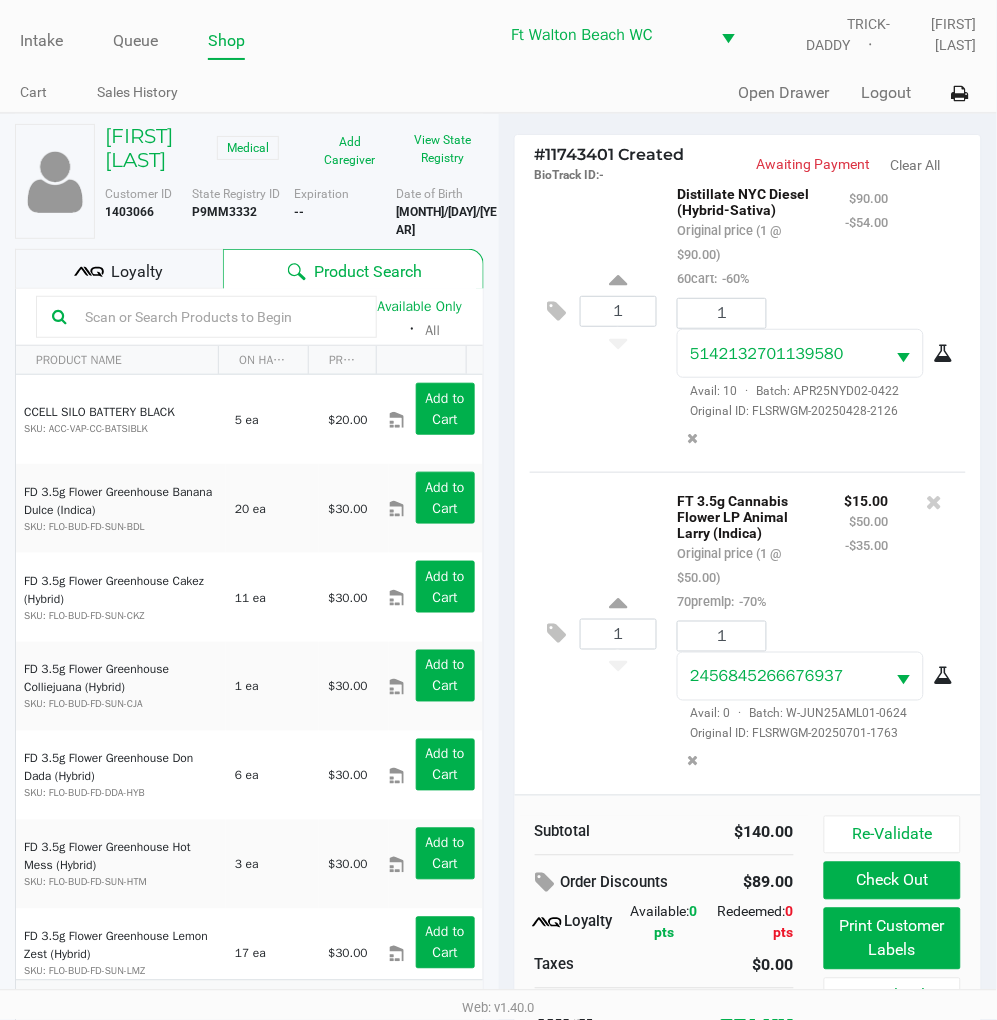 scroll, scrollTop: 38, scrollLeft: 0, axis: vertical 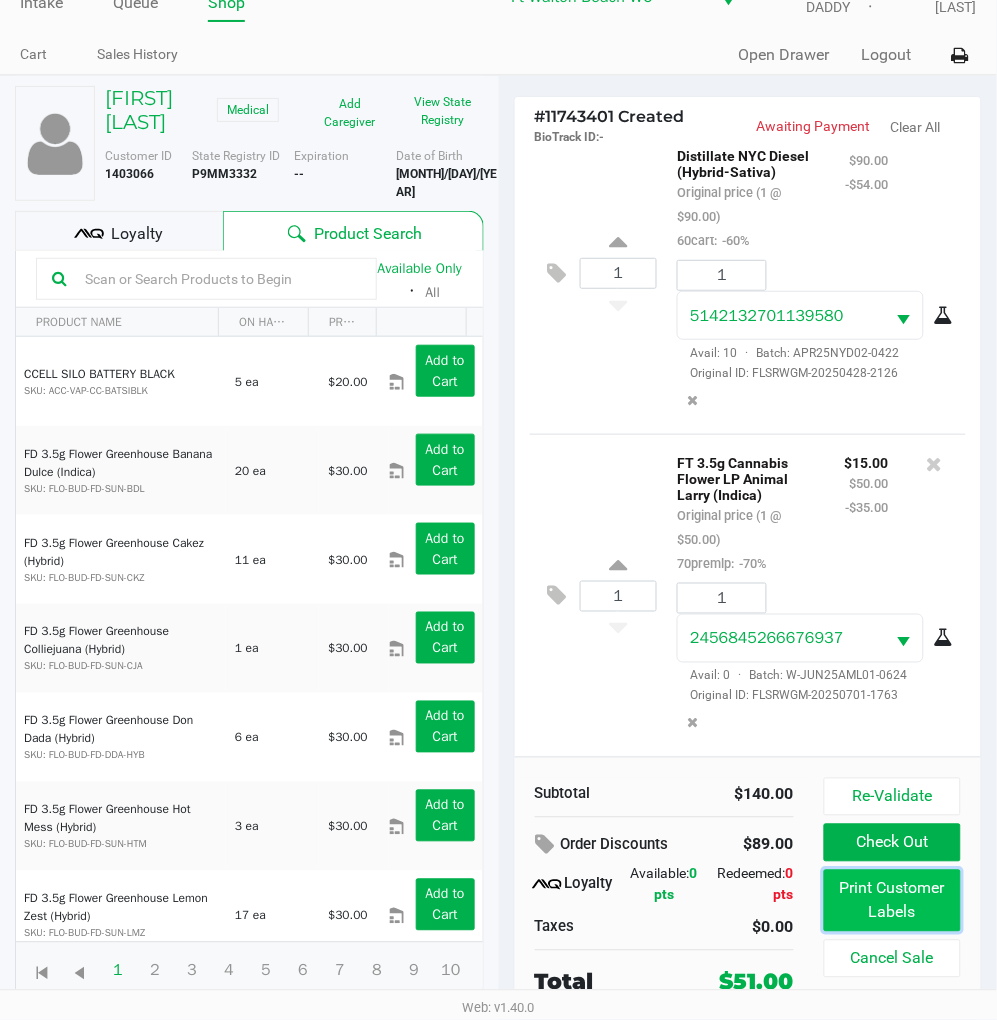 click on "Print Customer Labels" 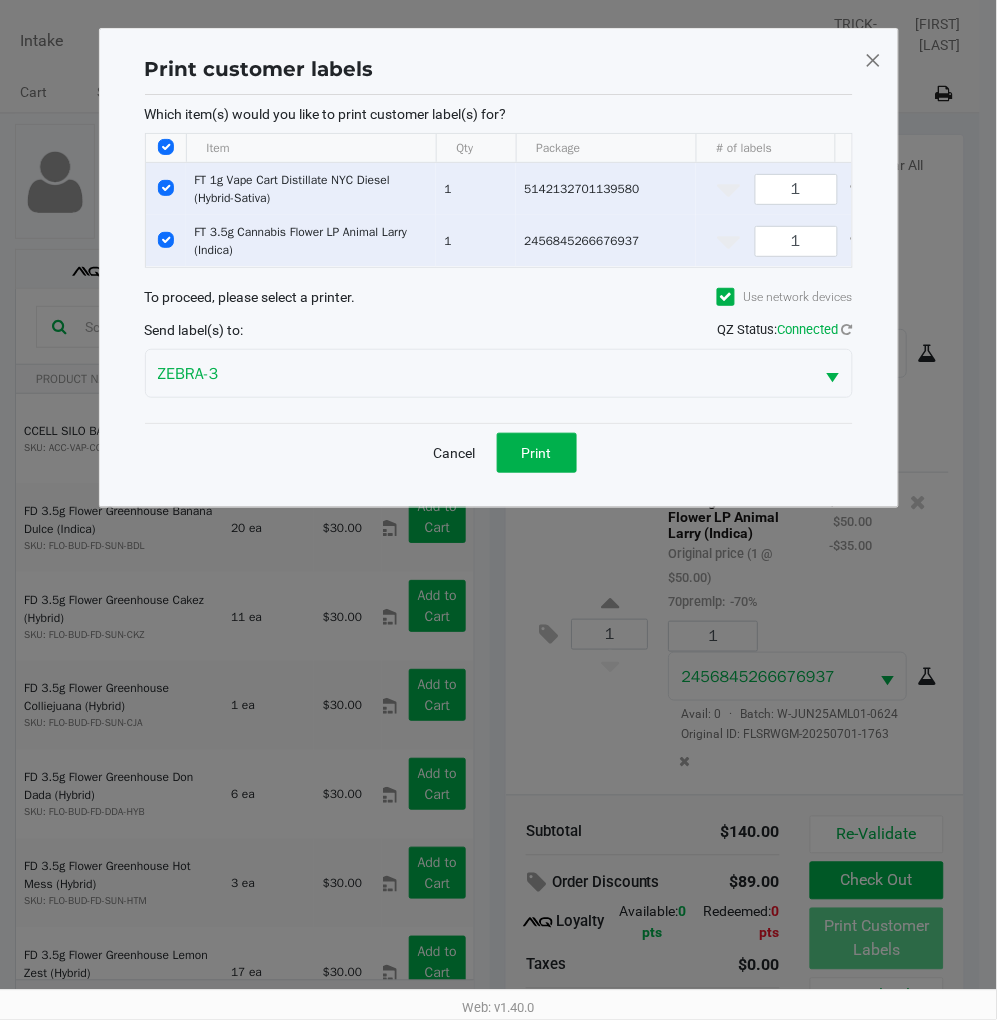 scroll, scrollTop: 0, scrollLeft: 0, axis: both 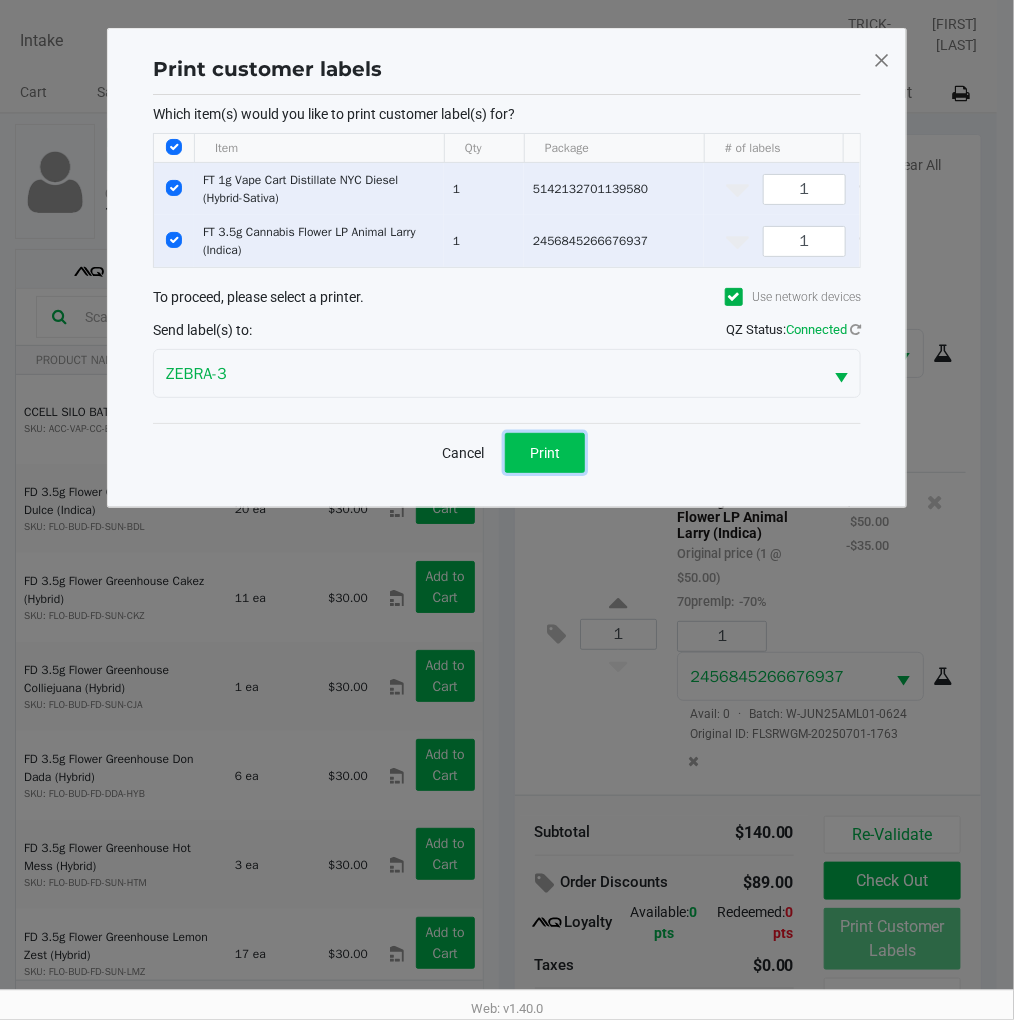click on "Print" 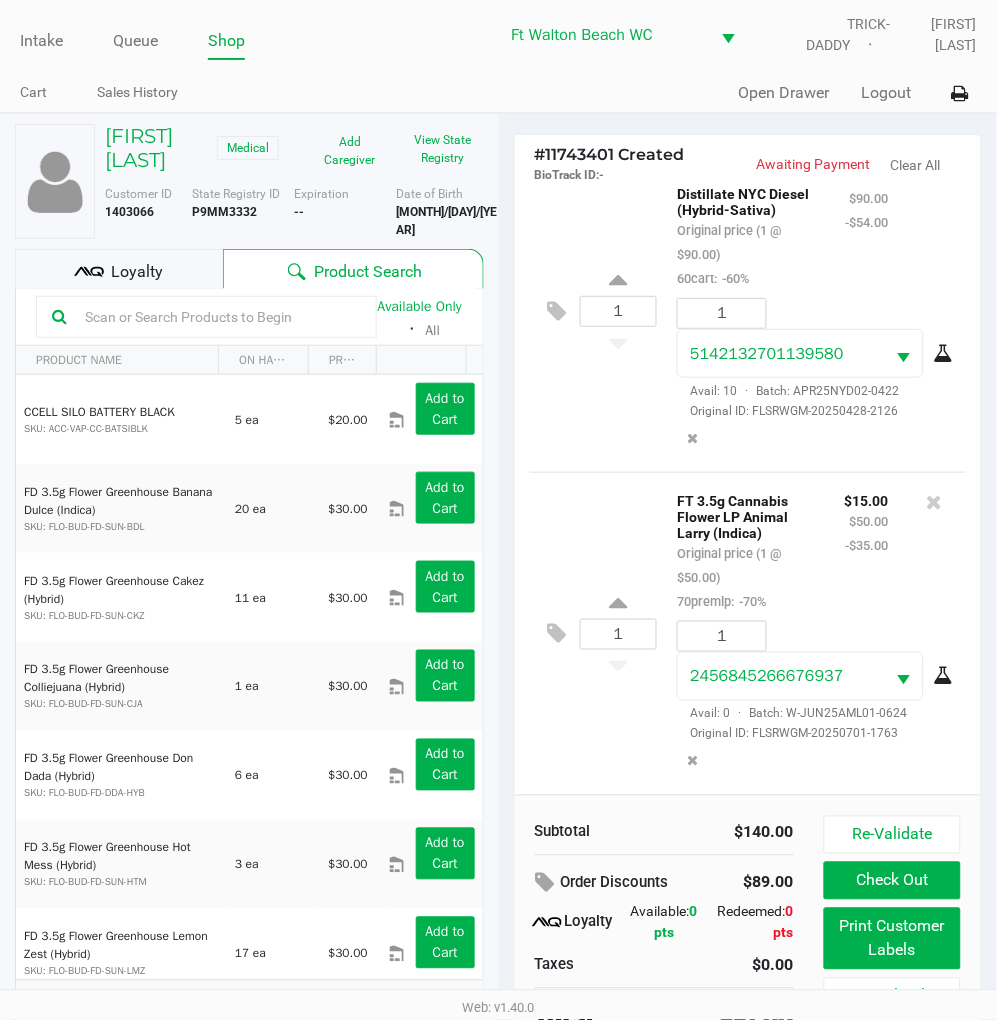 click on "Check Out" 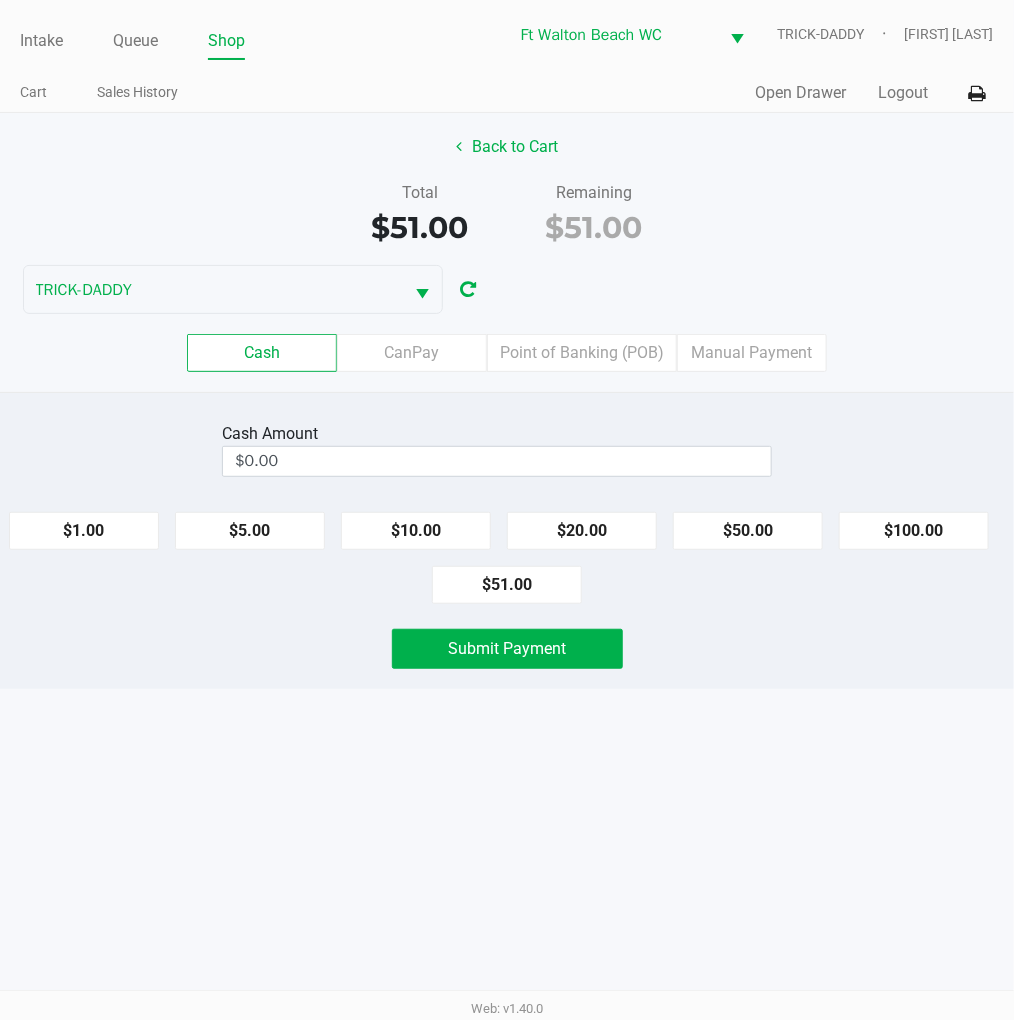 click on "$50.00" 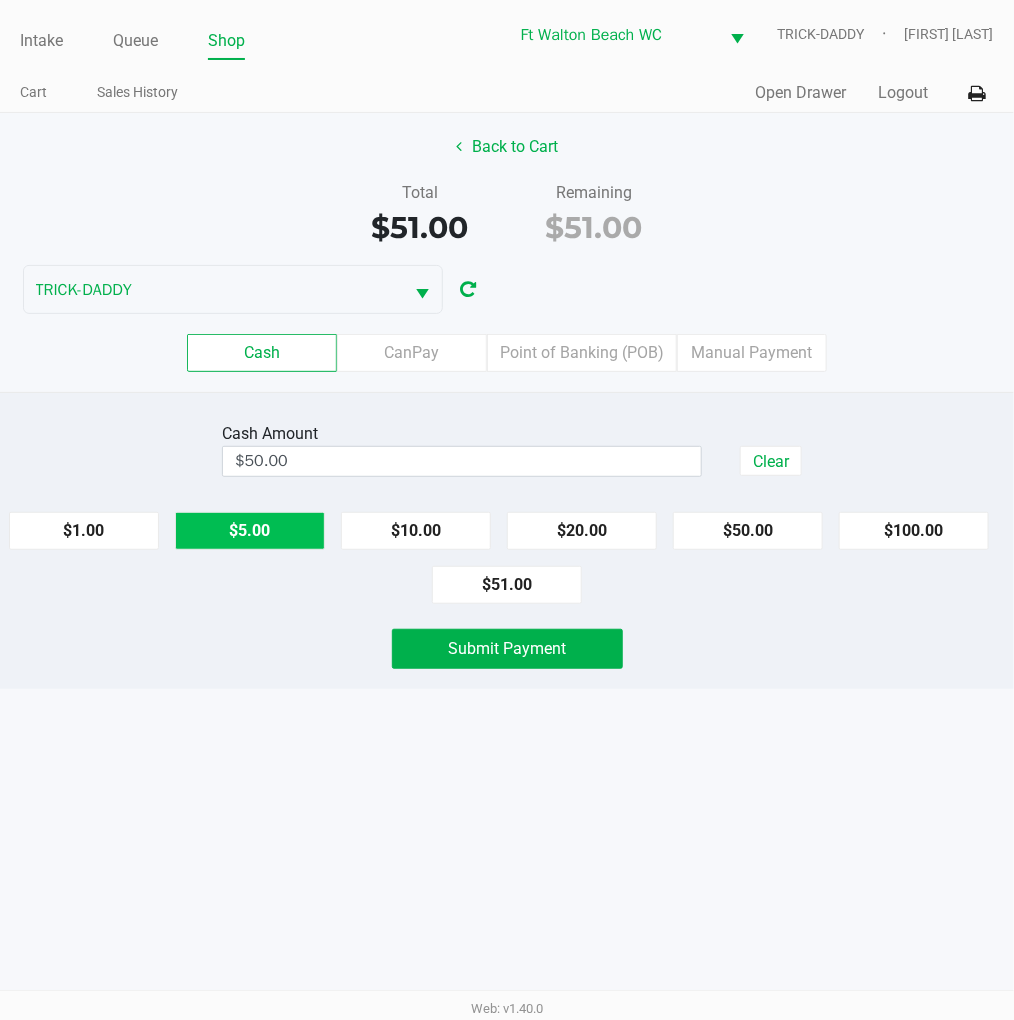 click on "$5.00" 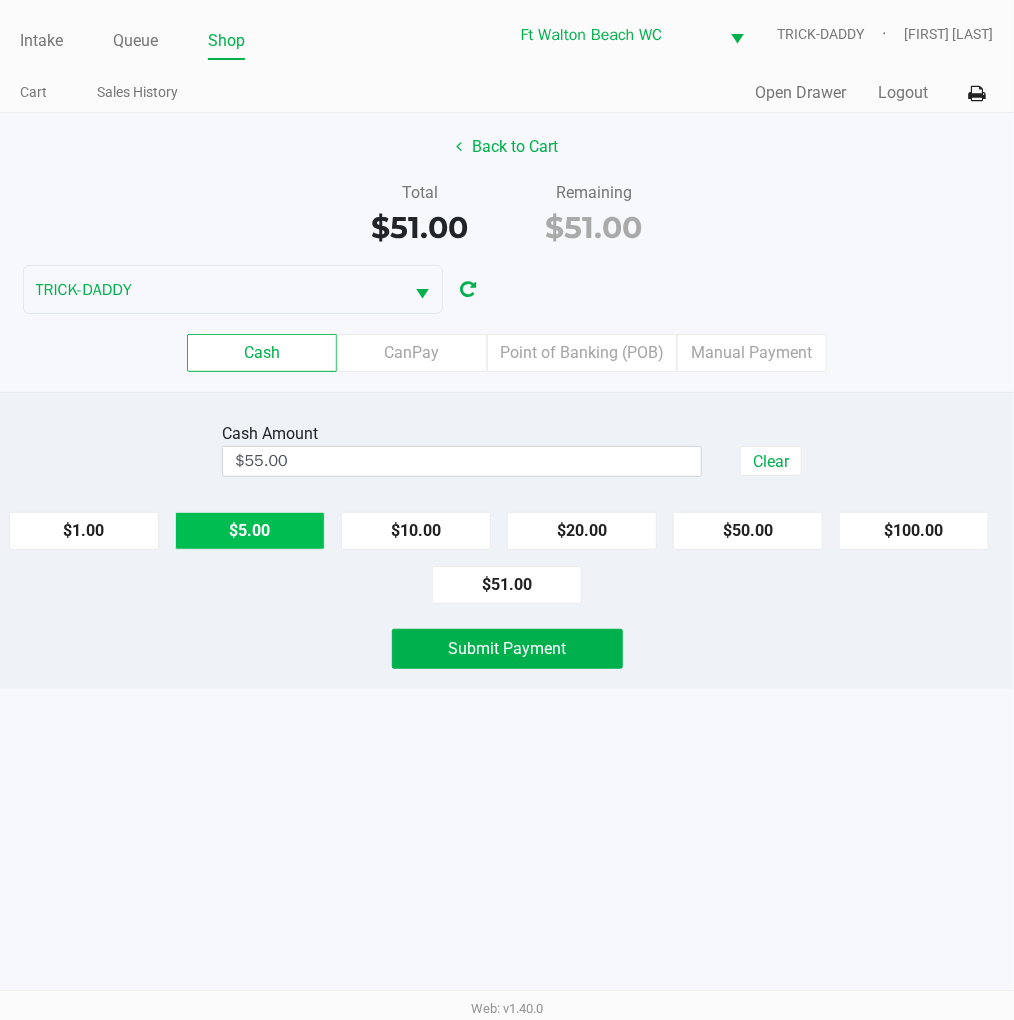 click on "Submit Payment" 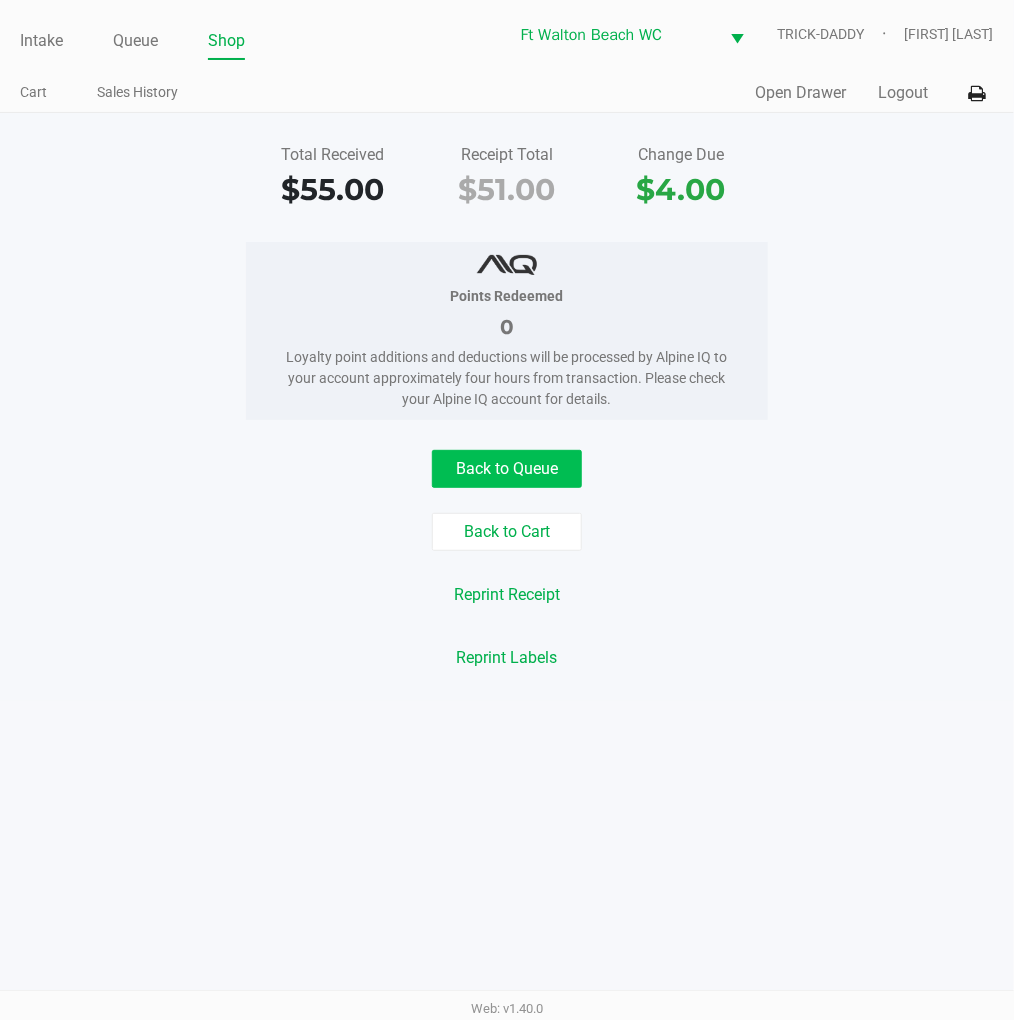 click on "Back to Queue" 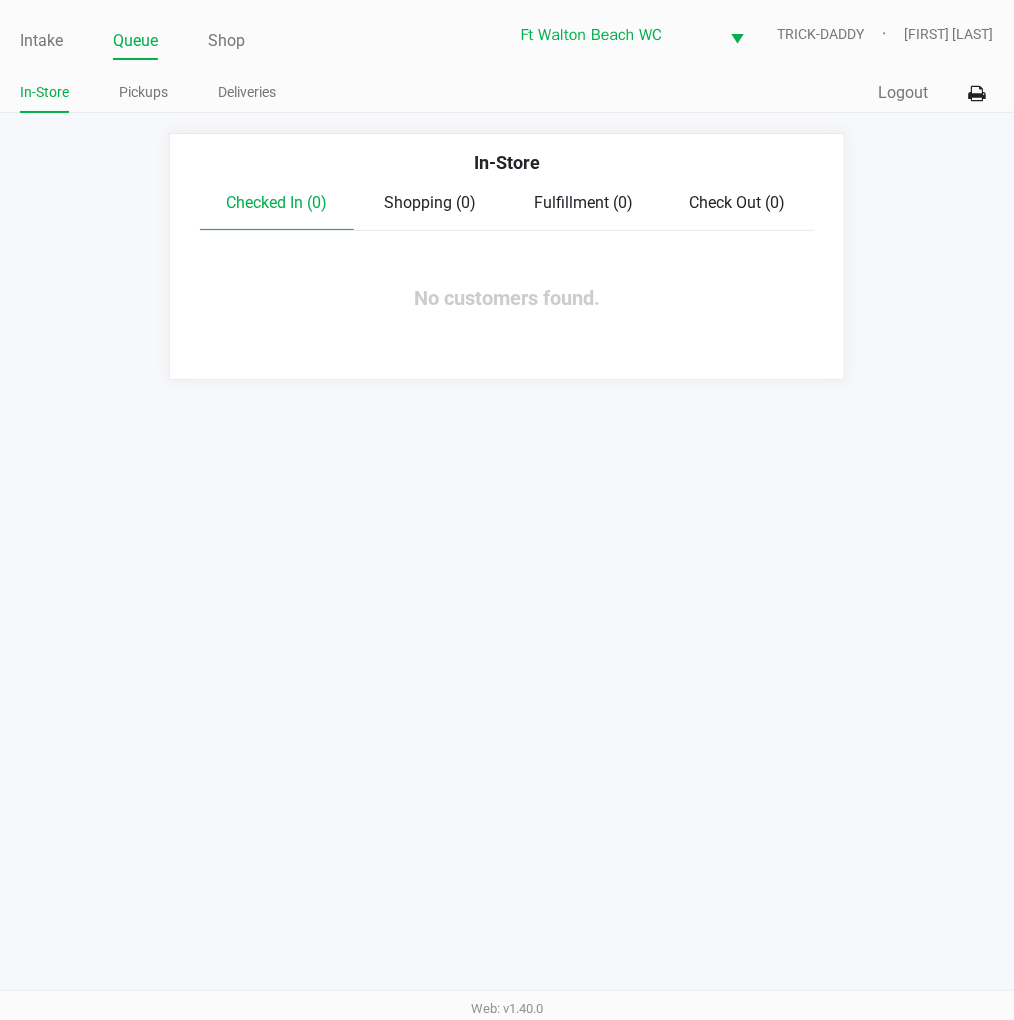 click on "Intake" 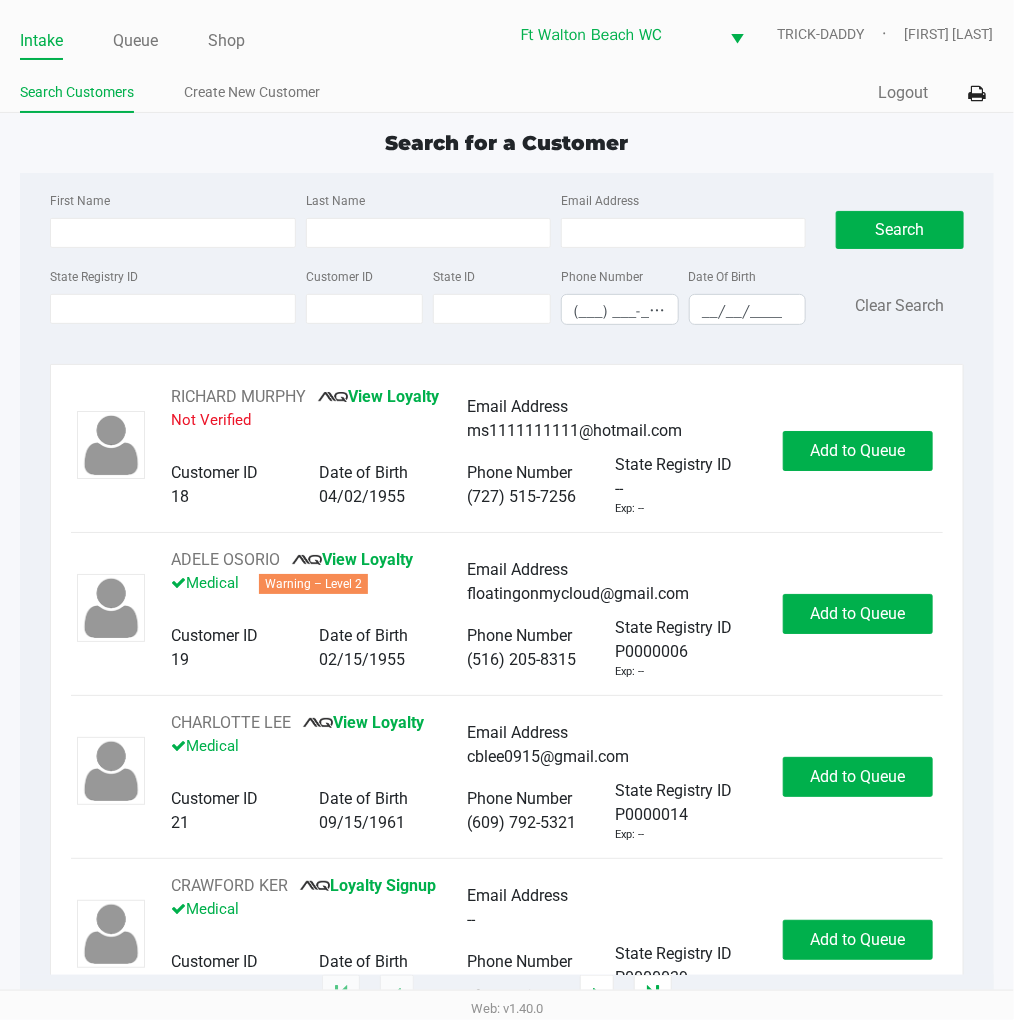 click on "State Registry ID" at bounding box center (172, 309) 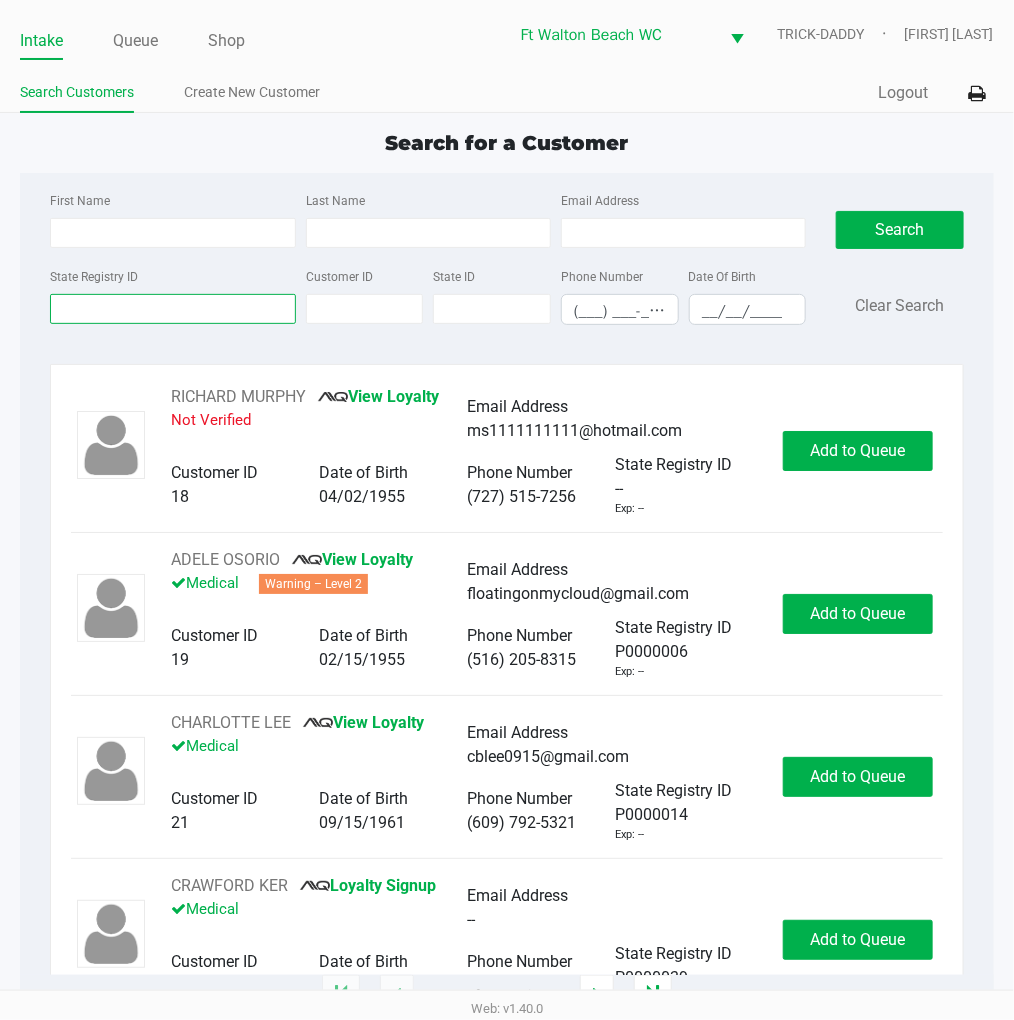 click on "State Registry ID" at bounding box center [172, 309] 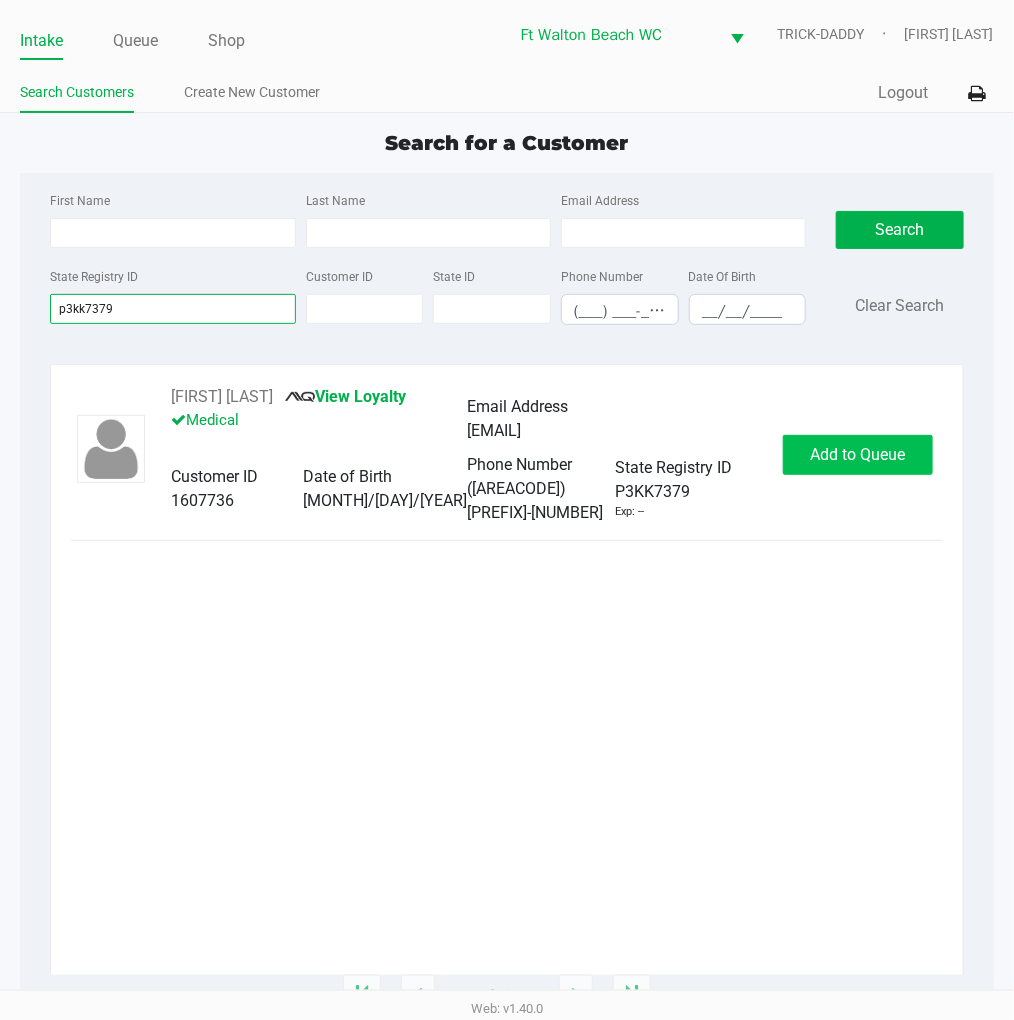 type on "p3kk7379" 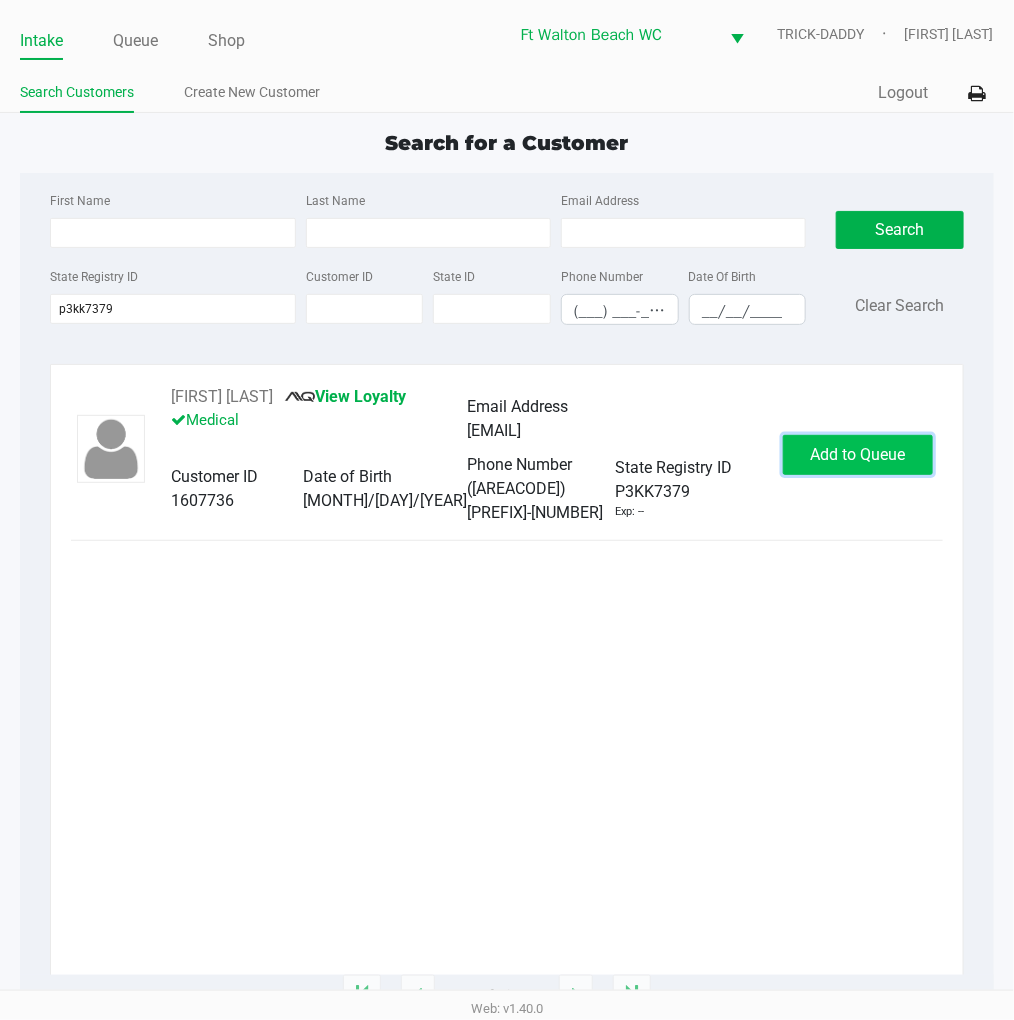 click on "Add to Queue" 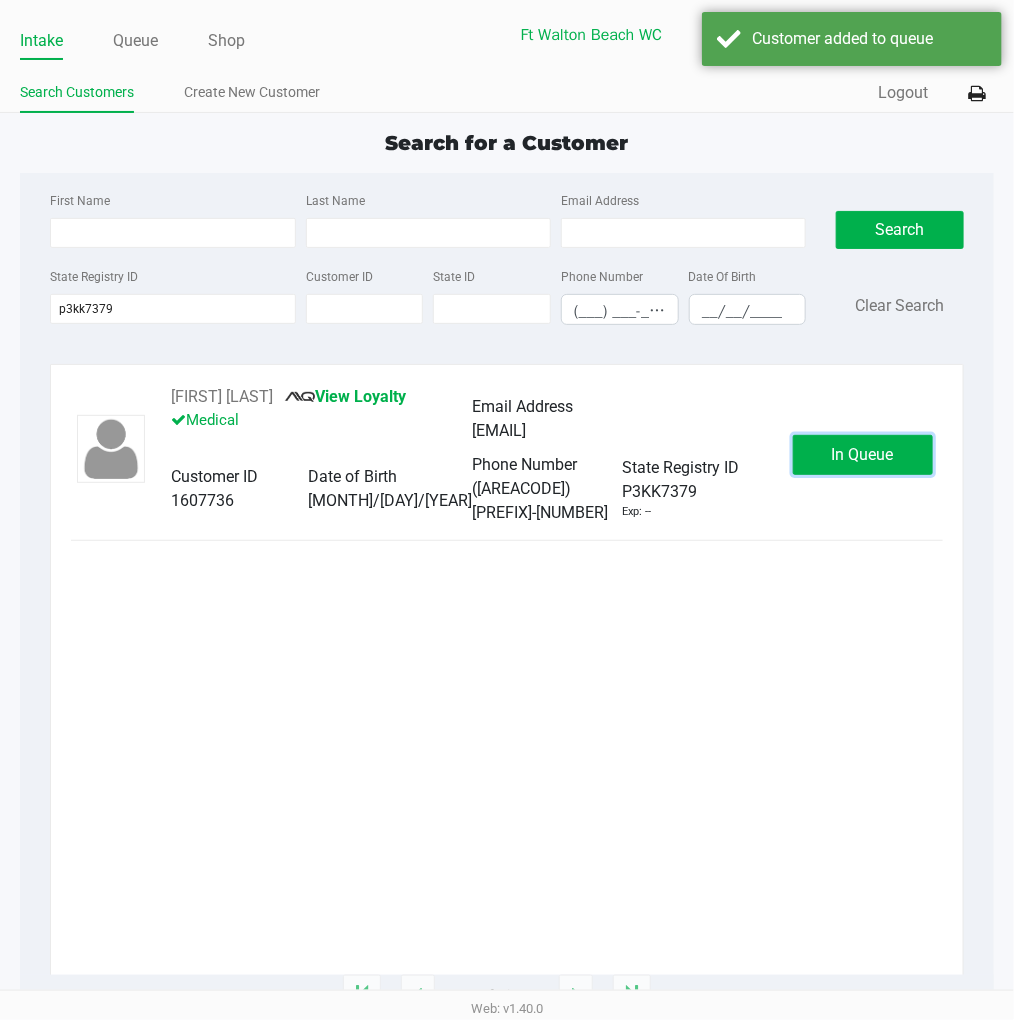 click on "In Queue" 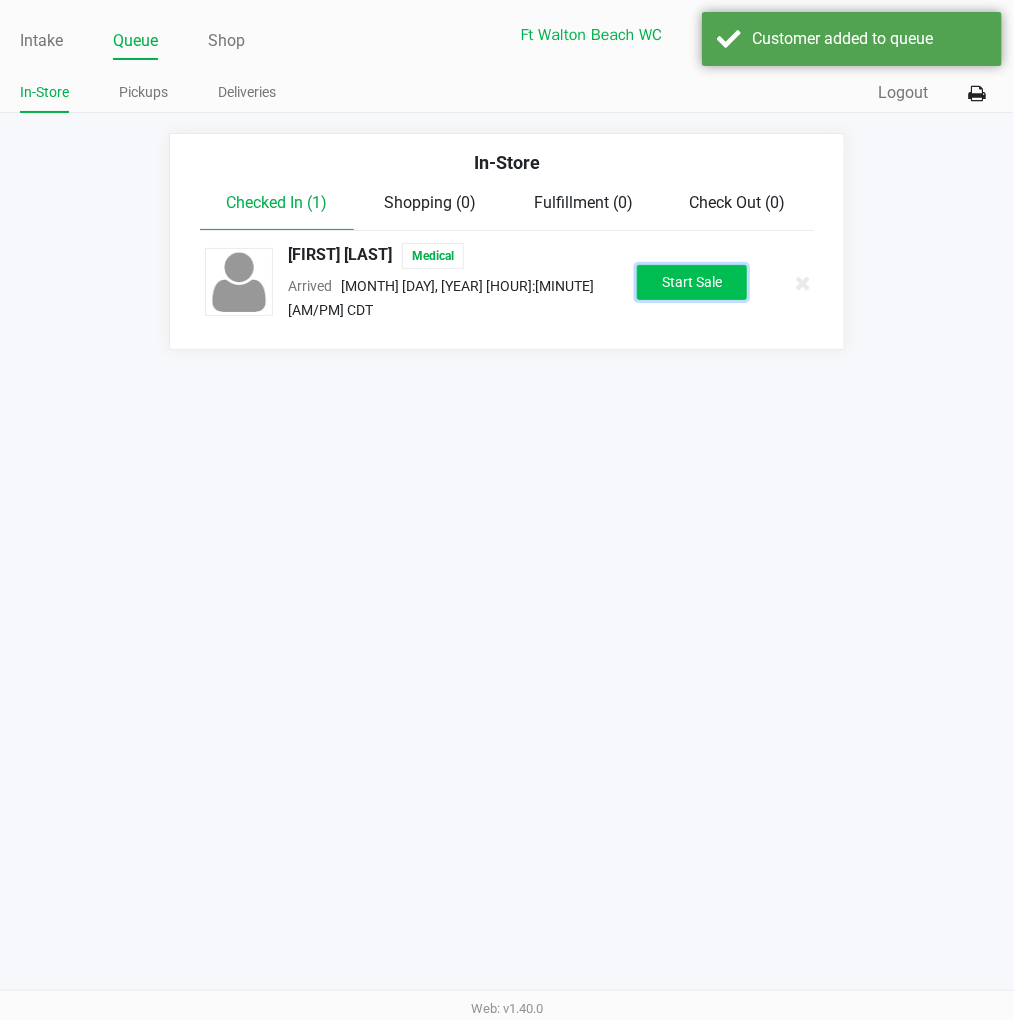 click on "Start Sale" 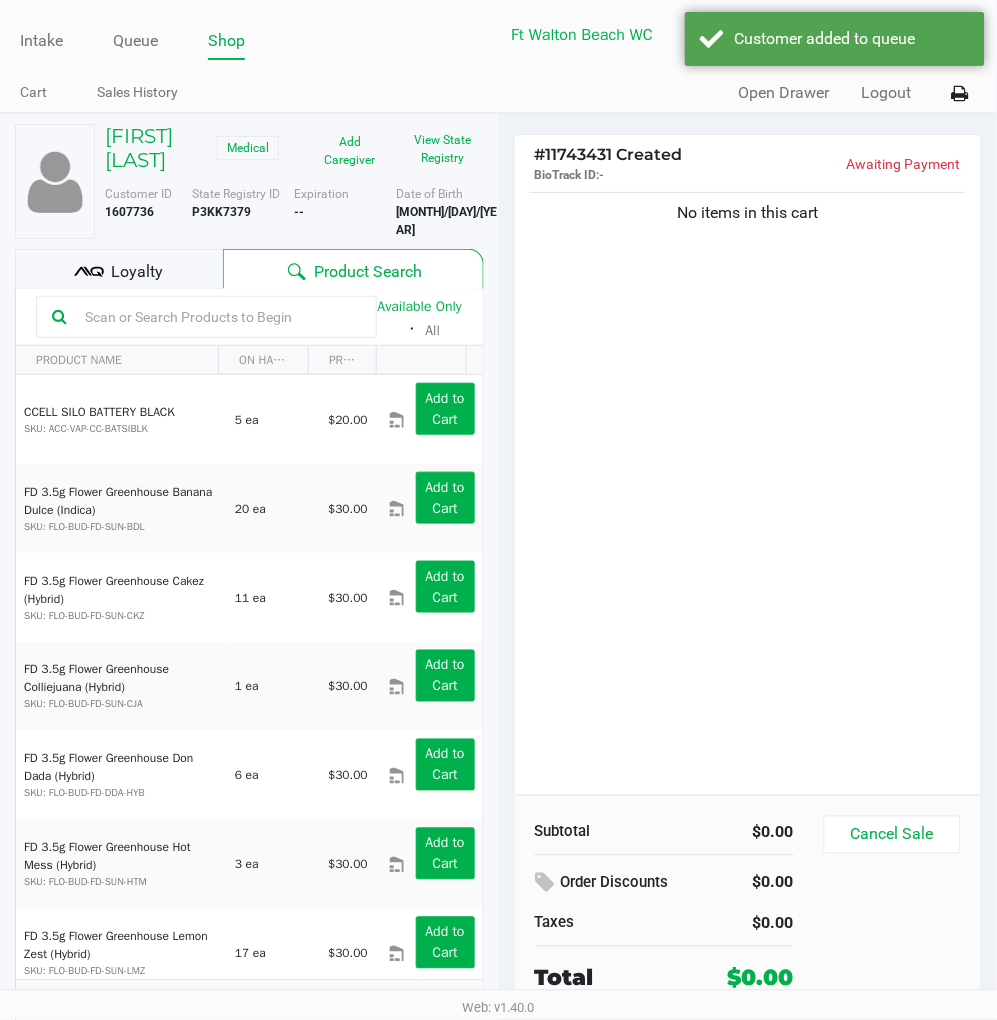 click on "Loyalty" 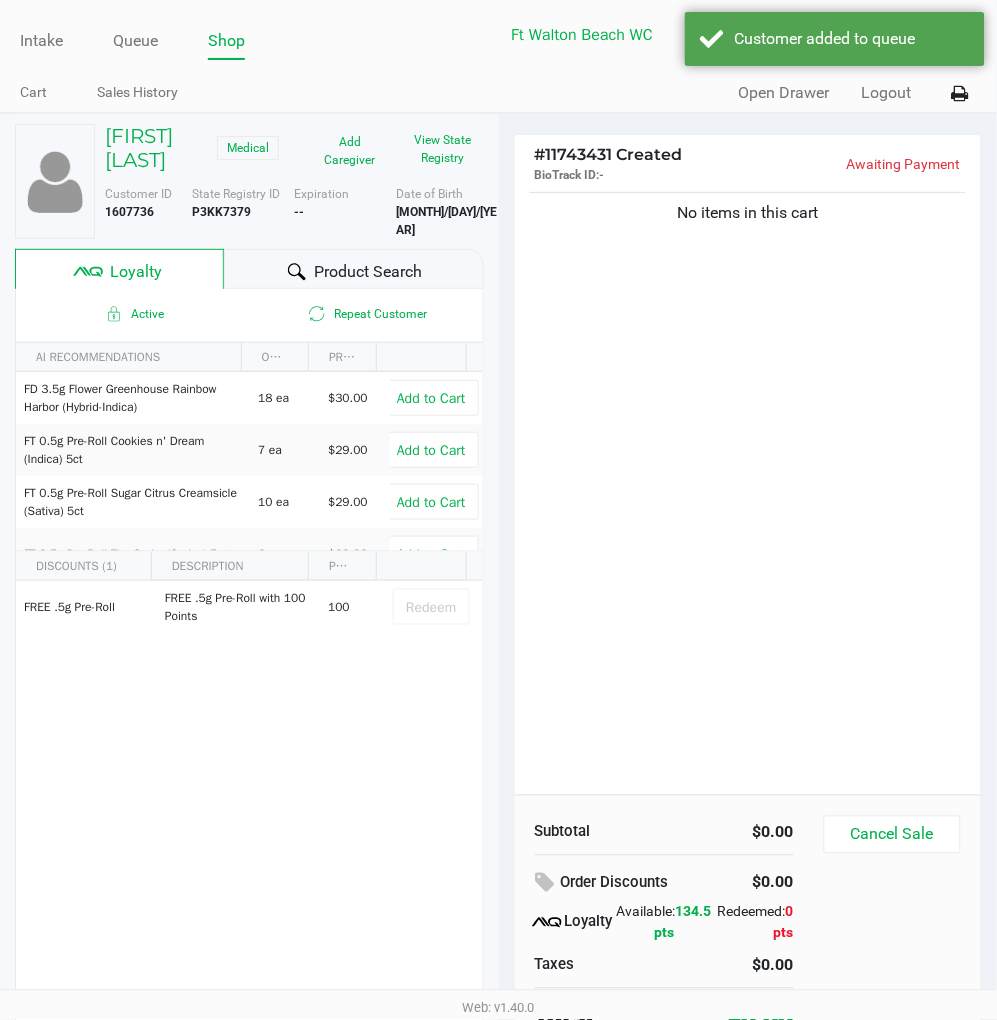 click 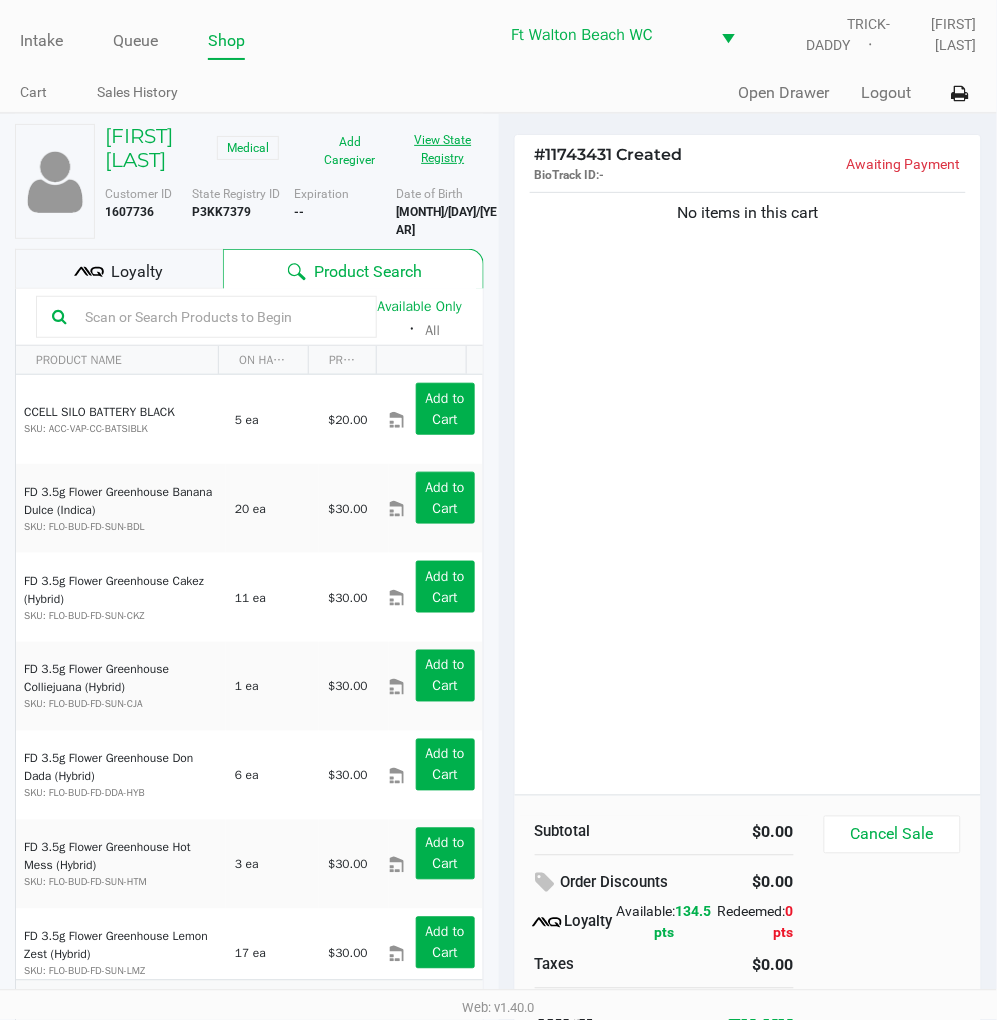 click on "View State Registry" 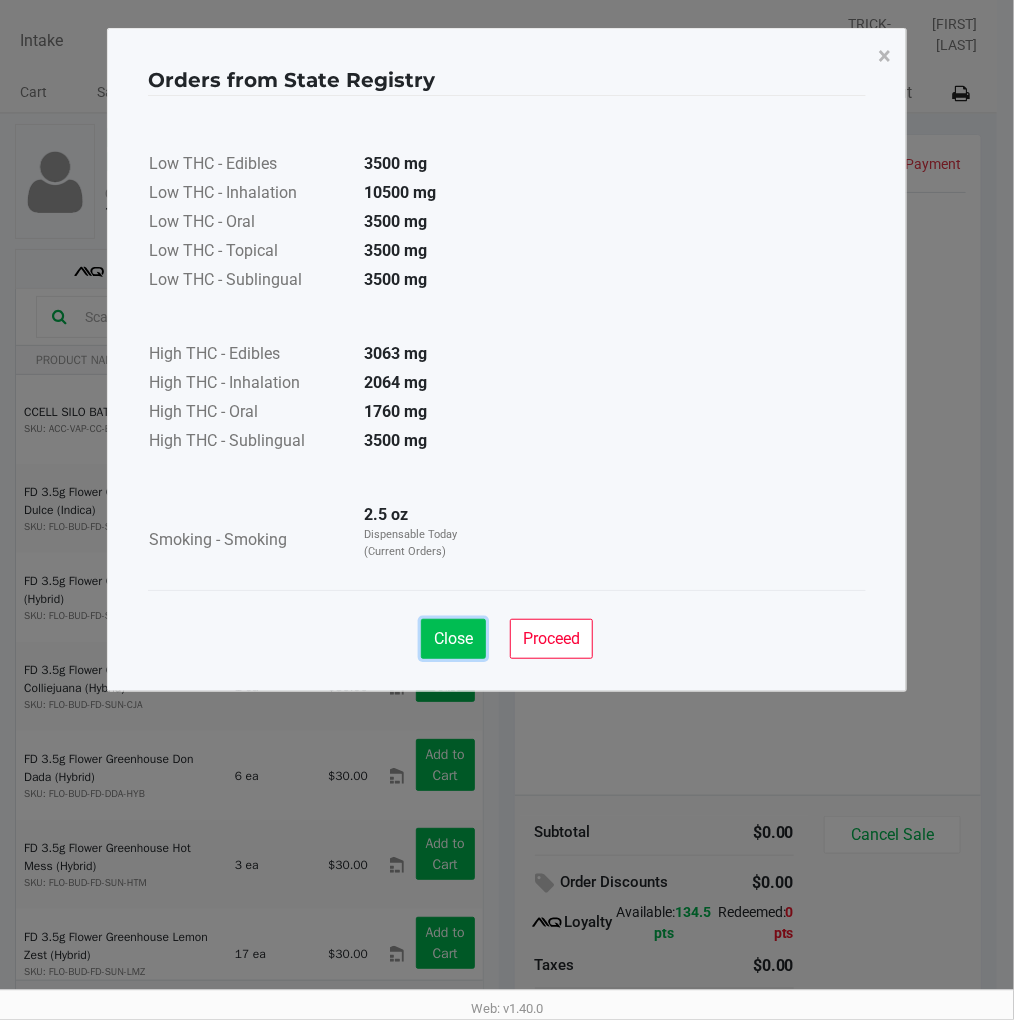 click on "Close" 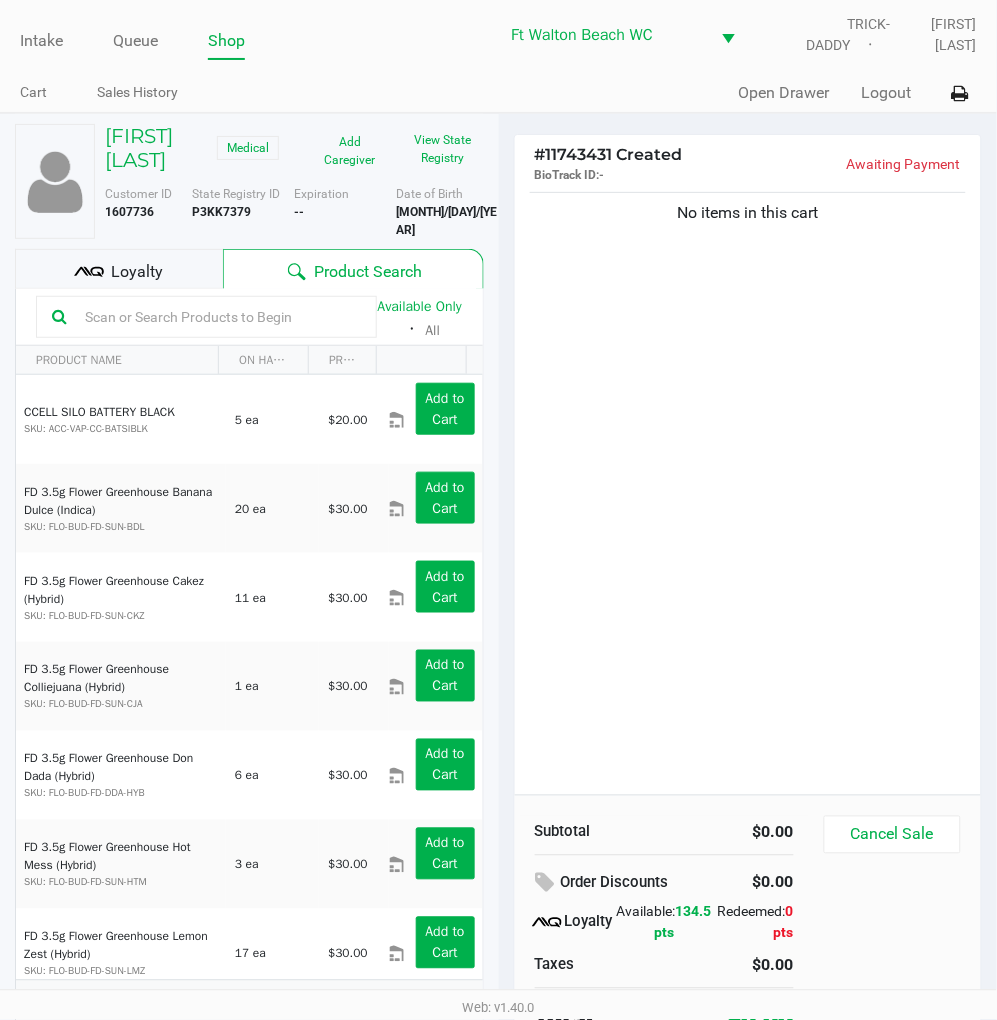 click on "Loyalty" 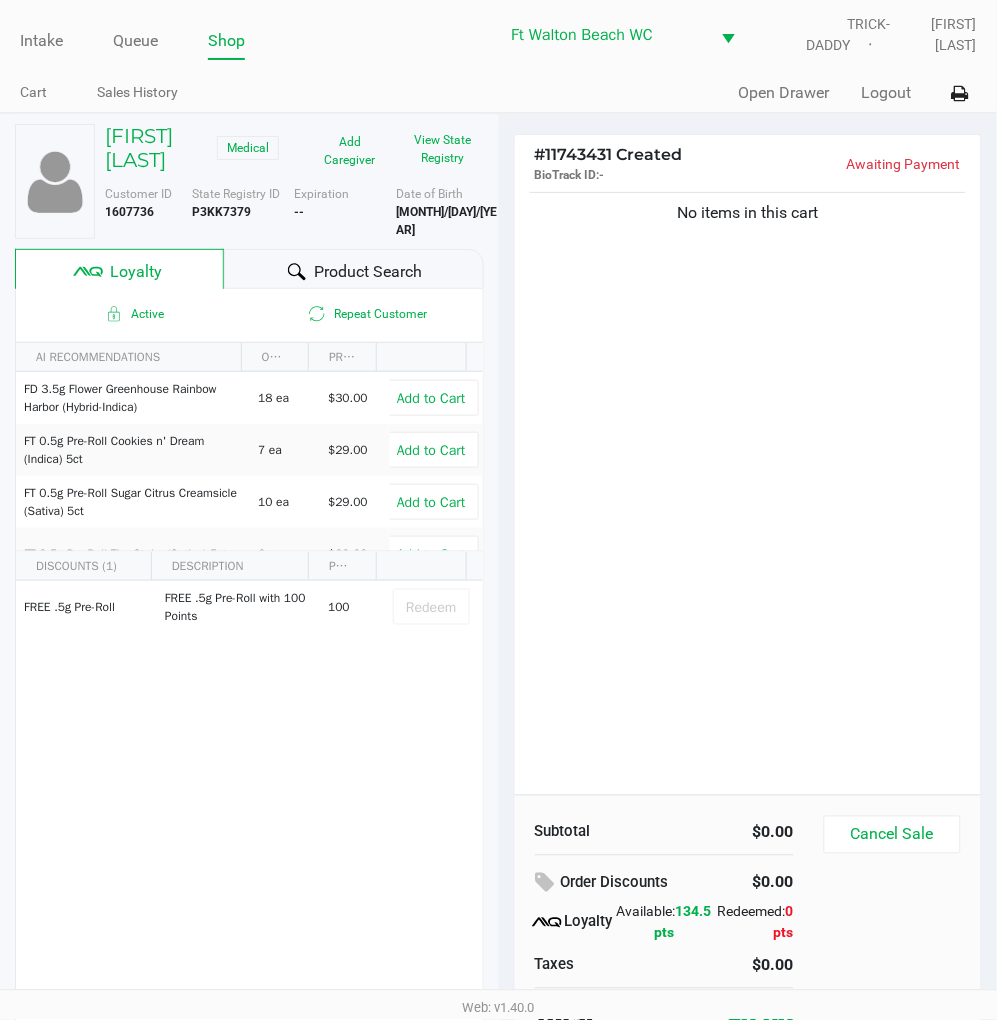 scroll, scrollTop: 38, scrollLeft: 0, axis: vertical 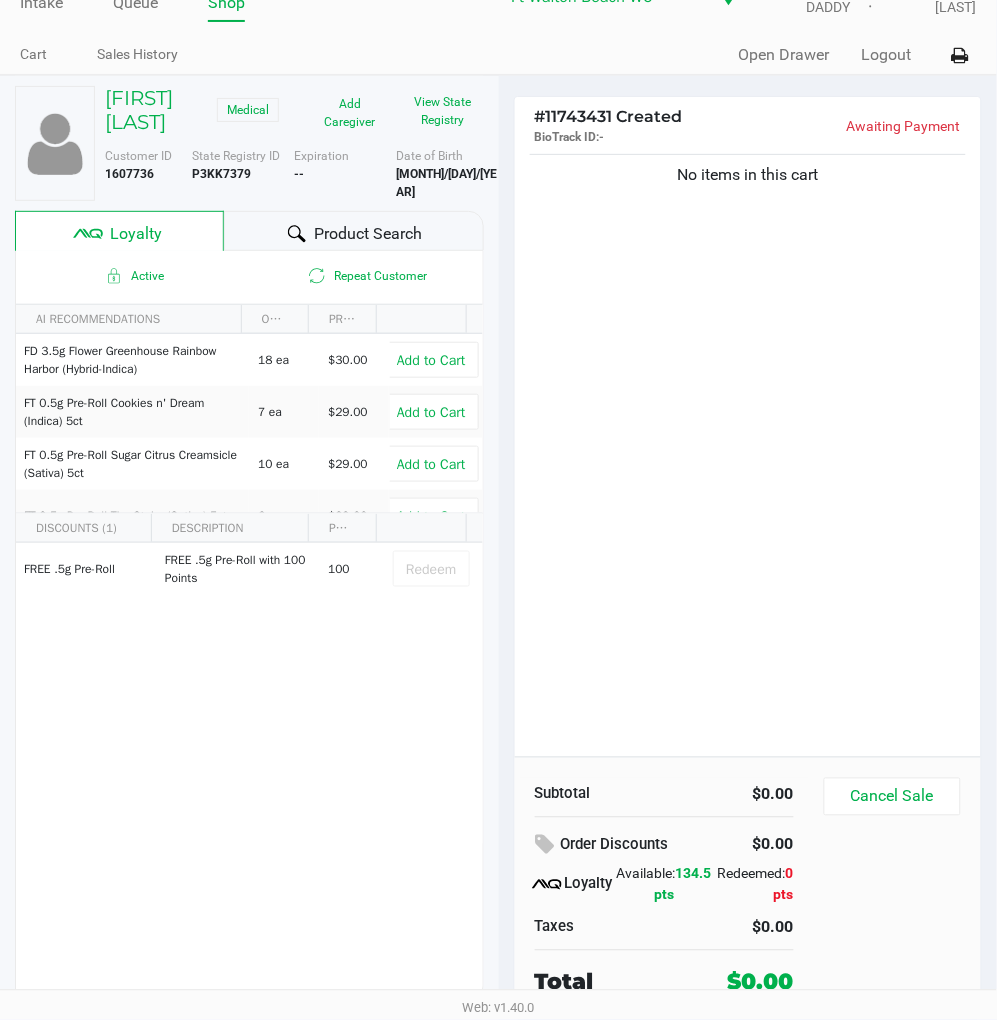 click on "No items in this cart" 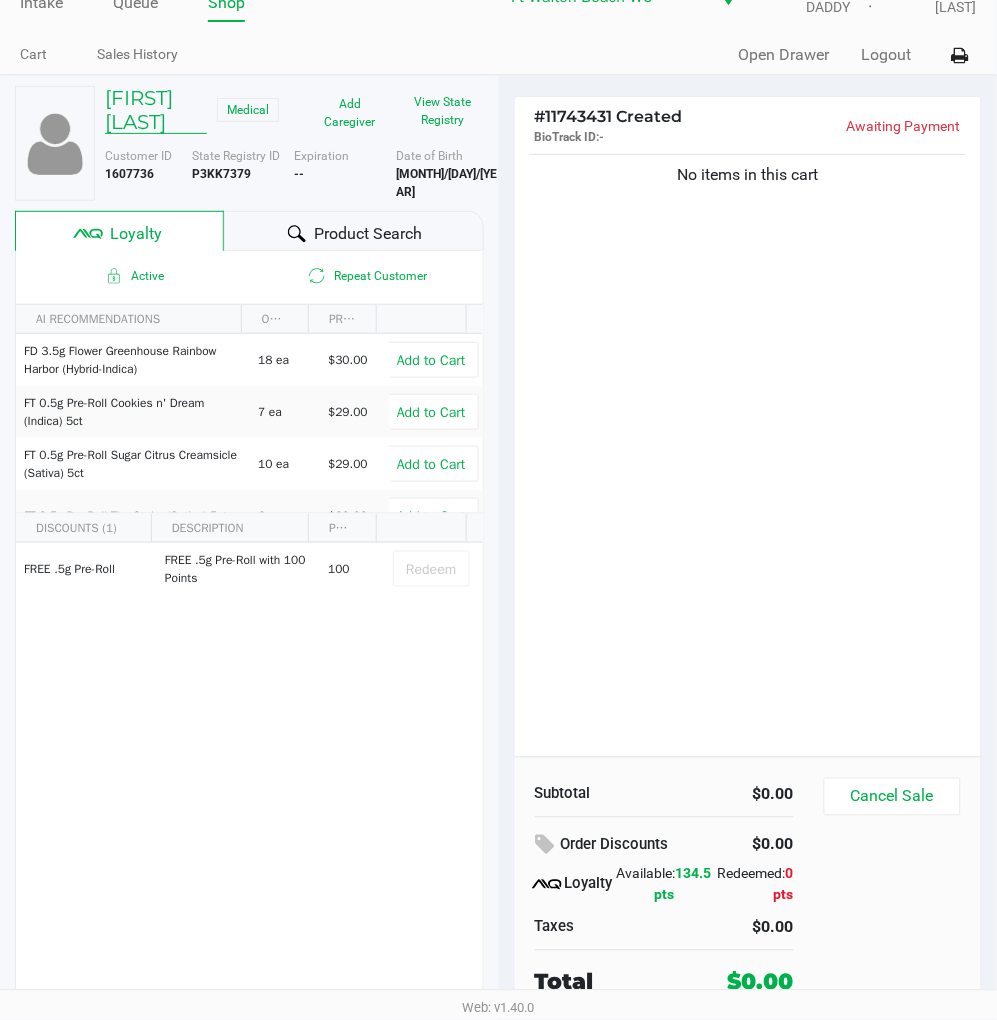click on "JEREMY ROBERTS" 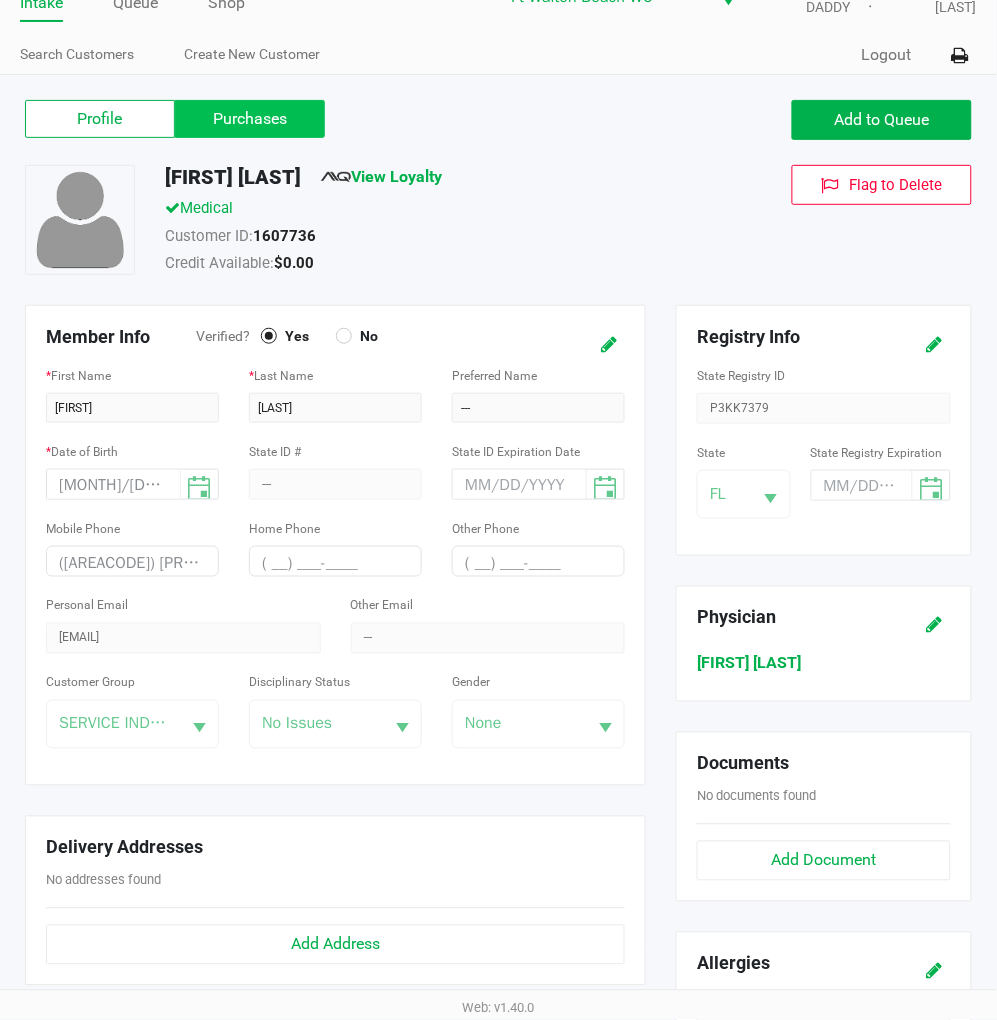 click on "Purchases" 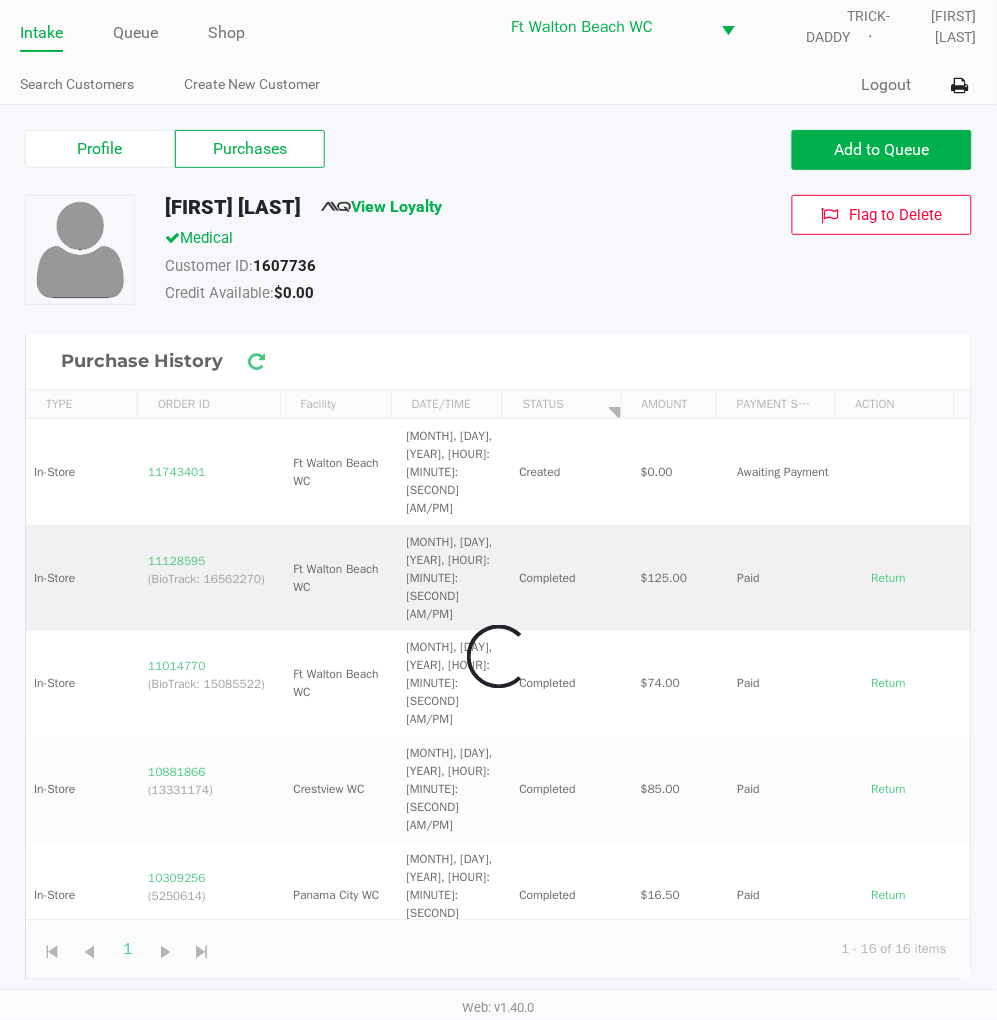 scroll, scrollTop: 7, scrollLeft: 0, axis: vertical 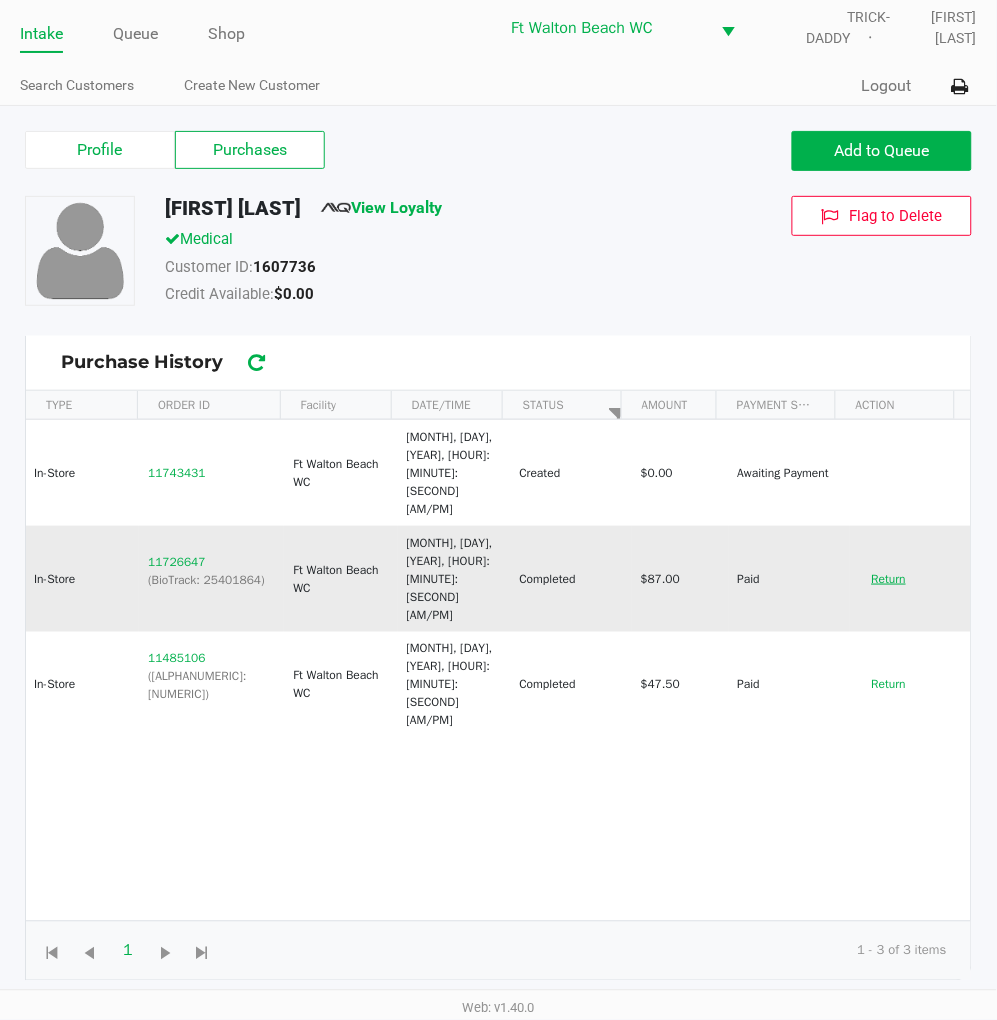 click on "Return" 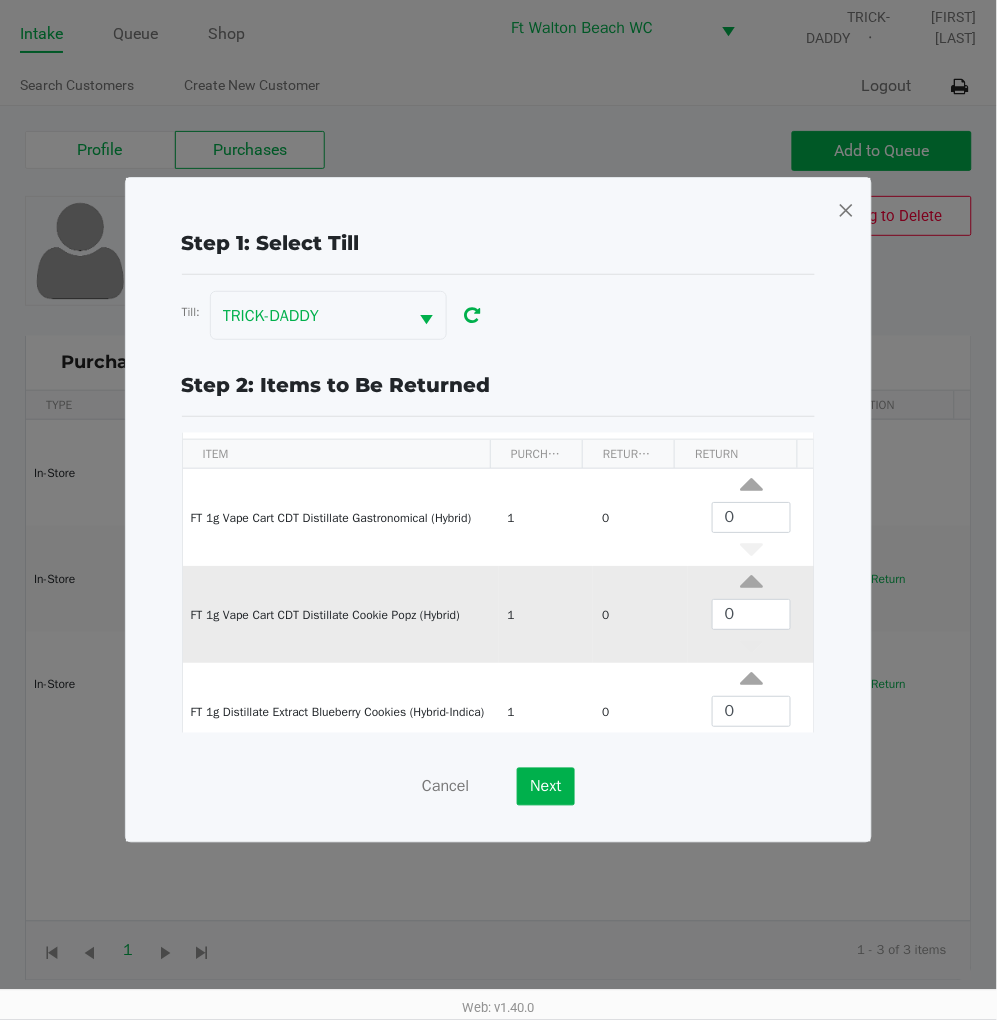 scroll, scrollTop: 76, scrollLeft: 0, axis: vertical 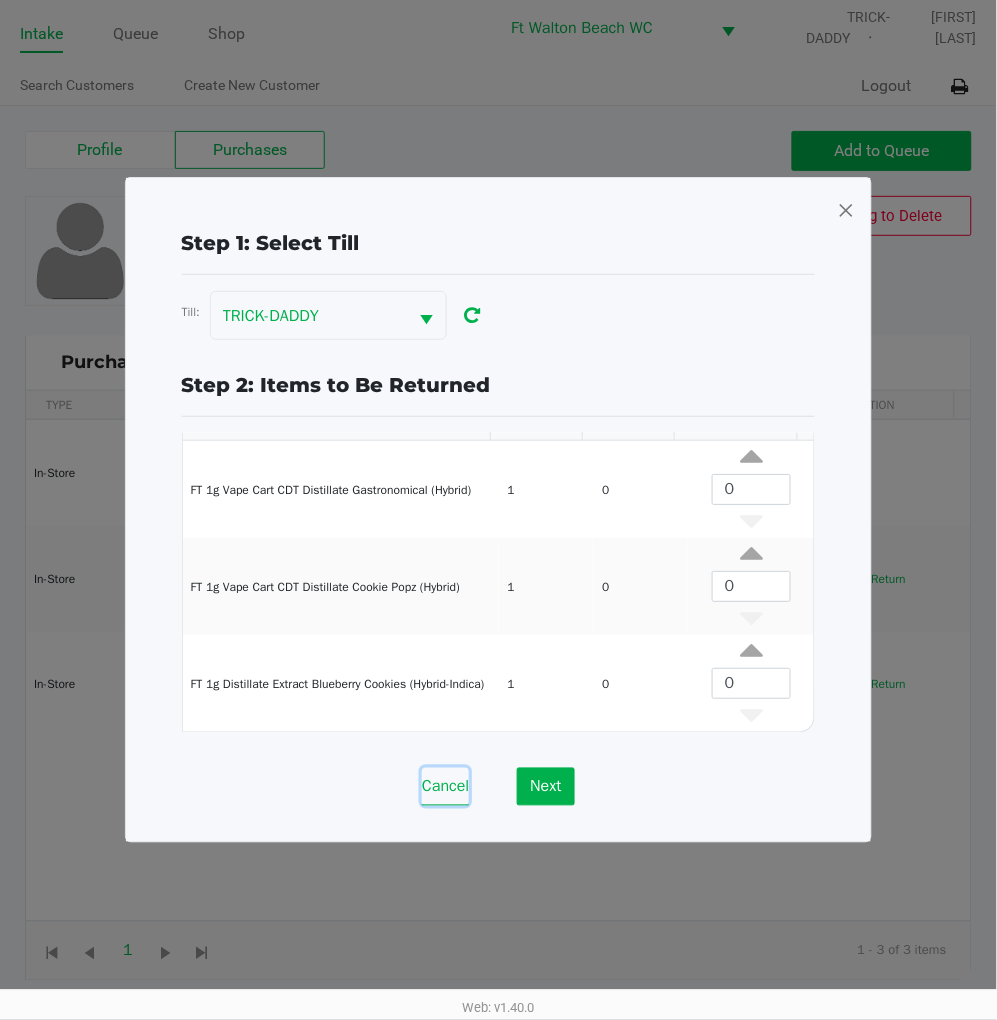 click on "Cancel" at bounding box center (445, 787) 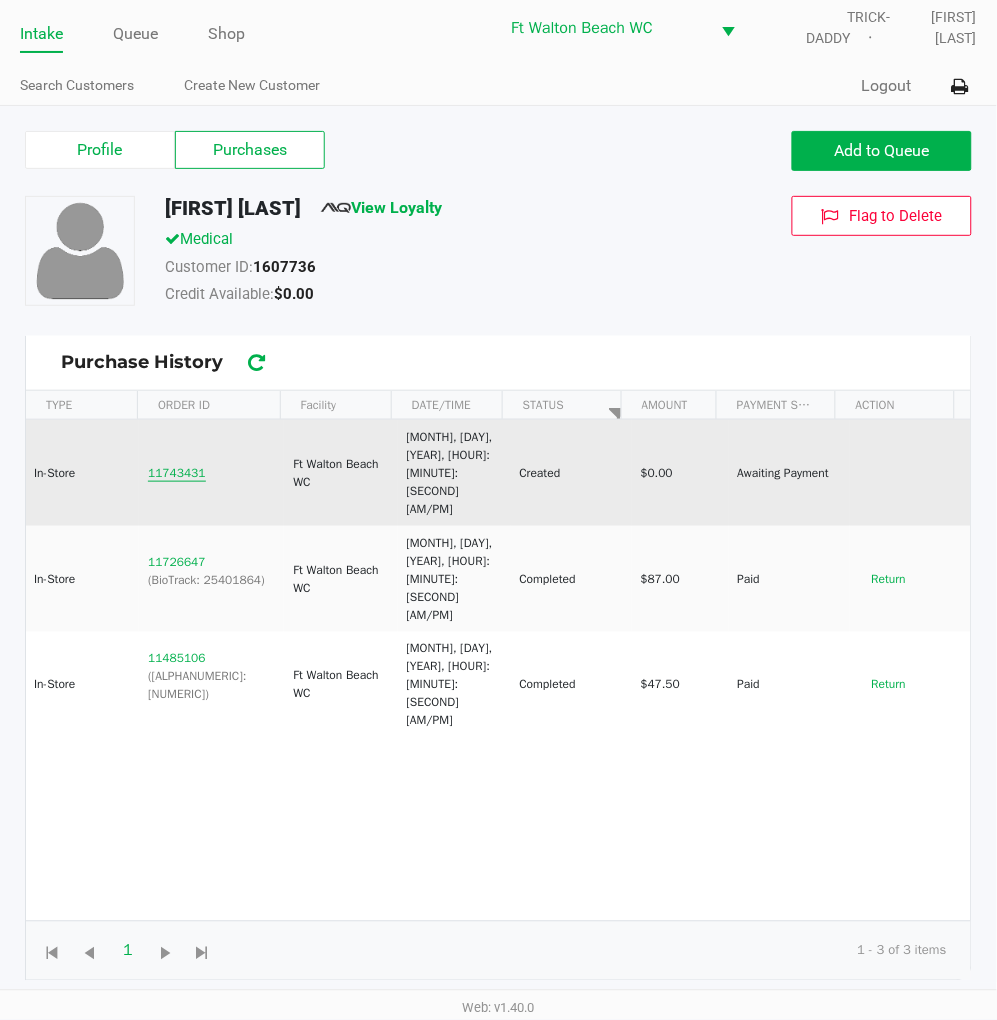 click on "11743431" 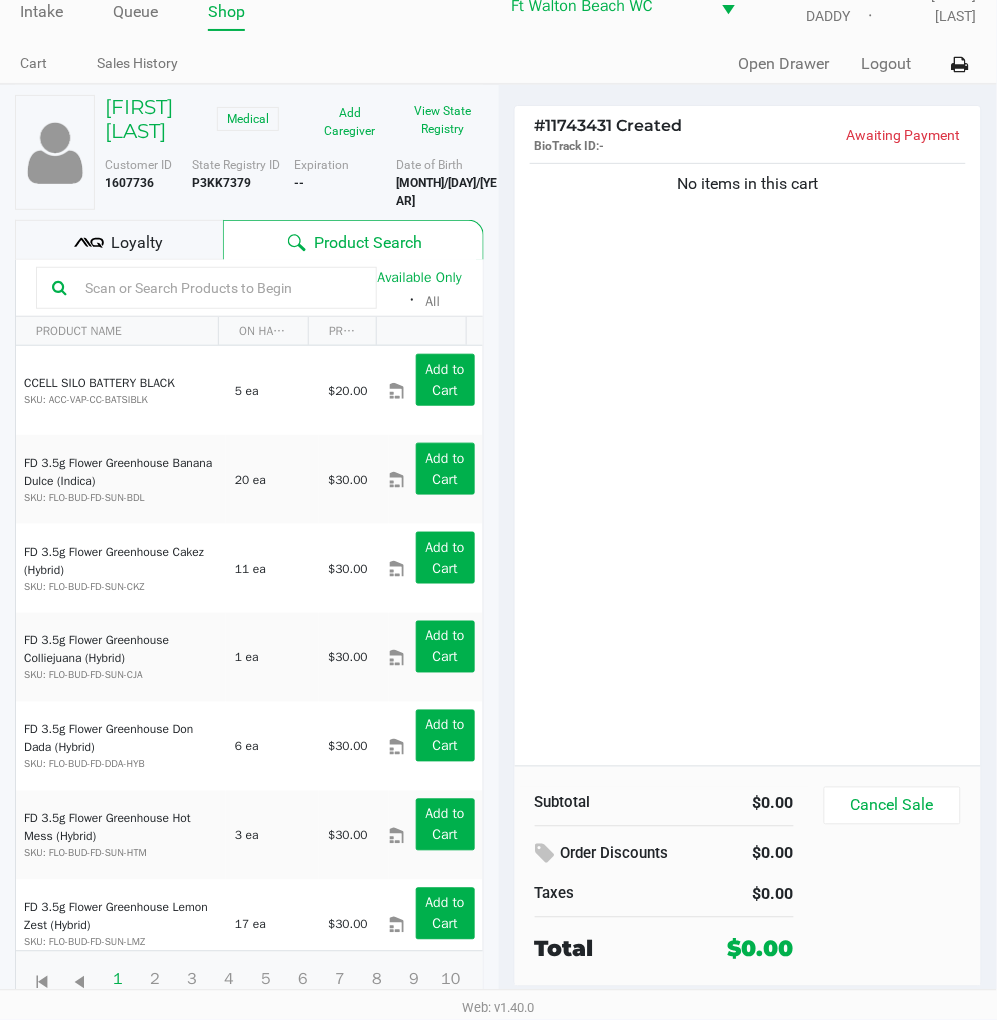 scroll, scrollTop: 0, scrollLeft: 0, axis: both 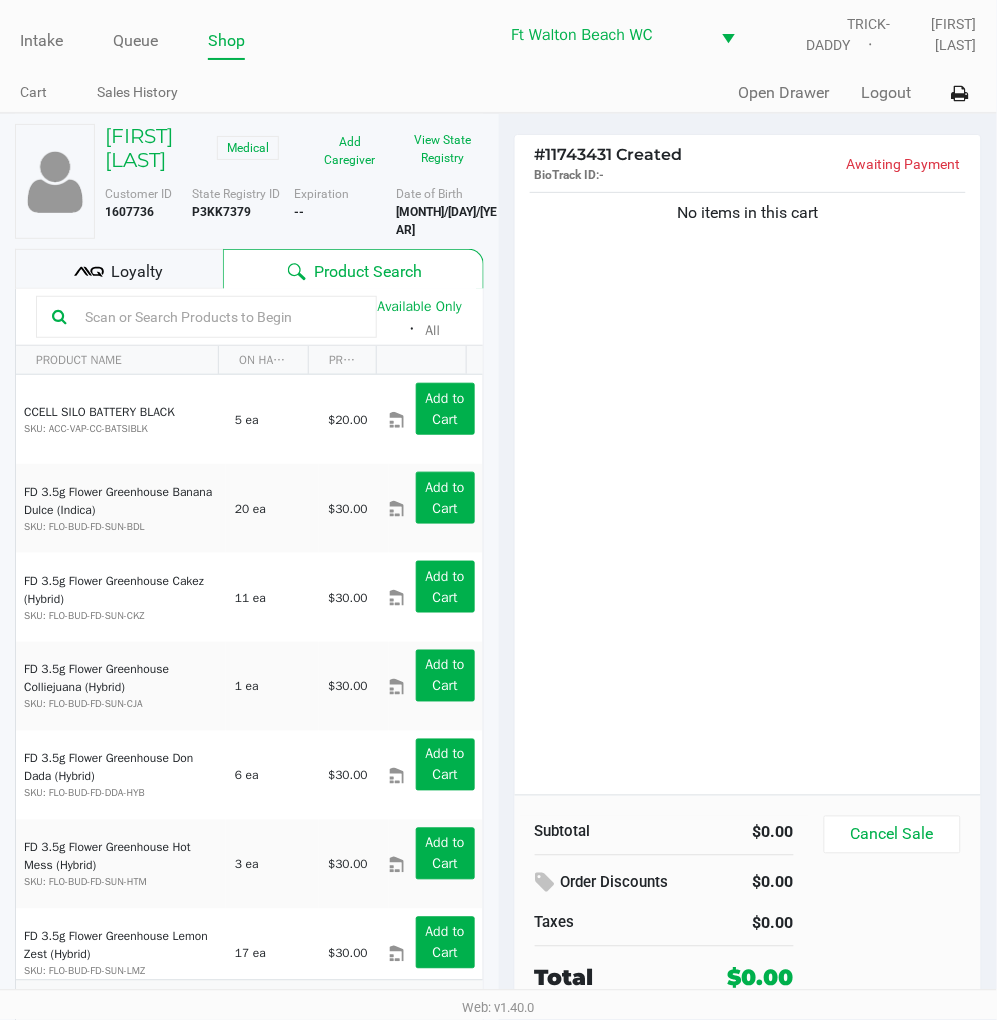 click on "No items in this cart" 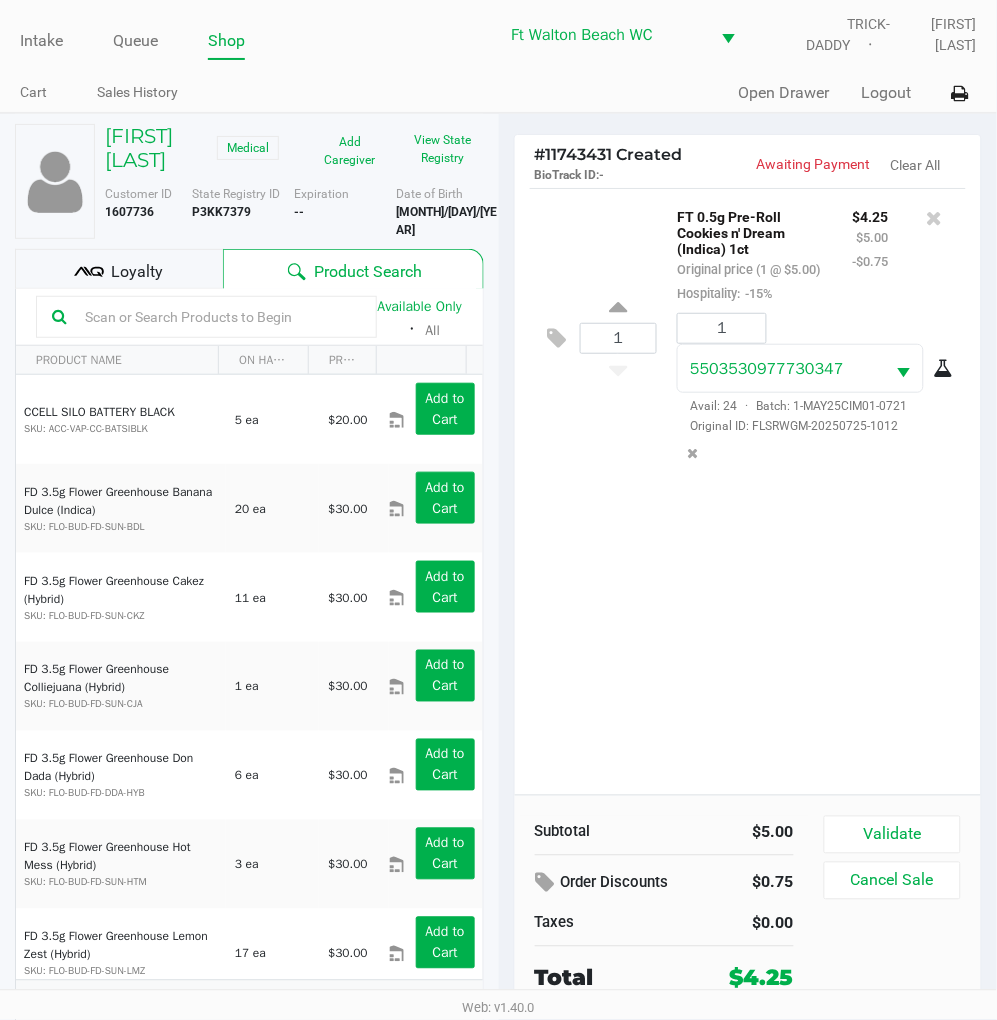 click on "Loyalty" 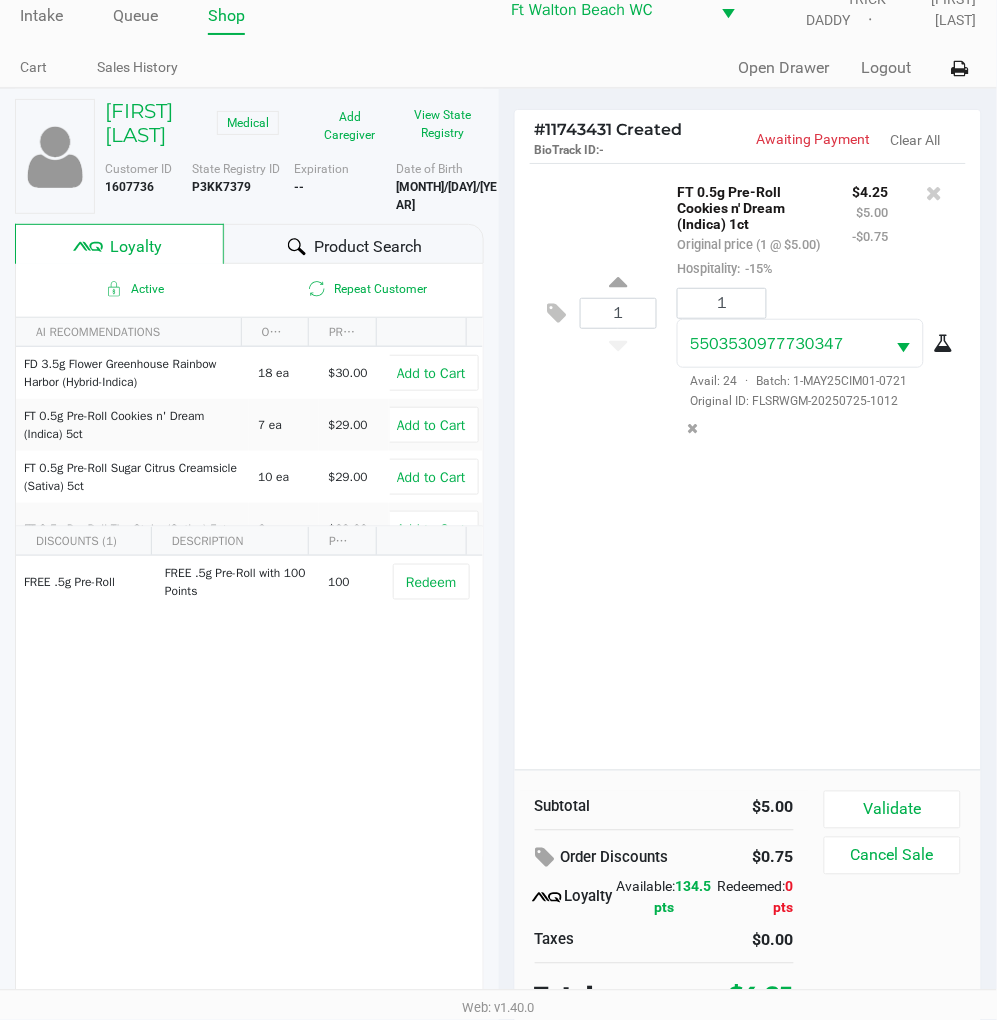 scroll, scrollTop: 38, scrollLeft: 0, axis: vertical 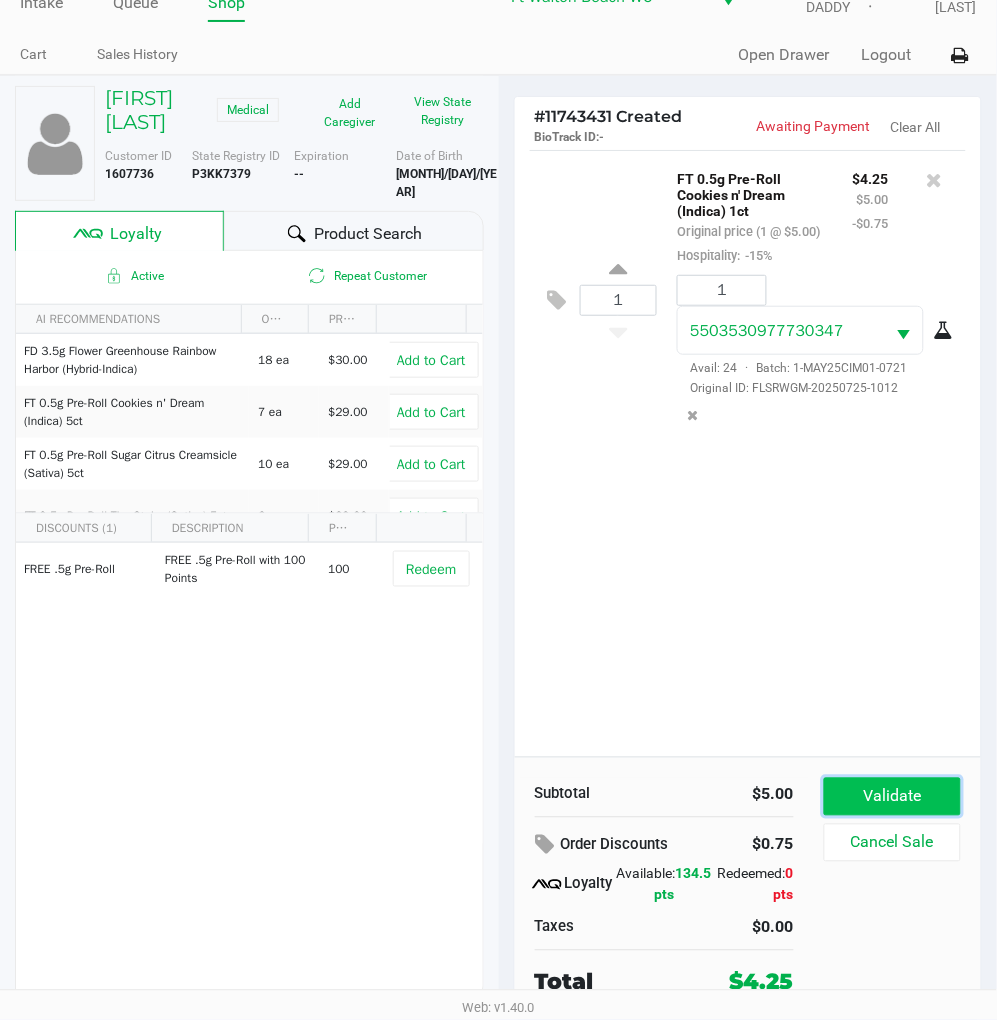 click on "Validate" 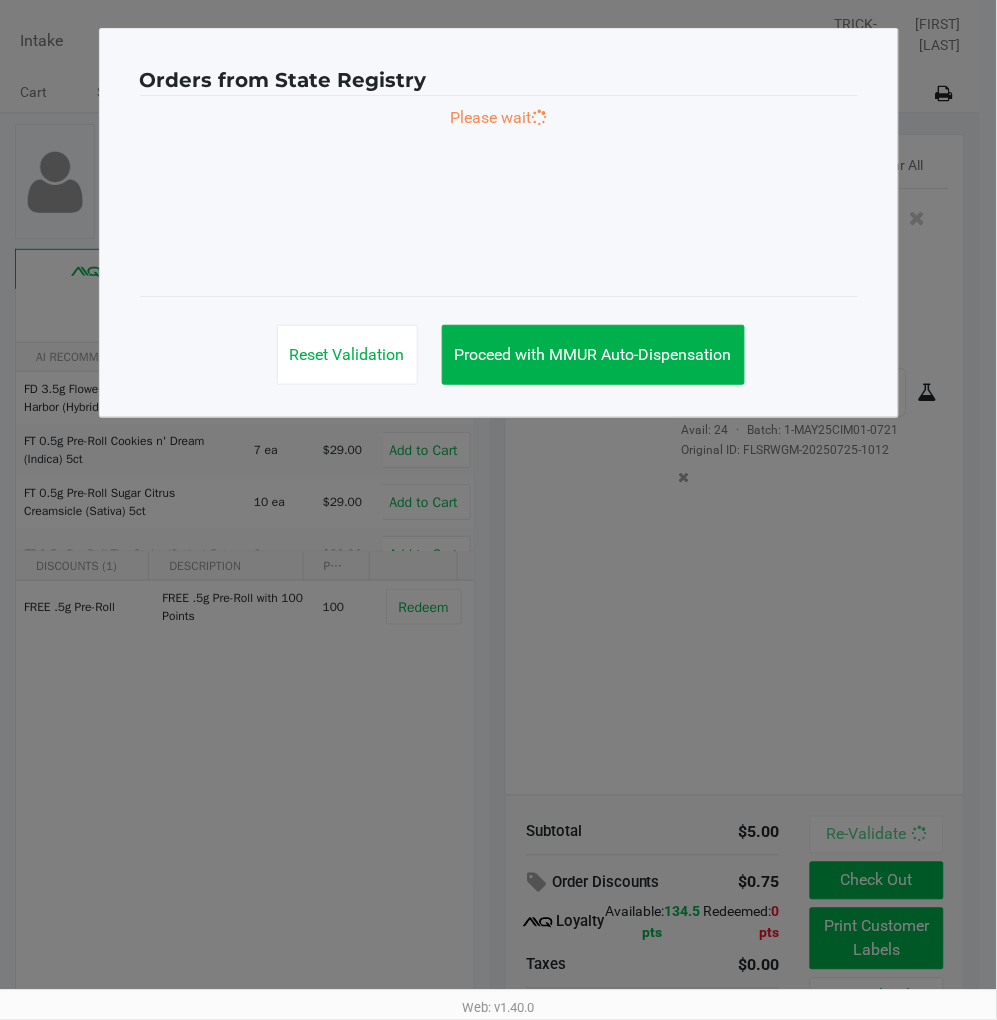 scroll, scrollTop: 0, scrollLeft: 0, axis: both 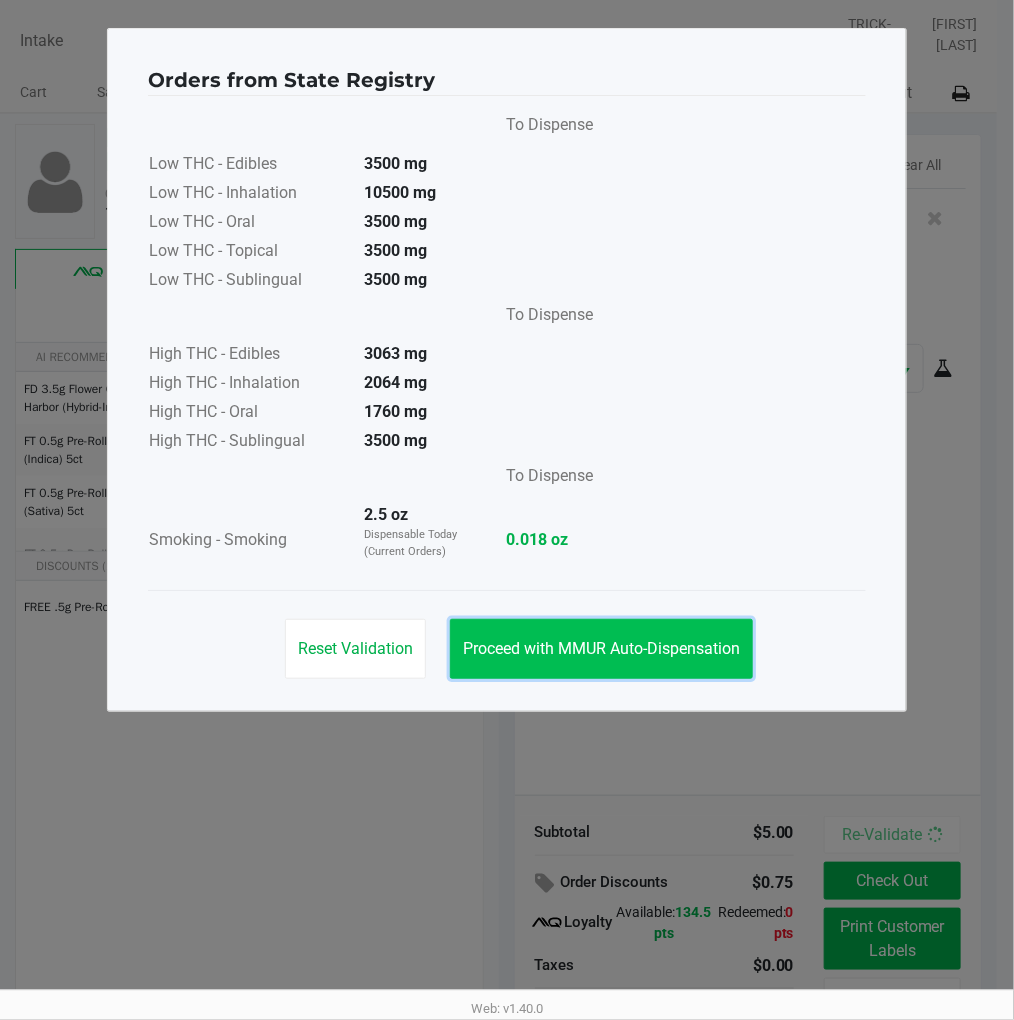 click on "Proceed with MMUR Auto-Dispensation" 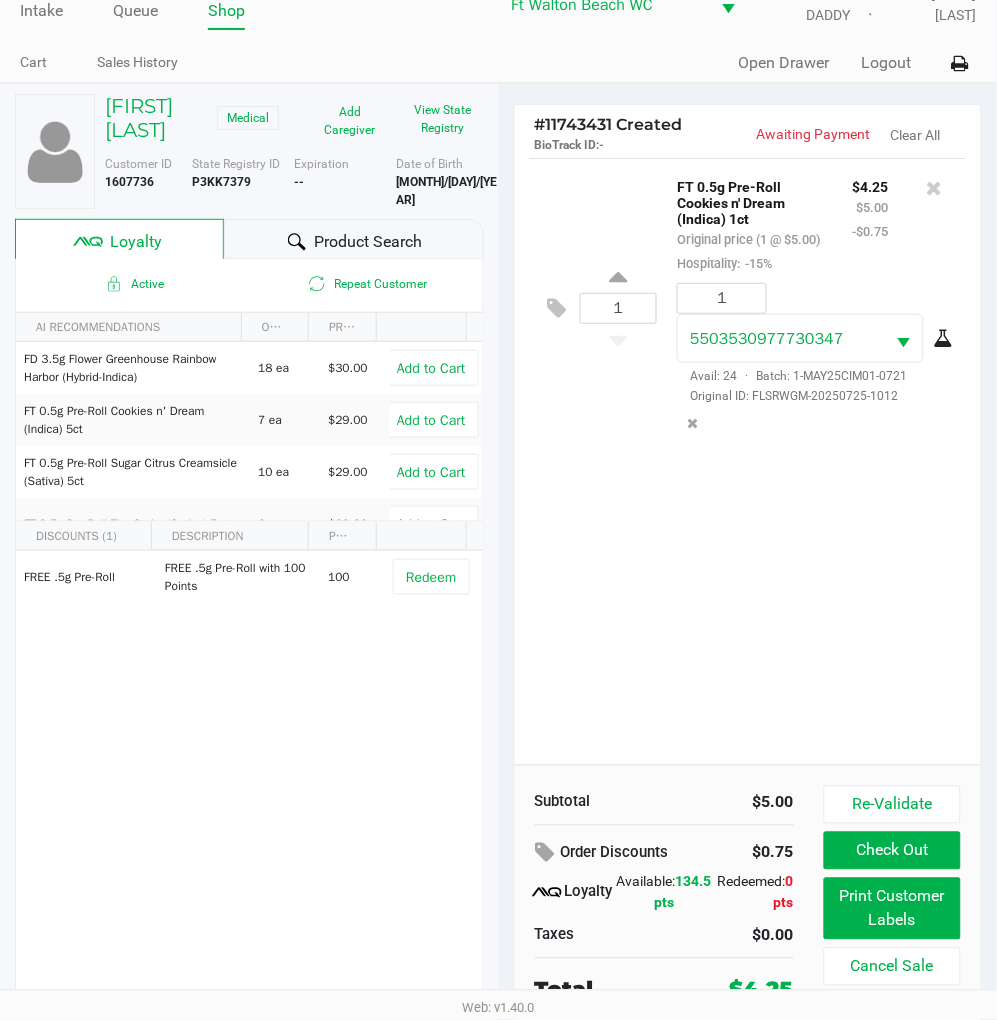 scroll, scrollTop: 38, scrollLeft: 0, axis: vertical 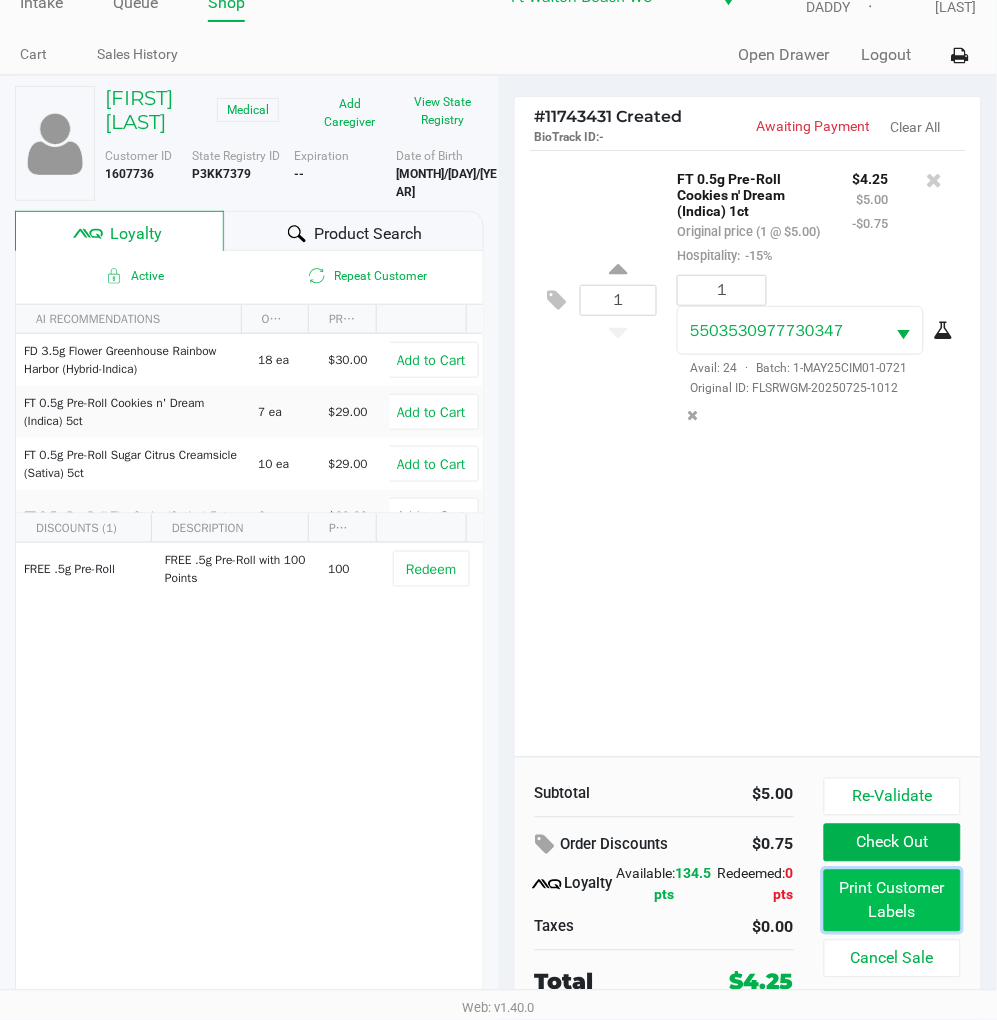 click on "Print Customer Labels" 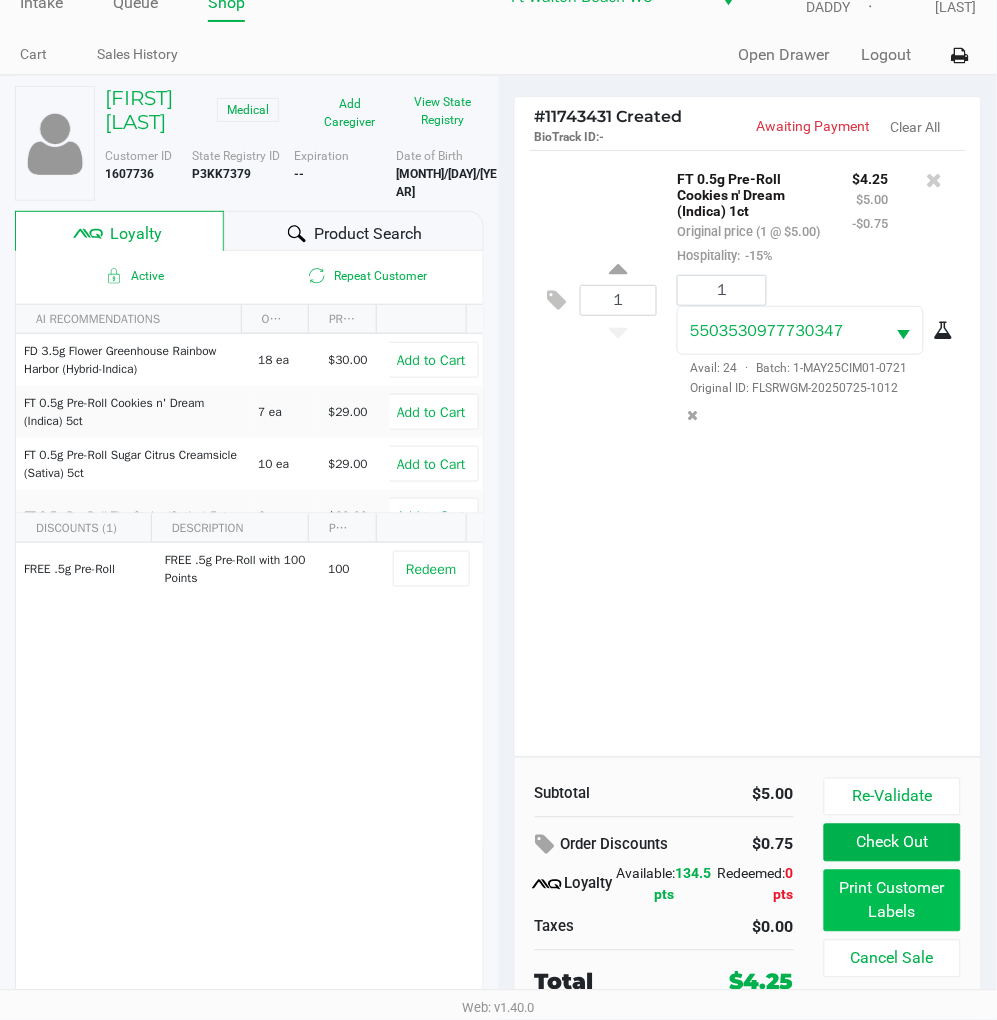 scroll, scrollTop: 0, scrollLeft: 0, axis: both 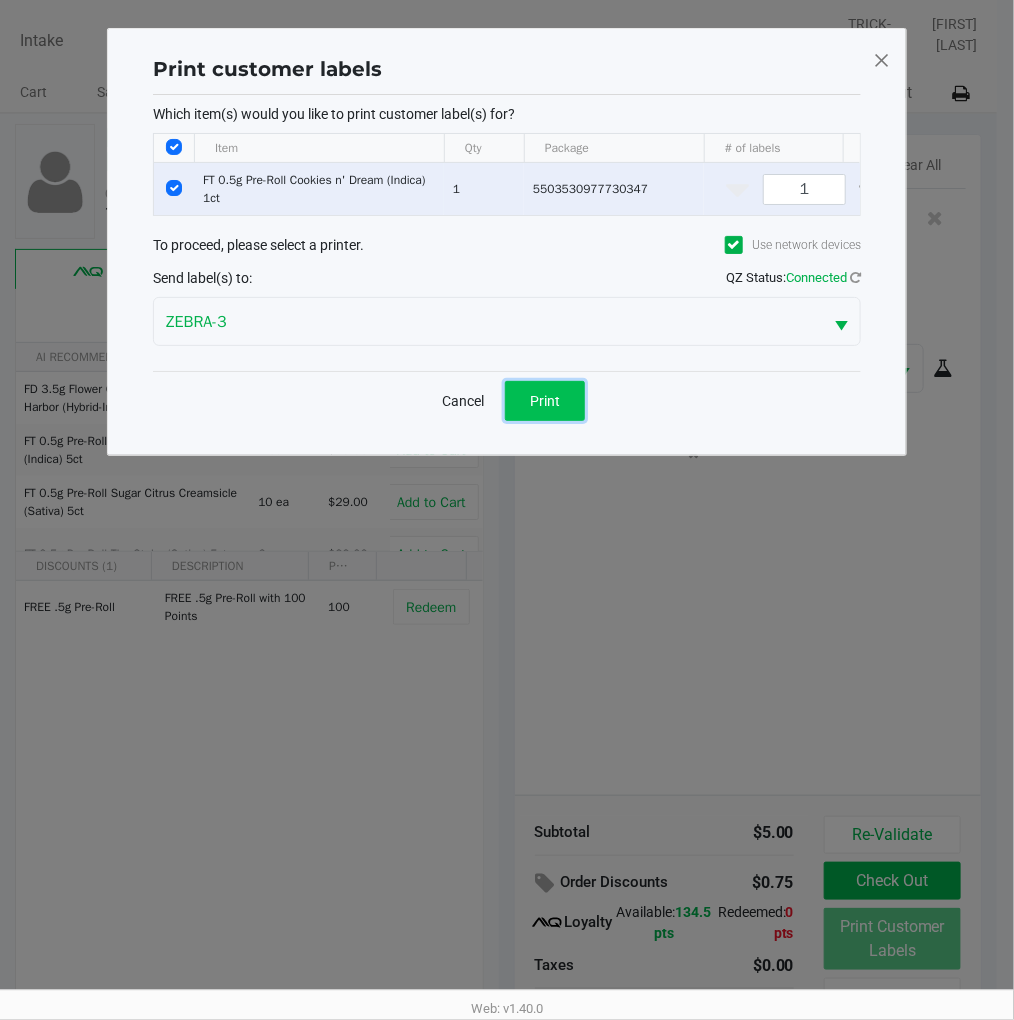 click on "Print" 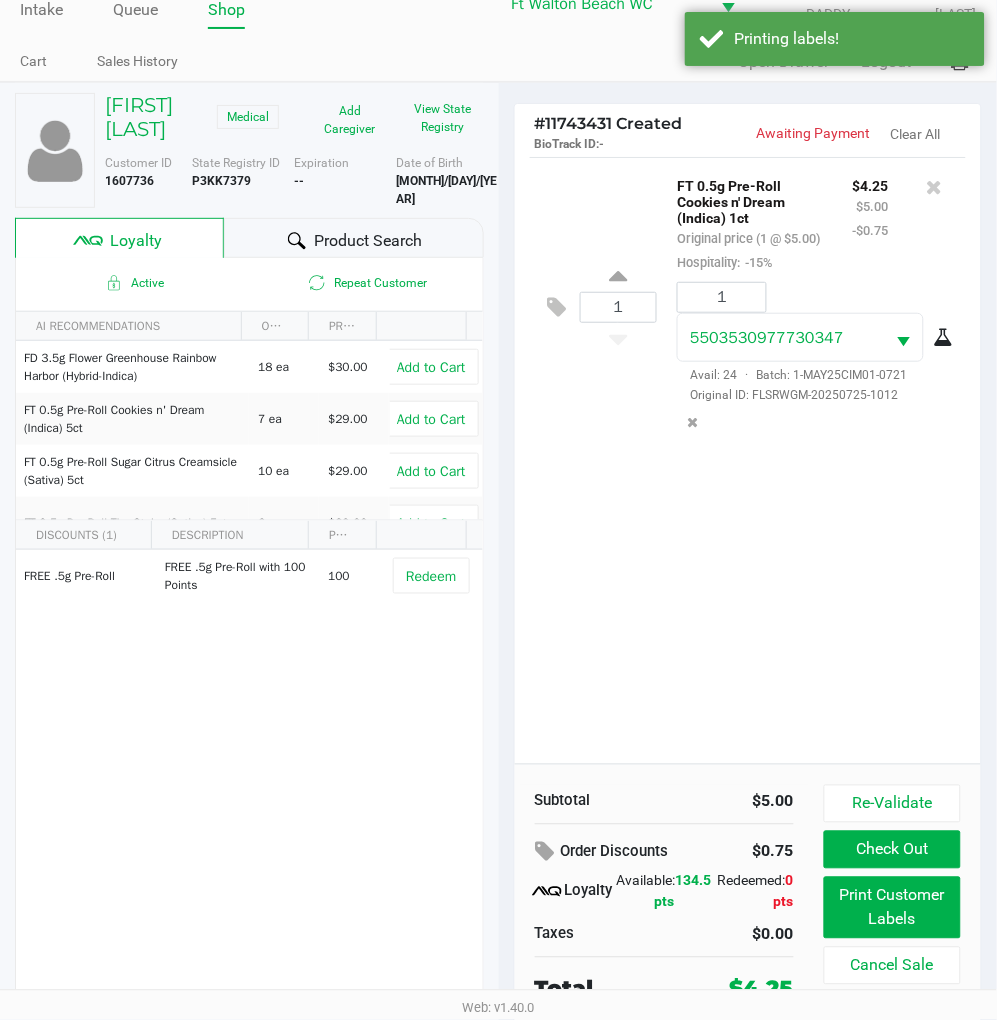 scroll, scrollTop: 38, scrollLeft: 0, axis: vertical 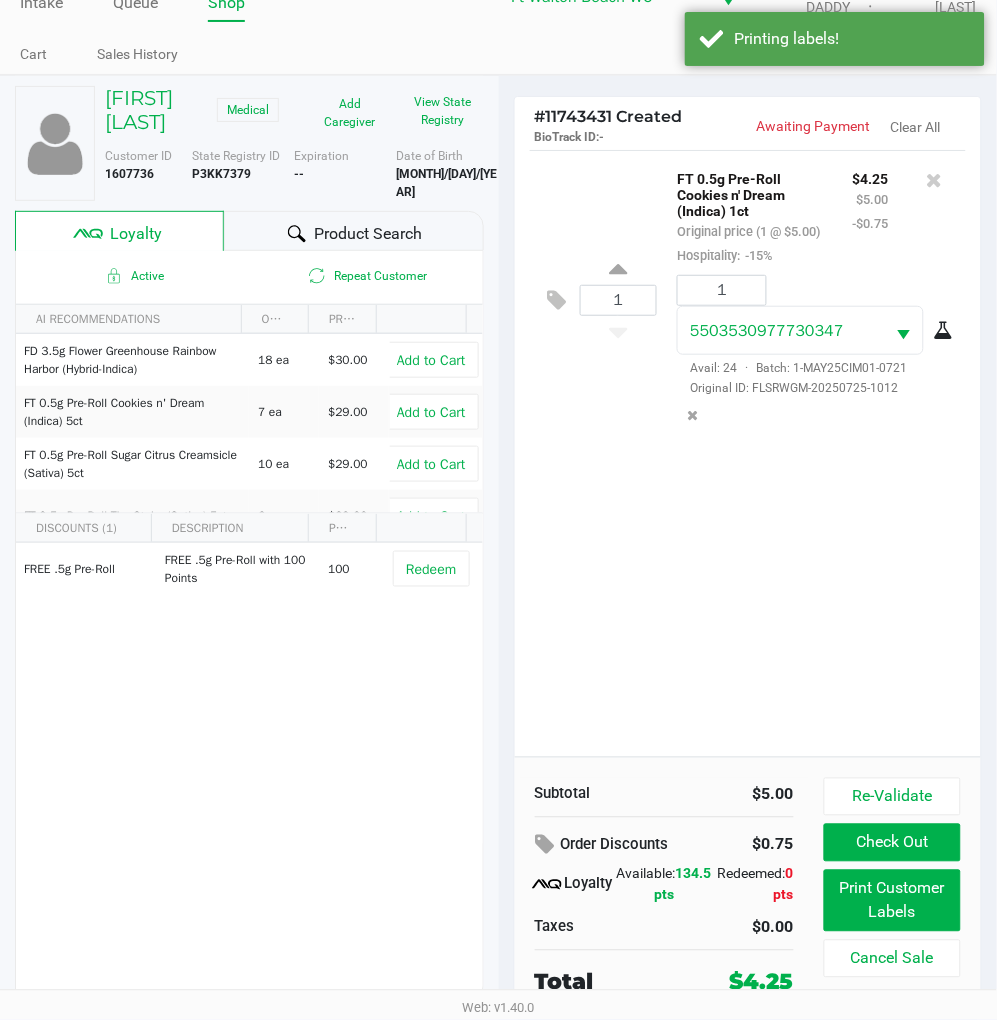 click on "1  FT 0.5g Pre-Roll Cookies n' Dream (Indica) 1ct   Original price (1 @ $5.00)  Hospitality:  -15% $4.25 $5.00 -$0.75 1 5503530977730347  Avail: 24  ·  Batch: 1-MAY25CIM01-0721   Original ID: FLSRWGM-20250725-1012" 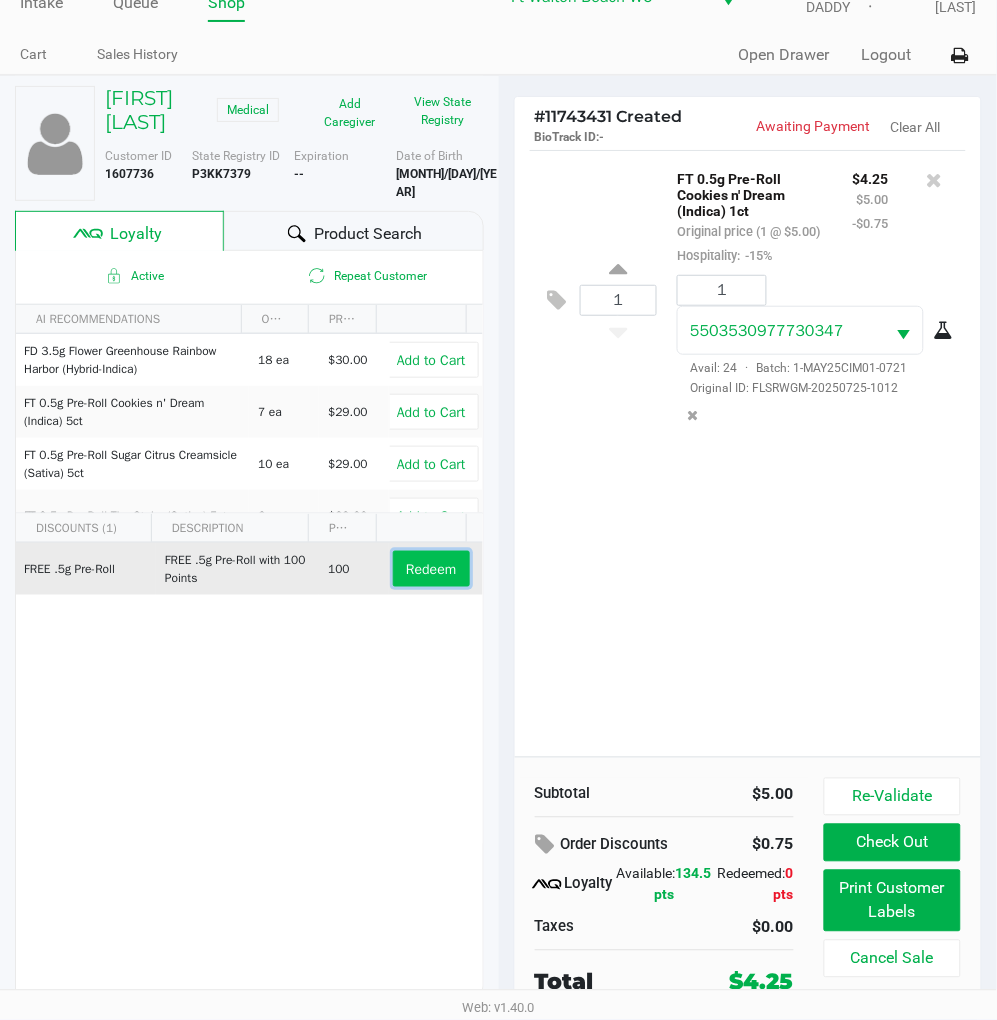click on "Redeem" 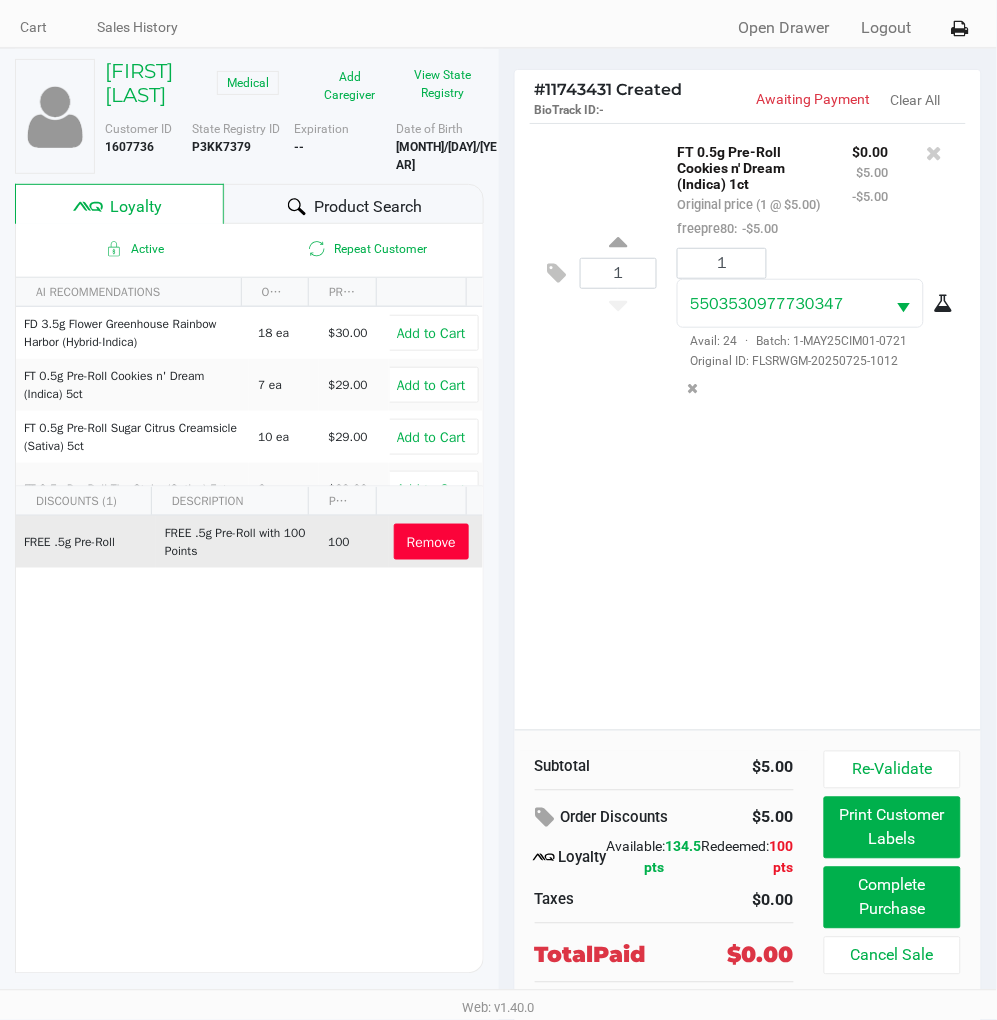 scroll, scrollTop: 90, scrollLeft: 0, axis: vertical 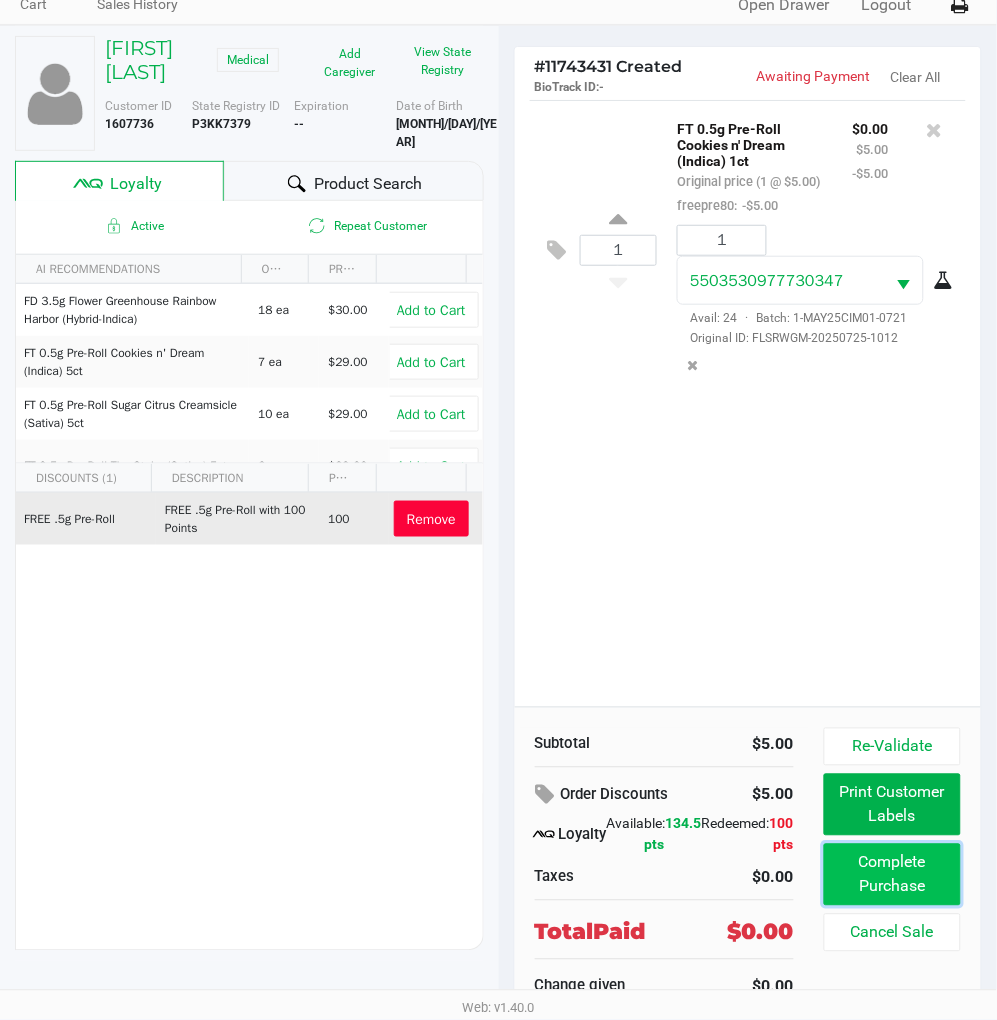 click on "Complete Purchase" 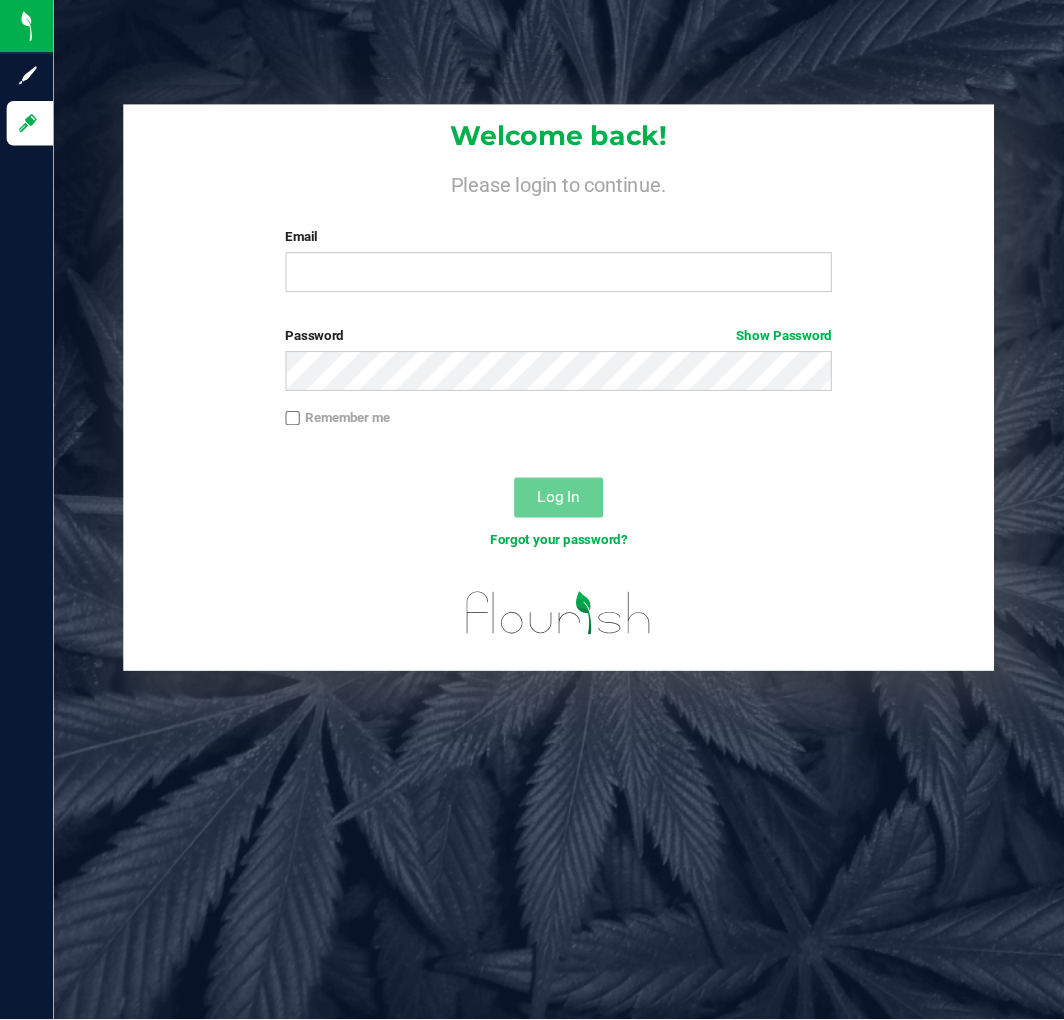 scroll, scrollTop: 0, scrollLeft: 0, axis: both 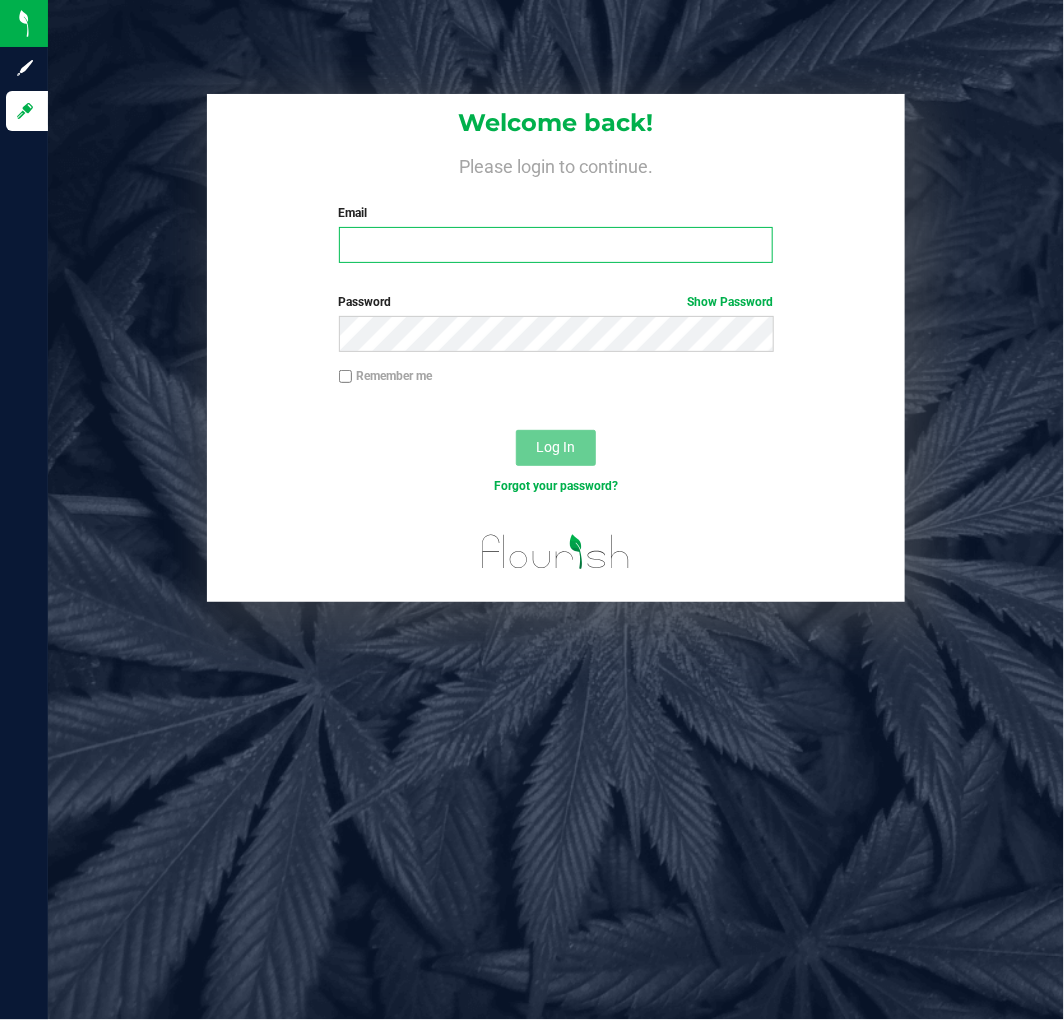 click on "Email" at bounding box center [556, 245] 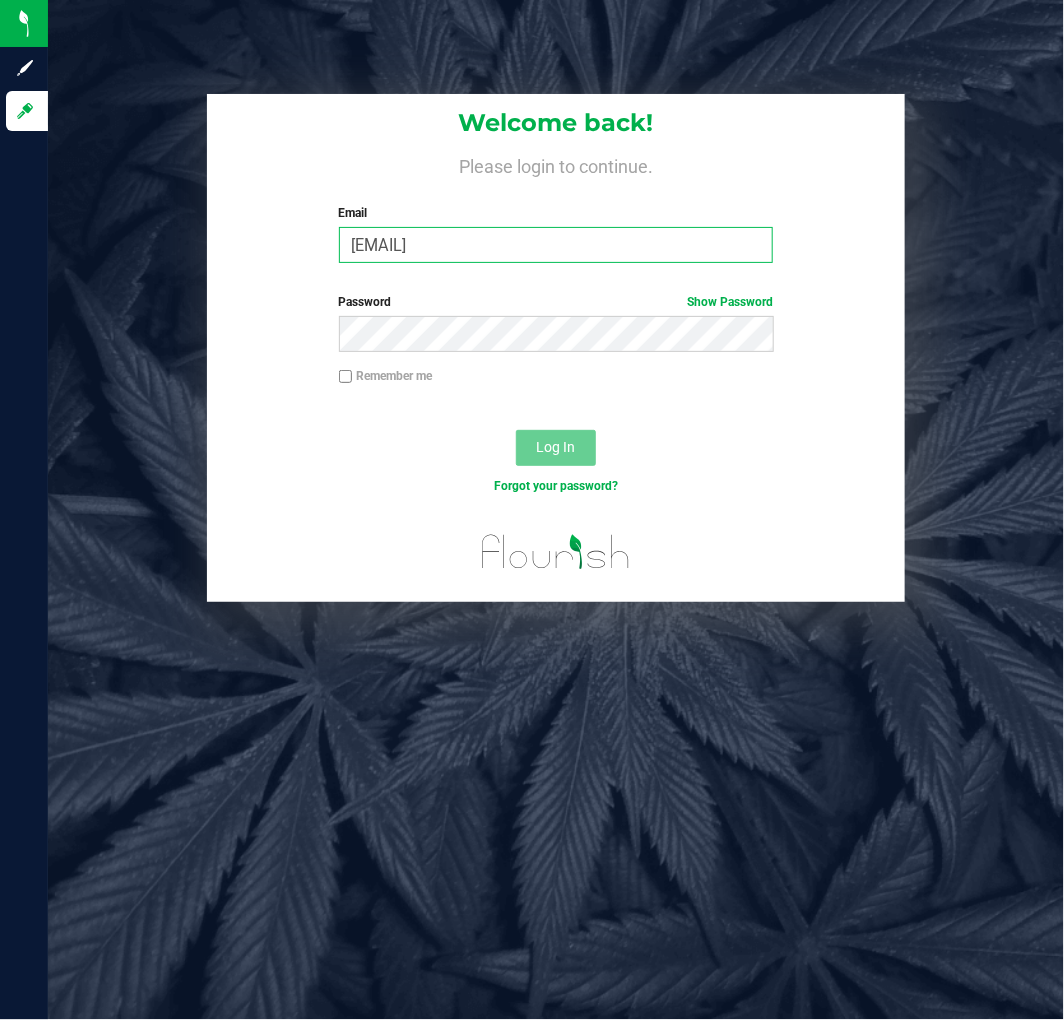 type on "[EMAIL]" 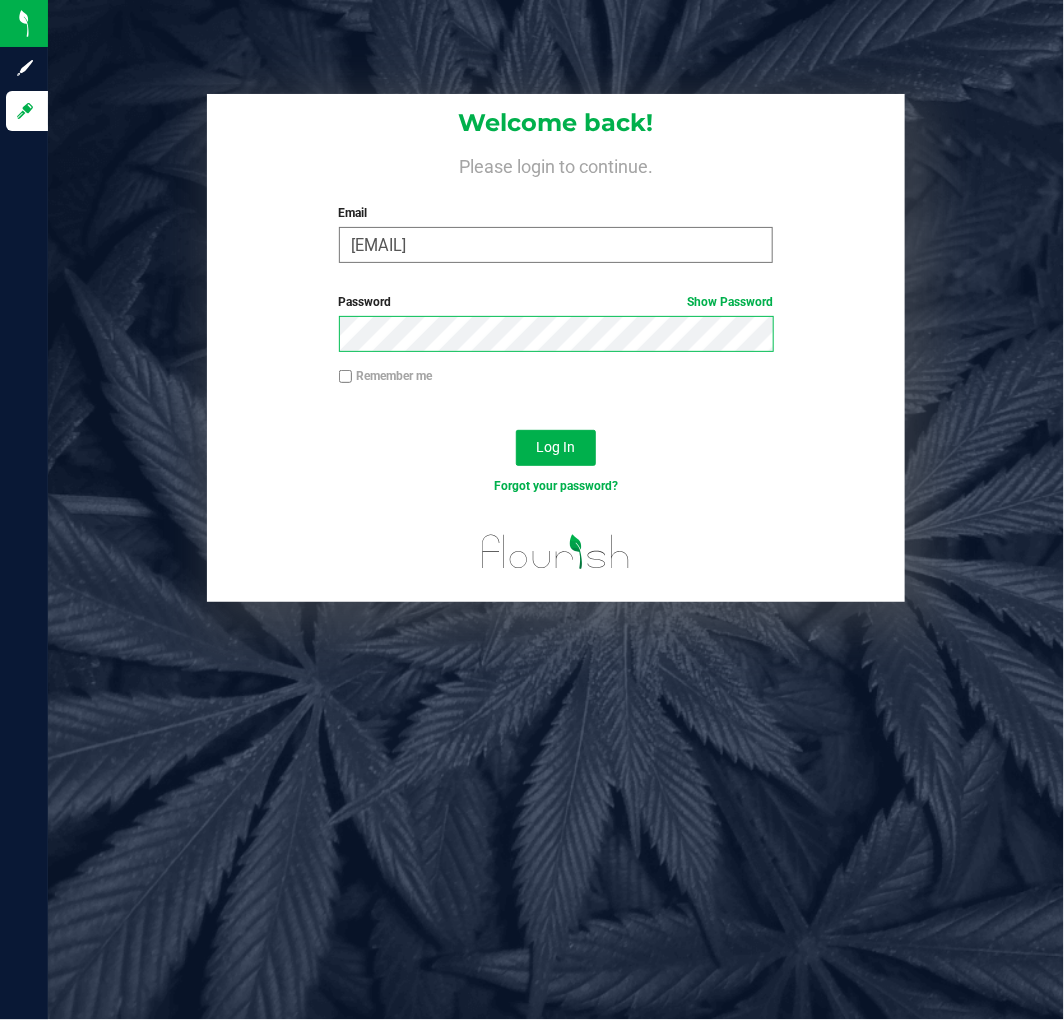 click on "Log In" at bounding box center (556, 448) 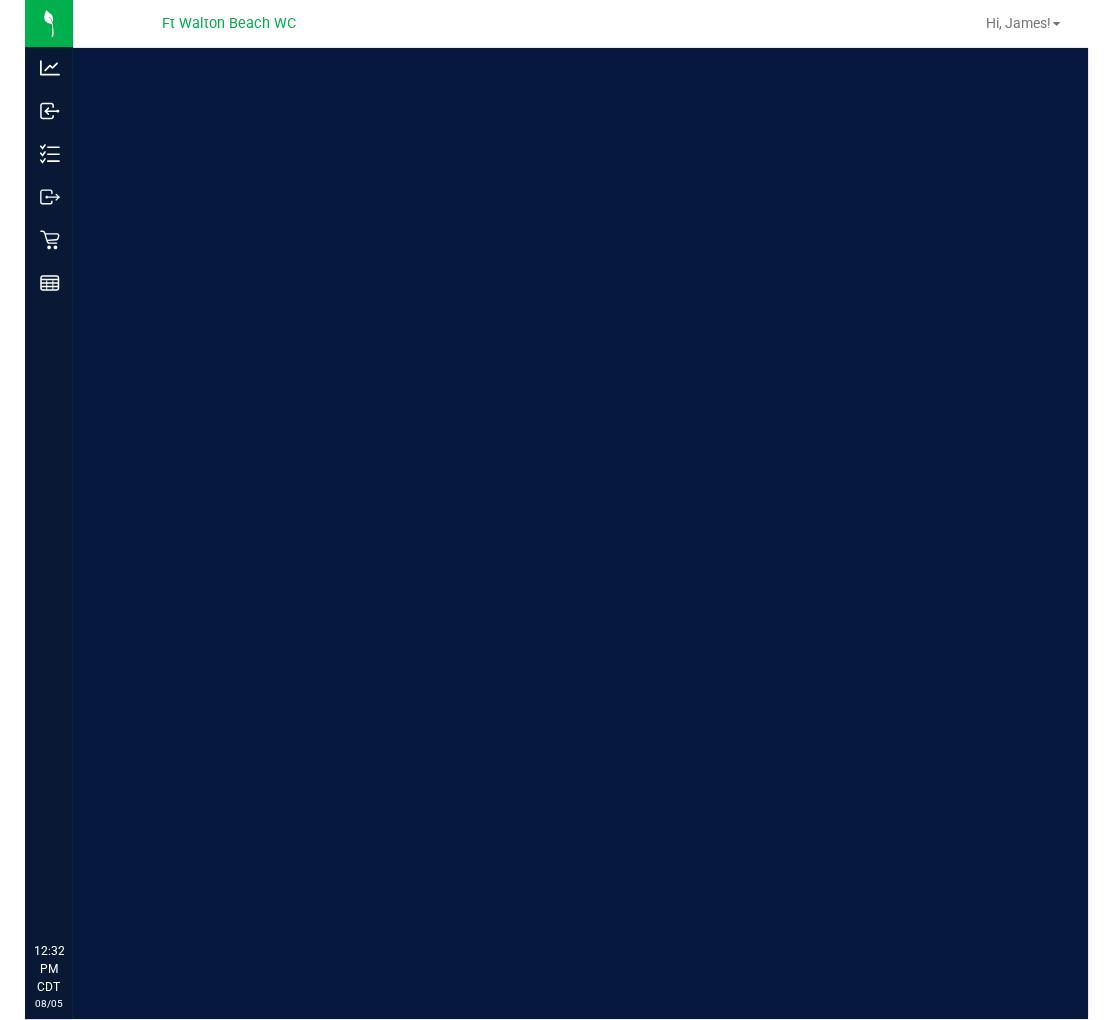 scroll, scrollTop: 0, scrollLeft: 0, axis: both 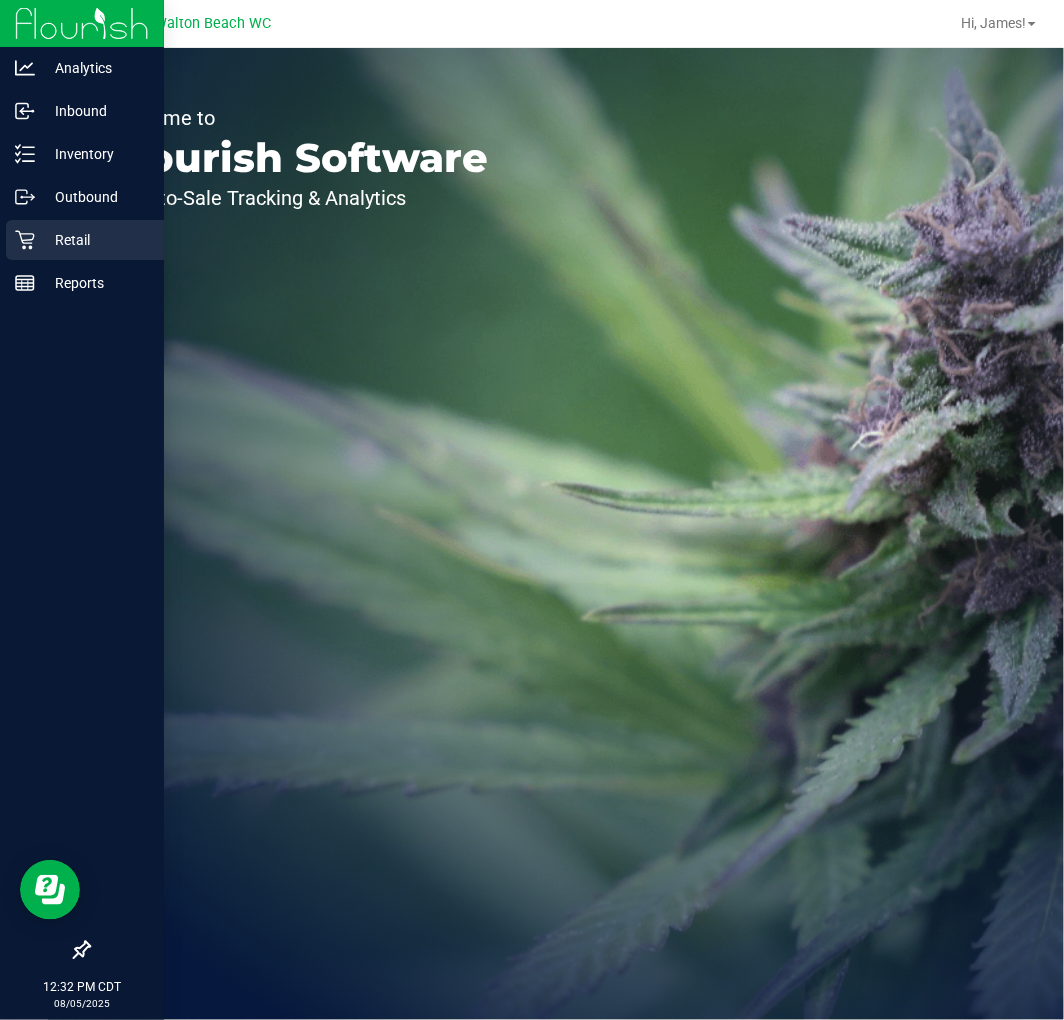 click on "Retail" at bounding box center [85, 240] 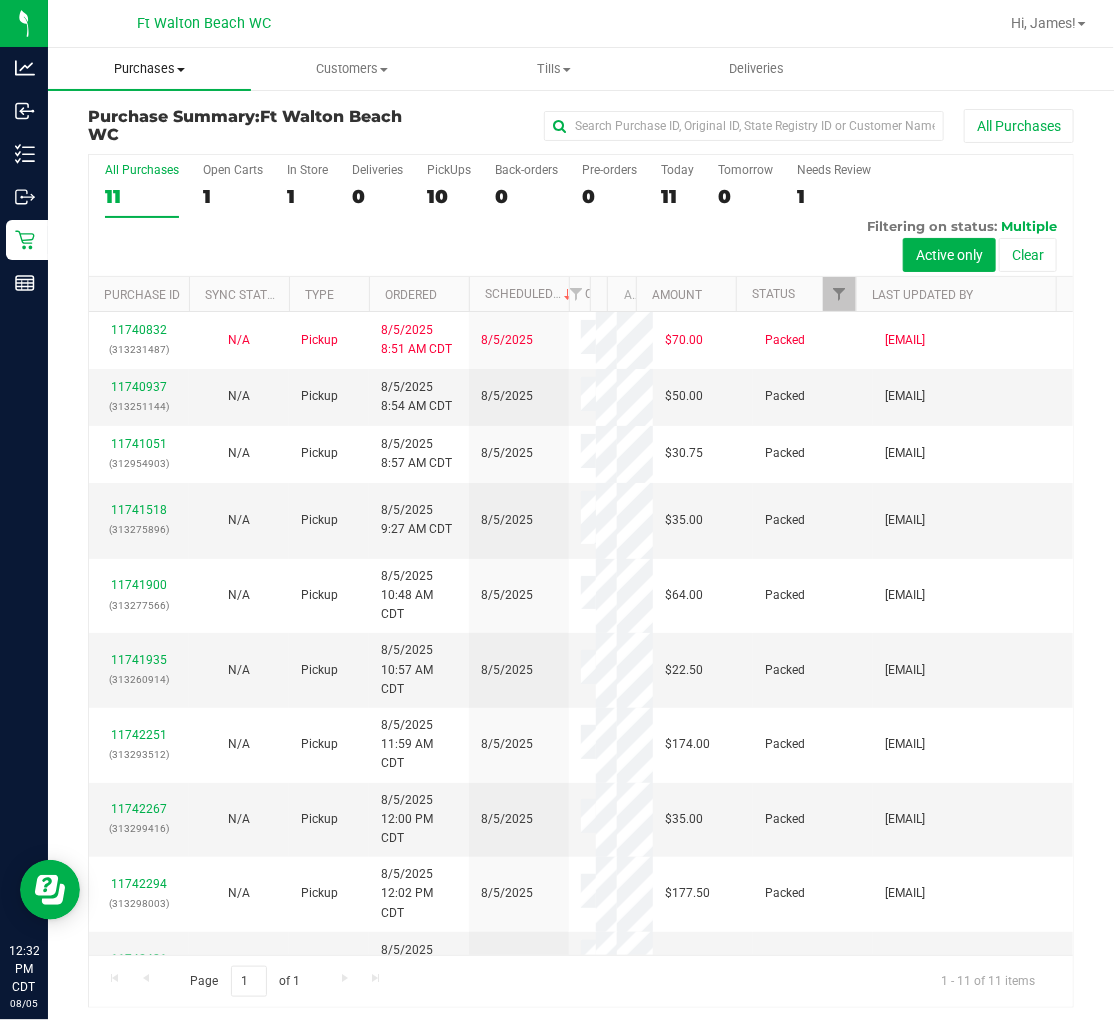 click on "Purchases" at bounding box center (149, 69) 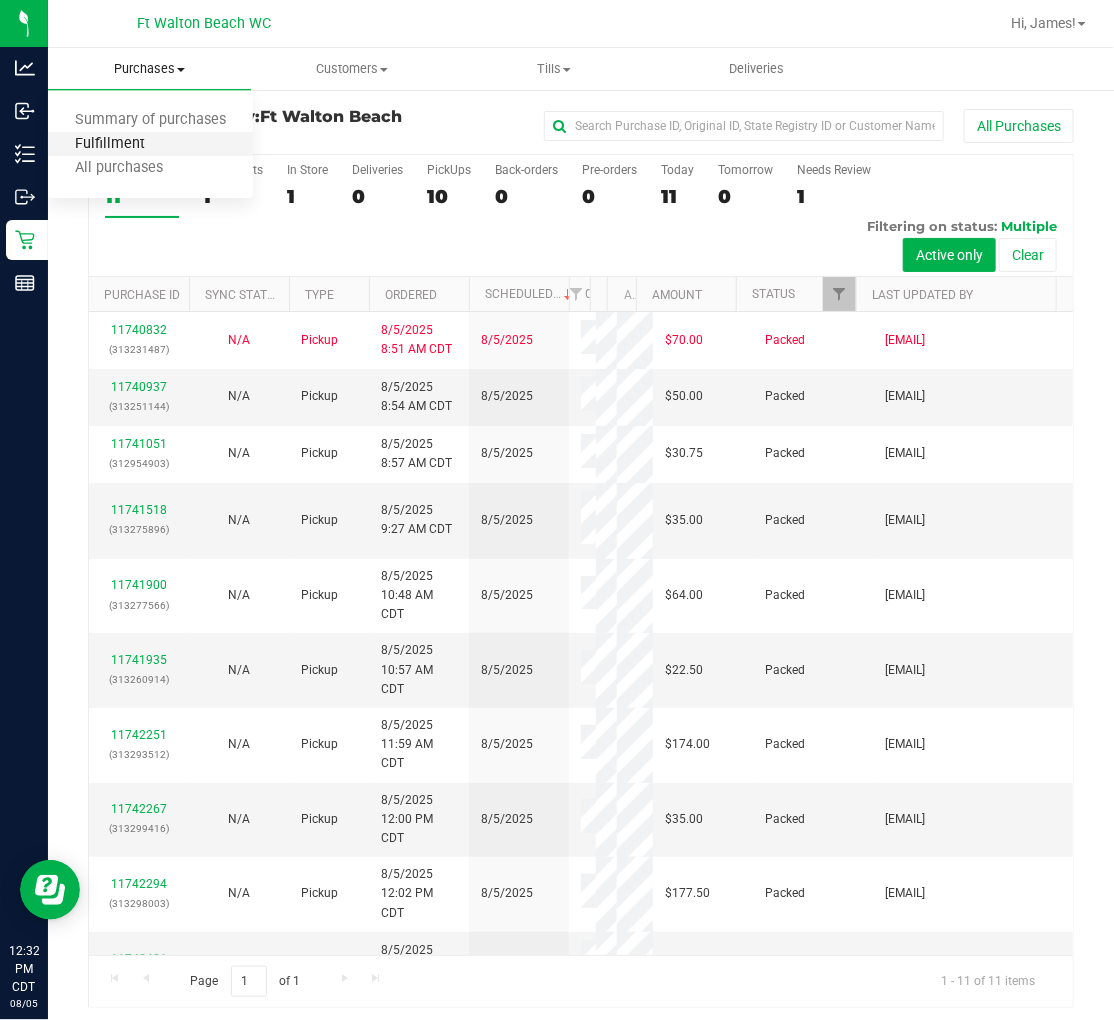 click on "Fulfillment" at bounding box center (110, 144) 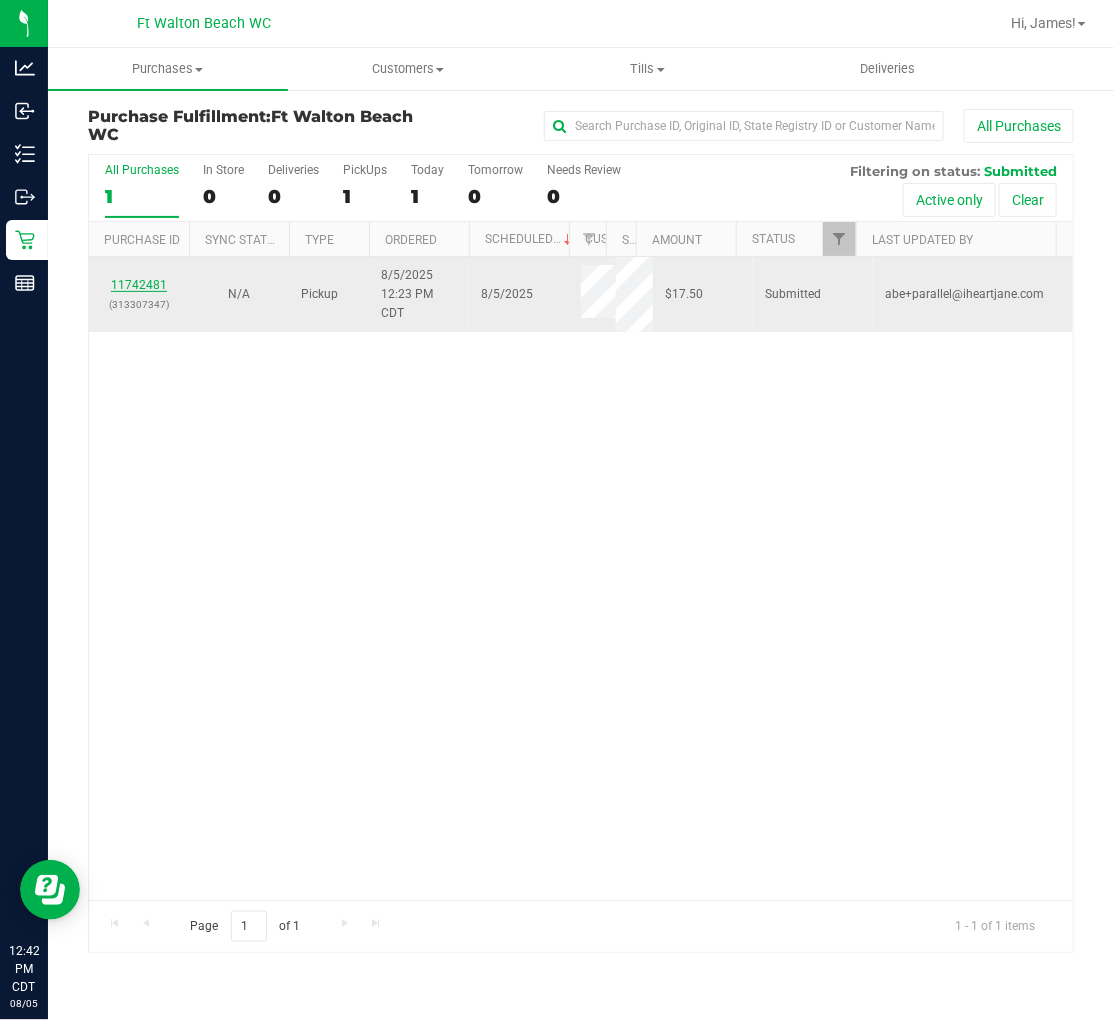 click on "11742481" at bounding box center (139, 285) 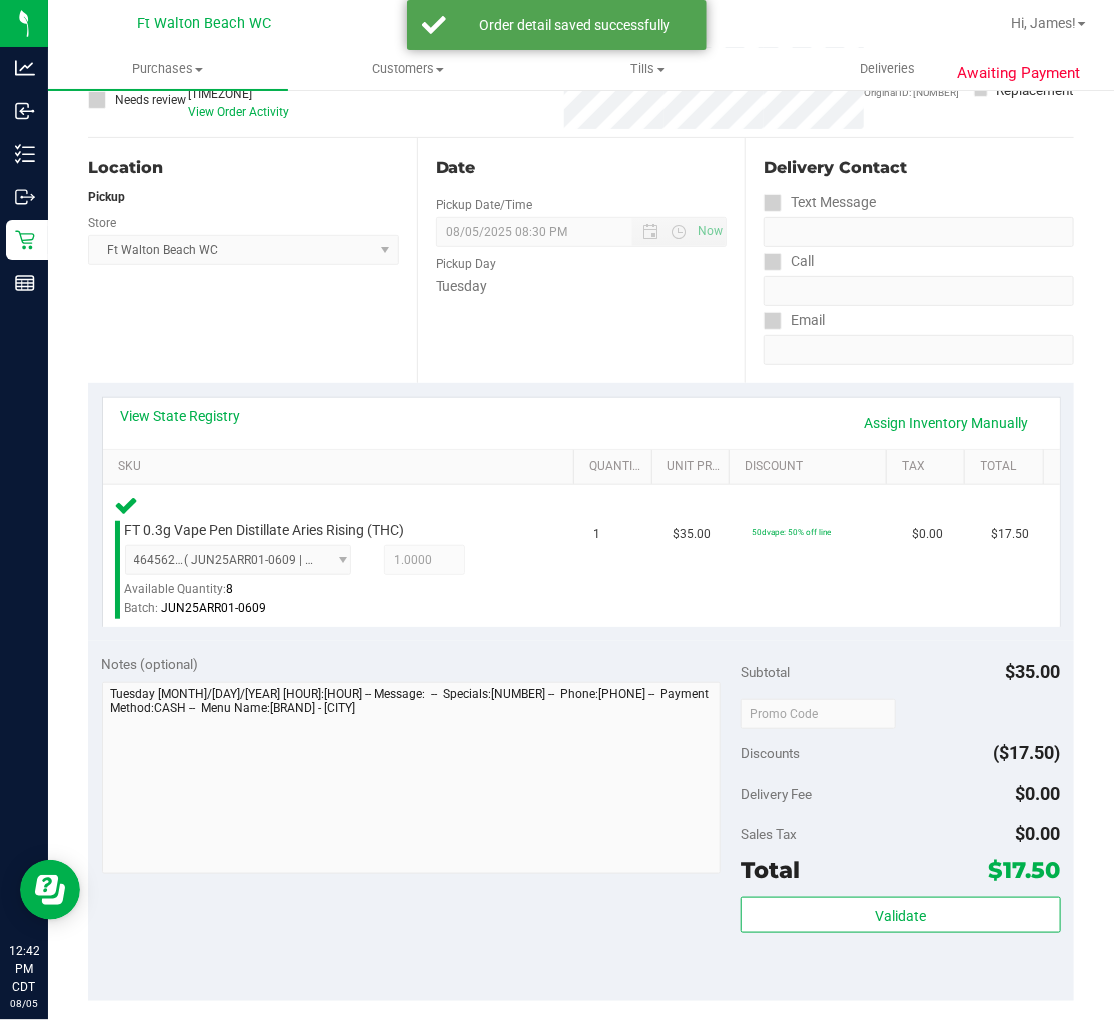 scroll, scrollTop: 444, scrollLeft: 0, axis: vertical 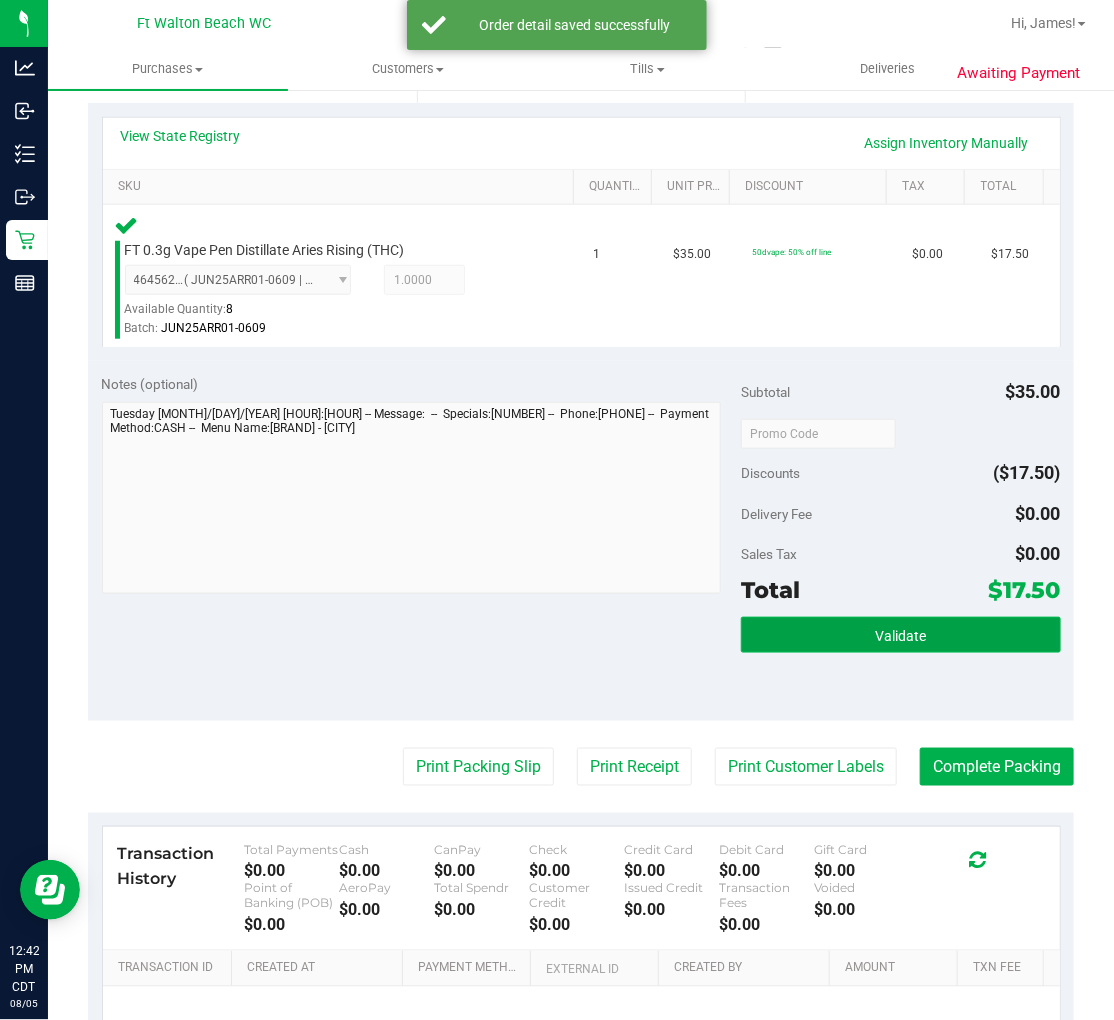click on "Validate" at bounding box center (901, 635) 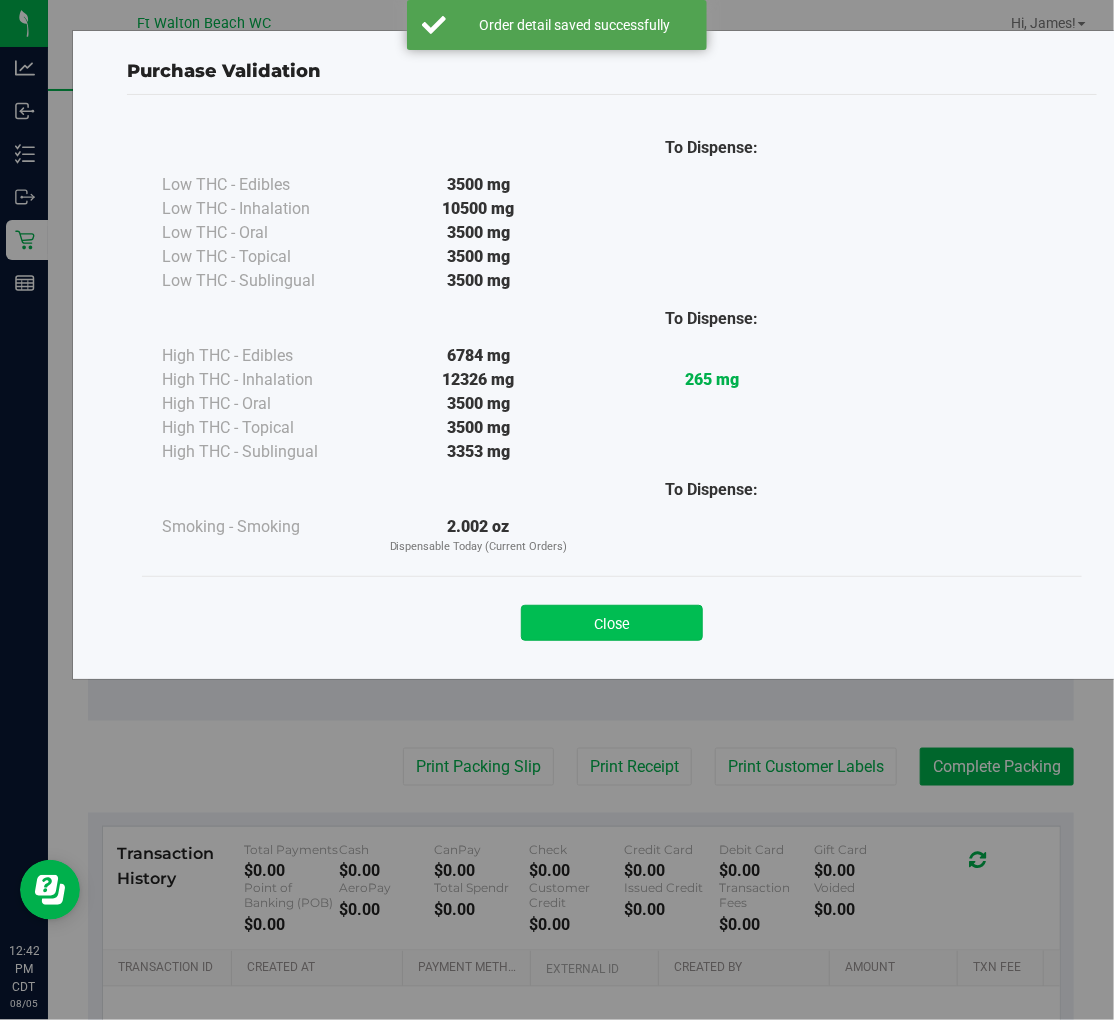click on "Close" at bounding box center [612, 623] 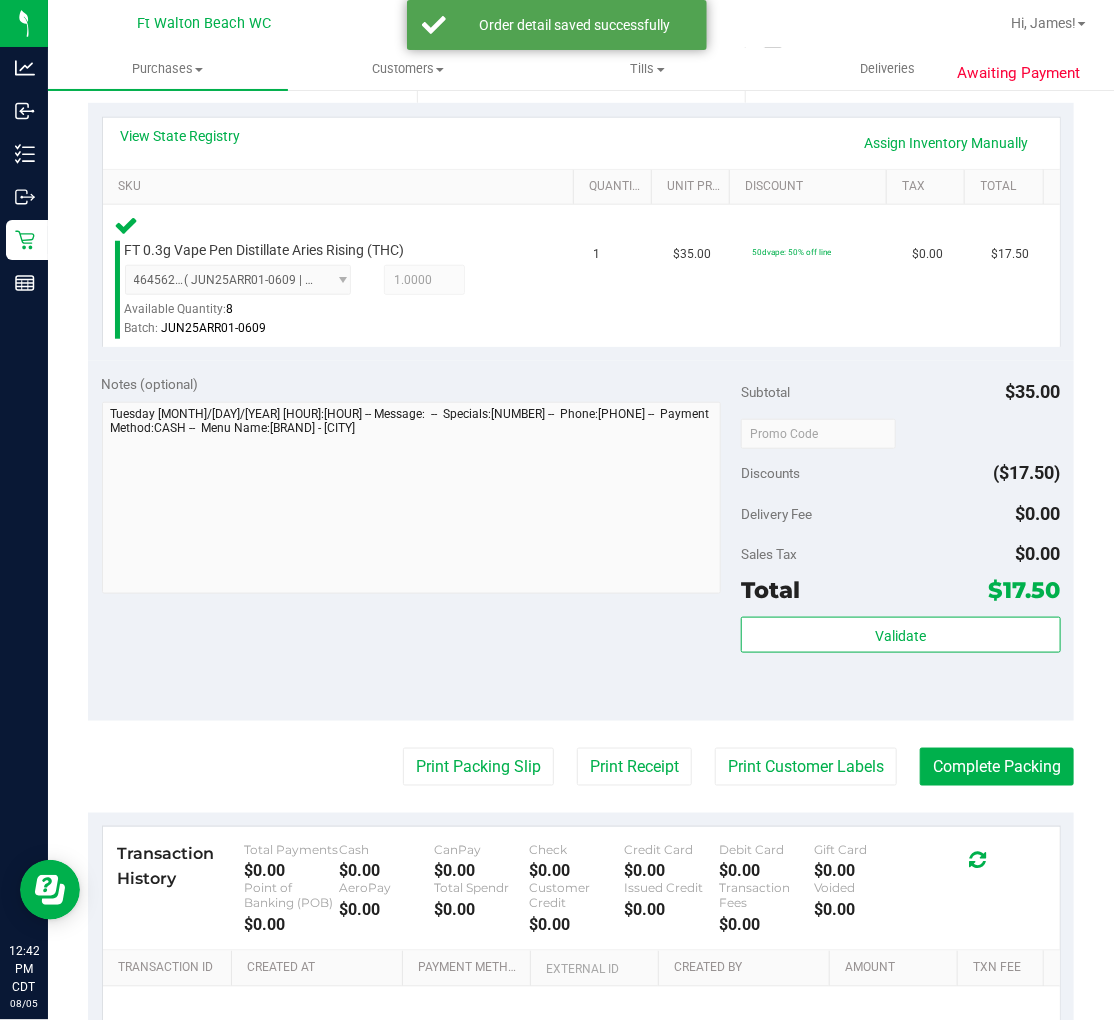 click on "Back
Edit Purchase
Cancel Purchase
View Profile
# 11742481
BioTrack ID:
-
Submitted
Needs review
Last Modified
Jane API
Aug 5, 2025 12:23:12 PM CDT" at bounding box center (581, 433) 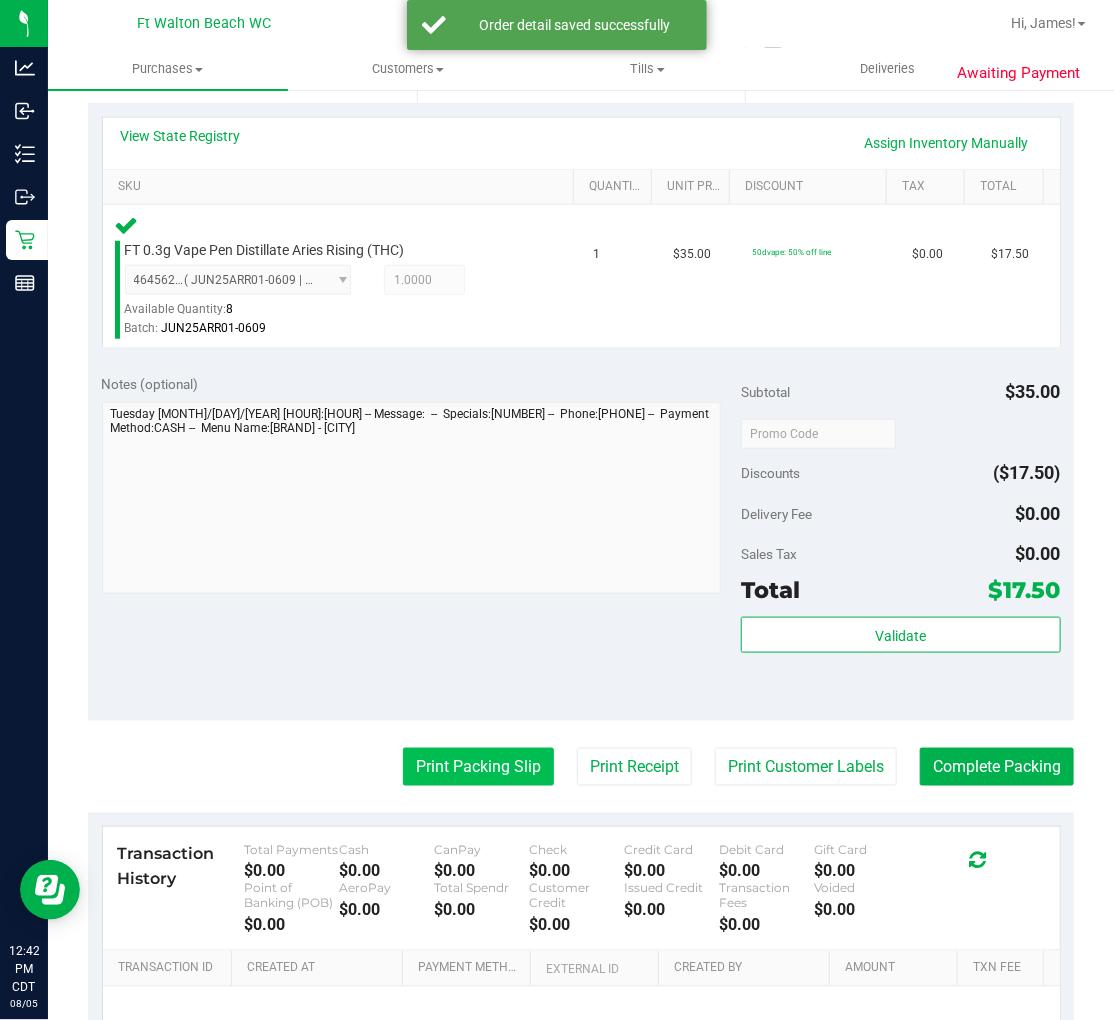 click on "Print Packing Slip" at bounding box center (478, 767) 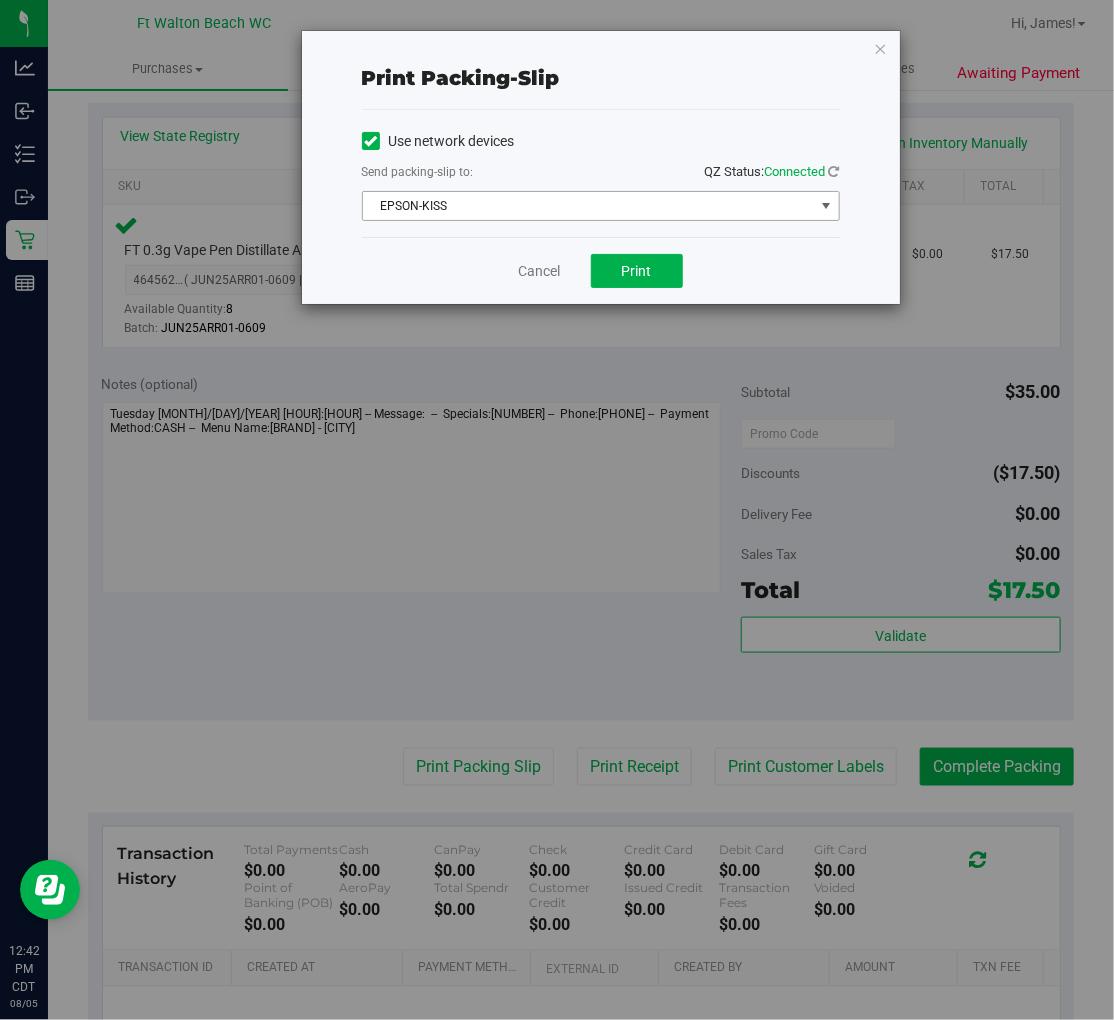 click on "EPSON-KISS" at bounding box center [588, 206] 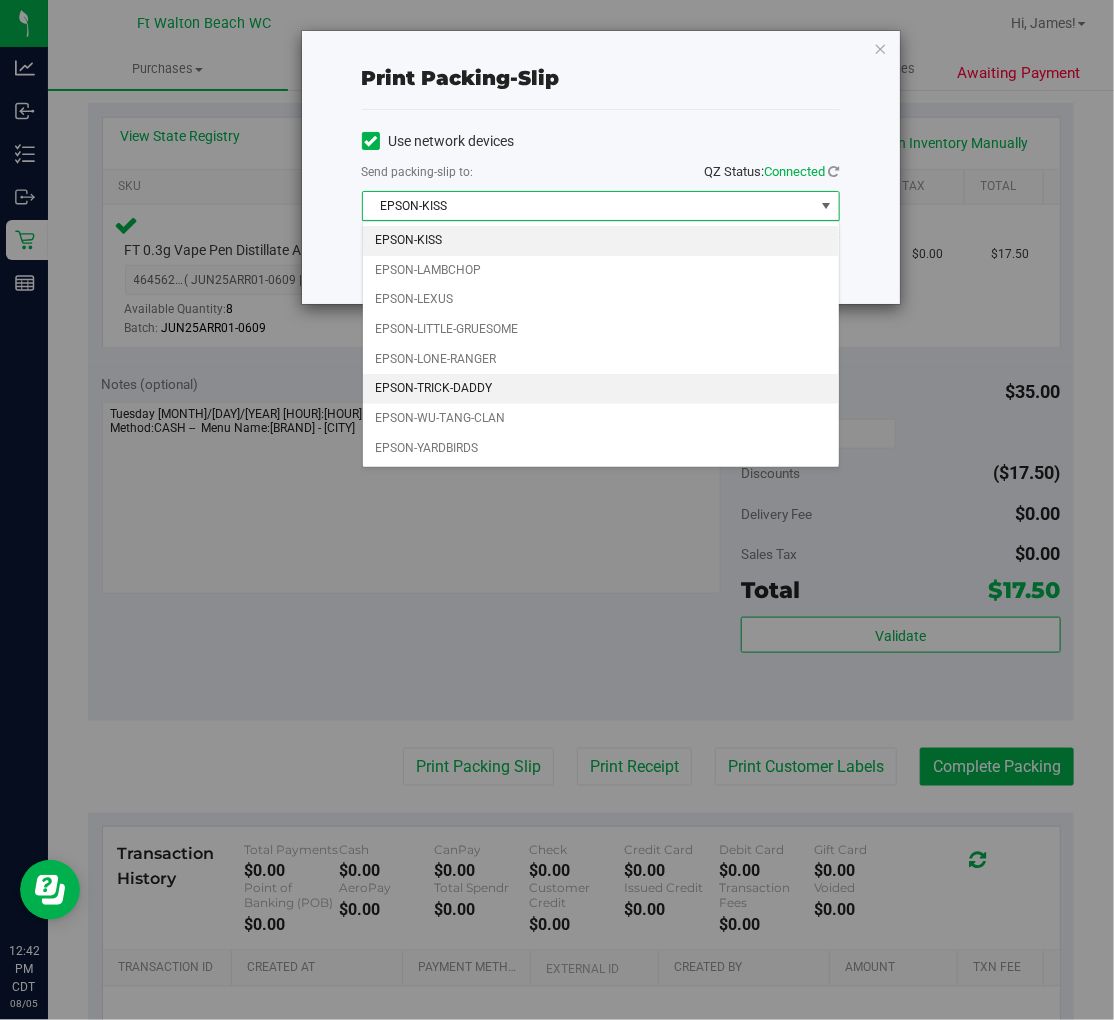 click on "EPSON-TRICK-DADDY" at bounding box center (601, 389) 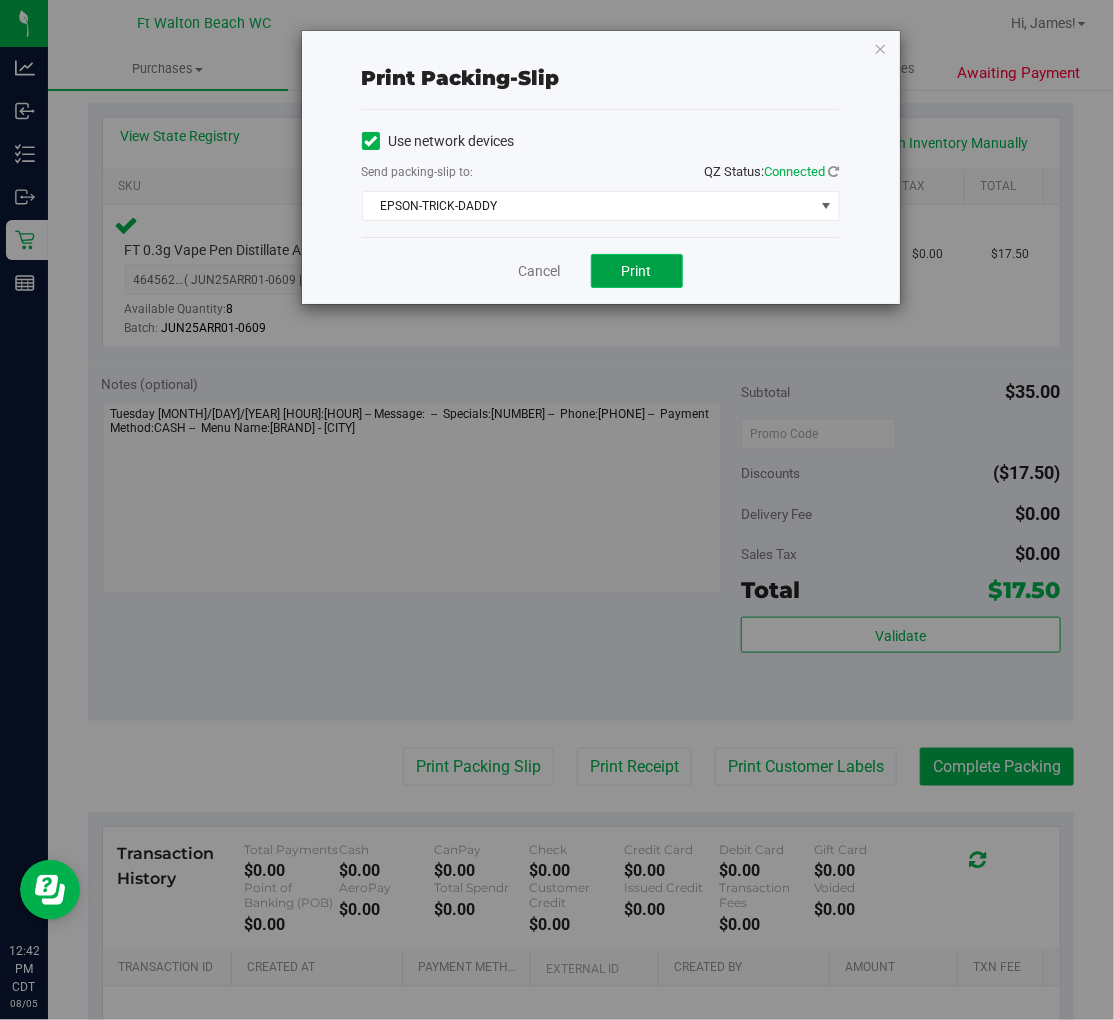 click on "Print" at bounding box center [637, 271] 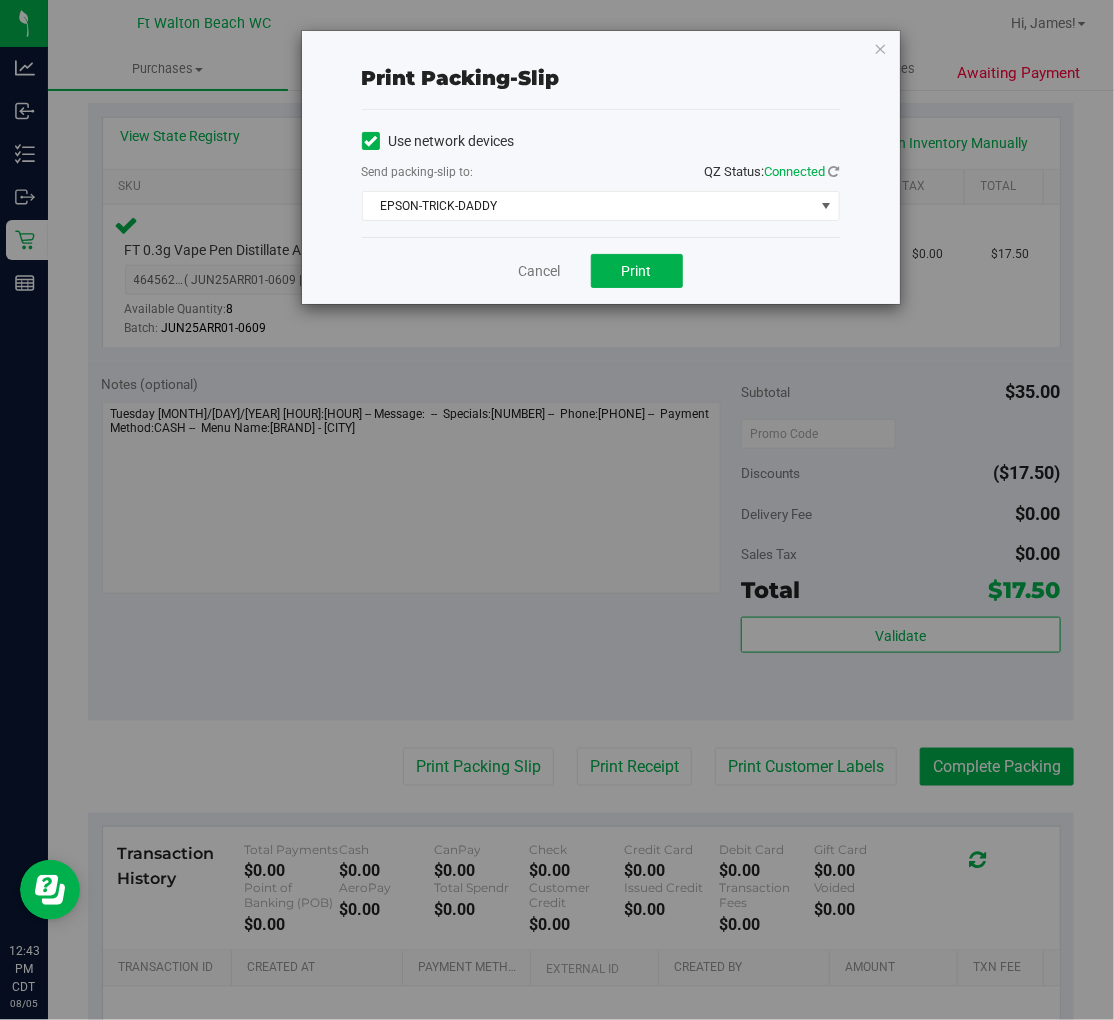 click on "Cancel
Print" at bounding box center (601, 270) 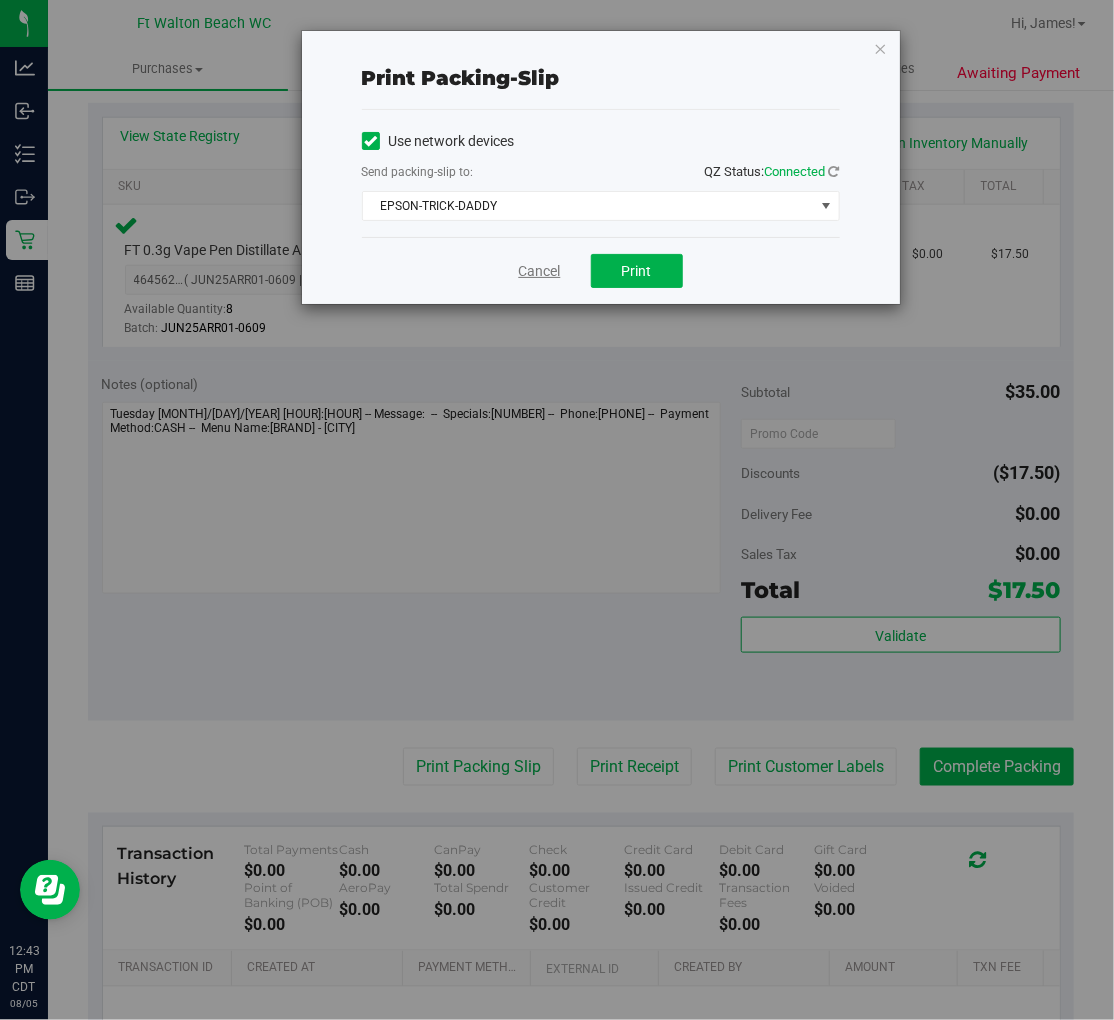 click on "Cancel" at bounding box center (540, 271) 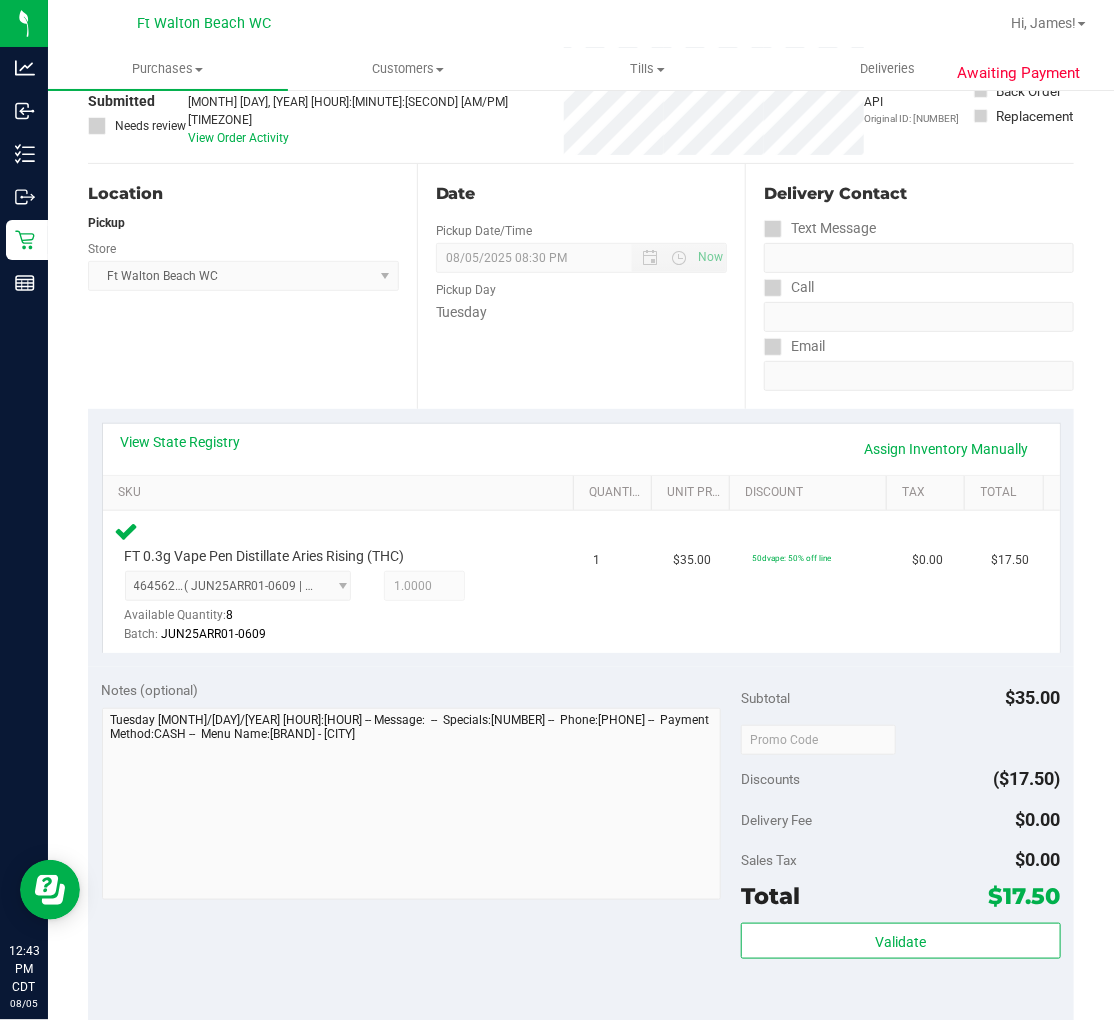 scroll, scrollTop: 333, scrollLeft: 0, axis: vertical 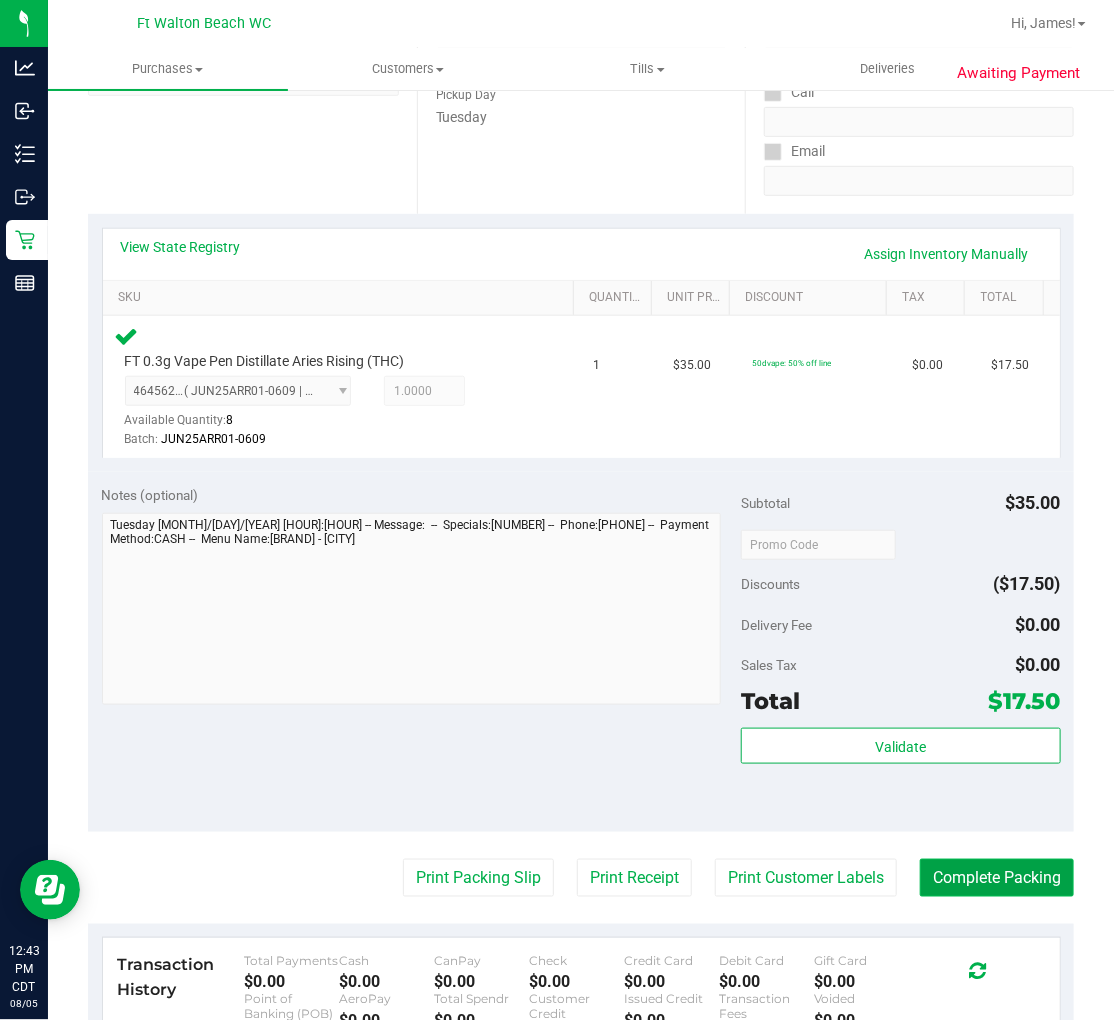 click on "Complete Packing" at bounding box center [997, 878] 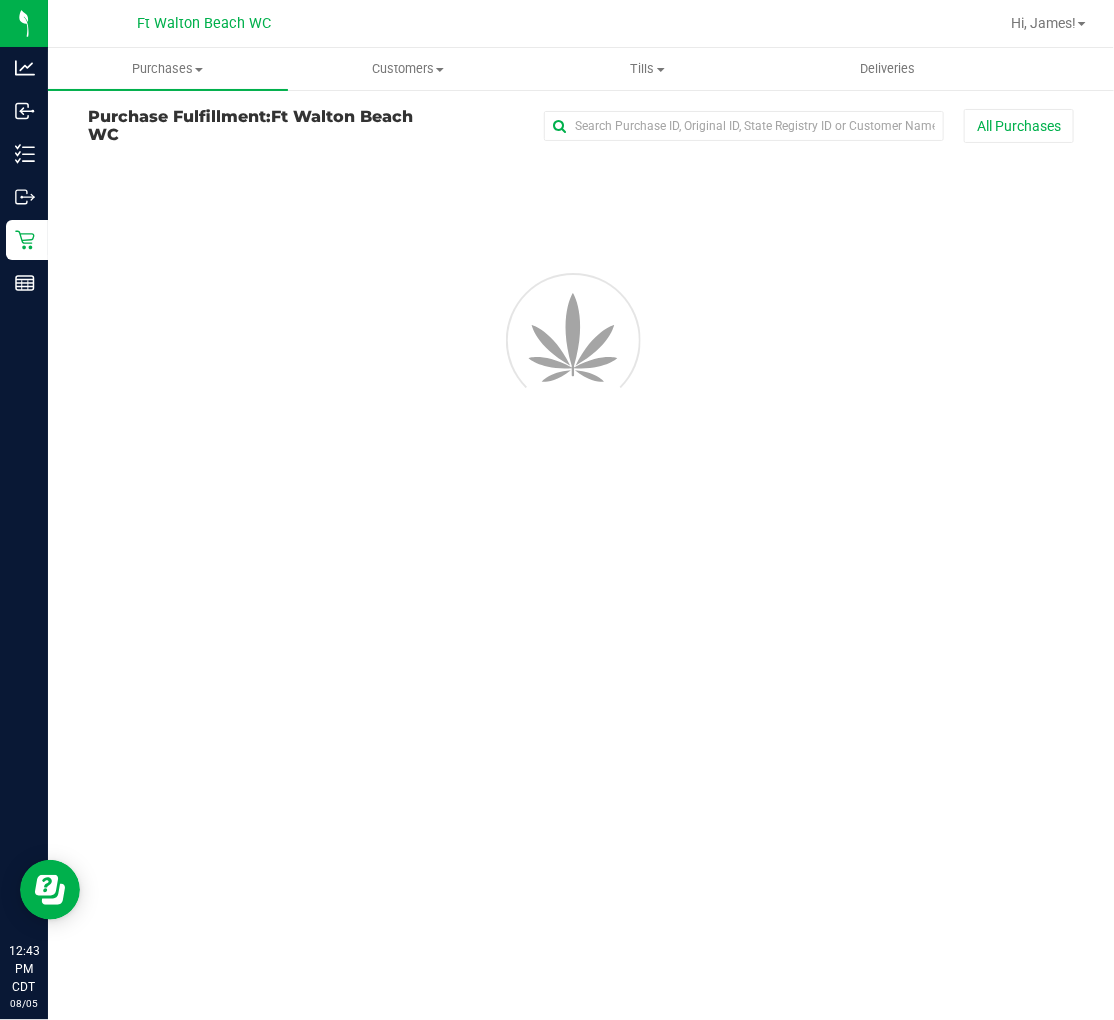 scroll, scrollTop: 0, scrollLeft: 0, axis: both 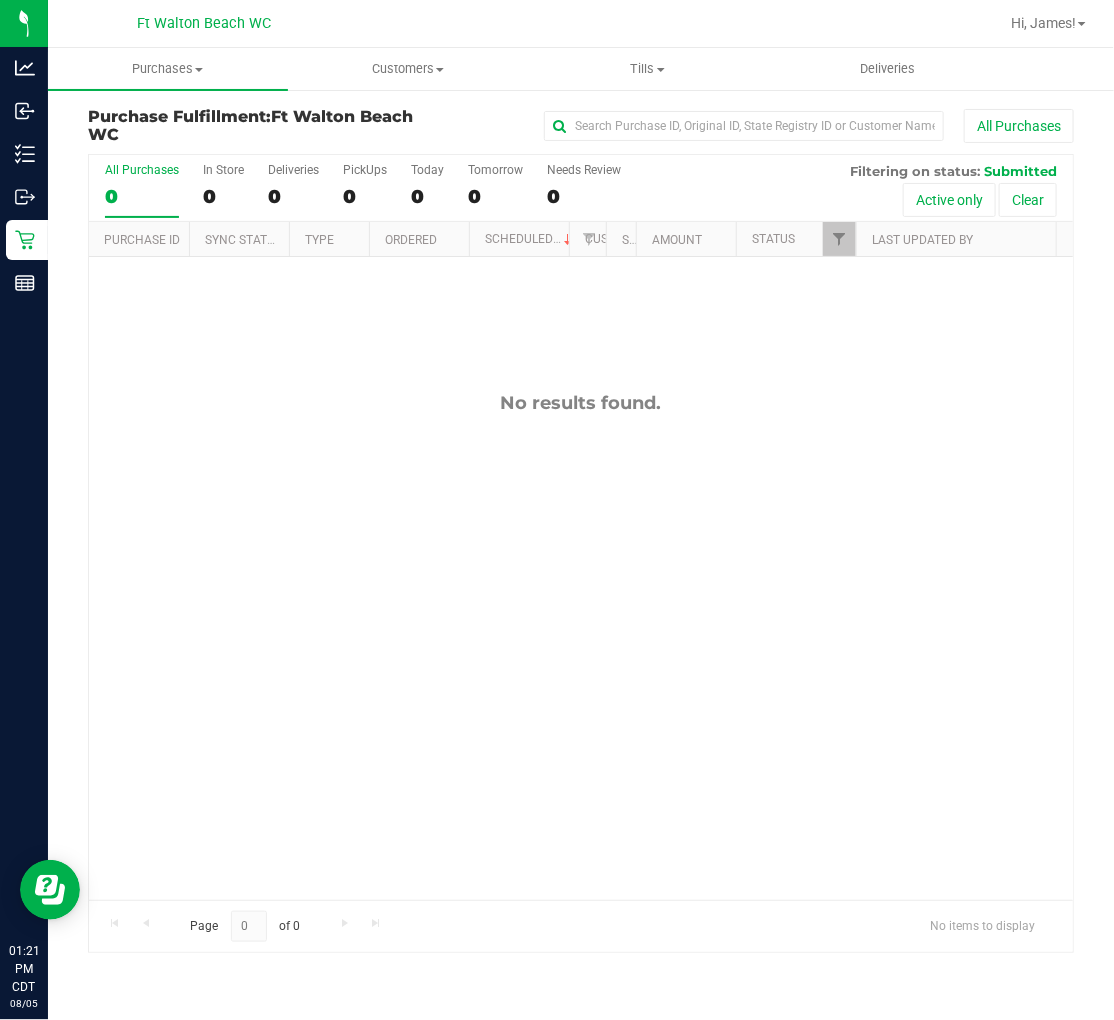 click on "All Purchases
0" at bounding box center (142, 190) 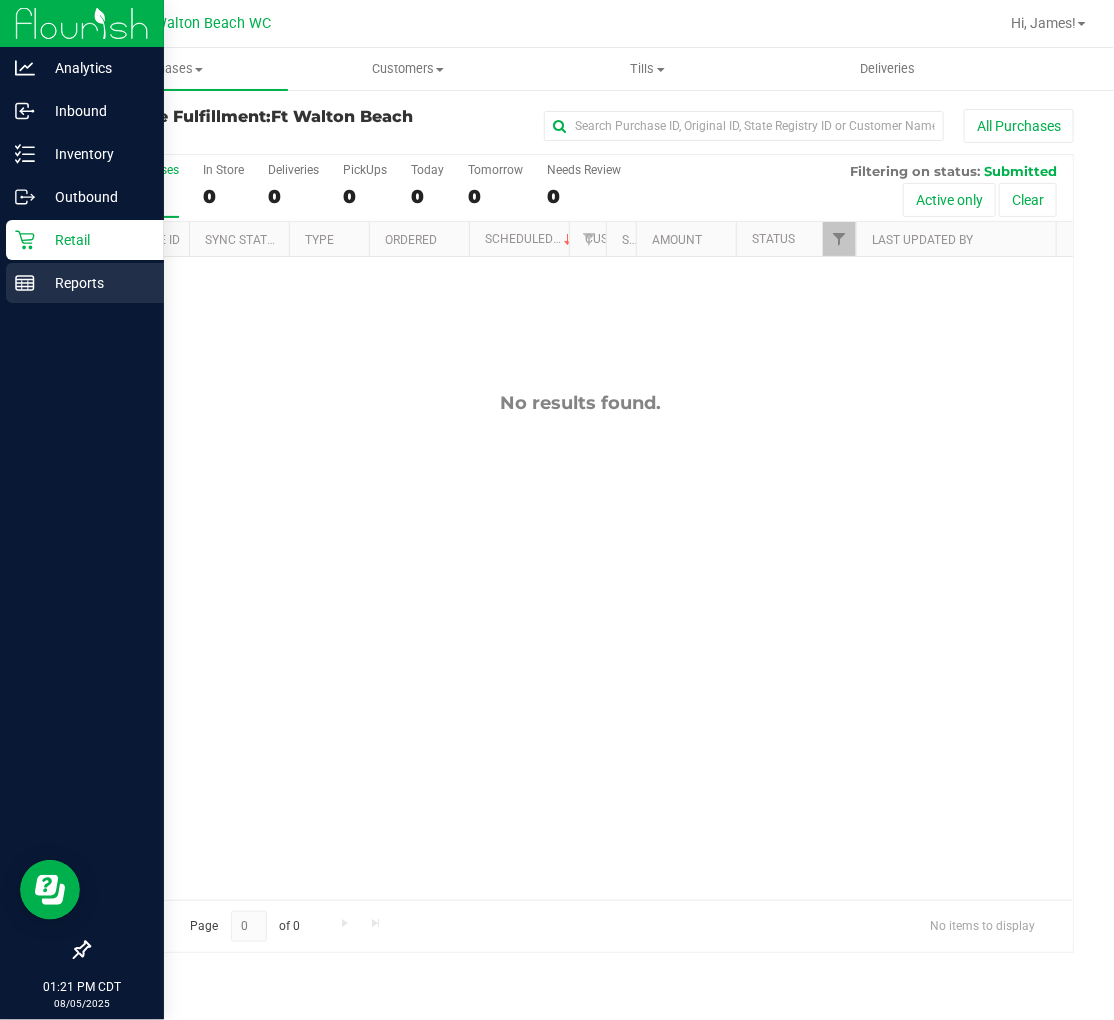 click 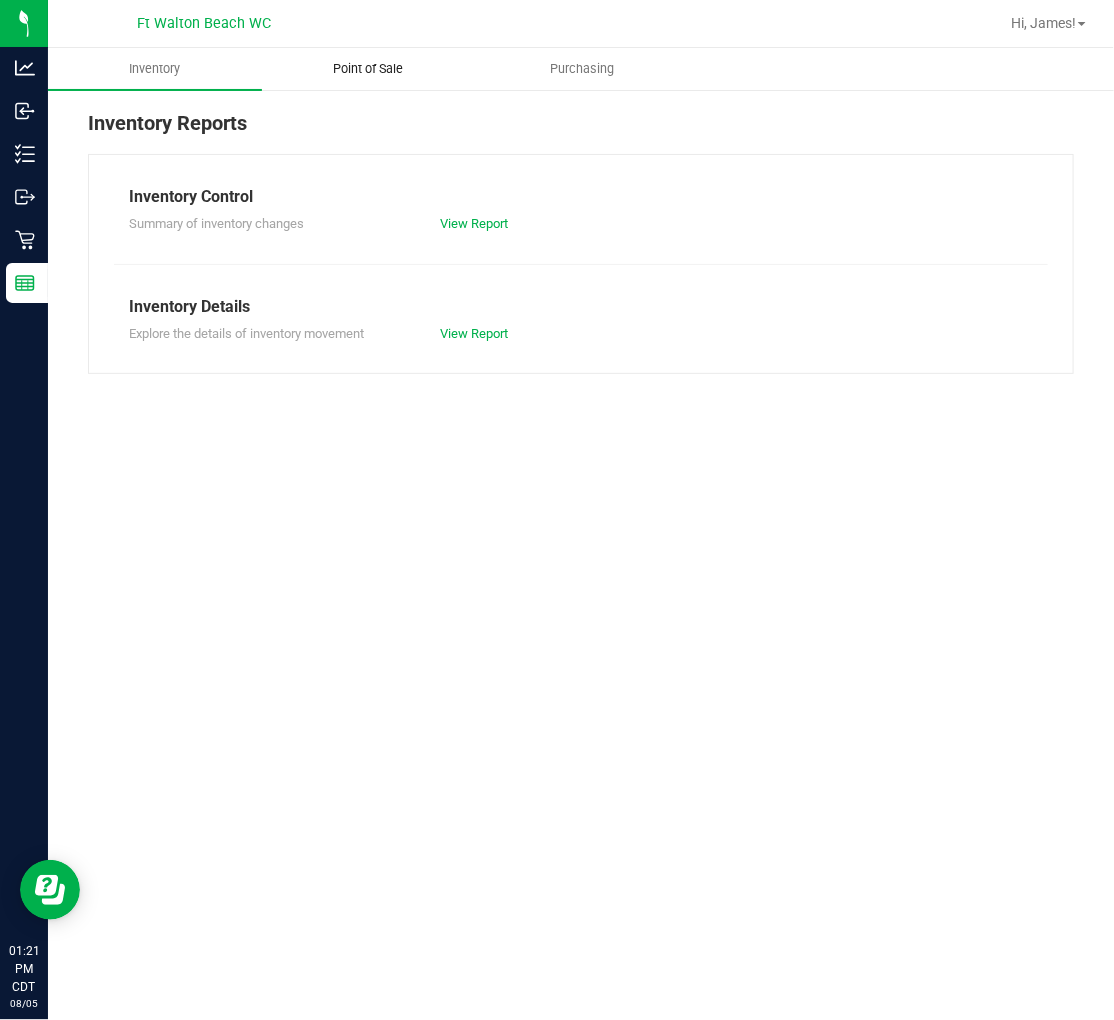 click on "Point of Sale" at bounding box center [369, 69] 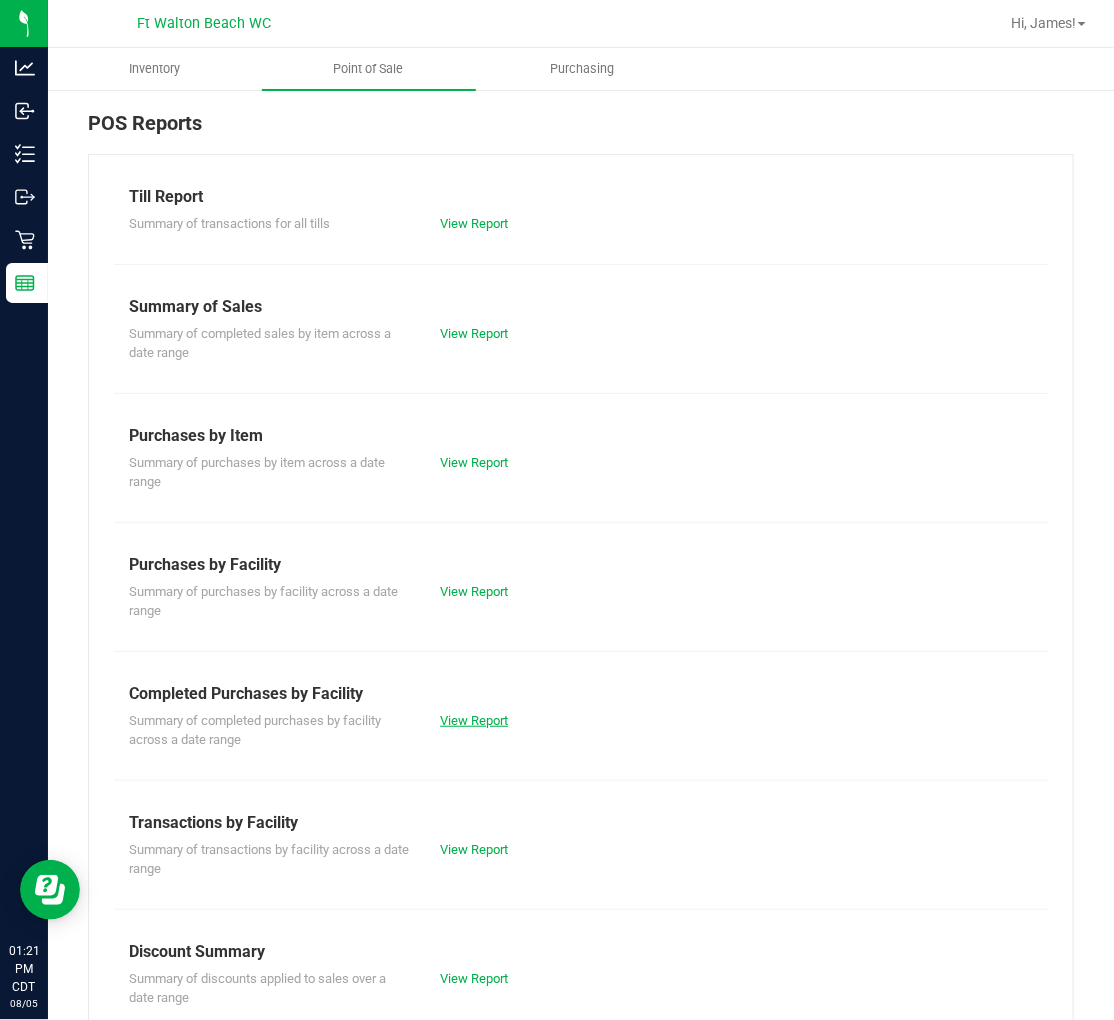 click on "View Report" at bounding box center (474, 720) 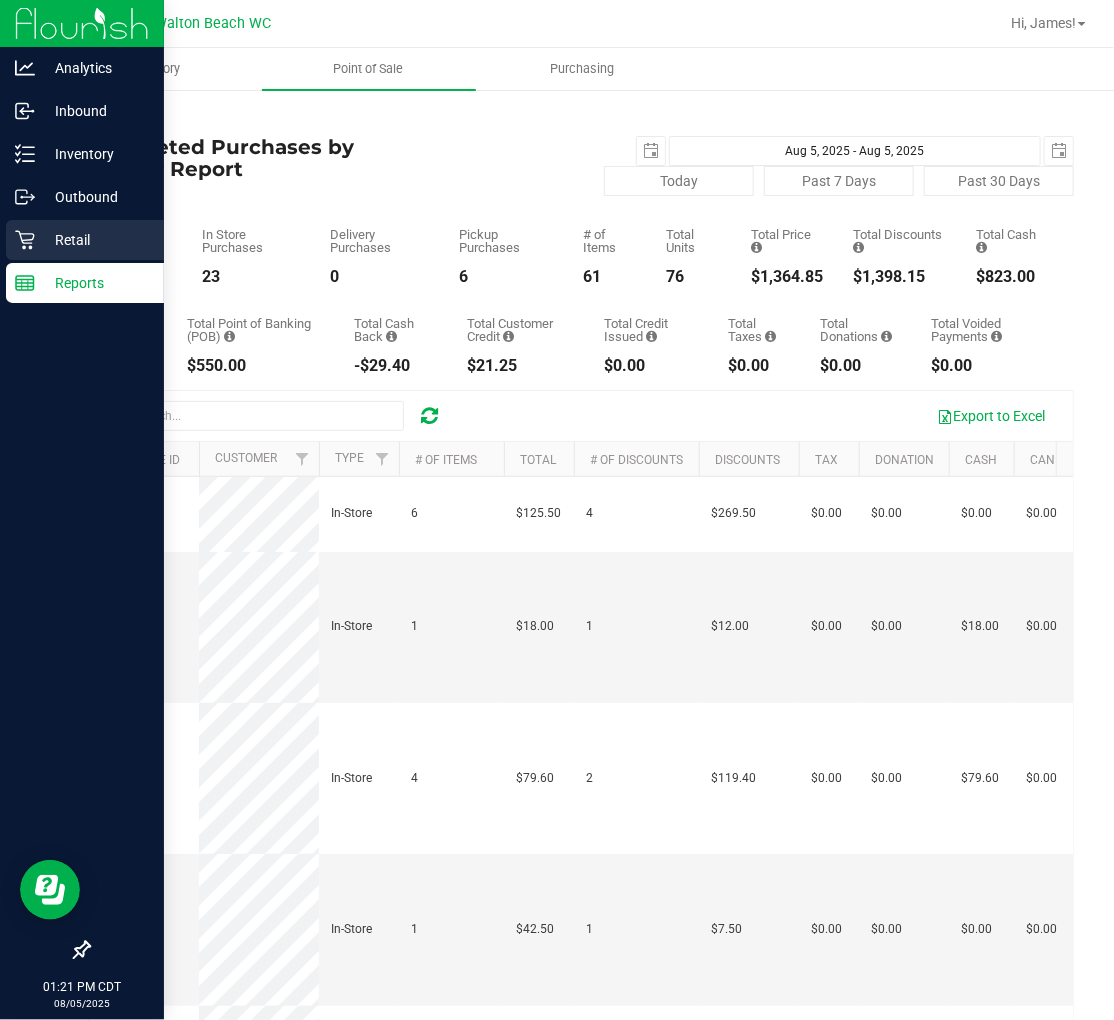 click on "Retail" at bounding box center (95, 240) 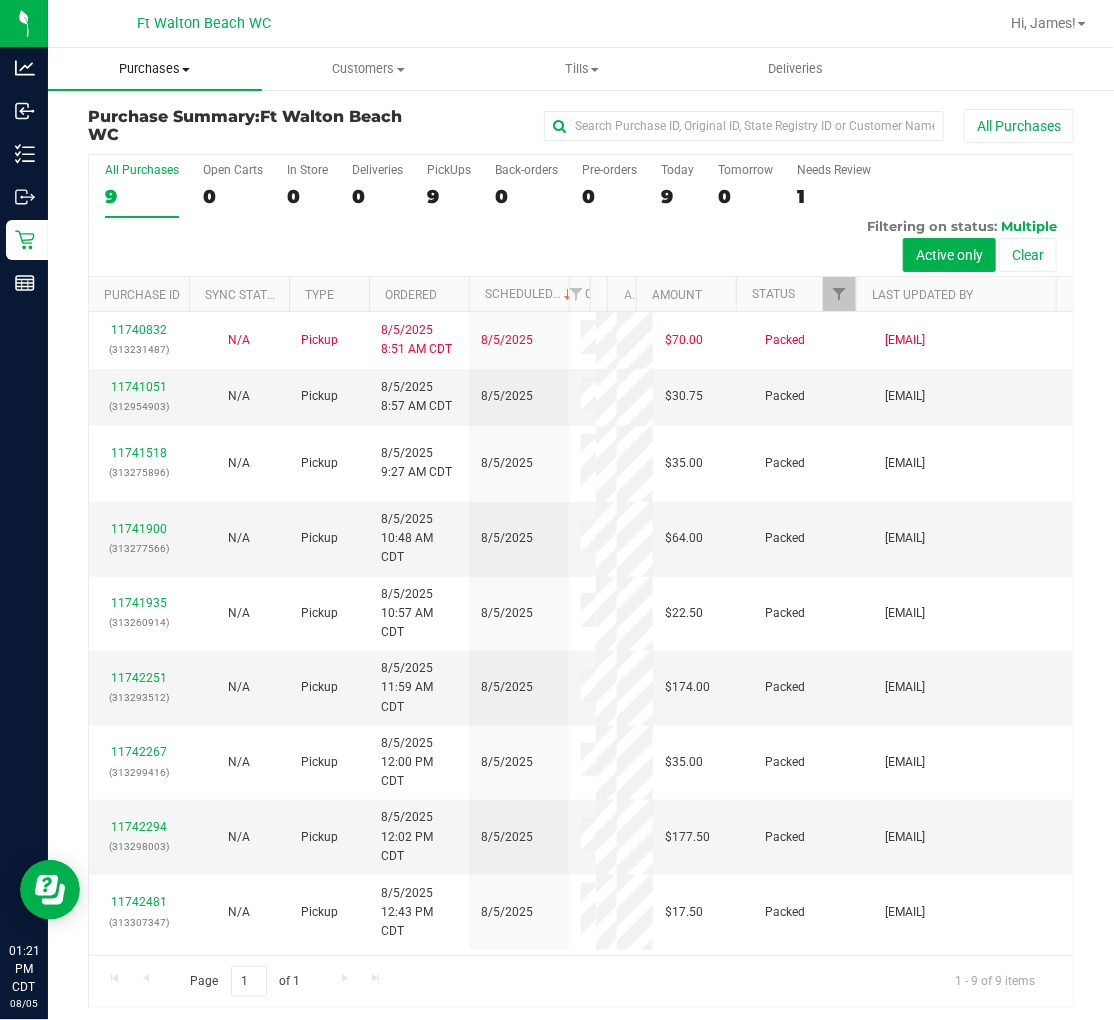 click on "Purchases" at bounding box center [155, 69] 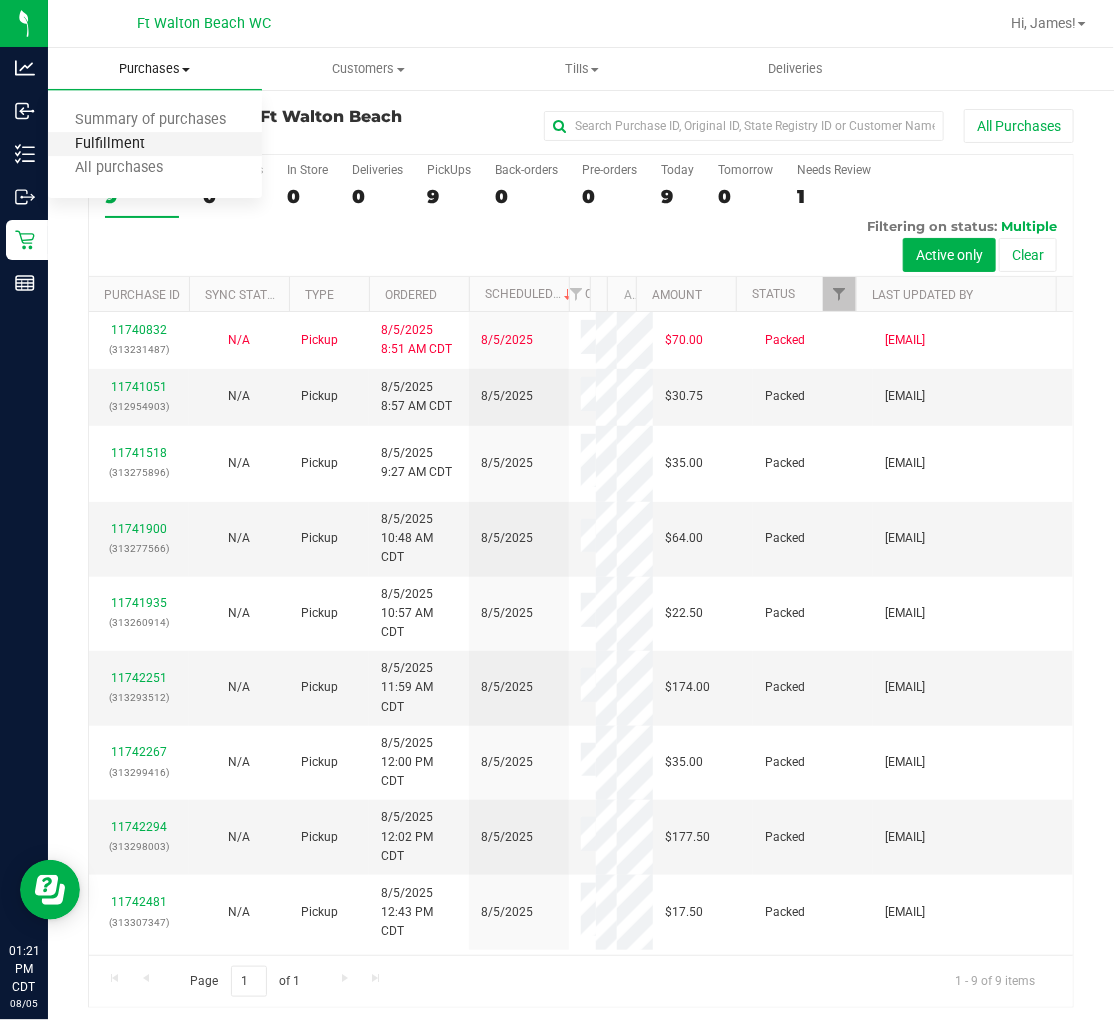 click on "Fulfillment" at bounding box center [110, 144] 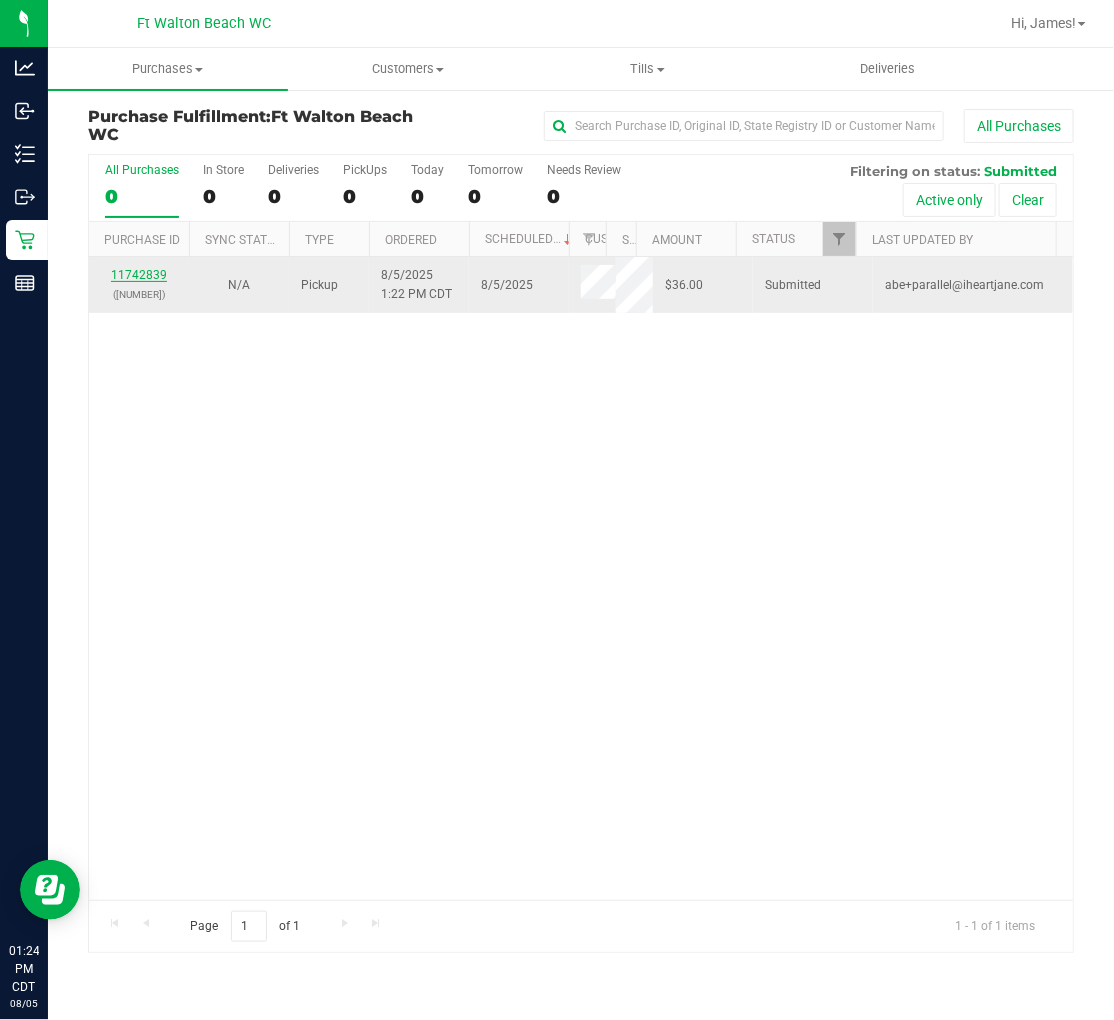 click on "11742839" at bounding box center (139, 275) 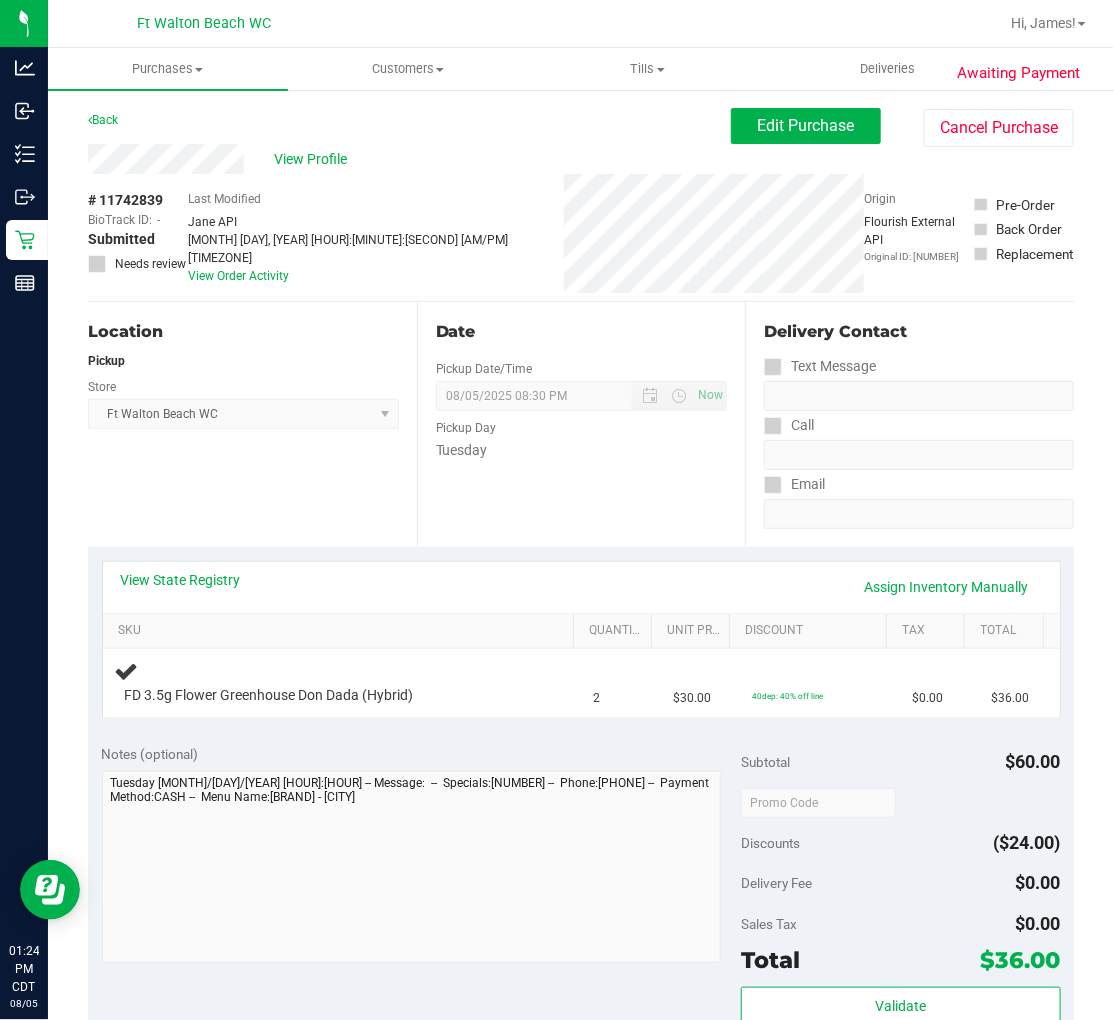 click on "View State Registry
Assign Inventory Manually" at bounding box center (581, 587) 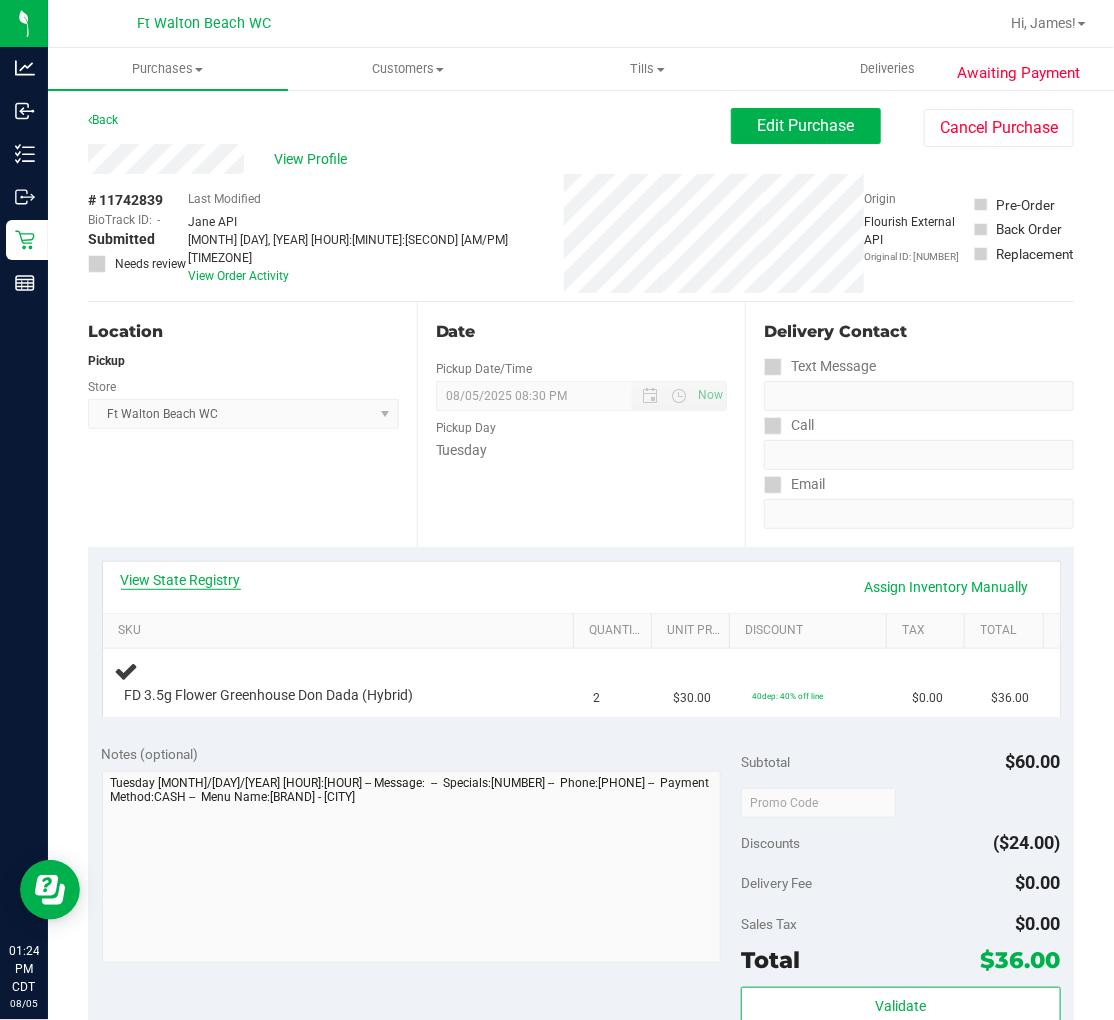 click on "View State Registry" at bounding box center [181, 580] 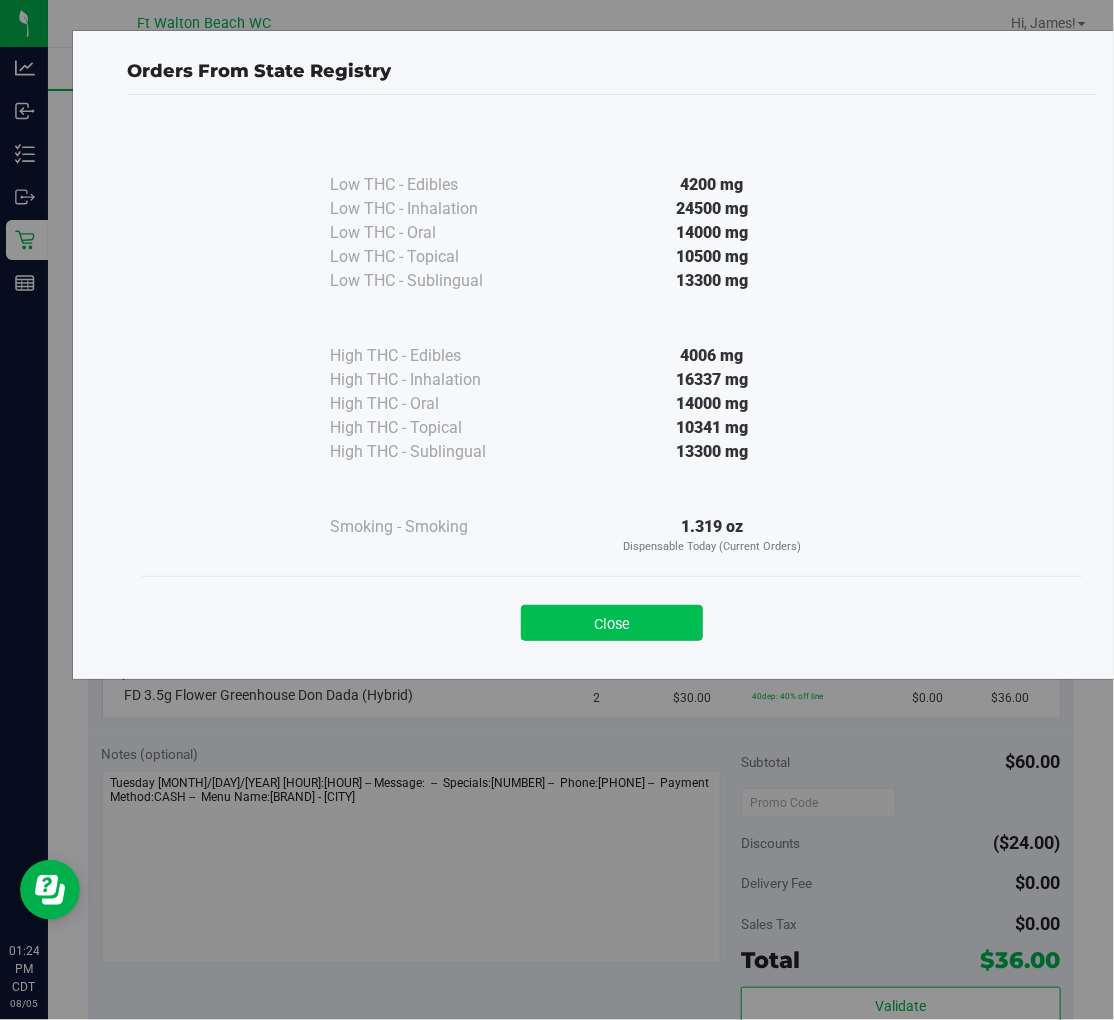 click on "Close" at bounding box center [612, 623] 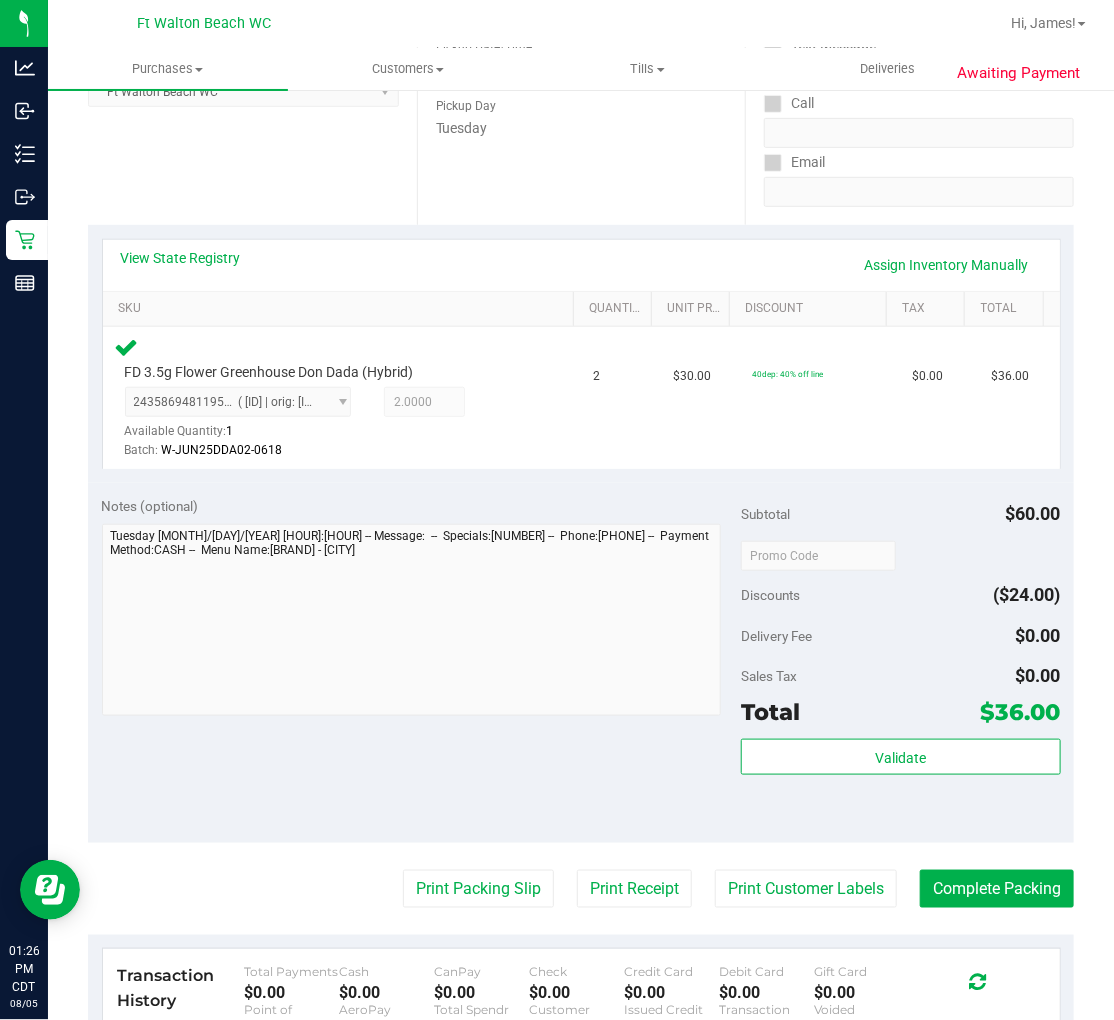scroll, scrollTop: 333, scrollLeft: 0, axis: vertical 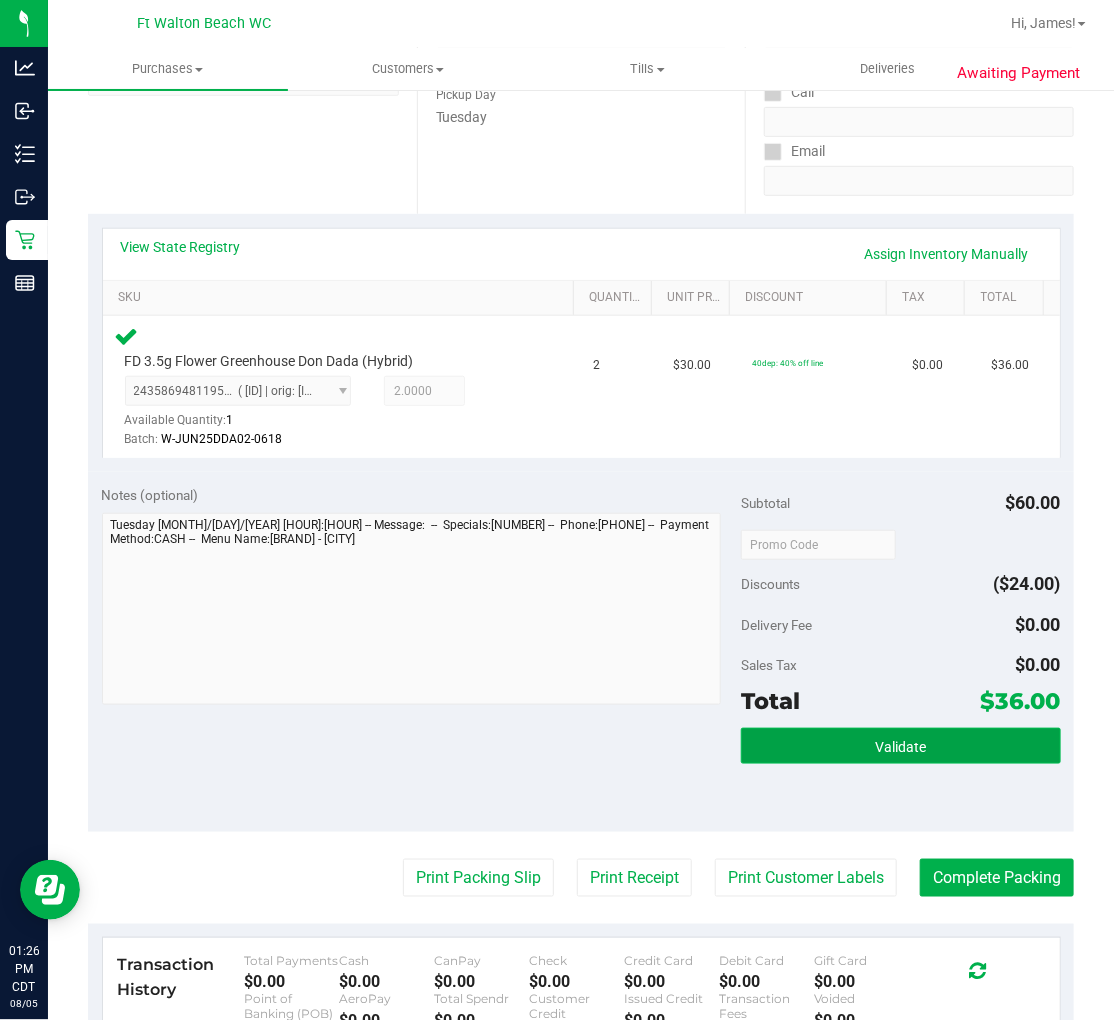 click on "Validate" at bounding box center (901, 746) 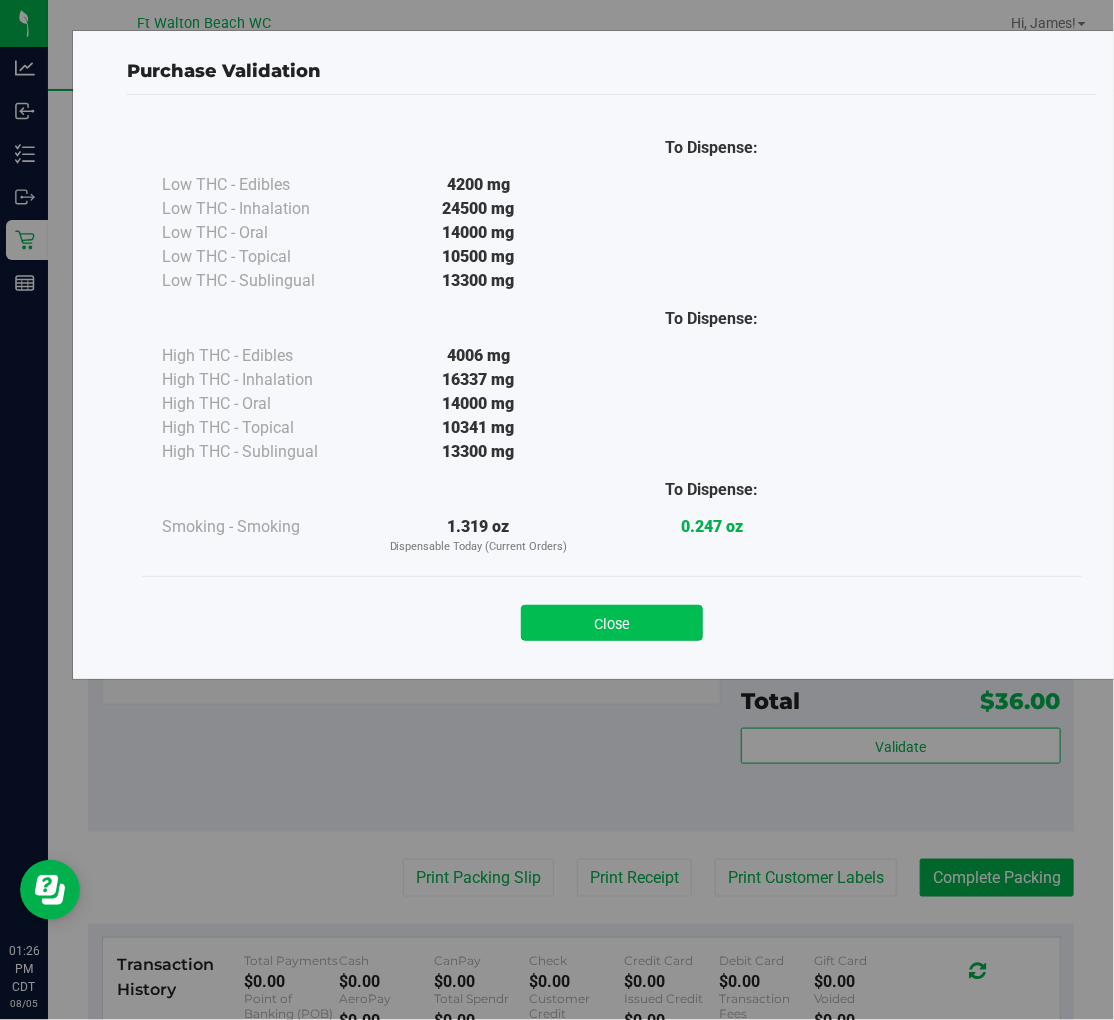 click on "Close" at bounding box center [612, 623] 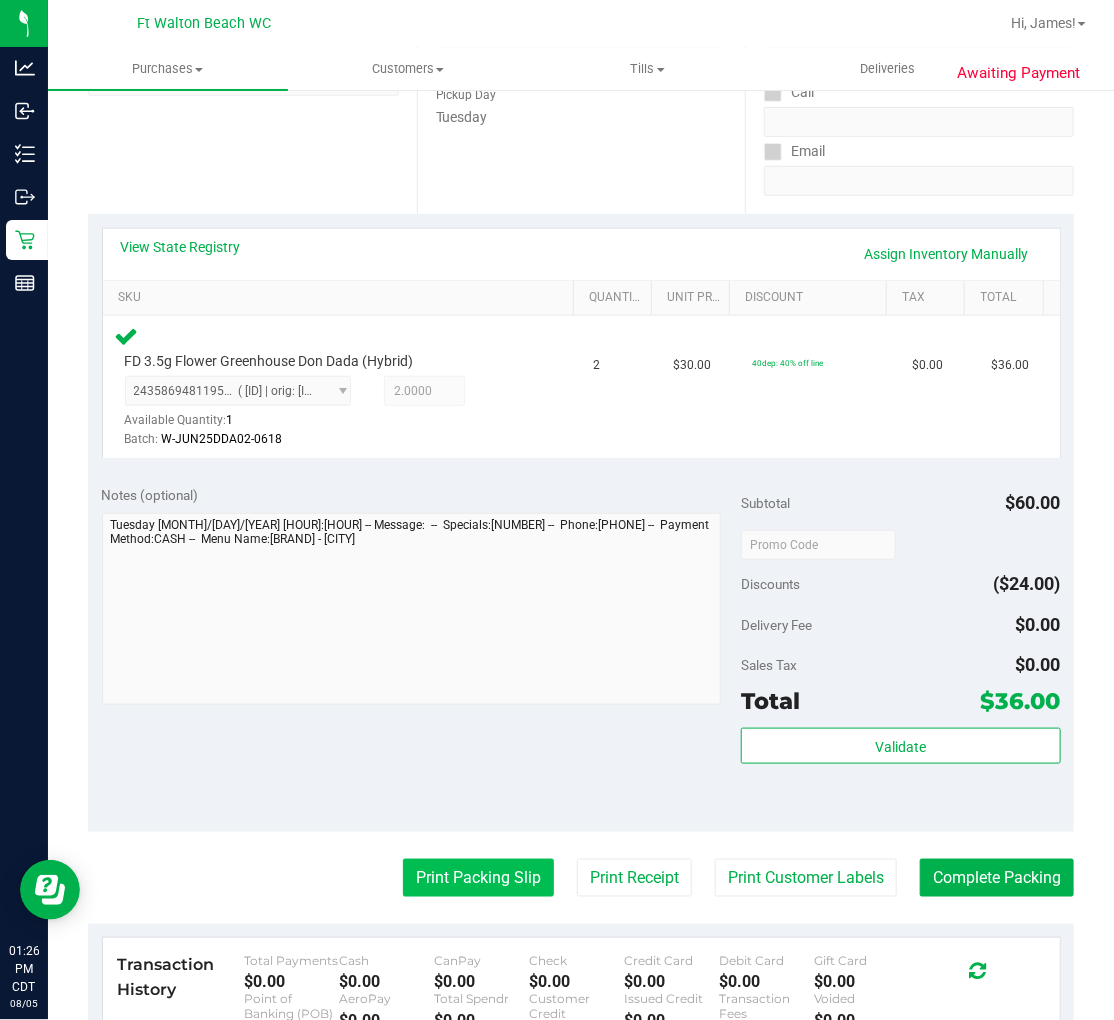 click on "Print Packing Slip" at bounding box center [478, 878] 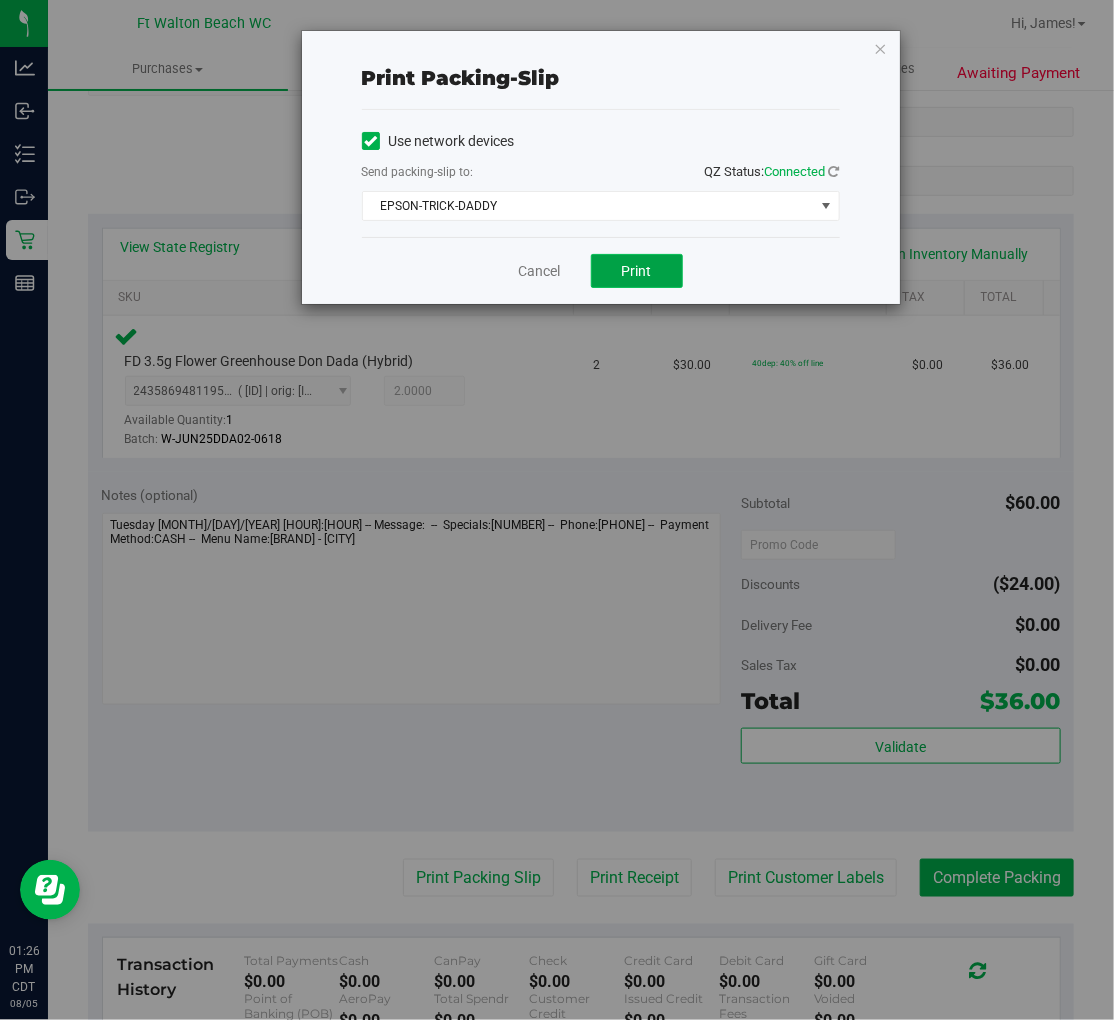 click on "Print" at bounding box center (637, 271) 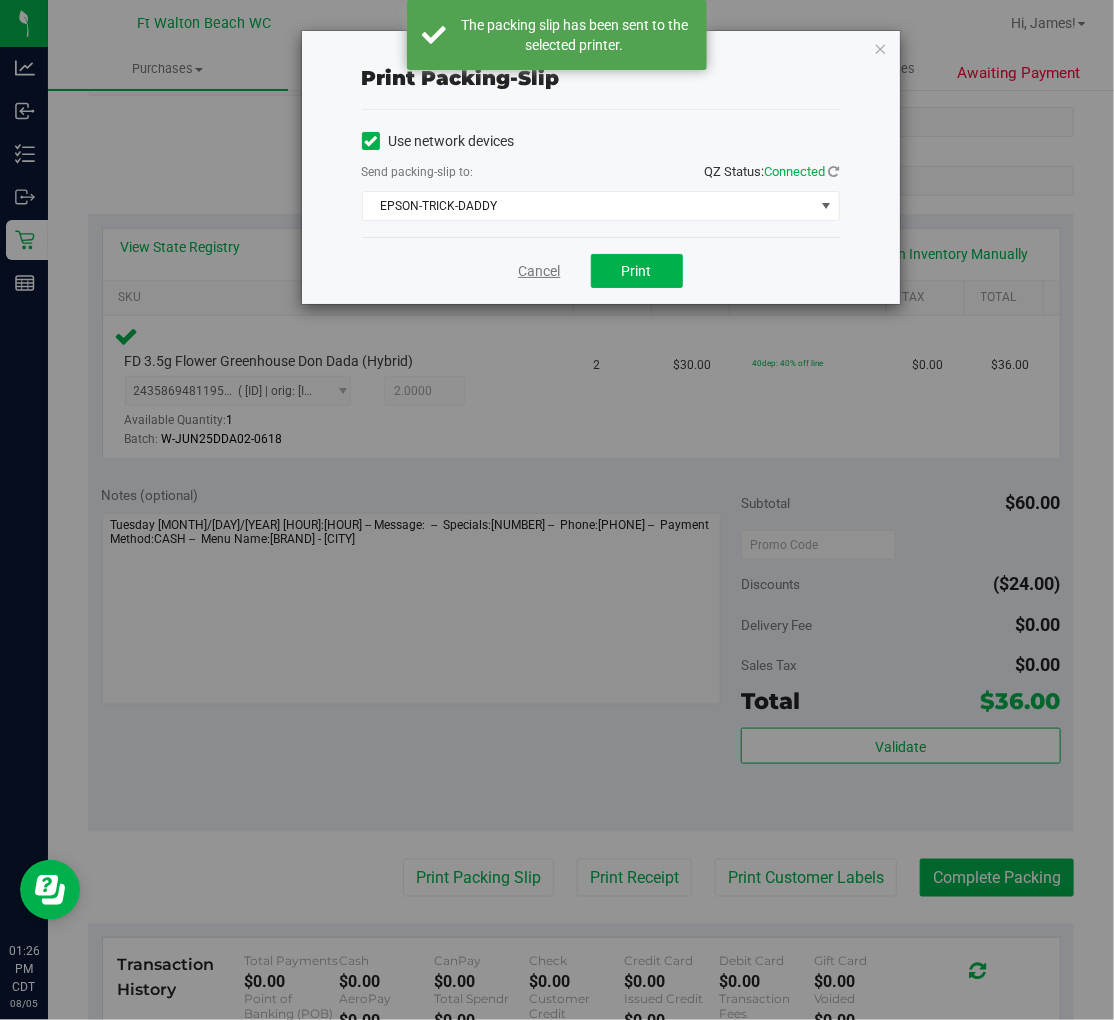 click on "Cancel" at bounding box center (540, 271) 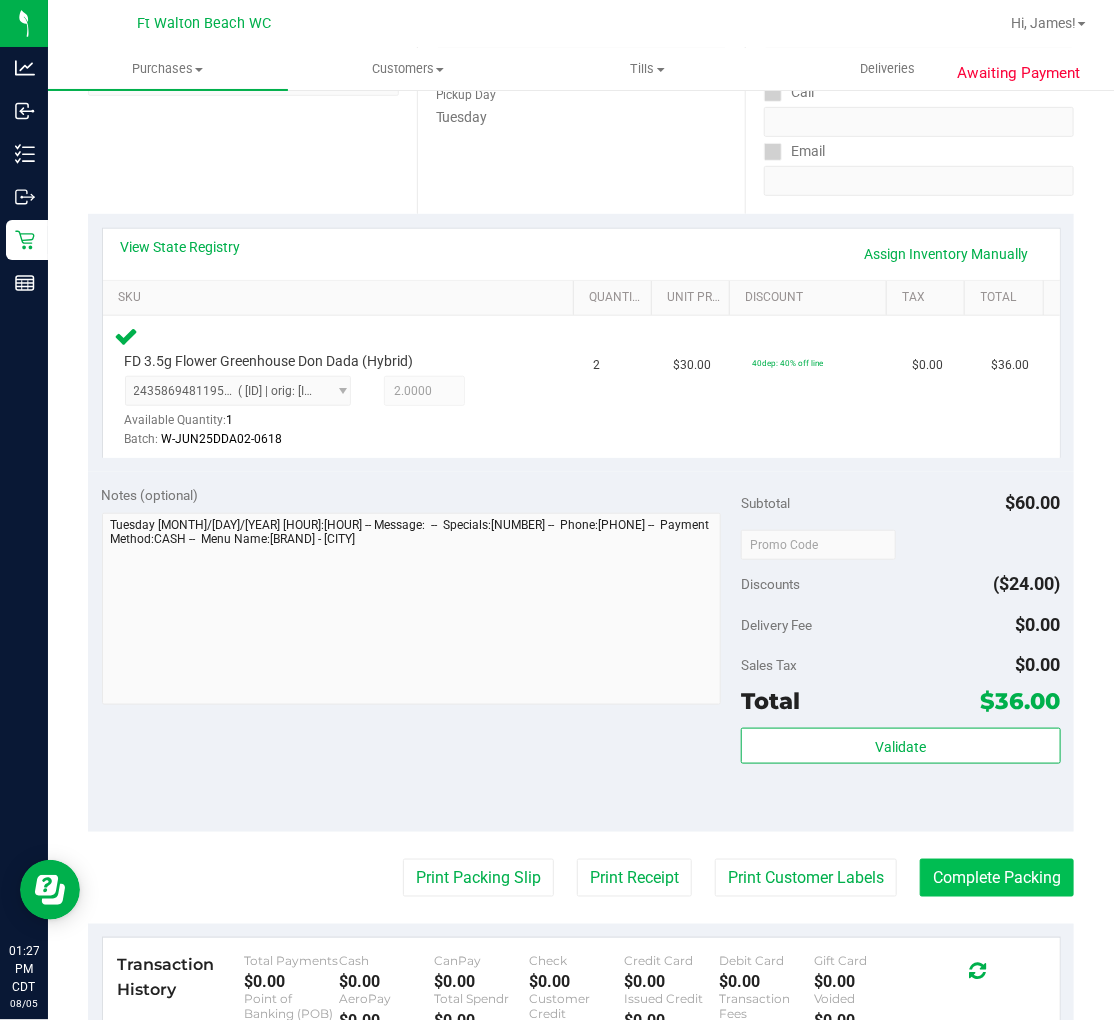 click on "Complete Packing" at bounding box center [997, 878] 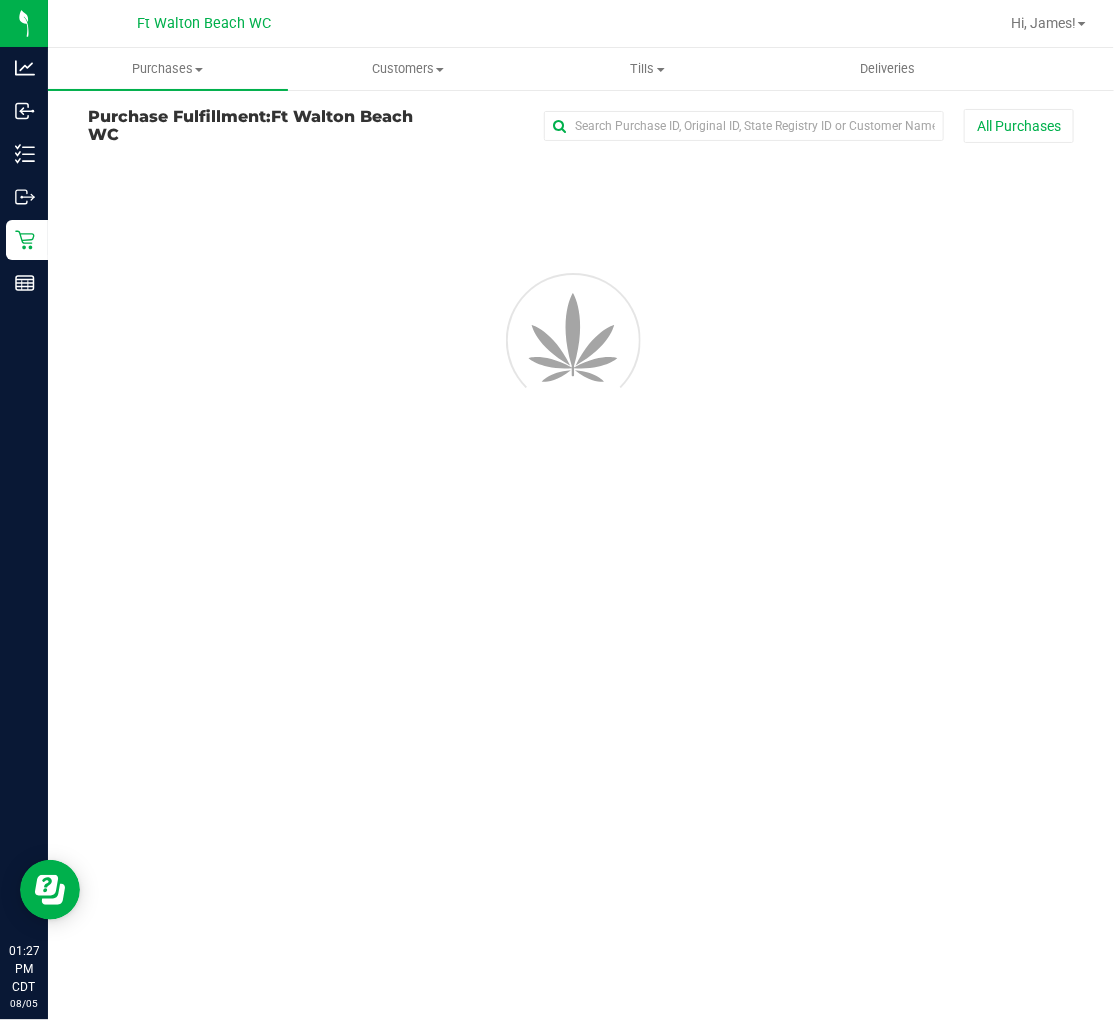 scroll, scrollTop: 0, scrollLeft: 0, axis: both 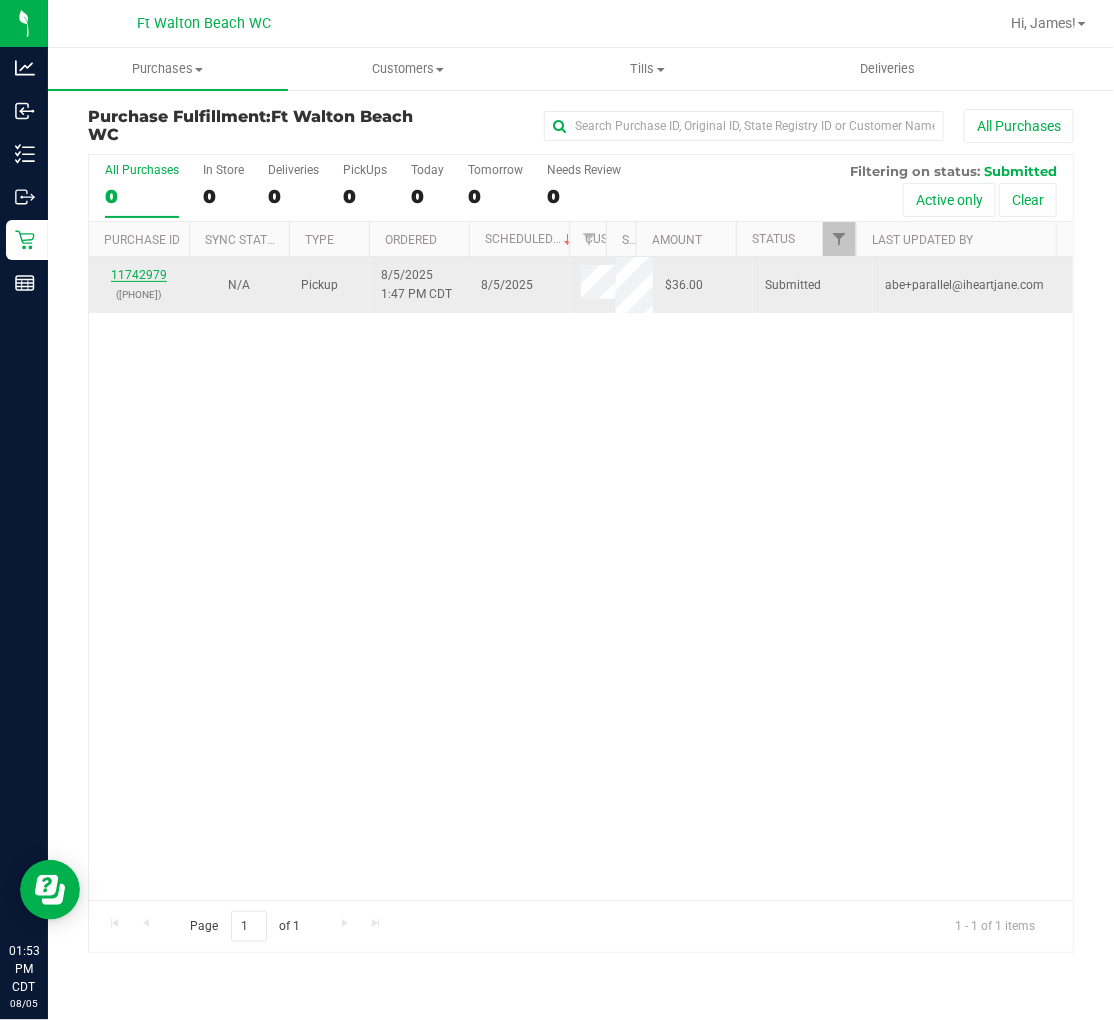 click on "11742979" at bounding box center (139, 275) 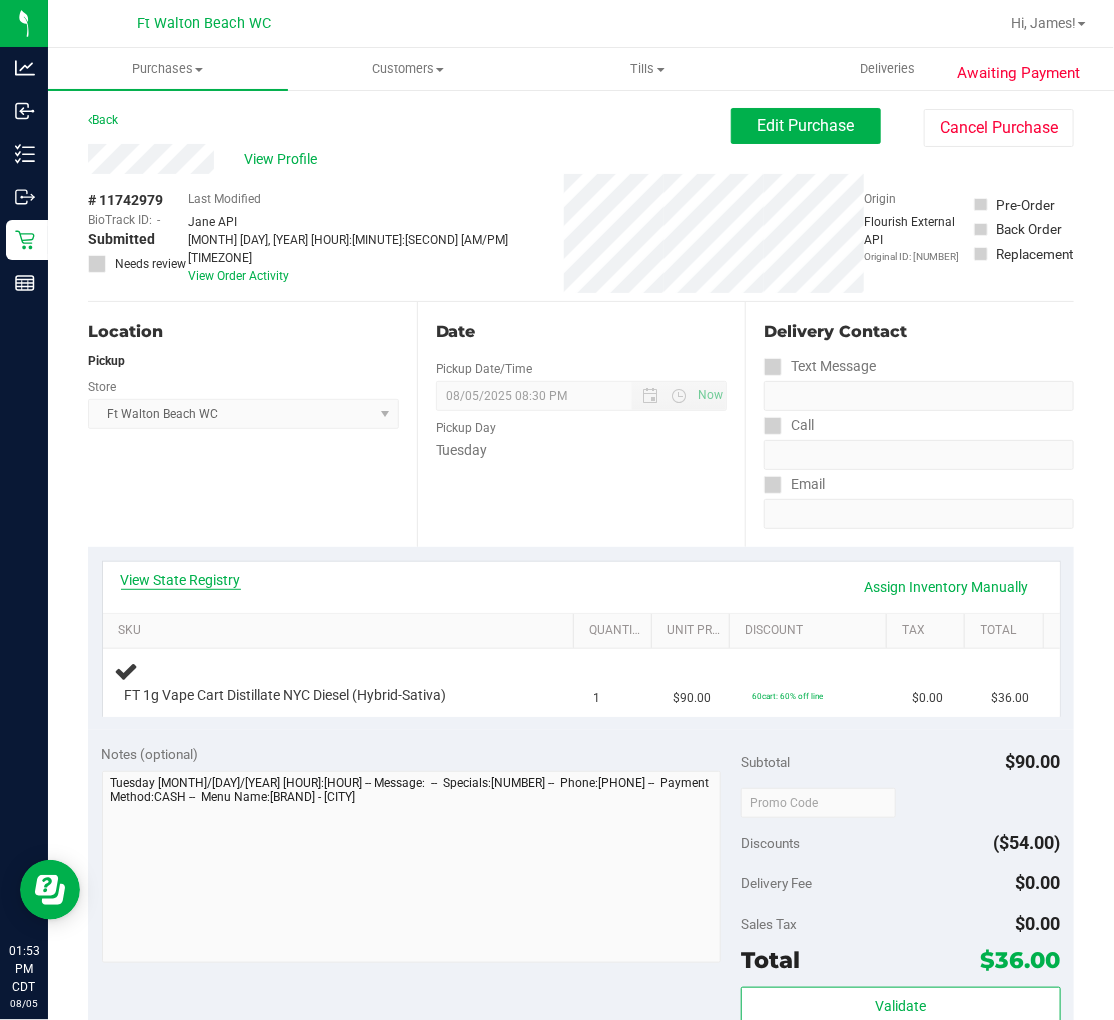 click on "View State Registry" at bounding box center (181, 580) 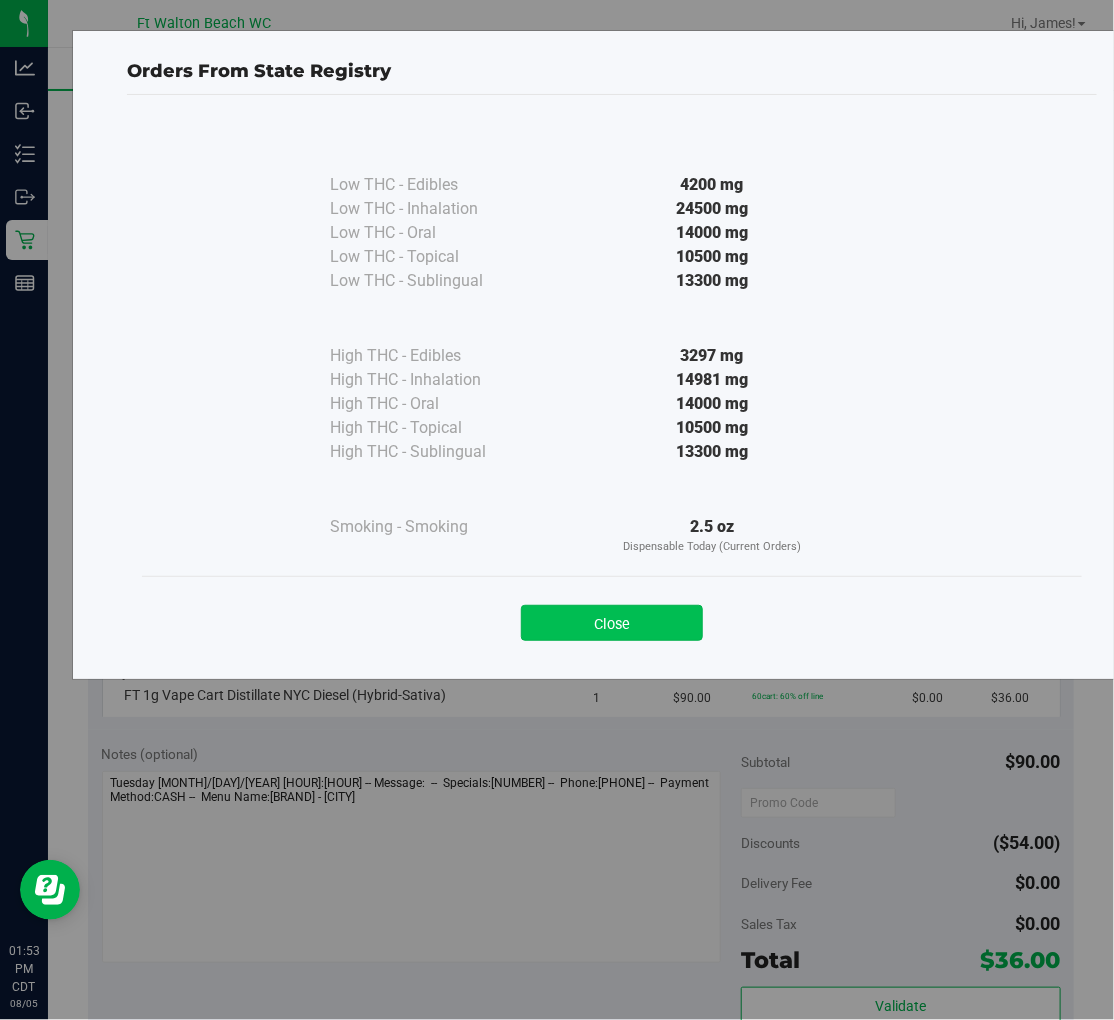 click on "Close" at bounding box center [612, 623] 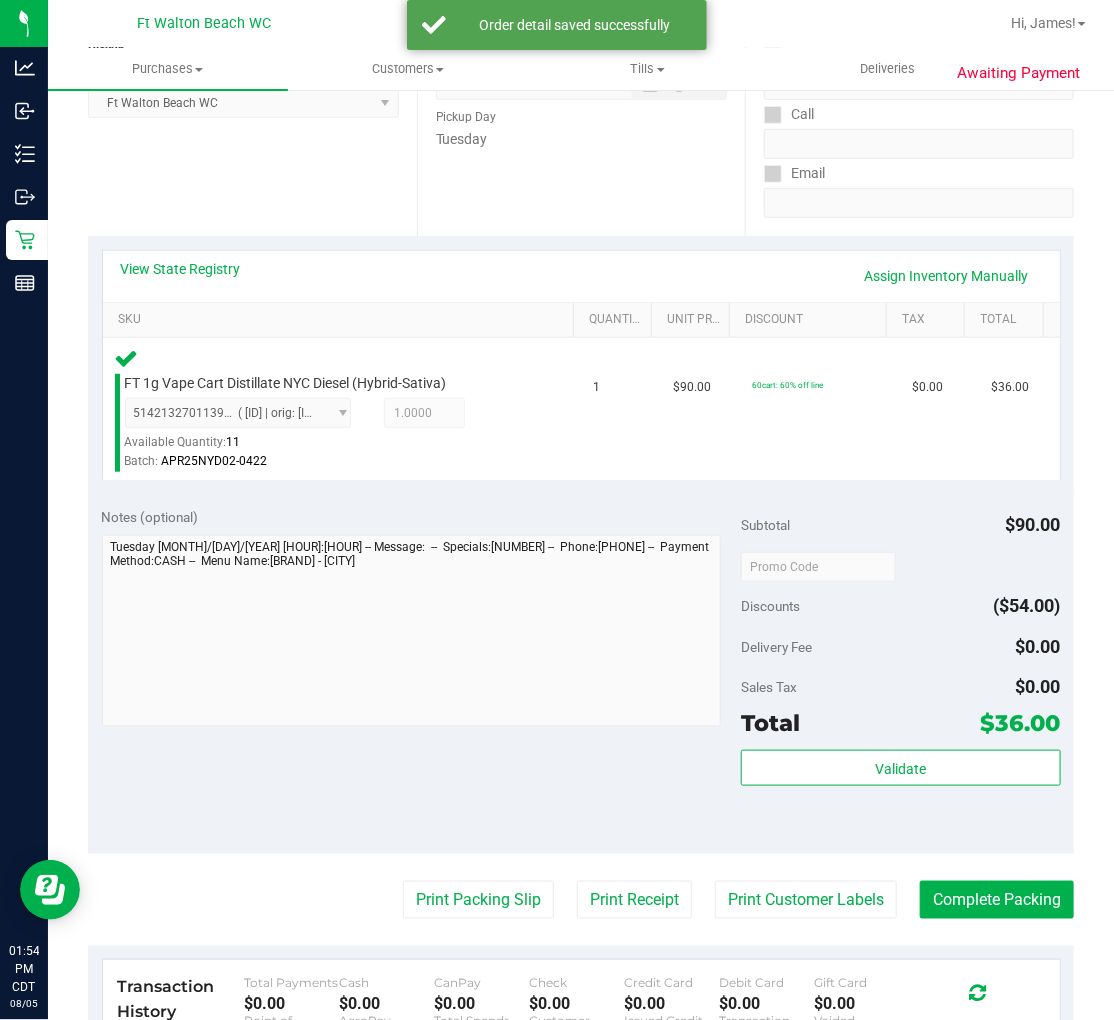 scroll, scrollTop: 333, scrollLeft: 0, axis: vertical 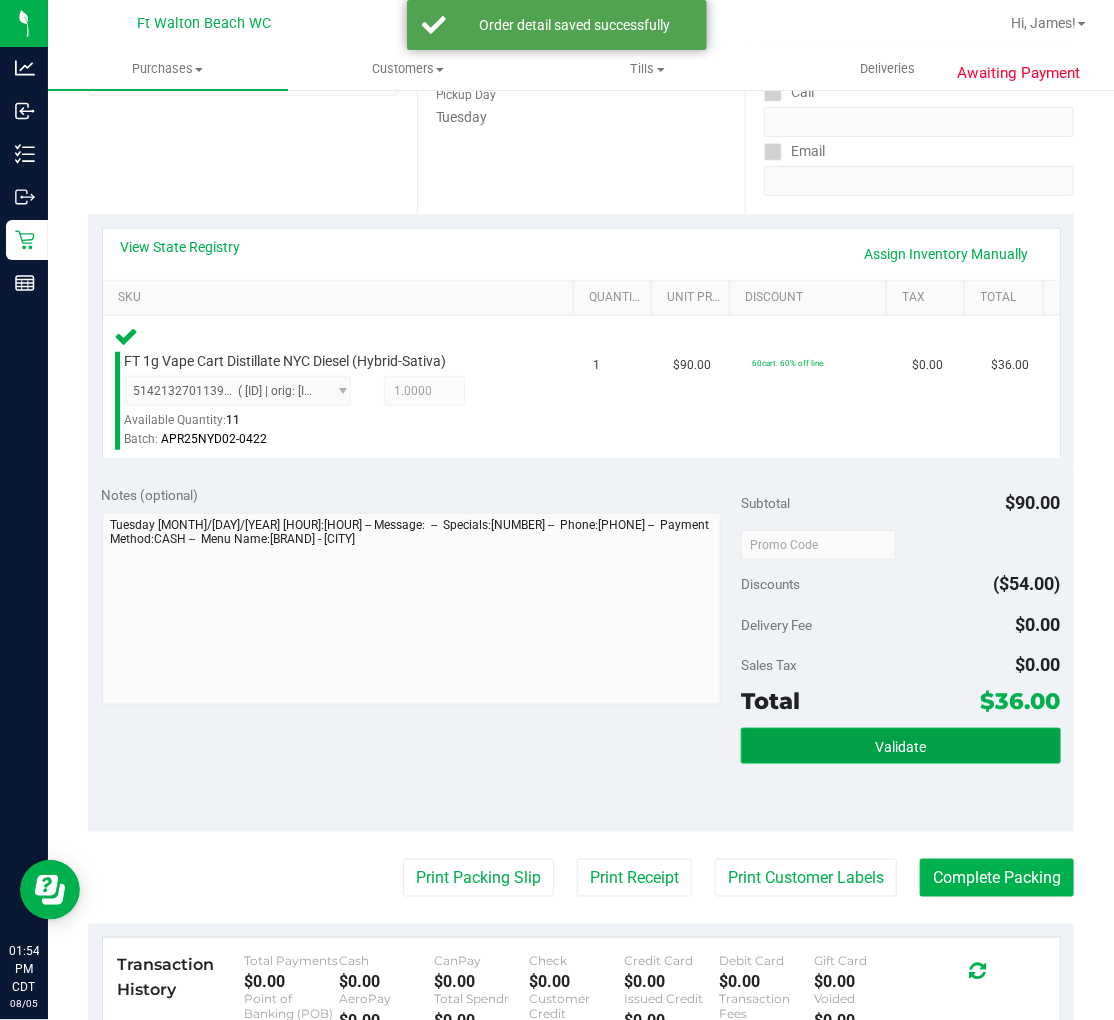 click on "Validate" at bounding box center [901, 746] 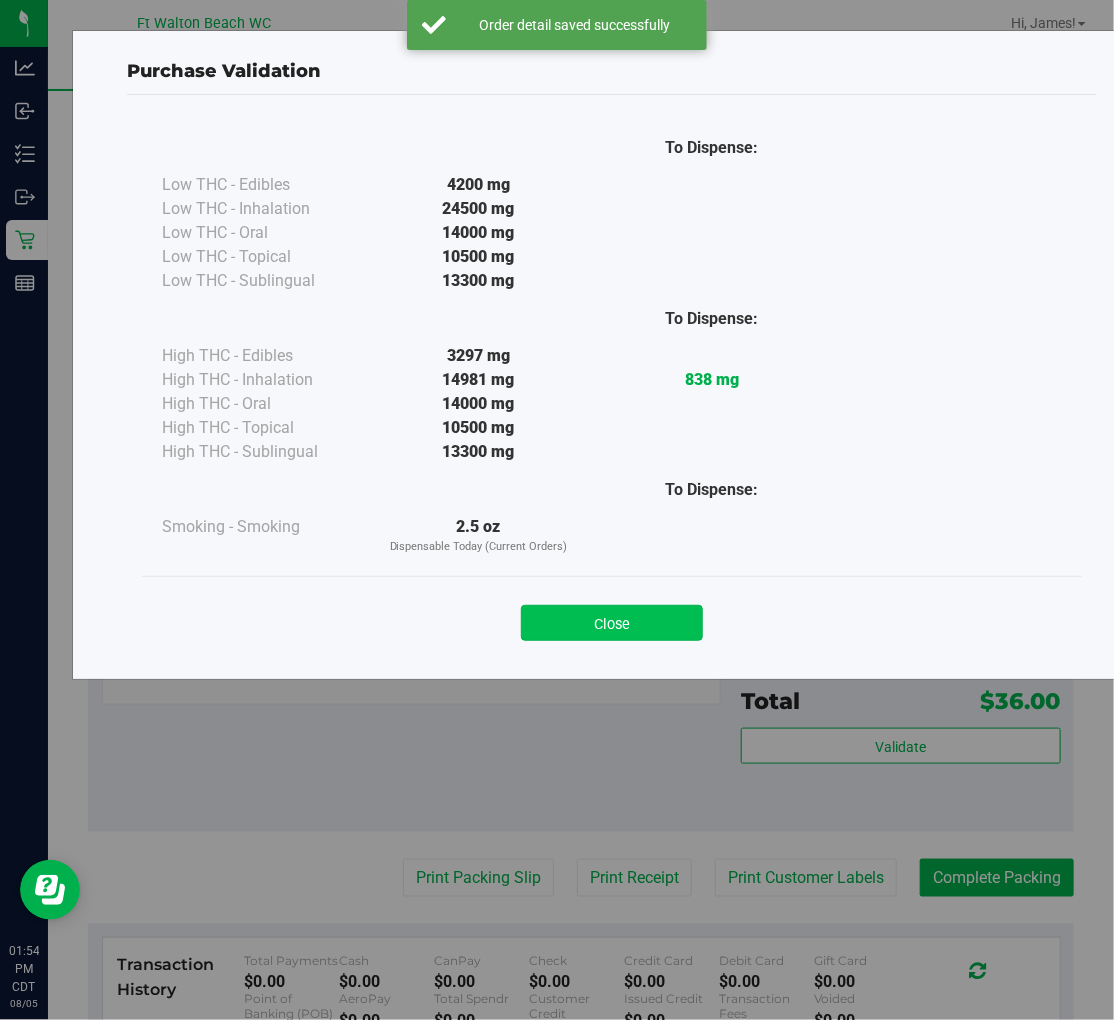 click on "Close" at bounding box center [612, 623] 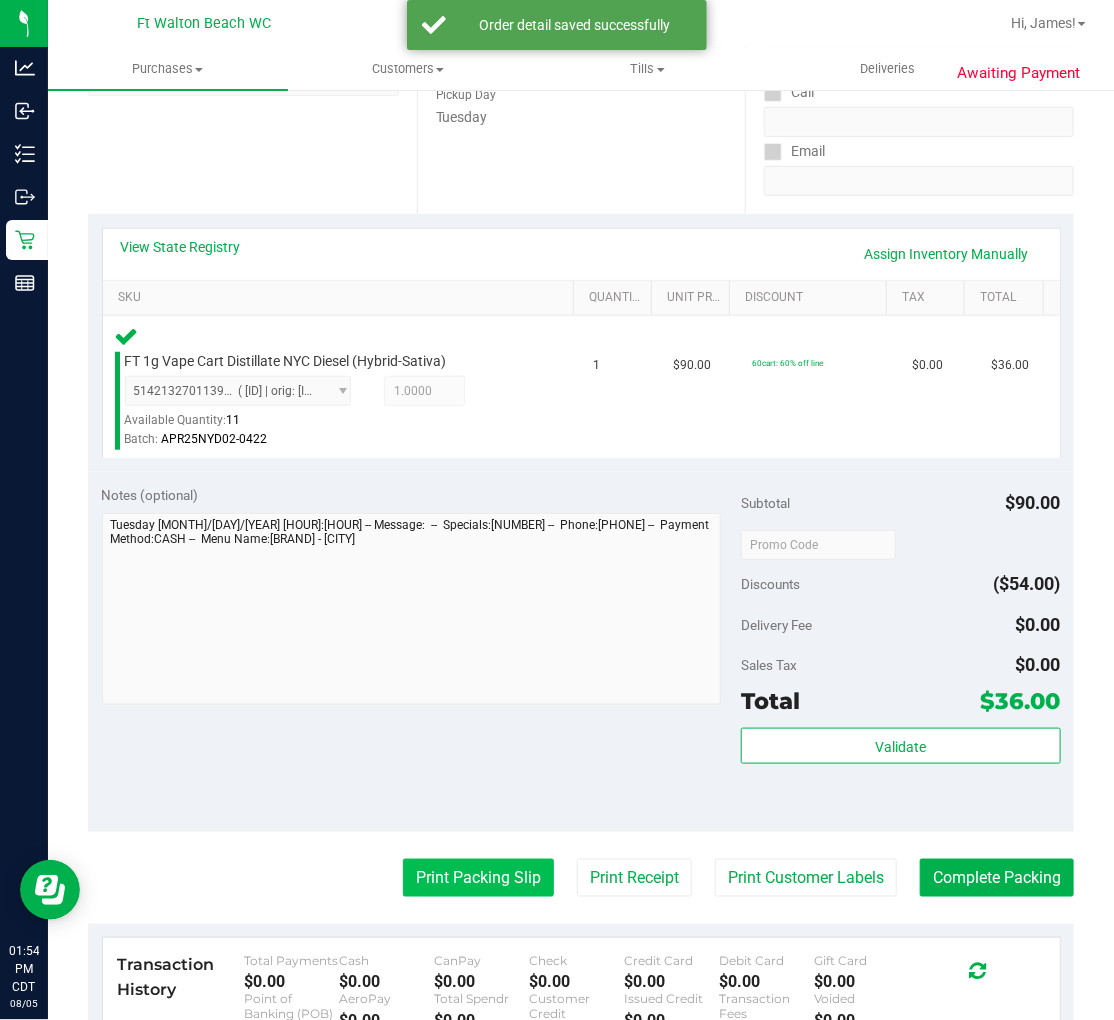 click on "Print Packing Slip" at bounding box center [478, 878] 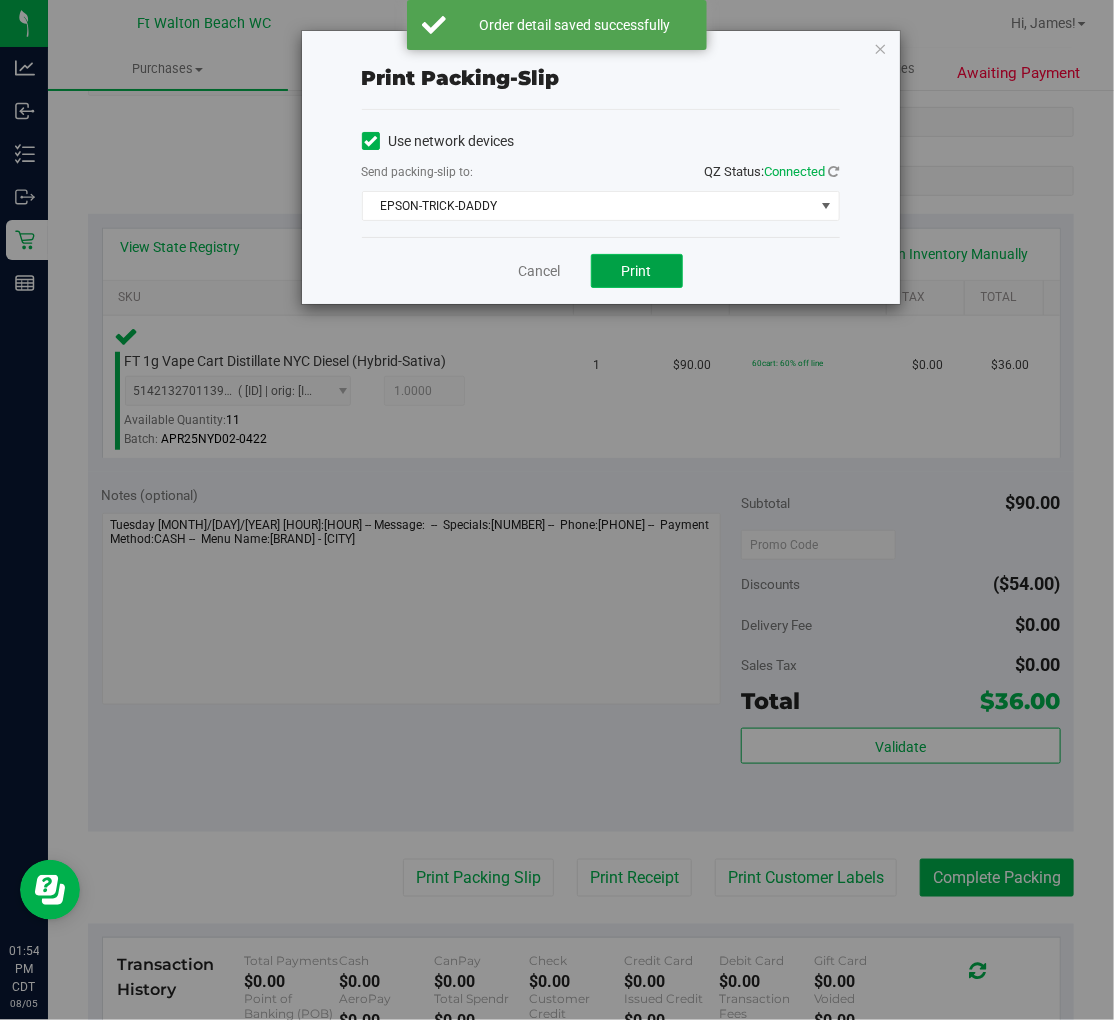 click on "Print" at bounding box center [637, 271] 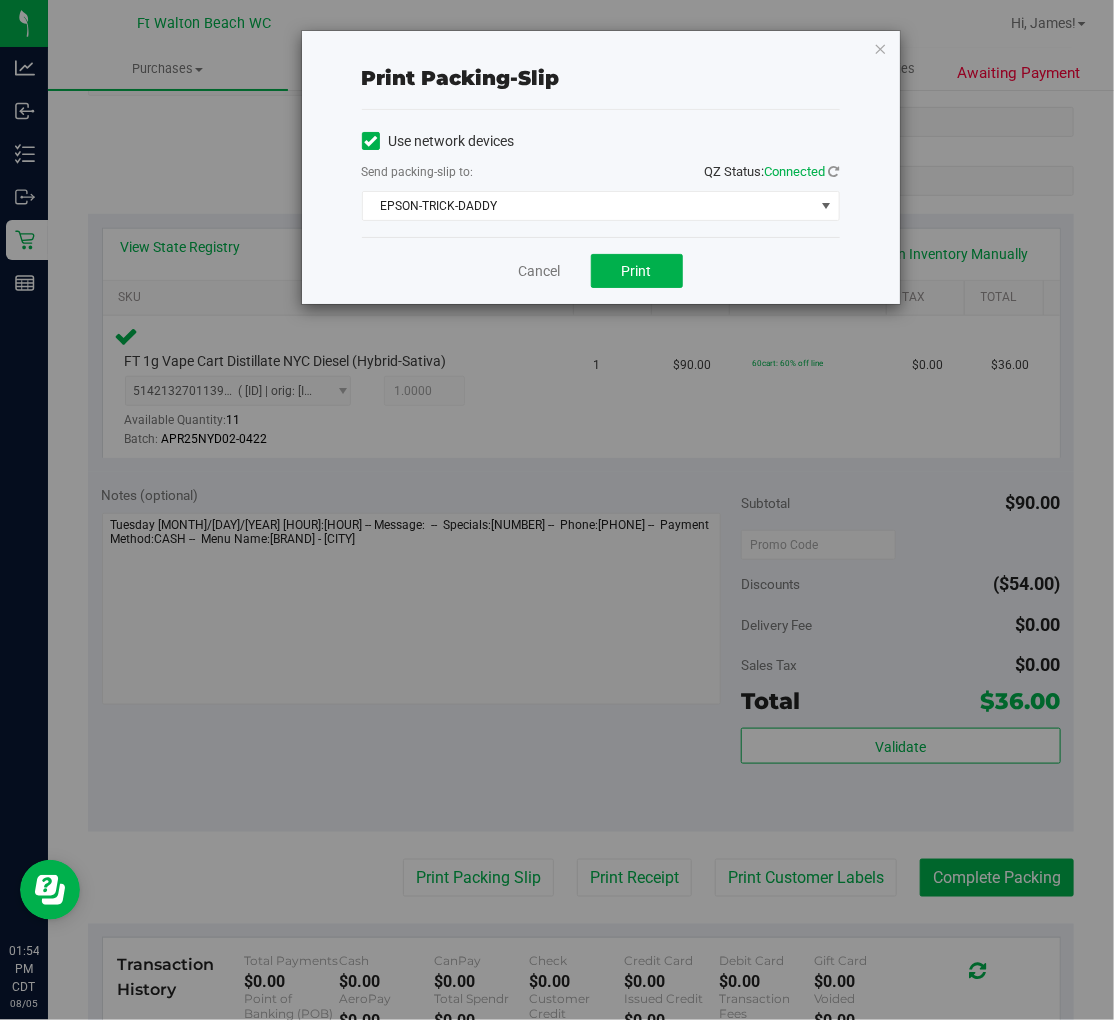 click on "Cancel
Print" at bounding box center (601, 270) 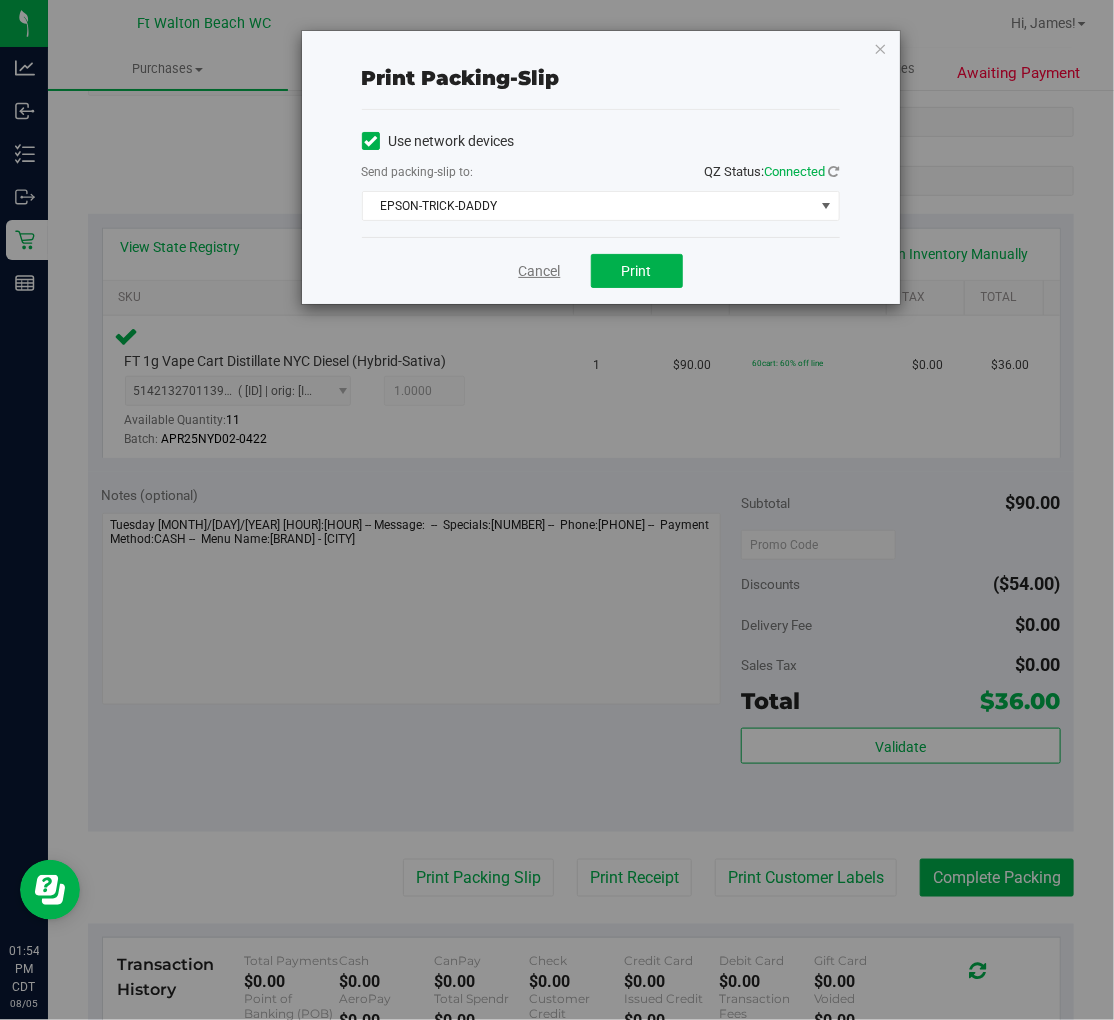 click on "Cancel" at bounding box center (540, 271) 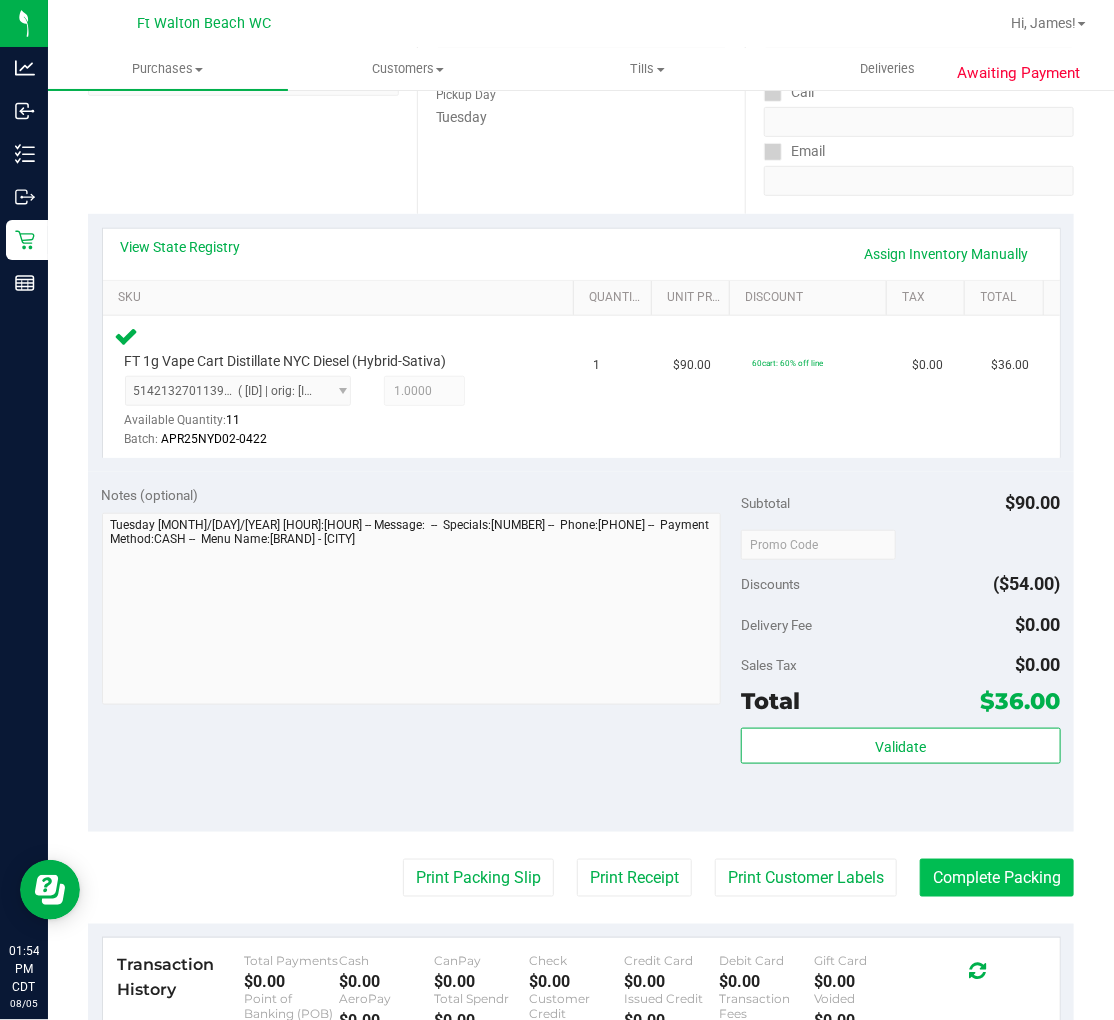 click on "Complete Packing" at bounding box center (997, 878) 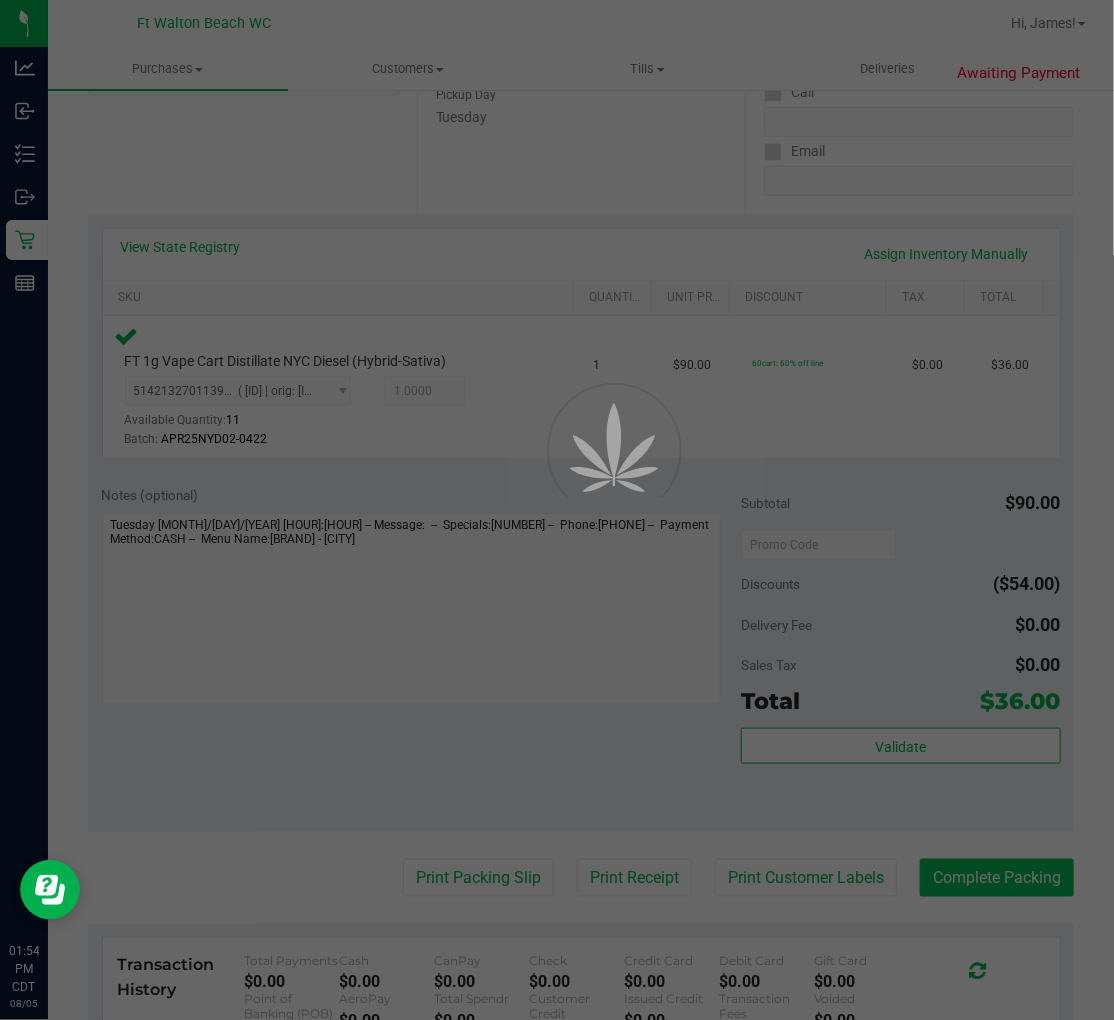 scroll, scrollTop: 0, scrollLeft: 0, axis: both 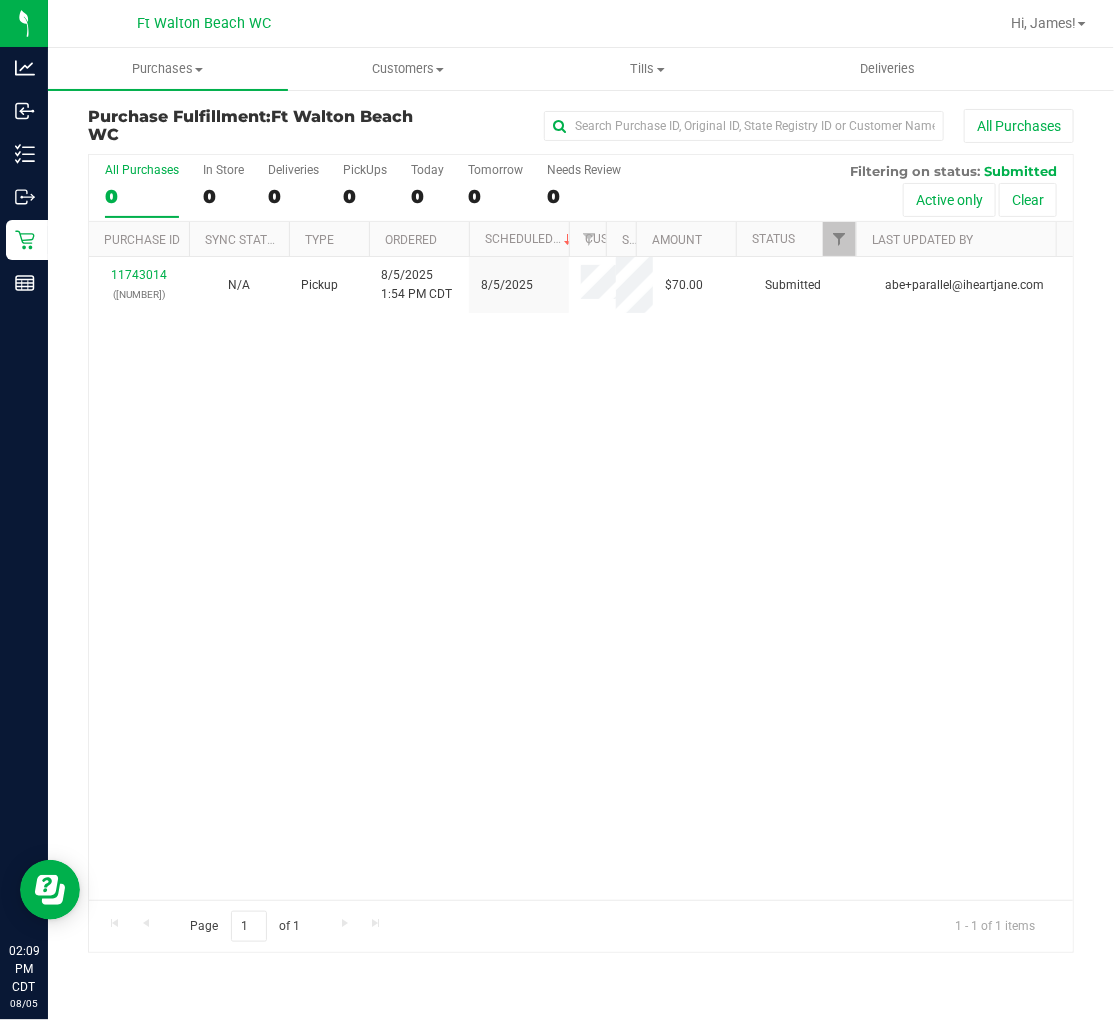 click on "0" at bounding box center [142, 196] 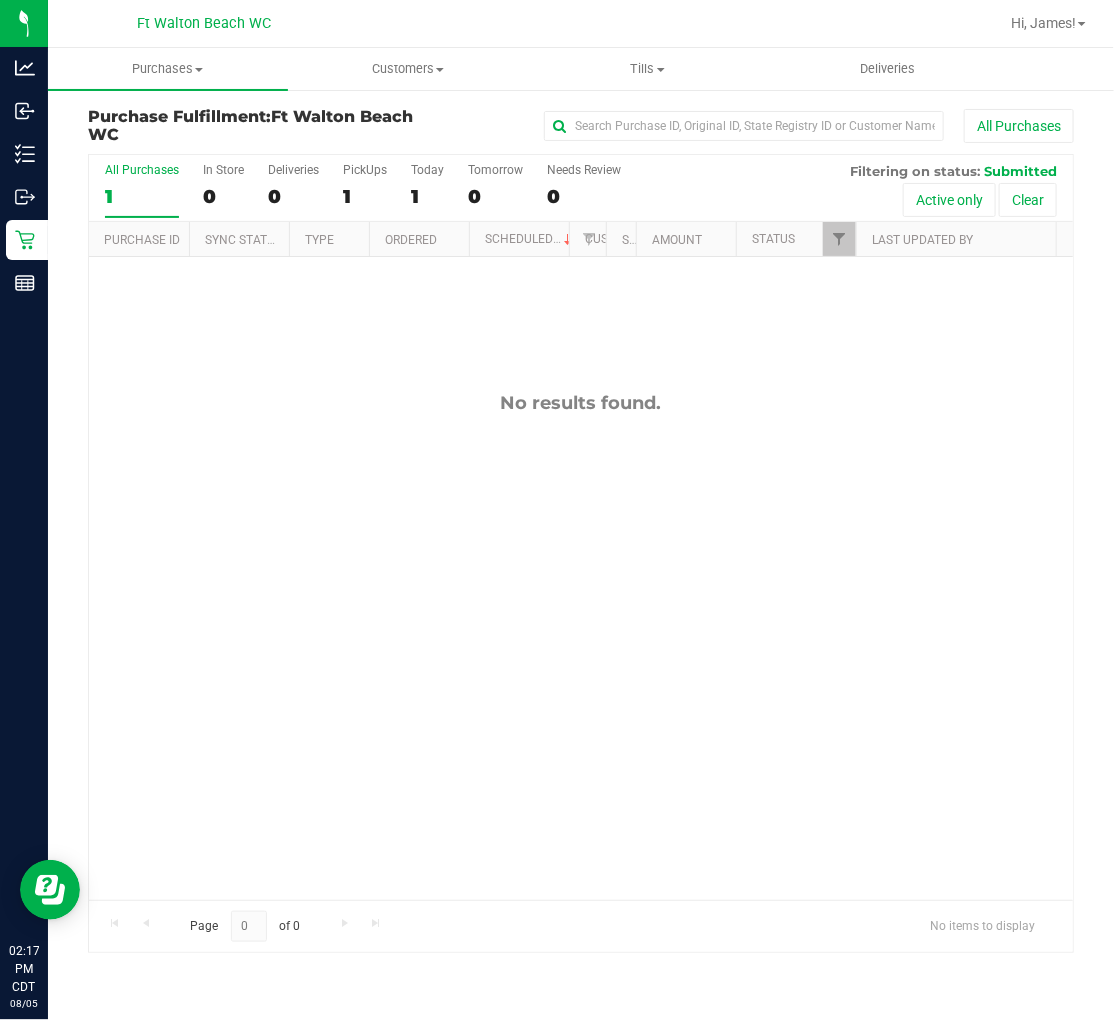 click on "1" at bounding box center [142, 196] 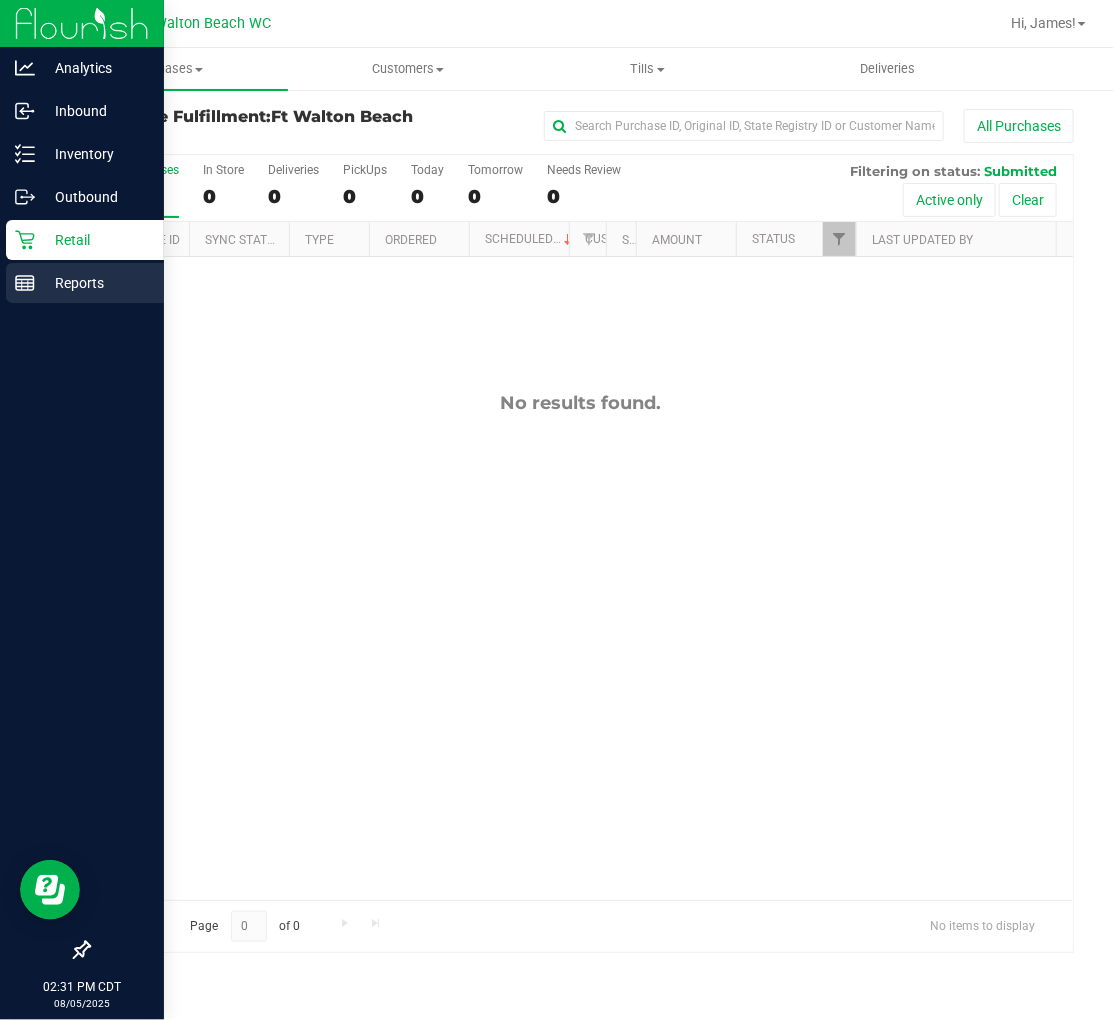 click on "Reports" at bounding box center (95, 283) 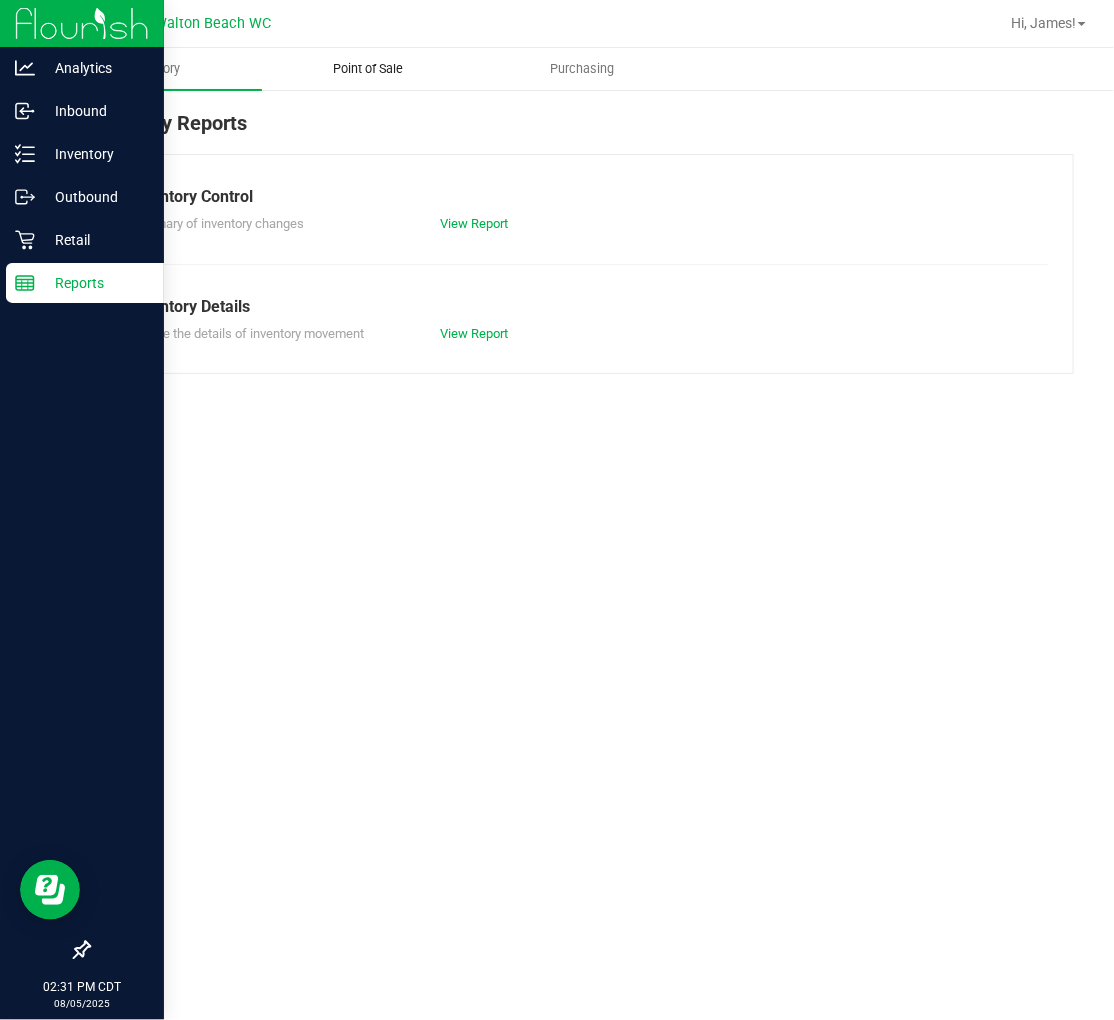 click on "Point of Sale" at bounding box center (369, 69) 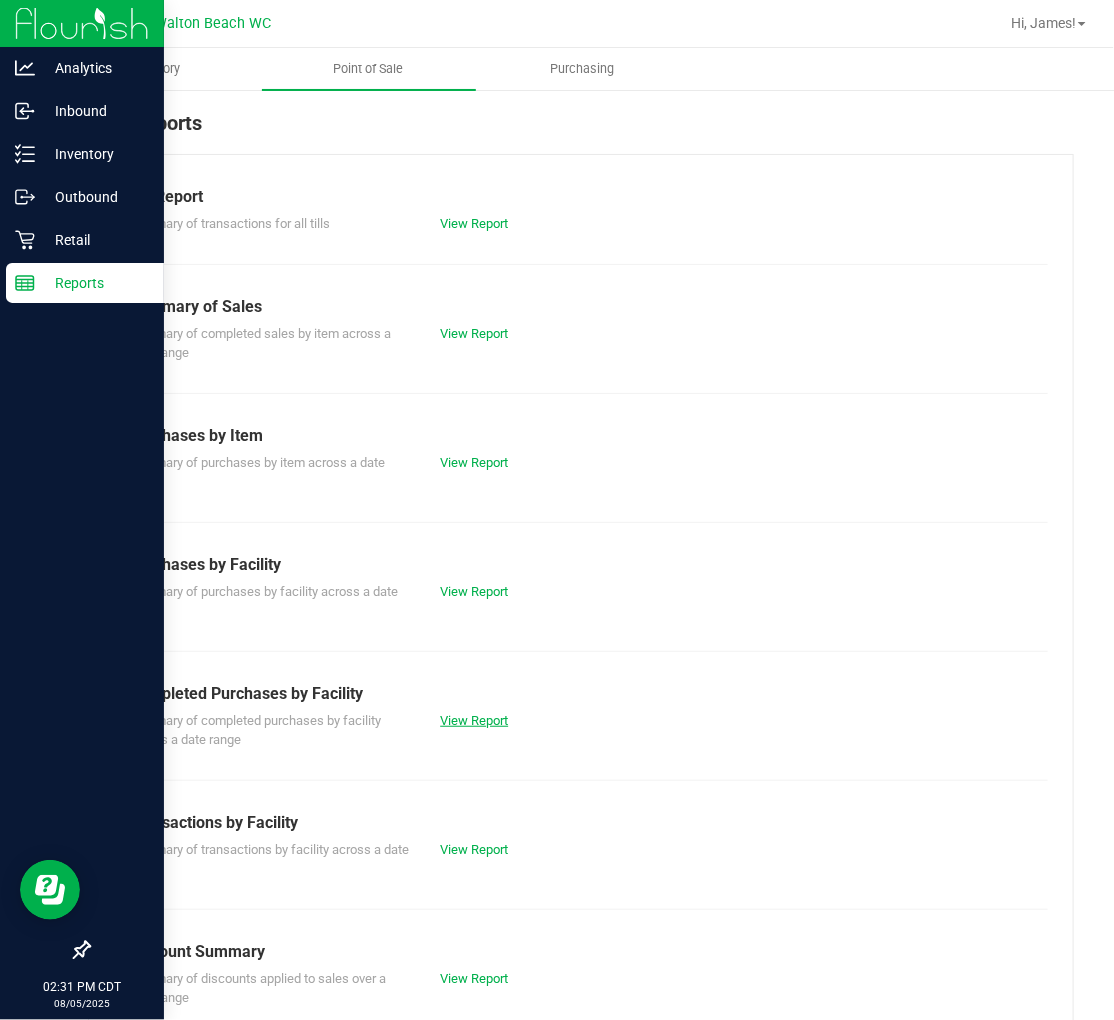 click on "View Report" at bounding box center [474, 720] 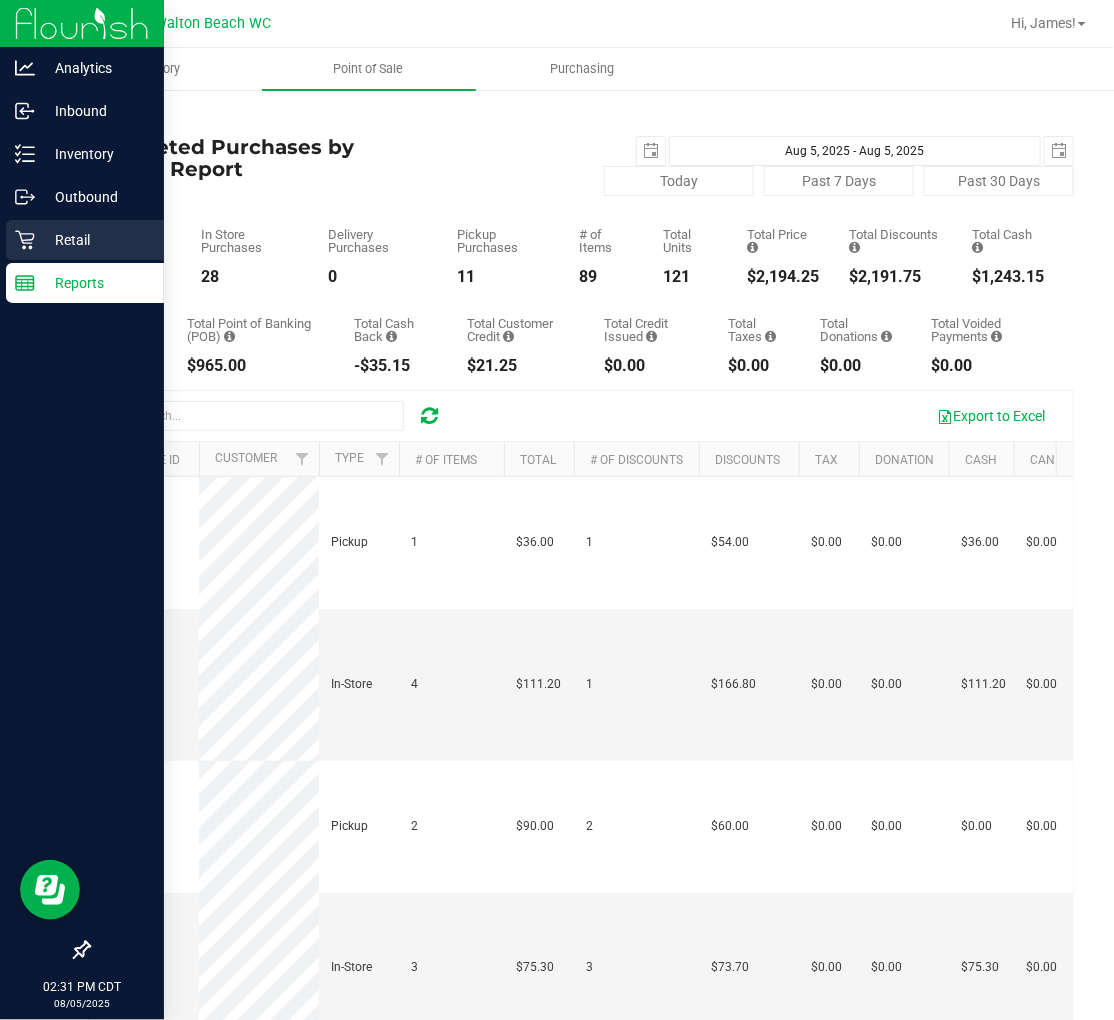 click 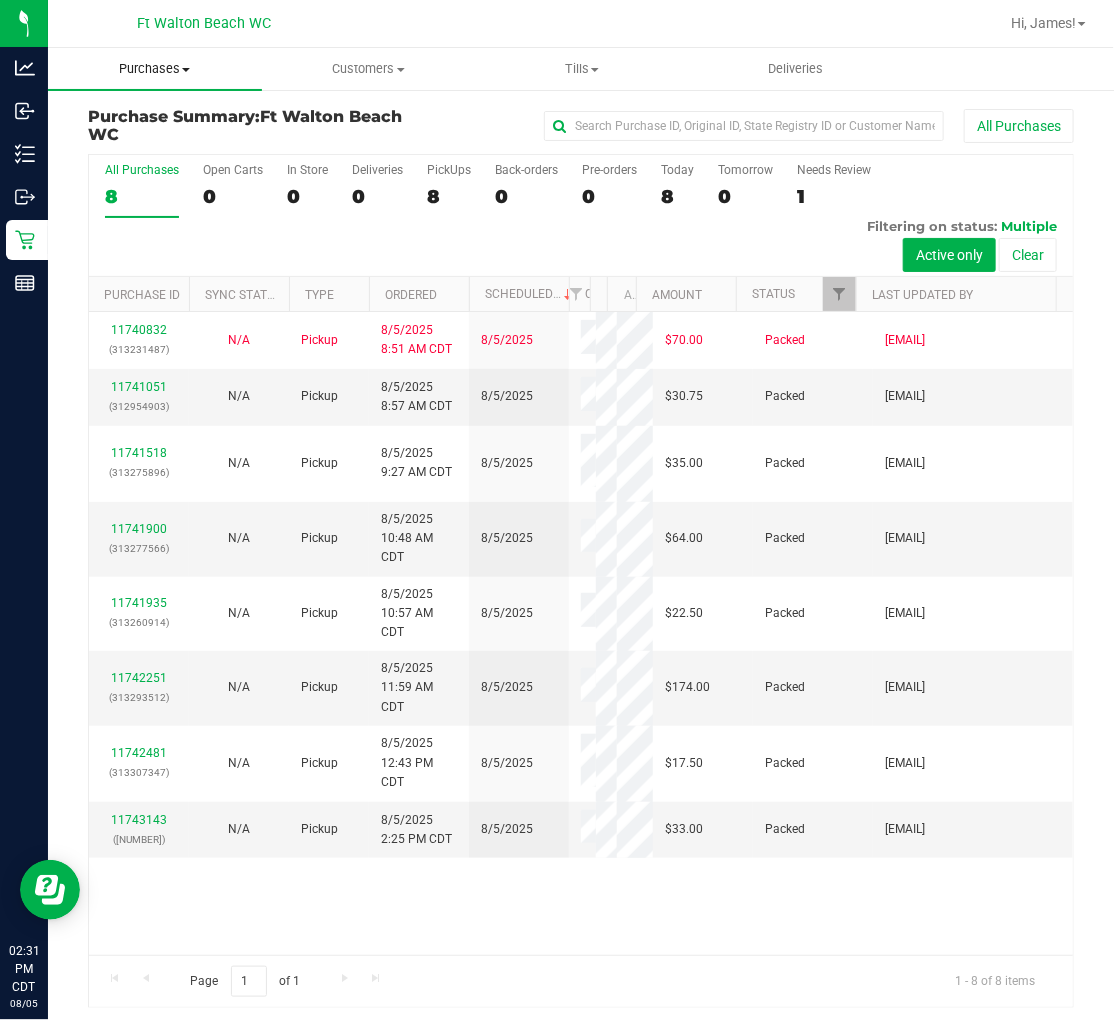 click on "Purchases" at bounding box center [155, 69] 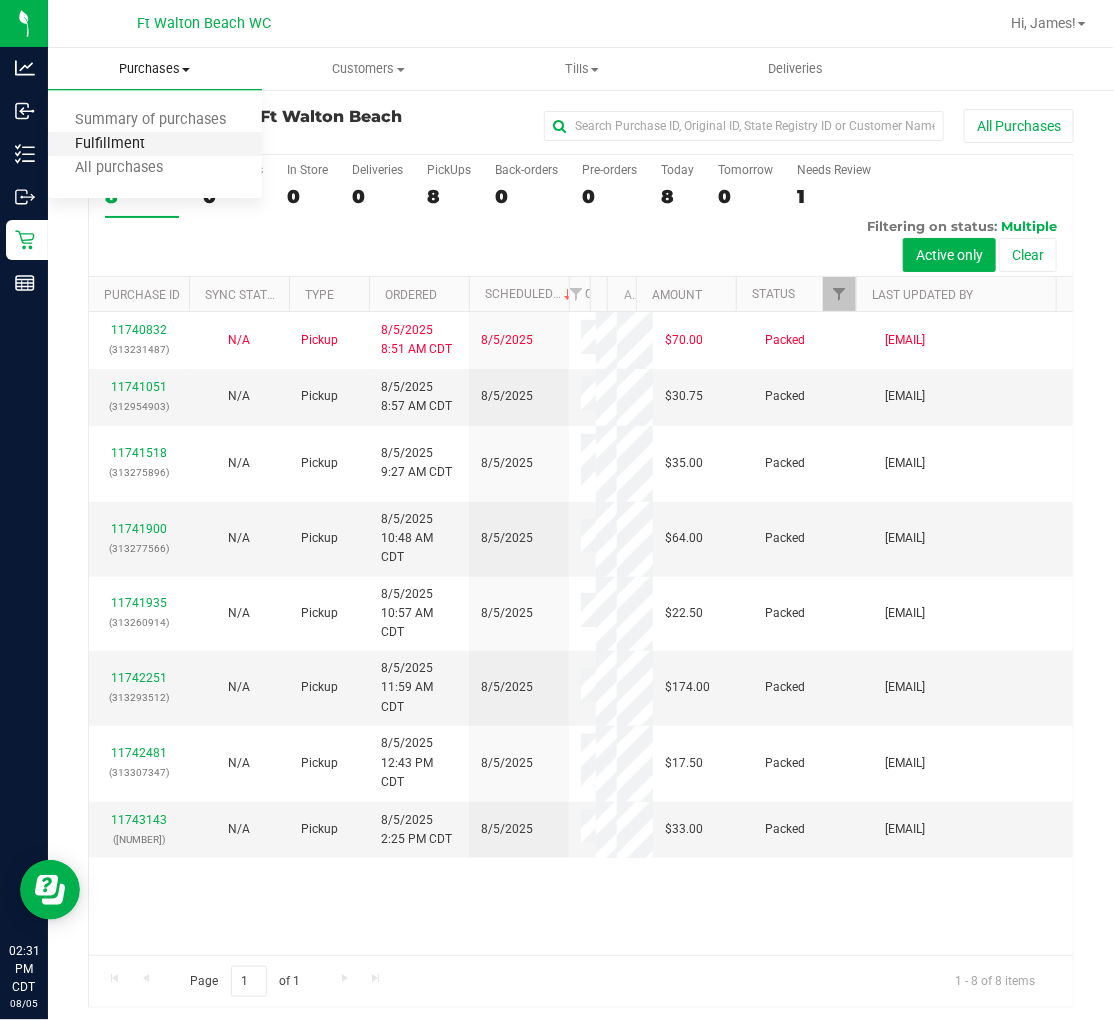 click on "Fulfillment" at bounding box center (110, 144) 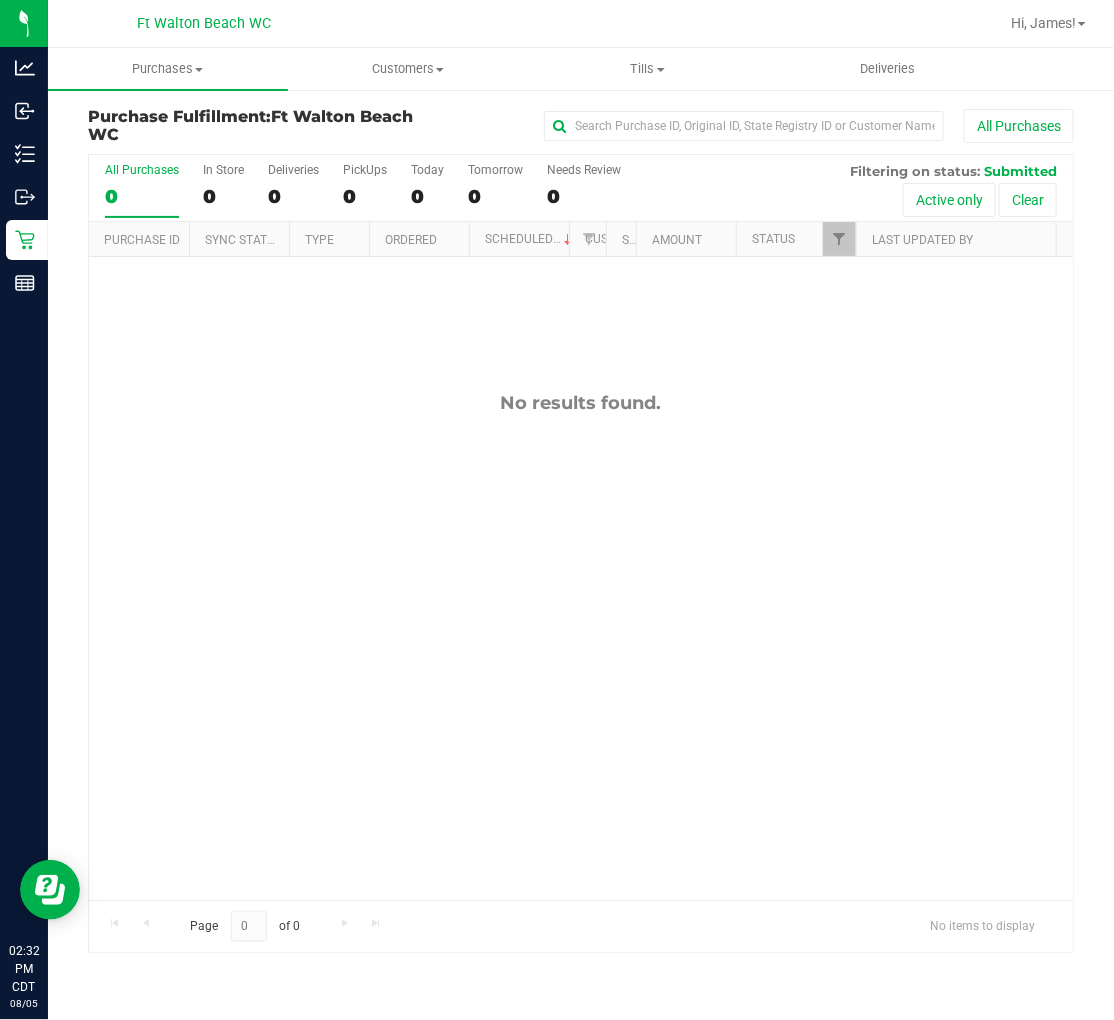 click on "No results found." at bounding box center (581, 646) 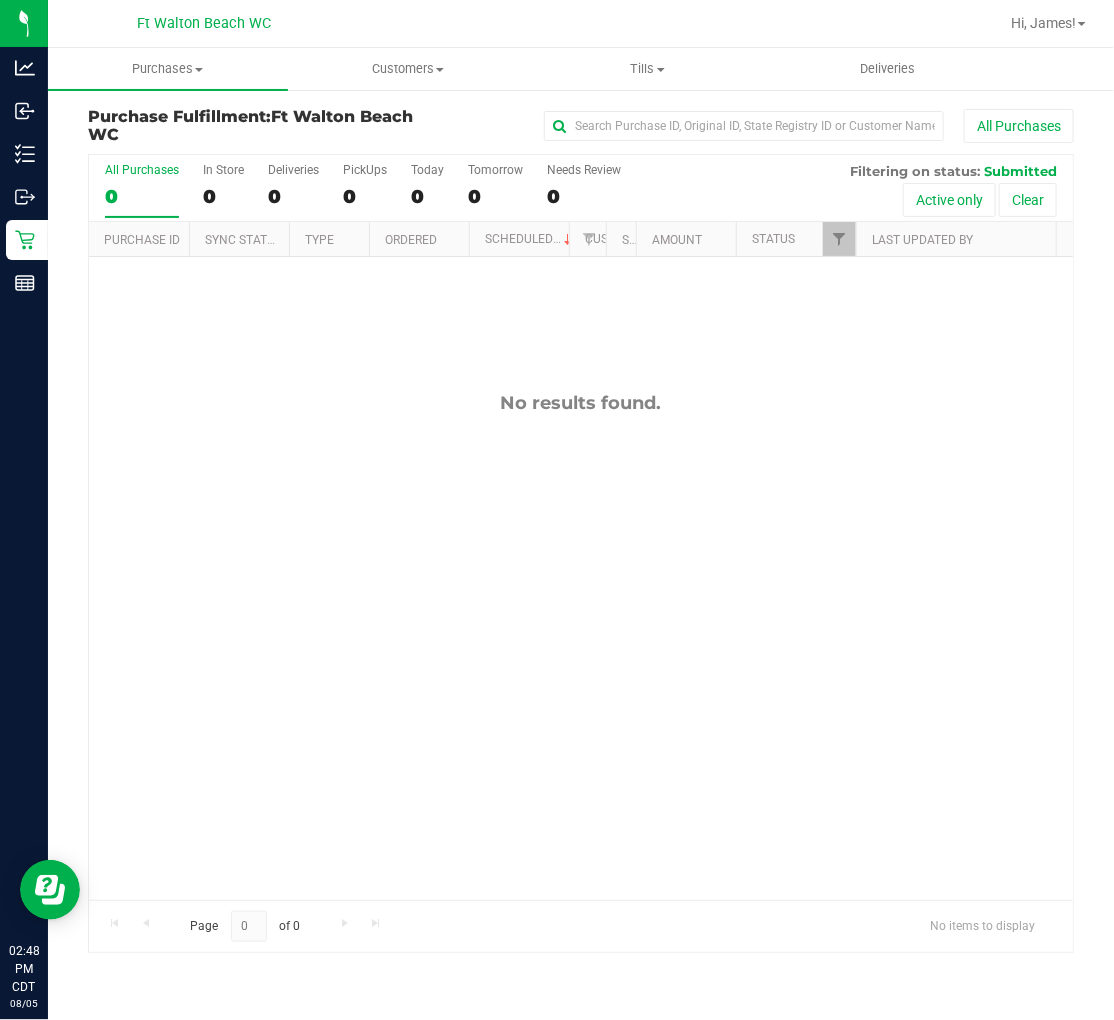 click on "No results found." at bounding box center [581, 646] 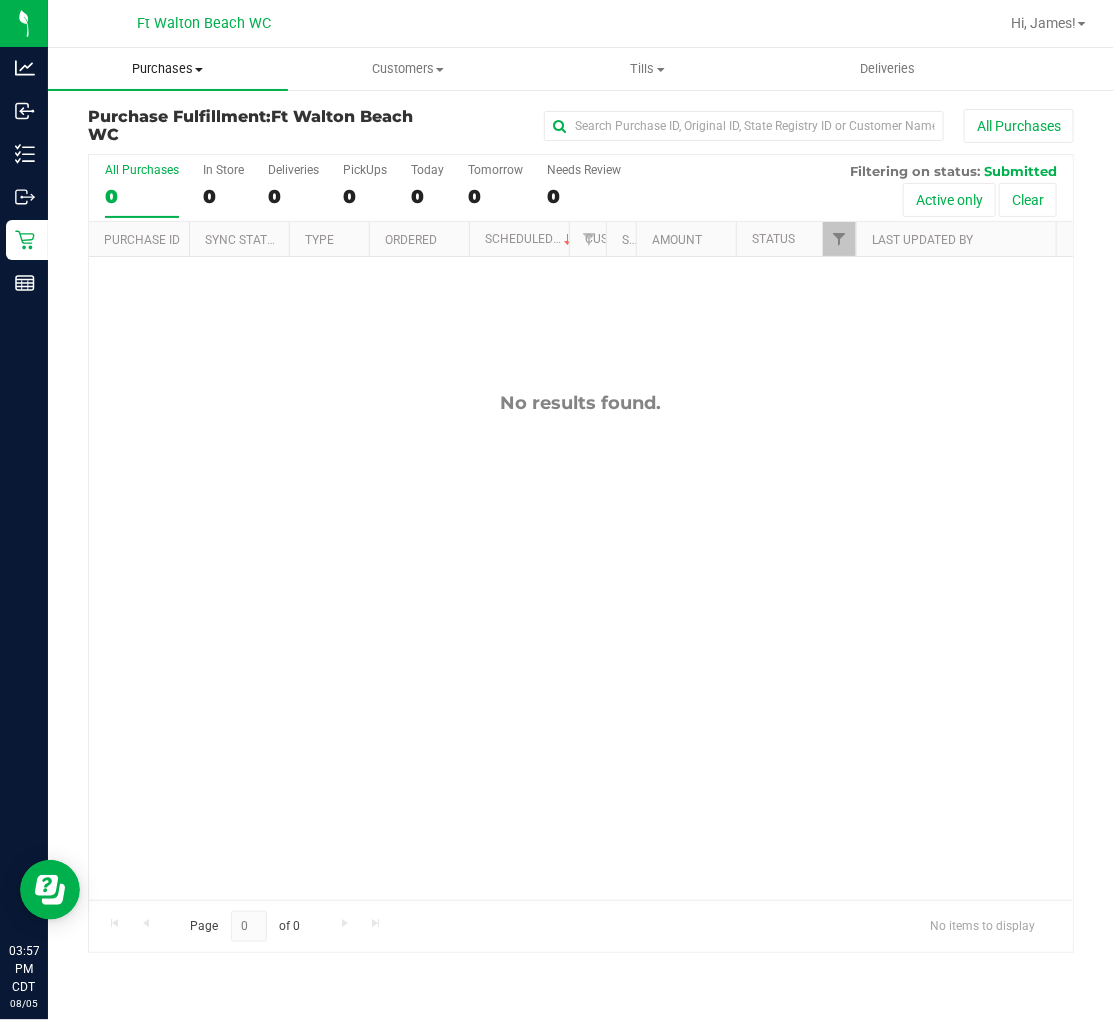 click on "Purchases" at bounding box center (168, 69) 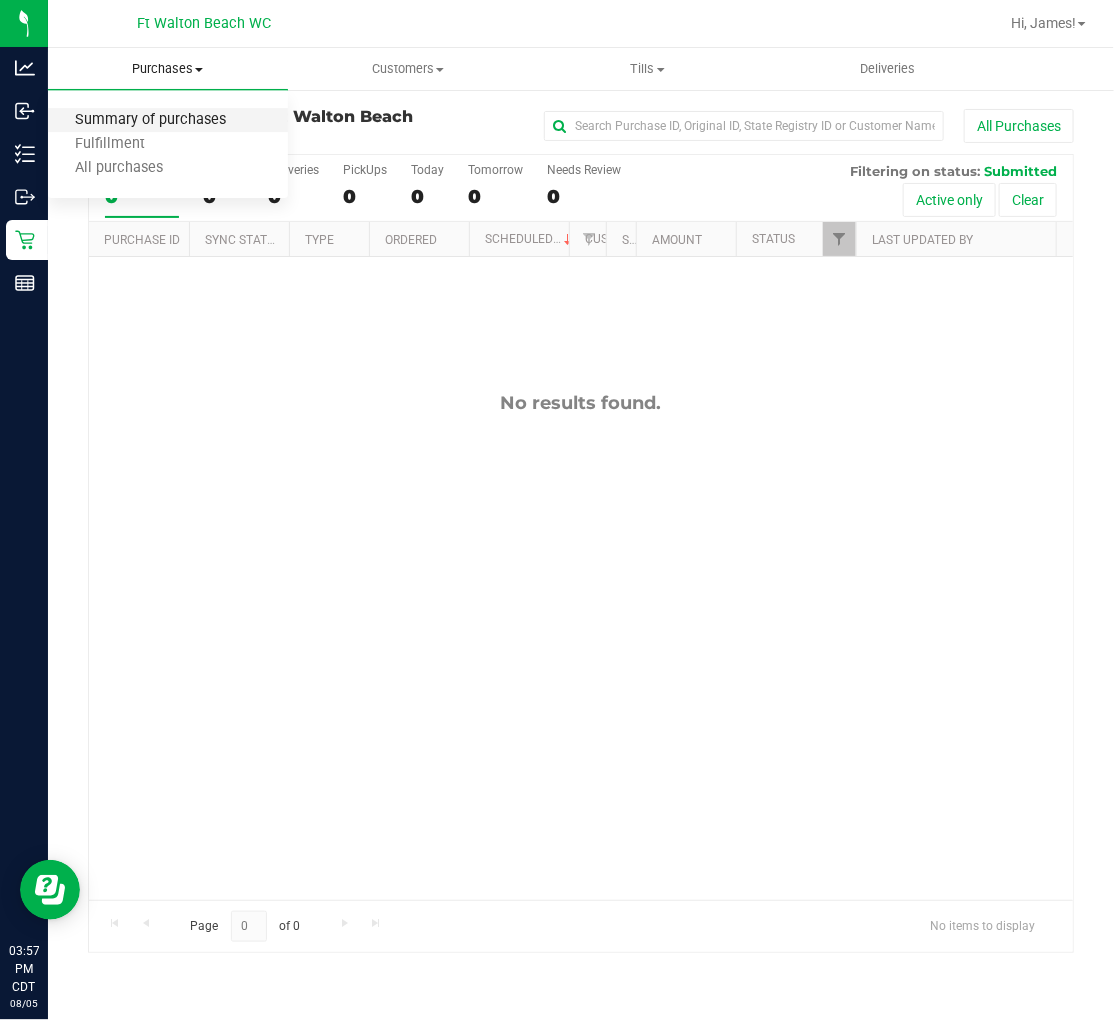 click on "Summary of purchases" at bounding box center (150, 120) 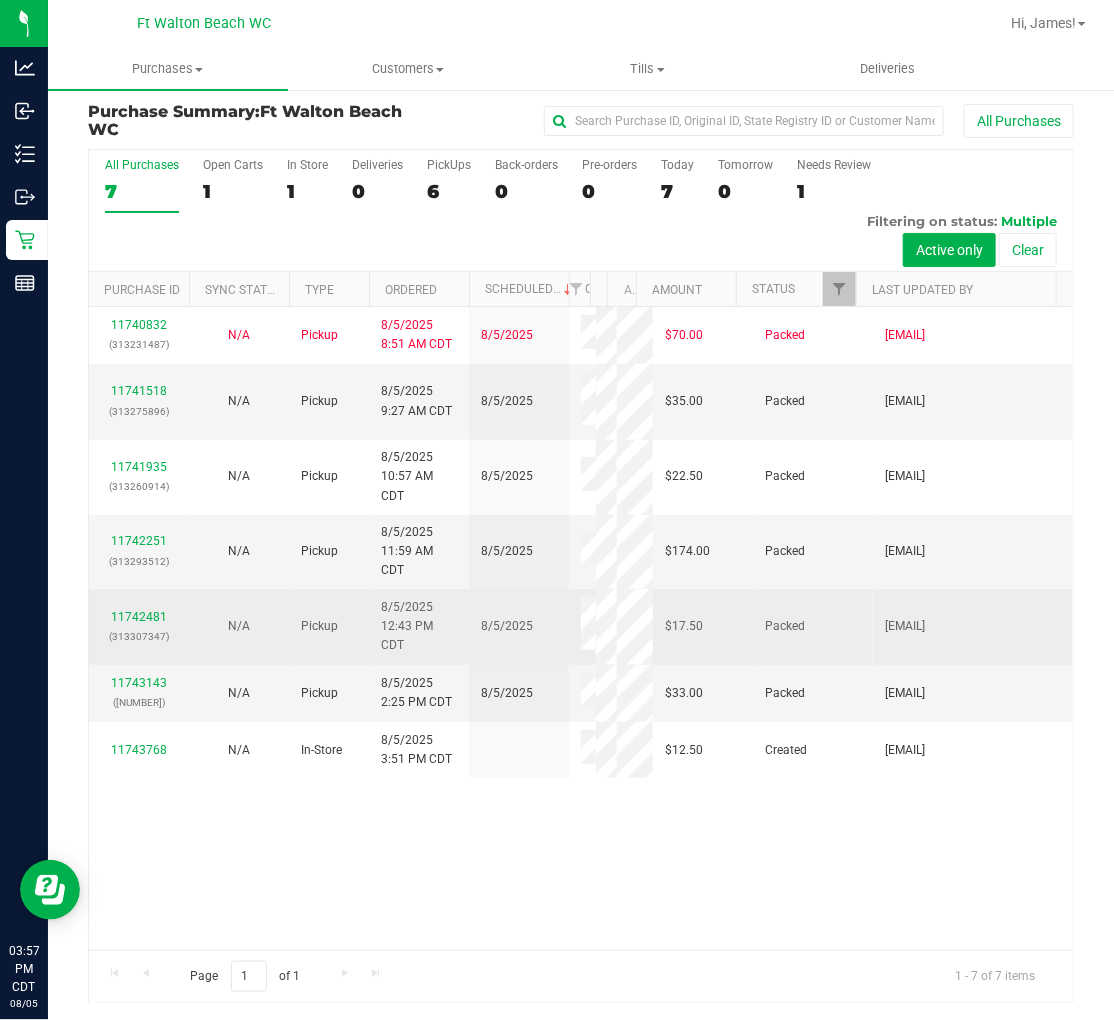 scroll, scrollTop: 6, scrollLeft: 0, axis: vertical 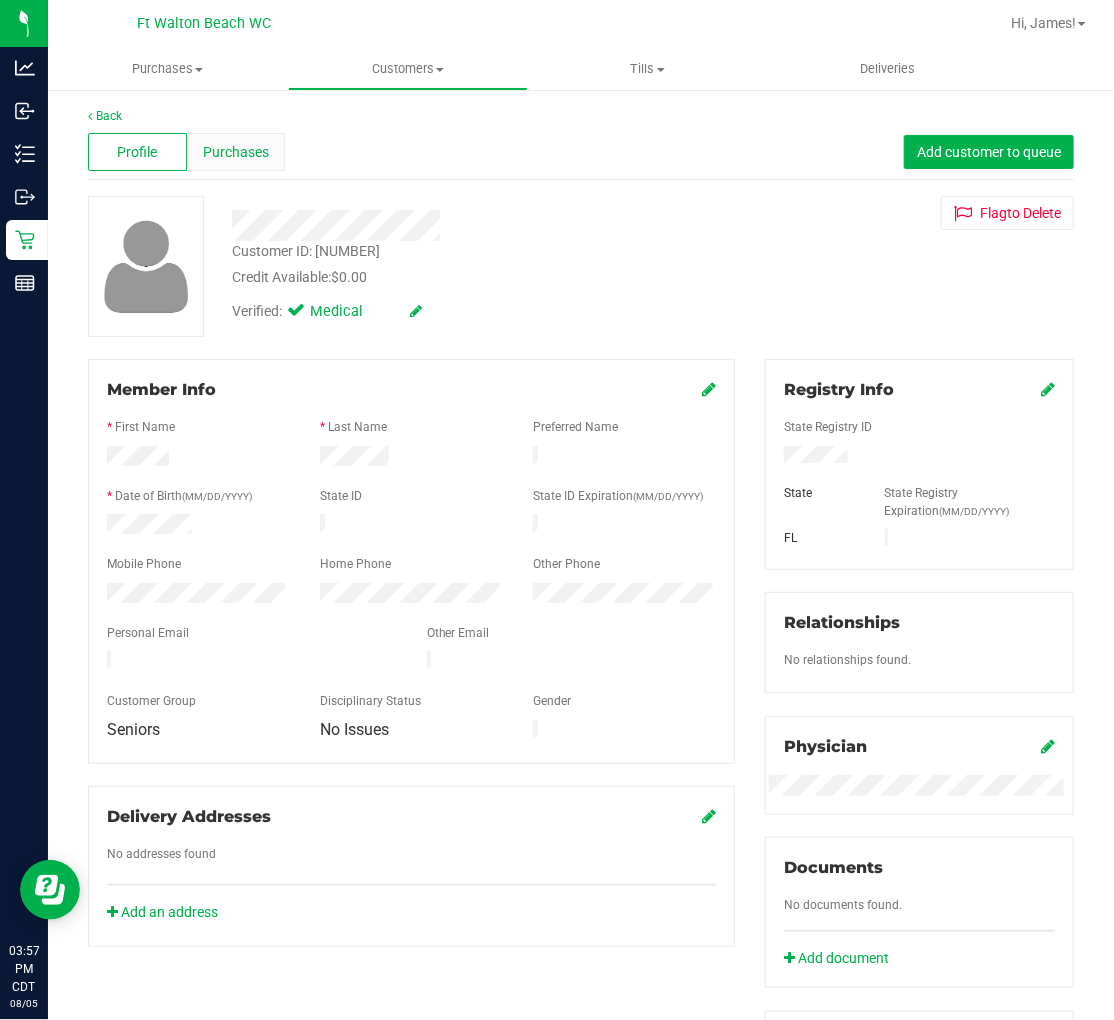 click on "Purchases" at bounding box center (236, 152) 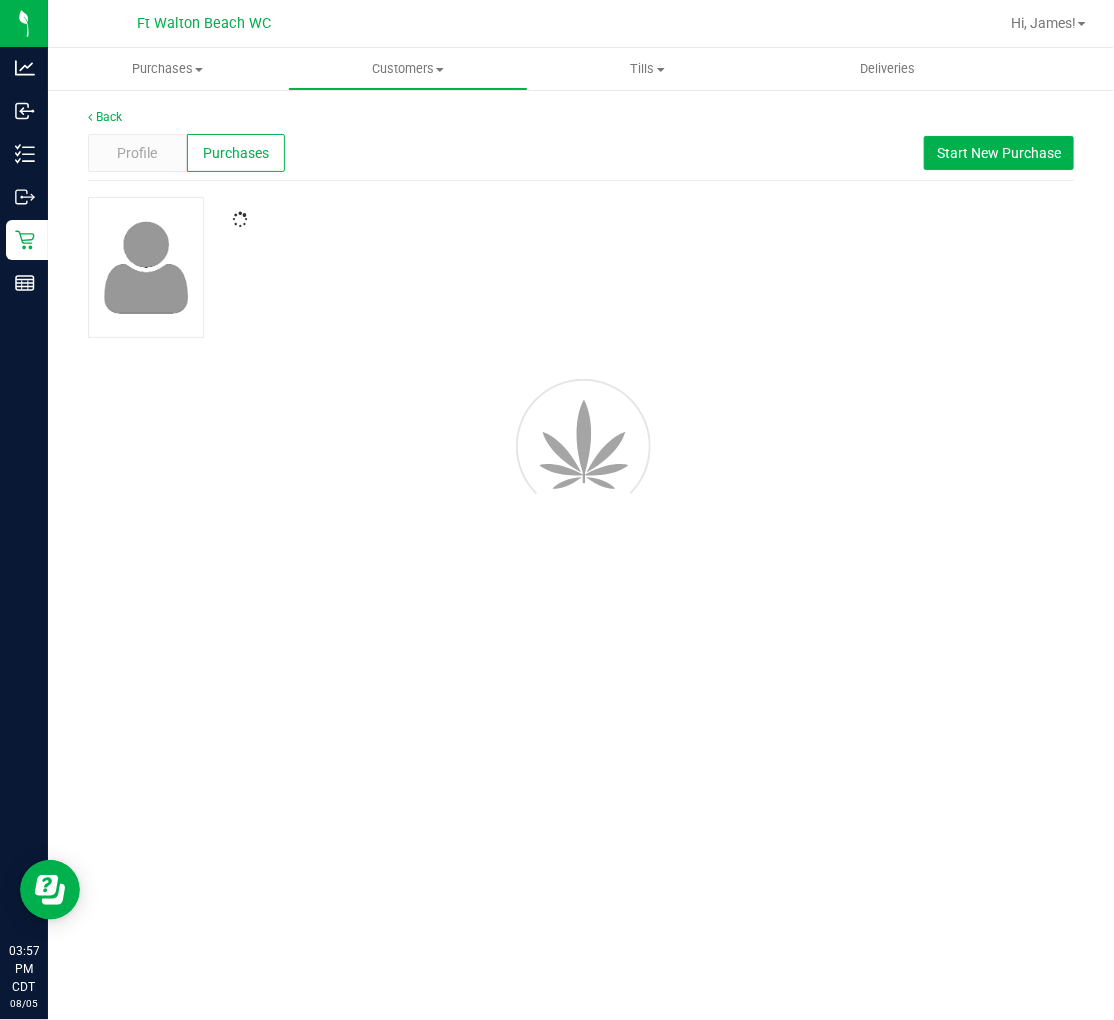 scroll, scrollTop: 0, scrollLeft: 0, axis: both 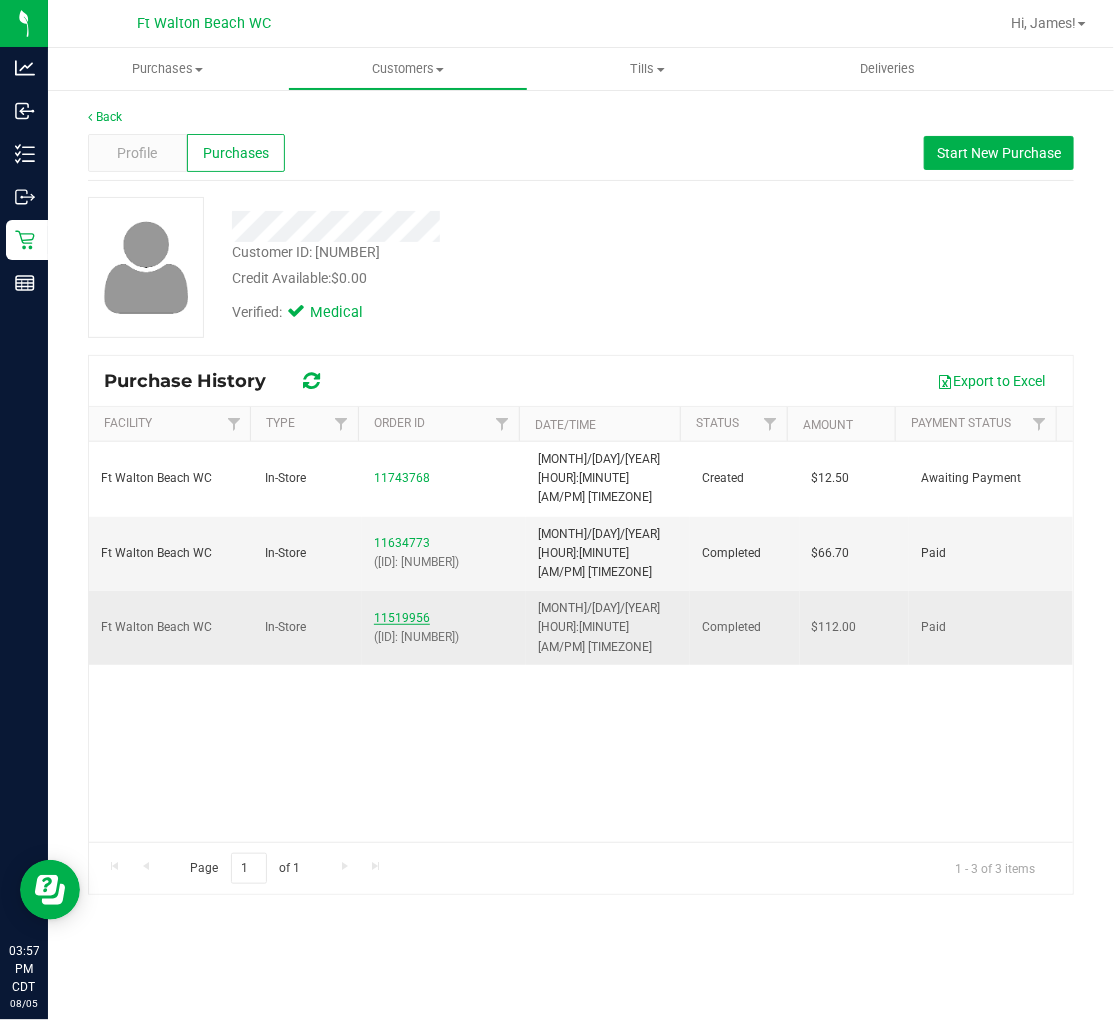 click on "11519956" at bounding box center (402, 618) 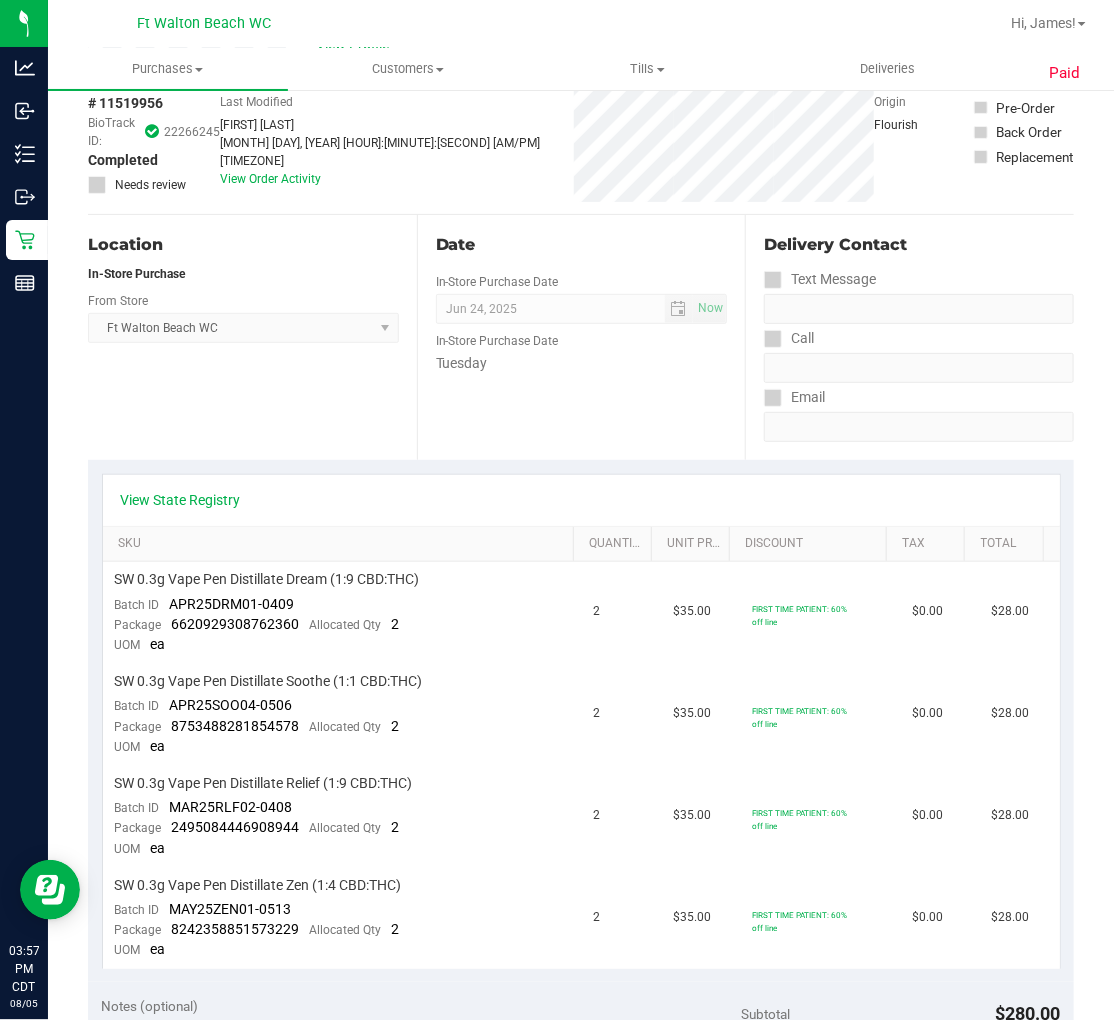 scroll, scrollTop: 111, scrollLeft: 0, axis: vertical 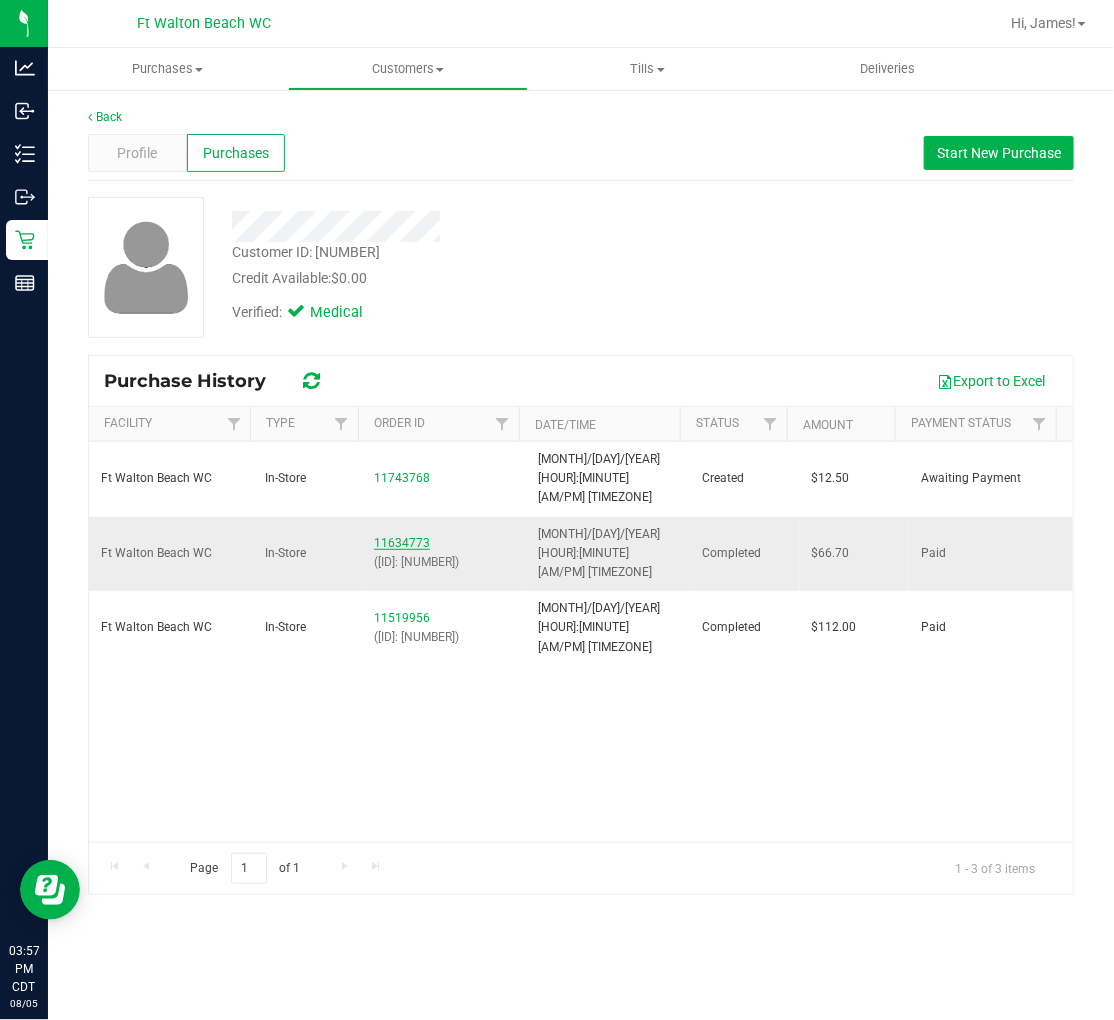 click on "11634773" at bounding box center (402, 543) 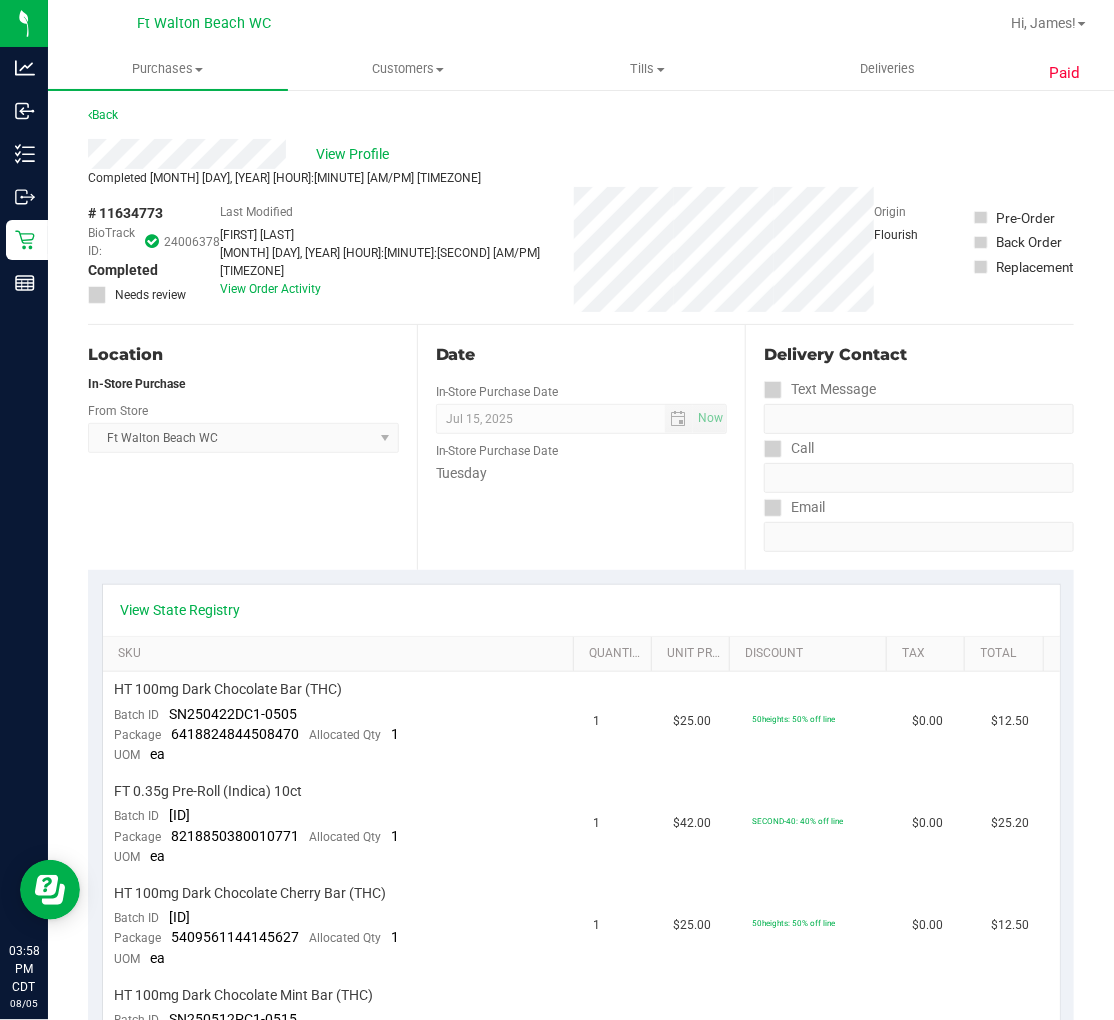 scroll, scrollTop: 0, scrollLeft: 0, axis: both 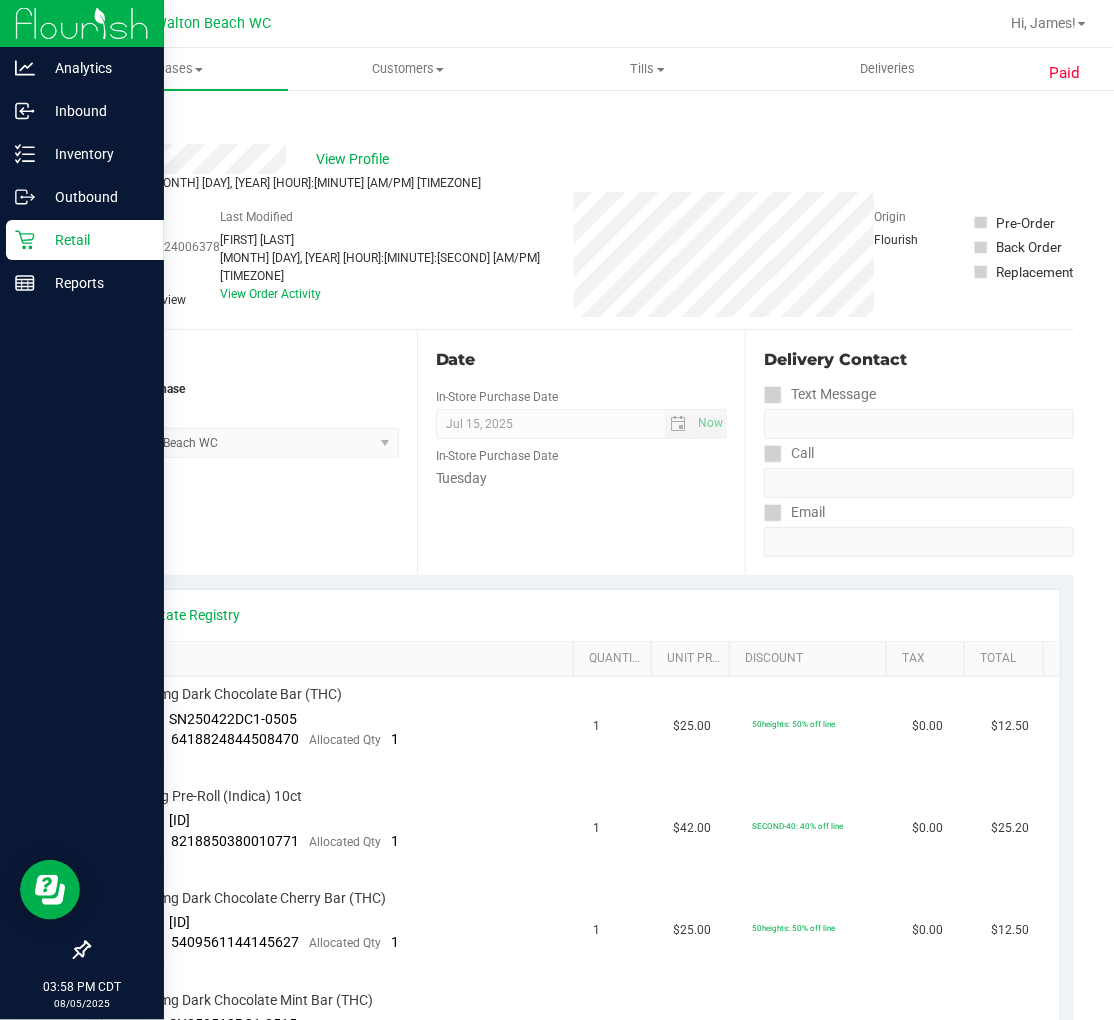 click 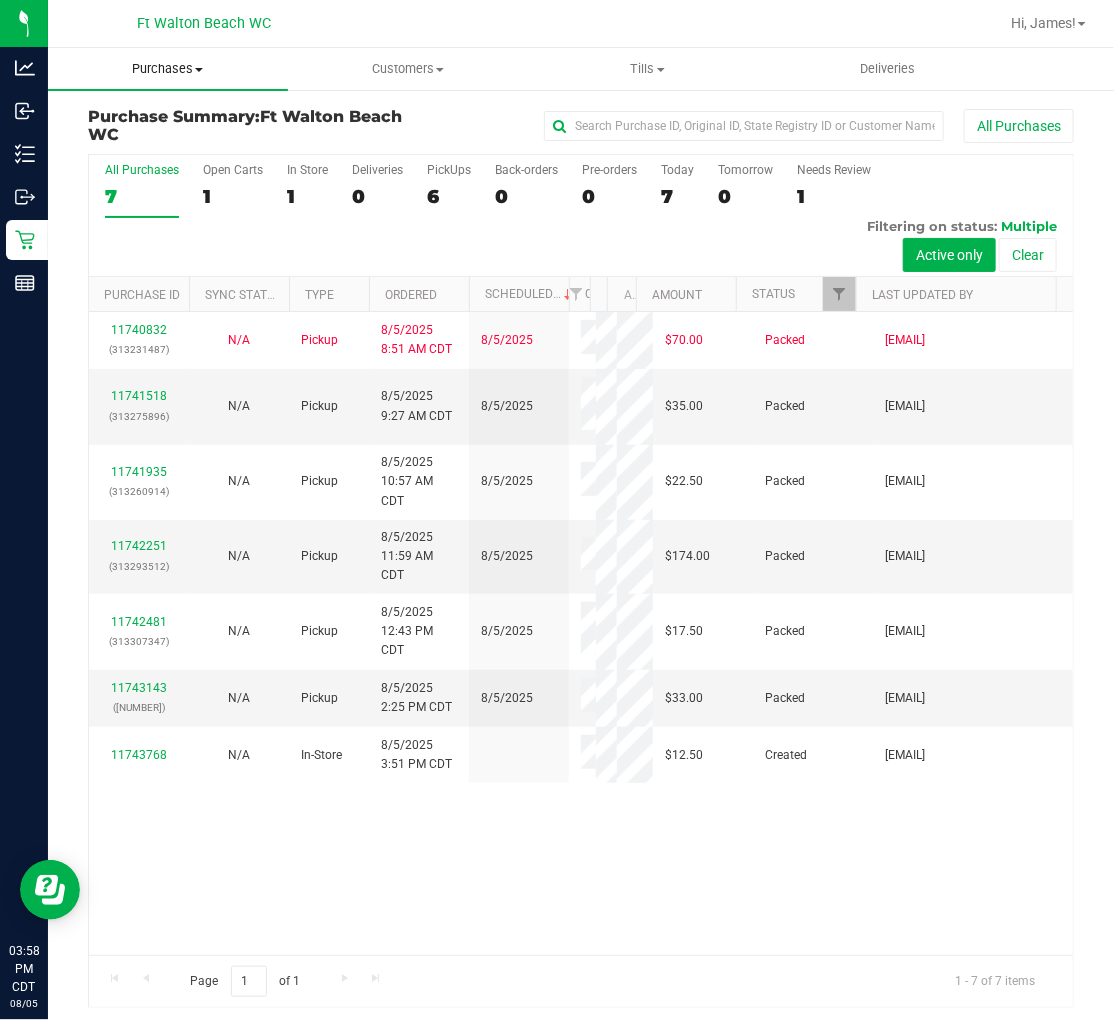 click on "Purchases" at bounding box center (168, 69) 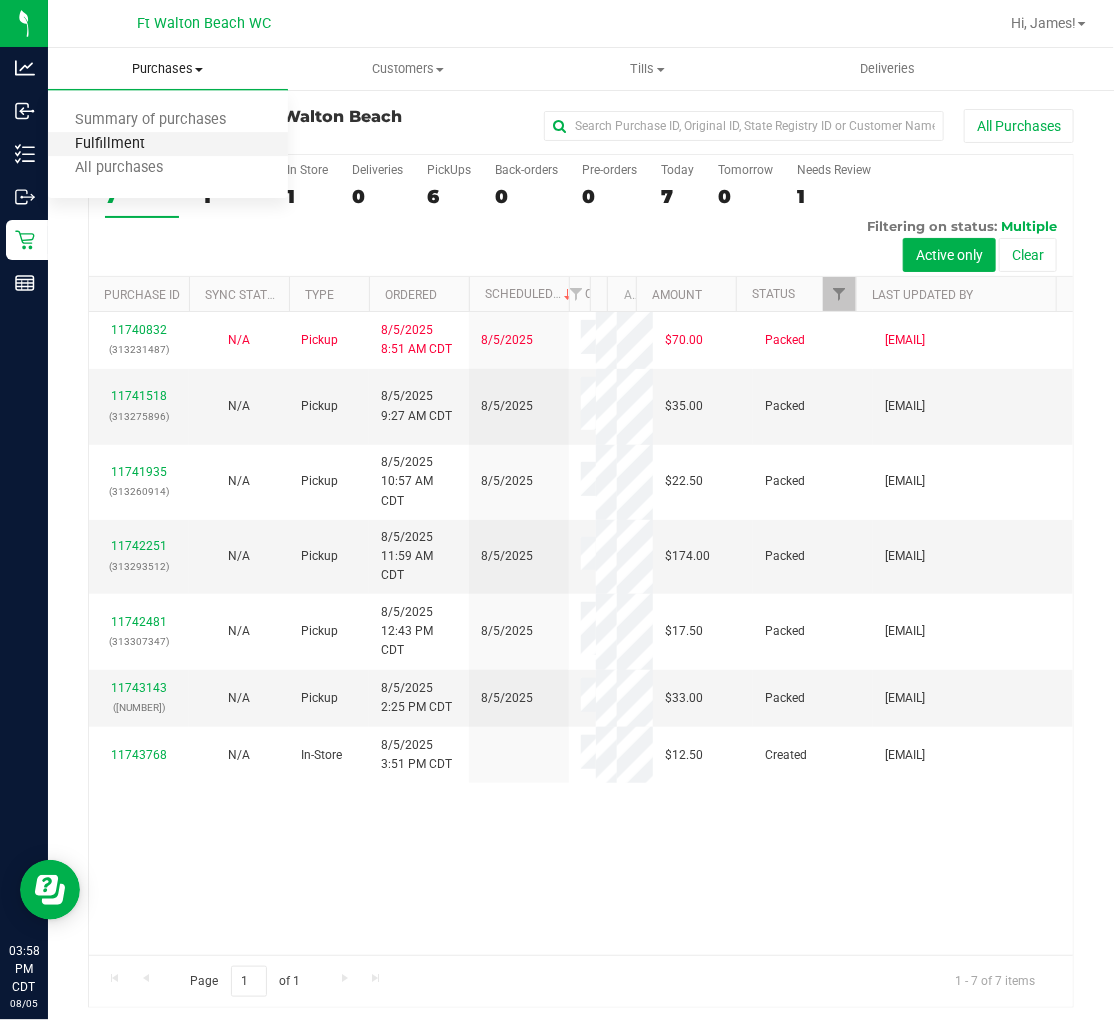 click on "Fulfillment" at bounding box center (110, 144) 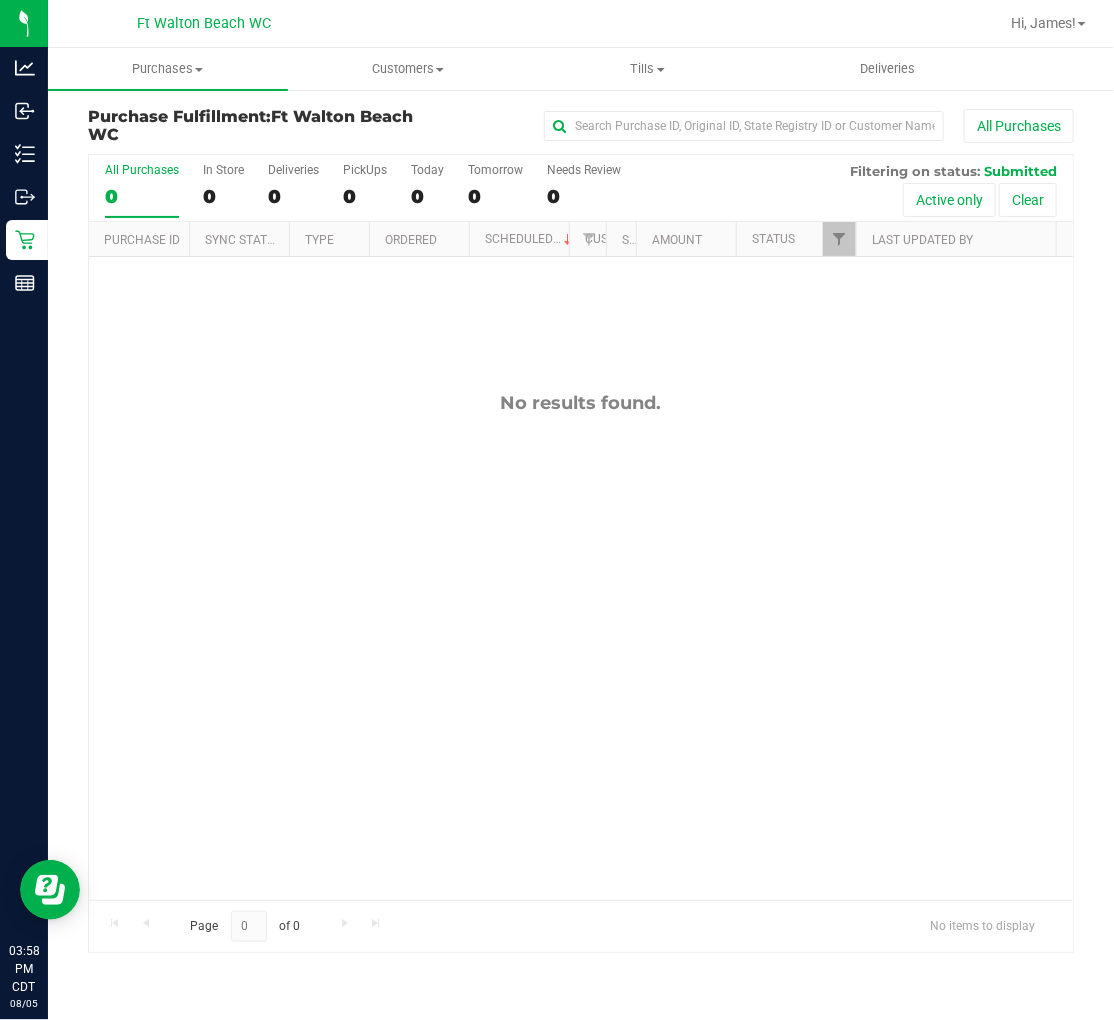 click on "No results found." at bounding box center [581, 646] 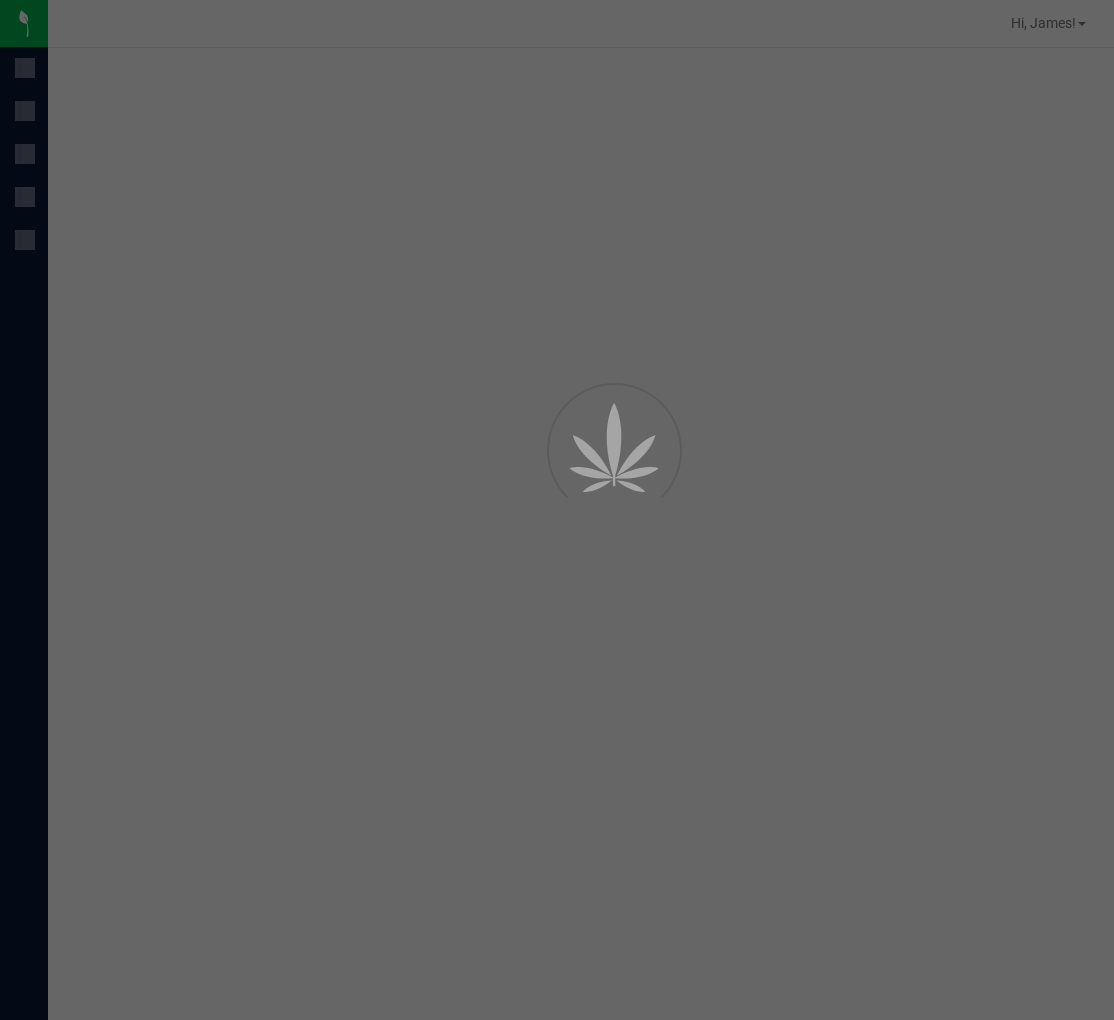 scroll, scrollTop: 0, scrollLeft: 0, axis: both 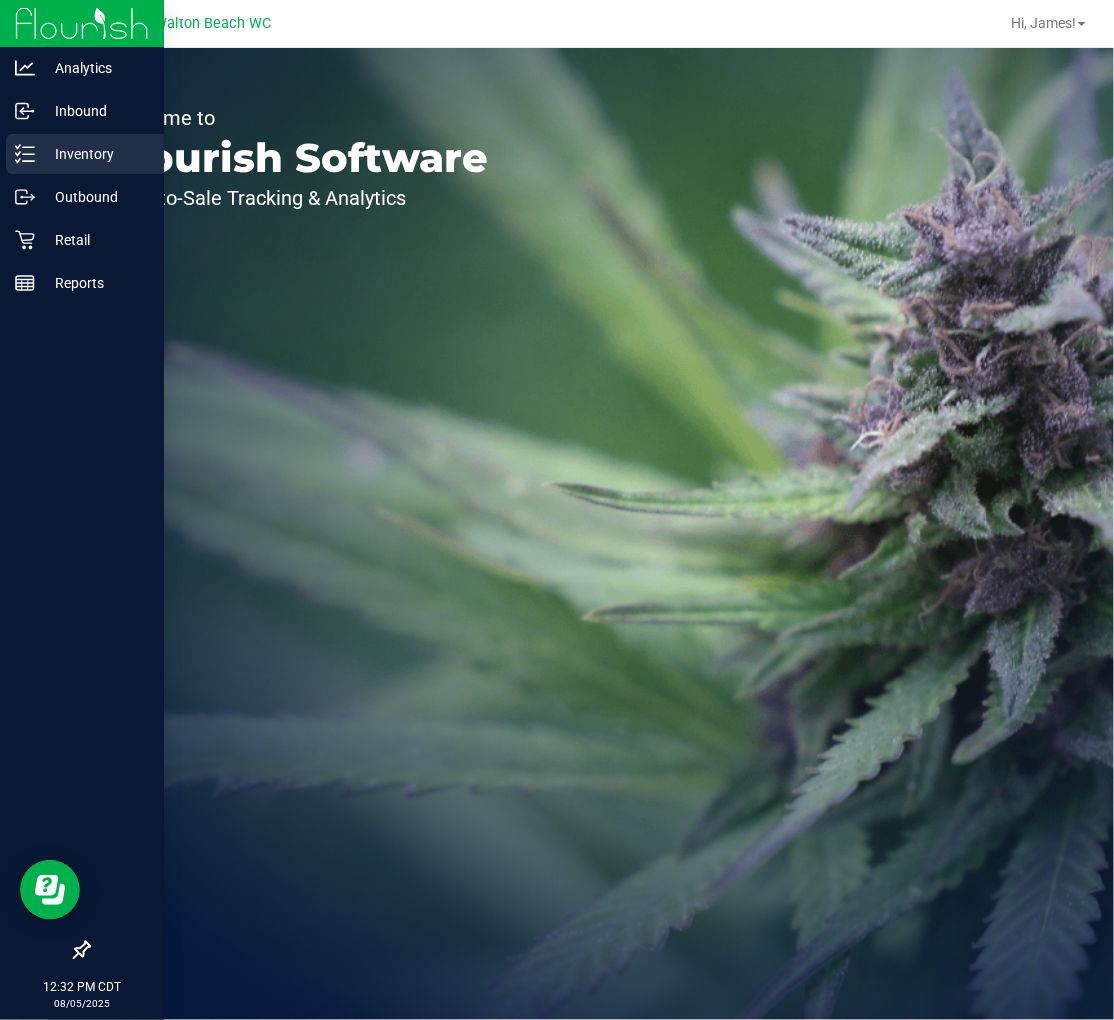 click 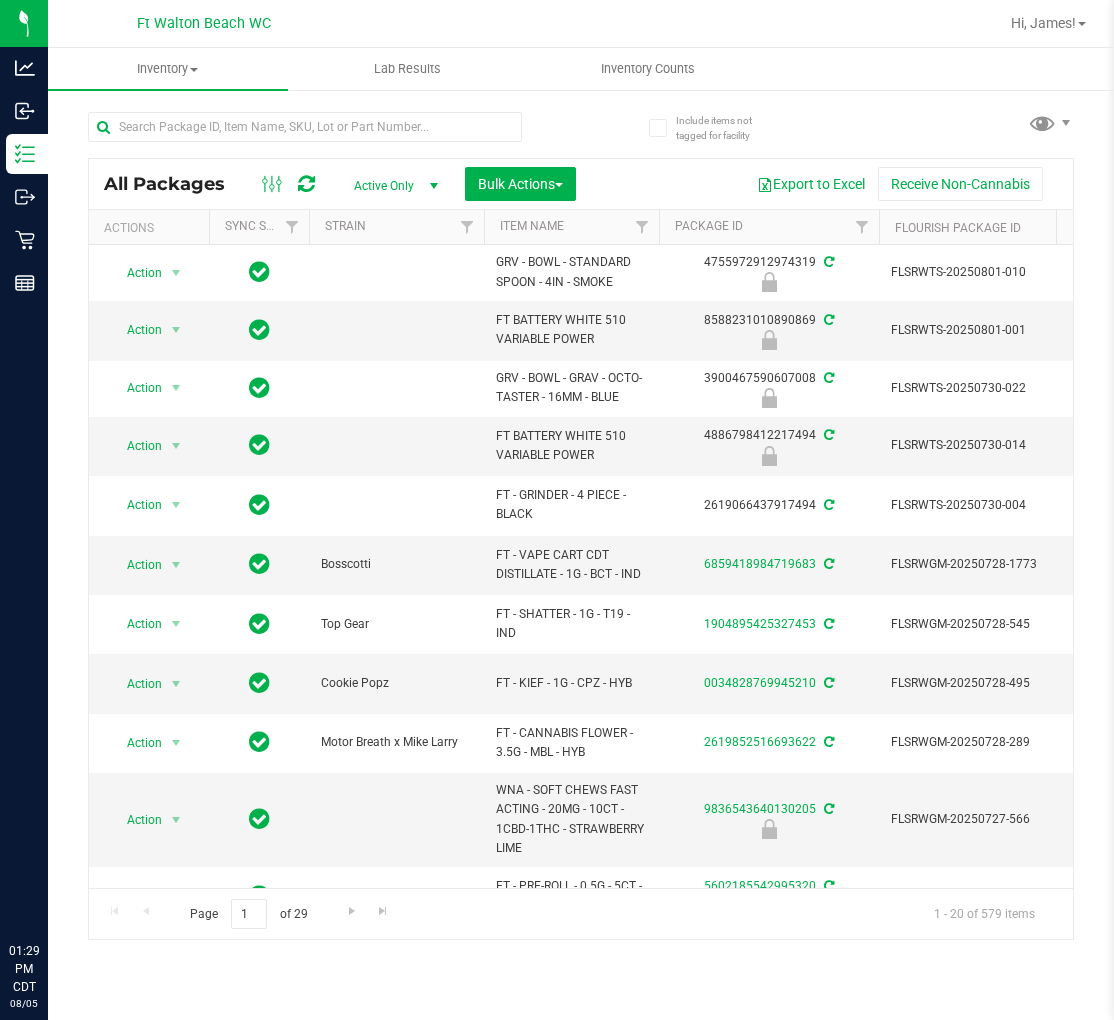 scroll, scrollTop: 0, scrollLeft: 0, axis: both 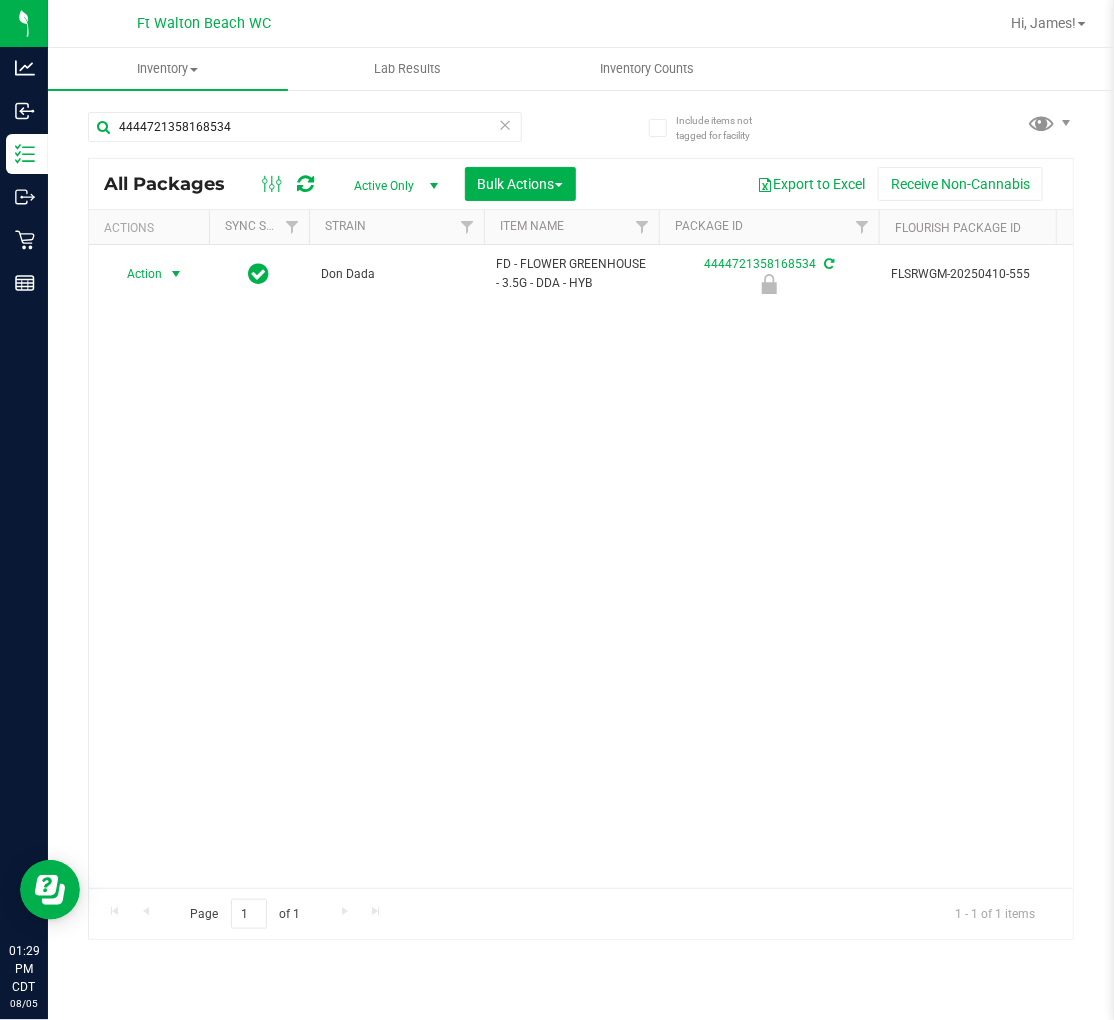 type on "4444721358168534" 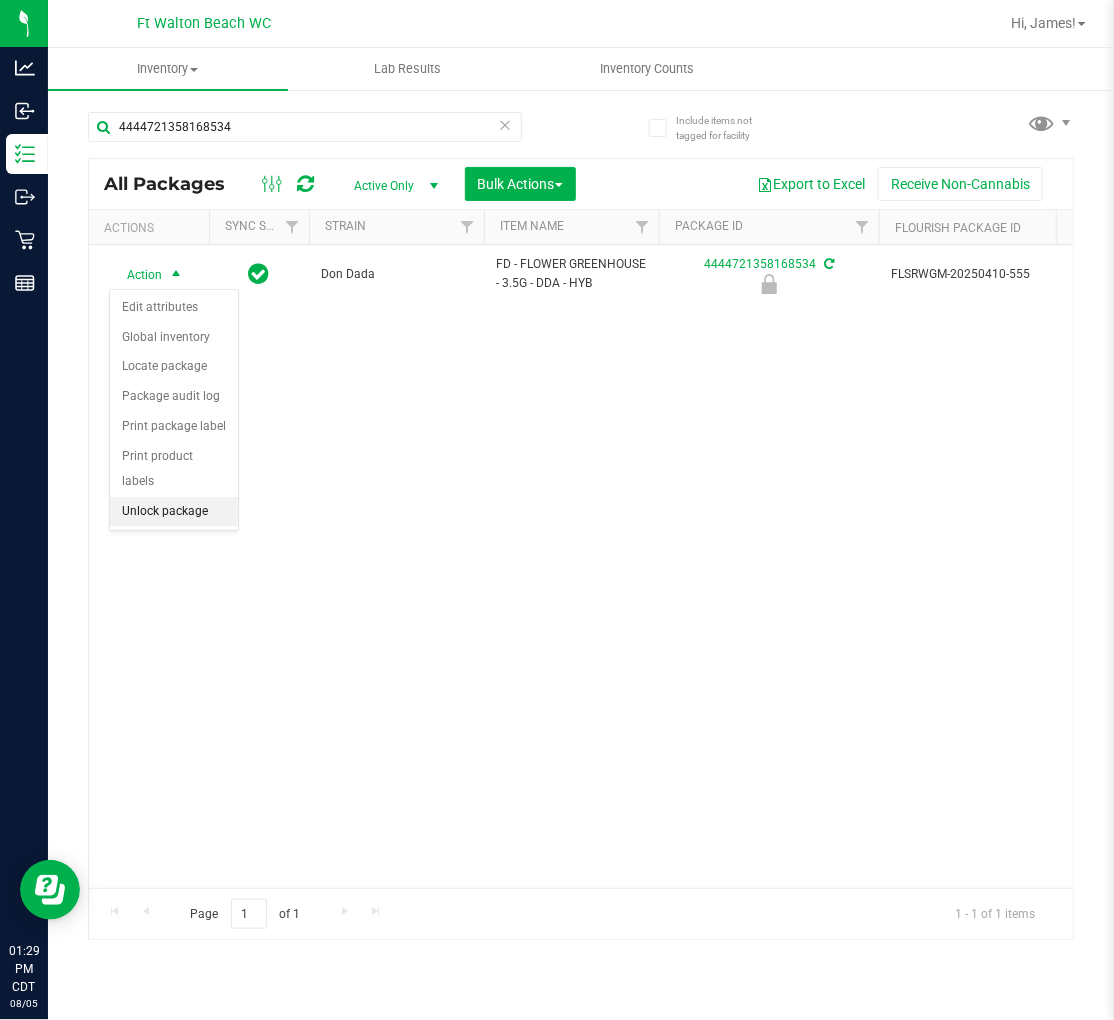 click on "Unlock package" at bounding box center (174, 512) 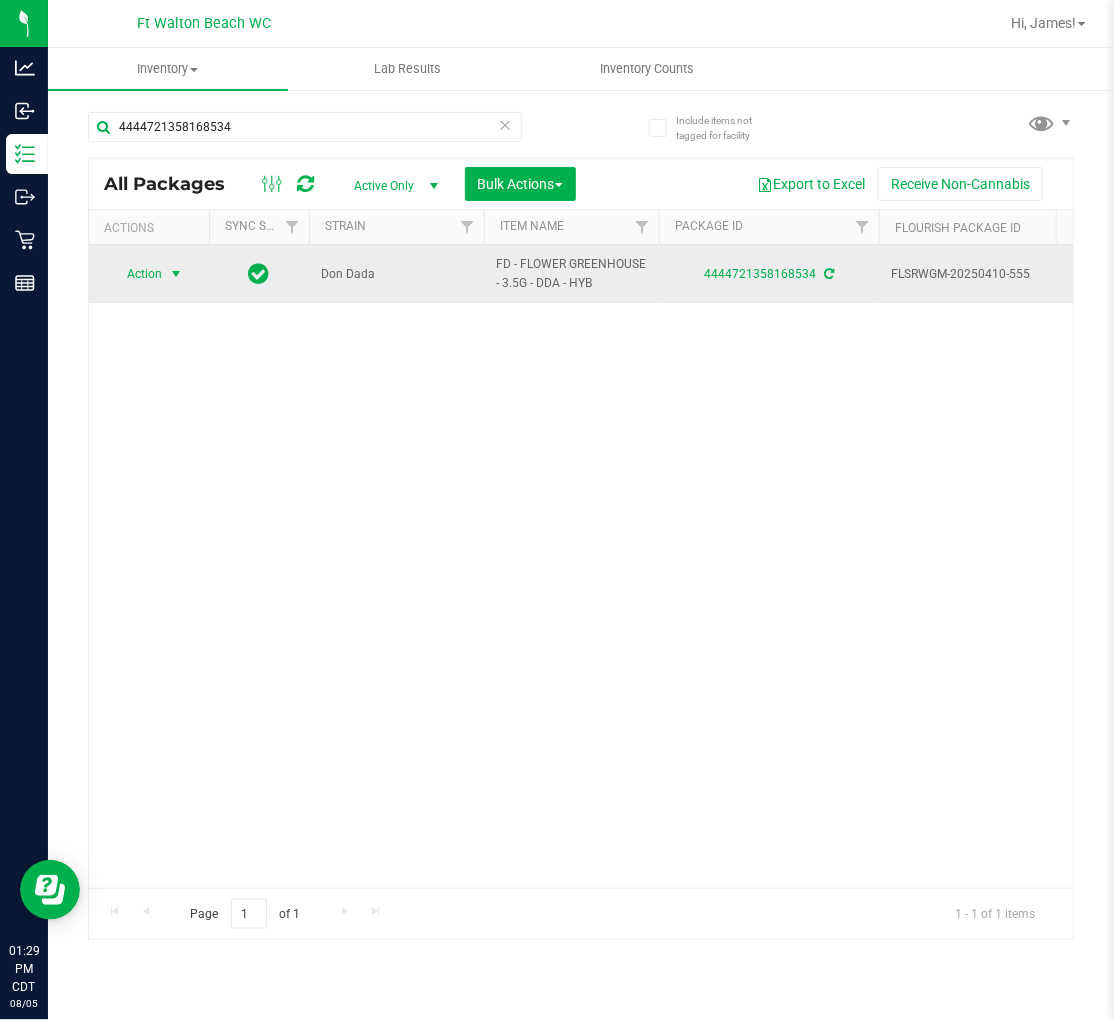click on "Action" at bounding box center [136, 274] 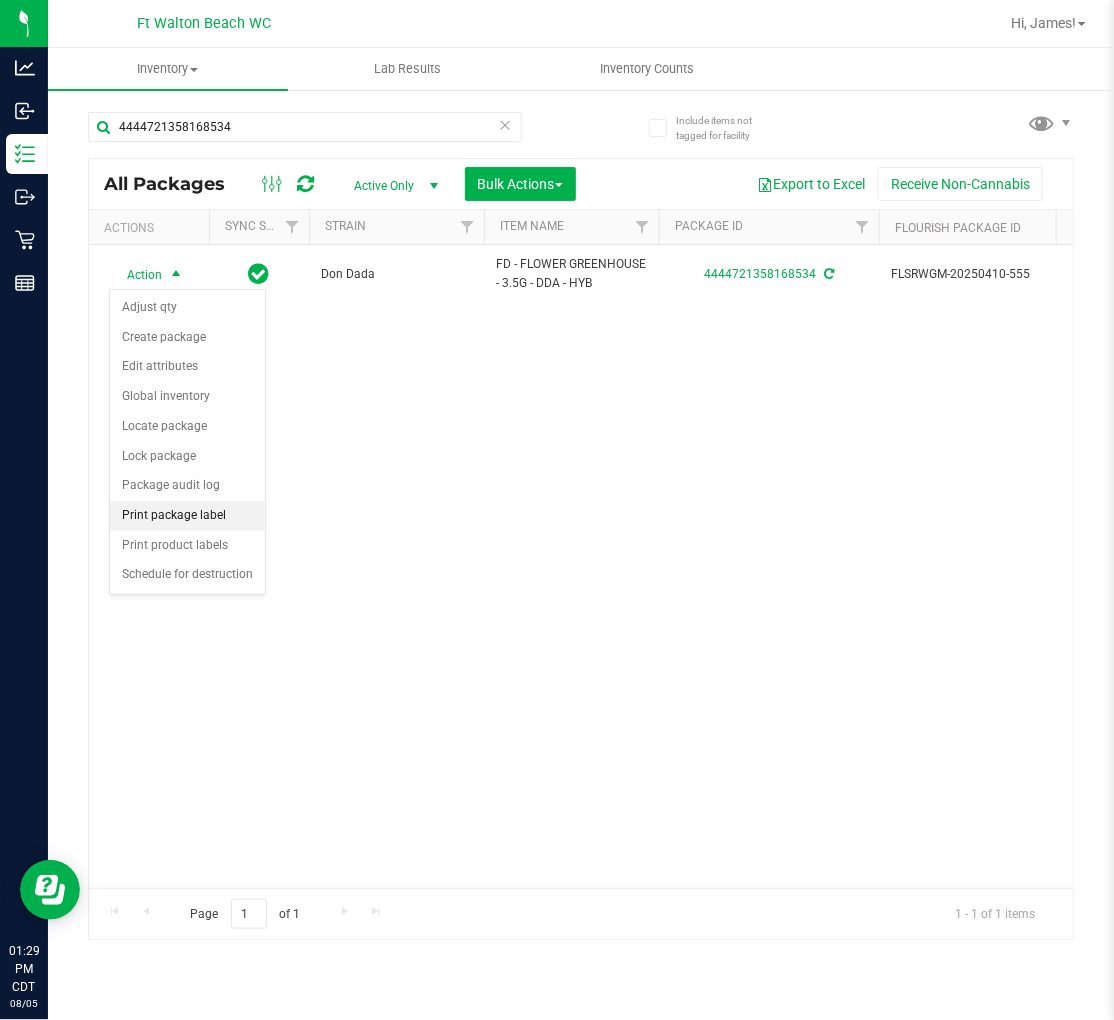 click on "Print package label" at bounding box center (187, 516) 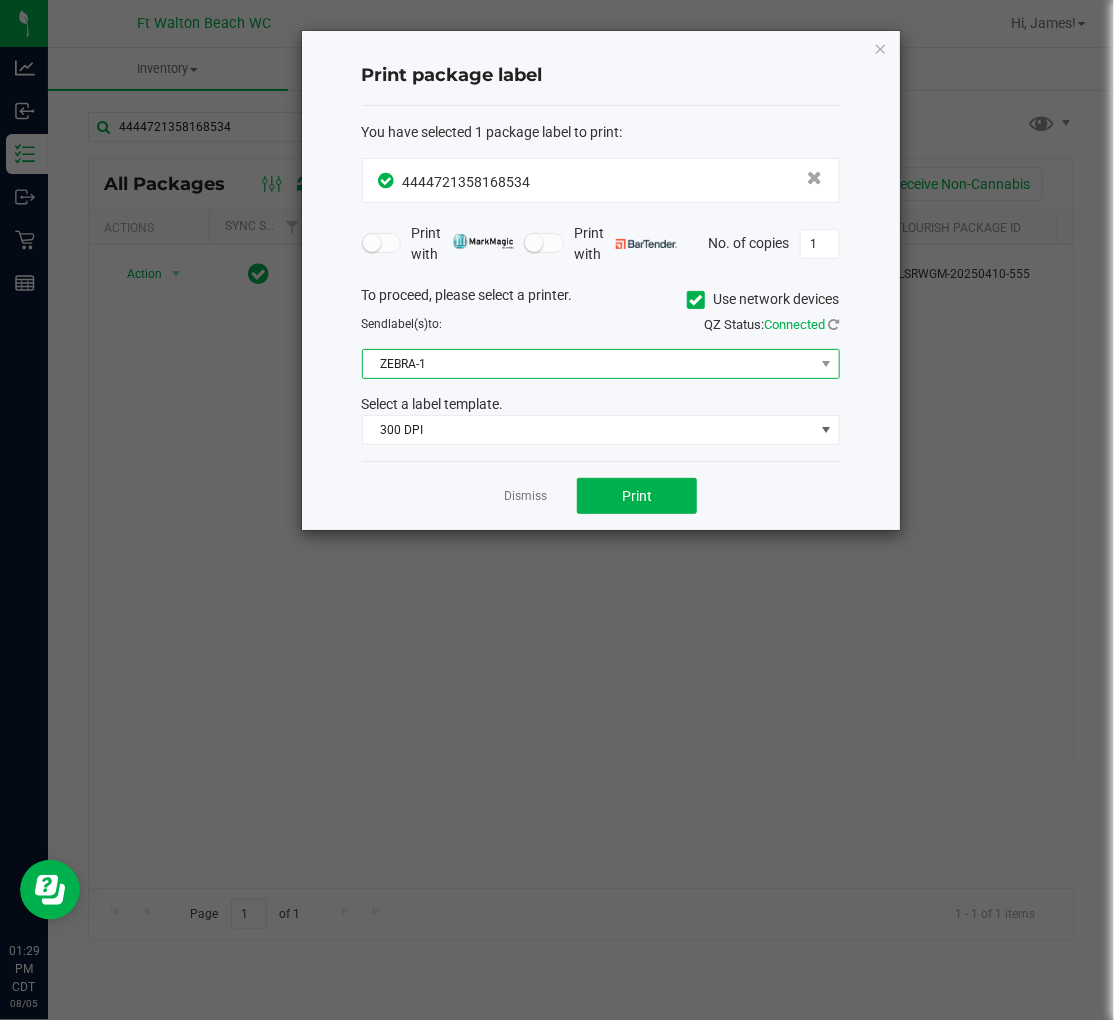 click on "ZEBRA-1" at bounding box center (588, 364) 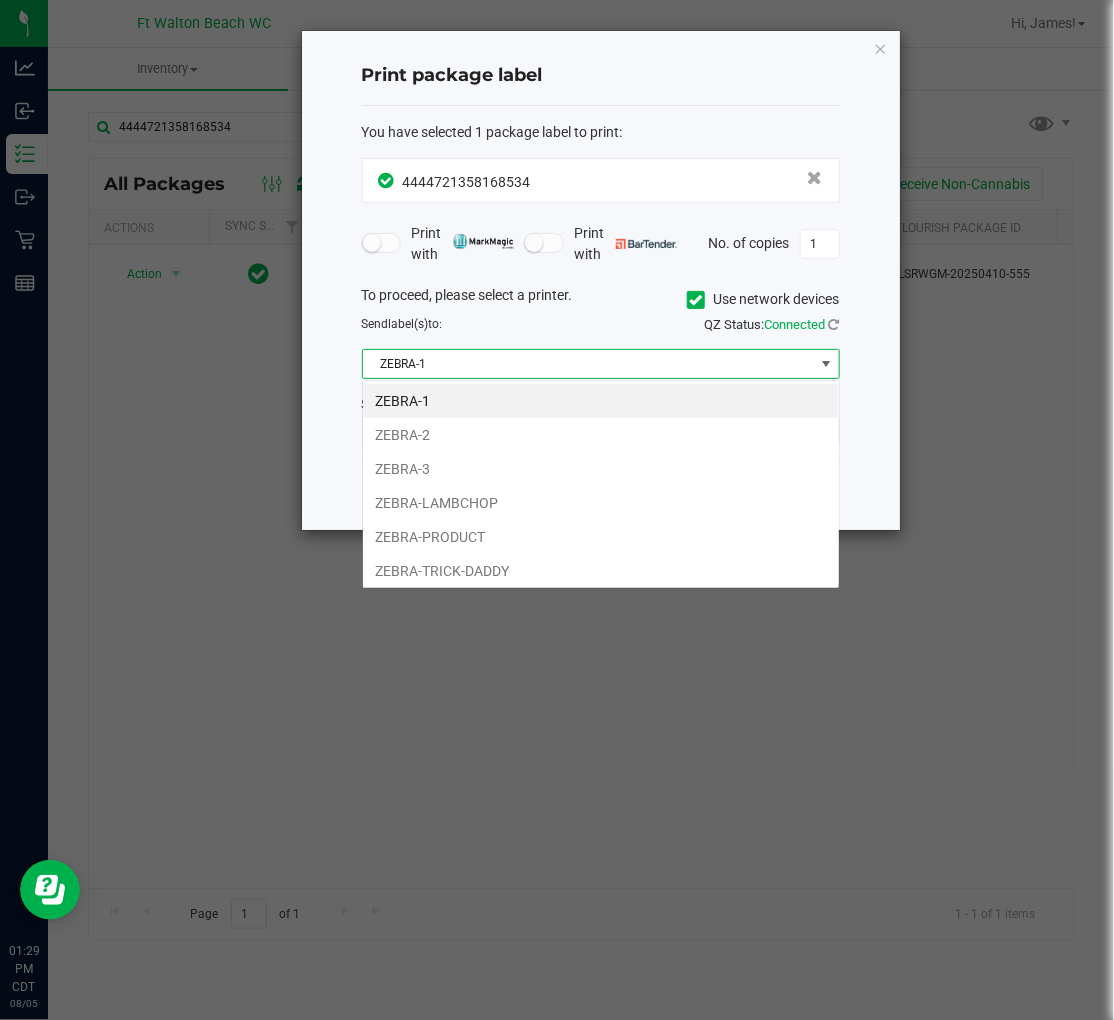 scroll, scrollTop: 99970, scrollLeft: 99522, axis: both 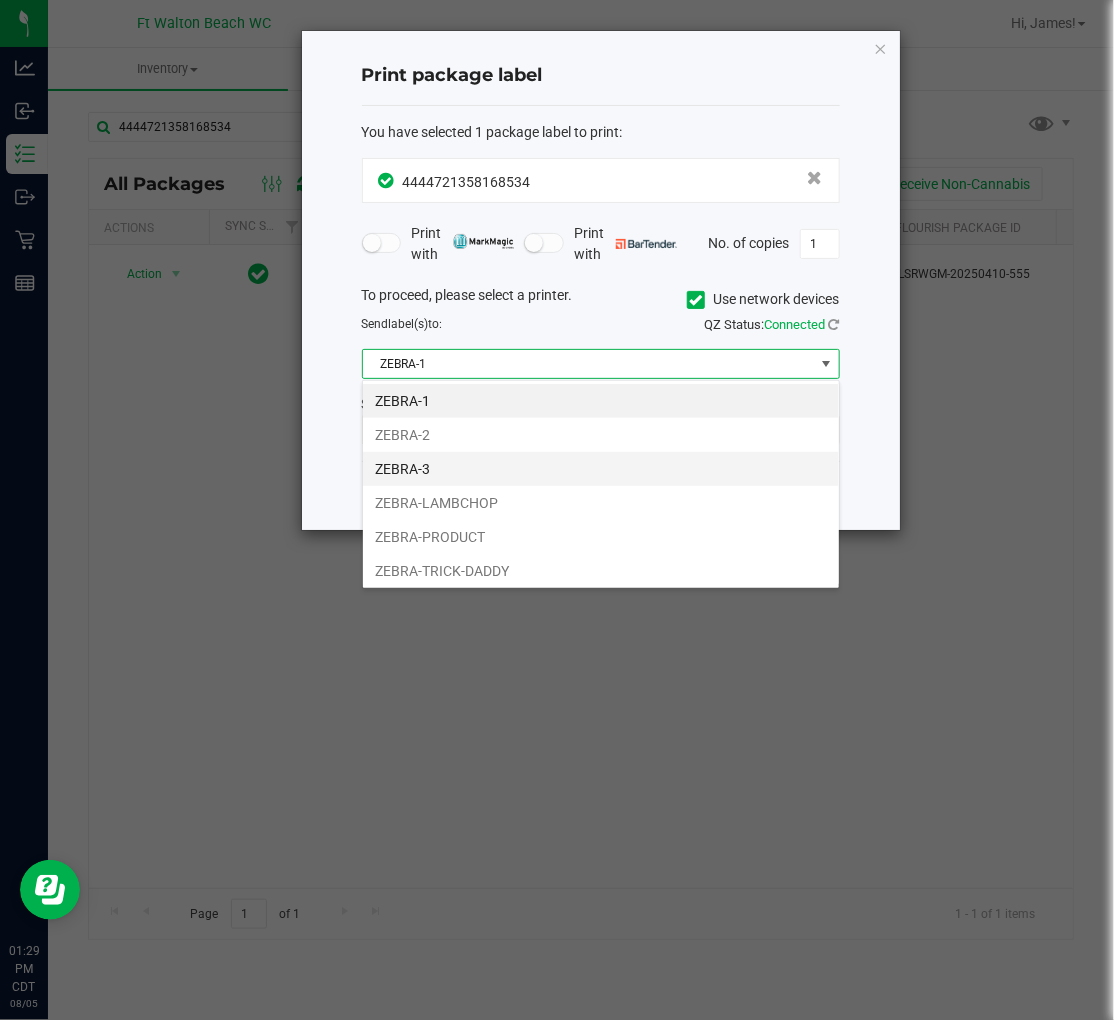 click on "ZEBRA-3" at bounding box center [601, 469] 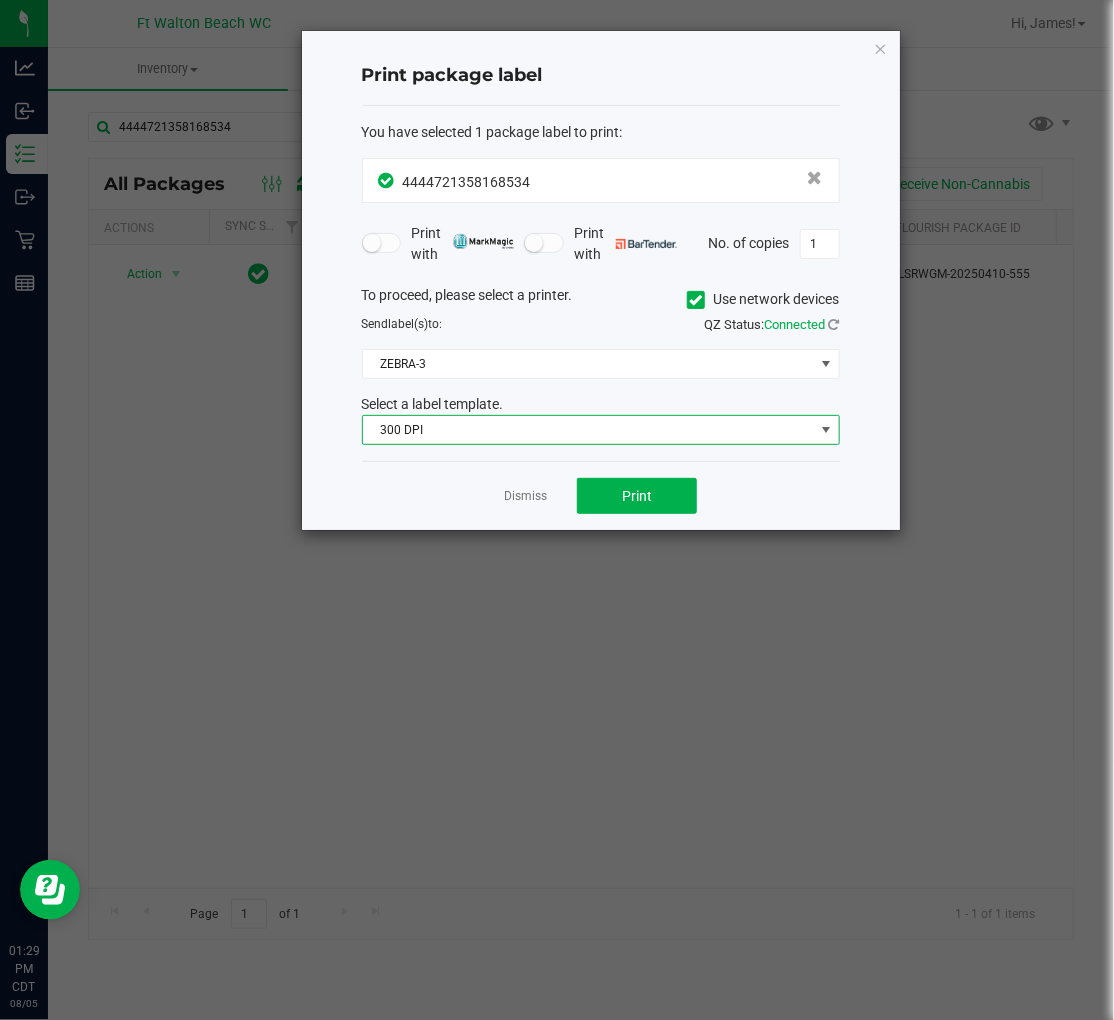 click on "300 DPI" at bounding box center [588, 430] 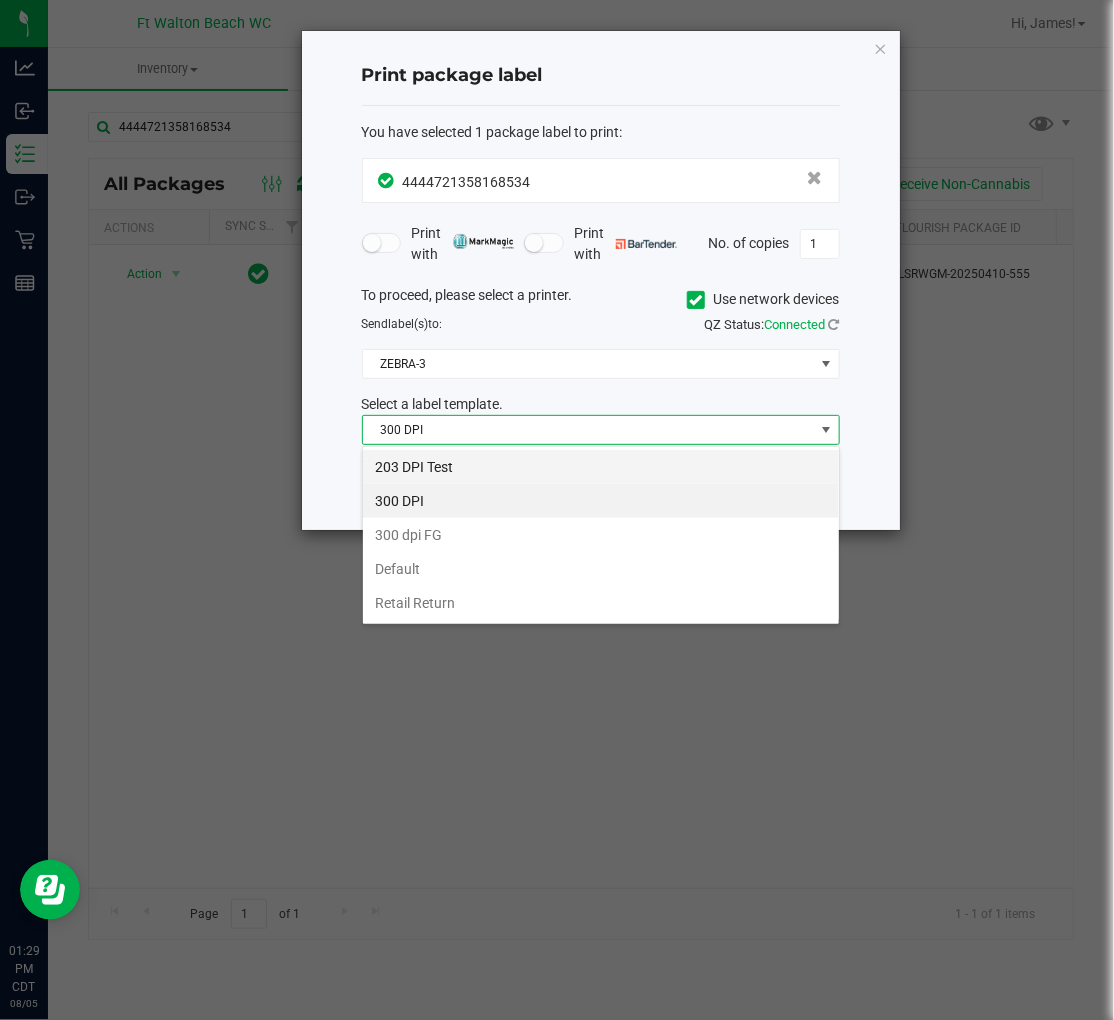 scroll, scrollTop: 99970, scrollLeft: 99522, axis: both 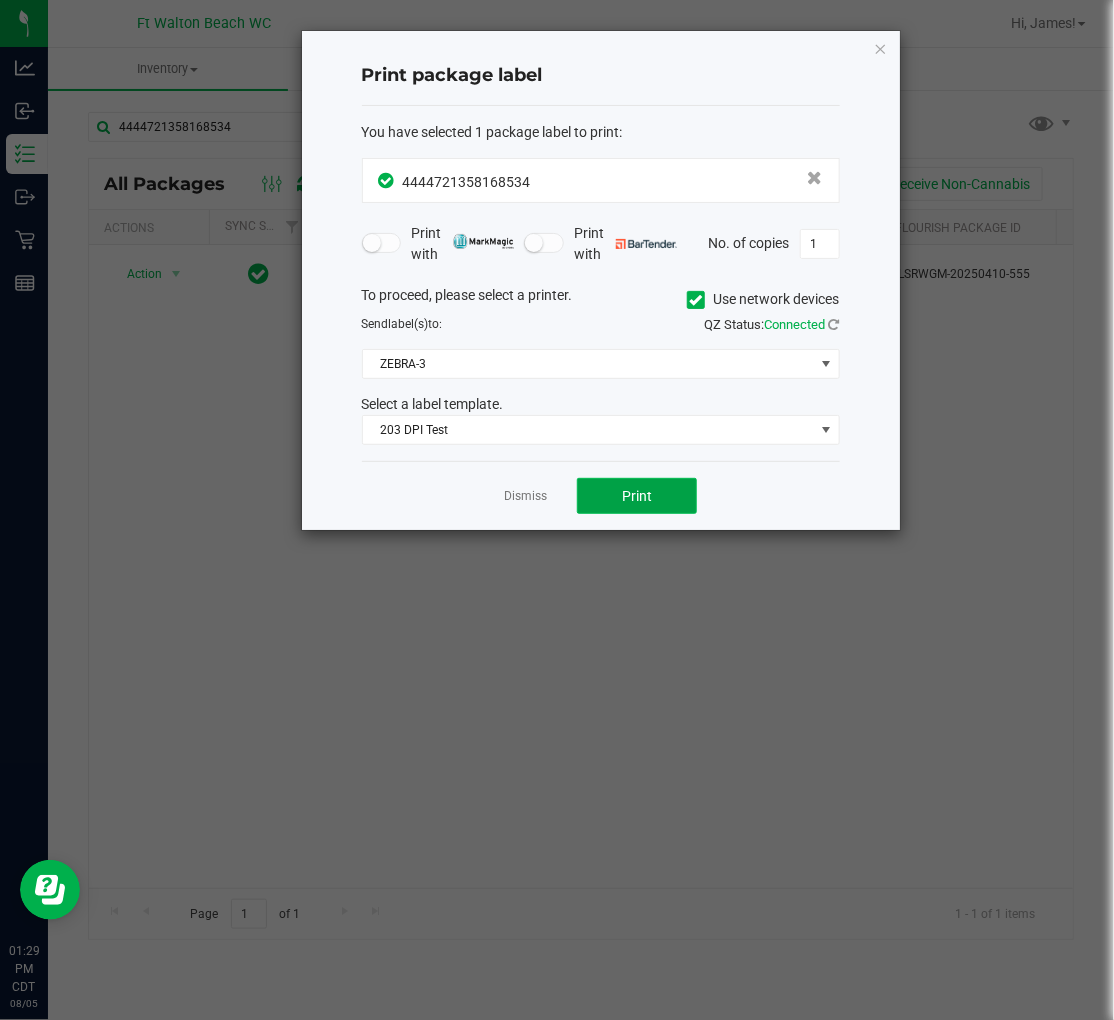 click on "Print" 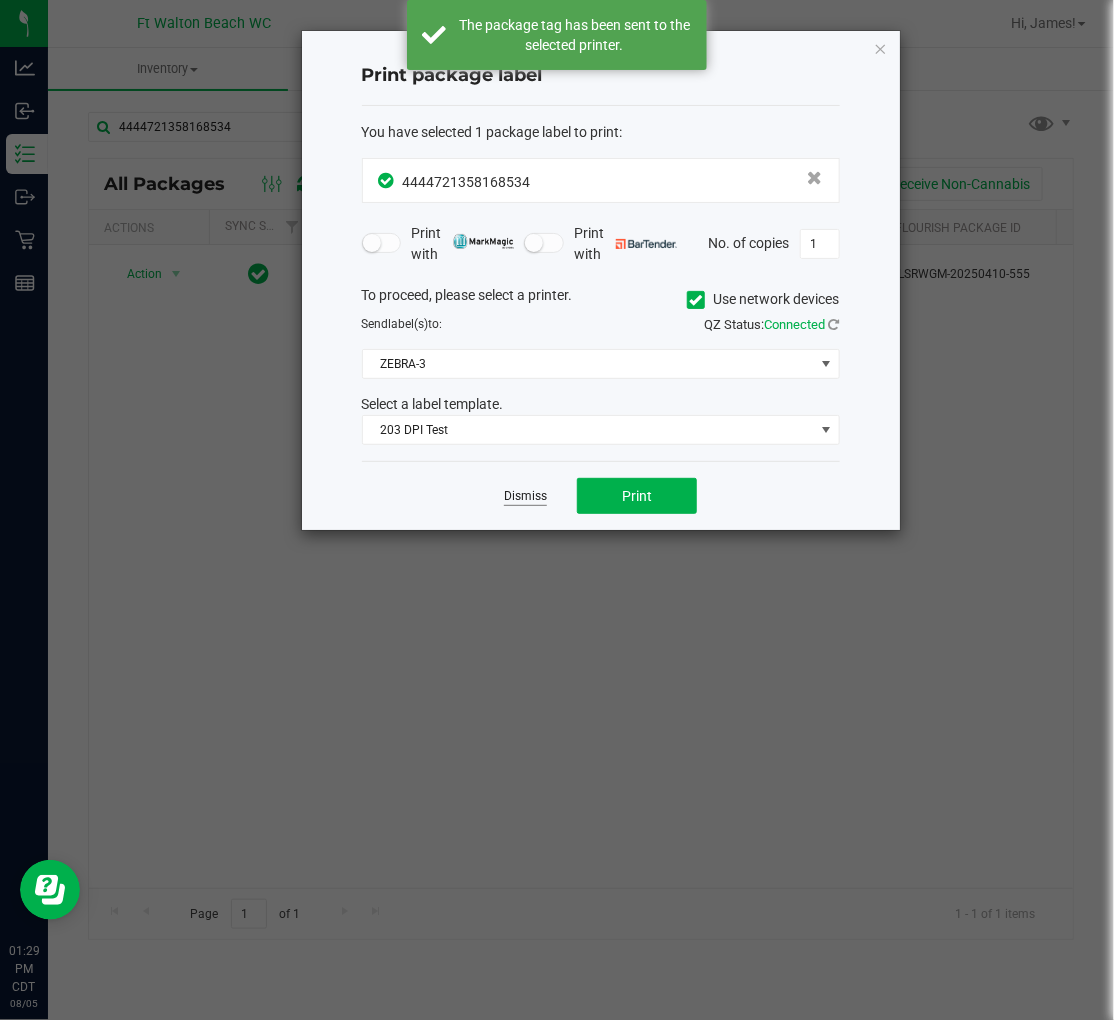 click on "Dismiss" 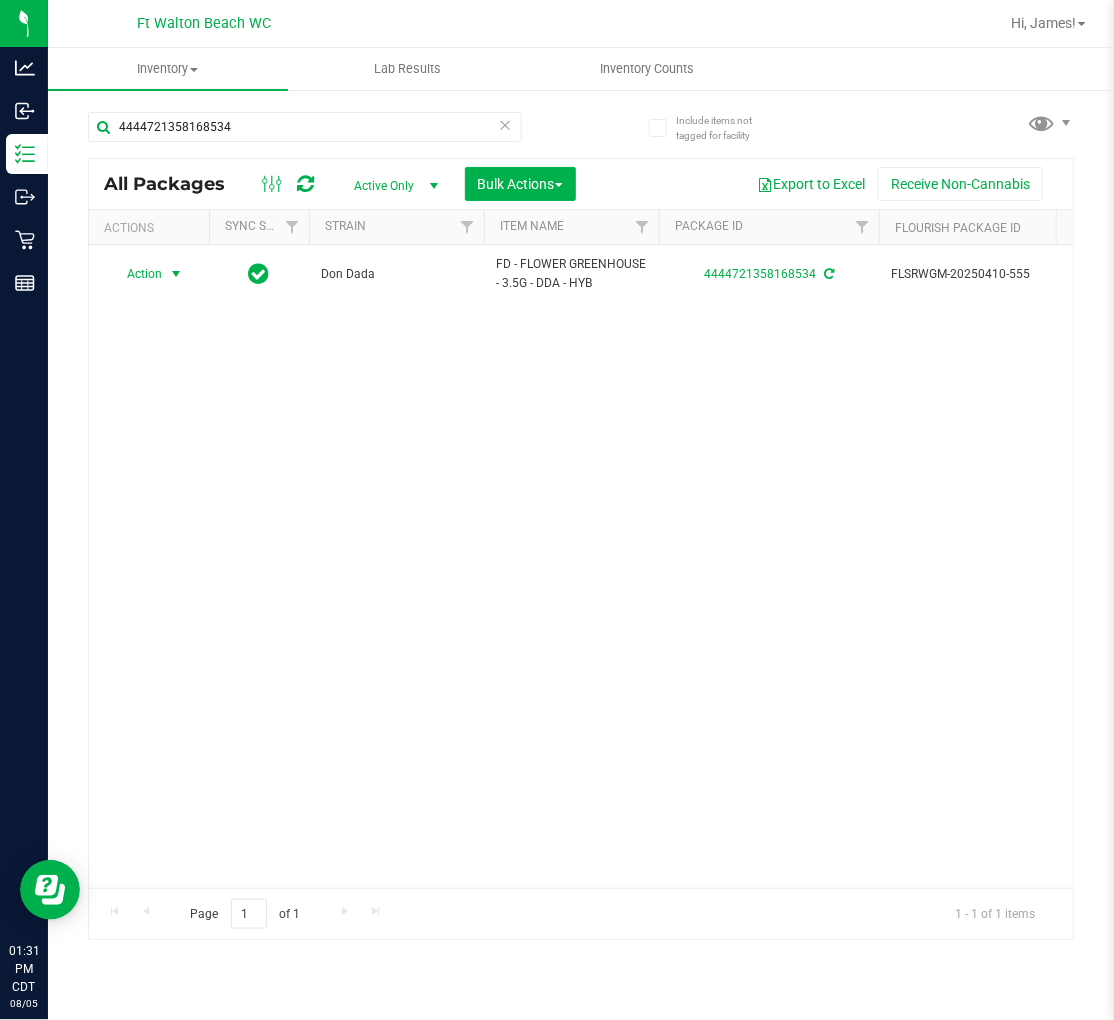 click at bounding box center (506, 124) 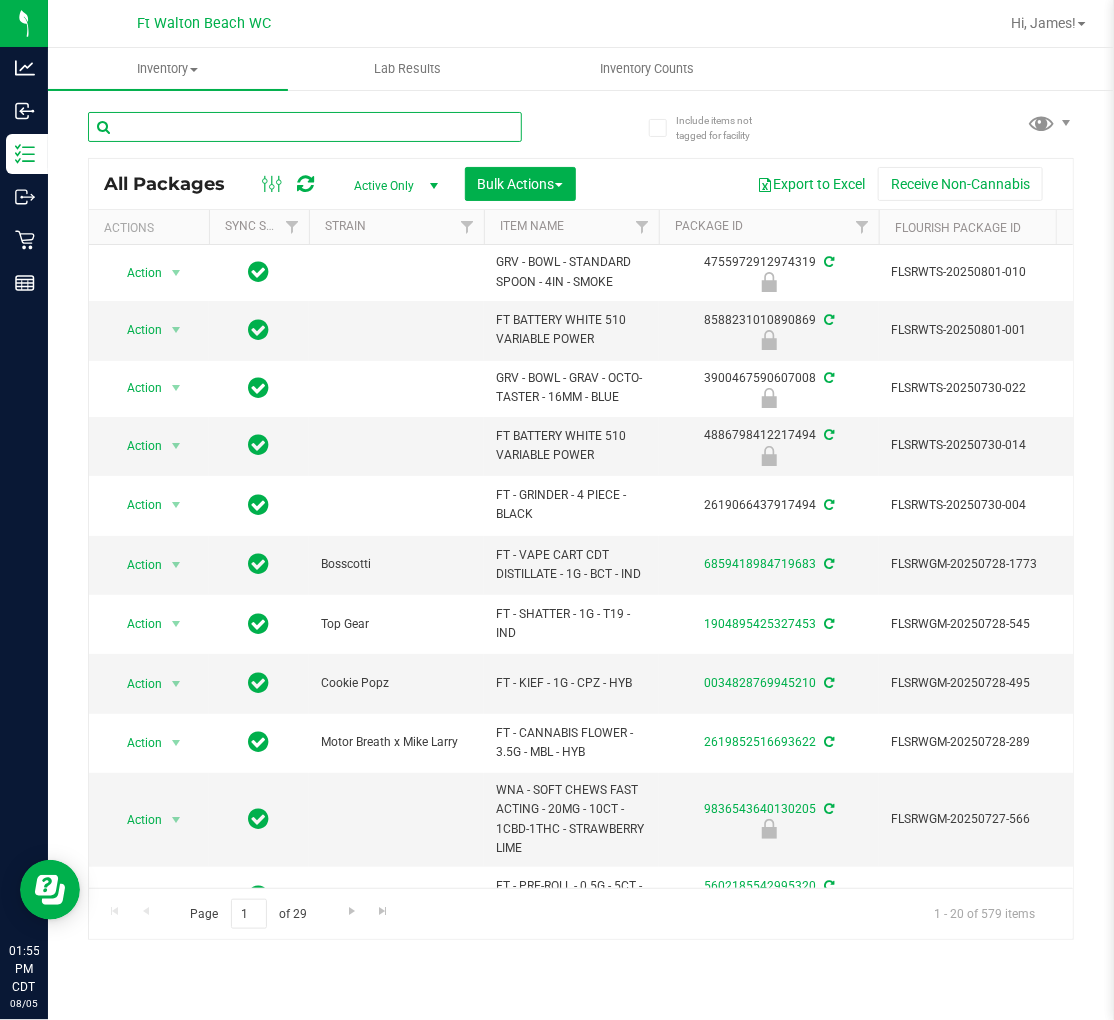 click at bounding box center [305, 127] 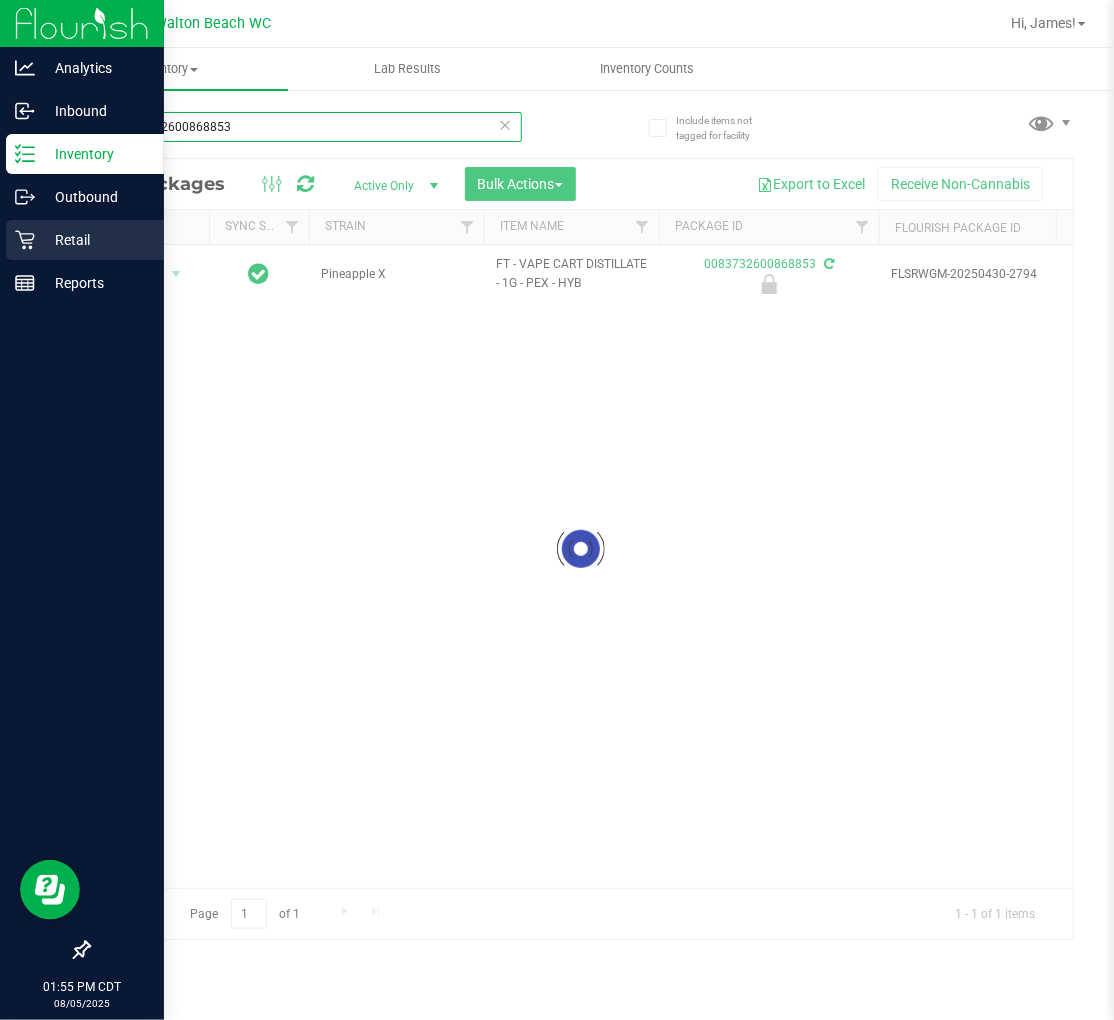 type on "0083732600868853" 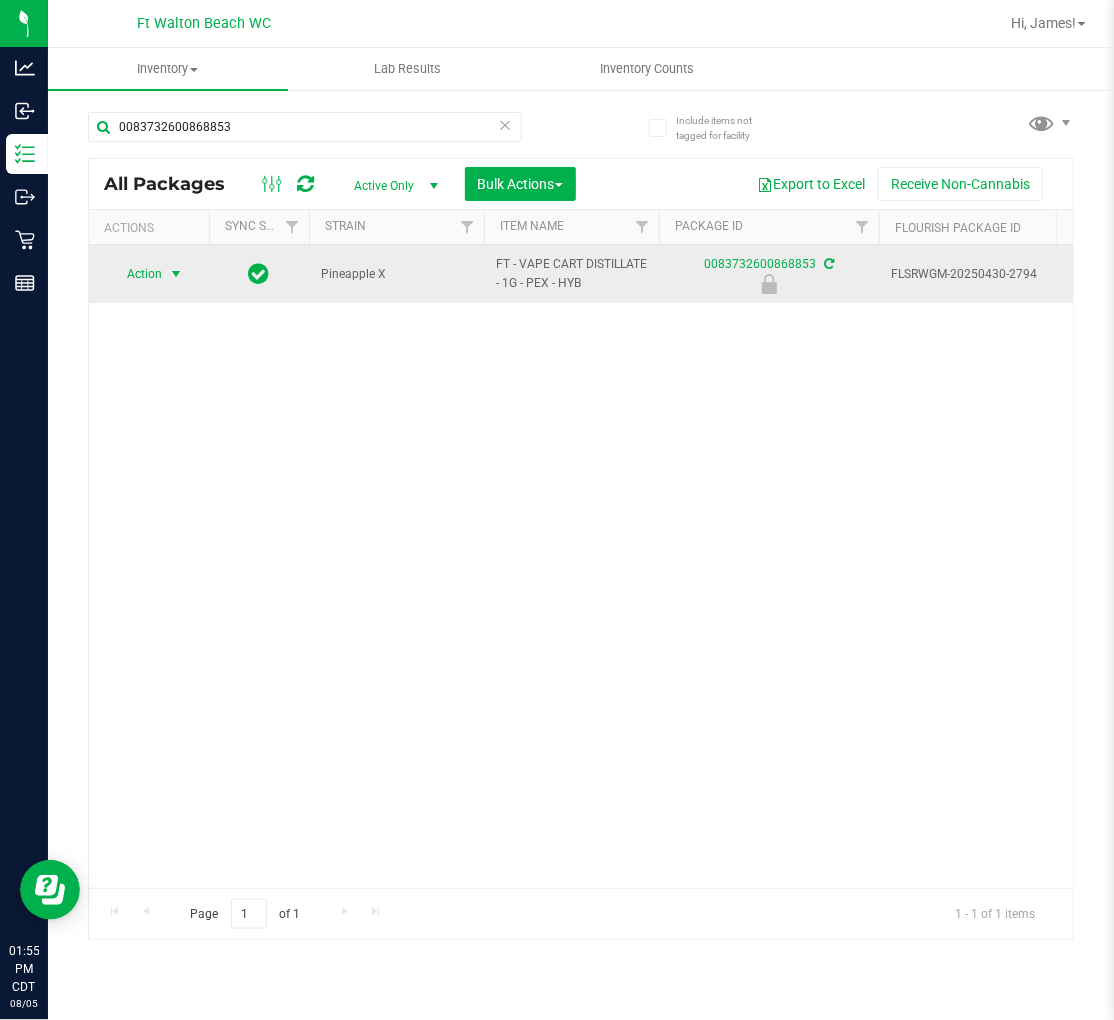 click on "Action" at bounding box center [136, 274] 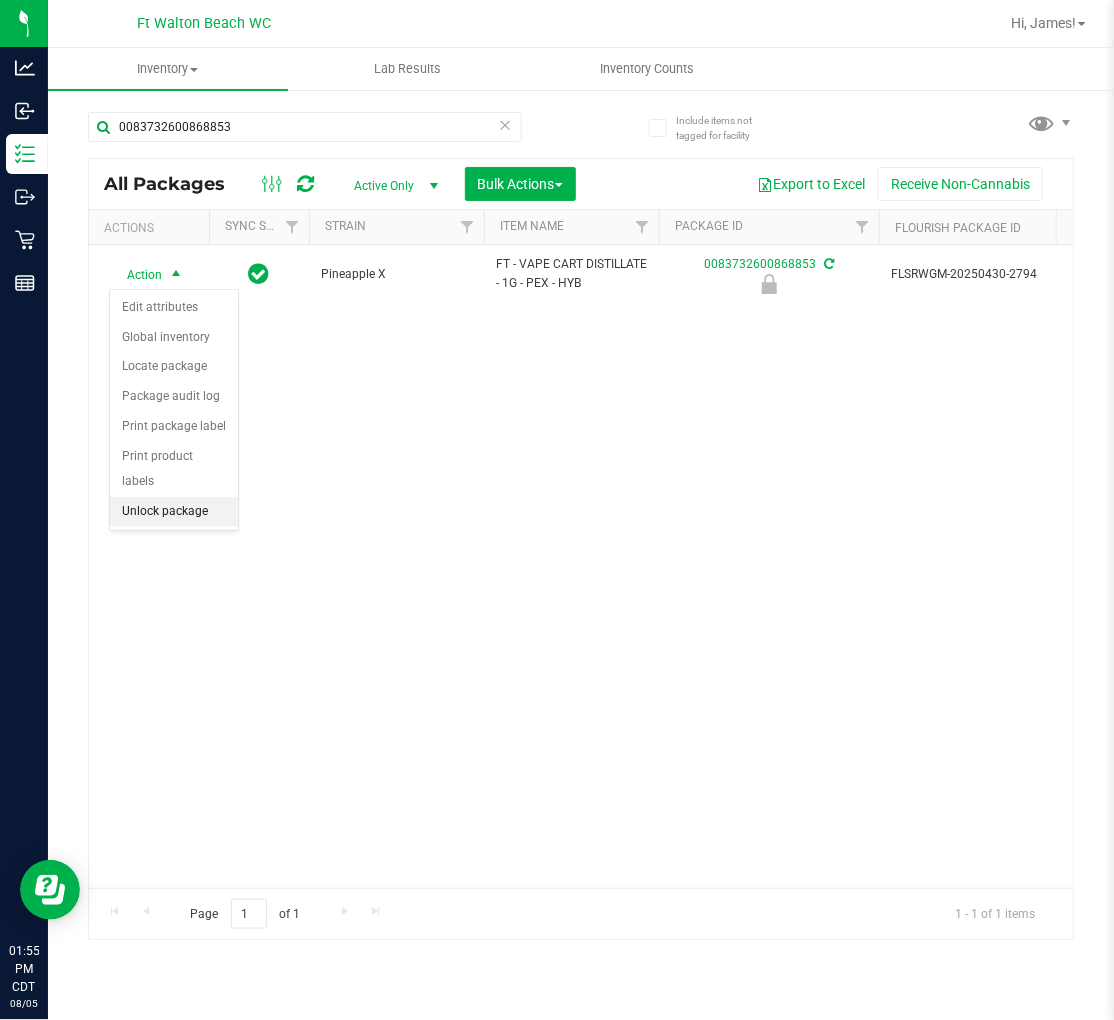 click on "Unlock package" at bounding box center [174, 512] 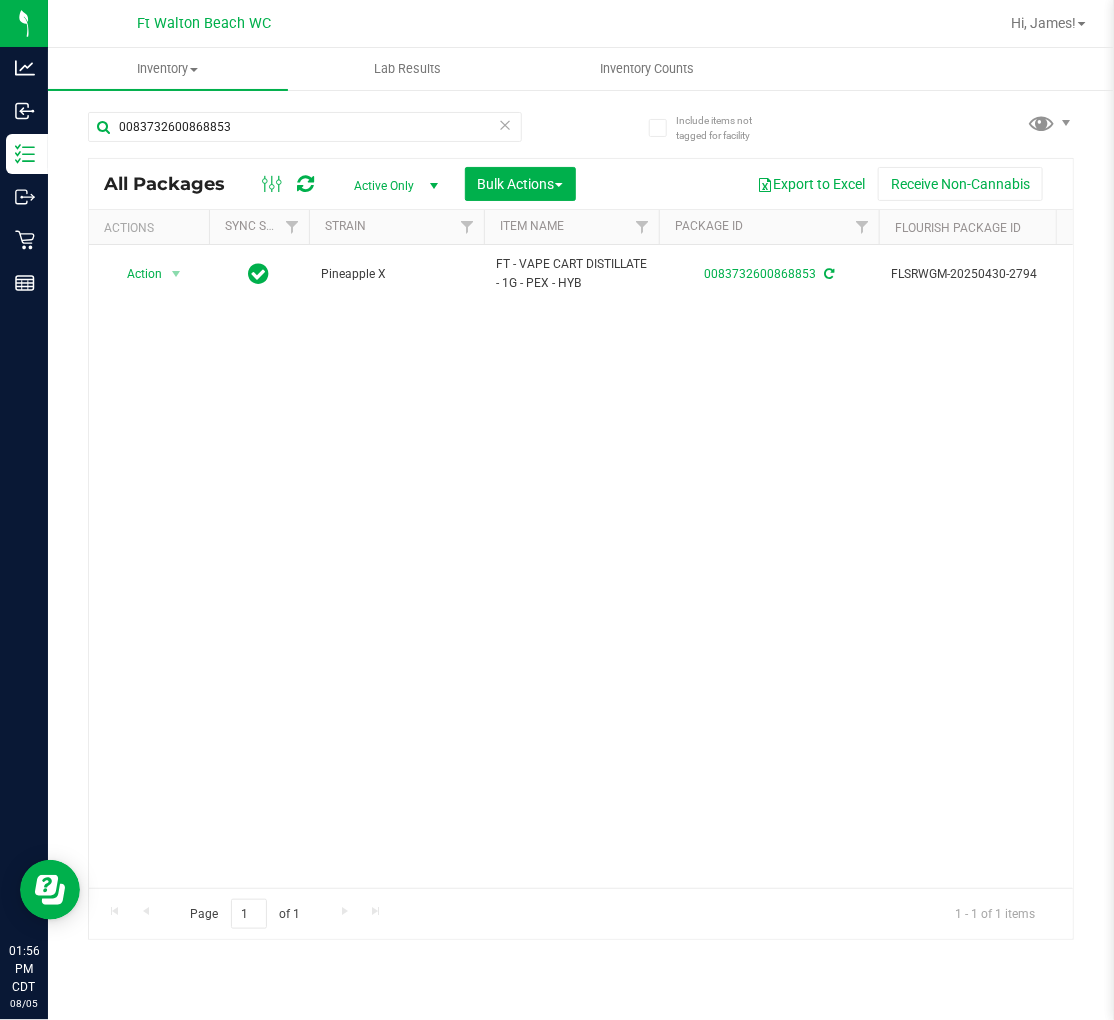 click on "Action Action Adjust qty Create package Edit attributes Global inventory Locate package Lock package Package audit log Print package label Print product labels Schedule for destruction
Pineapple X
FT - VAPE CART DISTILLATE - 1G - PEX - HYB
0083732600868853
FLSRWGM-20250430-2794
APR25PEX01-0424
12
82.1000
12
0
00001127
Float
$14.07000 BAP-CAR-FT-BDT-PEX1M $90.00000 0.0000
Vape Cart Distillate
FT 1g Vape Cart Distillate Pineapple X (Hybrid)" at bounding box center (581, 566) 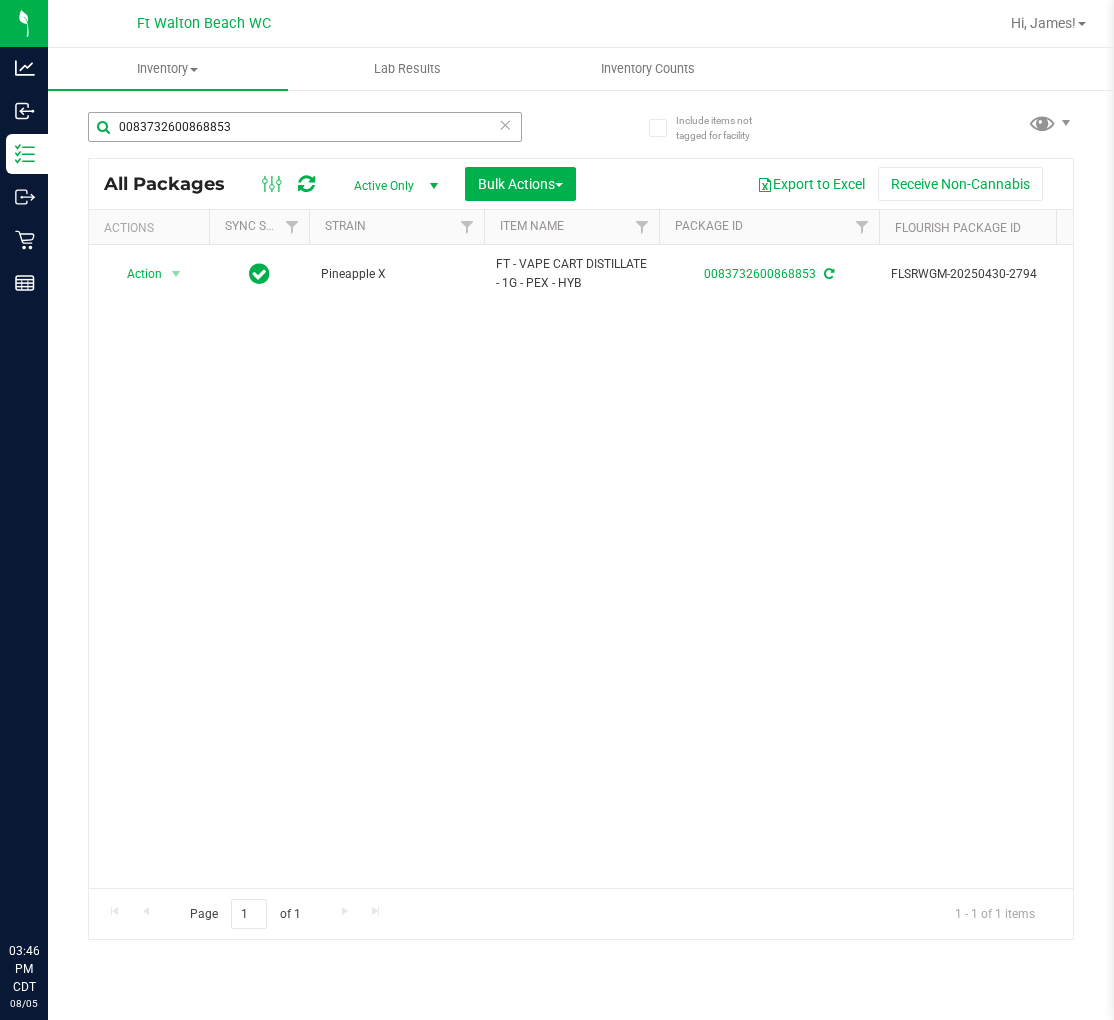 scroll, scrollTop: 0, scrollLeft: 0, axis: both 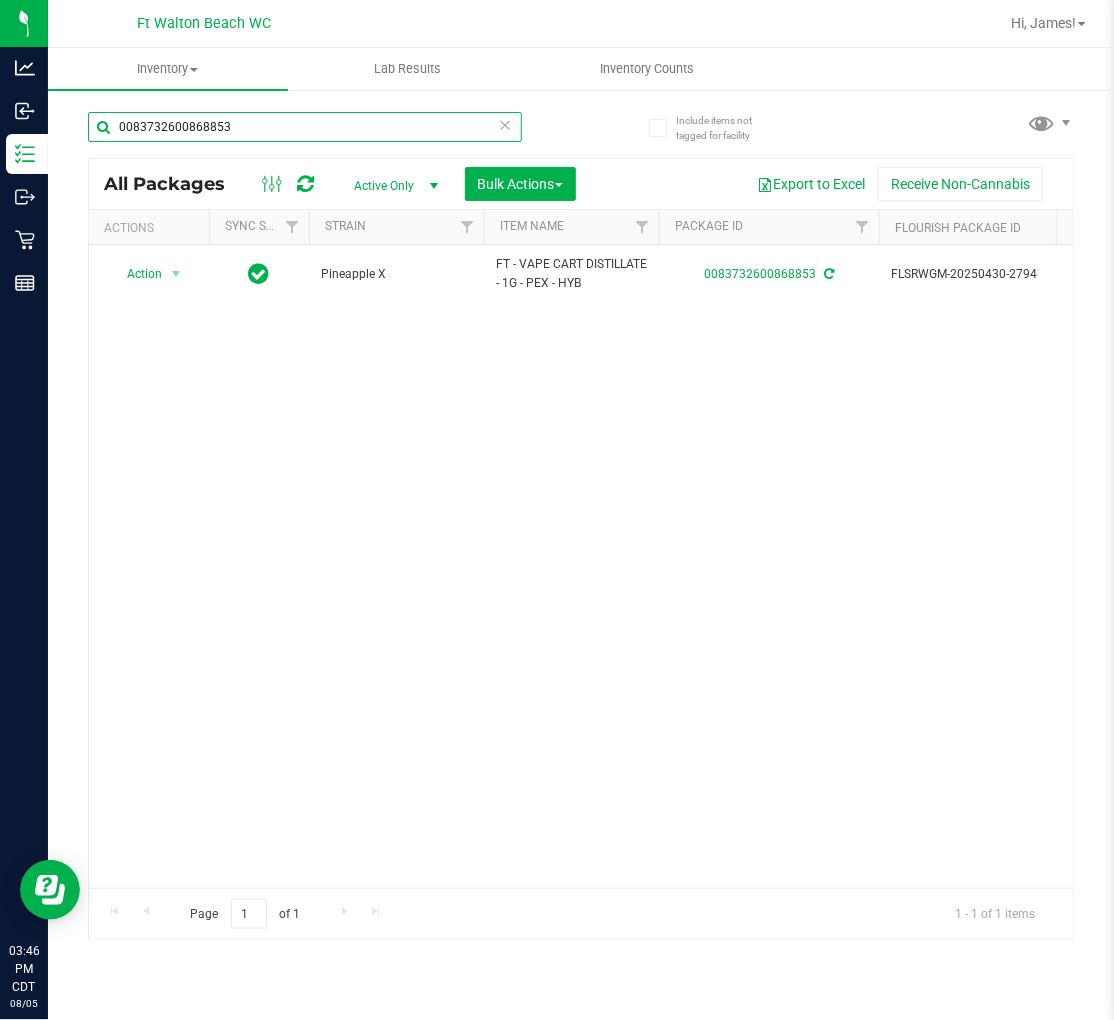 click on "0083732600868853" at bounding box center (305, 127) 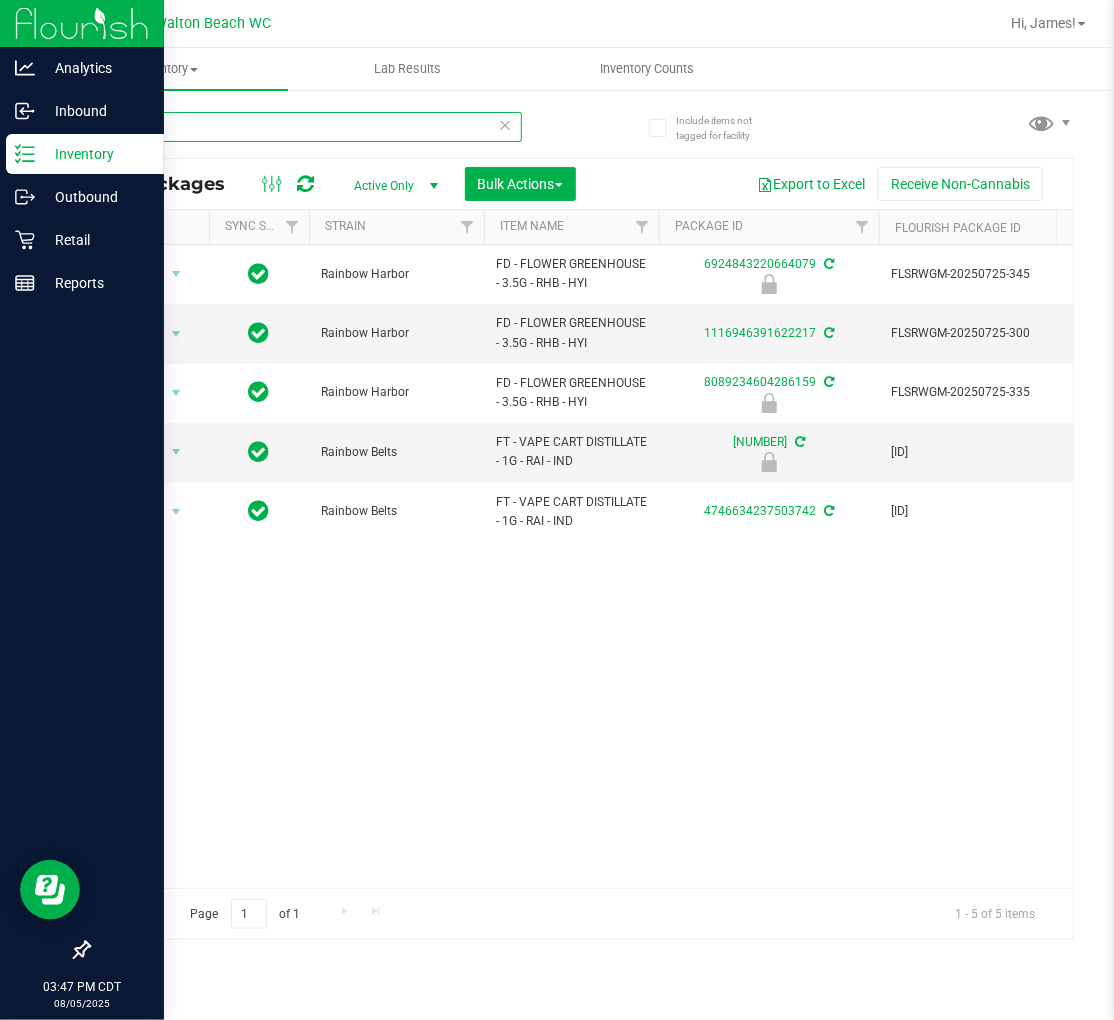 type on "rai" 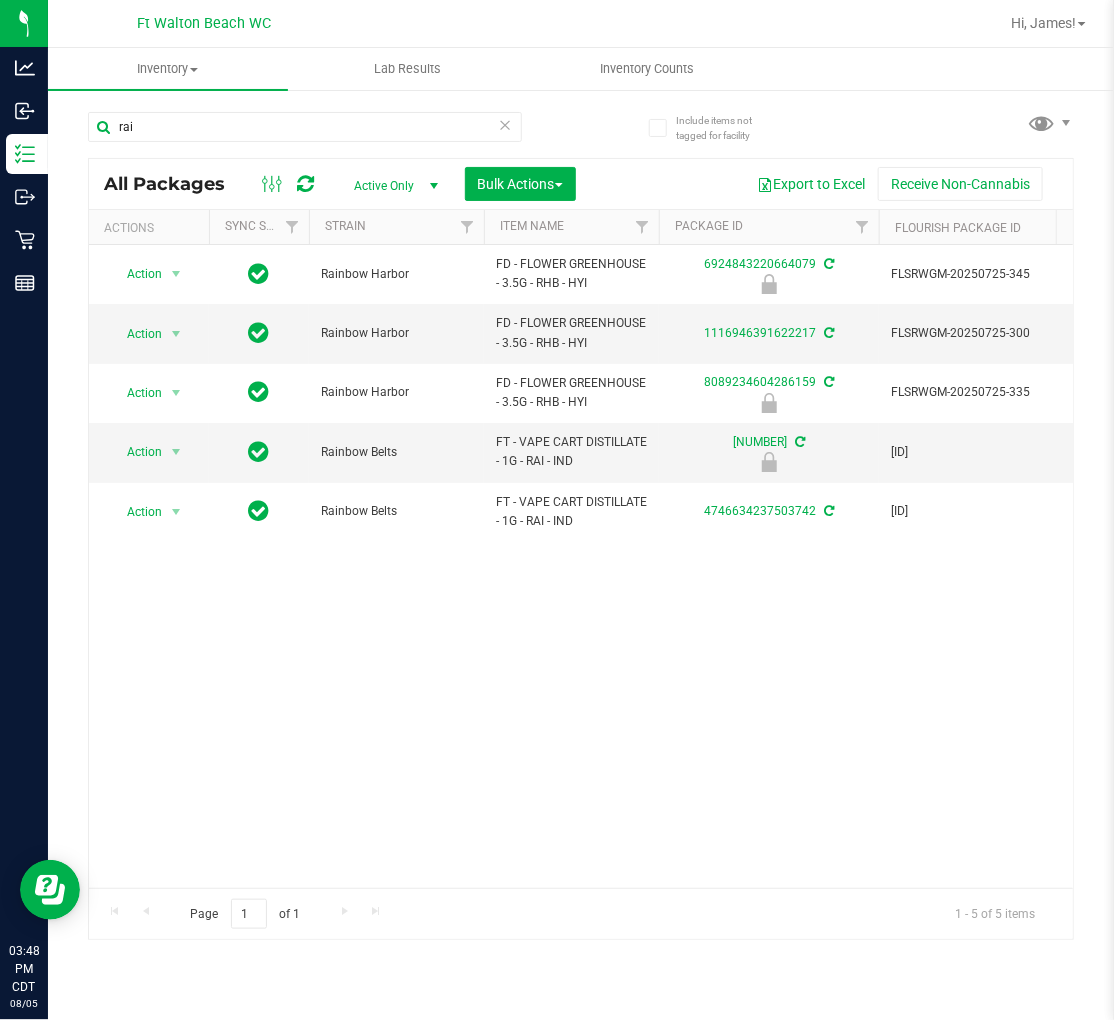 click at bounding box center [506, 124] 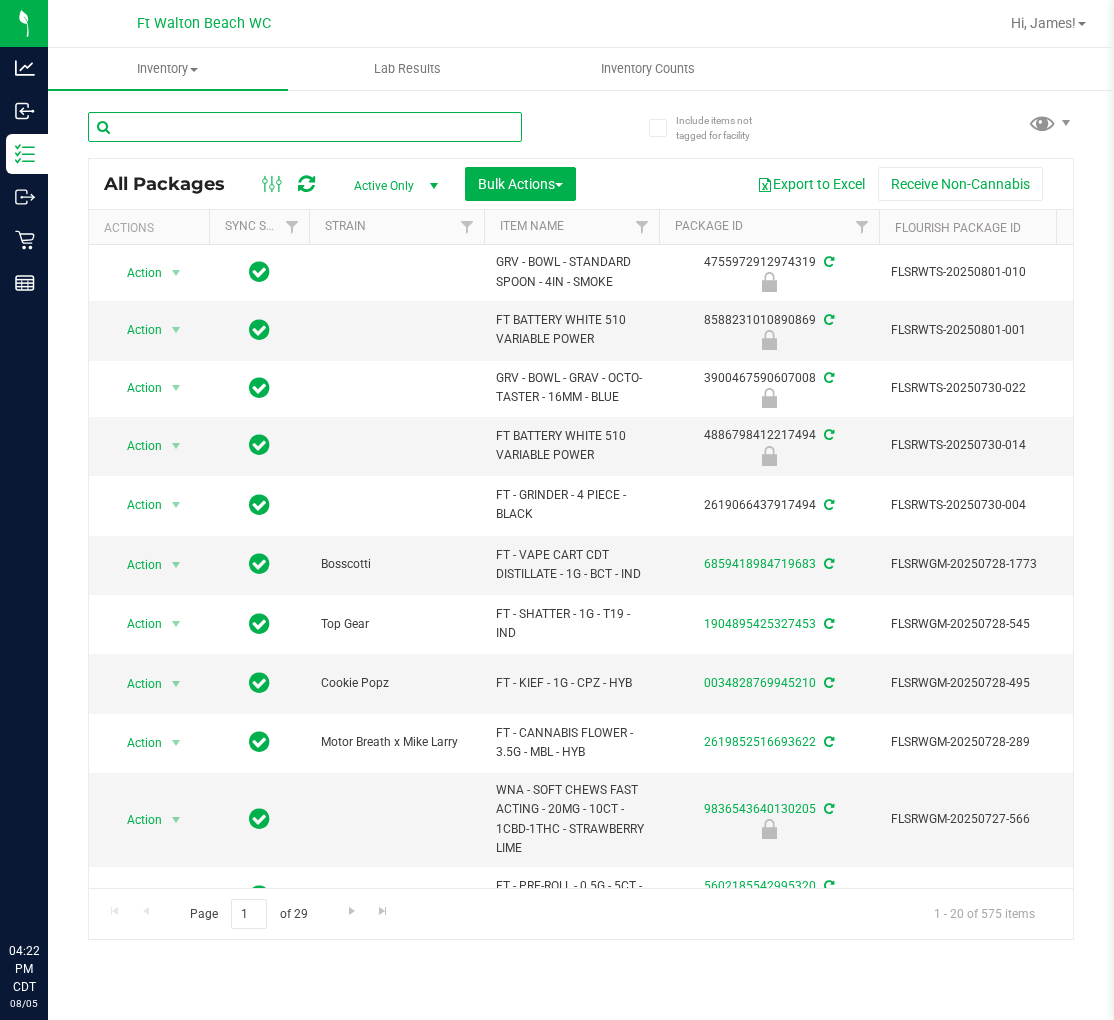scroll, scrollTop: 0, scrollLeft: 0, axis: both 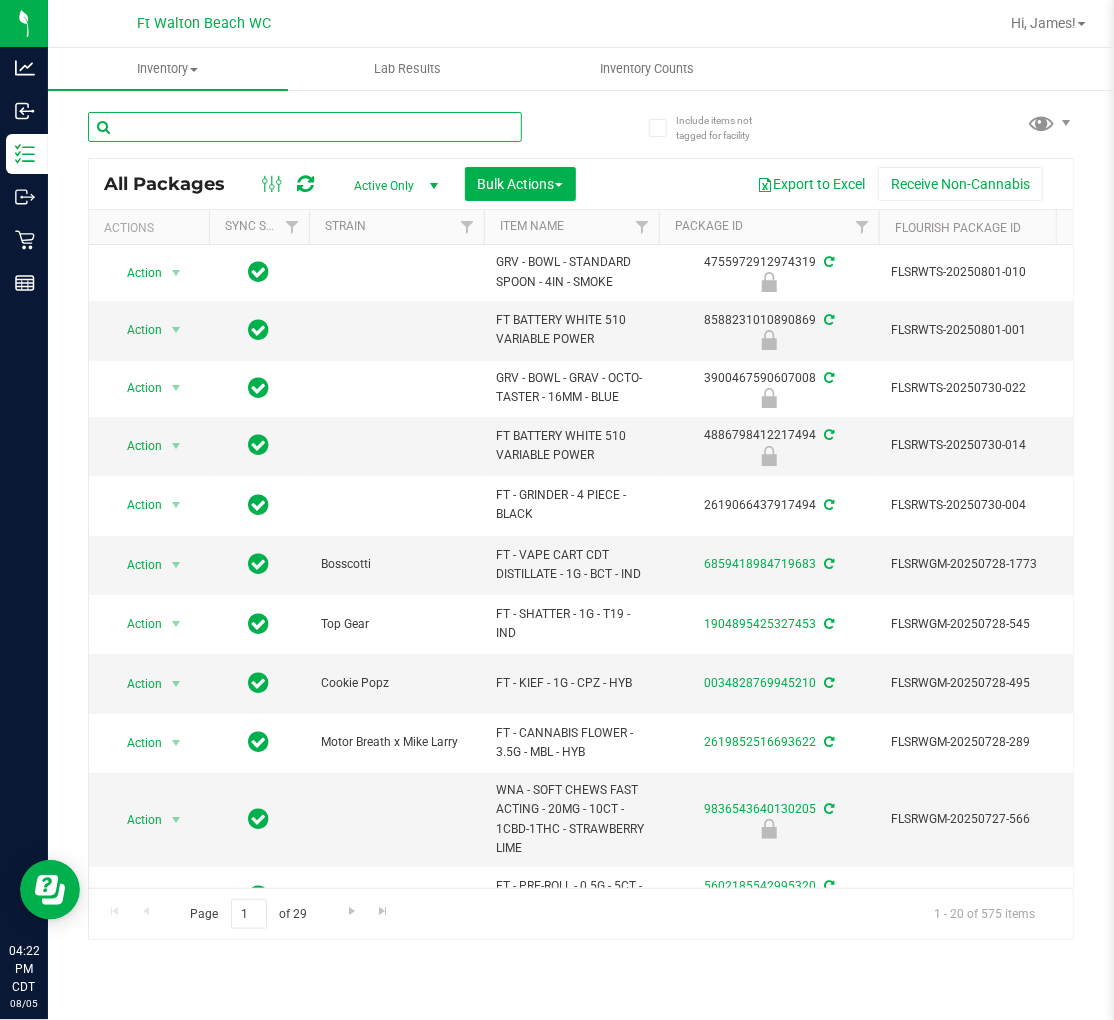 click at bounding box center (305, 127) 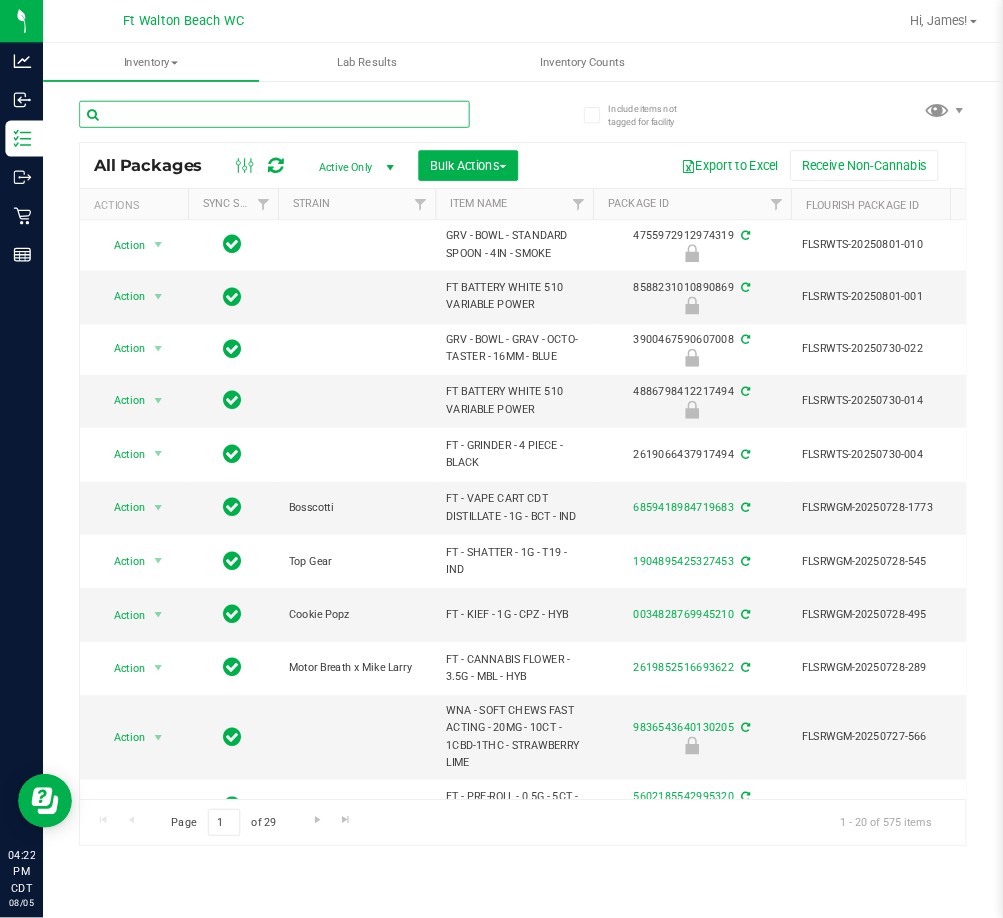 scroll, scrollTop: 0, scrollLeft: 0, axis: both 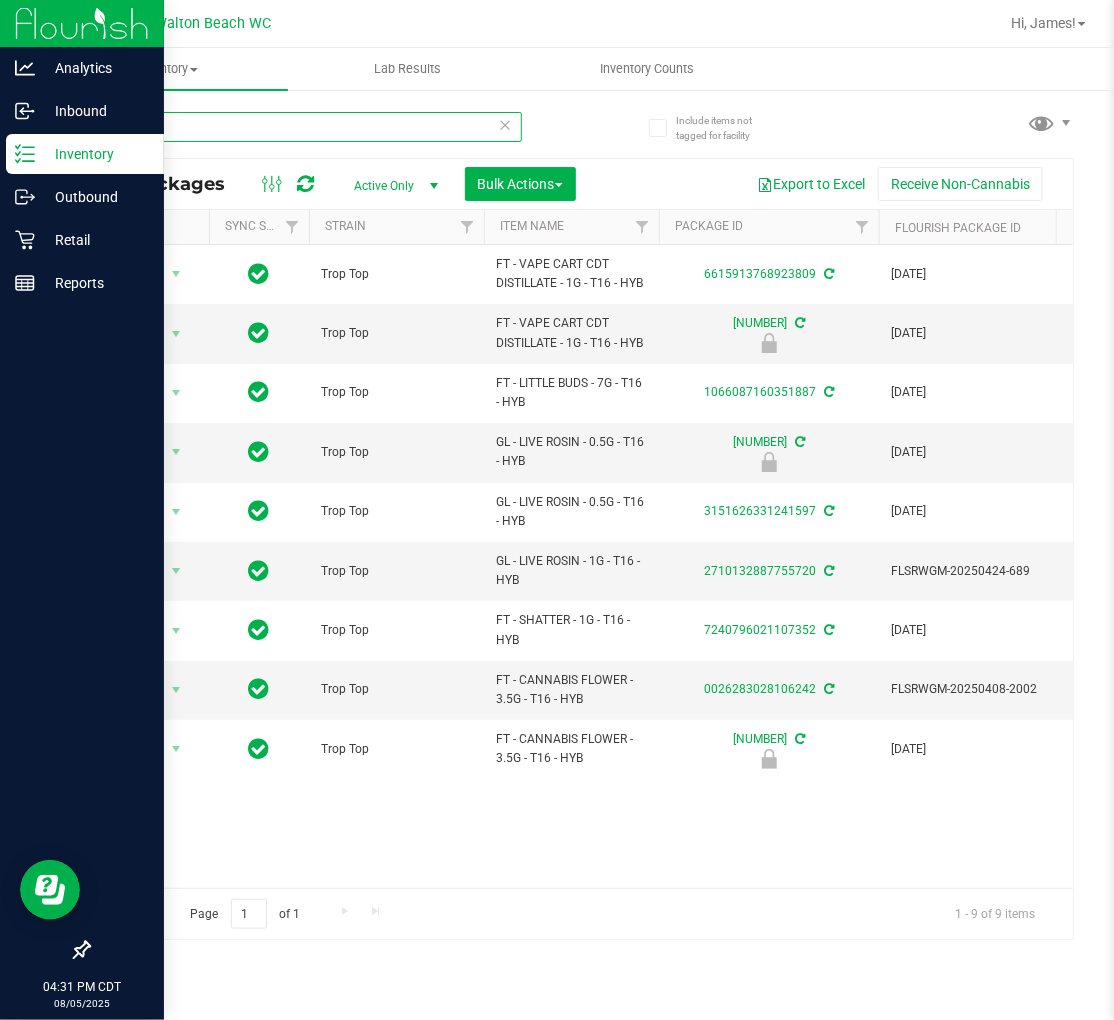 type on "T16" 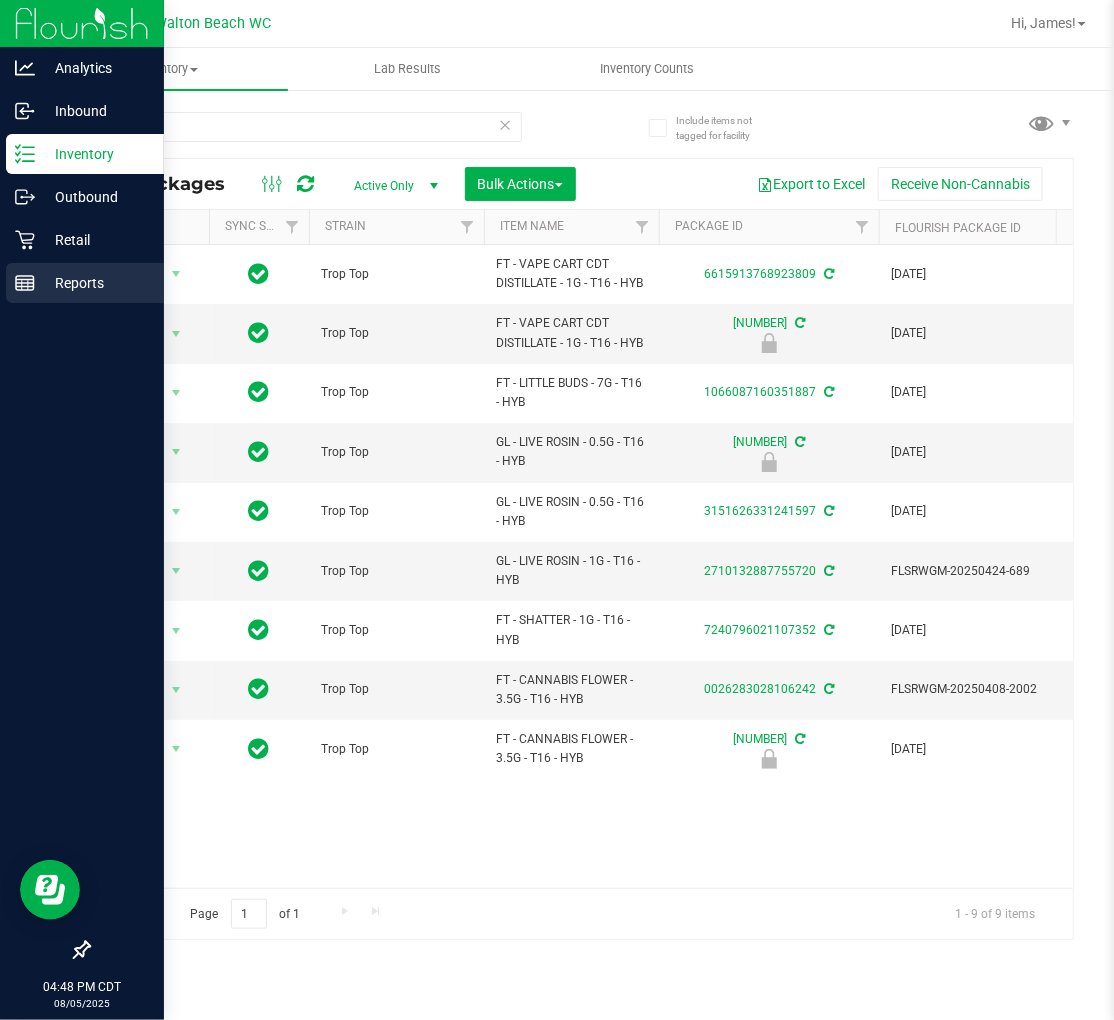 click on "Reports" at bounding box center [95, 283] 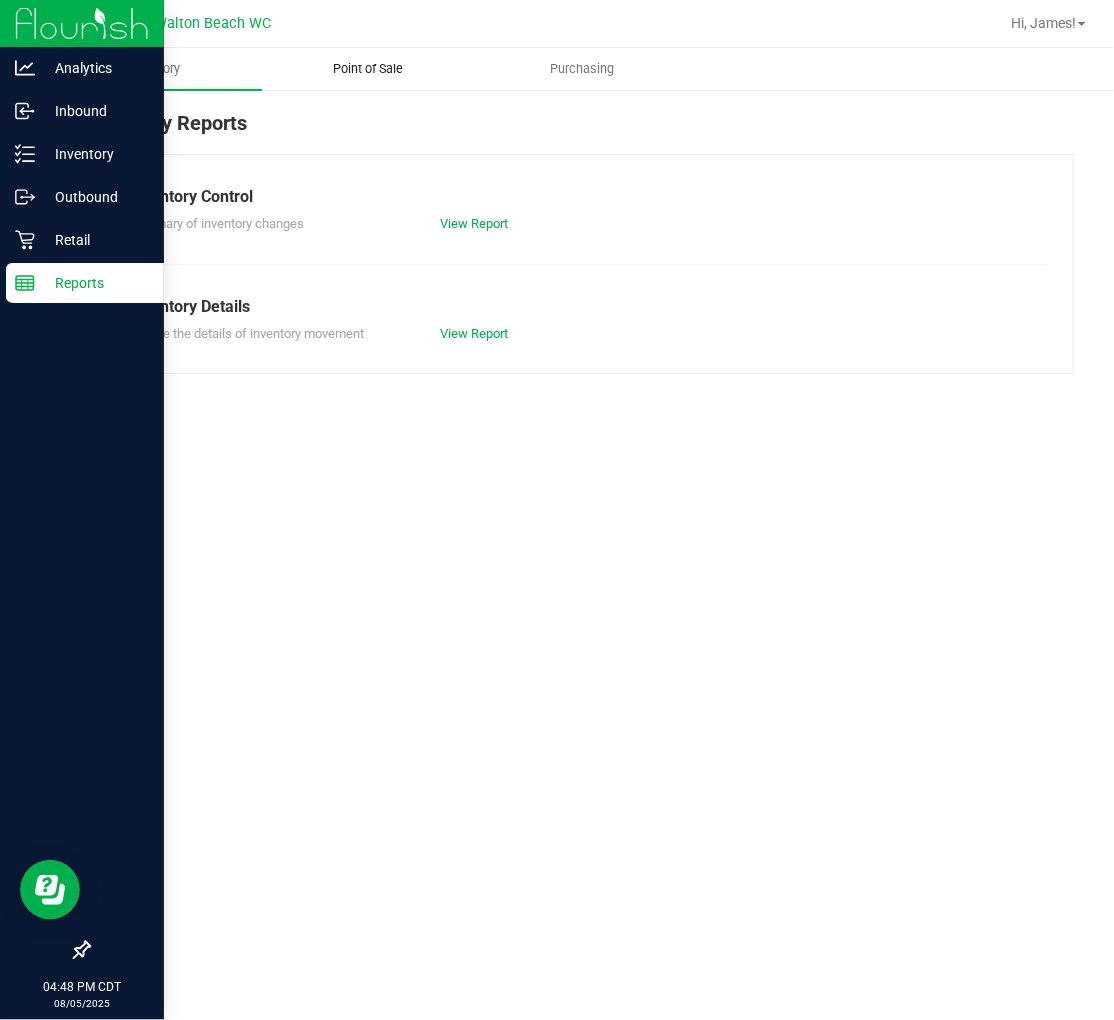 click on "Point of Sale" at bounding box center [369, 69] 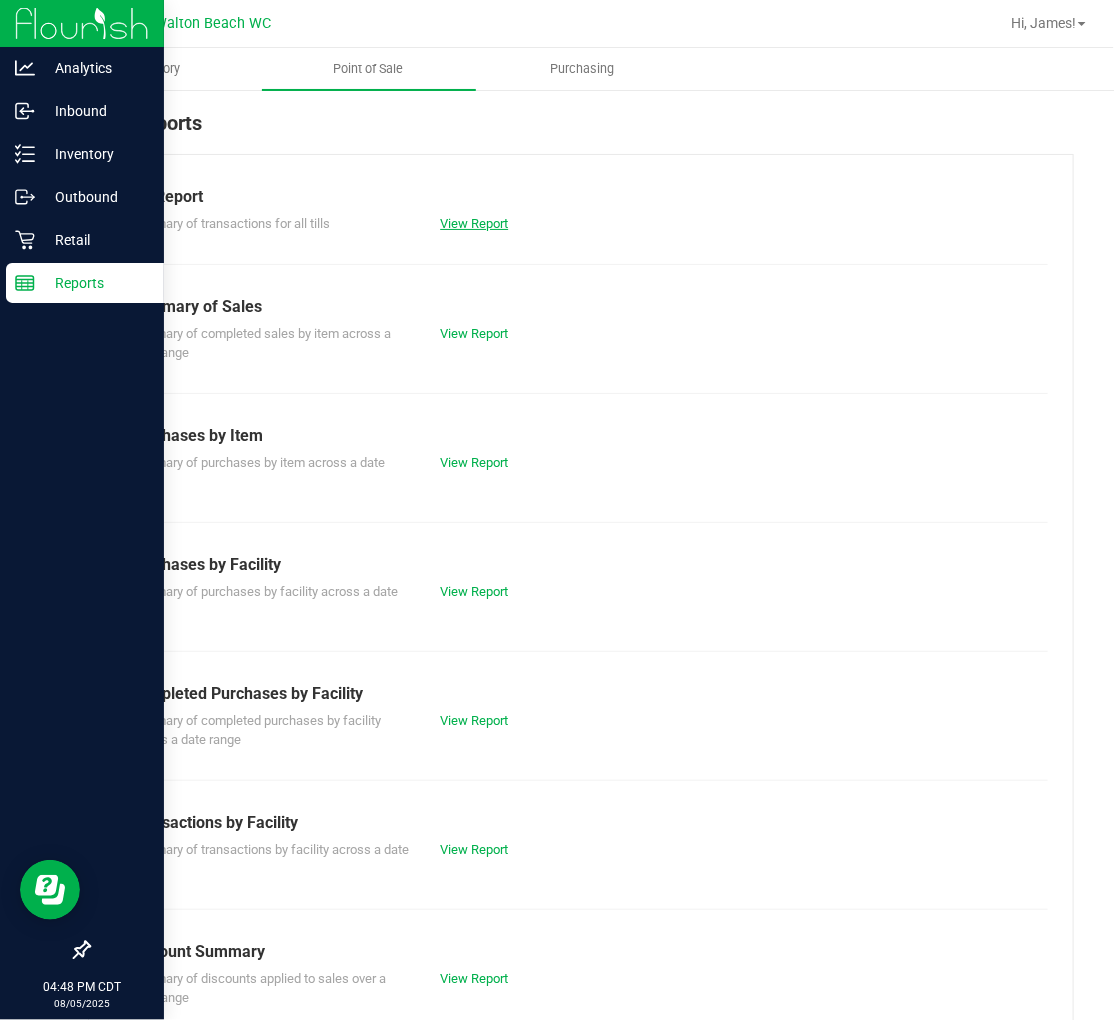 click on "View Report" at bounding box center (474, 223) 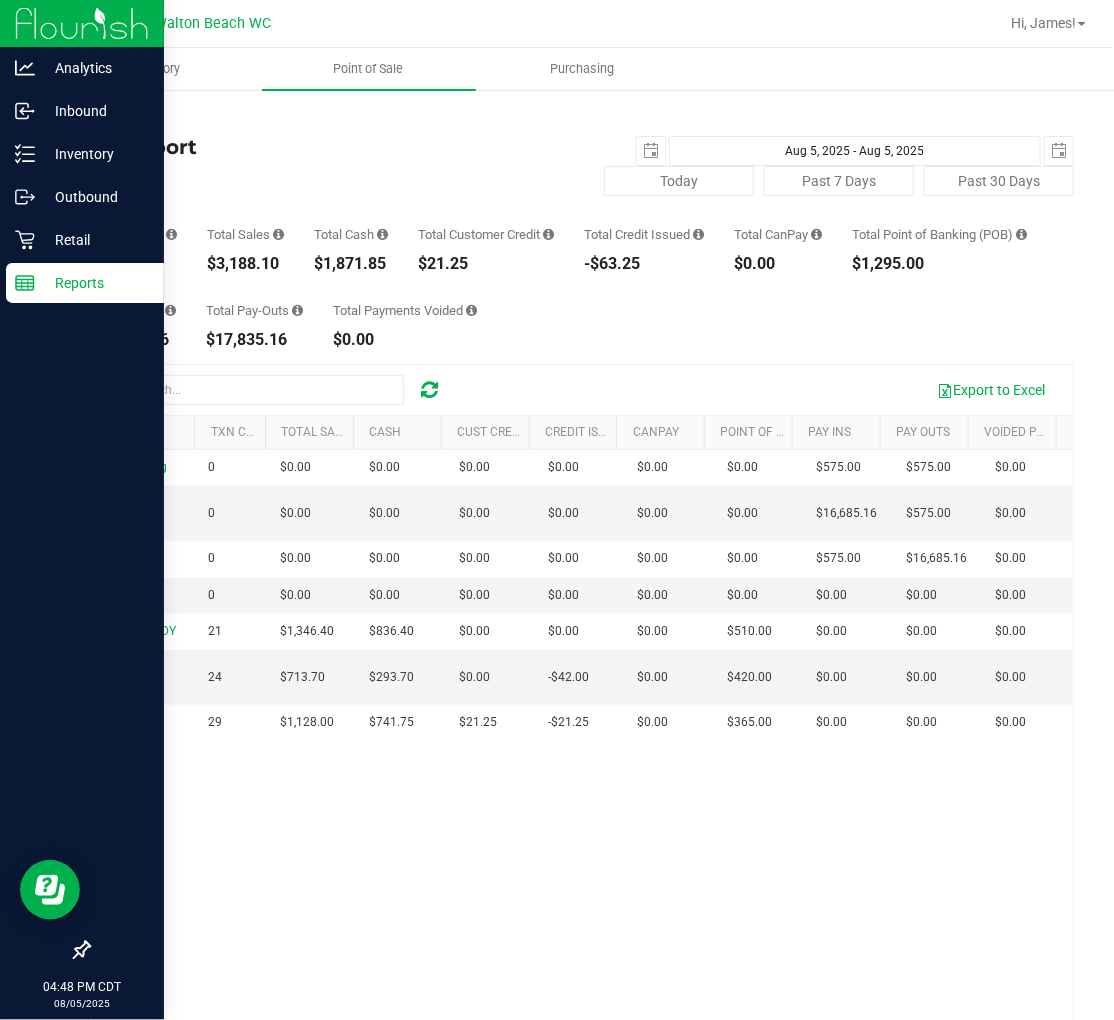 click on "Change Bag 0 $0.00 $0.00 $0.00 $0.00 $0.00 $0.00 $0.00 $0.00 $0.00 $0.00 $0.00 $0.00 $575.00 $575.00 $0.00 $0.00 Empyreal Transfer 0 $0.00 $0.00 $0.00 $0.00 $0.00 $0.00 $0.00 $0.00 $0.00 $0.00 $0.00 $0.00 $16,685.16 $575.00 $0.00 $0.00 Main 0 $0.00 $0.00 $0.00 $0.00 $0.00 $0.00 $0.00 $0.00 $0.00 $0.00 $0.00 $0.00 $575.00 $16,685.16 $0.00 $0.00 PRE-PAY 0 $0.00 $0.00 $0.00 $0.00 $0.00 $0.00 $0.00 $0.00 $0.00 $0.00 $0.00 $0.00 $0.00 $0.00 $0.00 $0.00 TRICK-DADDY 21 $1,346.40 $836.40 $0.00 $0.00 $0.00 $0.00 $0.00 $510.00 $0.00 $0.00 $0.00 $0.00 $0.00 $0.00 $0.00 $0.00 WU-TANG-CLAN 24 $713.70 $293.70 $0.00 $0.00 -$42.00 $0.00 $0.00 $420.00 $0.00 $0.00 $0.00 $0.00 $0.00 $0.00 $0.00 $0.00 YARDBIRDS 29 $1,128.00 $741.75 $0.00 $21.25 -$21.25 $0.00 $0.00 $365.00 $0.00 $0.00 $0.00 $0.00 $0.00 $0.00 $0.00 $0.00" at bounding box center [581, 771] 